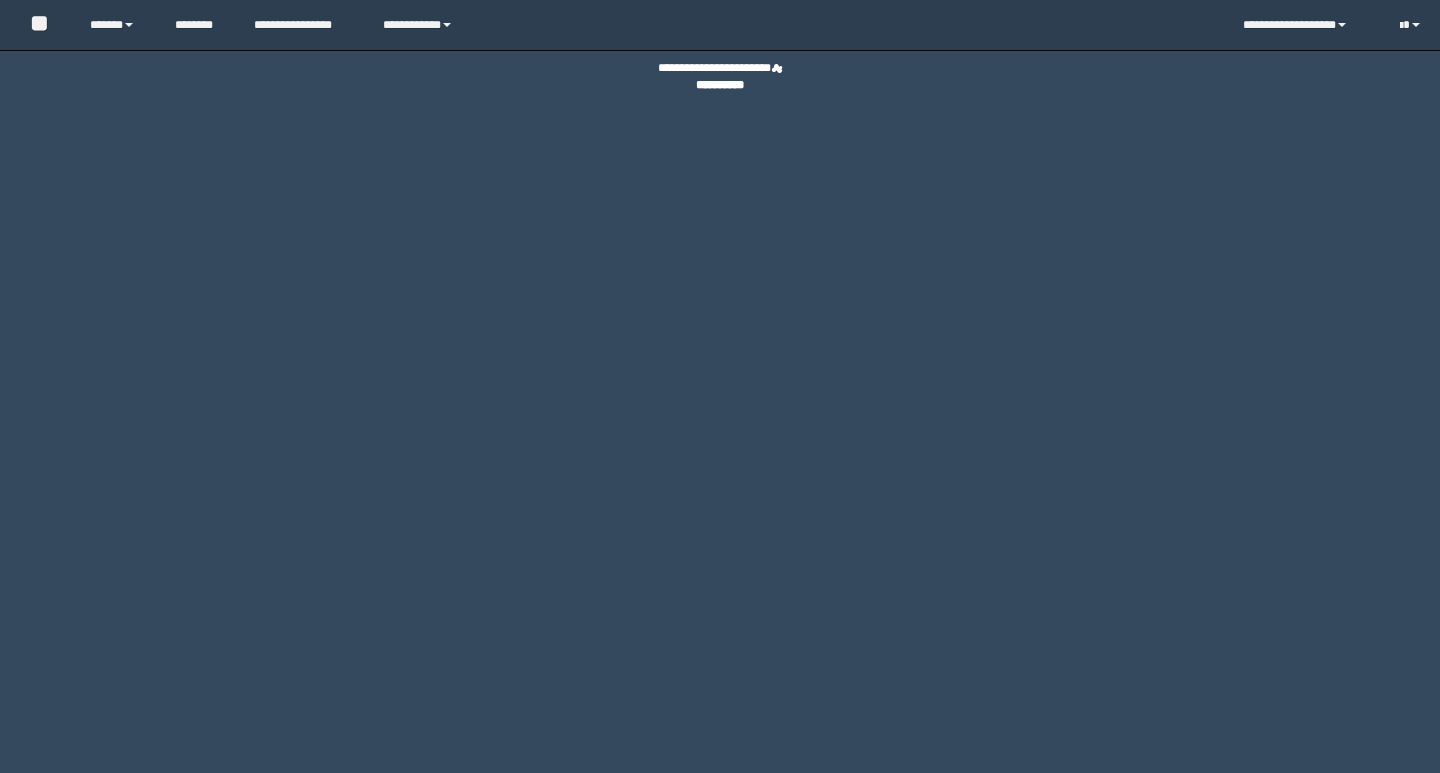 scroll, scrollTop: 0, scrollLeft: 0, axis: both 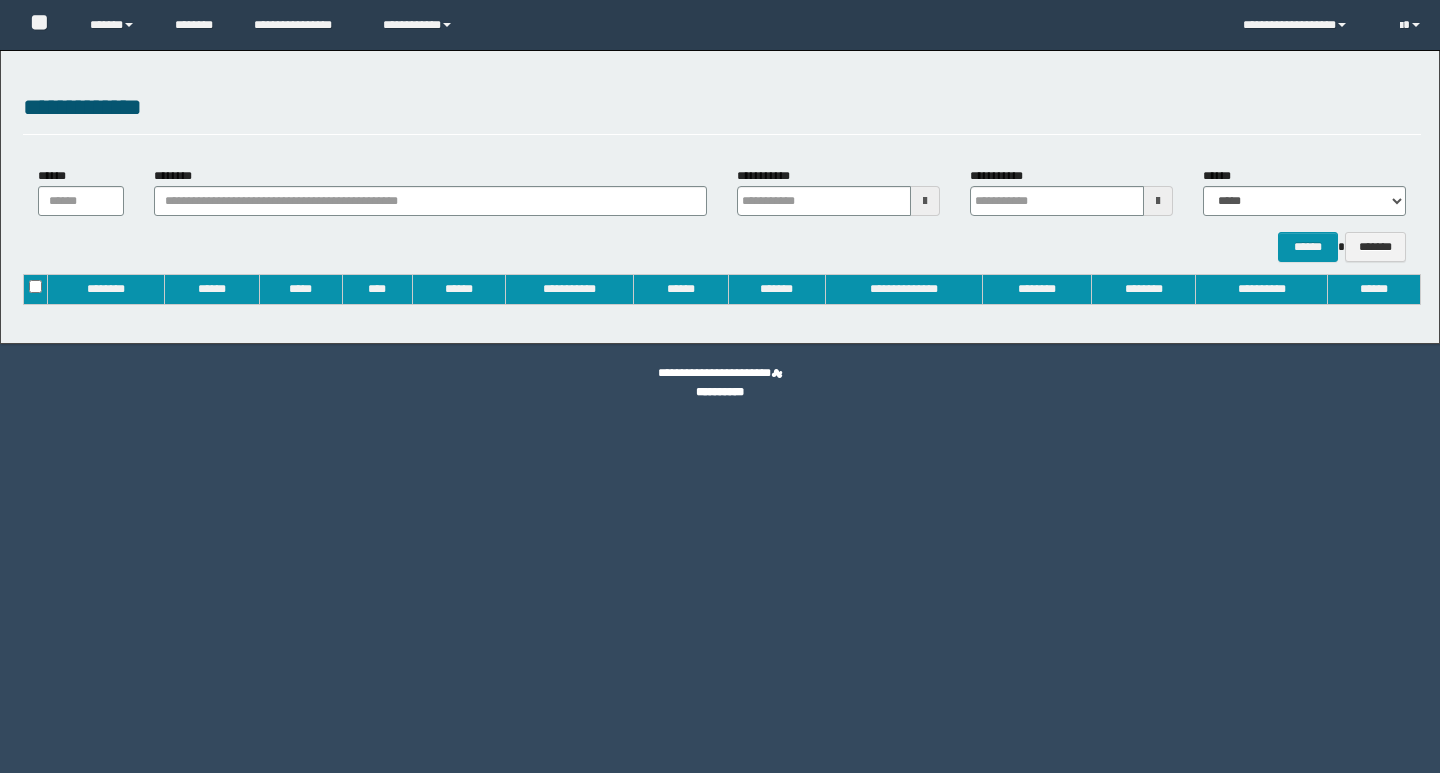 type on "**********" 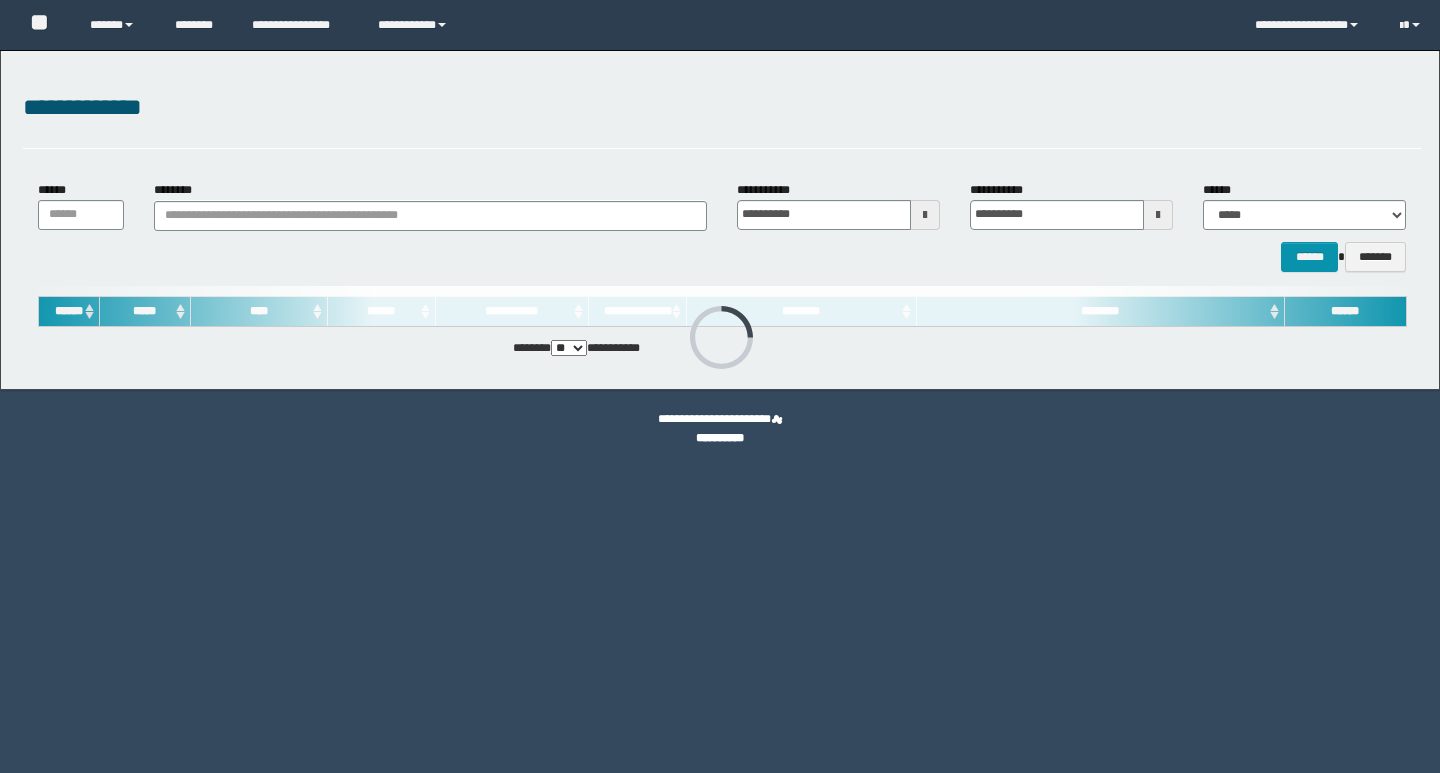 scroll, scrollTop: 0, scrollLeft: 0, axis: both 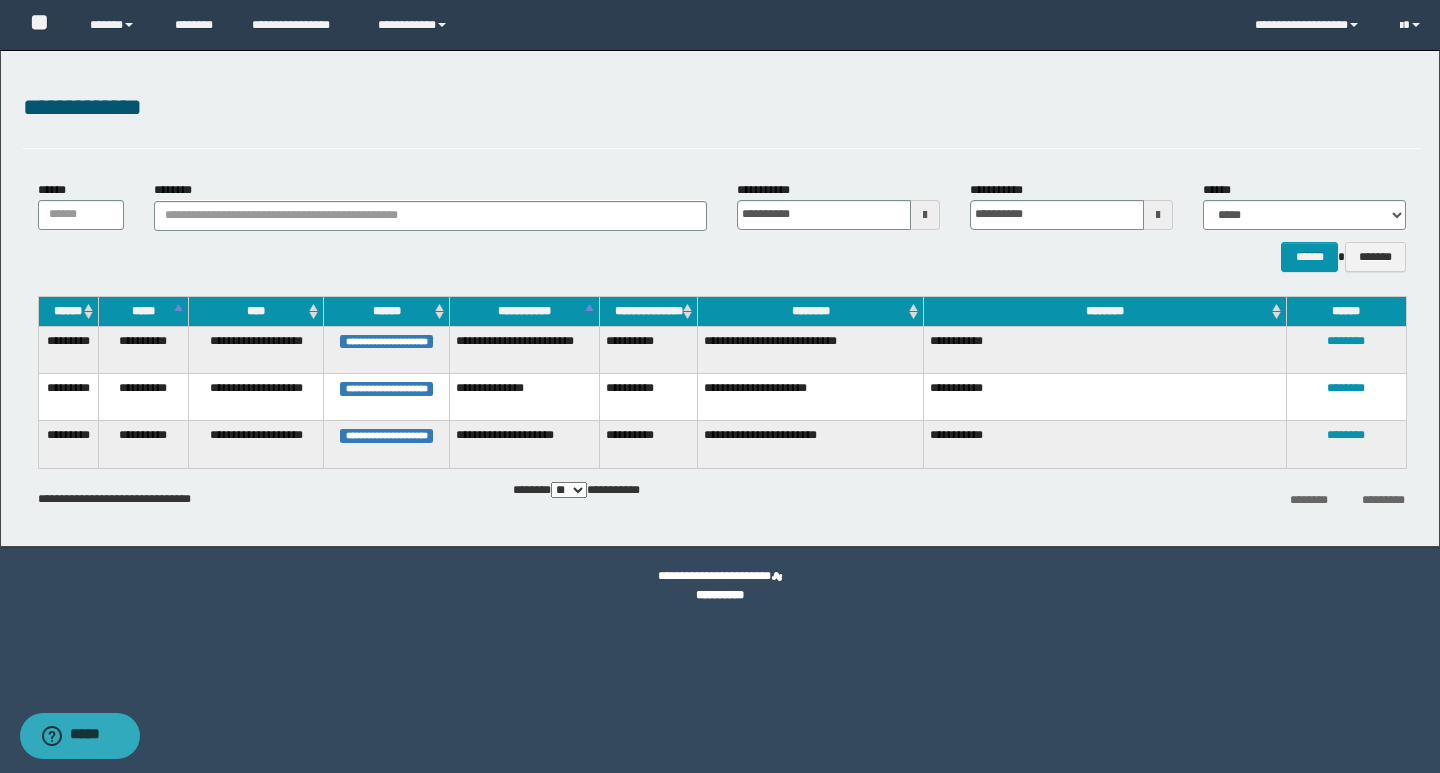 click on "********" at bounding box center (1346, 349) 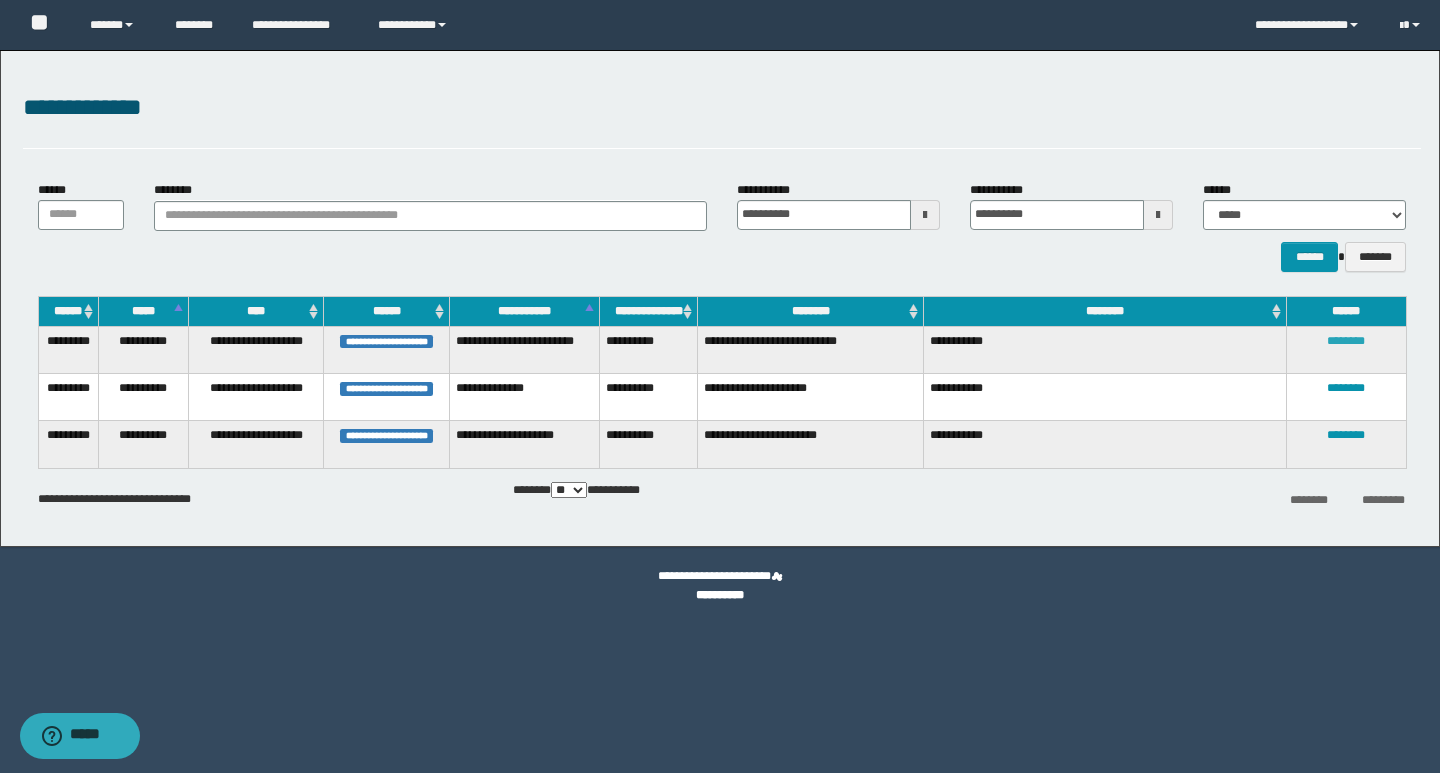 click on "********" at bounding box center (1346, 341) 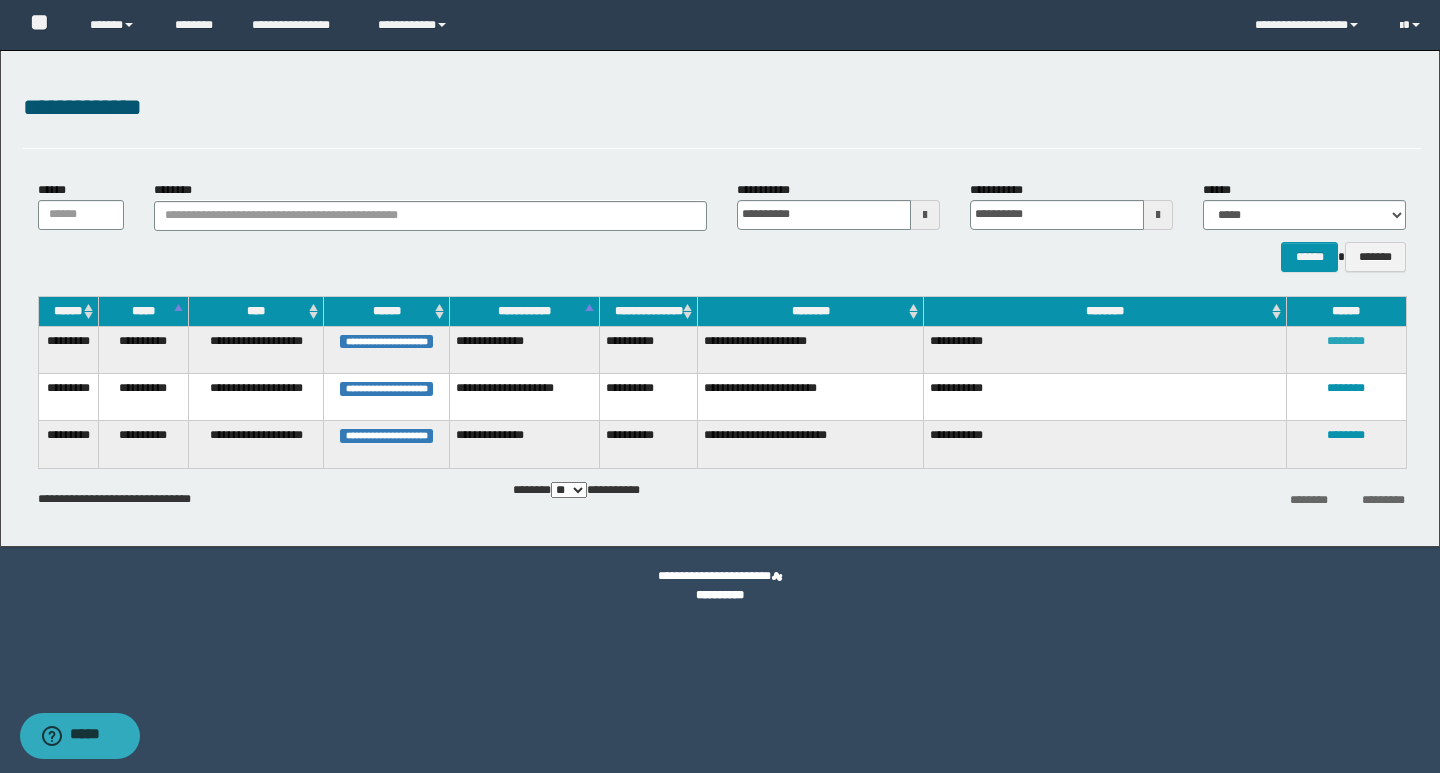 click on "********" at bounding box center (1346, 341) 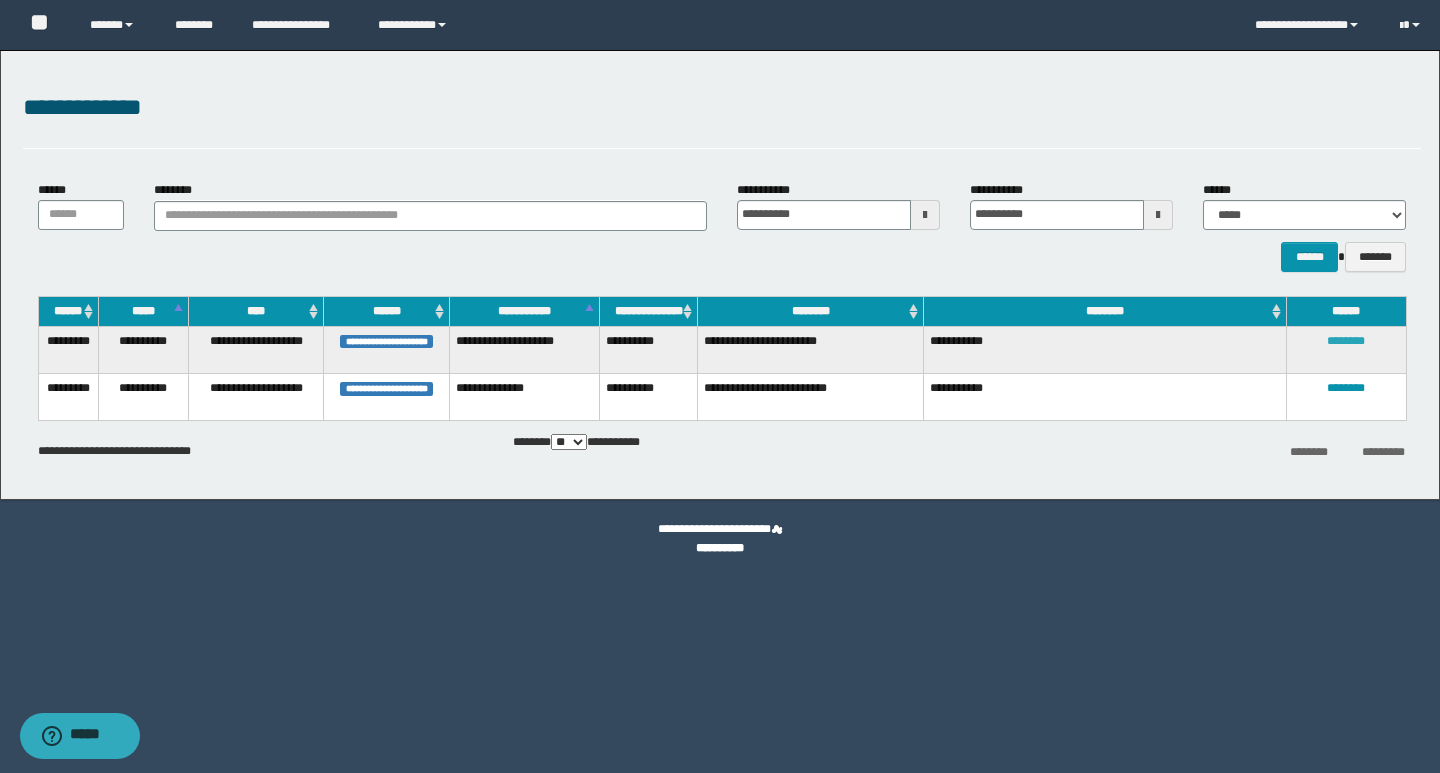 click on "********" at bounding box center (1346, 341) 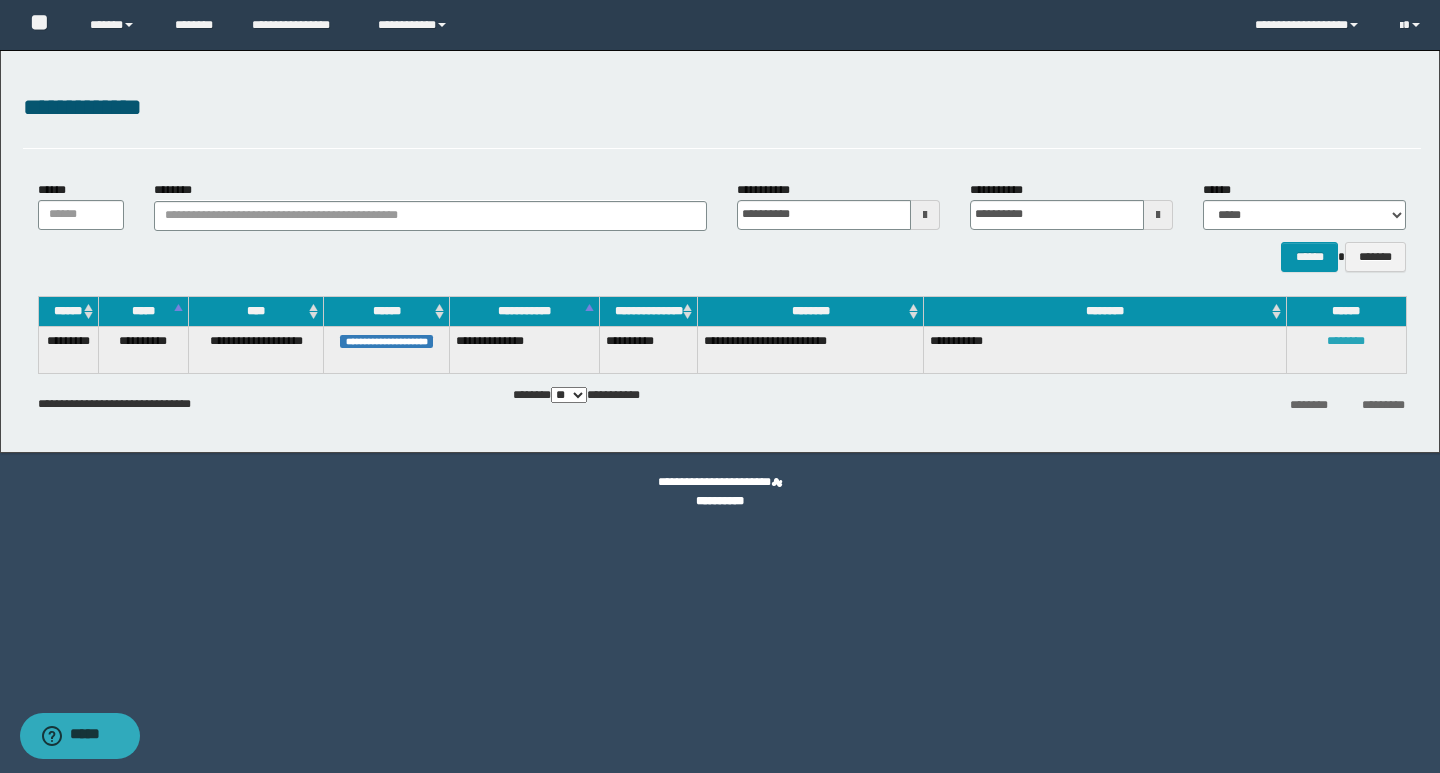 click on "********" at bounding box center (1346, 341) 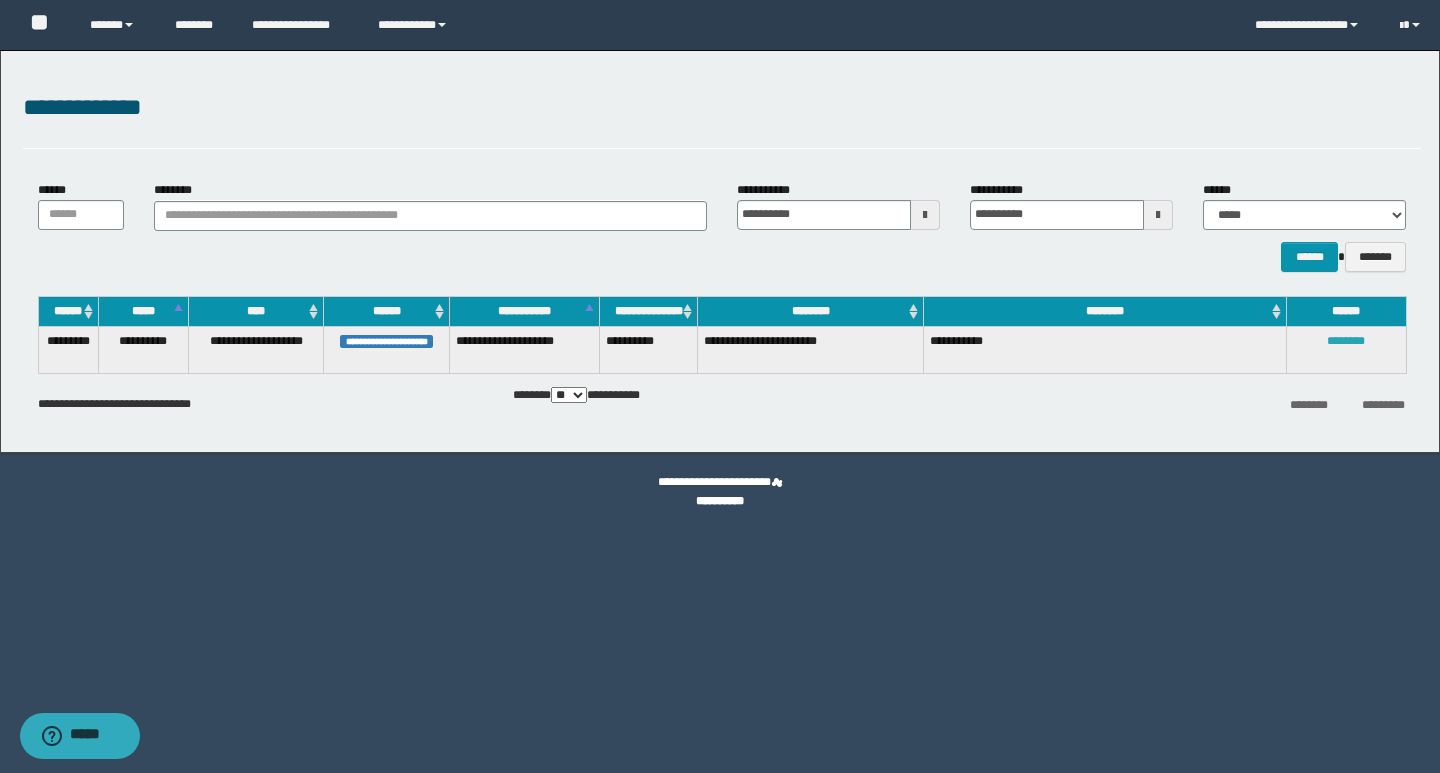 click on "********" at bounding box center [1346, 341] 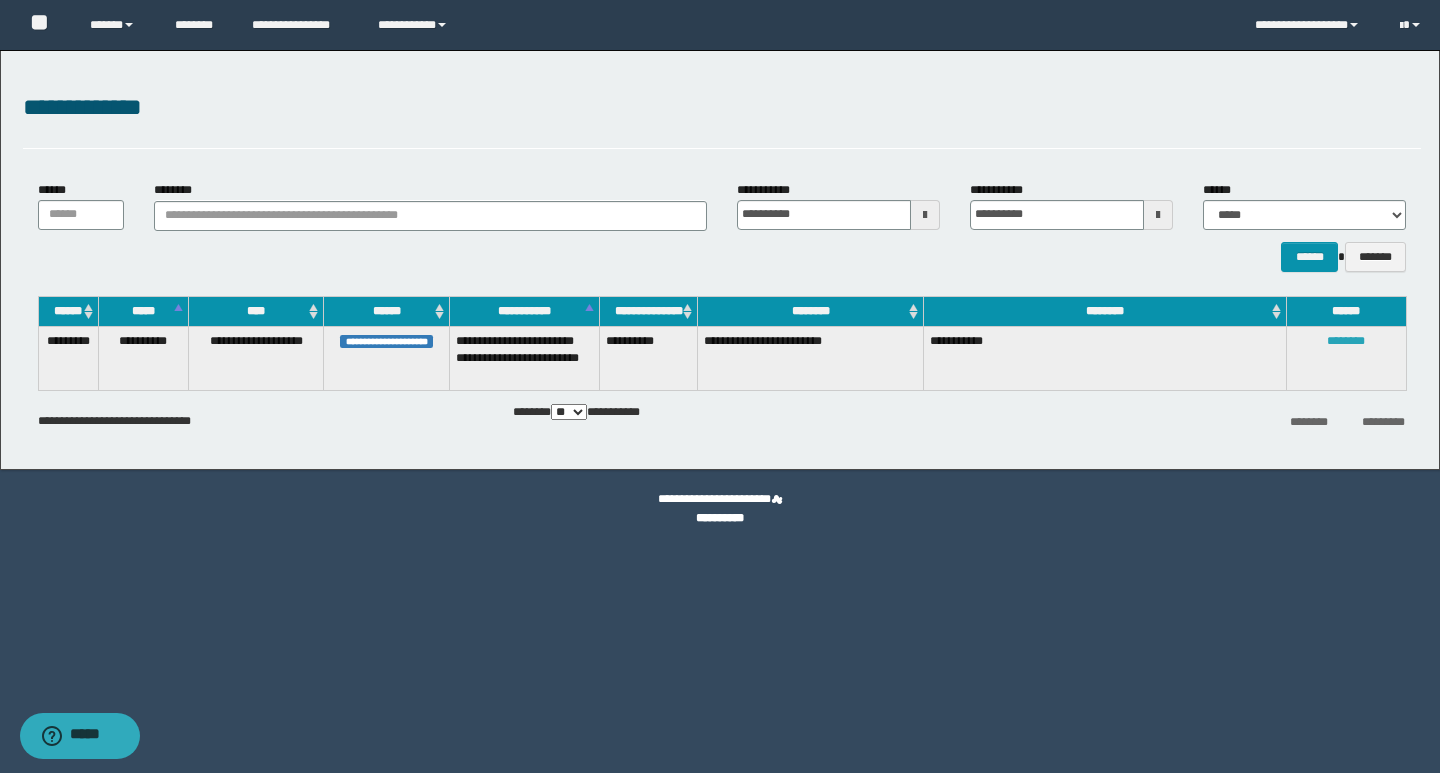 click on "********" at bounding box center (1346, 341) 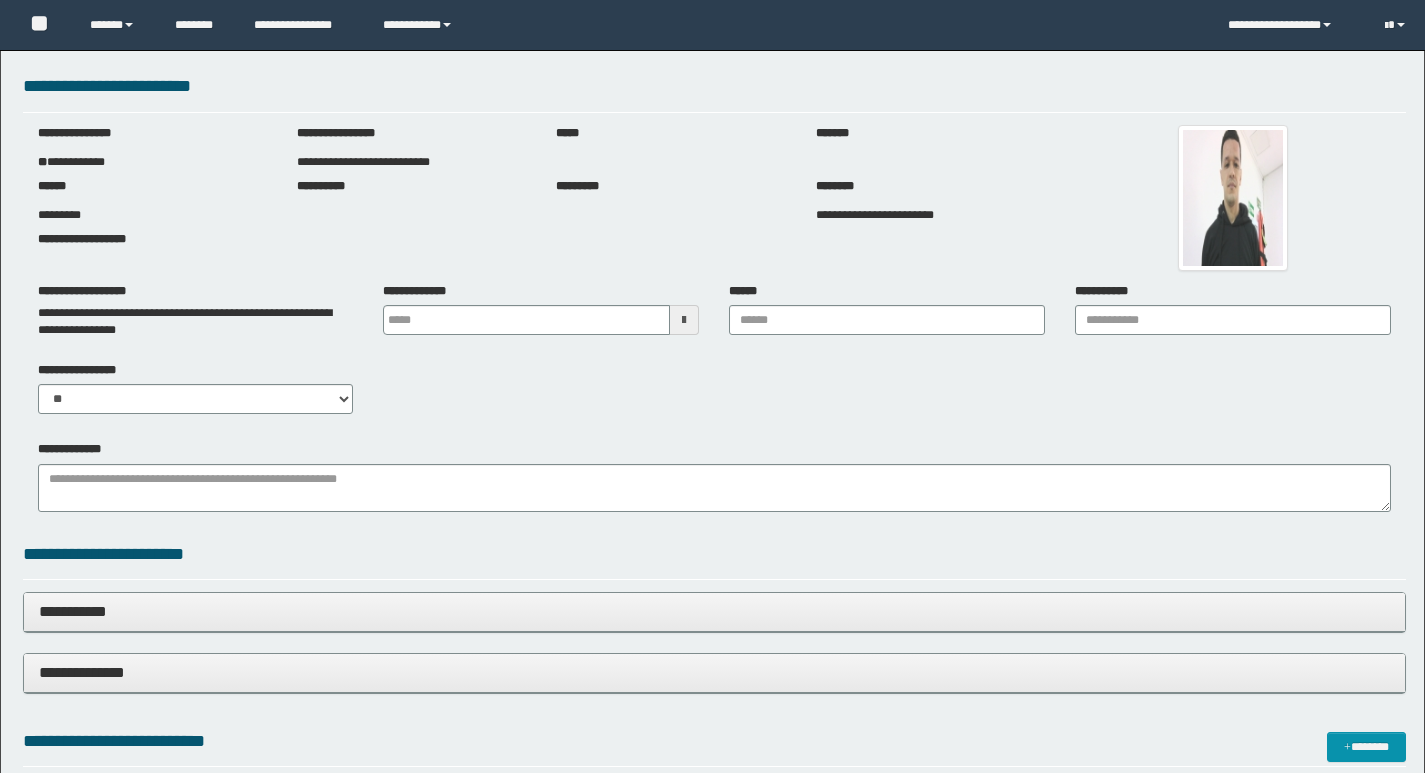 scroll, scrollTop: 0, scrollLeft: 0, axis: both 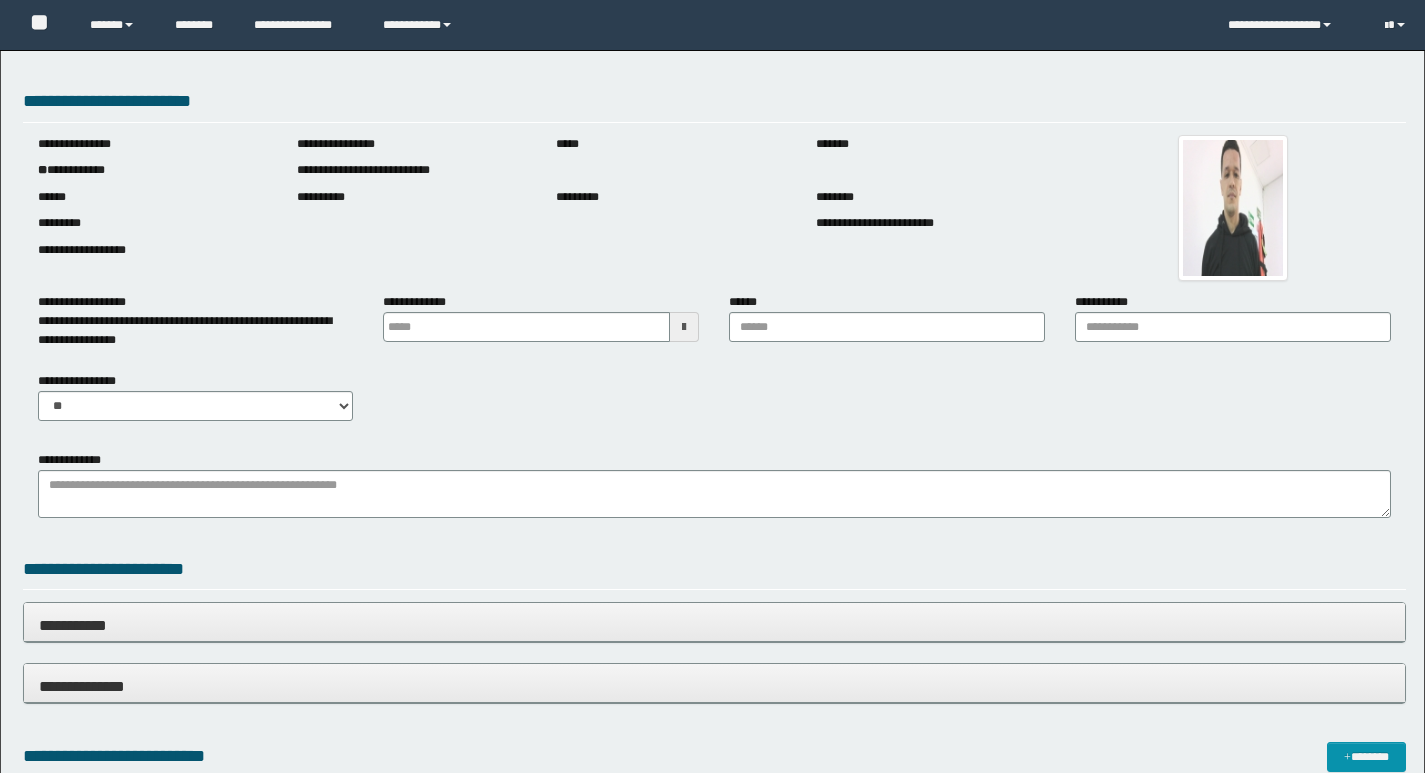 click at bounding box center (684, 327) 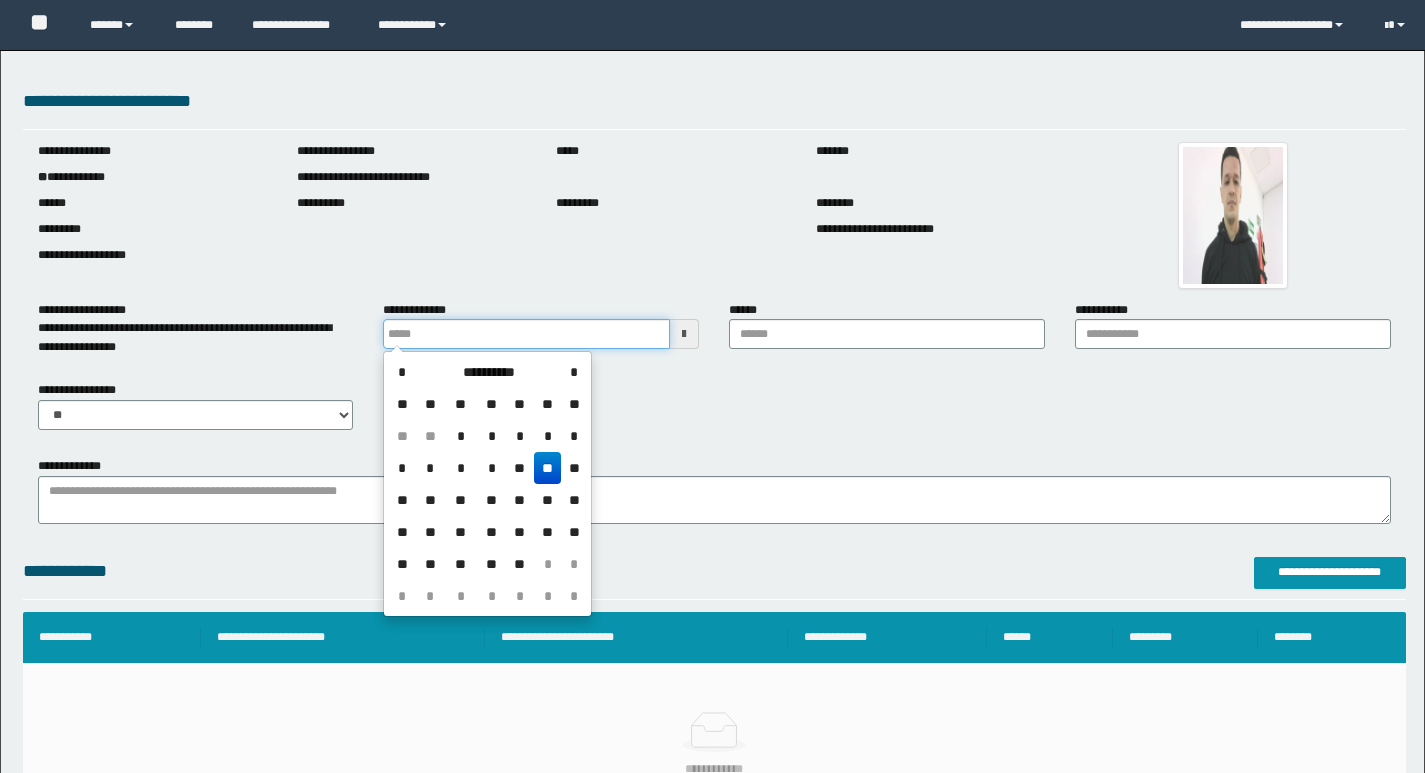 scroll, scrollTop: 0, scrollLeft: 0, axis: both 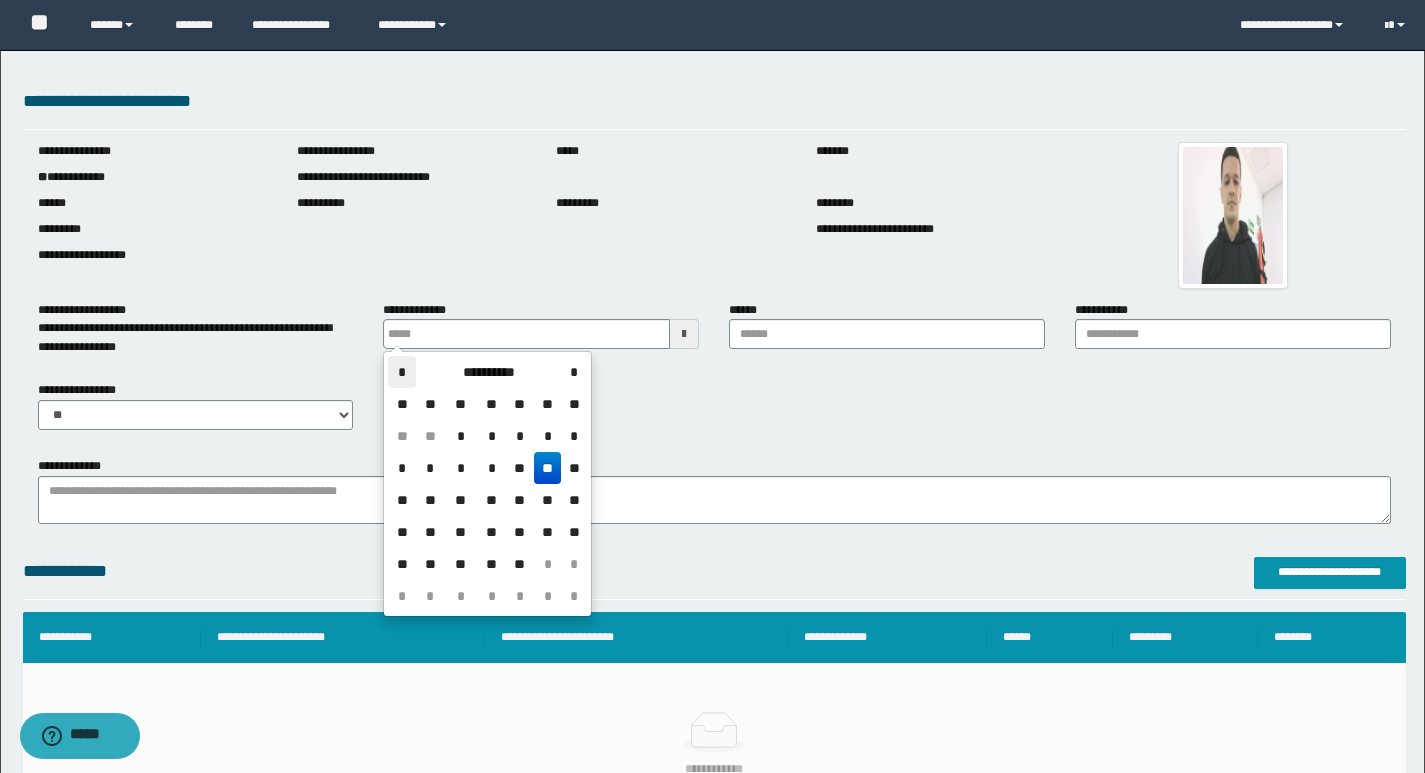click on "*" at bounding box center [402, 372] 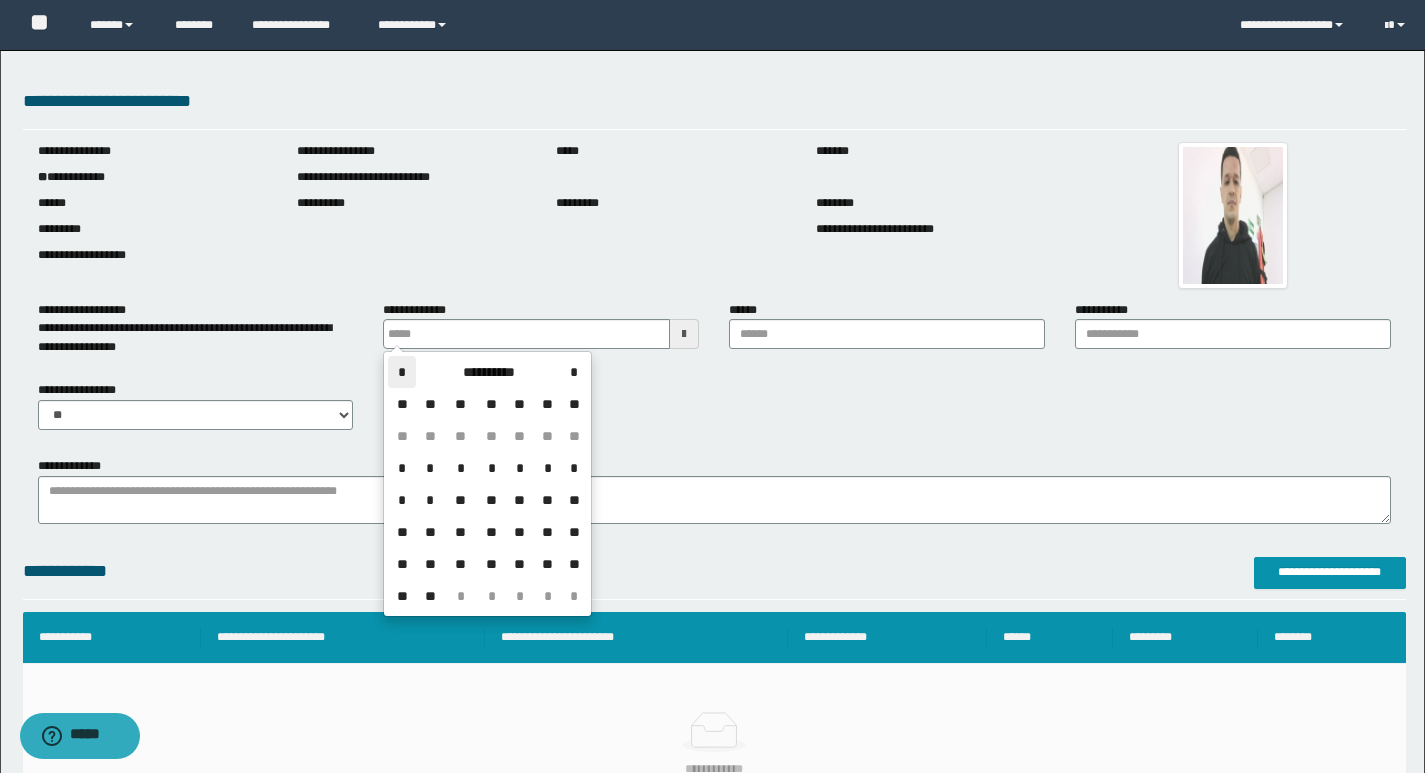 click on "*" at bounding box center [402, 372] 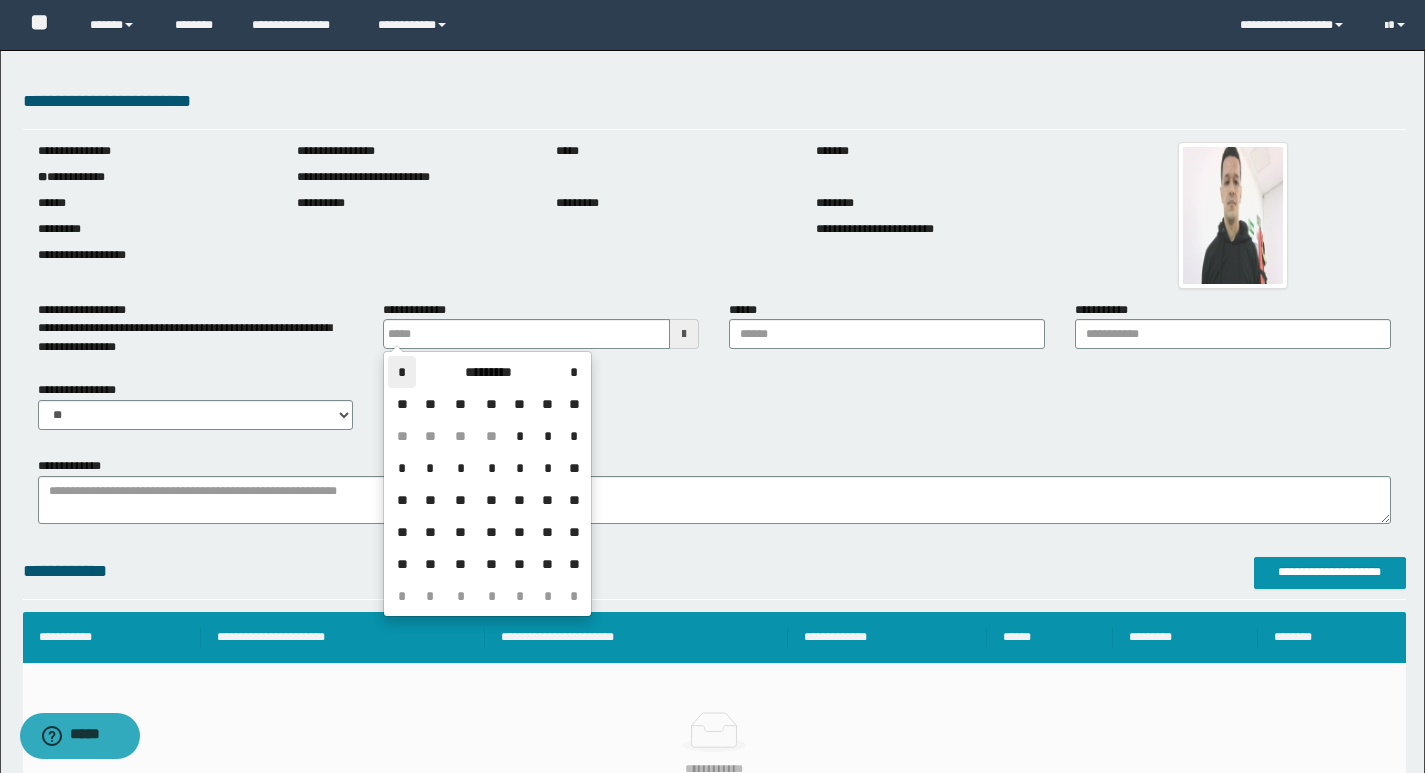 click on "*" at bounding box center (402, 372) 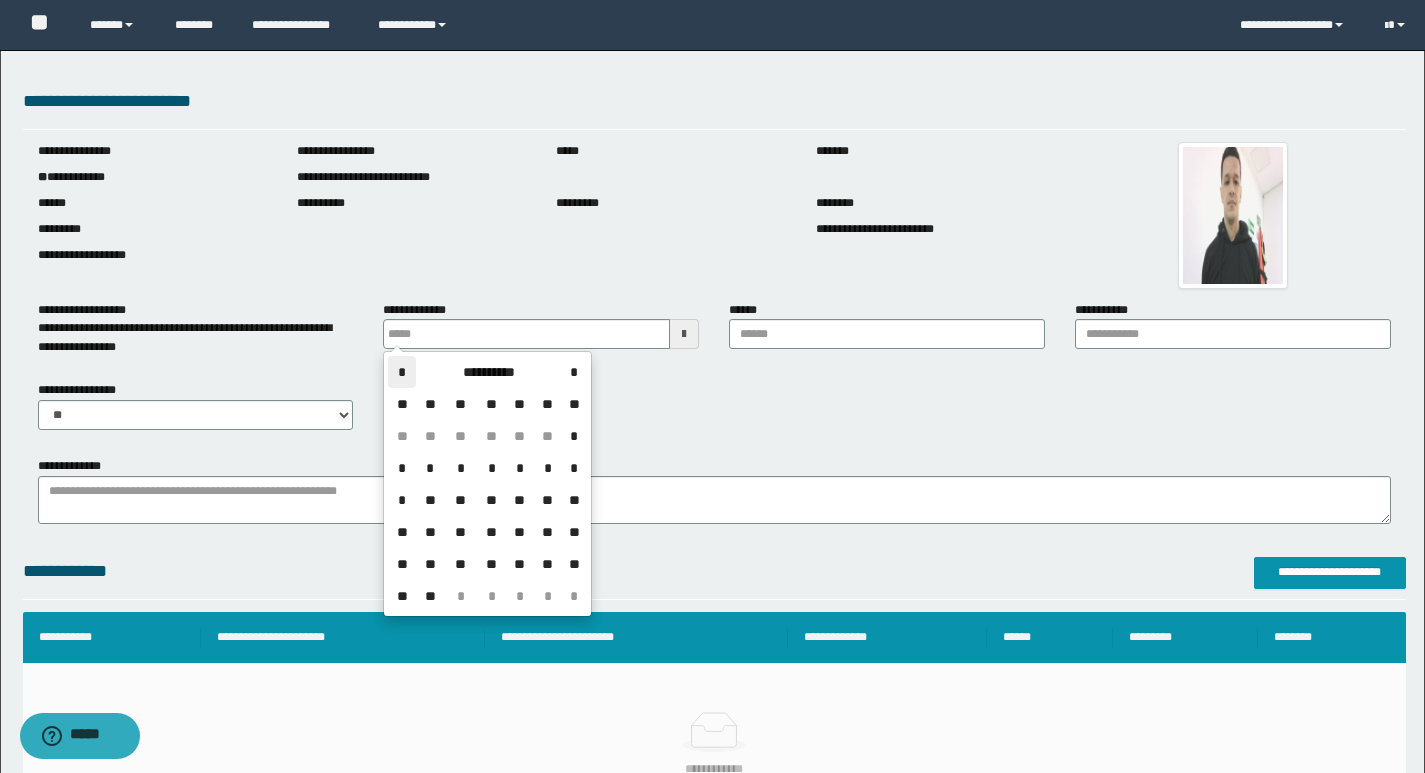 click on "*" at bounding box center (402, 372) 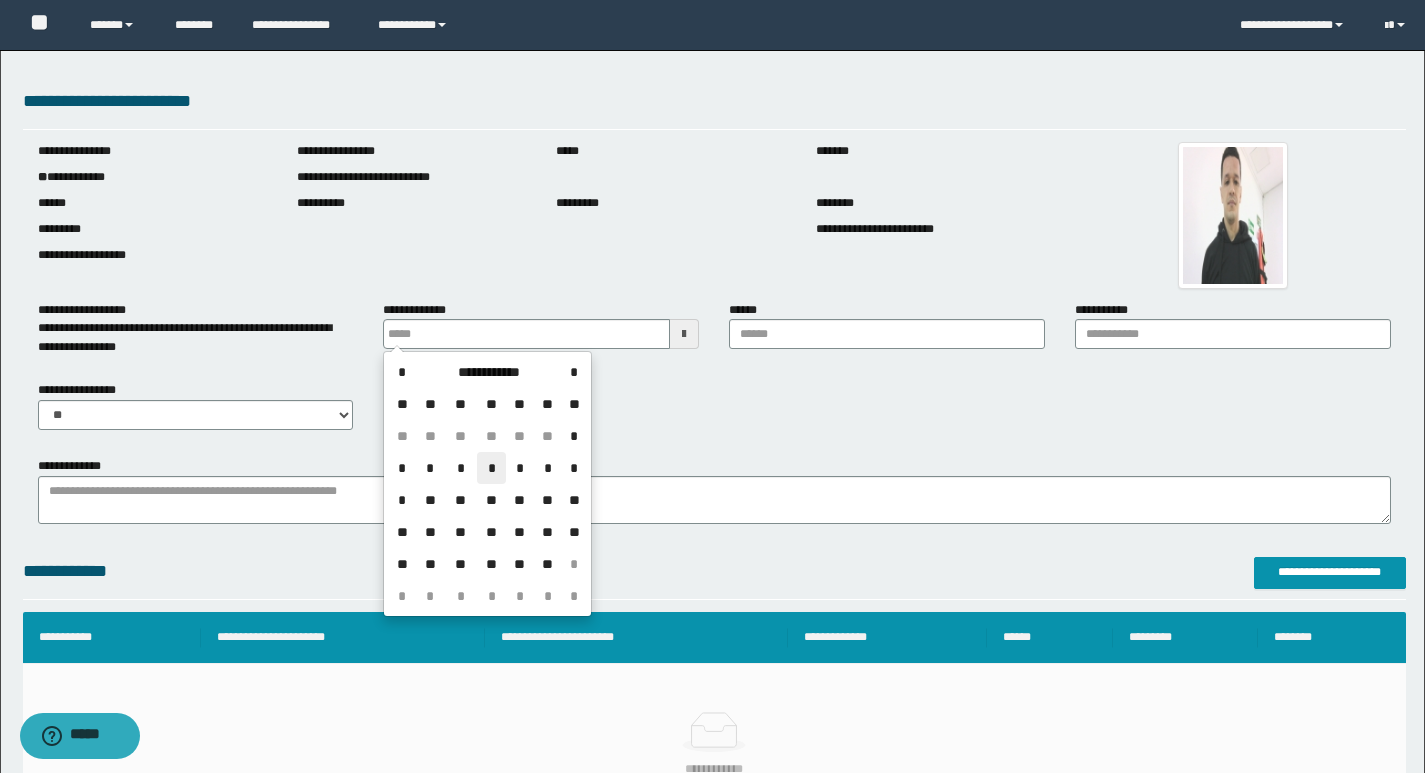 click on "*" at bounding box center [491, 468] 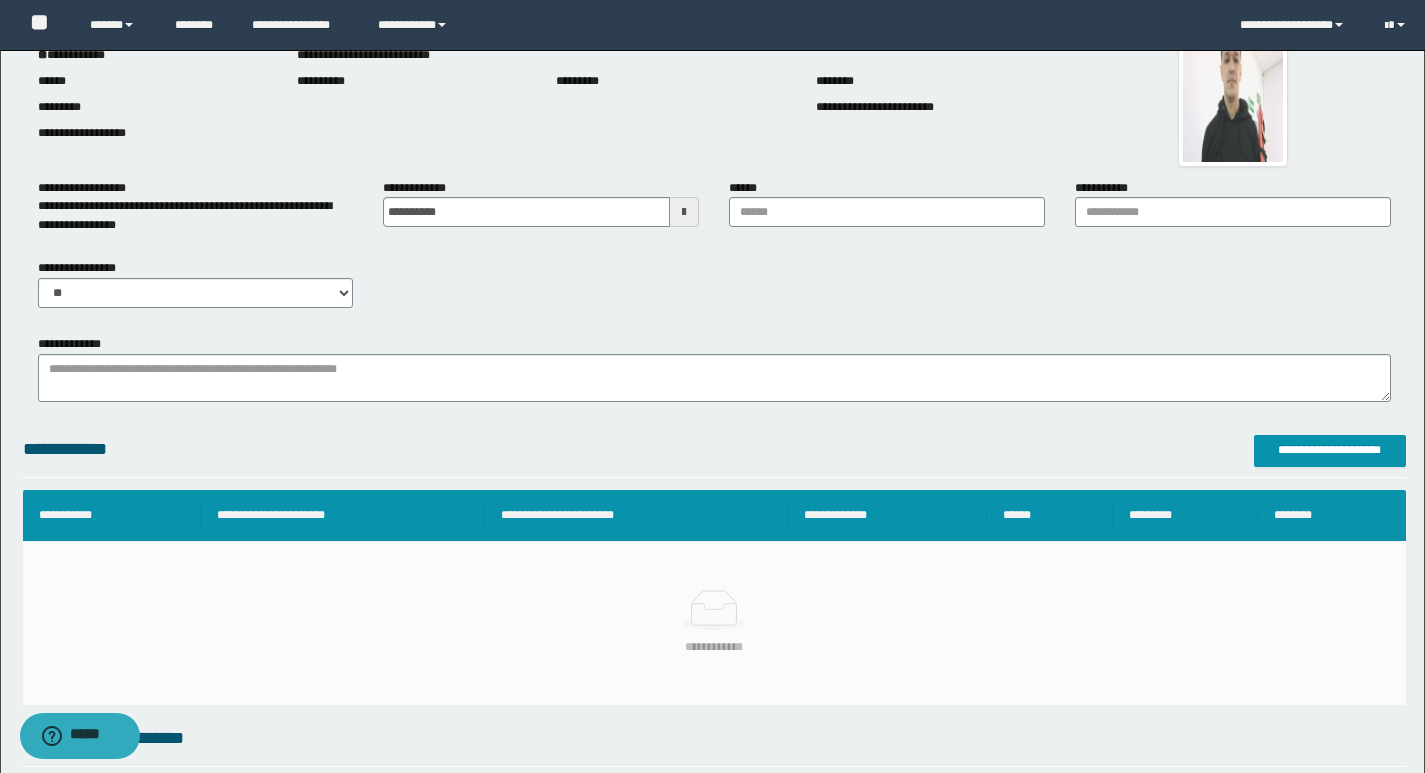 scroll, scrollTop: 100, scrollLeft: 0, axis: vertical 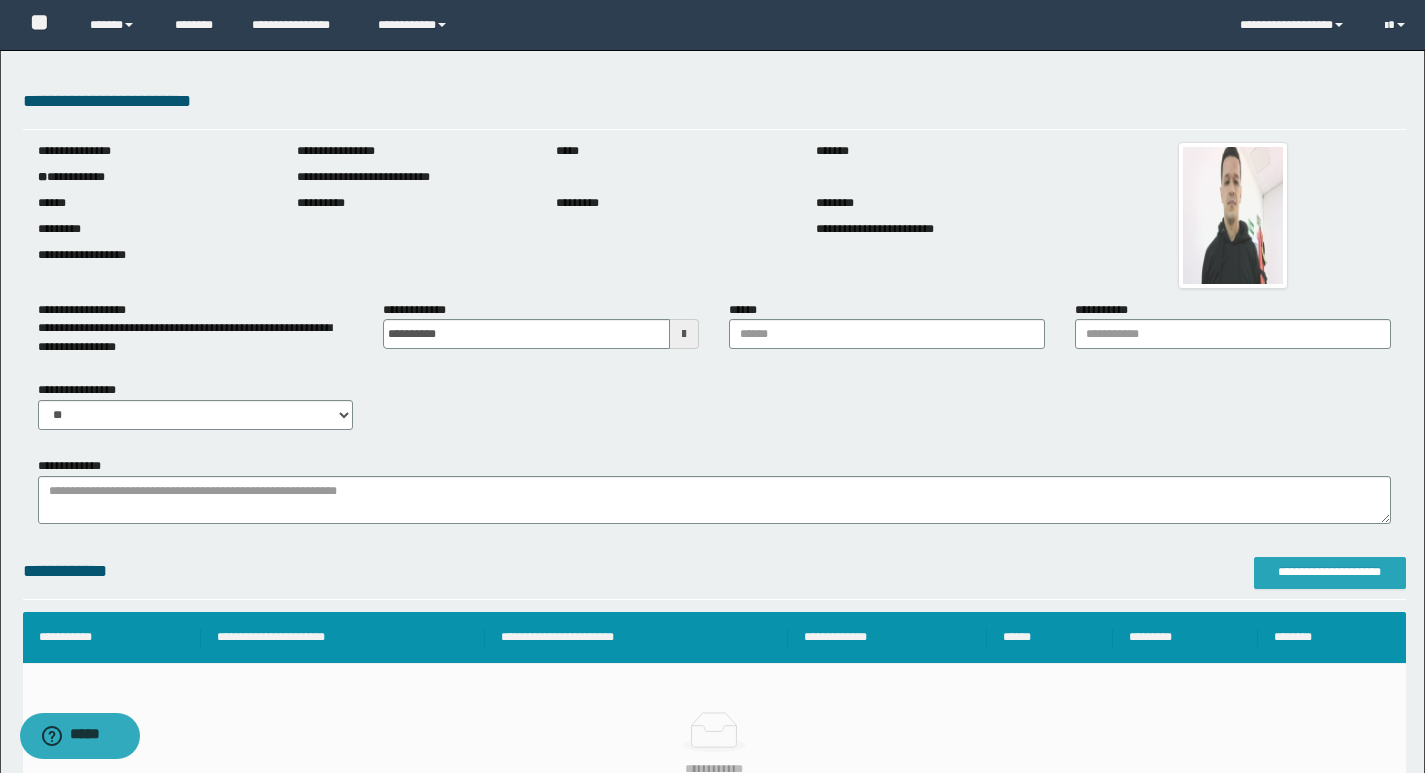 click on "**********" at bounding box center (1330, 573) 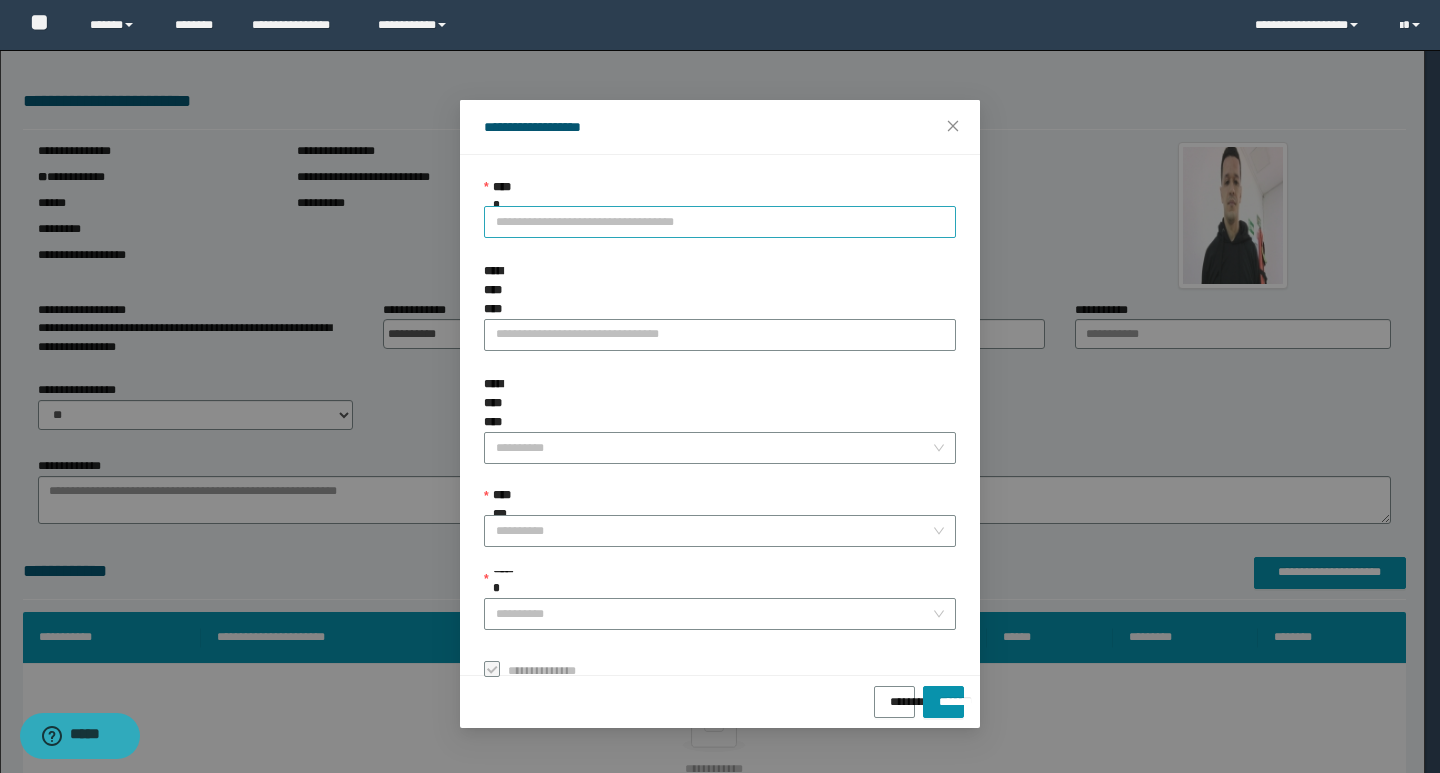 click on "**********" at bounding box center (720, 222) 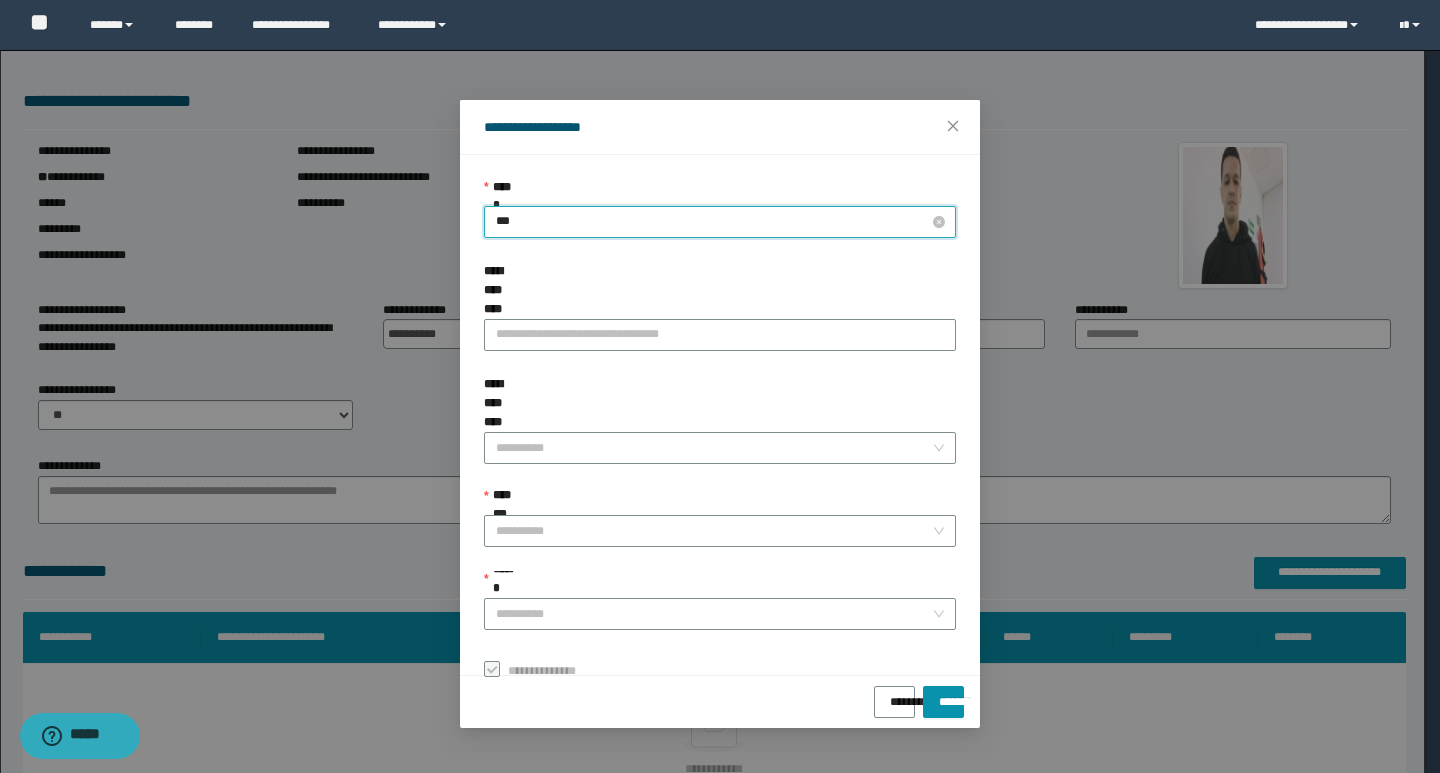 type on "****" 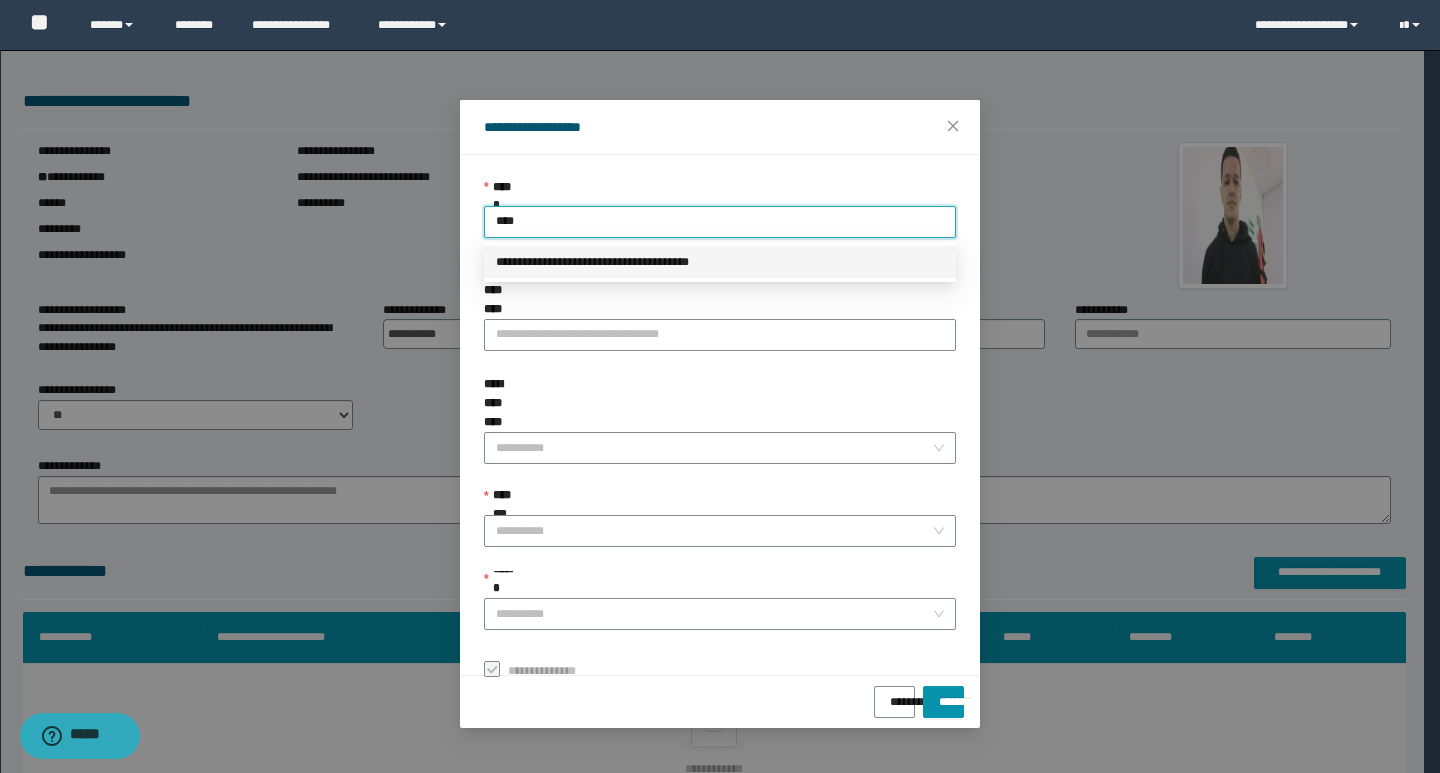 click on "**********" at bounding box center [720, 262] 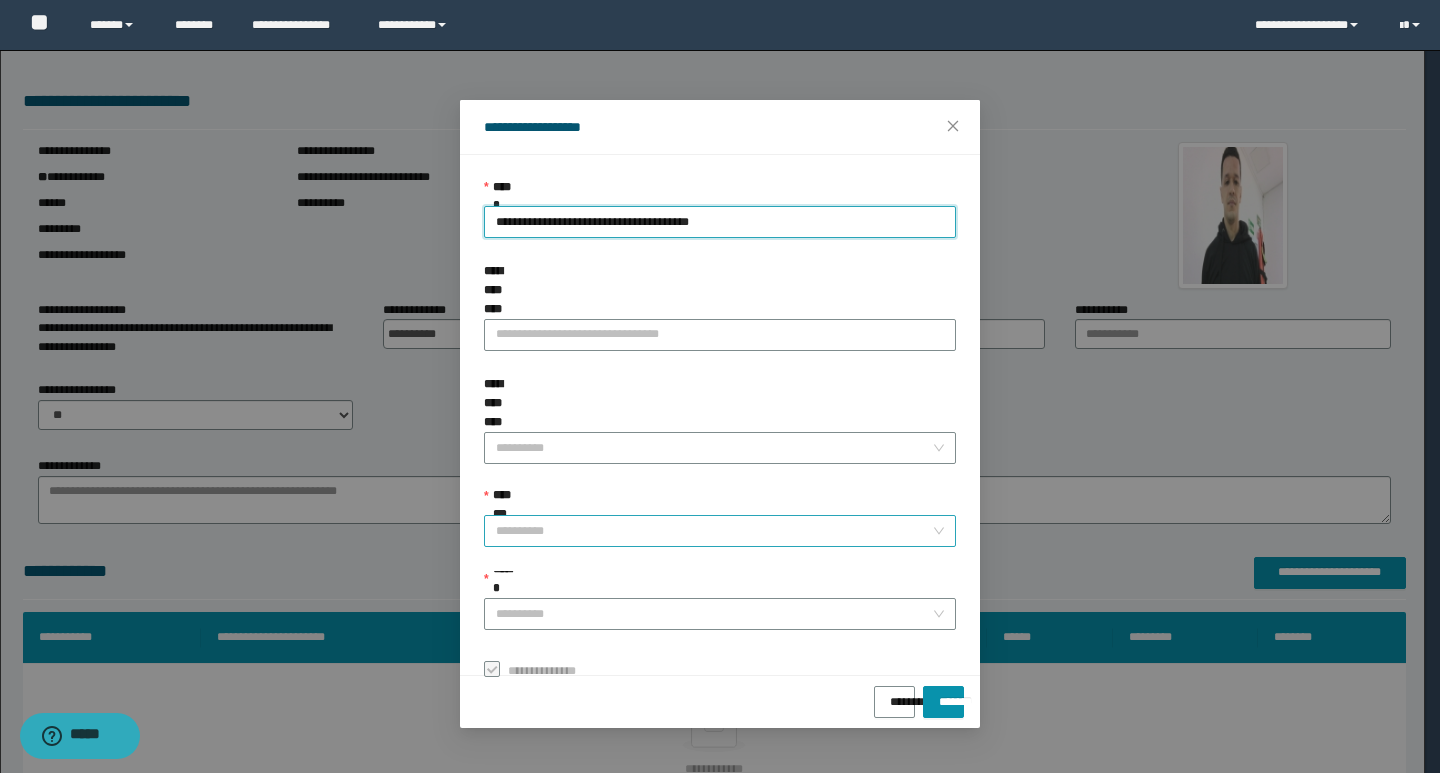 click on "**********" at bounding box center (720, 531) 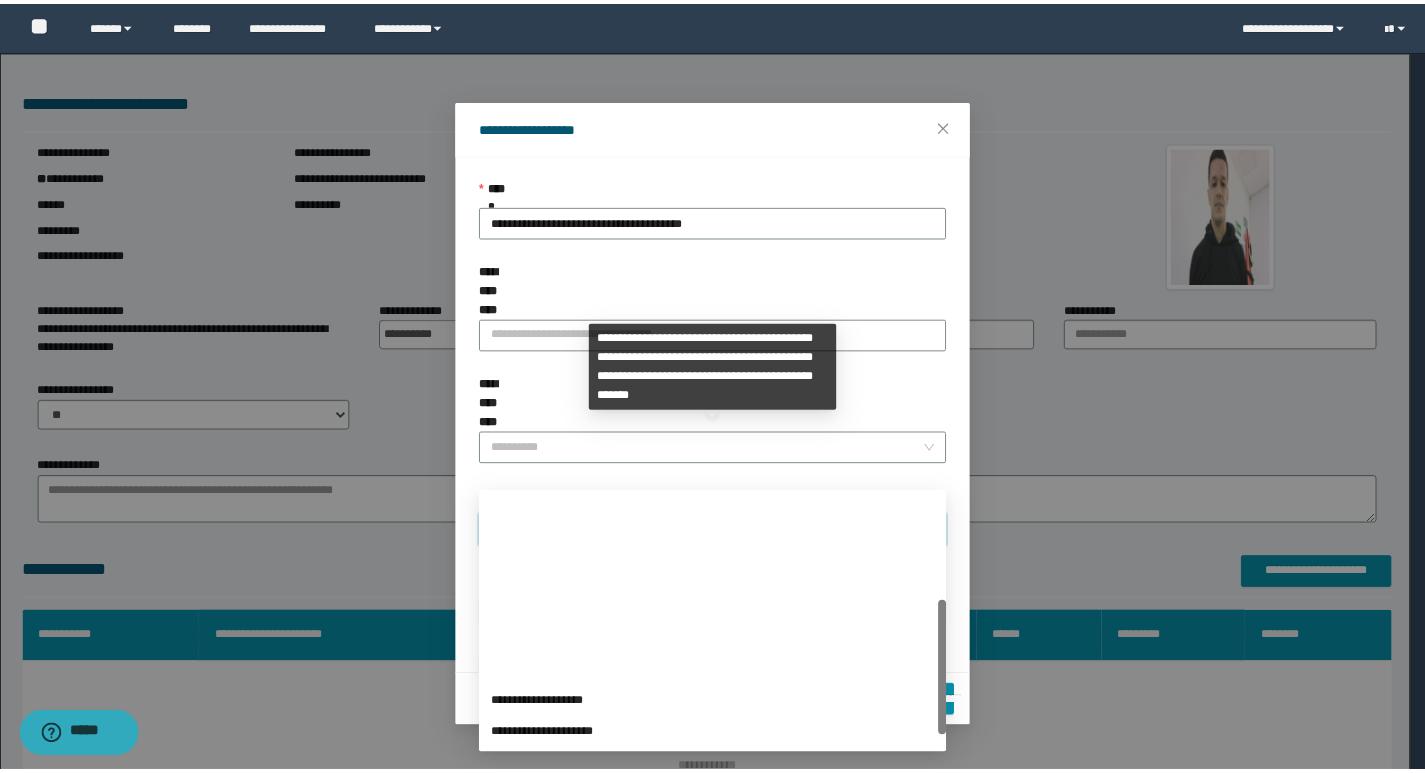 scroll, scrollTop: 200, scrollLeft: 0, axis: vertical 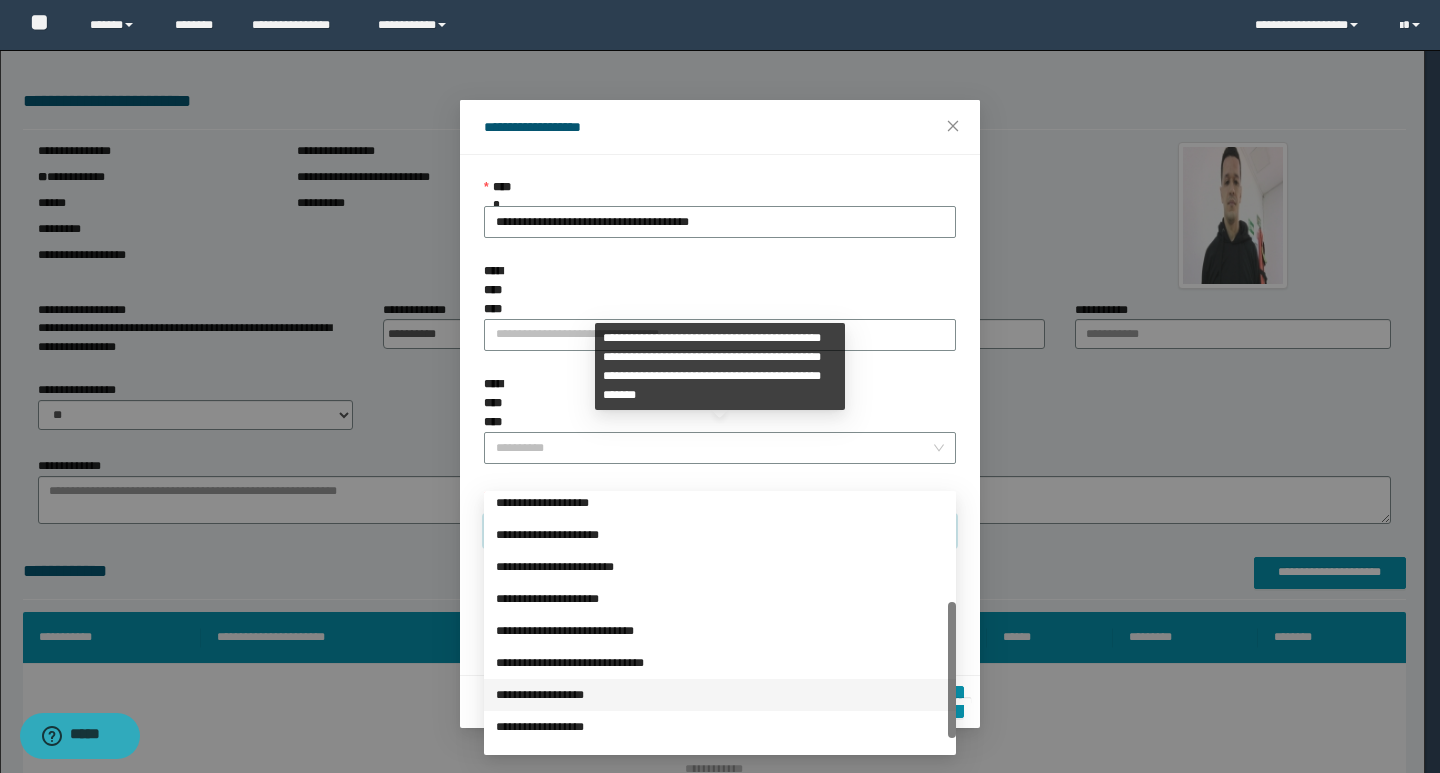 click on "**********" at bounding box center [720, 695] 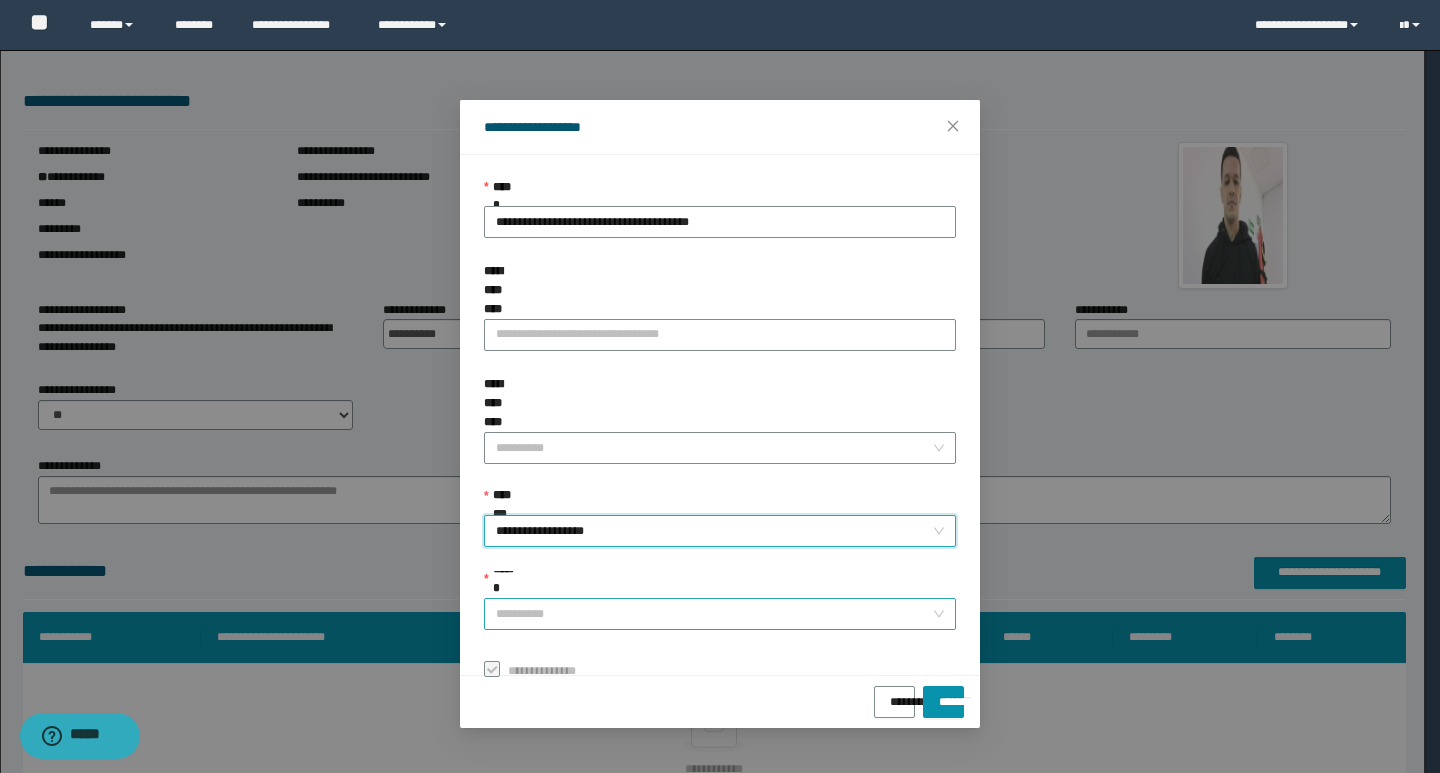 click on "******" at bounding box center [714, 614] 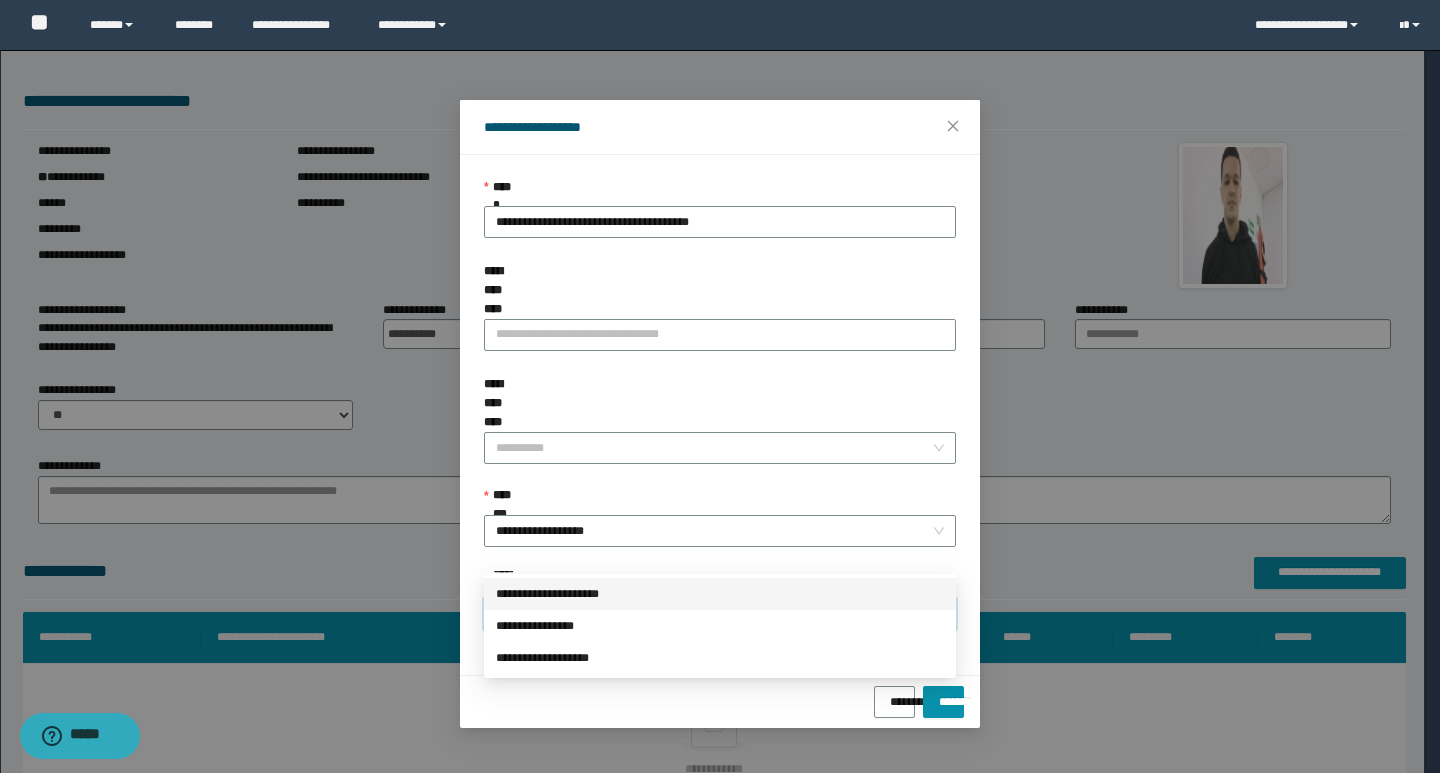 click on "**********" at bounding box center [720, 594] 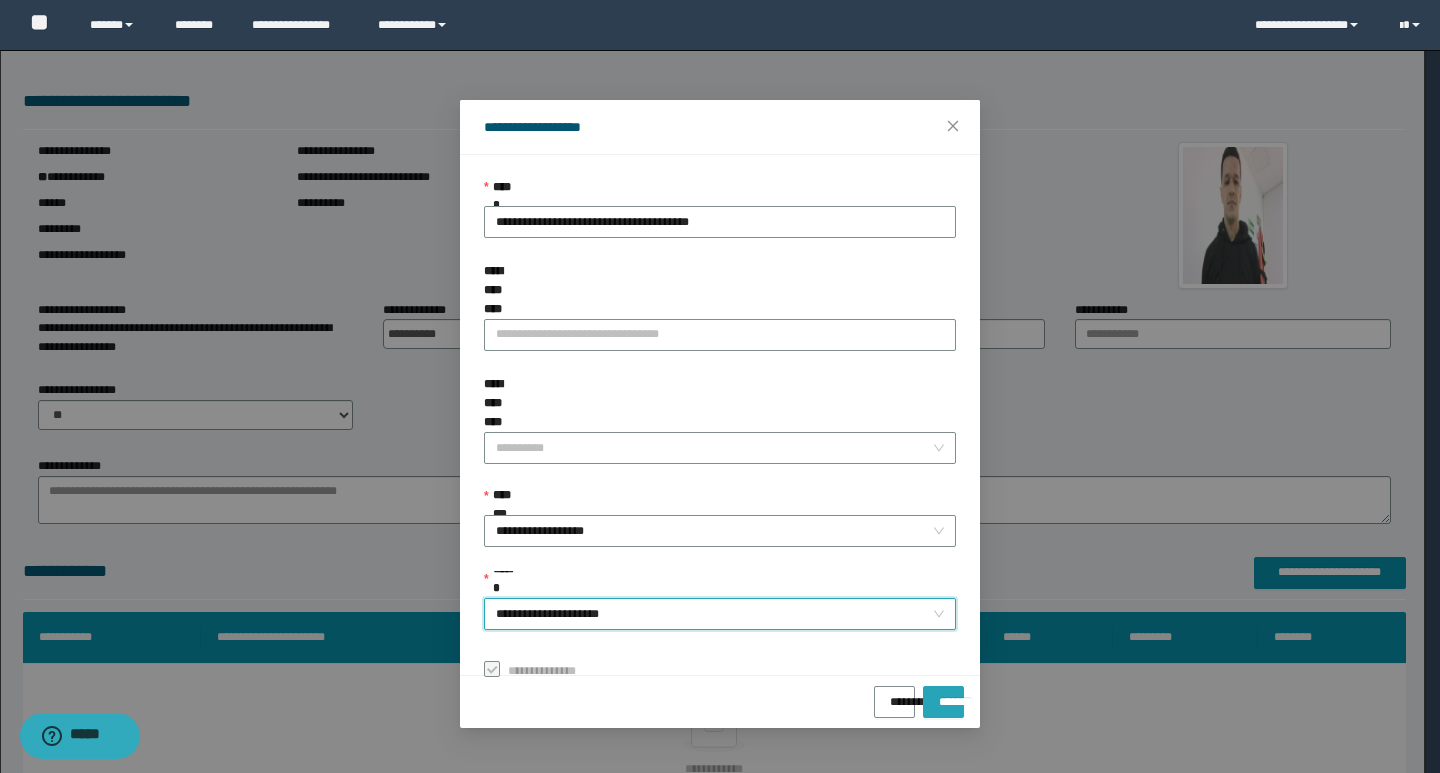 click on "*******" at bounding box center (943, 695) 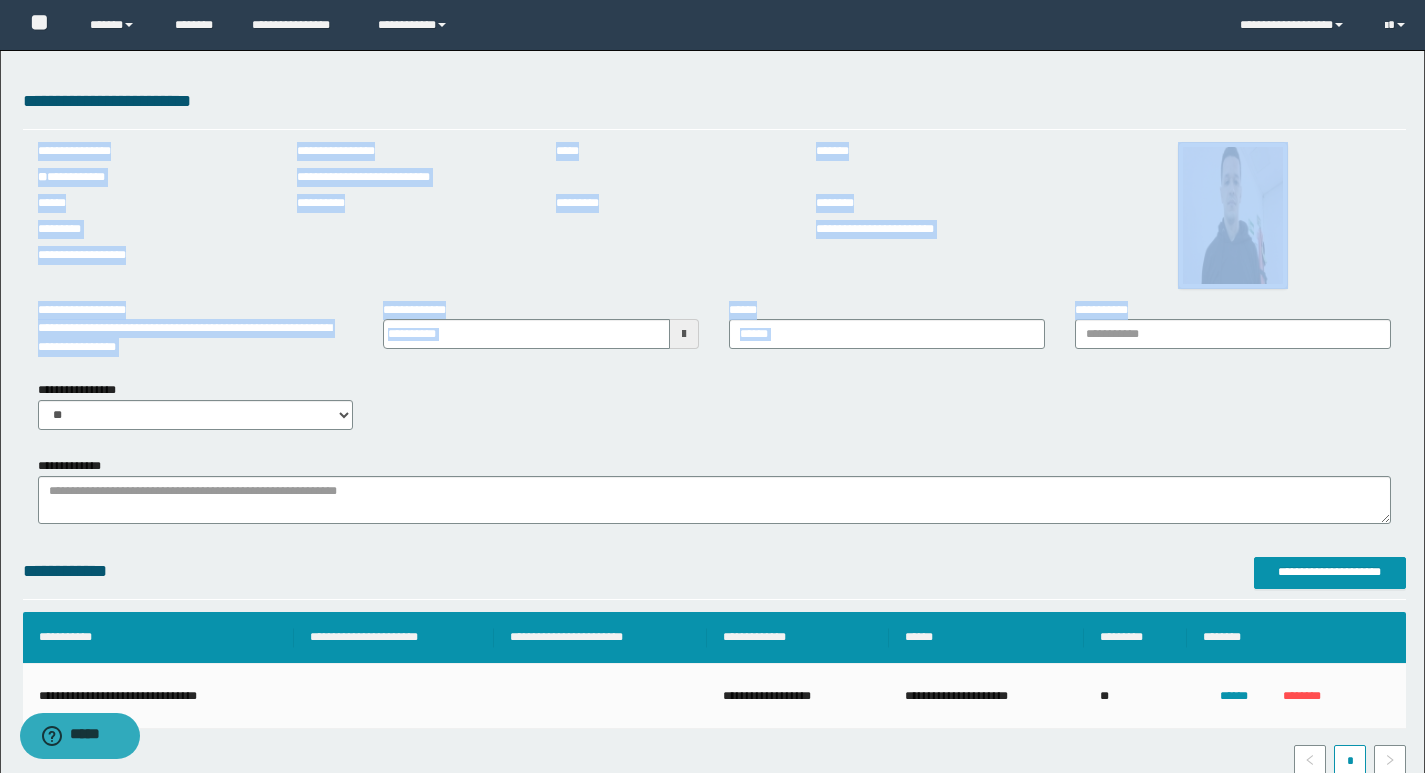 drag, startPoint x: 1384, startPoint y: 111, endPoint x: 1418, endPoint y: 313, distance: 204.8414 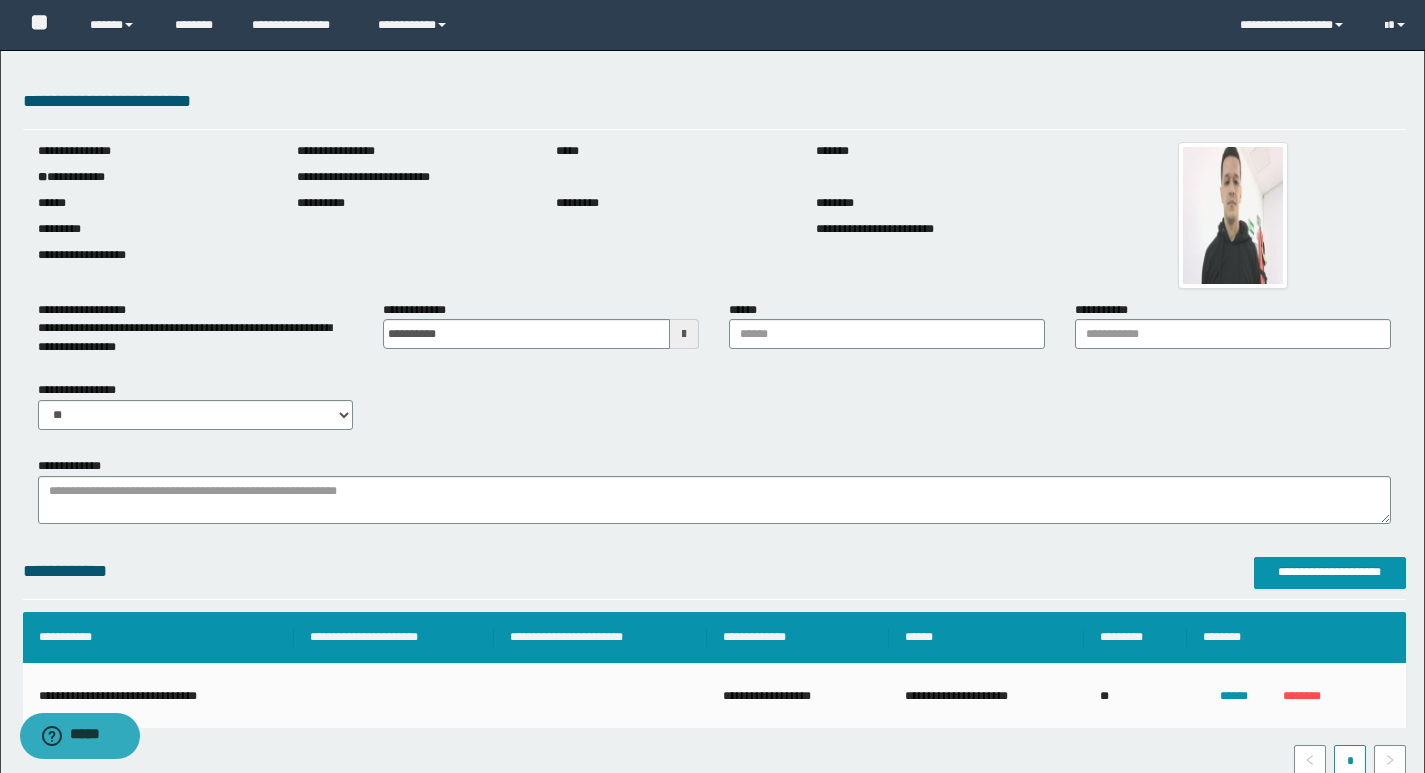 click on "**********" at bounding box center (714, 490) 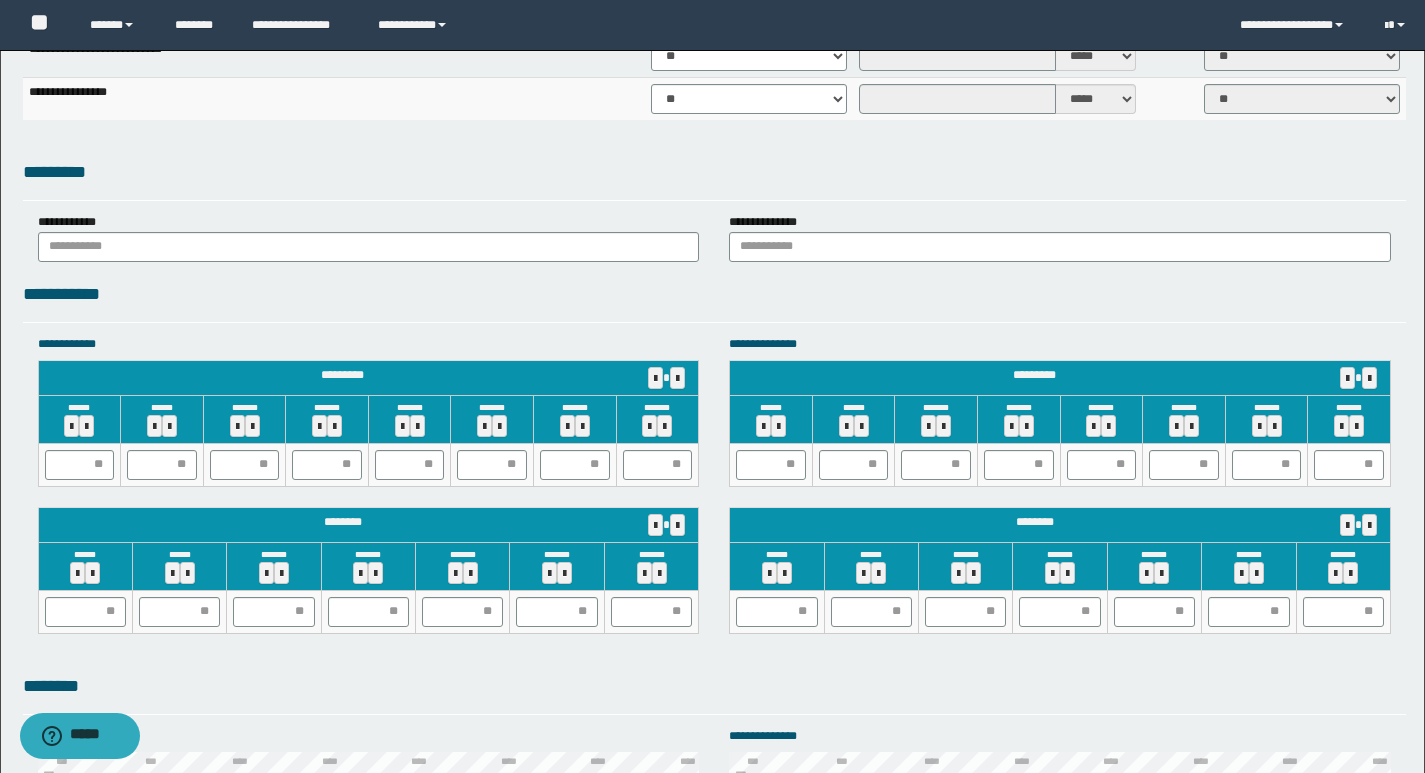 scroll, scrollTop: 1642, scrollLeft: 0, axis: vertical 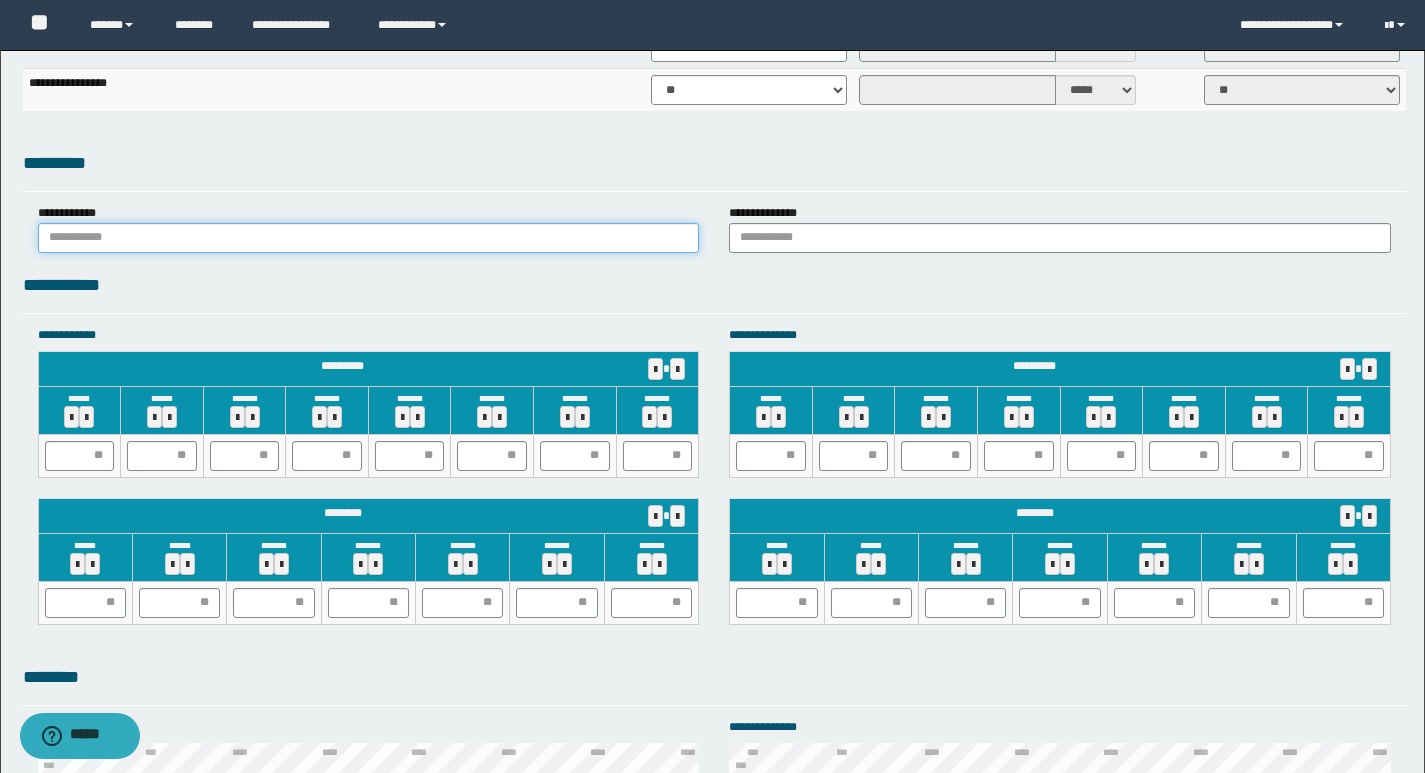 drag, startPoint x: 139, startPoint y: 237, endPoint x: 150, endPoint y: 238, distance: 11.045361 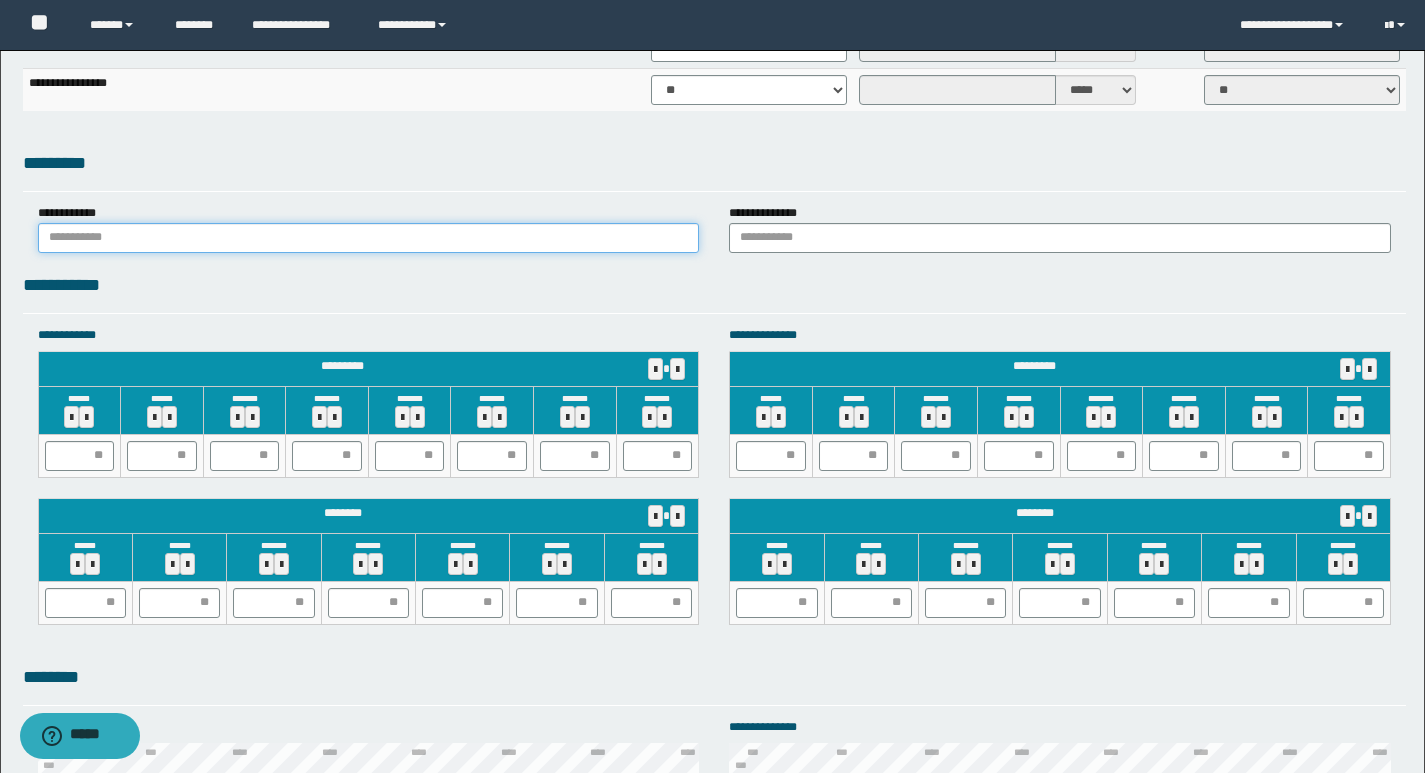 click at bounding box center (369, 238) 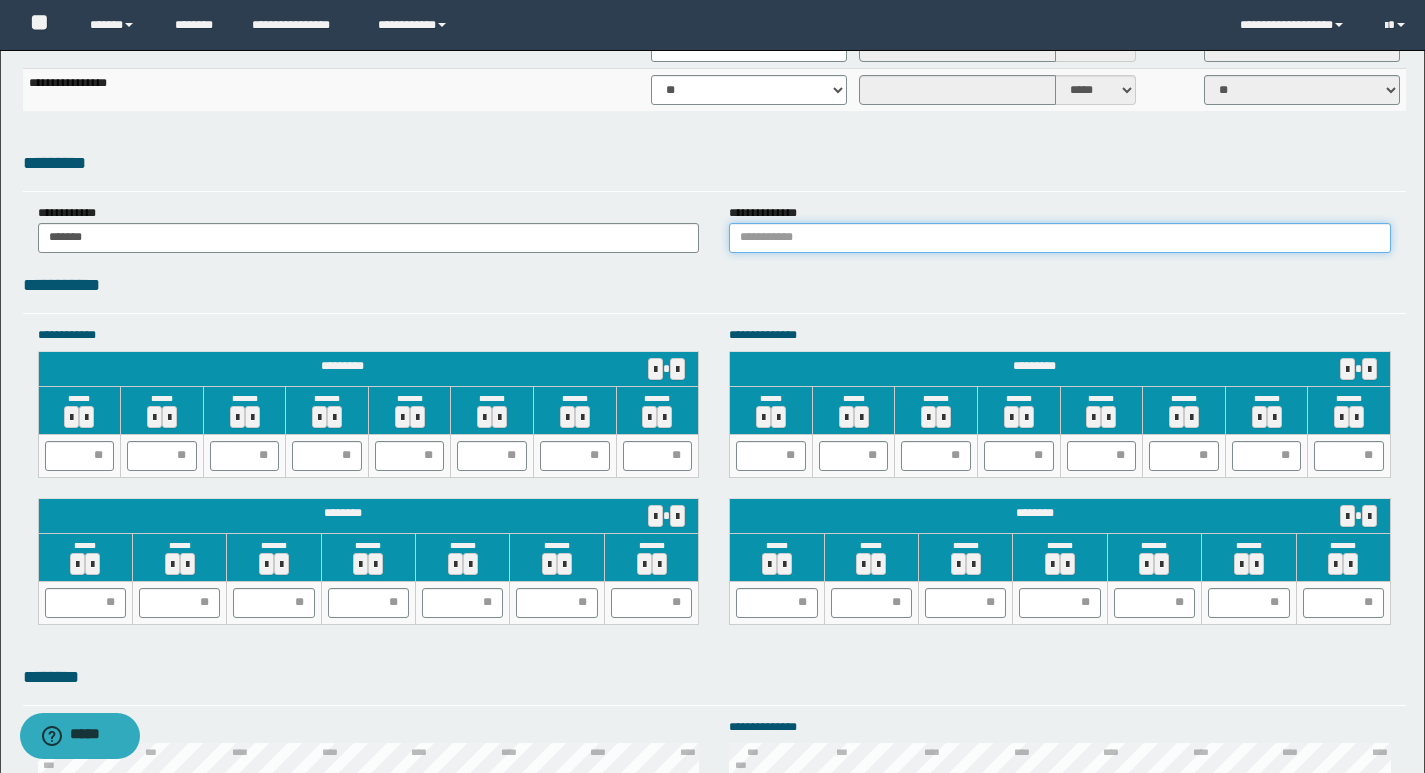 click at bounding box center (1060, 238) 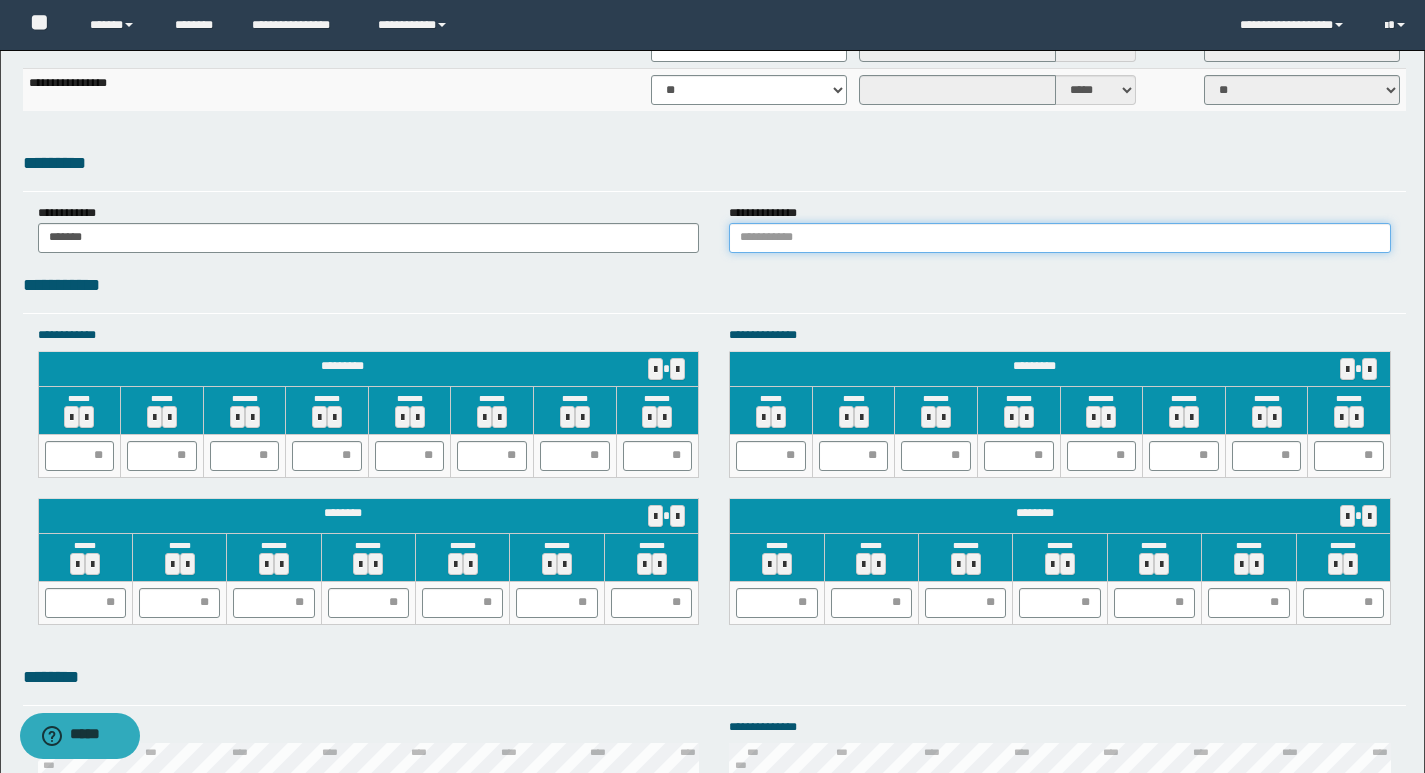 type on "******" 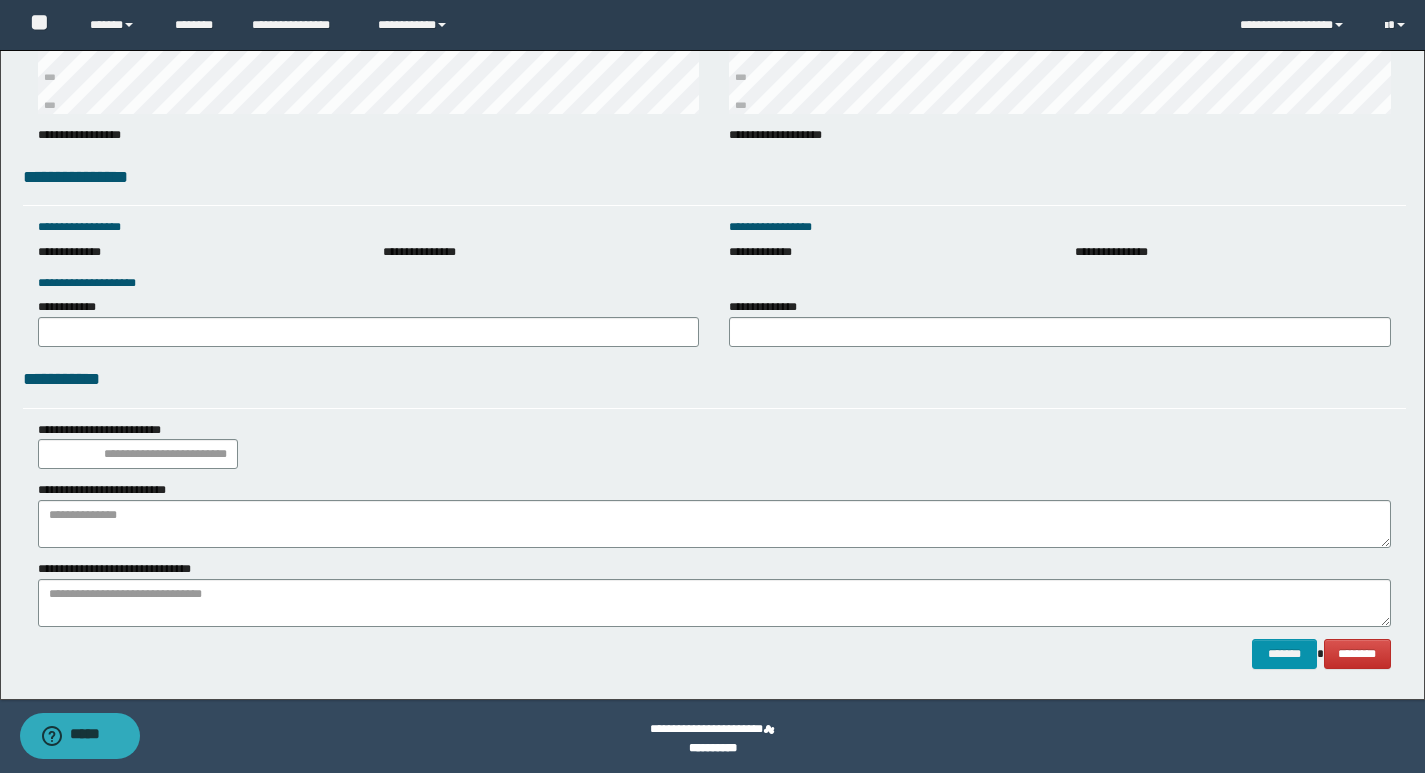 scroll, scrollTop: 2676, scrollLeft: 0, axis: vertical 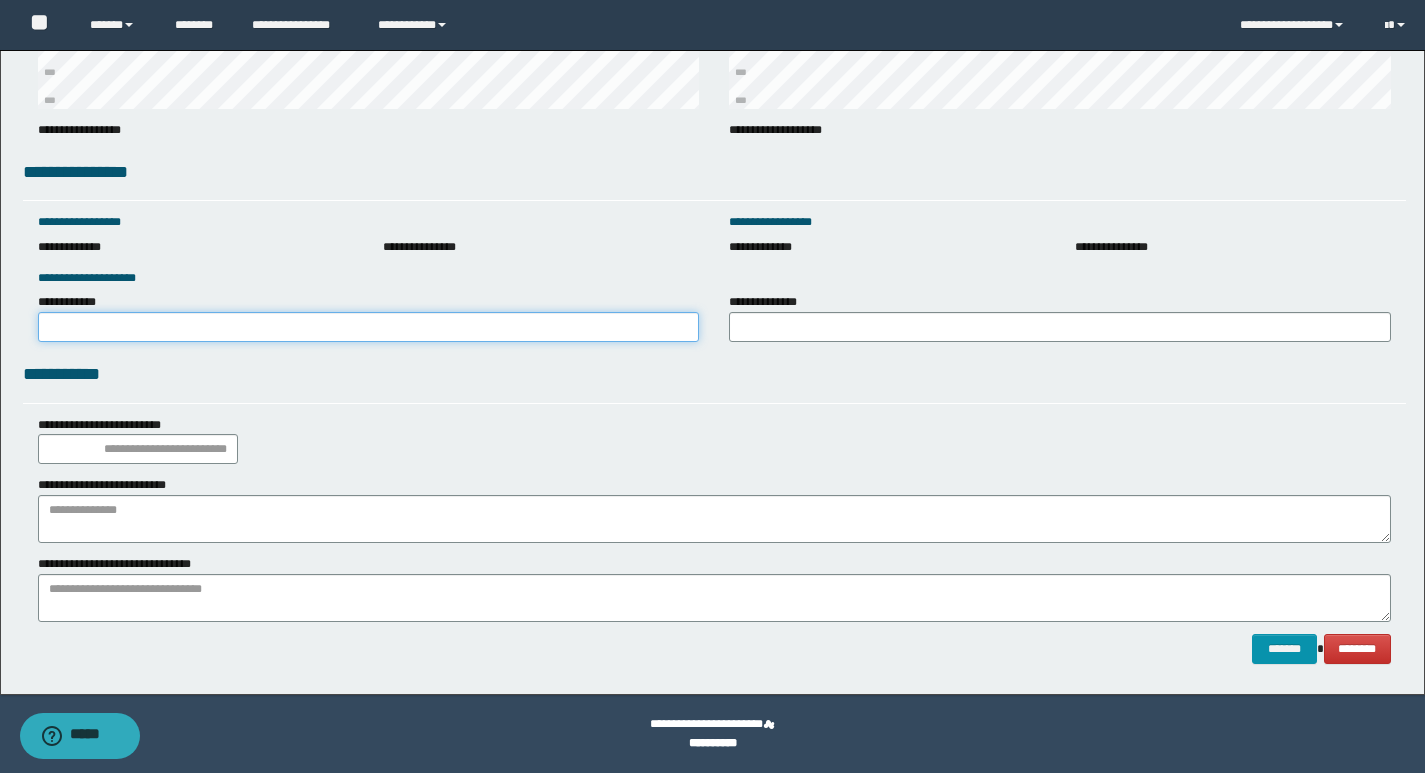 drag, startPoint x: 111, startPoint y: 326, endPoint x: 121, endPoint y: 329, distance: 10.440307 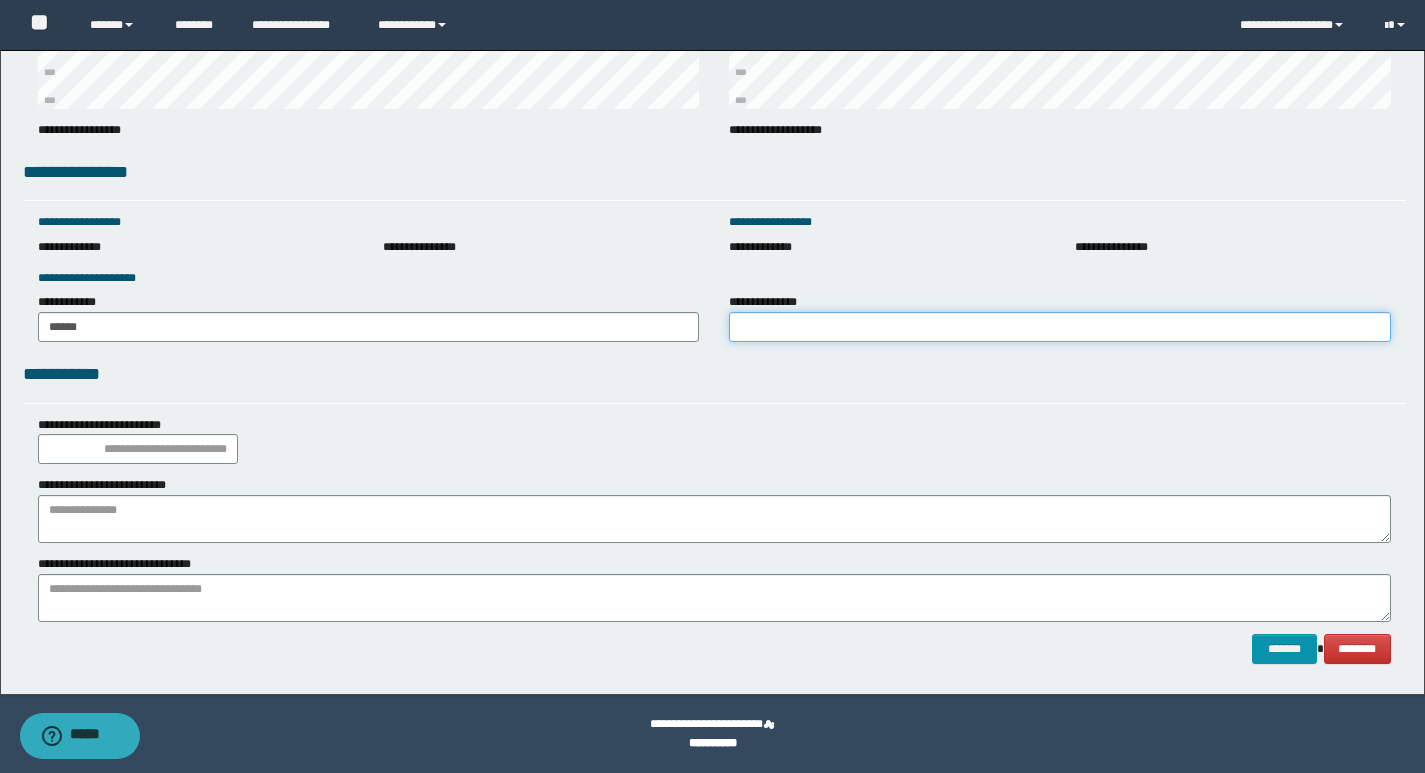 click on "**********" at bounding box center (1060, 327) 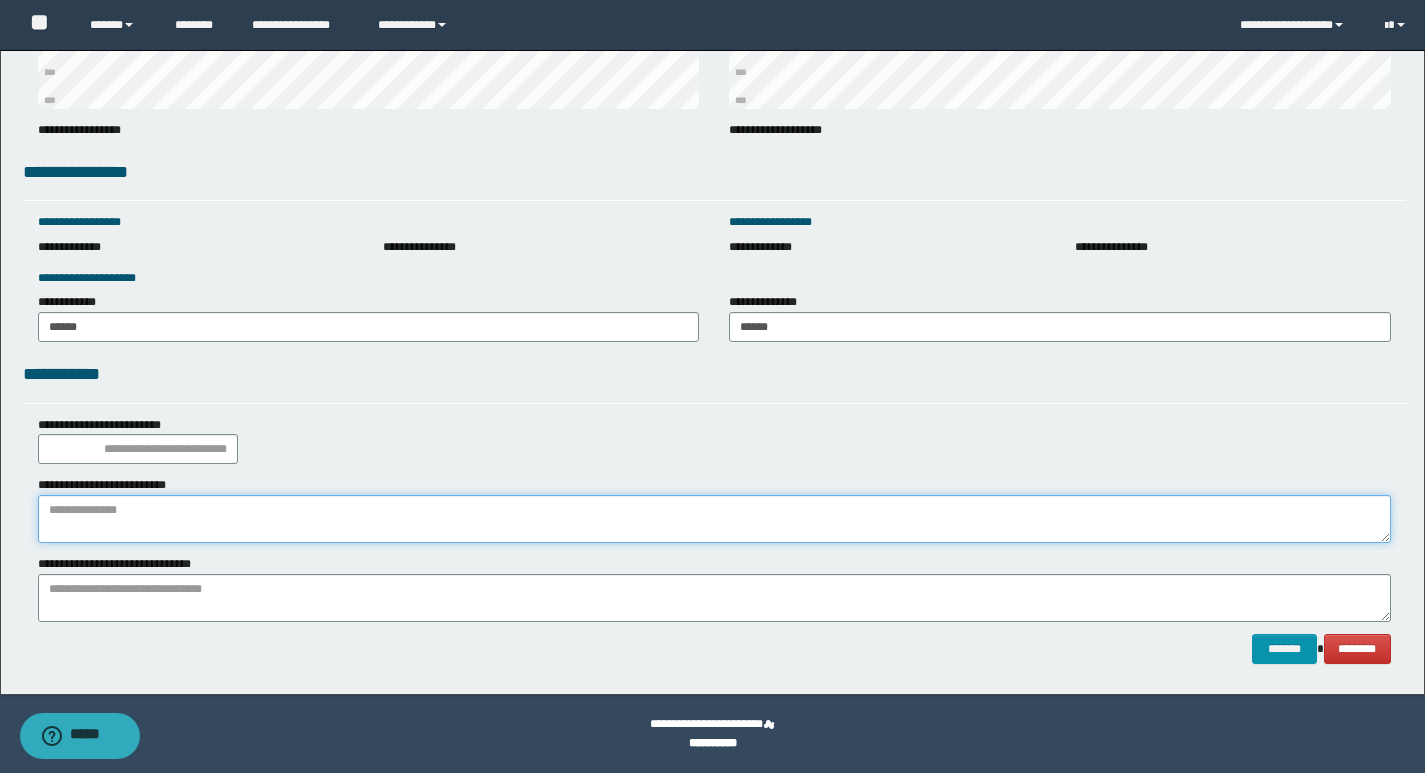 click at bounding box center (714, 519) 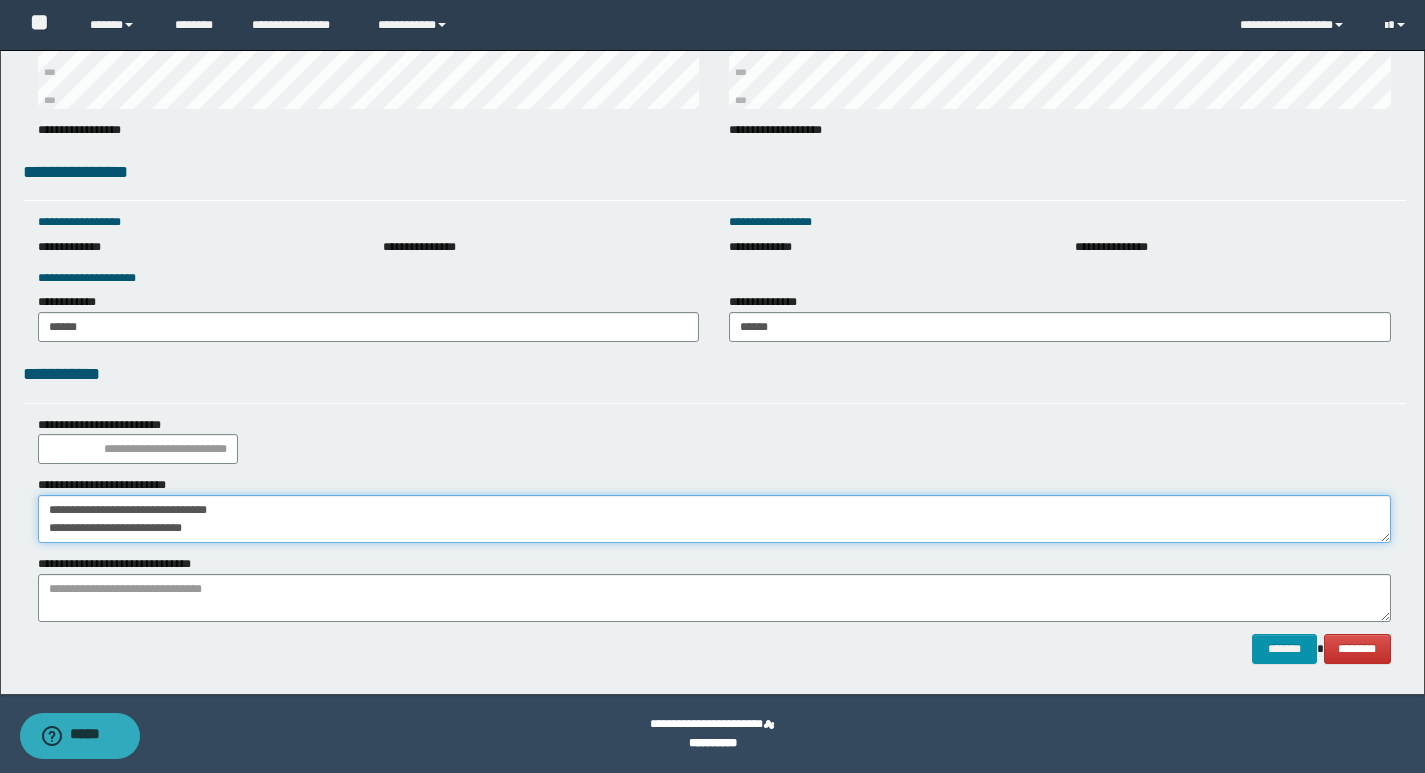 drag, startPoint x: 250, startPoint y: 533, endPoint x: 38, endPoint y: 489, distance: 216.5179 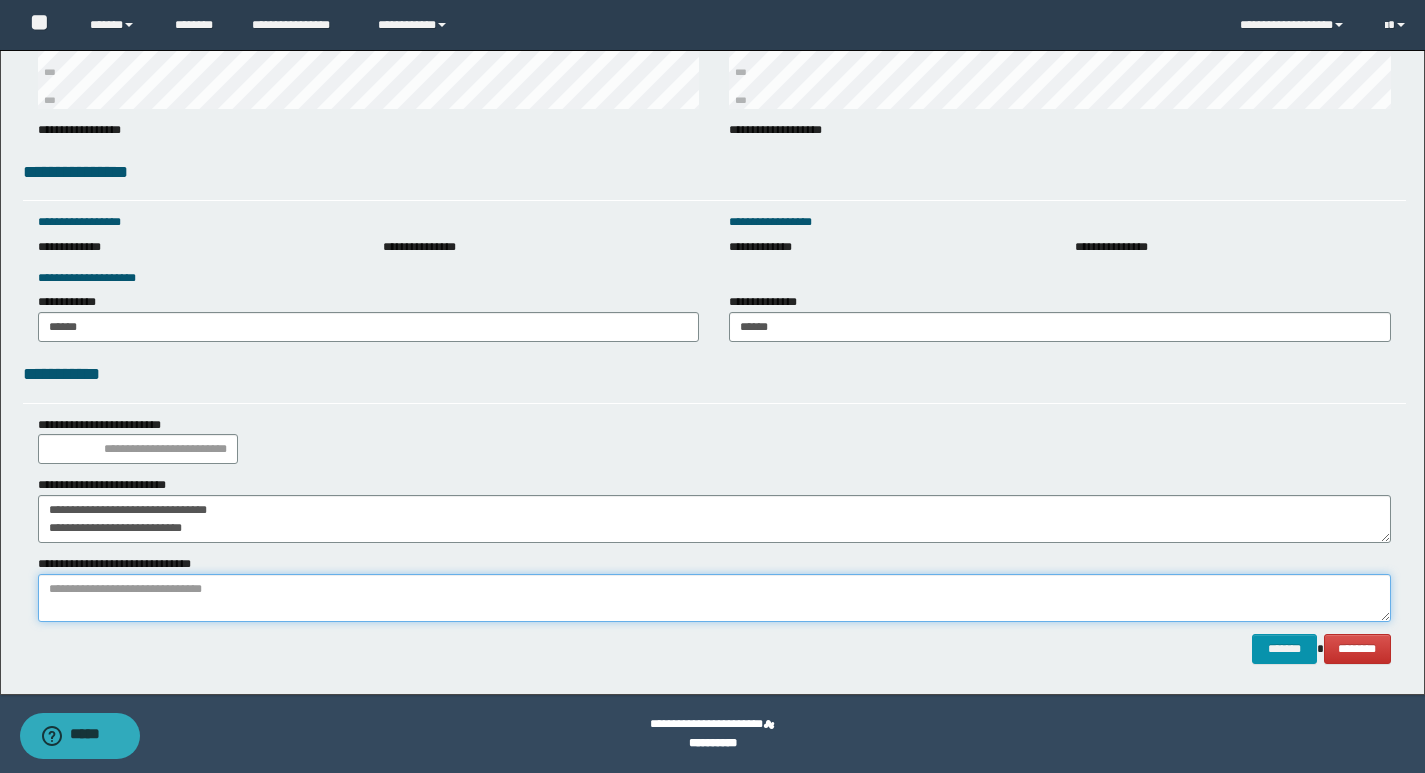 click at bounding box center [714, 598] 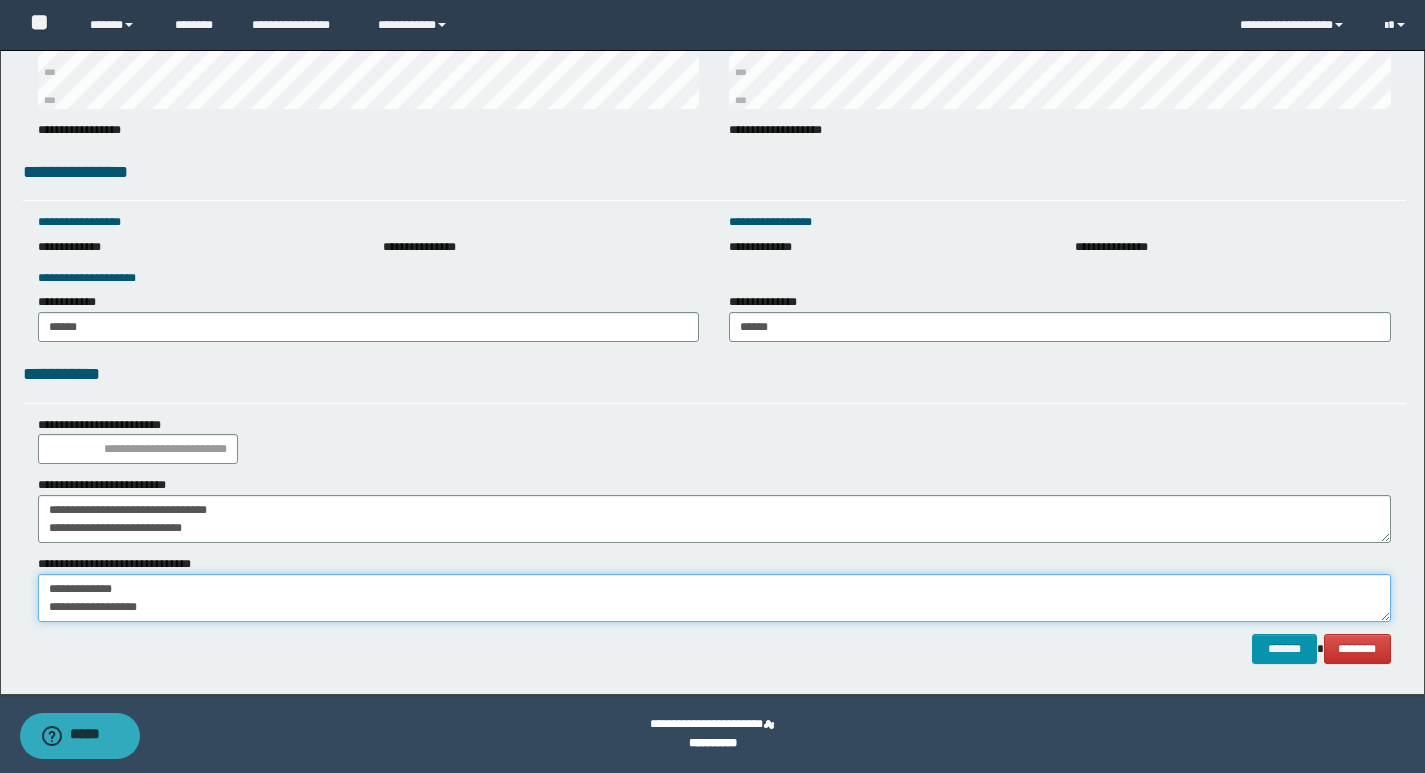 type on "**********" 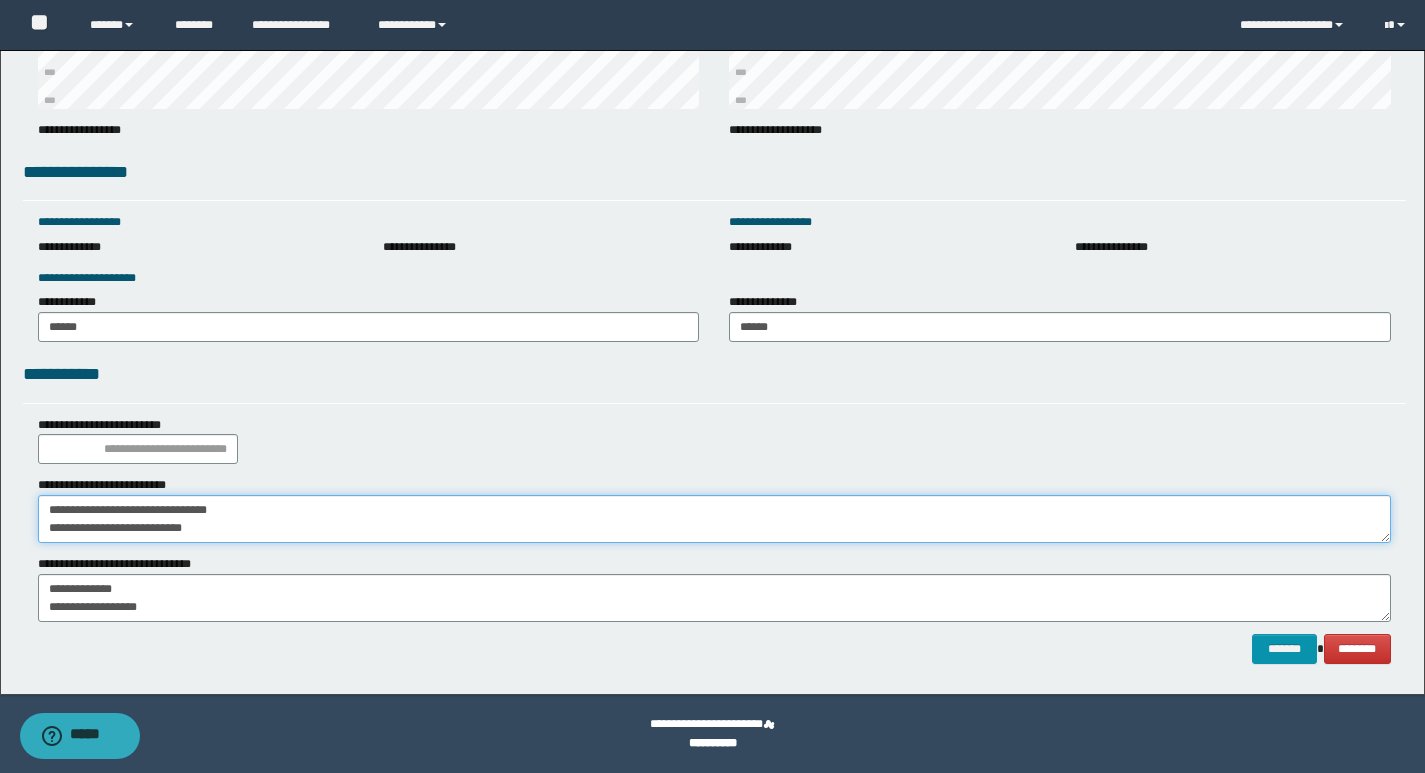 drag, startPoint x: 260, startPoint y: 535, endPoint x: 40, endPoint y: 506, distance: 221.90314 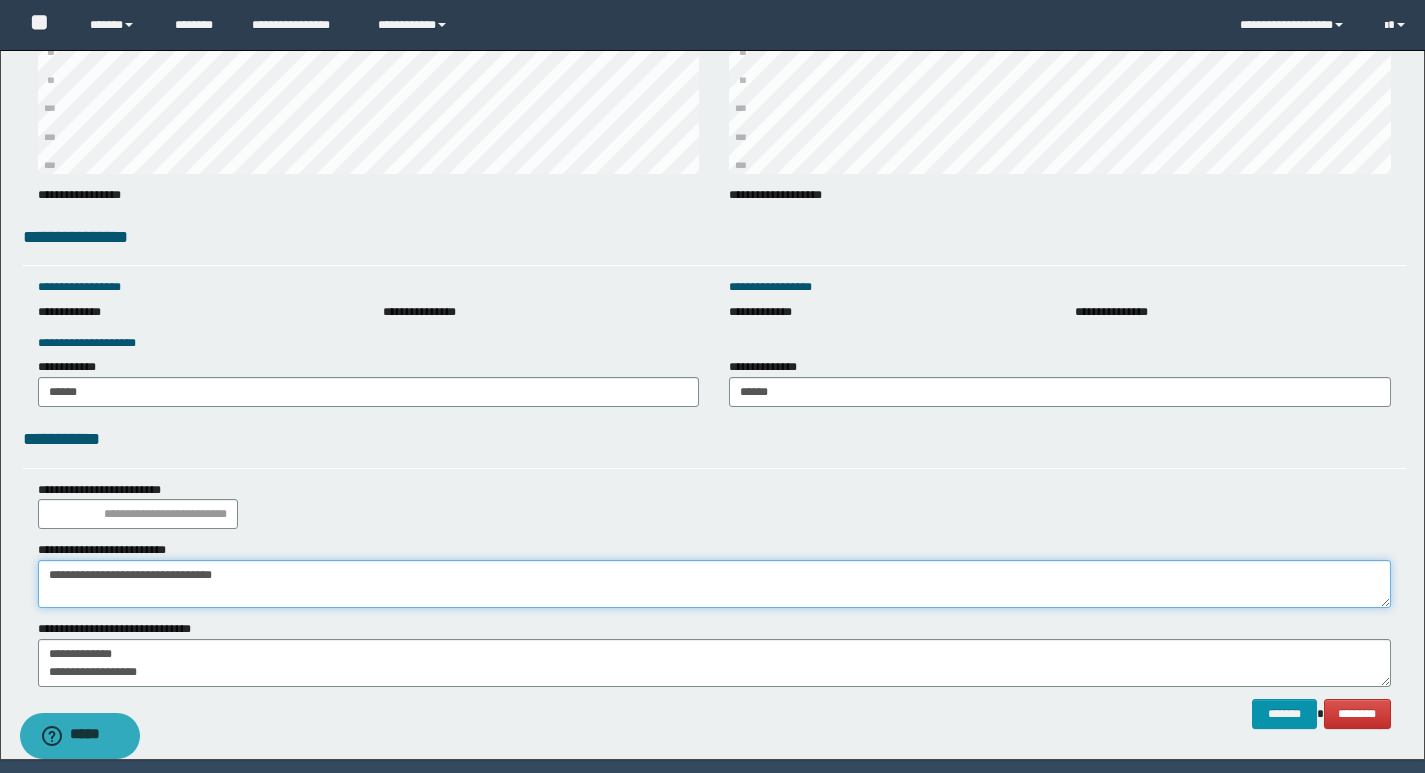 scroll, scrollTop: 2576, scrollLeft: 0, axis: vertical 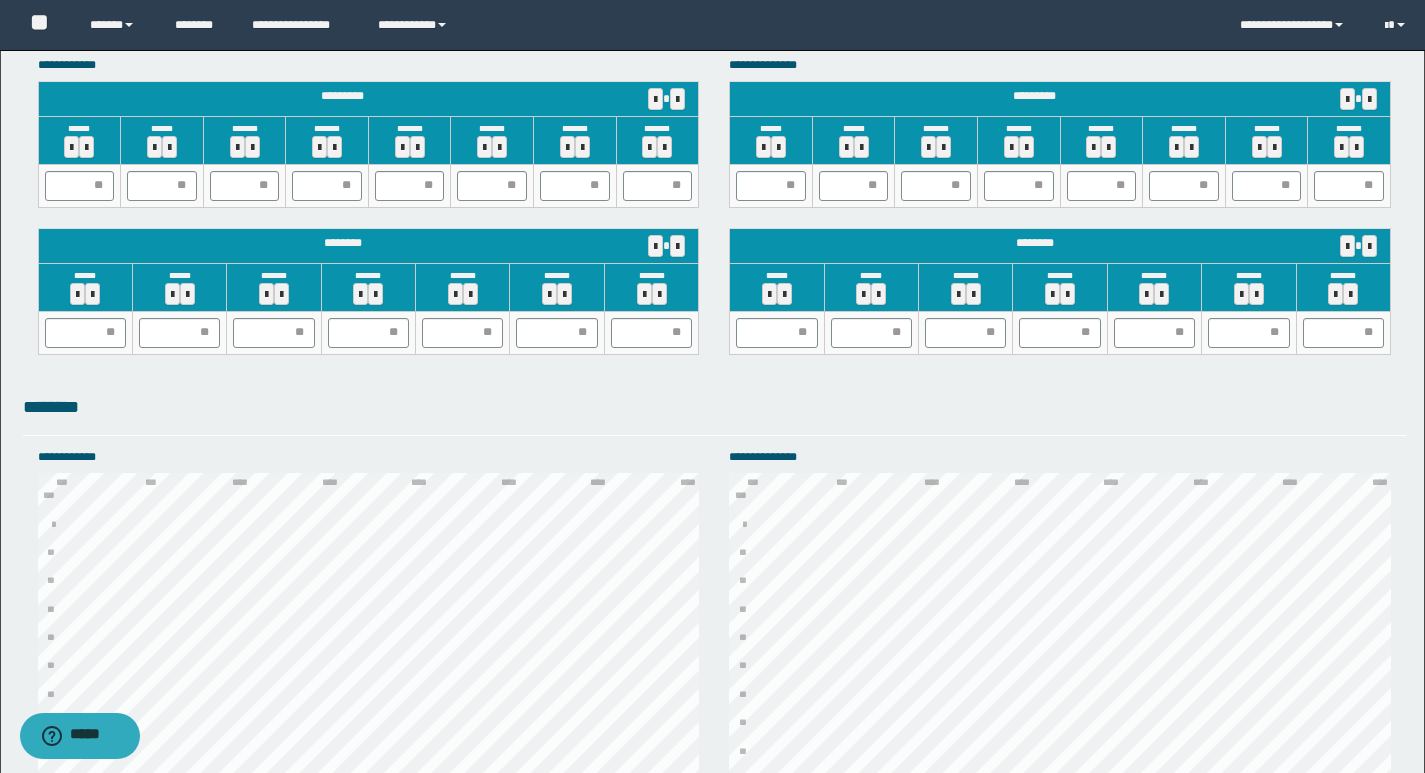 type on "**********" 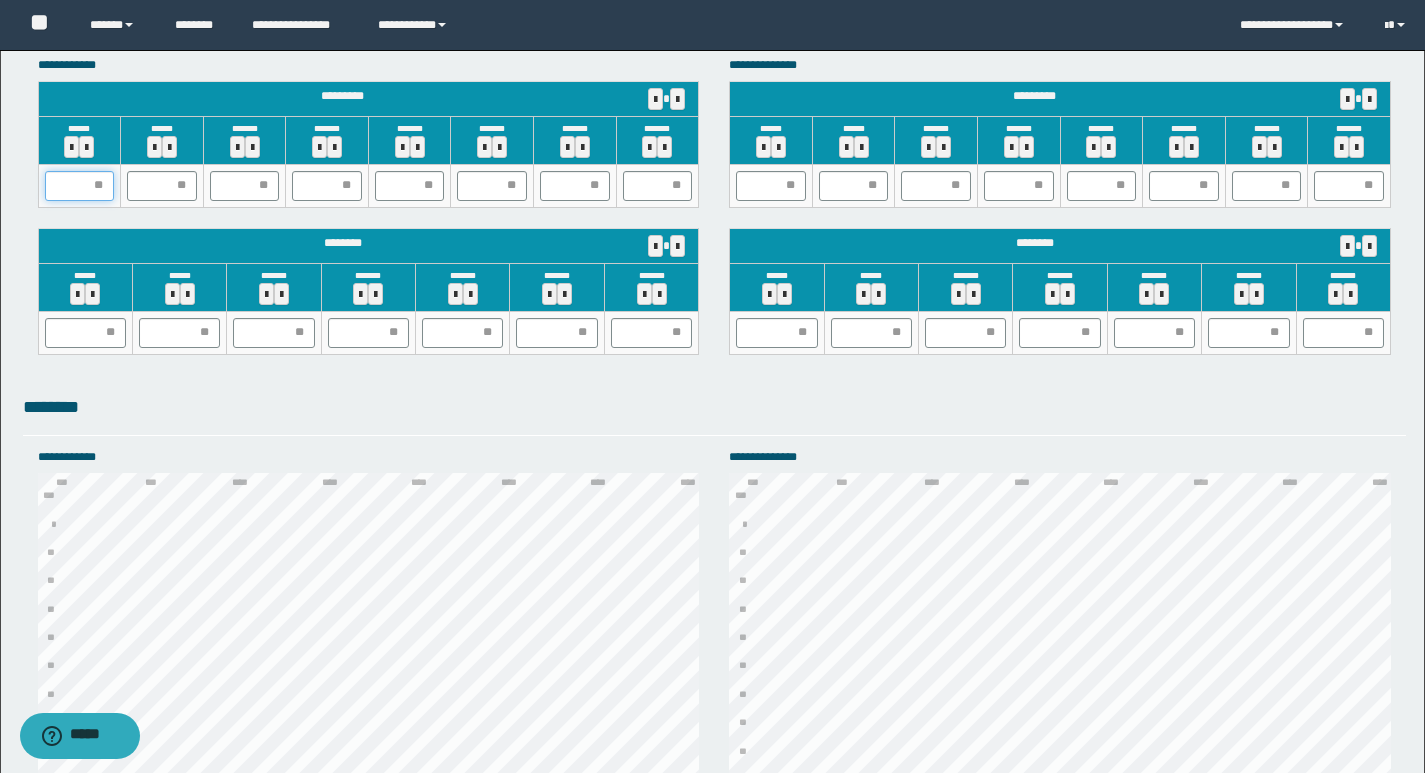 click at bounding box center [80, 186] 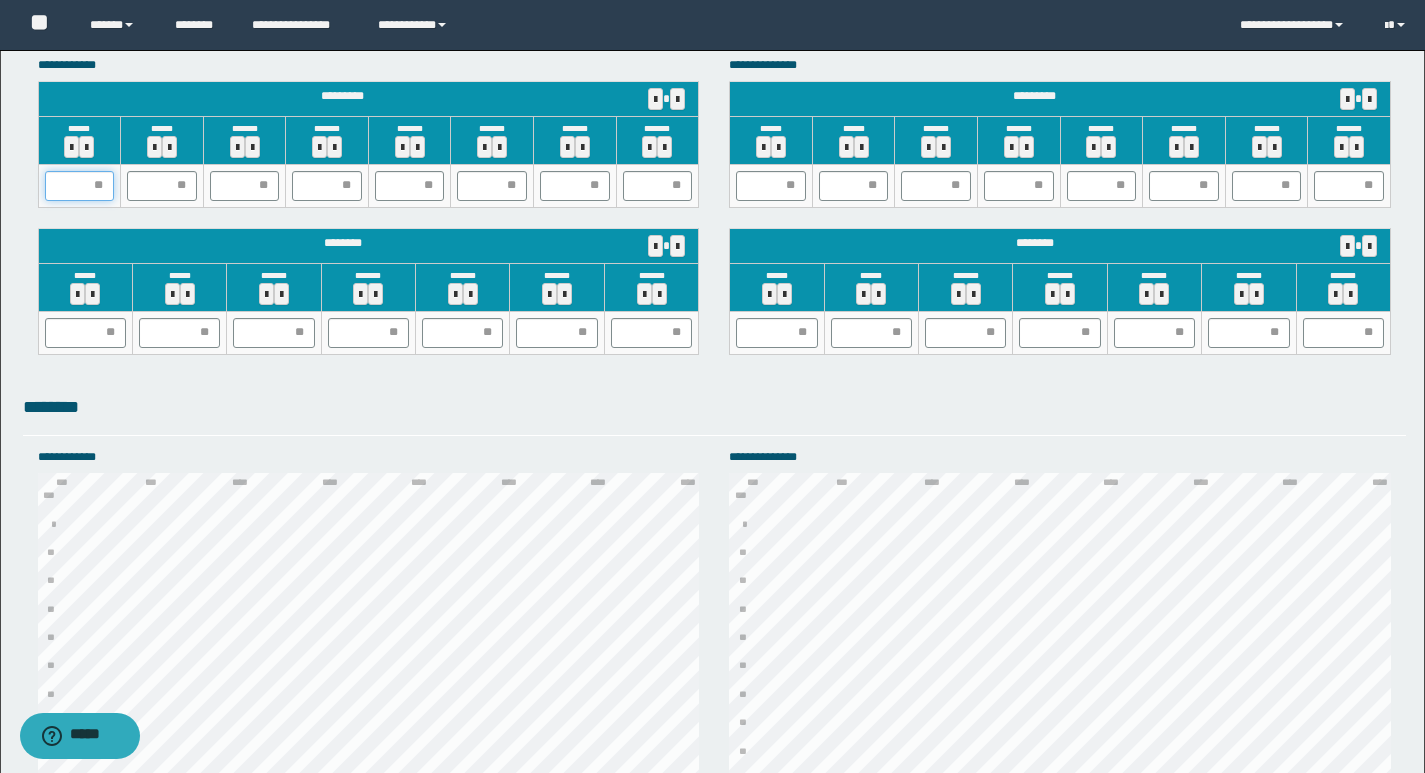 click at bounding box center [80, 186] 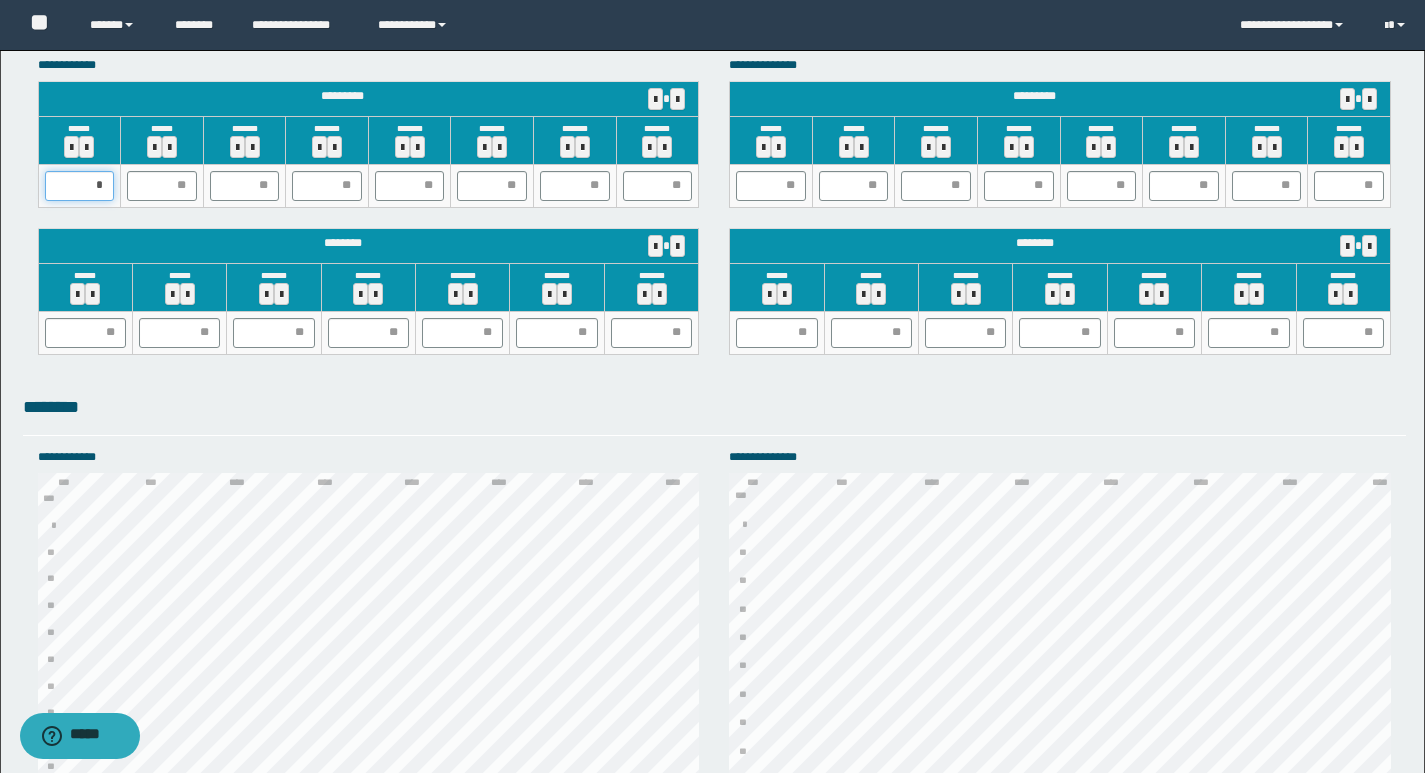 type on "**" 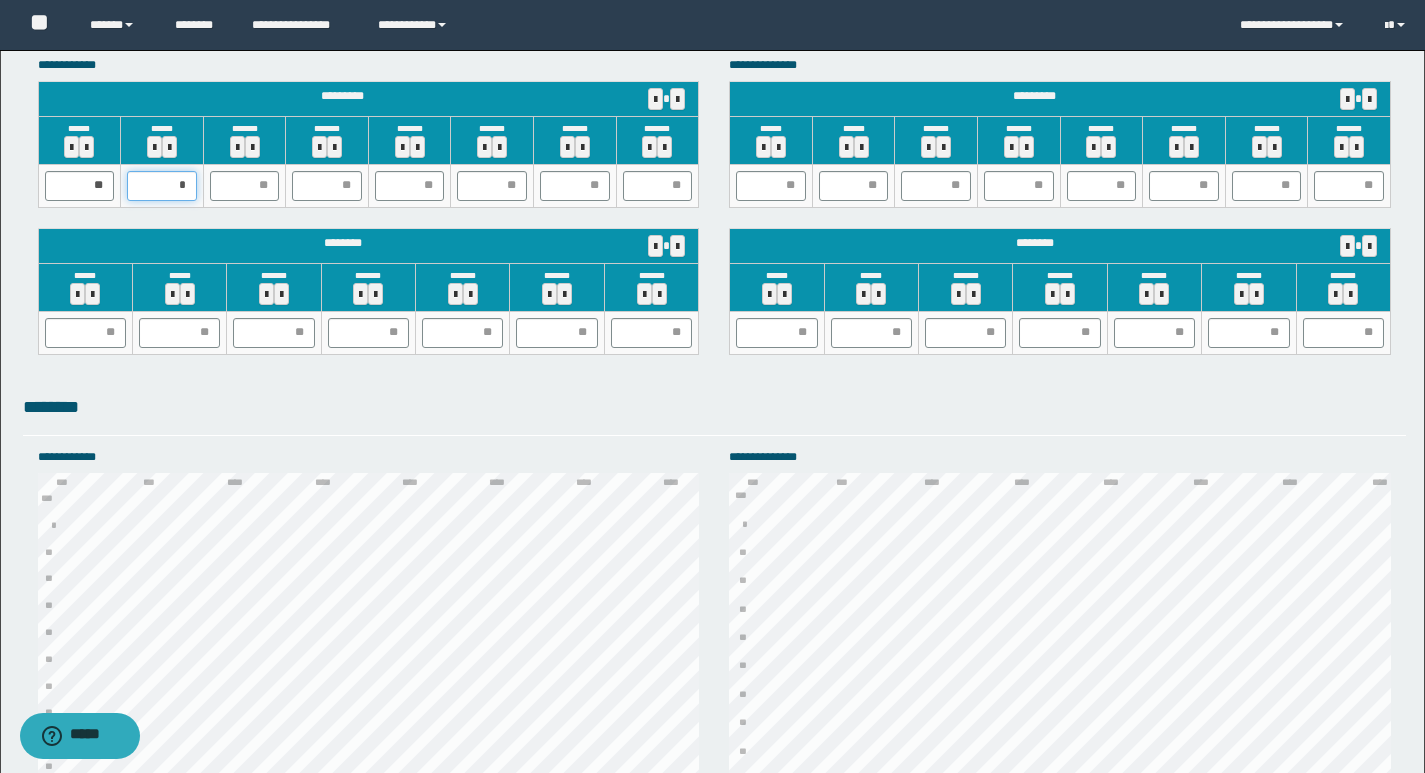 type on "**" 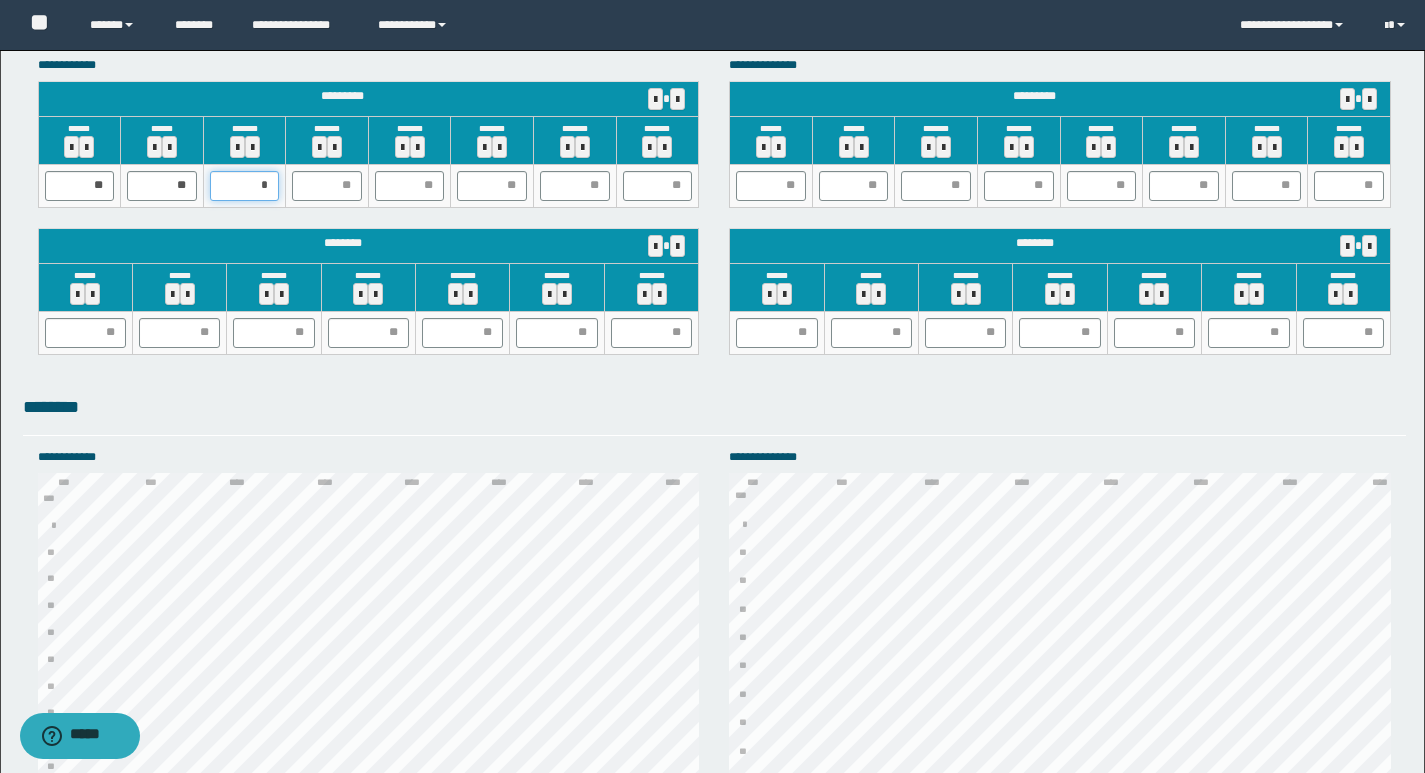 type on "**" 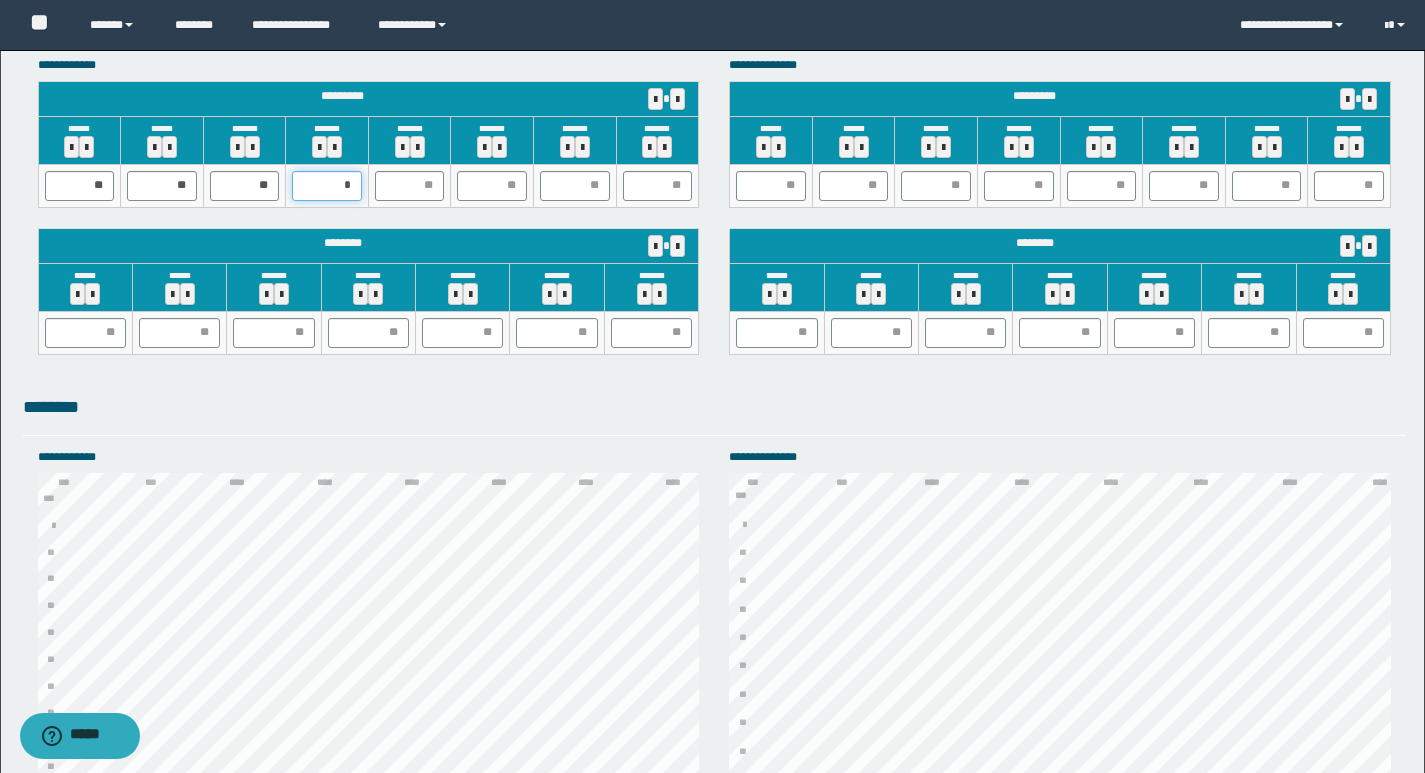 type on "**" 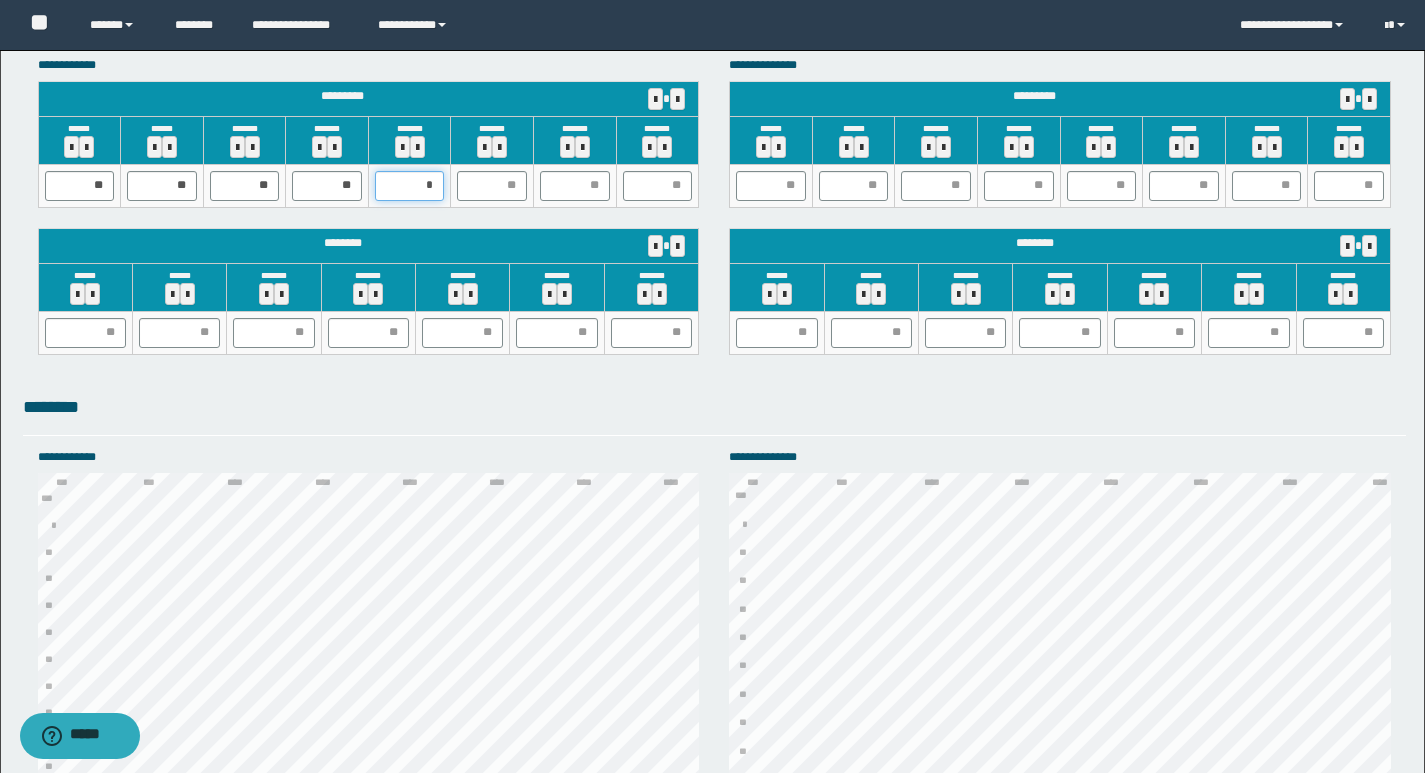 type on "**" 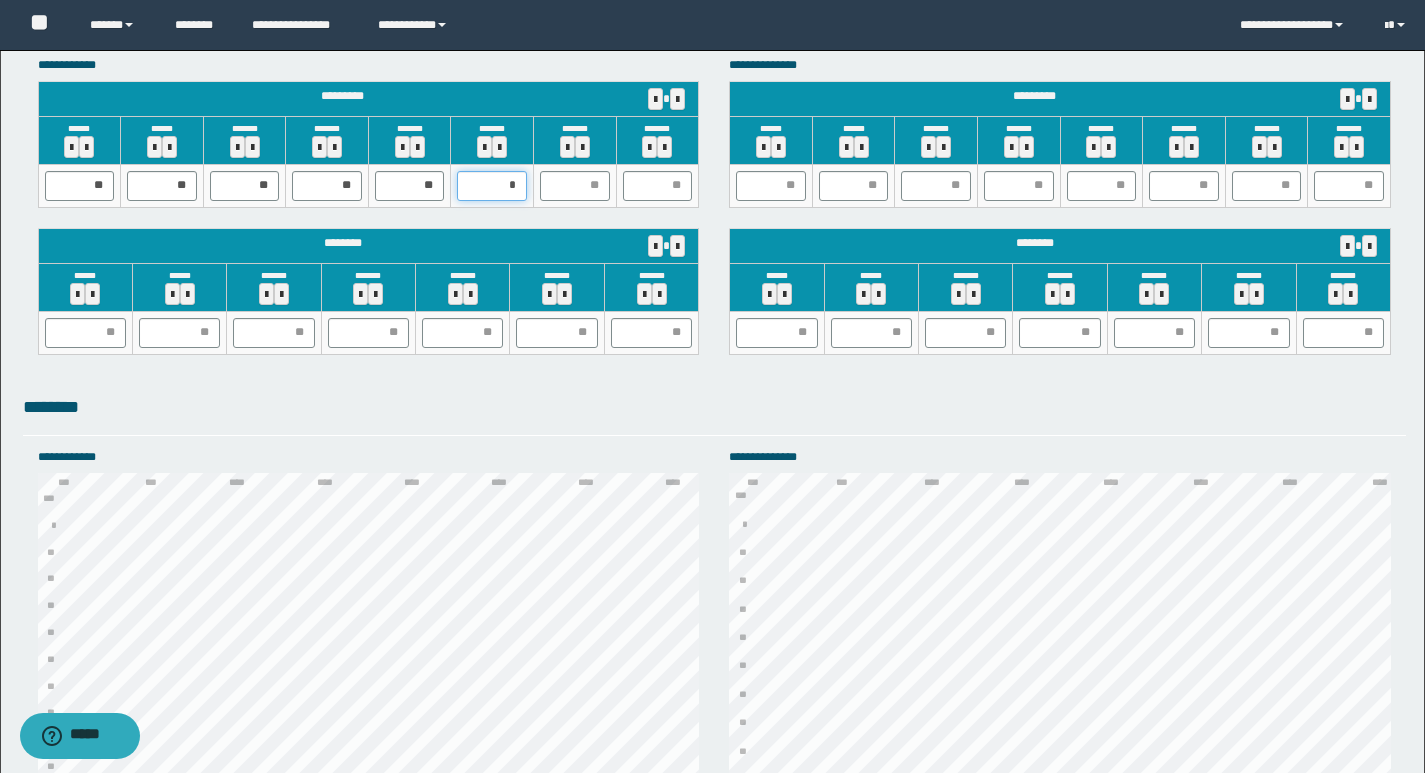 type on "**" 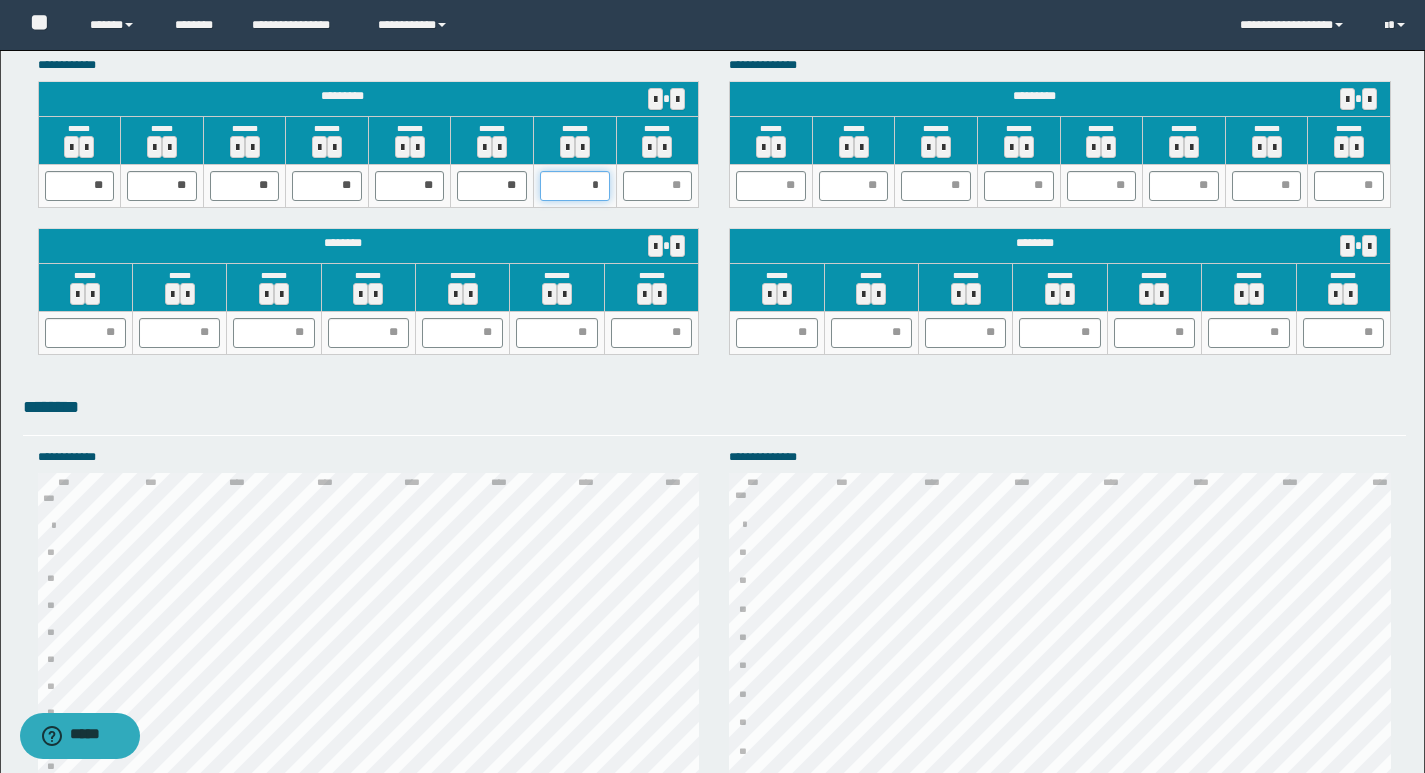 type on "**" 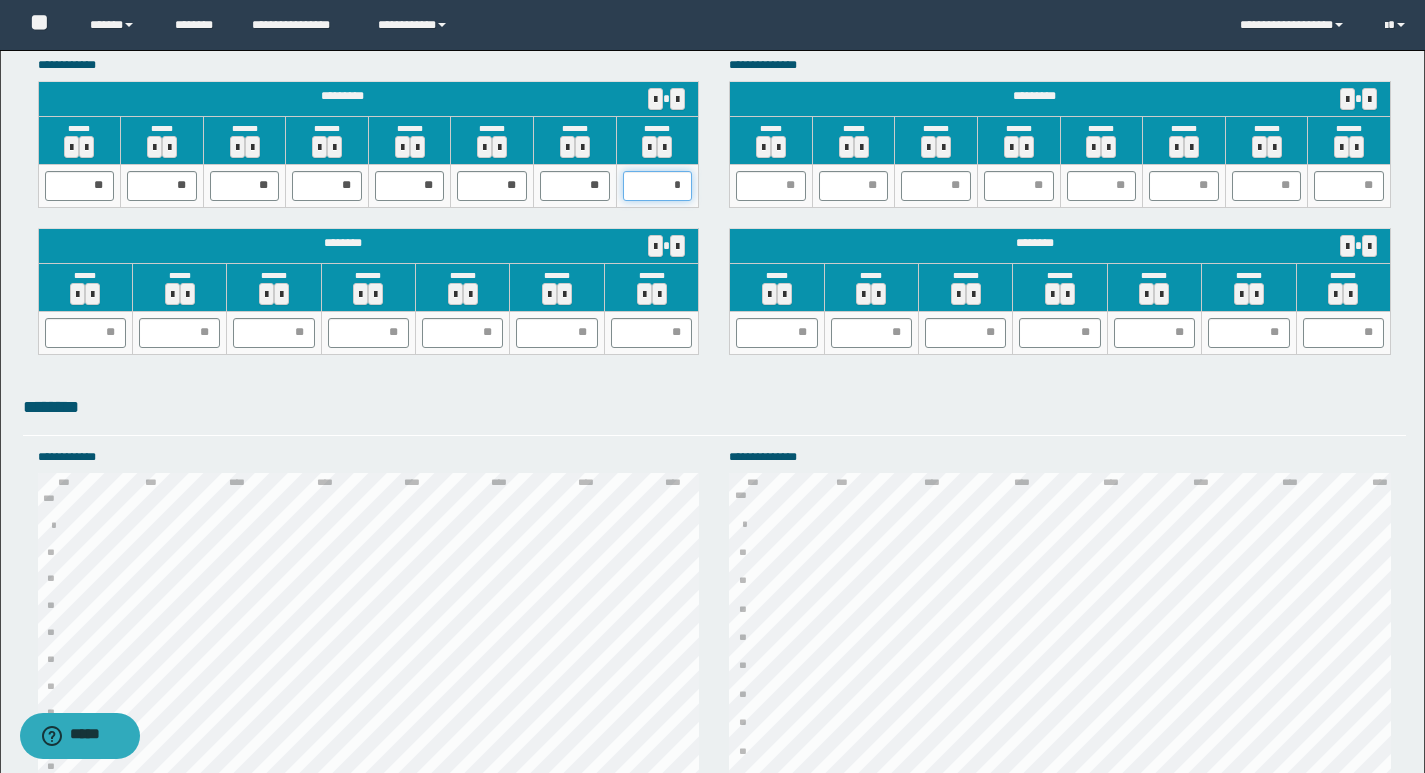 type on "**" 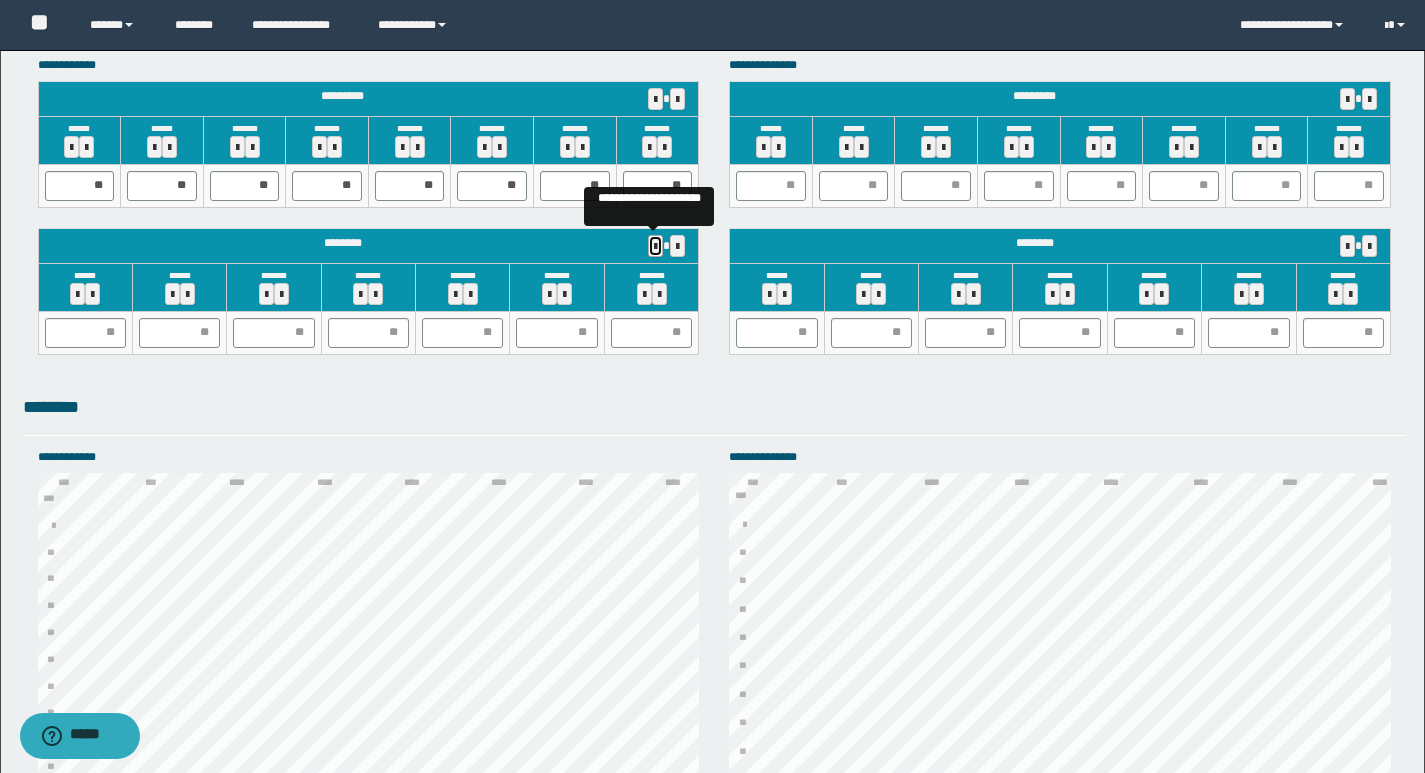 type 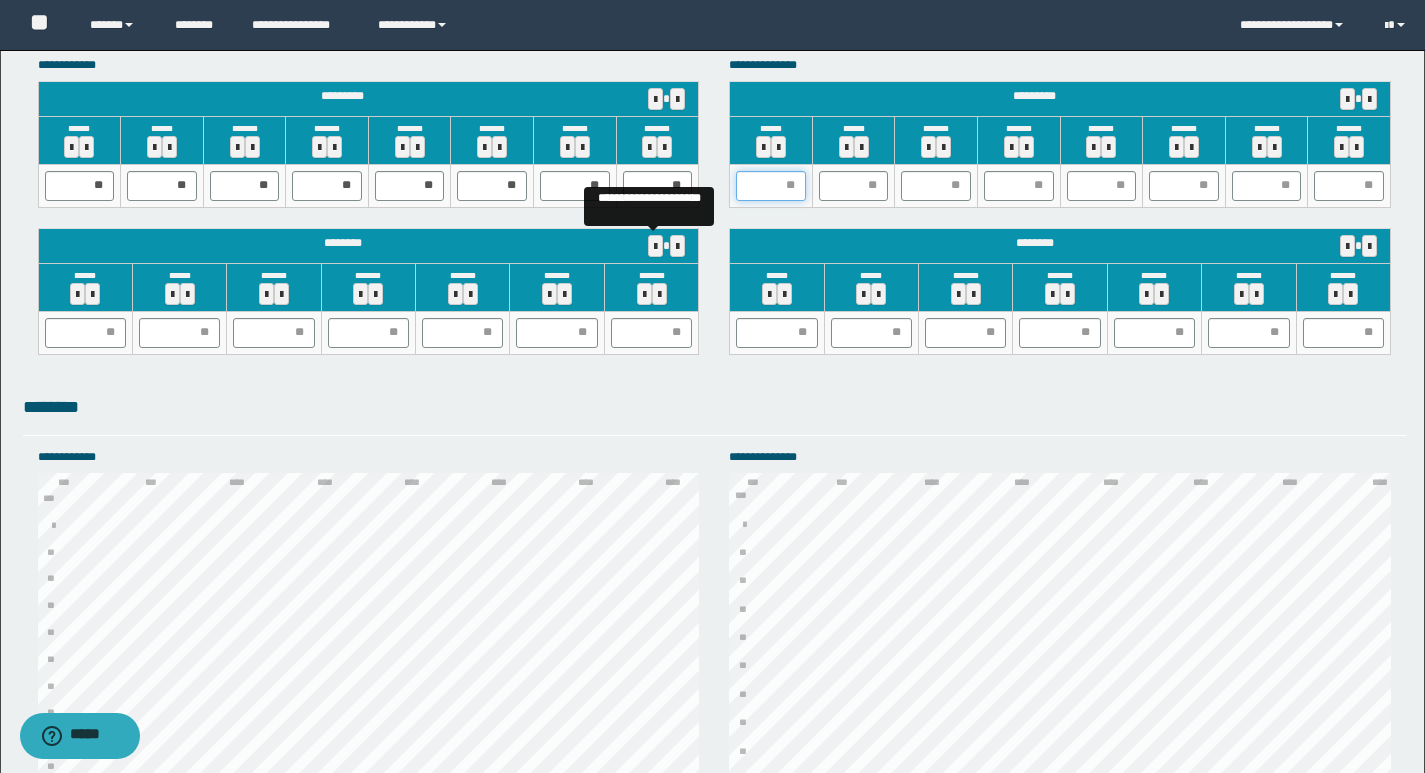click at bounding box center (771, 186) 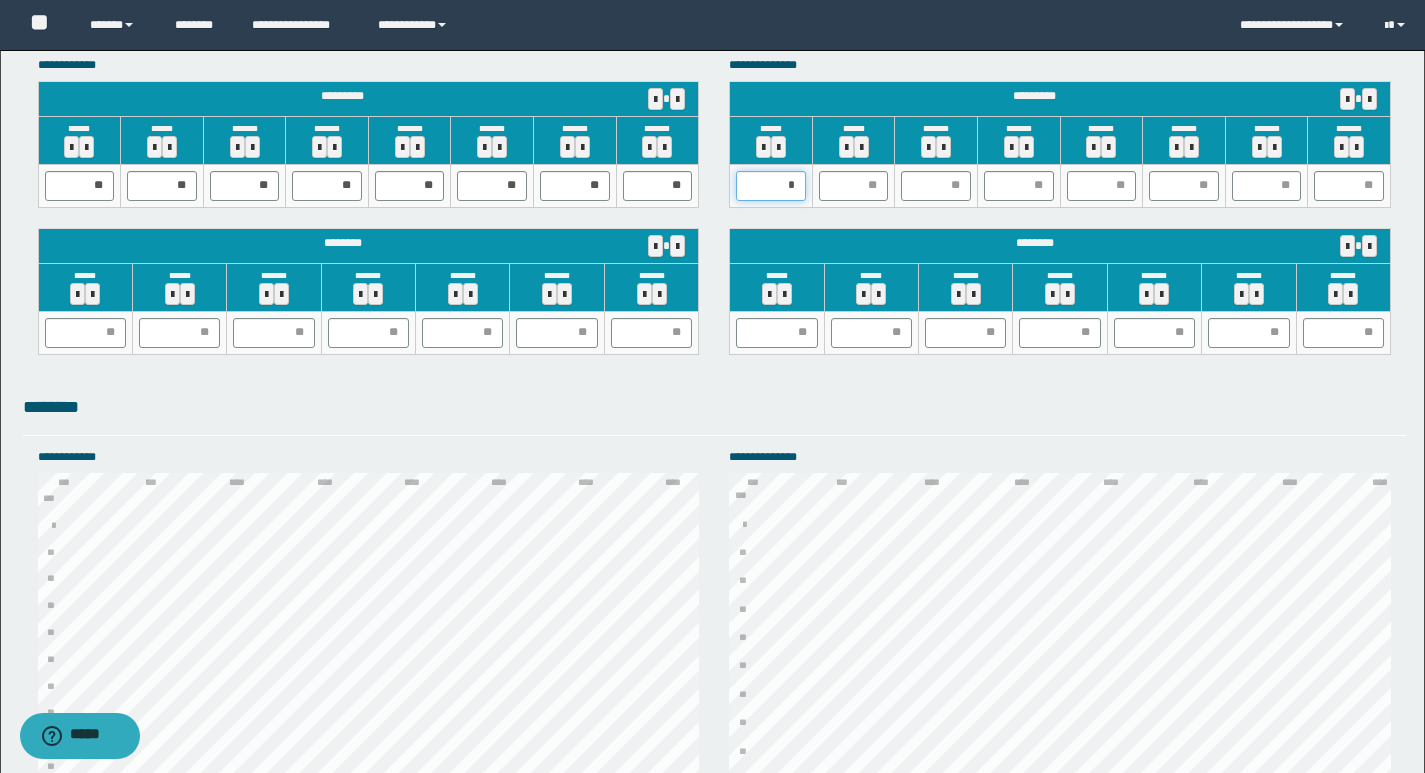type on "**" 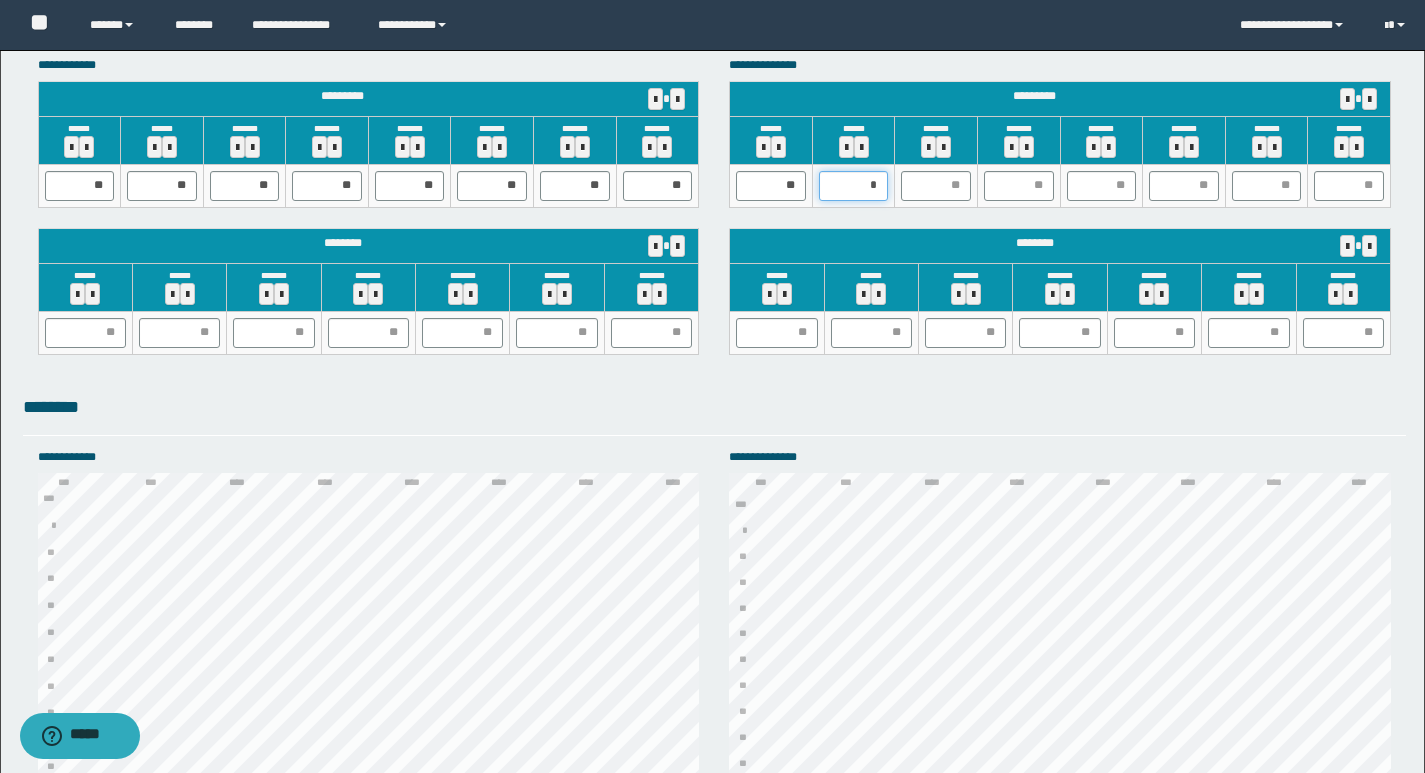 type on "**" 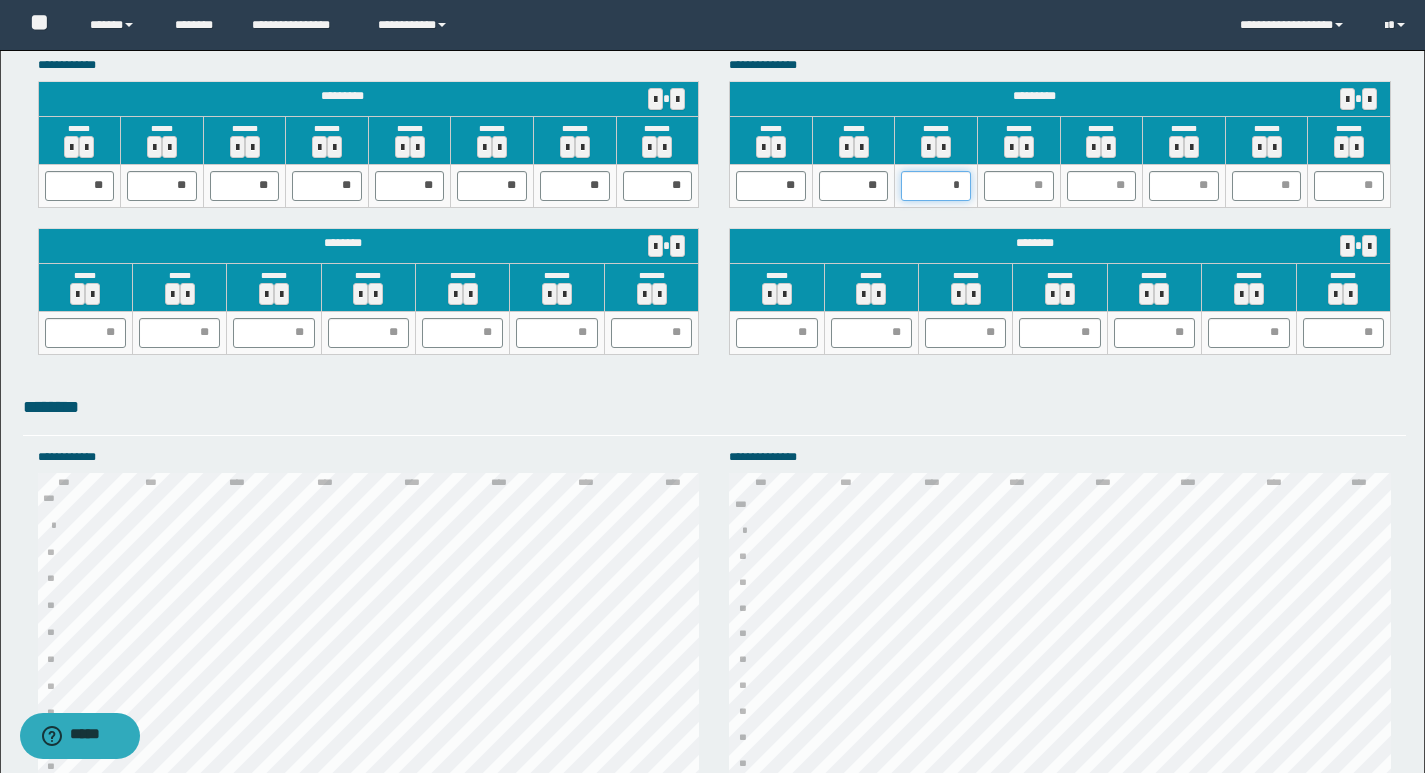 type on "**" 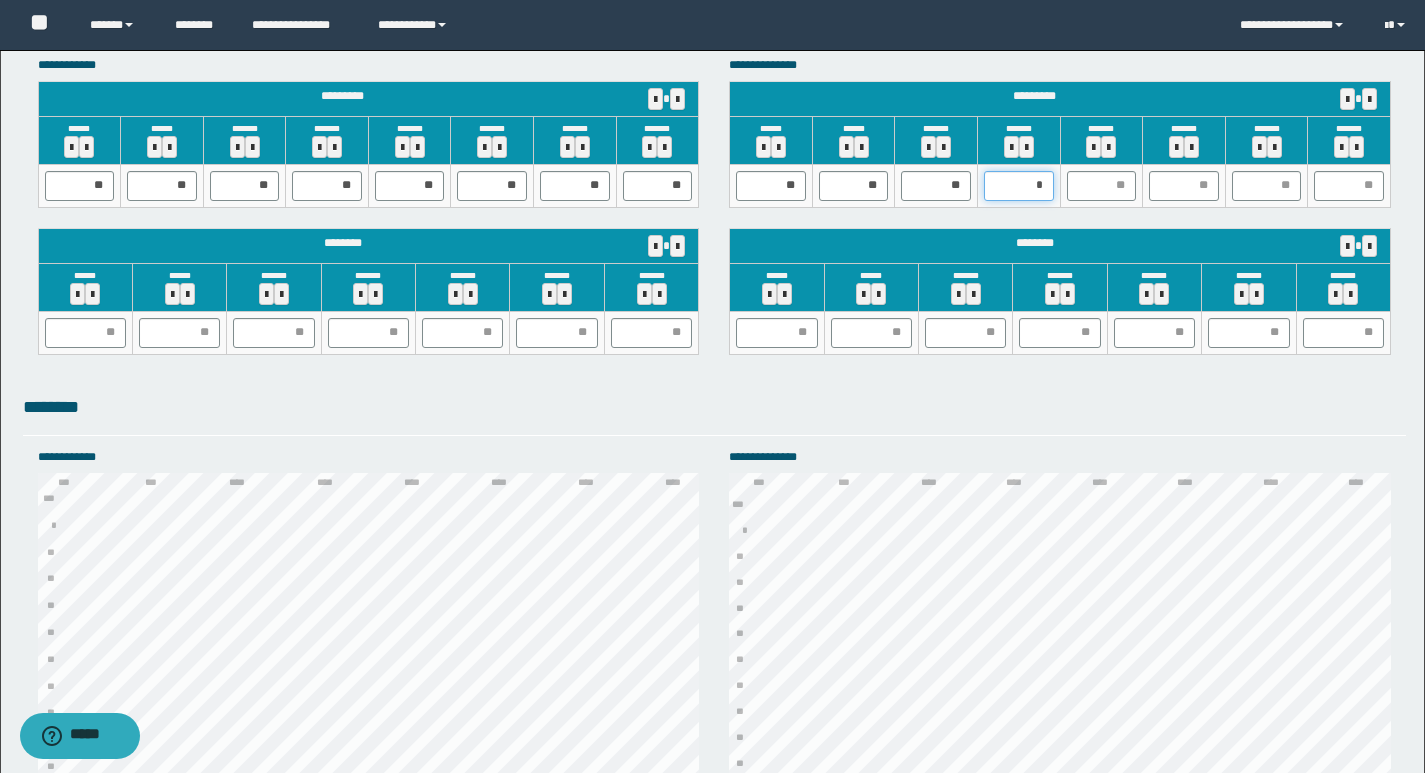 type on "**" 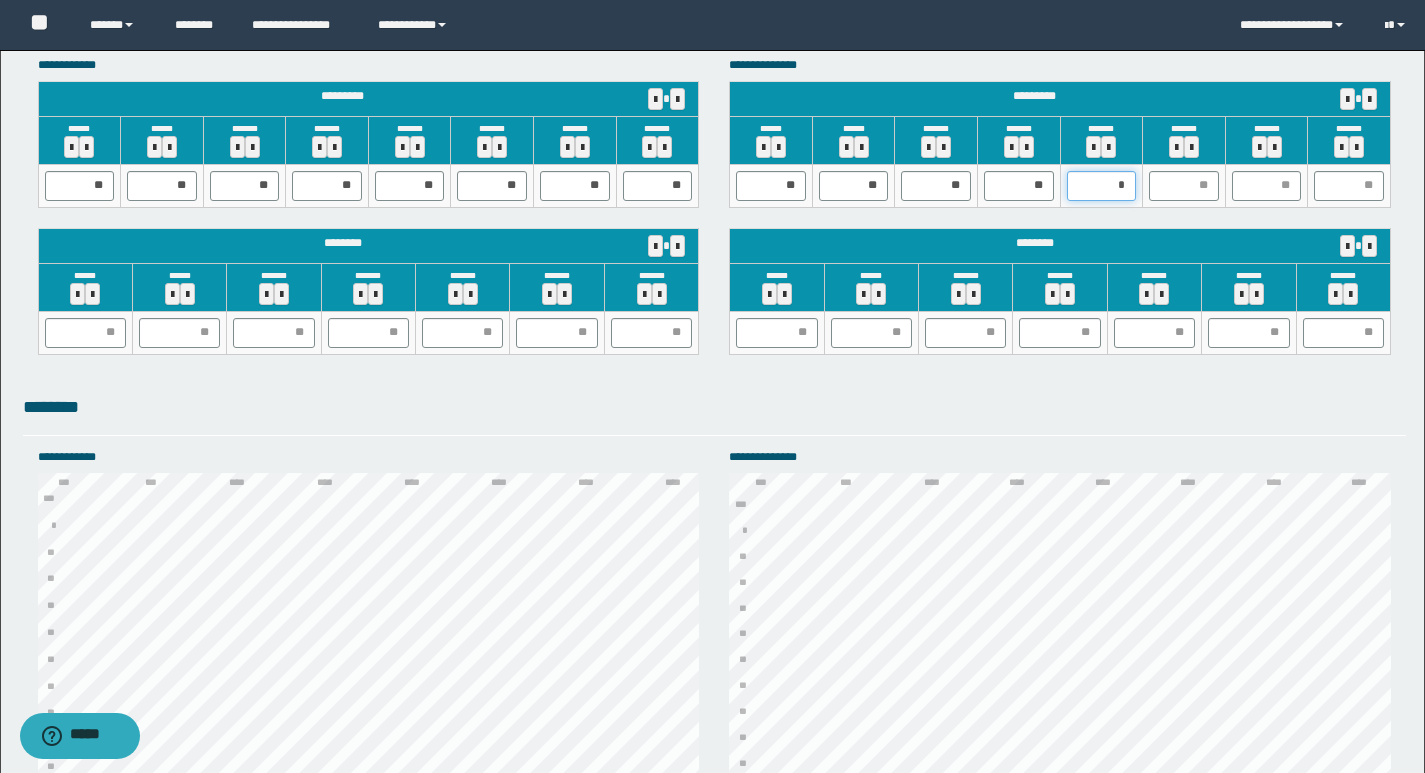 type on "**" 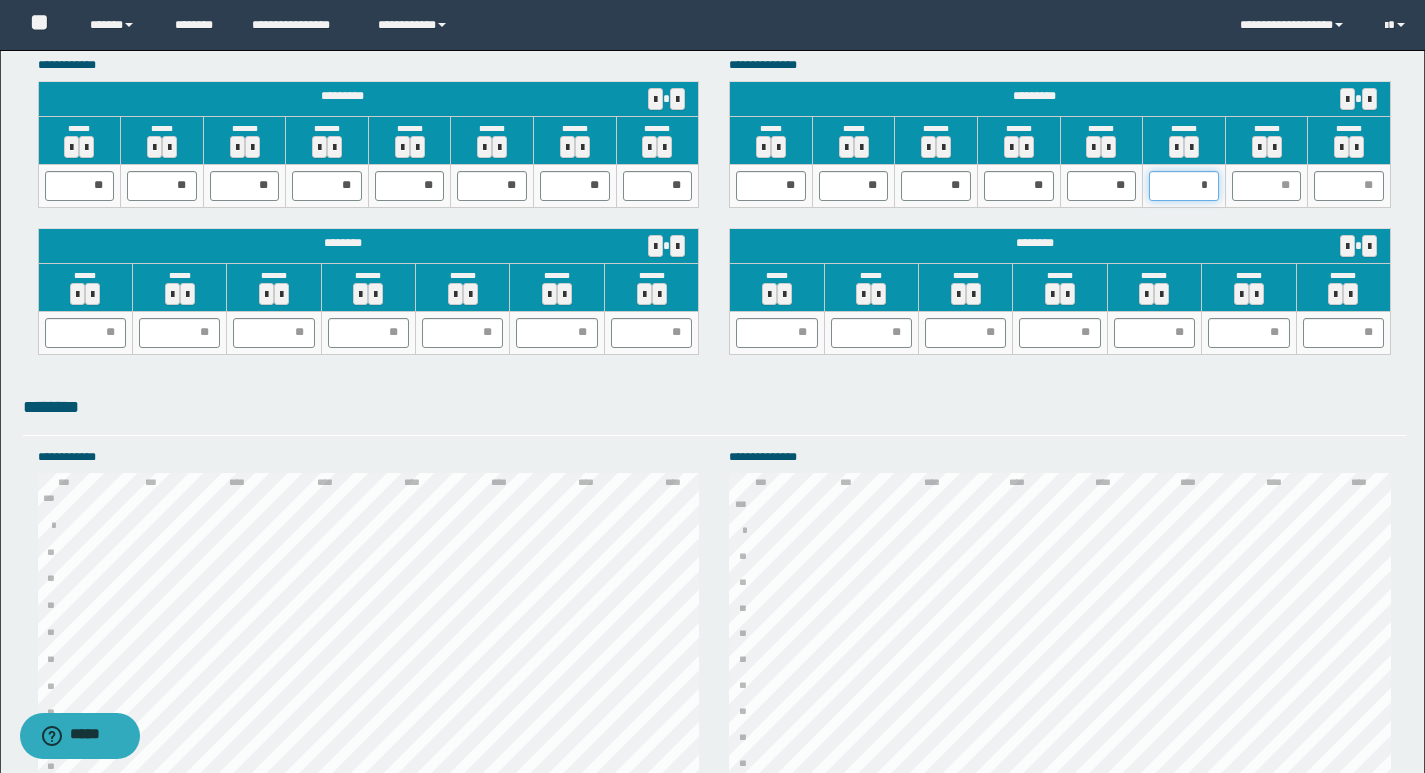 type on "**" 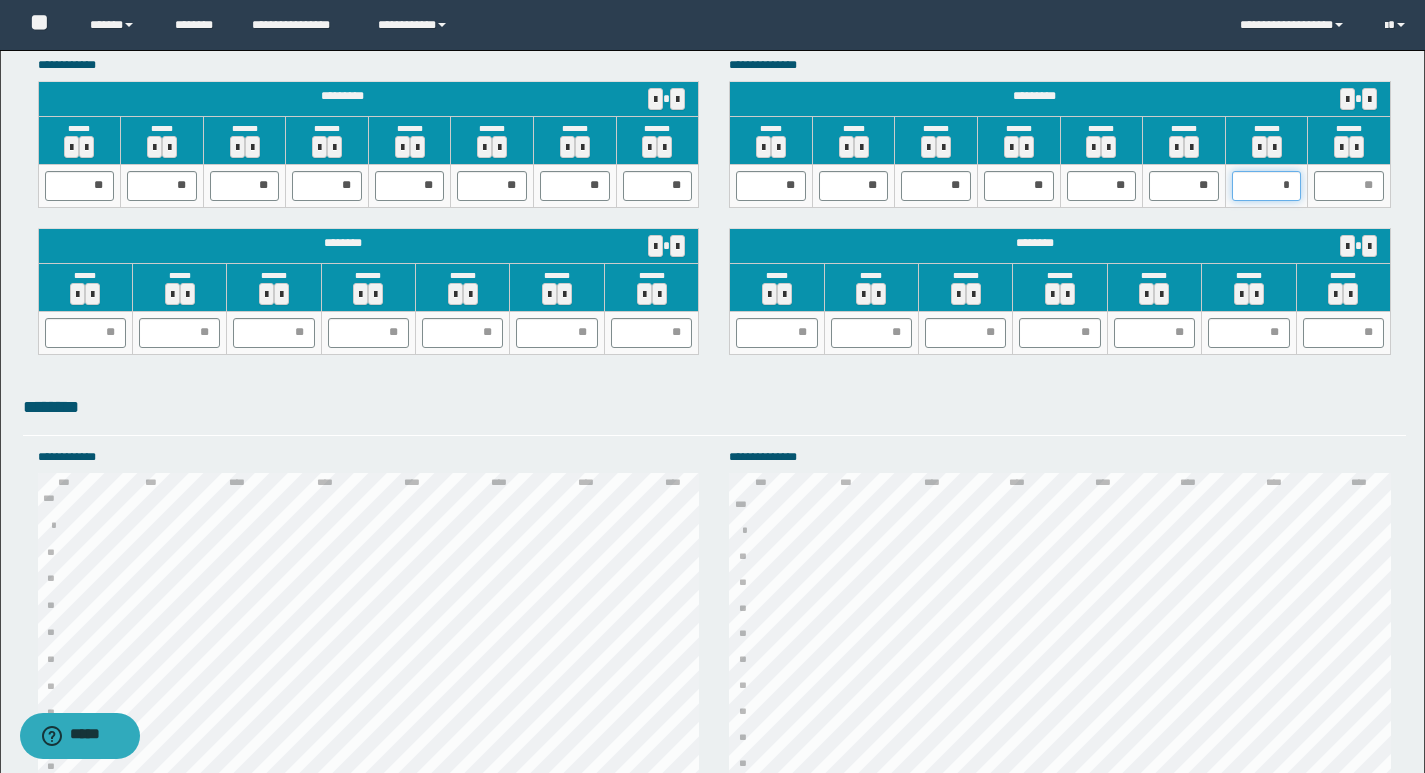 type on "**" 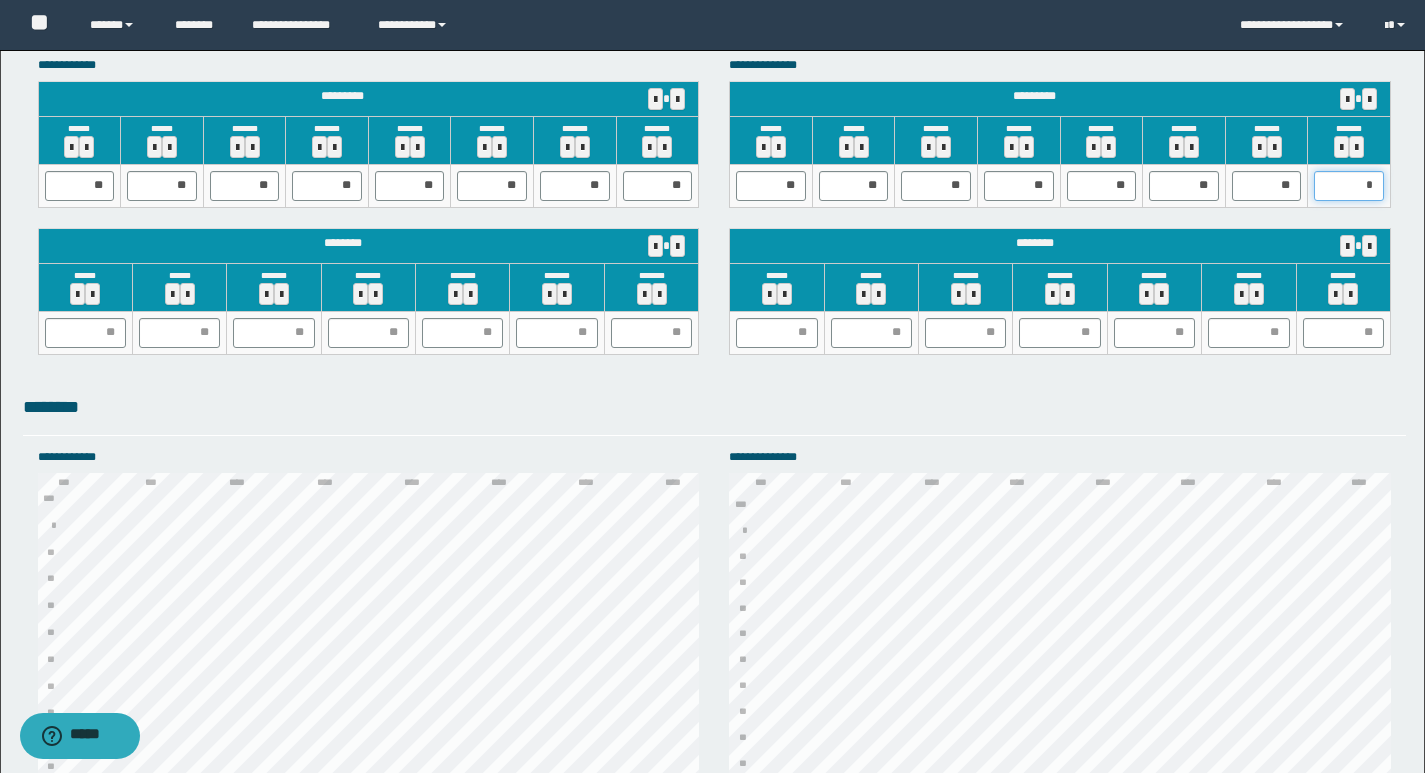type on "**" 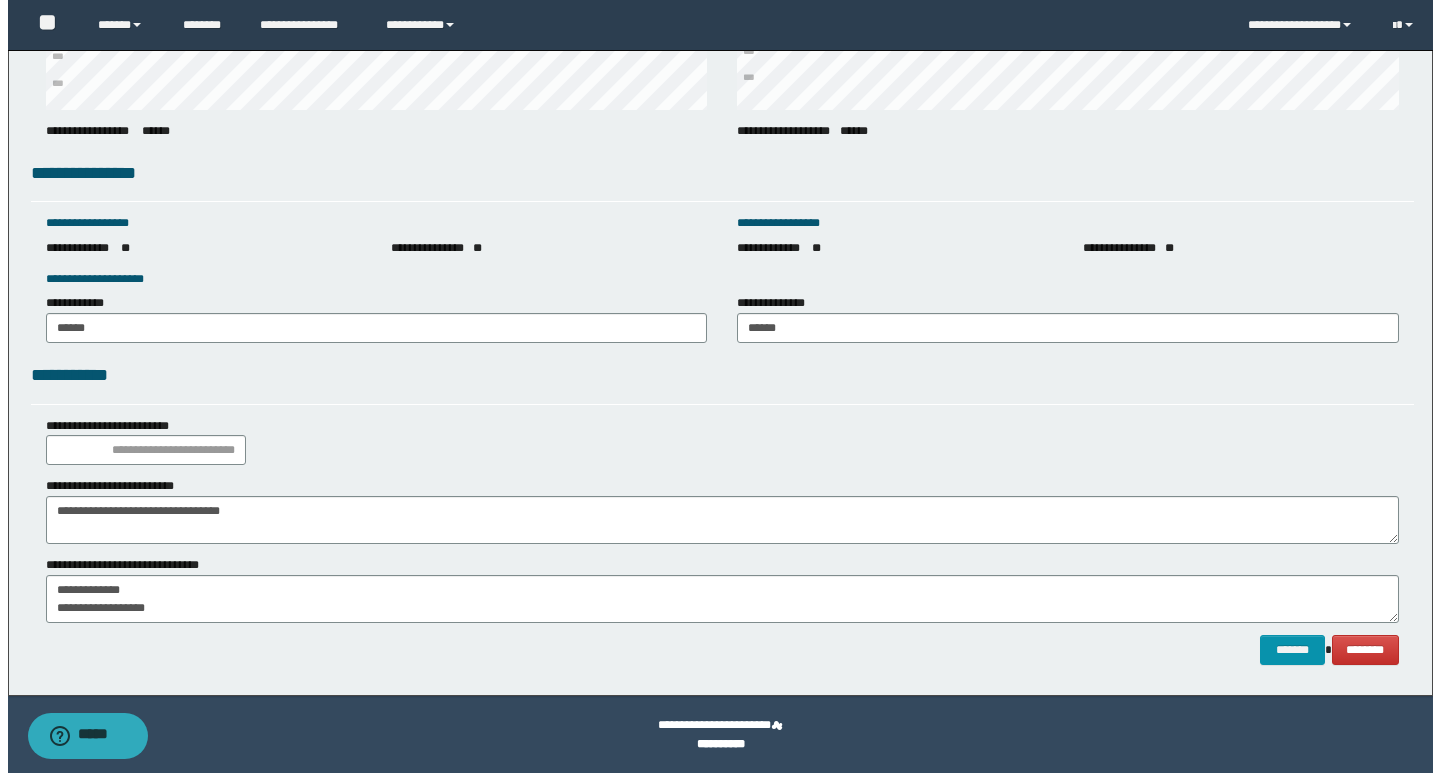 scroll, scrollTop: 2676, scrollLeft: 0, axis: vertical 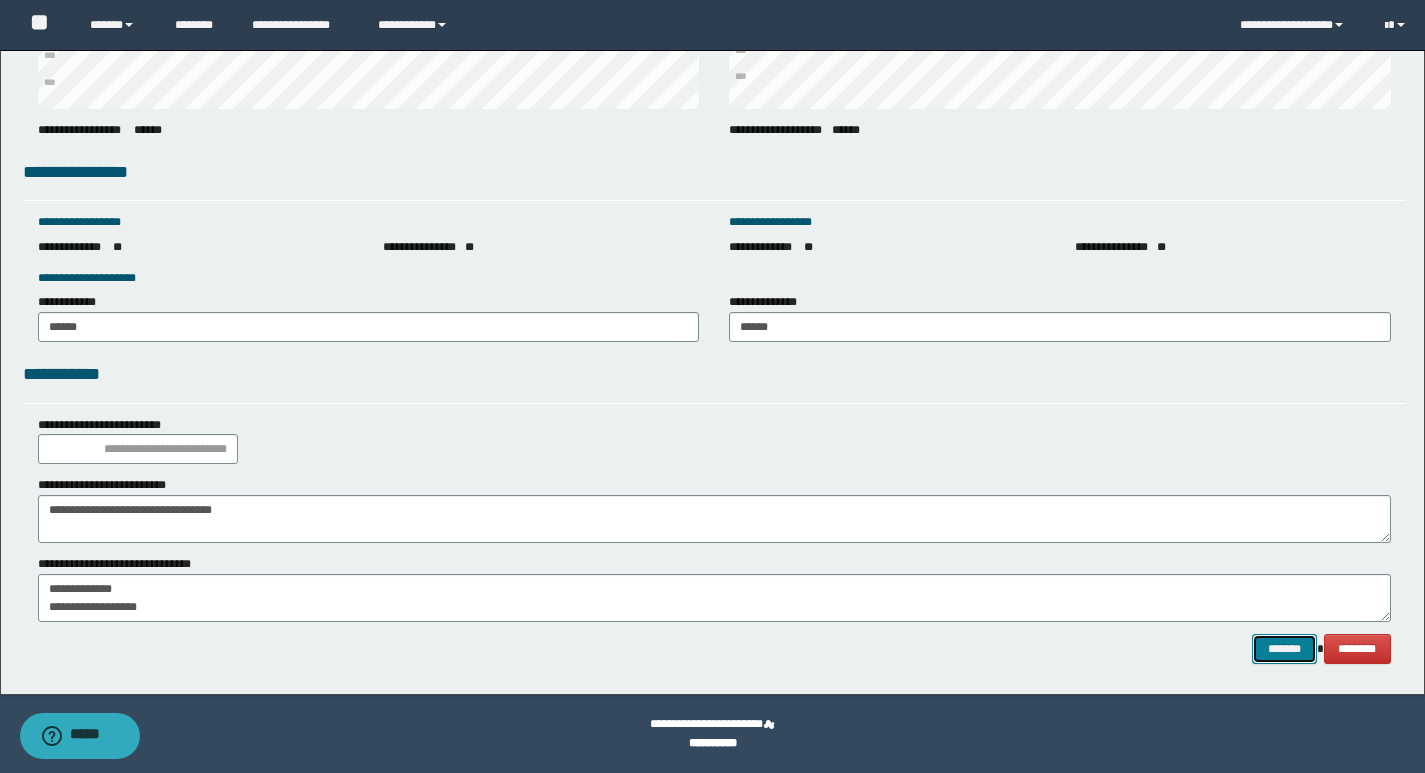 click on "*******" at bounding box center [1284, 649] 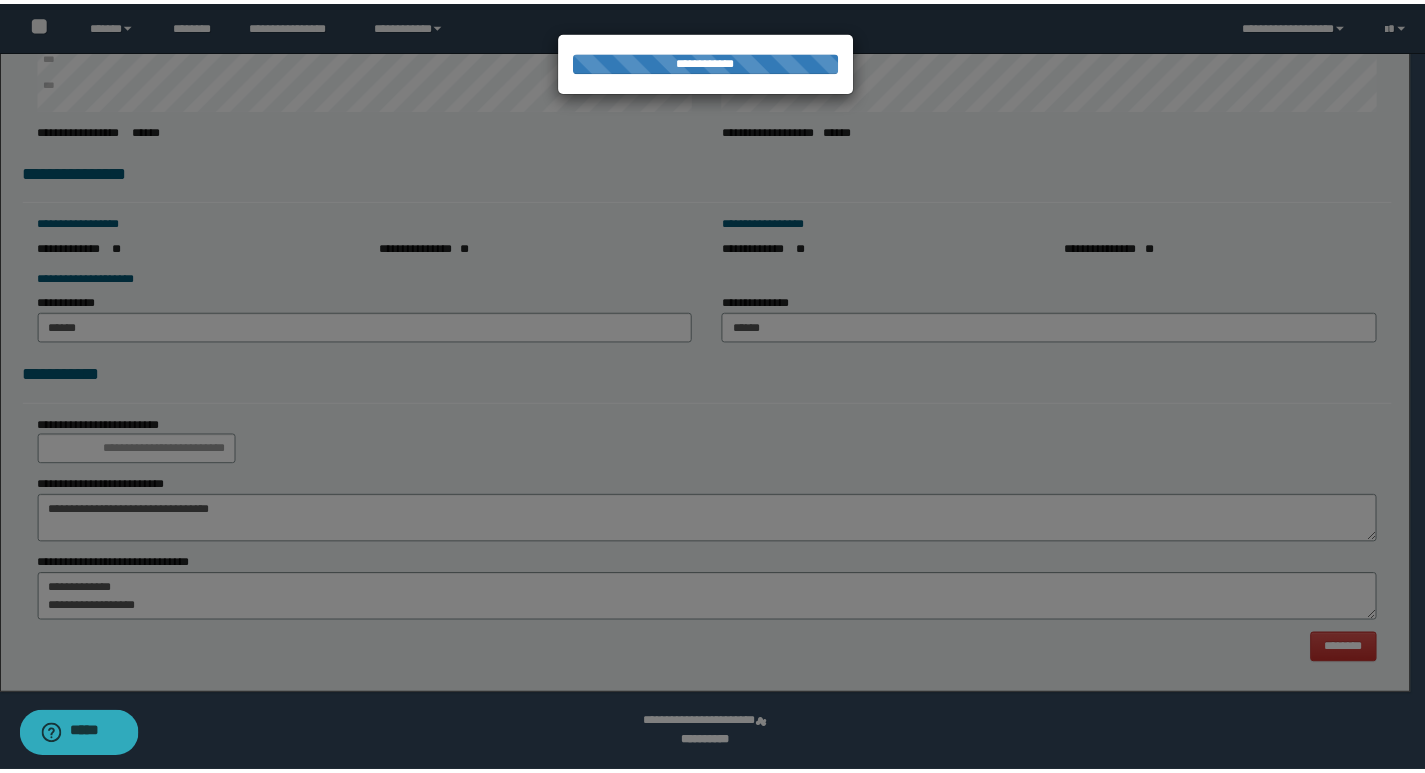 scroll, scrollTop: 0, scrollLeft: 0, axis: both 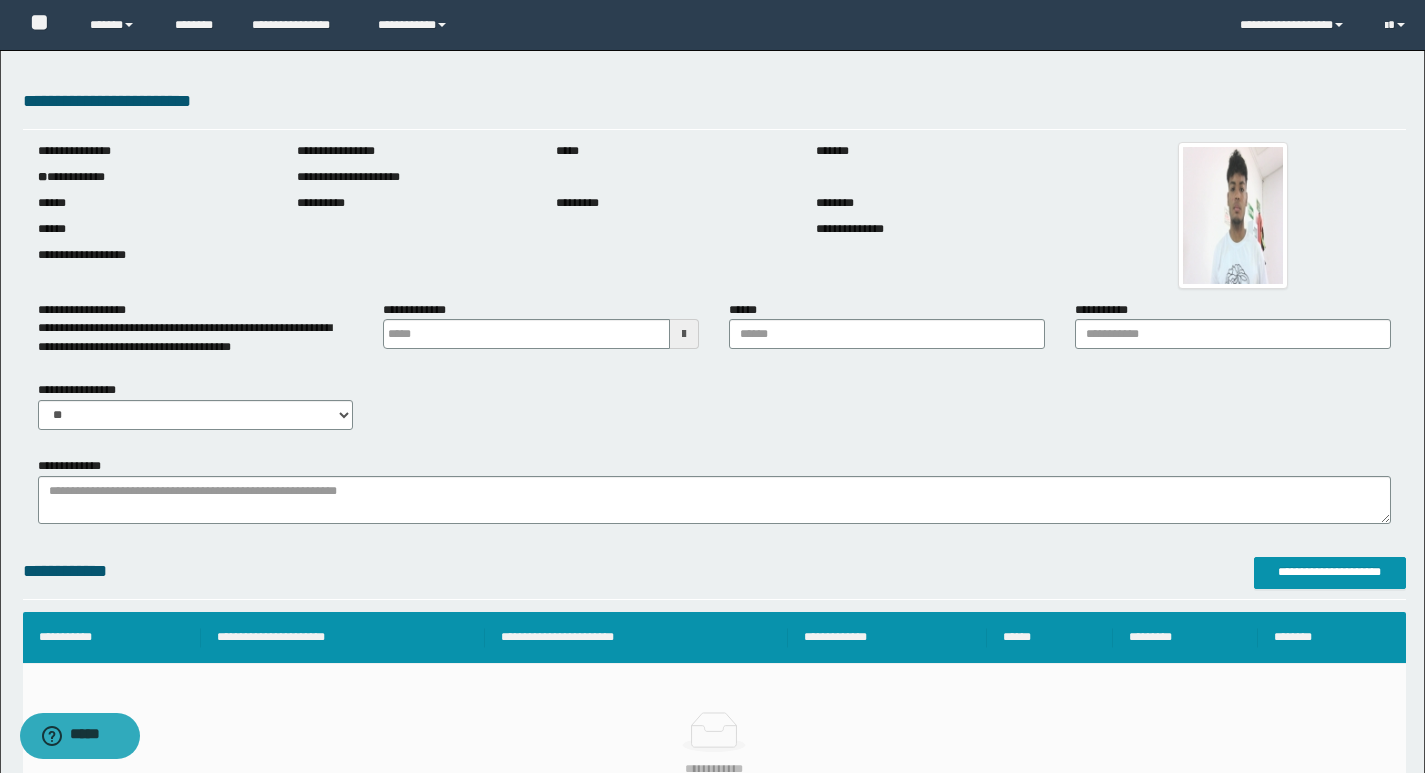 click at bounding box center [684, 334] 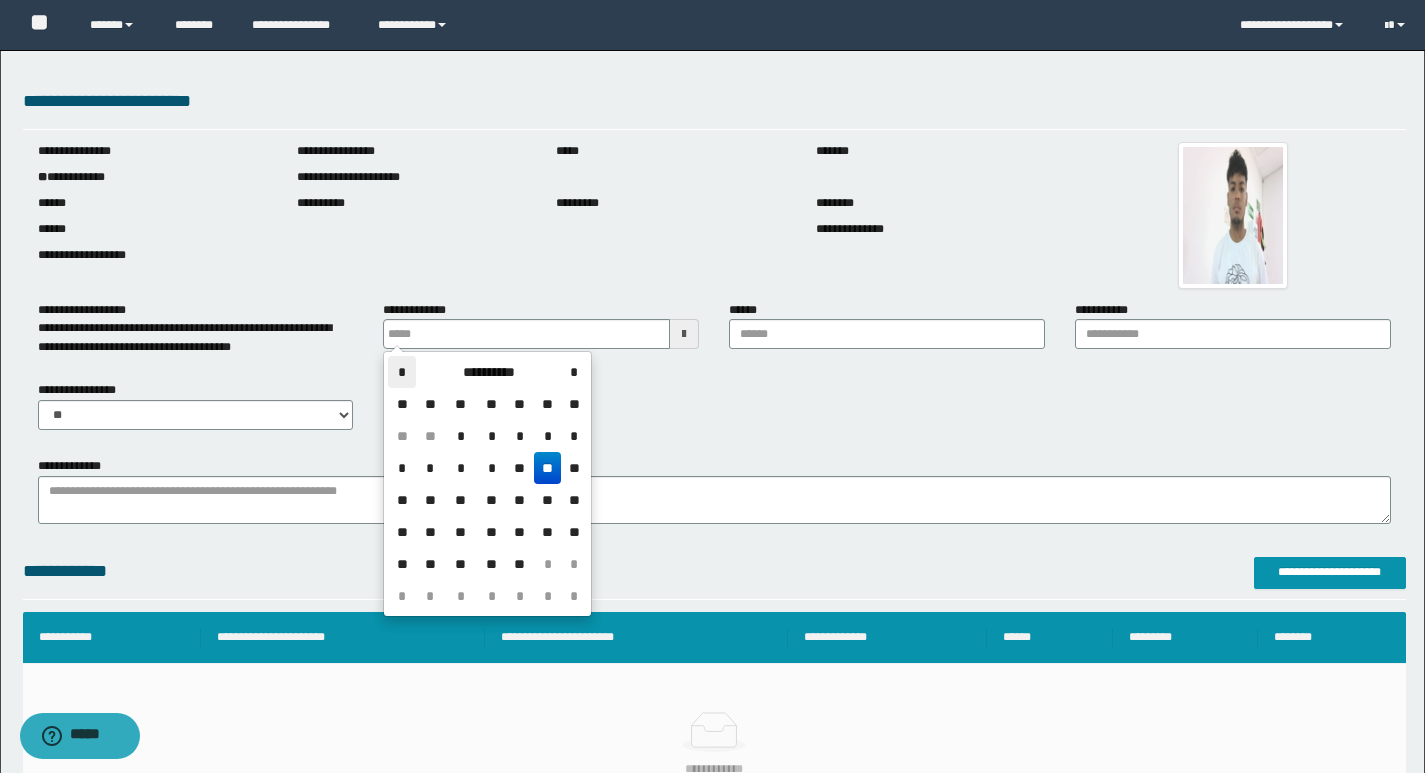click on "*" at bounding box center (402, 372) 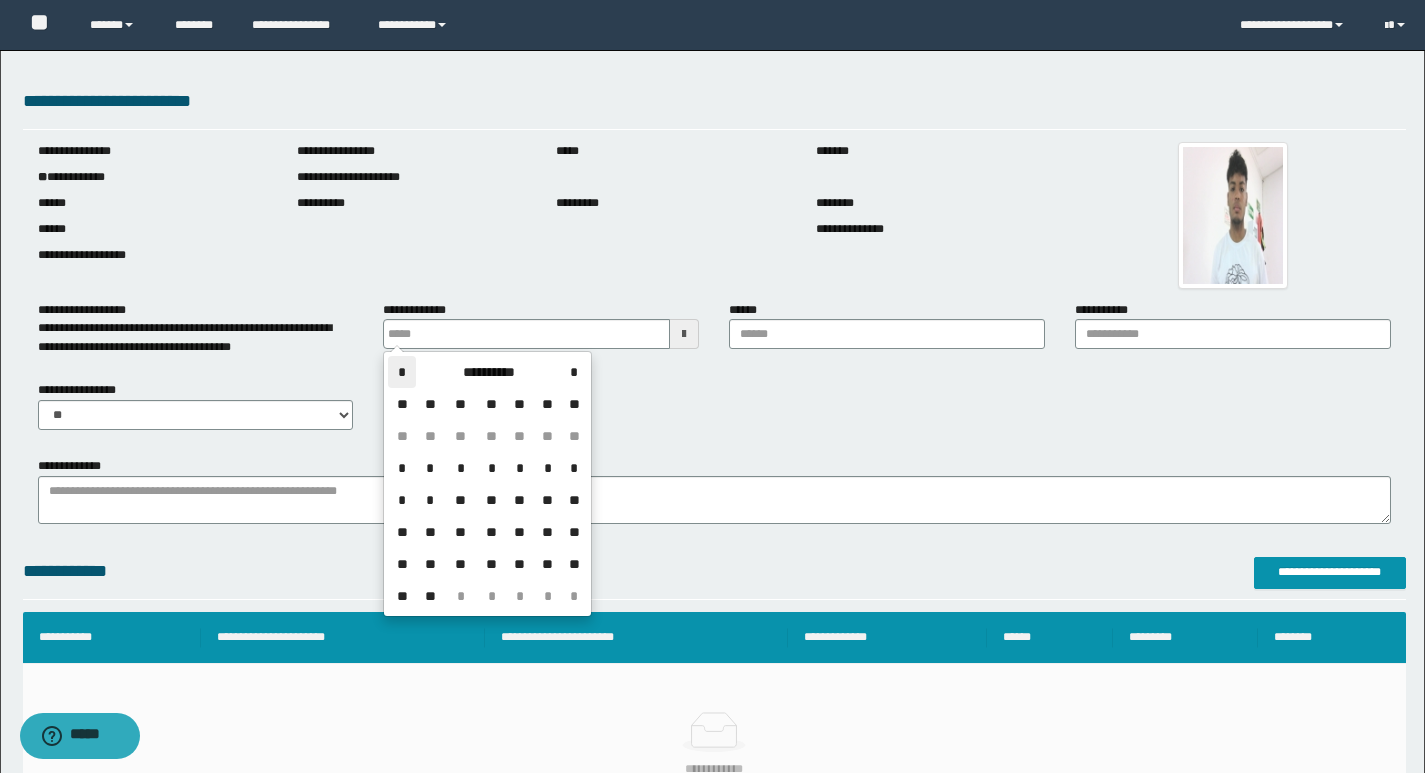 click on "*" at bounding box center (402, 372) 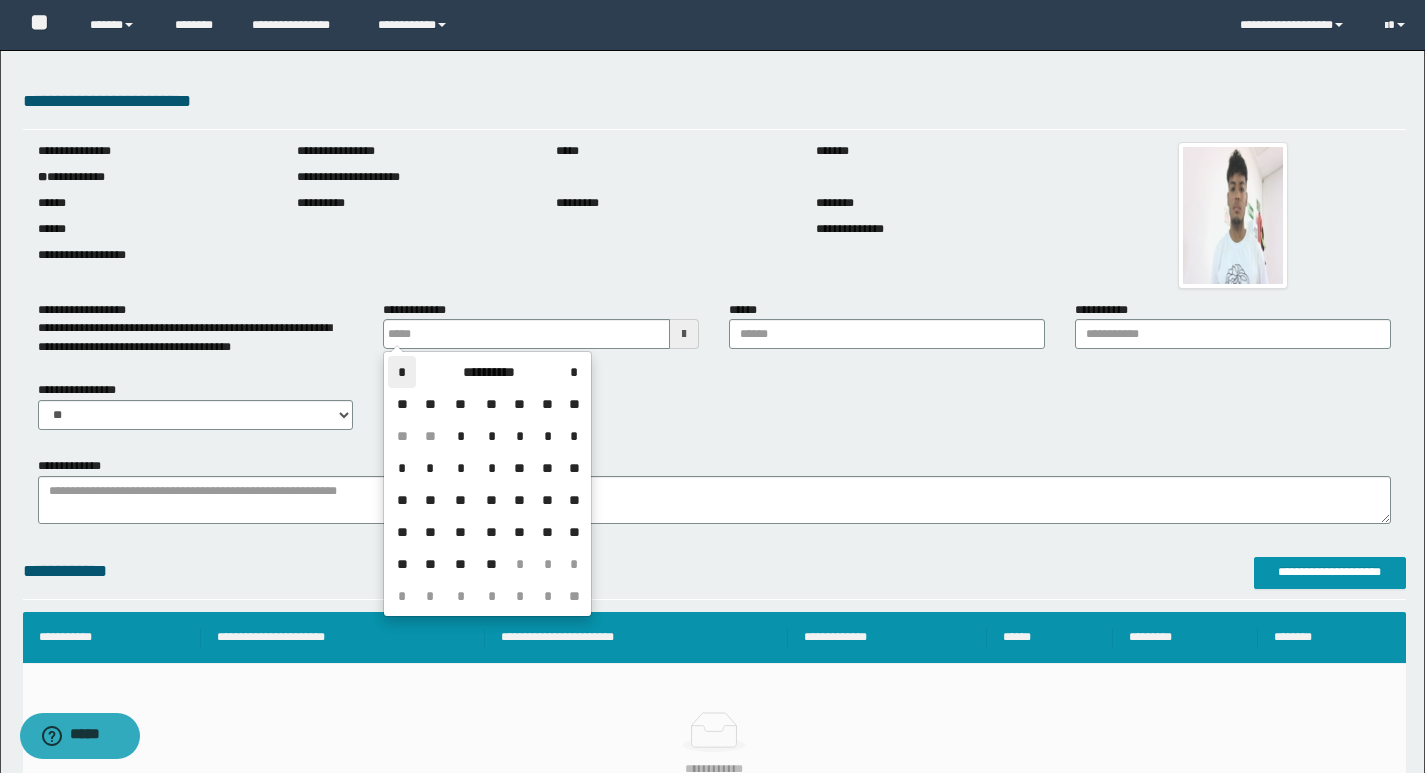 click on "*" at bounding box center (402, 372) 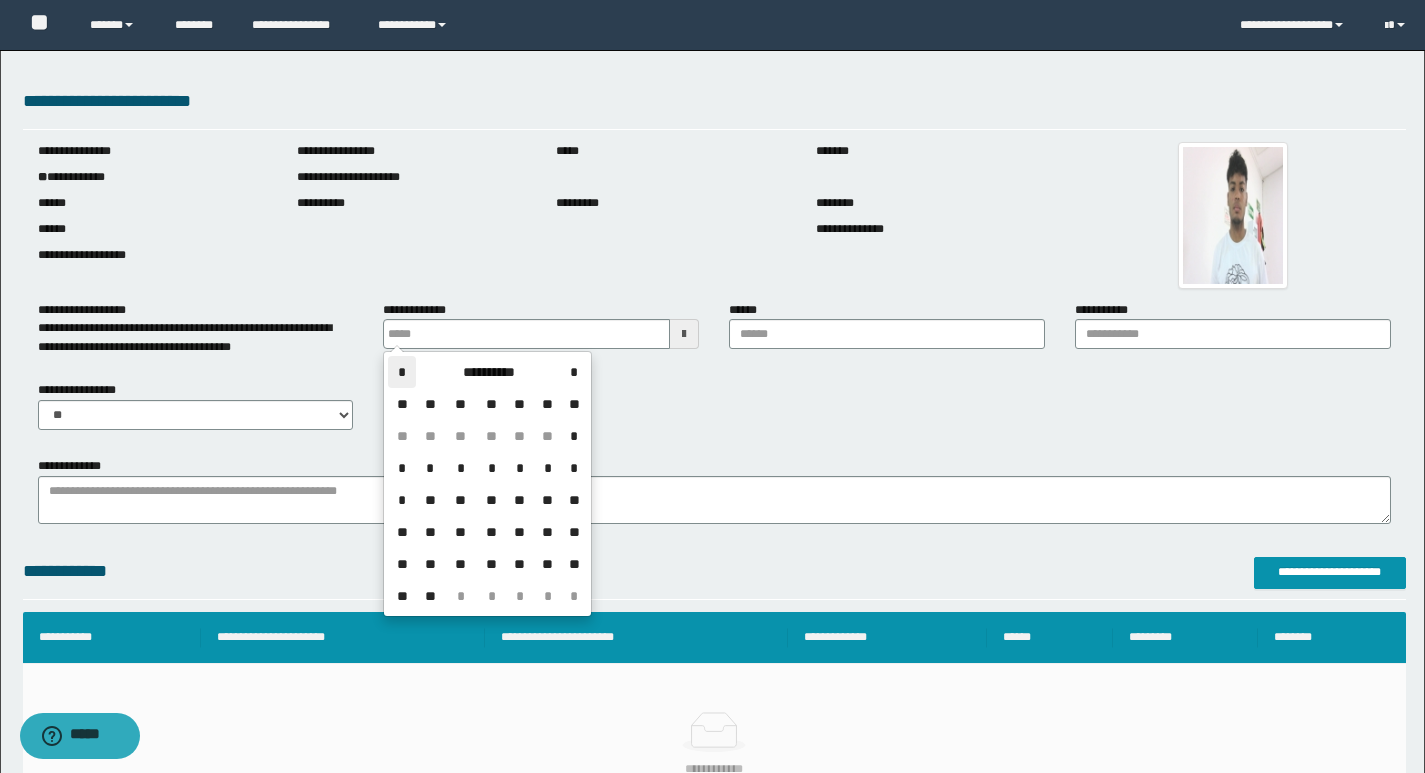 click on "*" at bounding box center [402, 372] 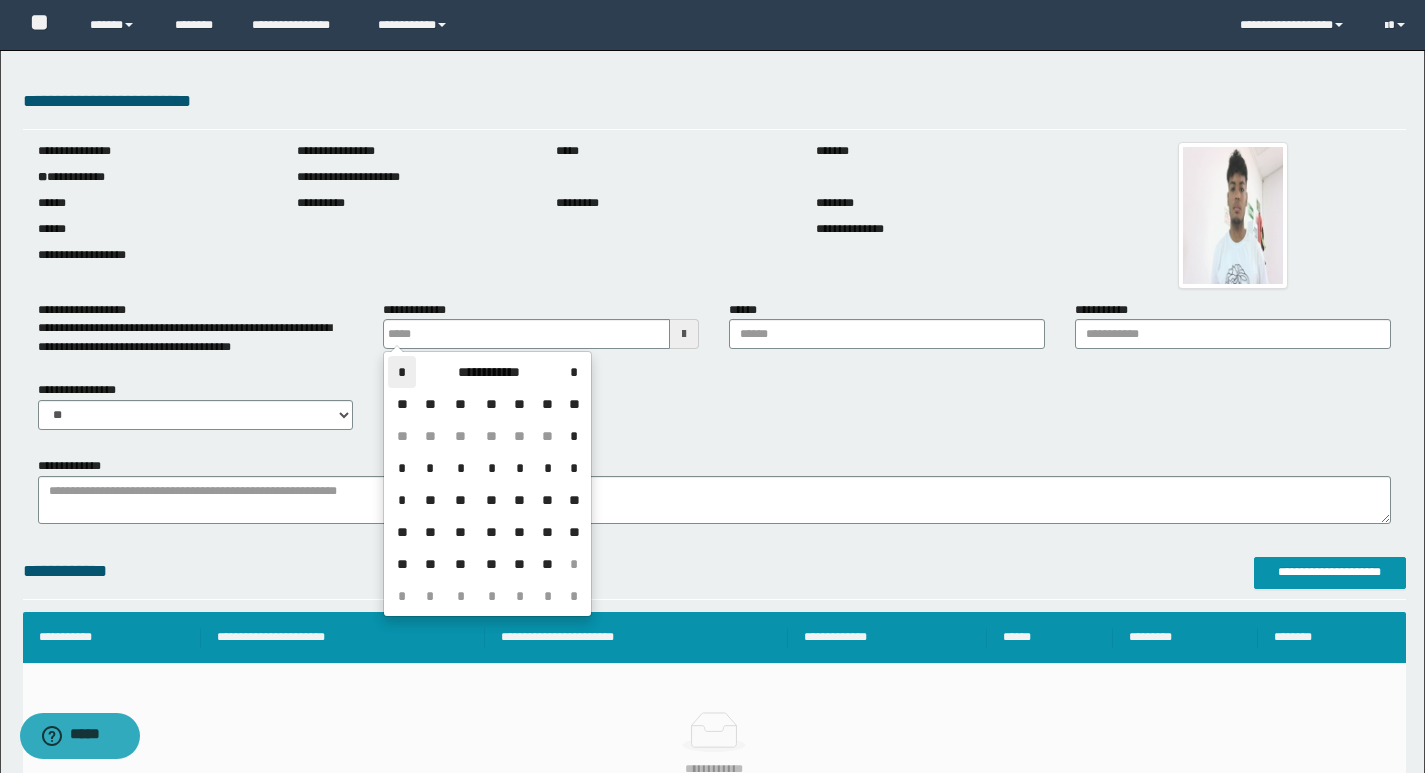 click on "*" at bounding box center [402, 372] 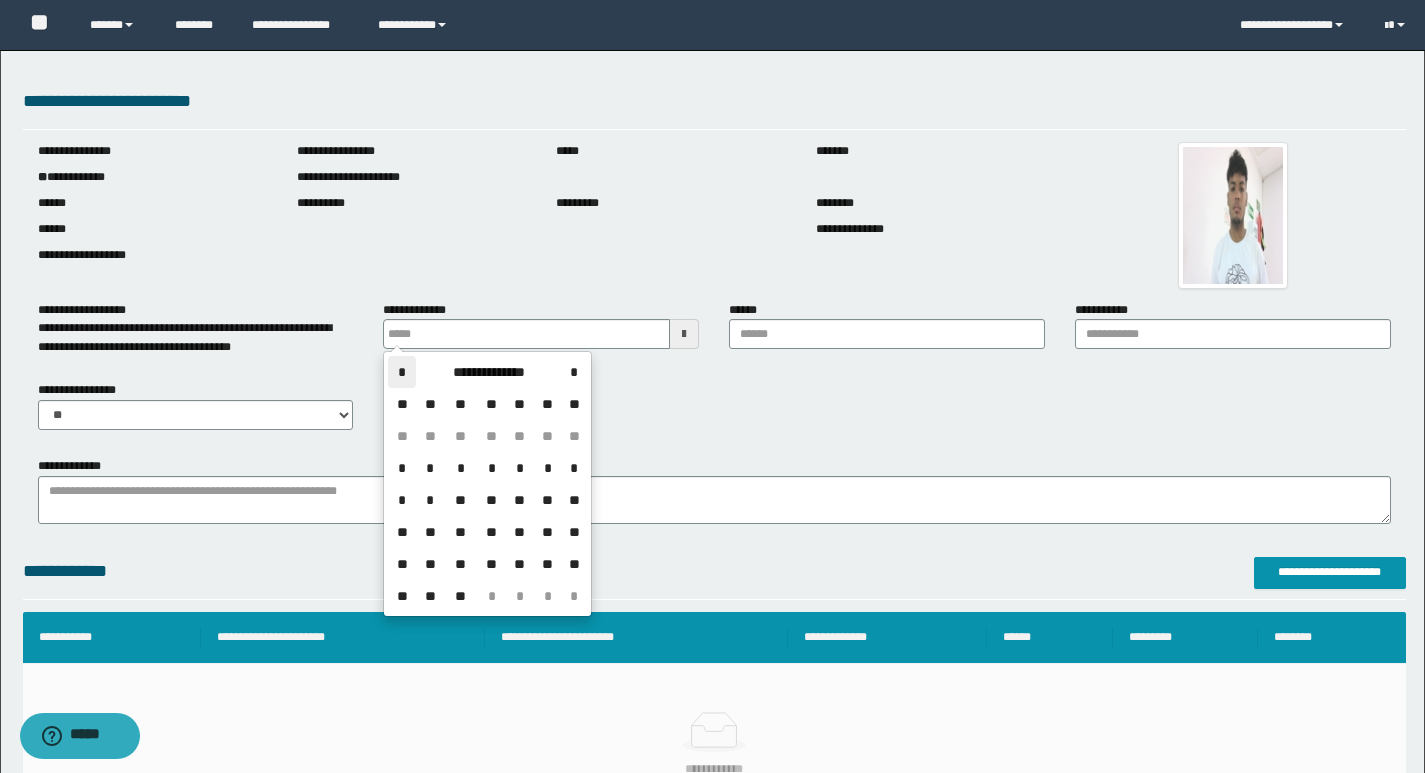 click on "*" at bounding box center [402, 372] 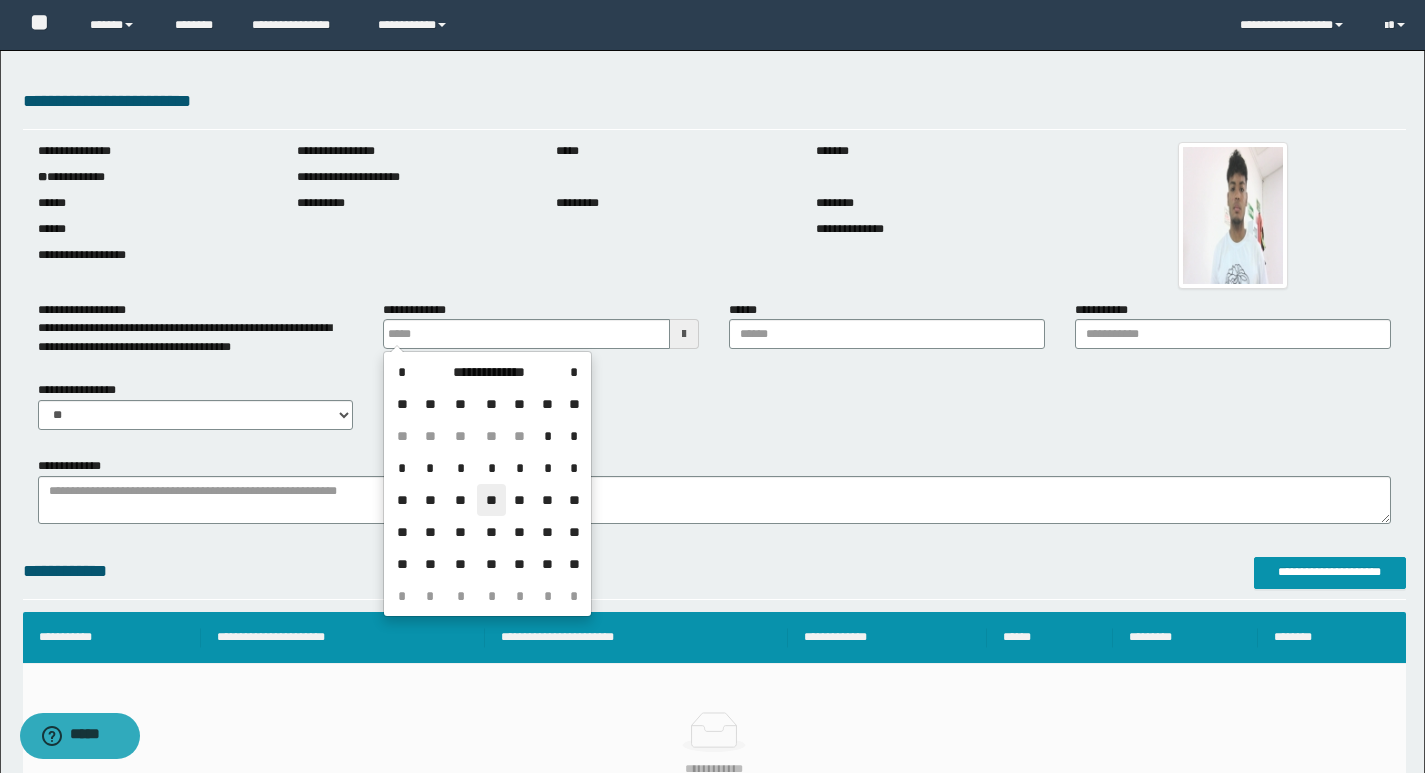 click on "**" at bounding box center [491, 500] 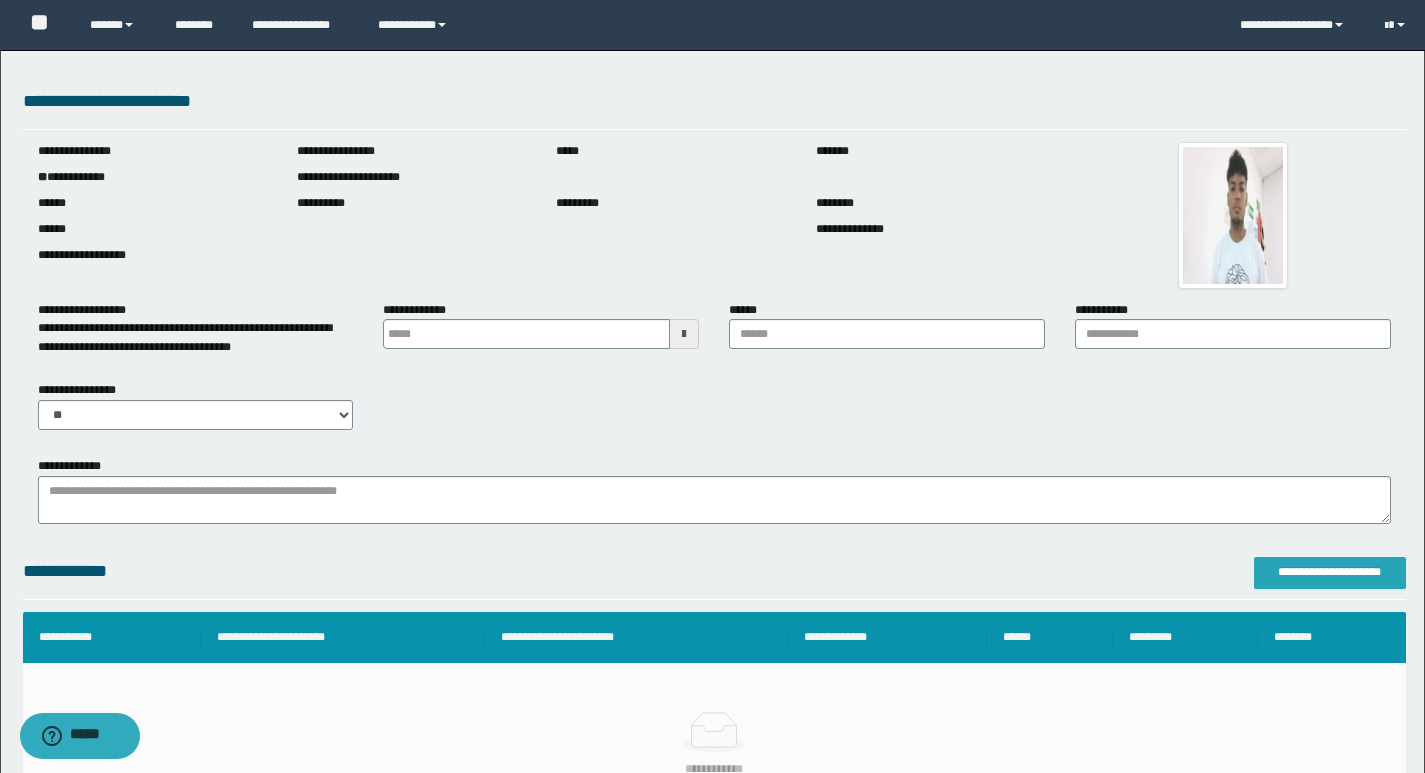 click on "**********" at bounding box center [1330, 572] 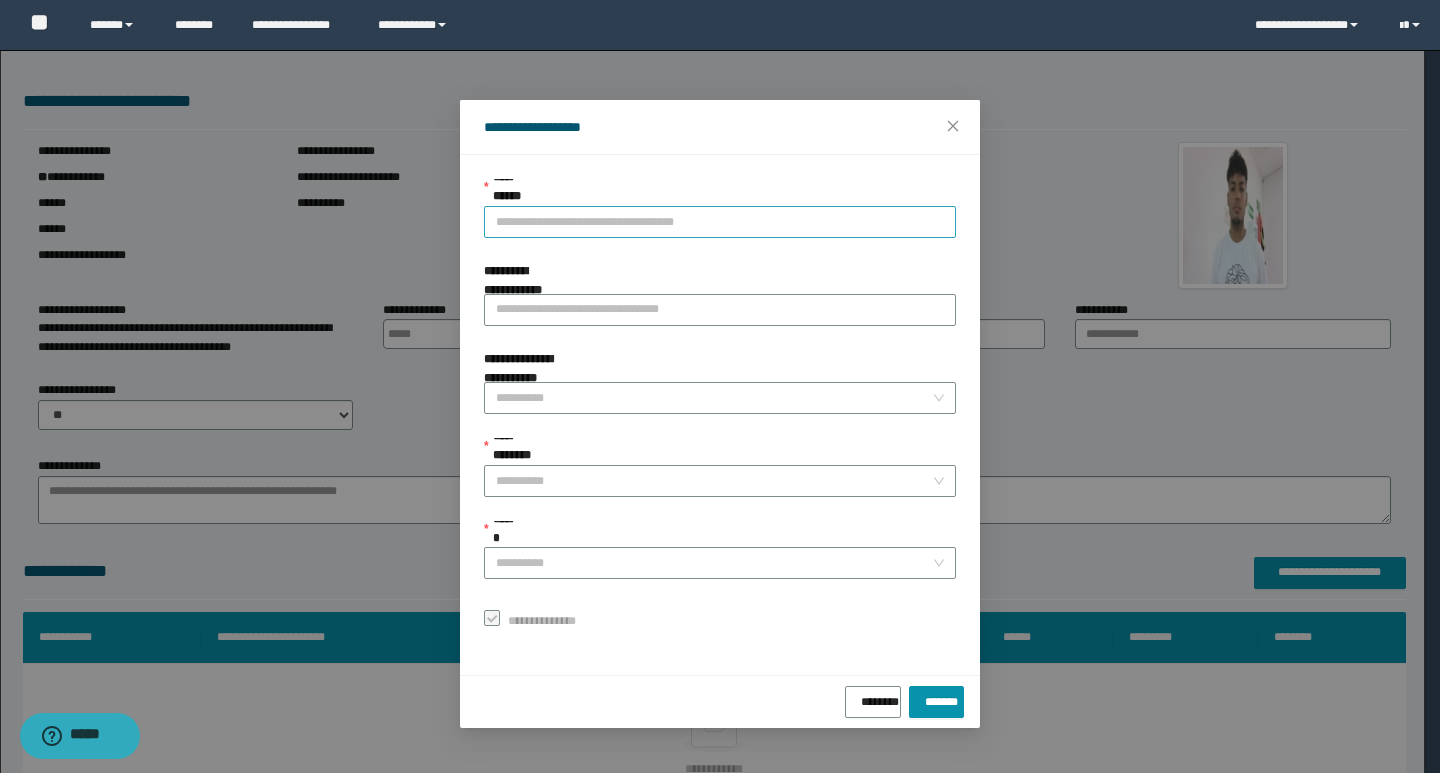 click on "**********" at bounding box center (720, 222) 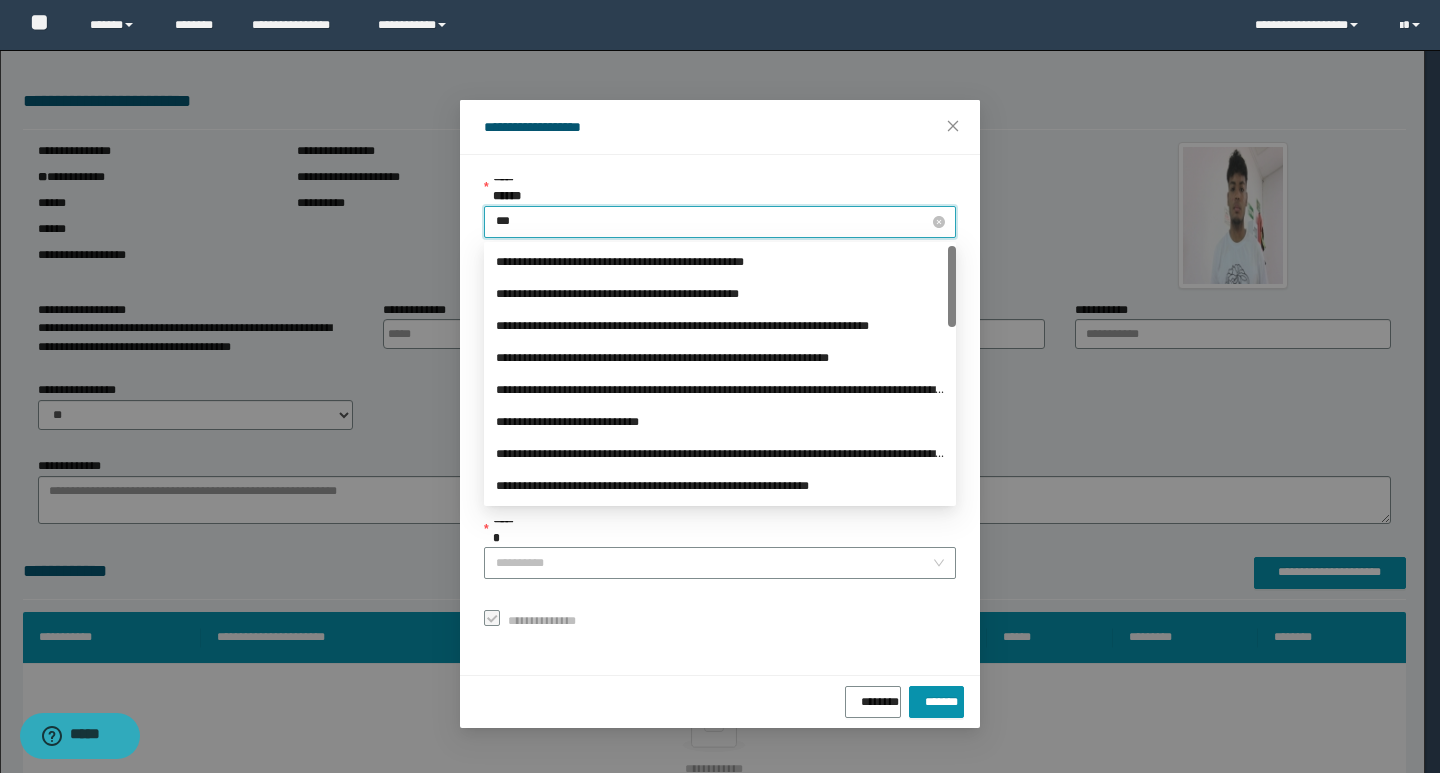 type on "****" 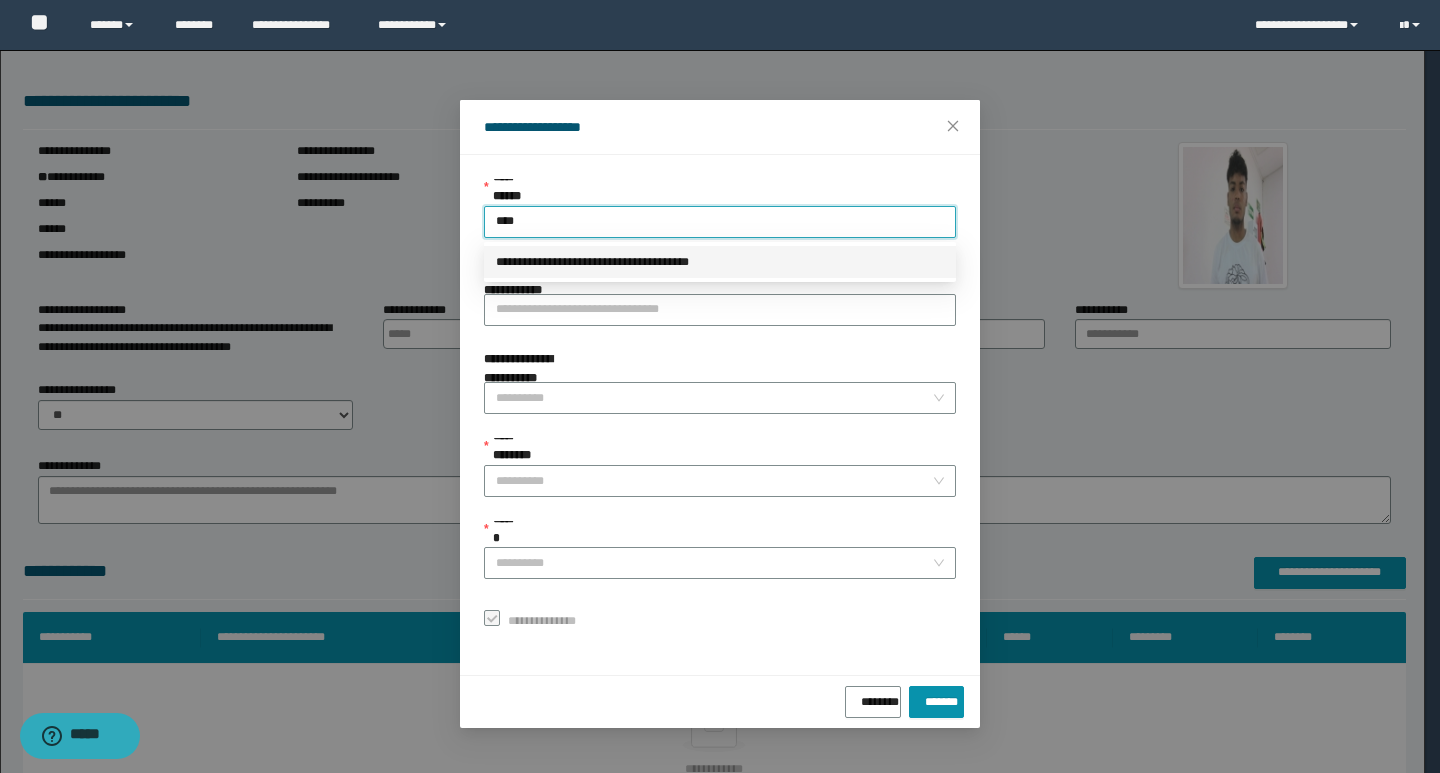 click on "**********" at bounding box center (720, 262) 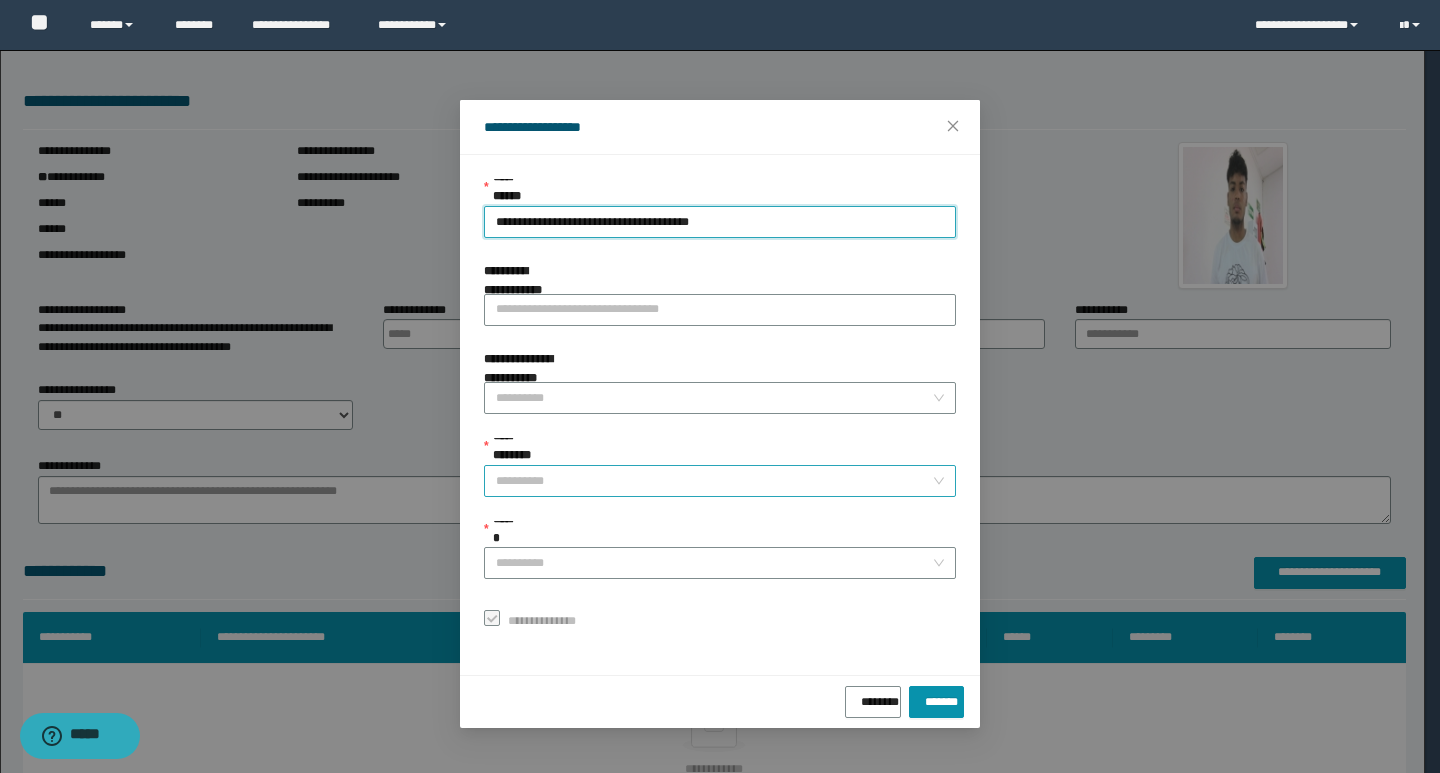 click on "**********" at bounding box center [714, 481] 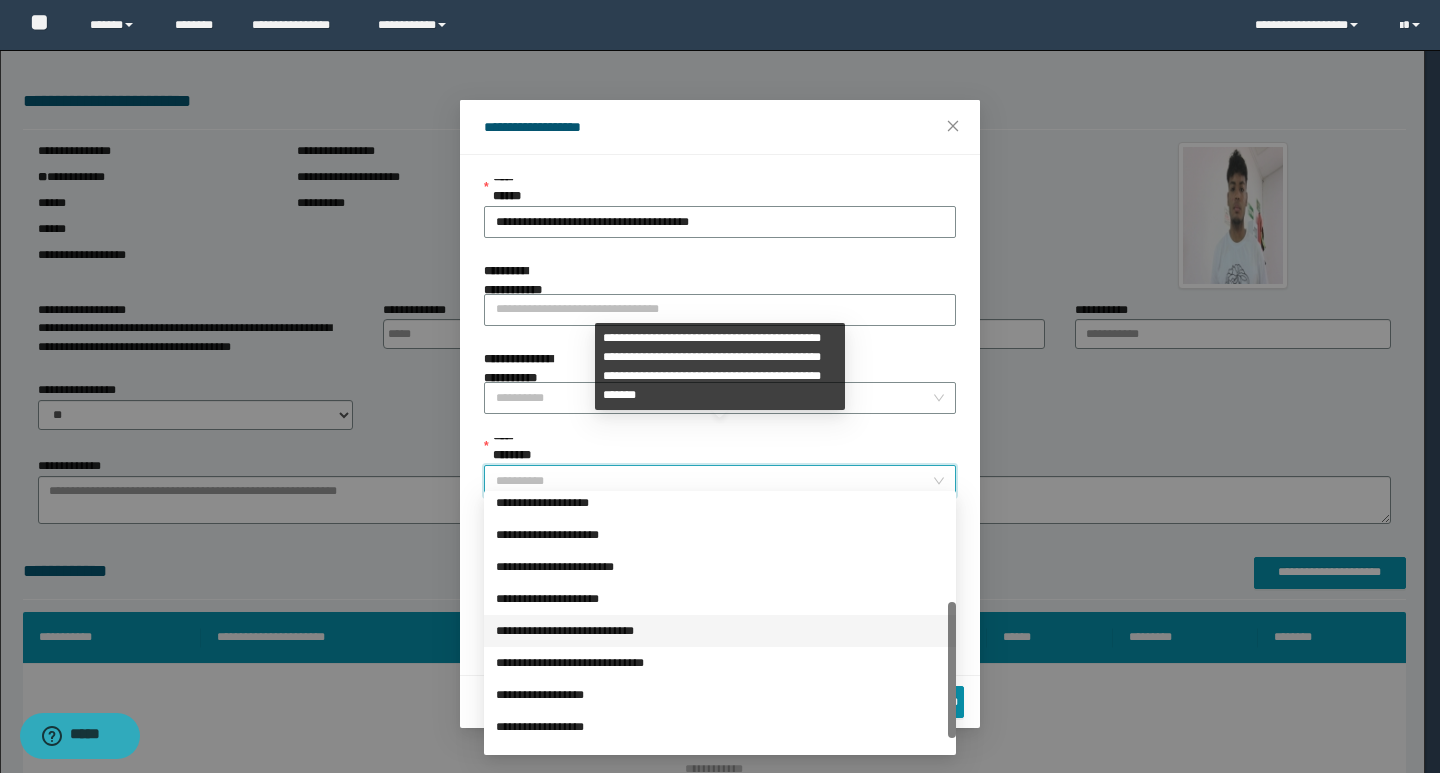 scroll, scrollTop: 224, scrollLeft: 0, axis: vertical 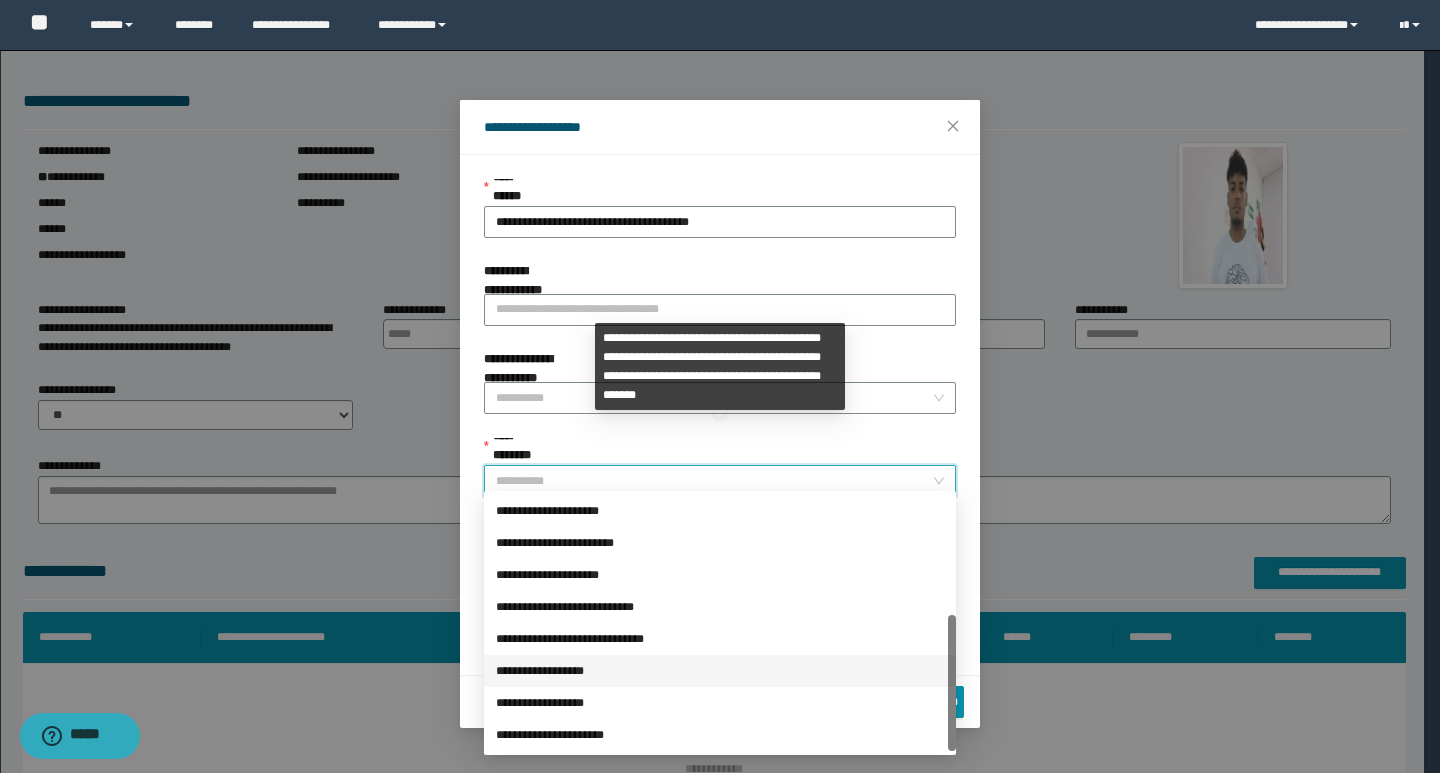 click on "**********" at bounding box center [720, 671] 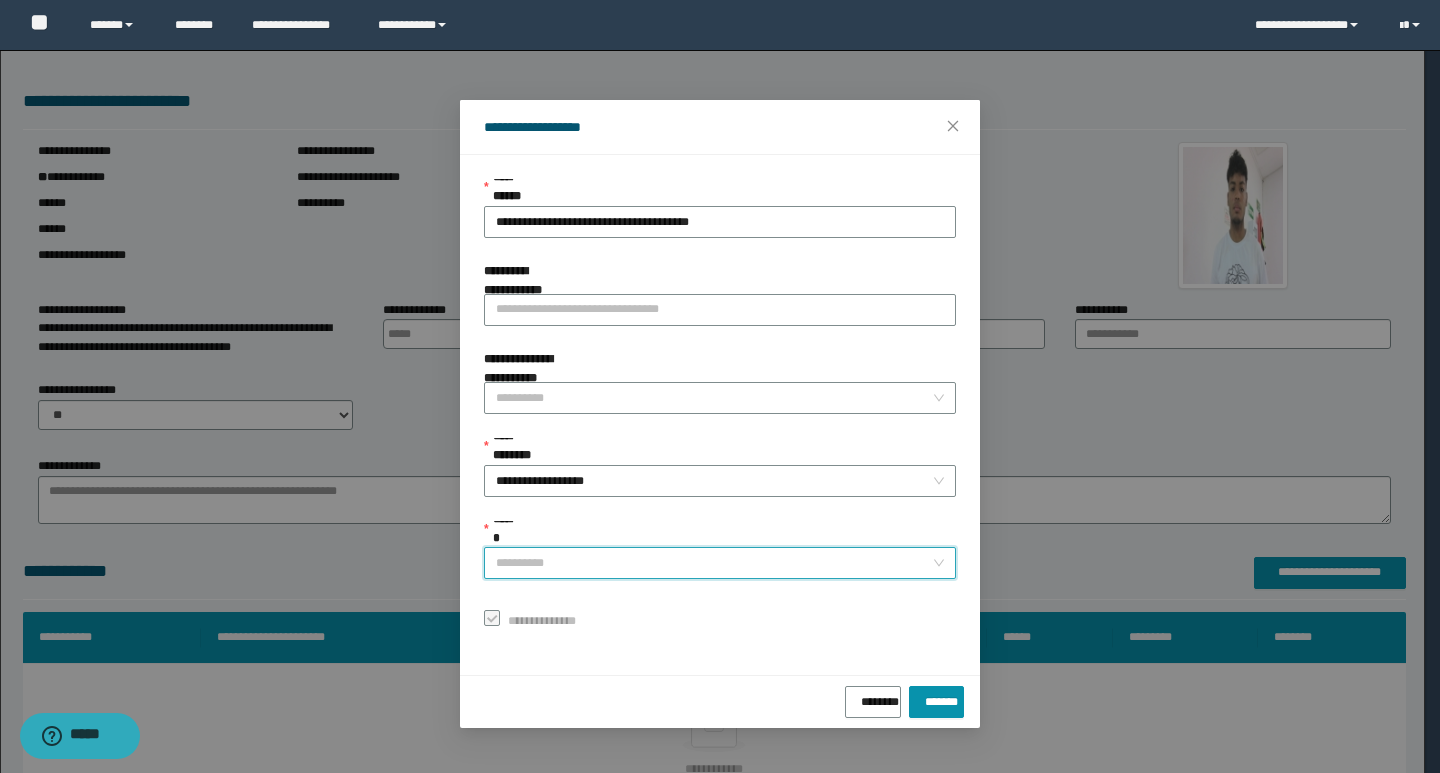 click on "******" at bounding box center [714, 563] 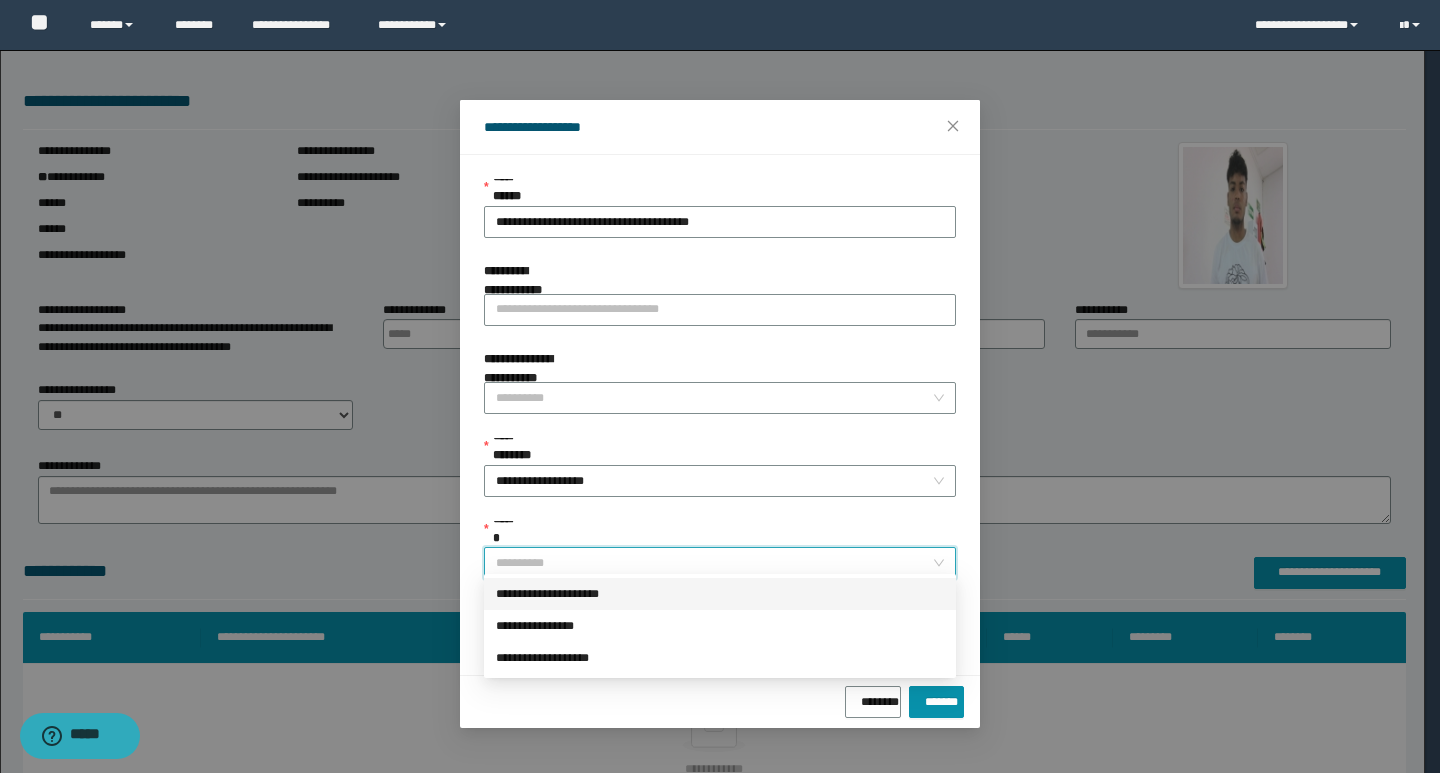 click on "**********" at bounding box center (720, 594) 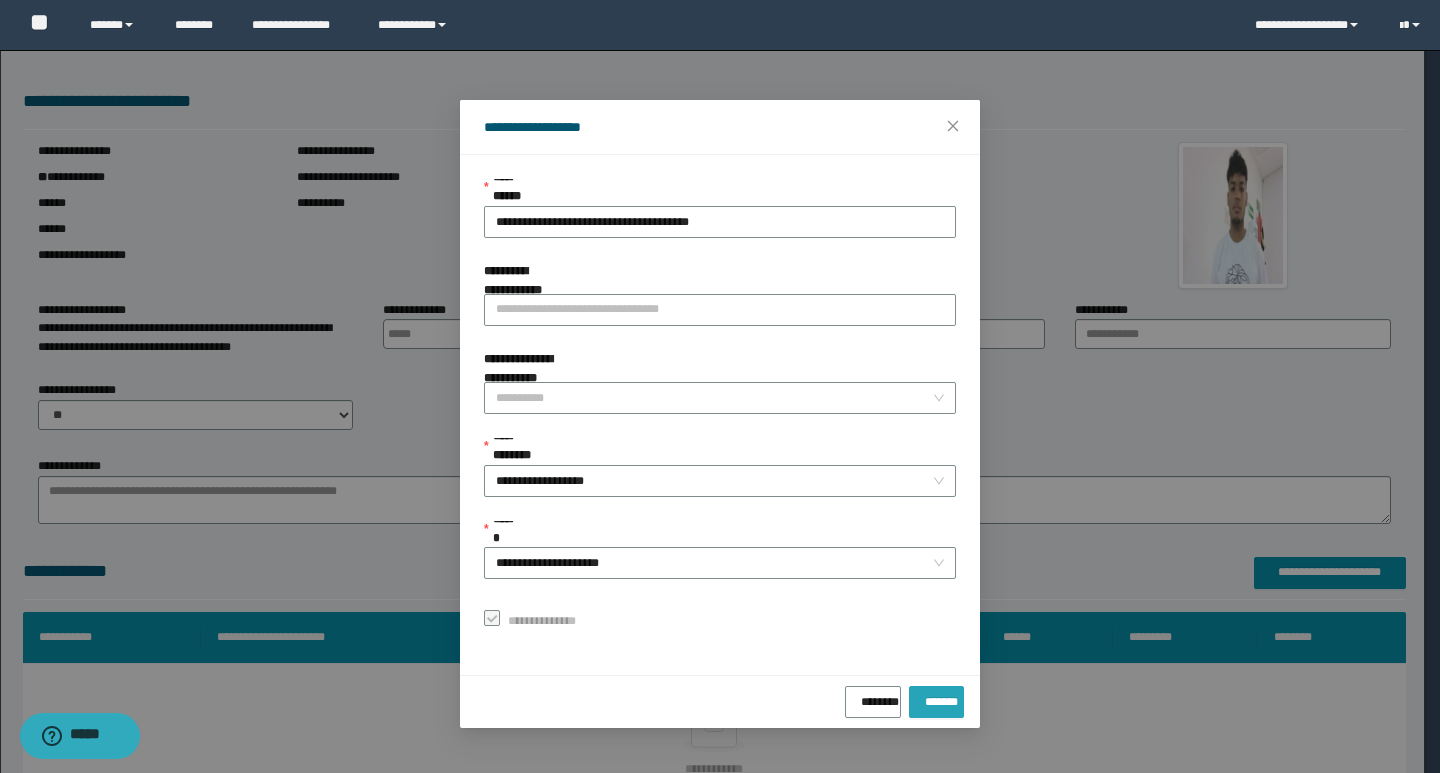 click on "*******" at bounding box center (936, 698) 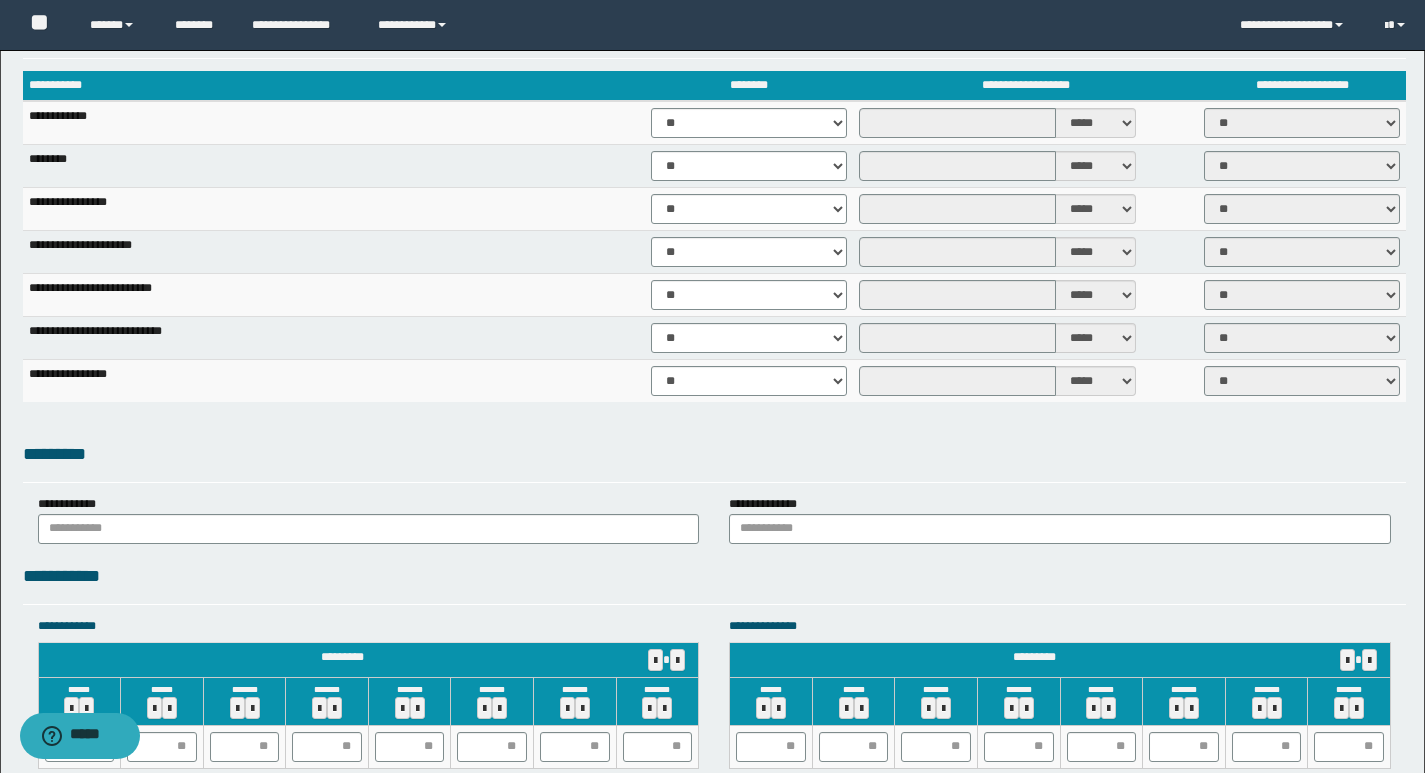 scroll, scrollTop: 1400, scrollLeft: 0, axis: vertical 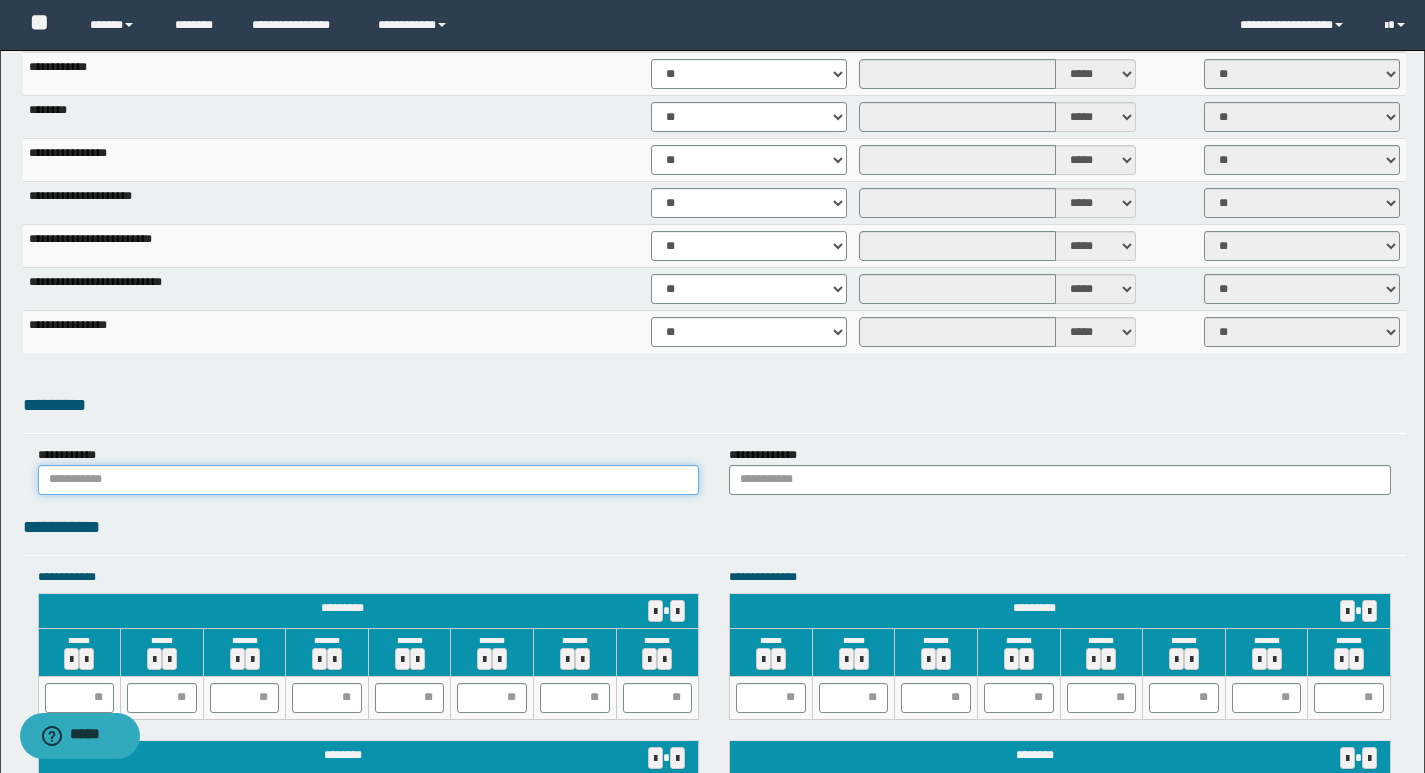 click at bounding box center [369, 480] 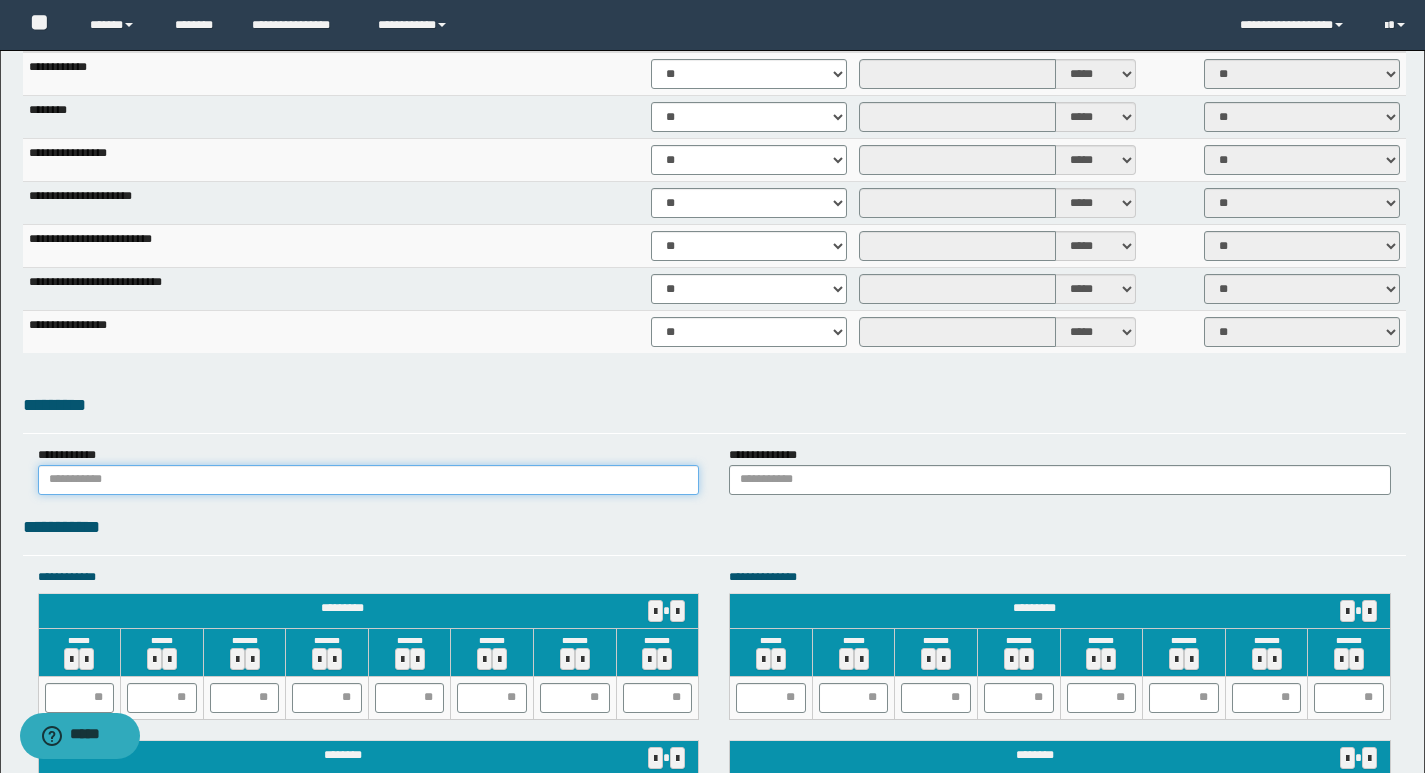 type on "******" 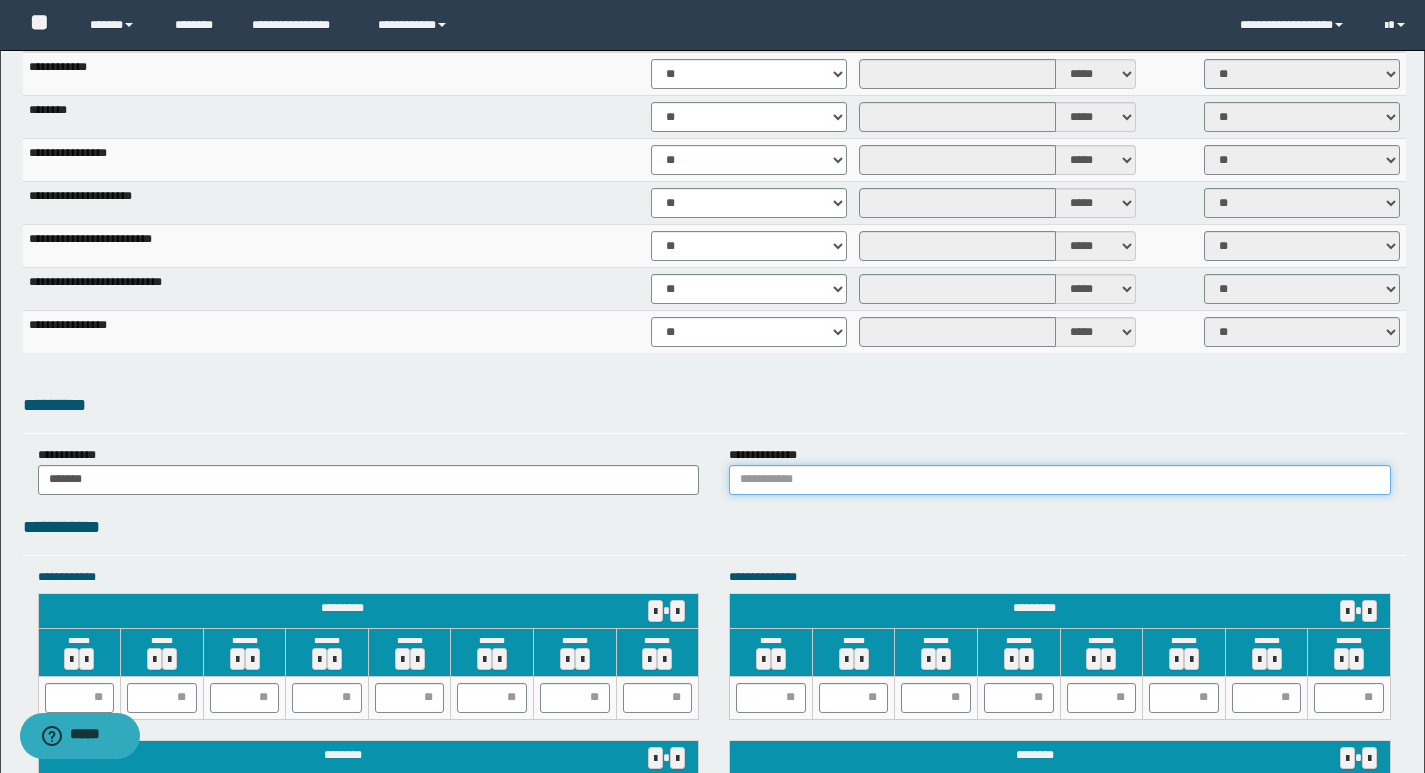 click at bounding box center [1060, 480] 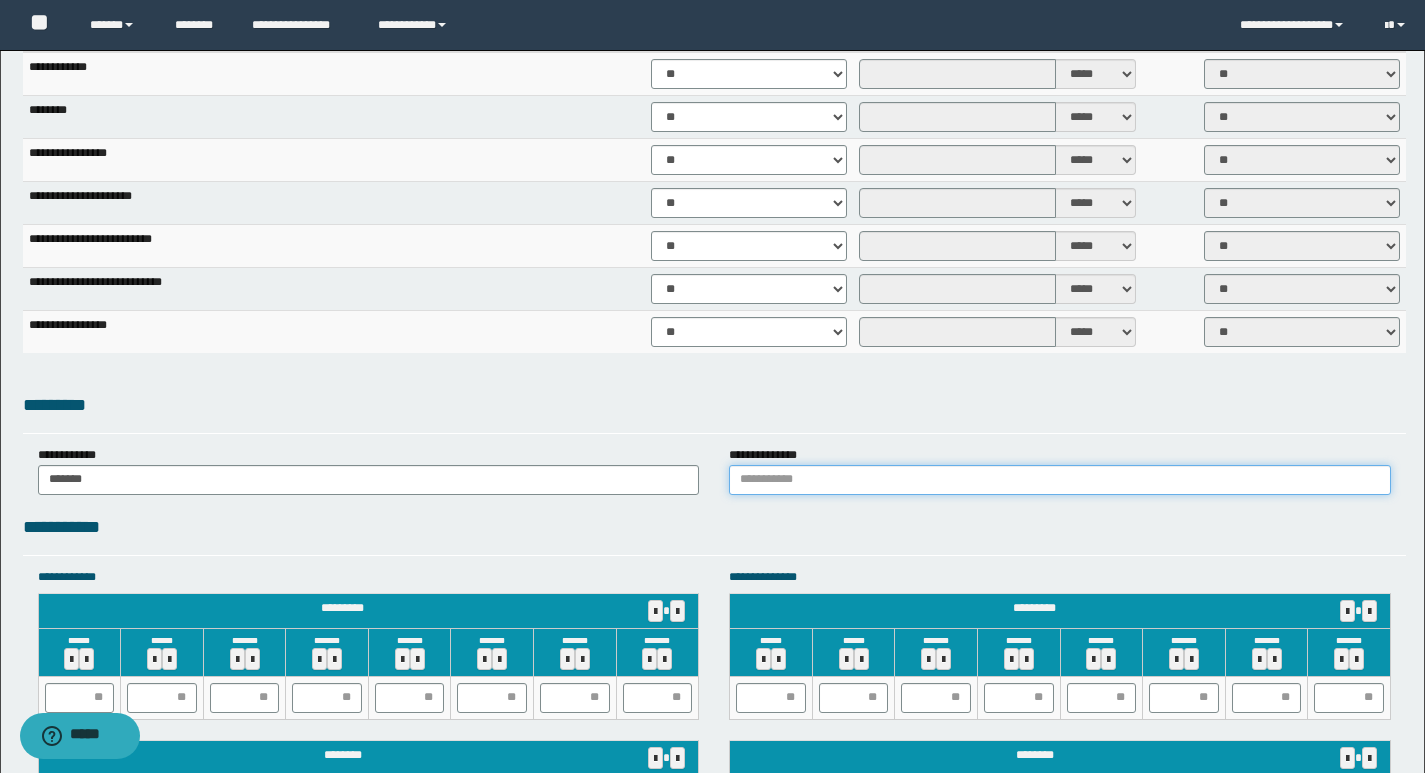 type on "******" 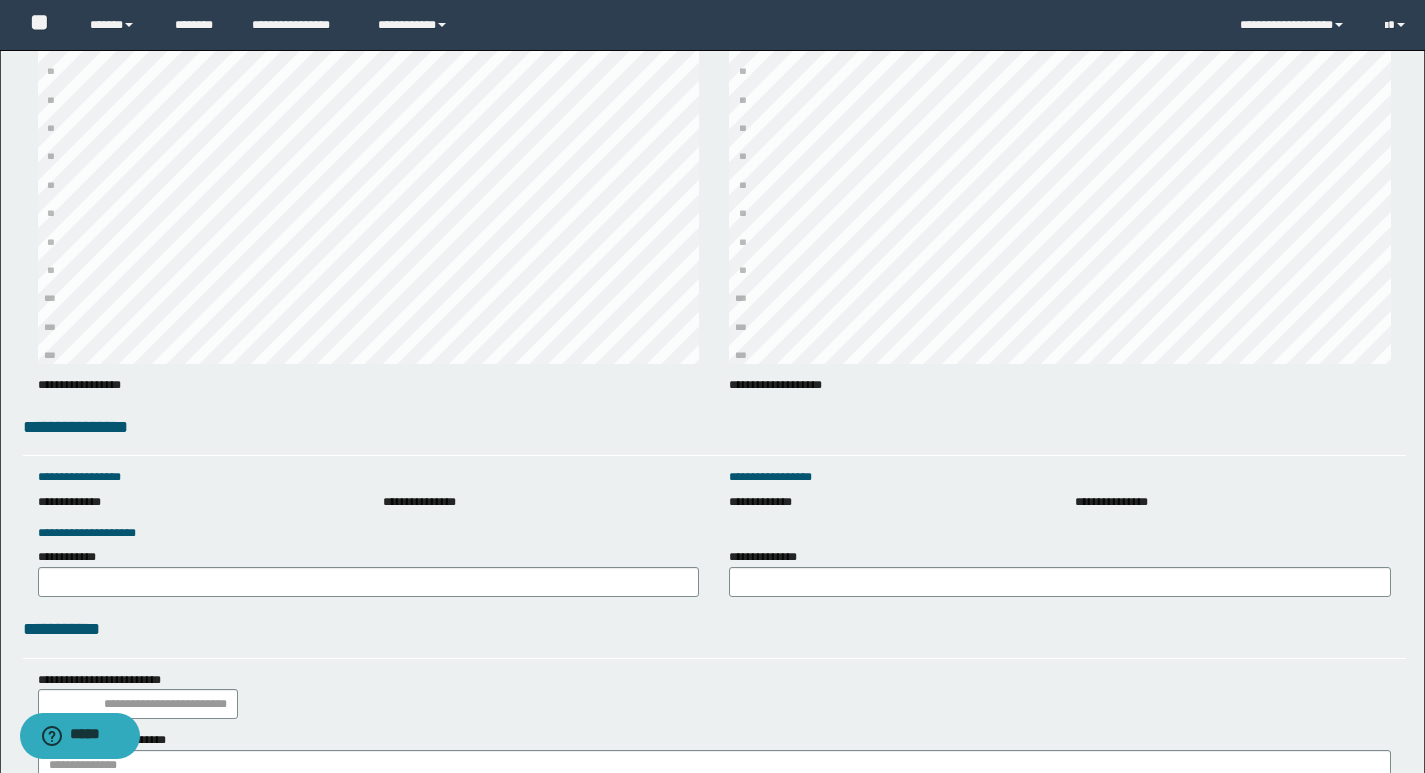 scroll, scrollTop: 2500, scrollLeft: 0, axis: vertical 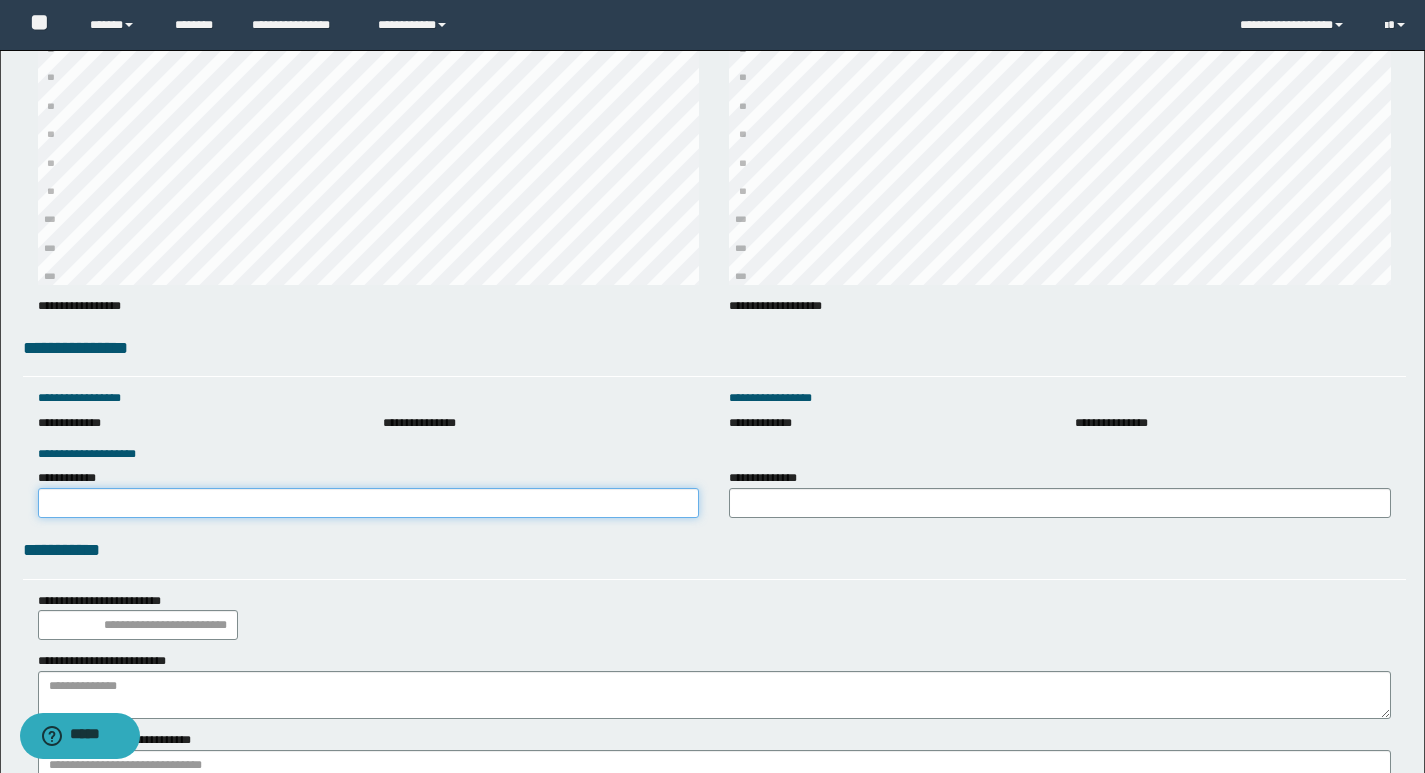 click on "**********" at bounding box center [369, 503] 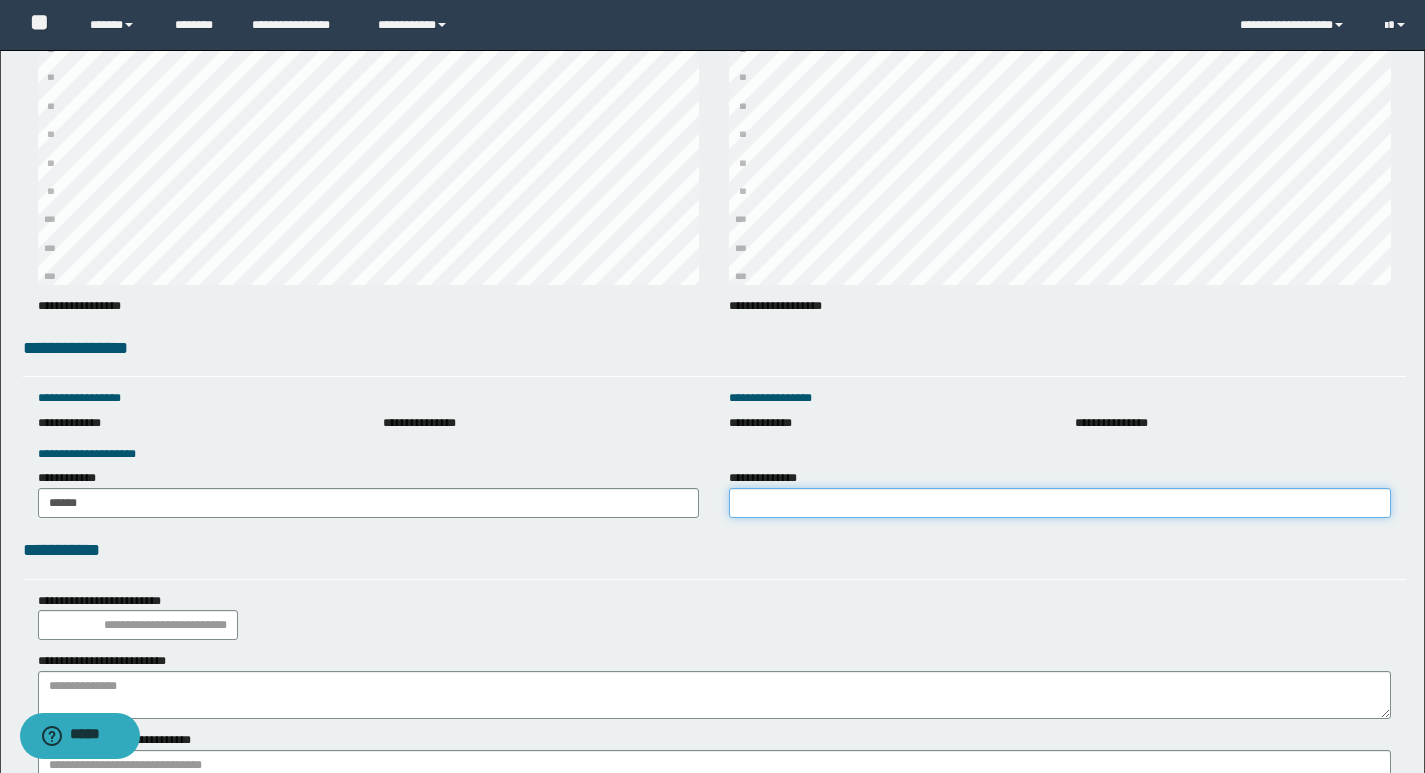 click on "**********" at bounding box center [1060, 503] 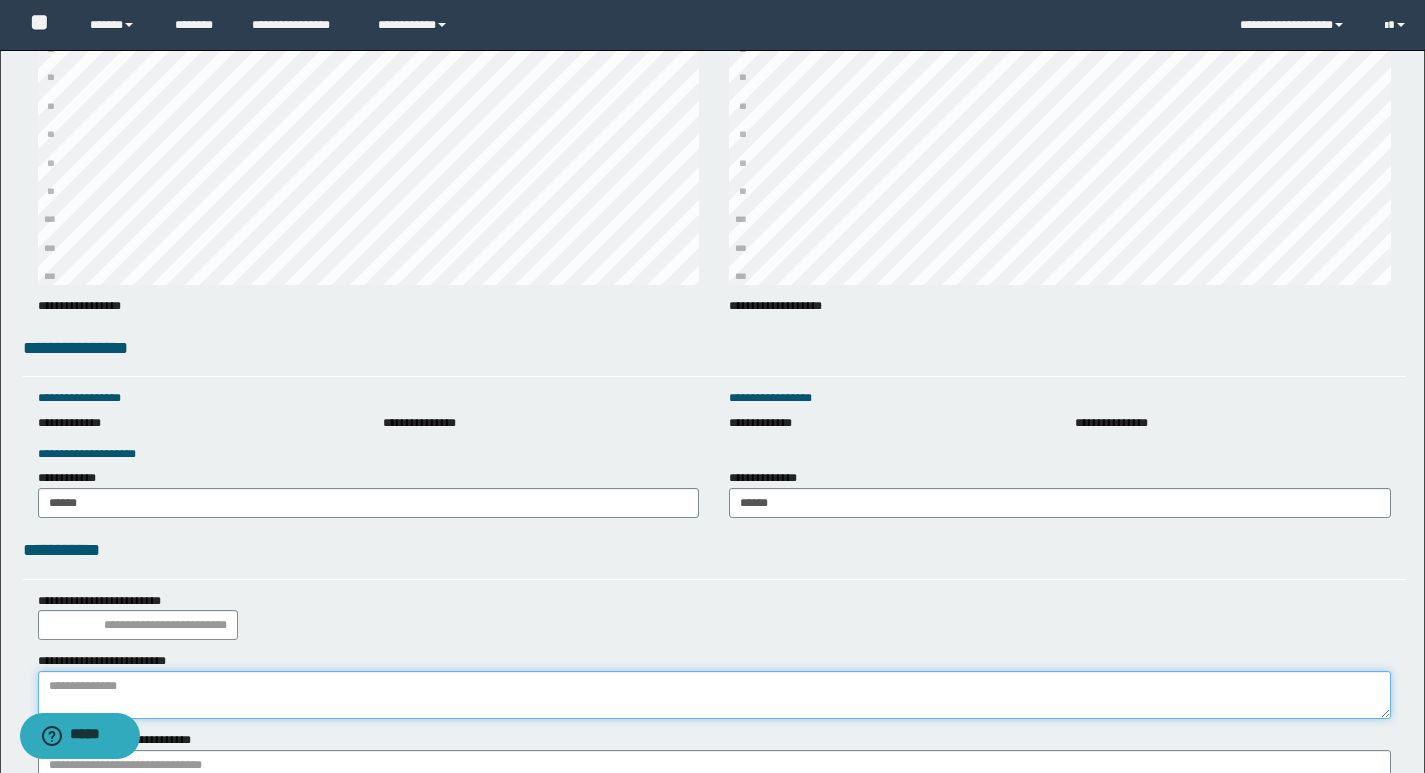 paste on "**********" 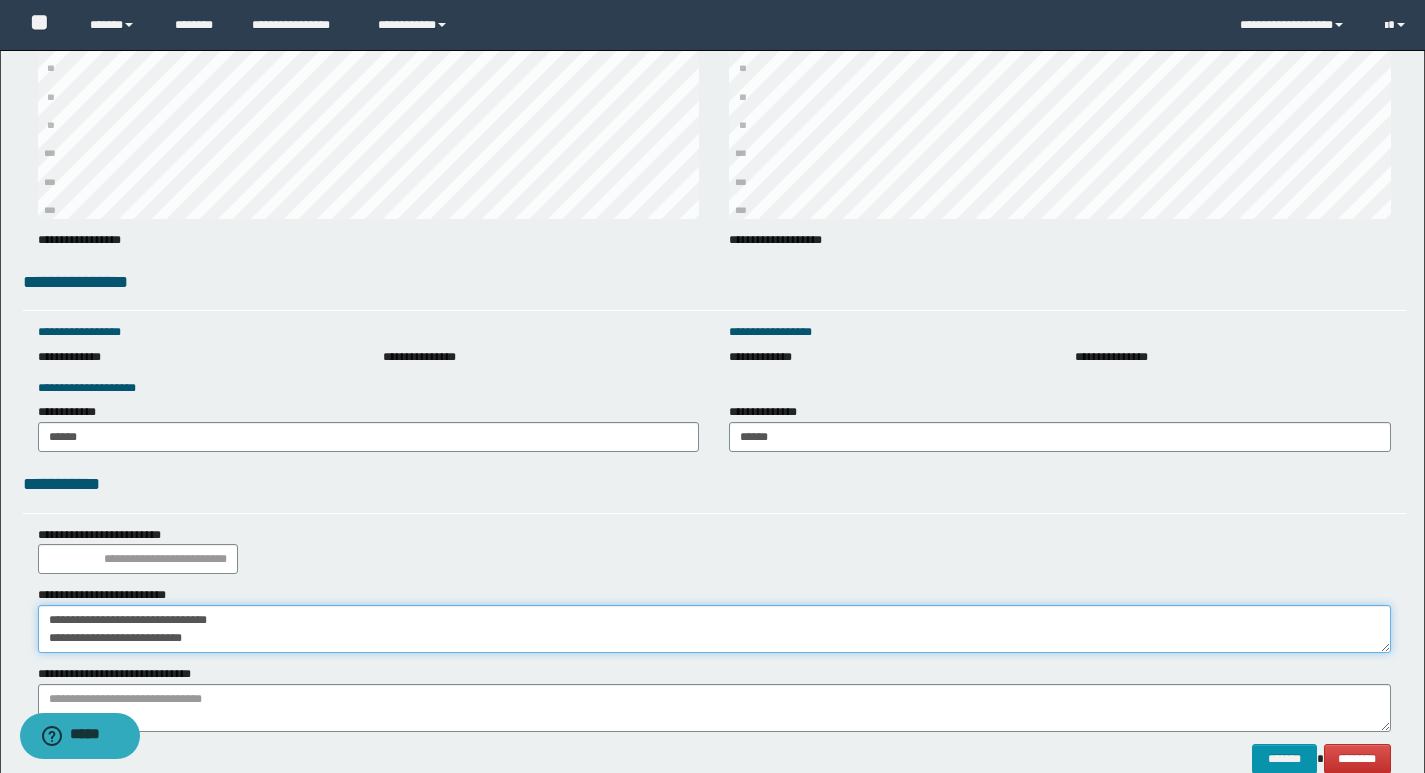 scroll, scrollTop: 2676, scrollLeft: 0, axis: vertical 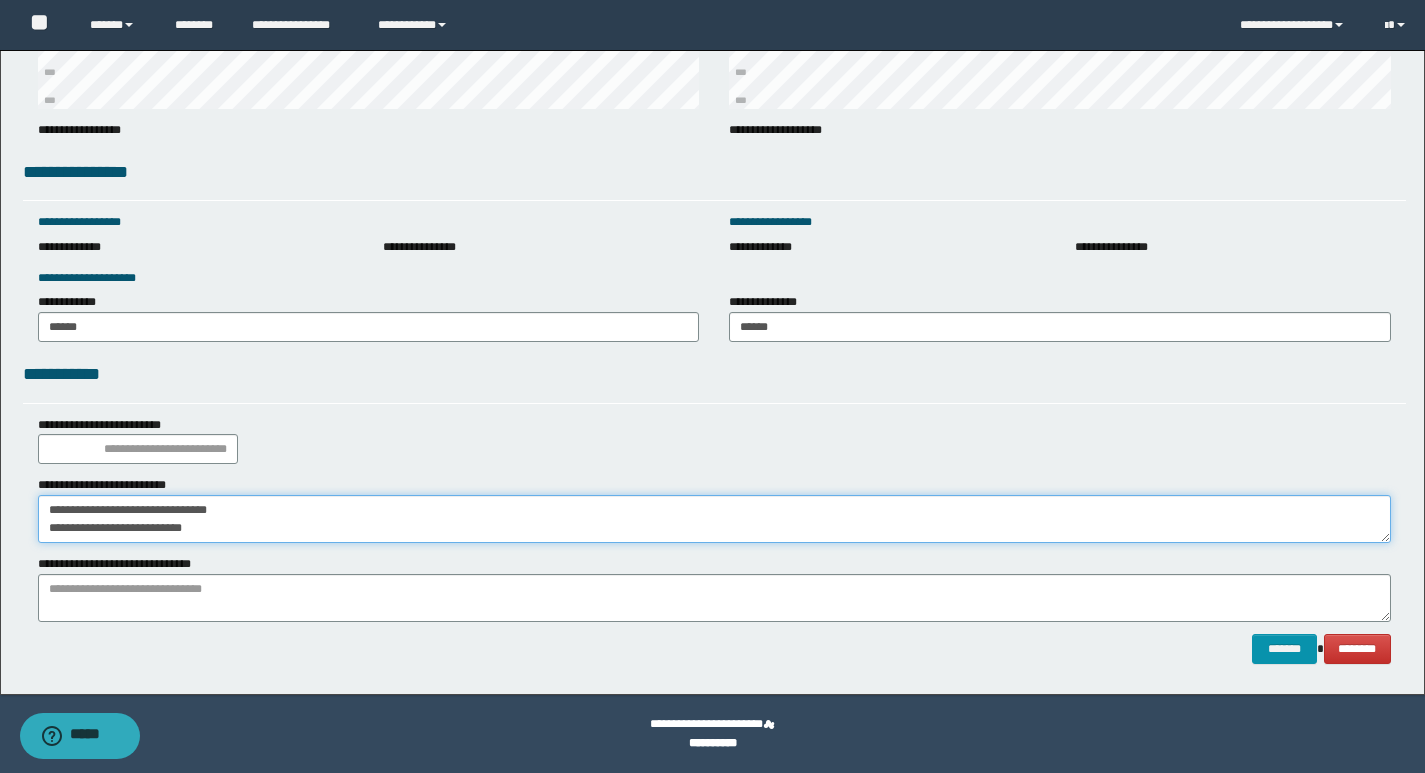 drag, startPoint x: 230, startPoint y: 527, endPoint x: 8, endPoint y: 514, distance: 222.38031 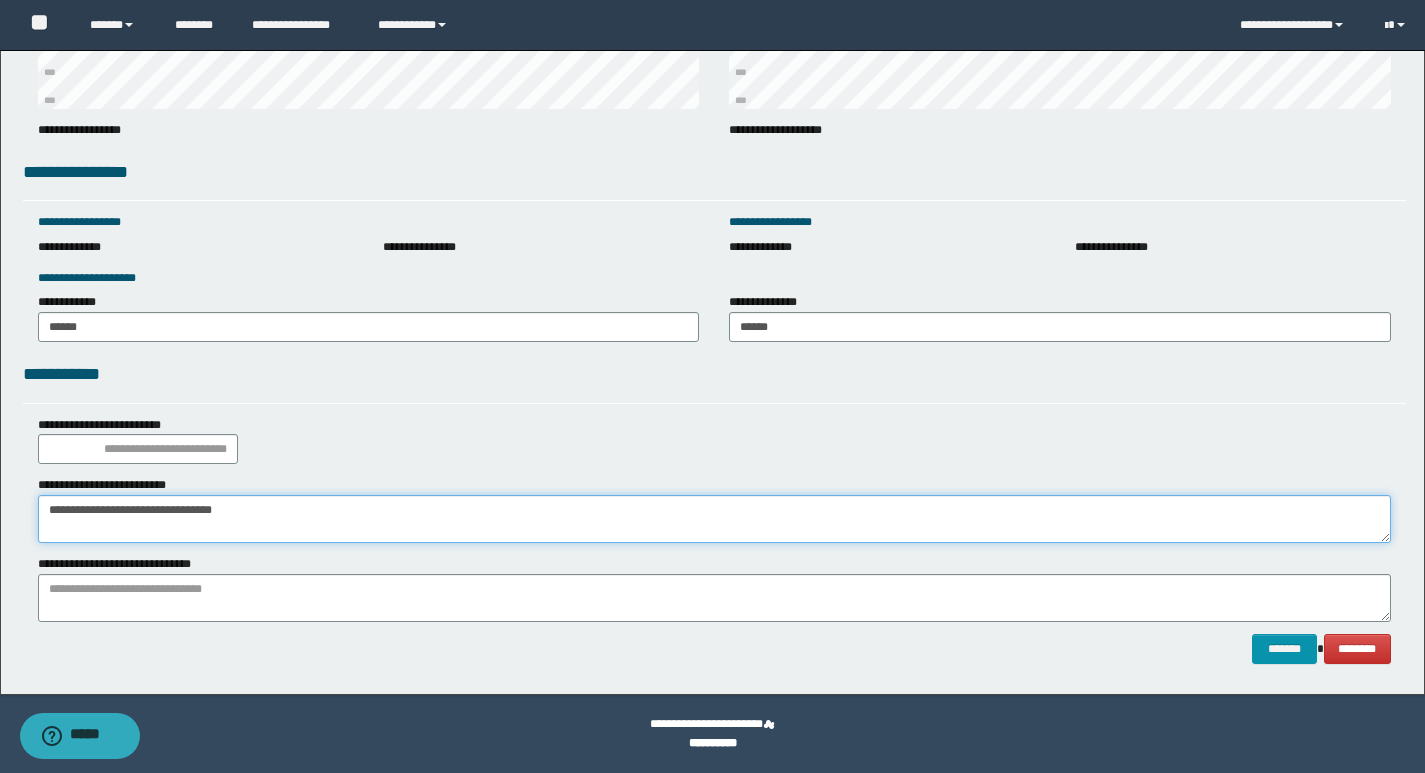 type on "**********" 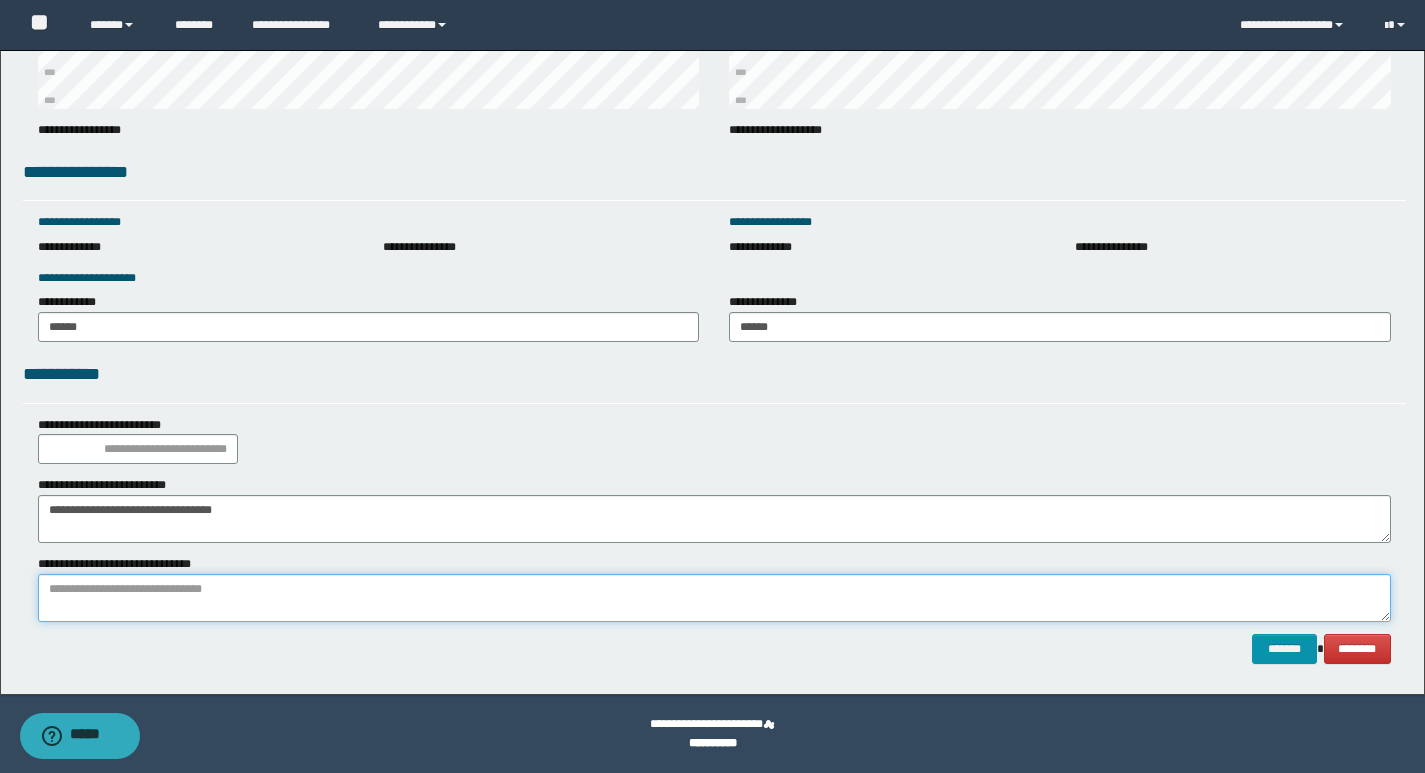 click at bounding box center [714, 598] 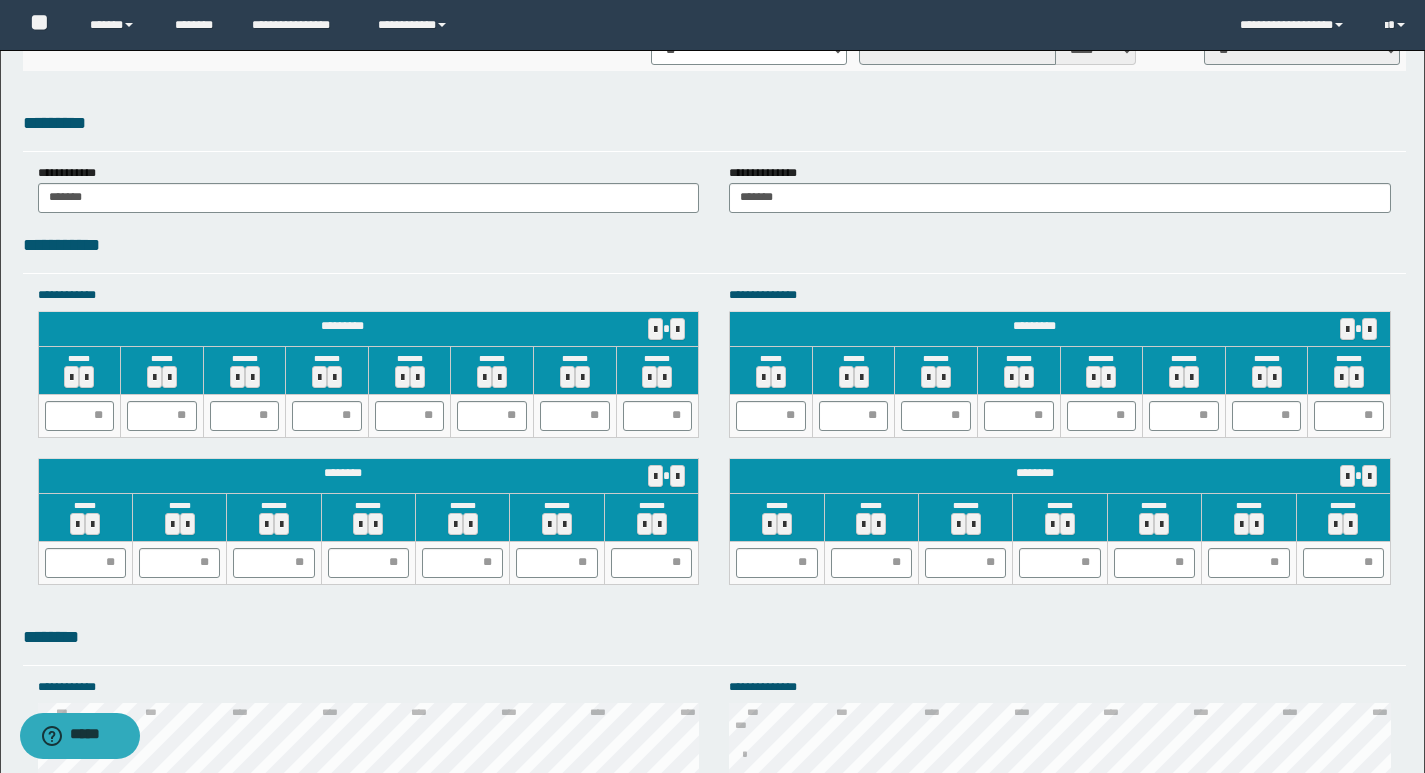 scroll, scrollTop: 1676, scrollLeft: 0, axis: vertical 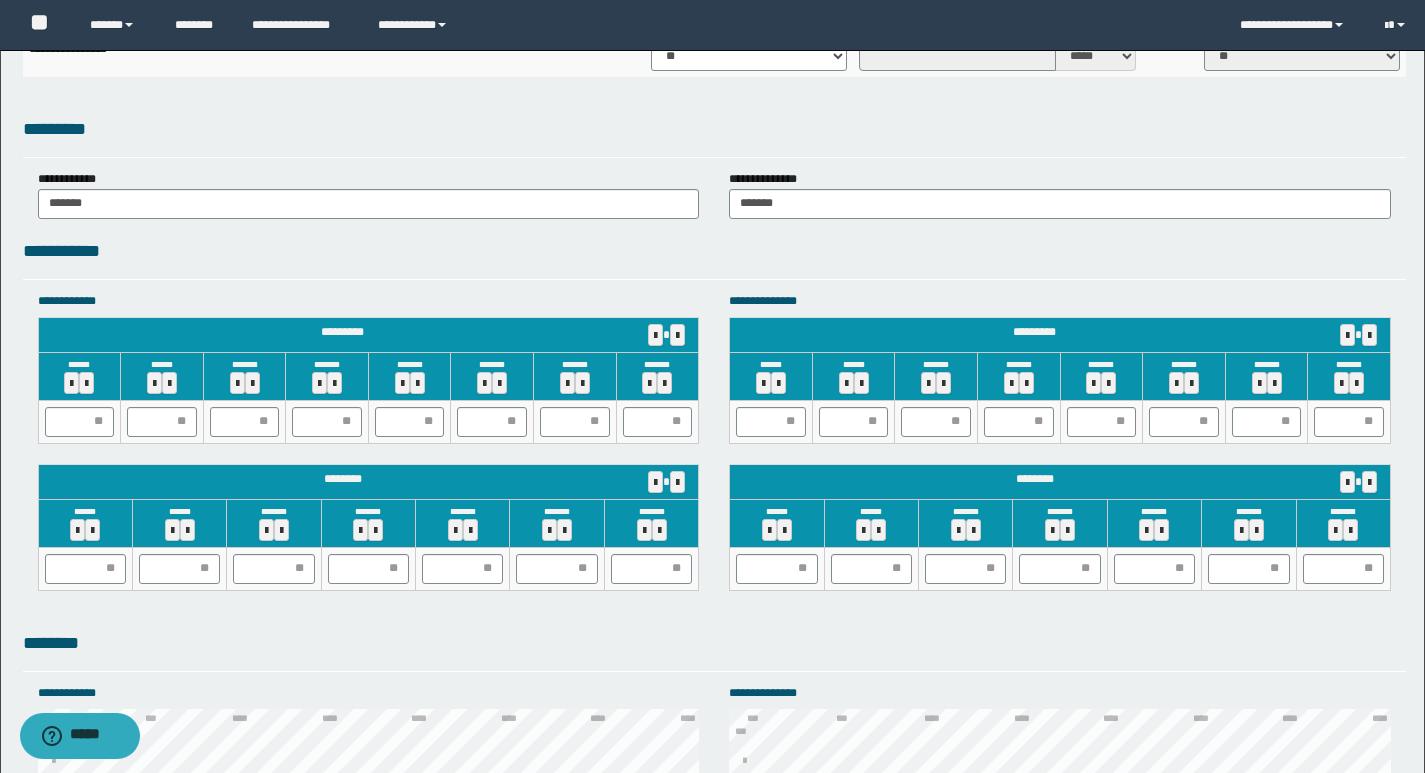 type on "**********" 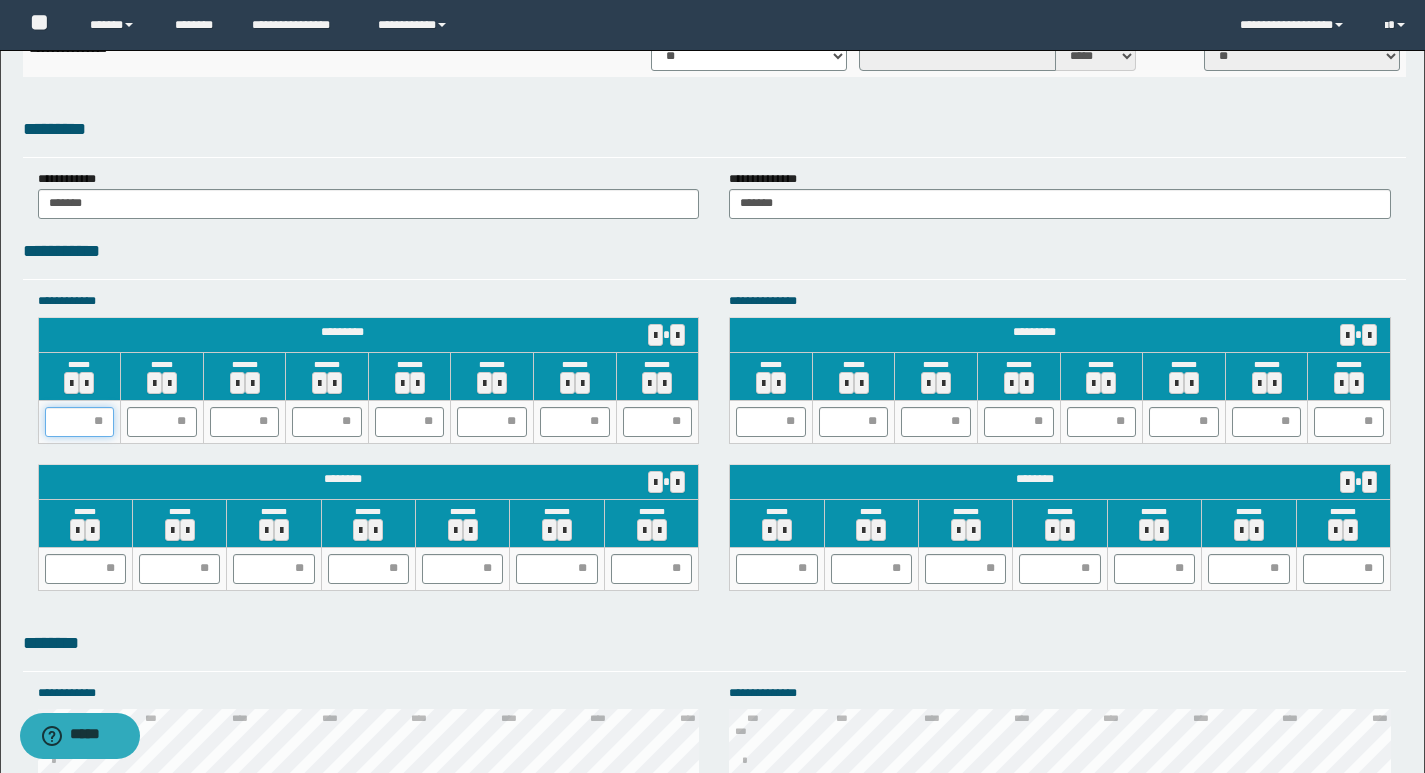 click at bounding box center [80, 422] 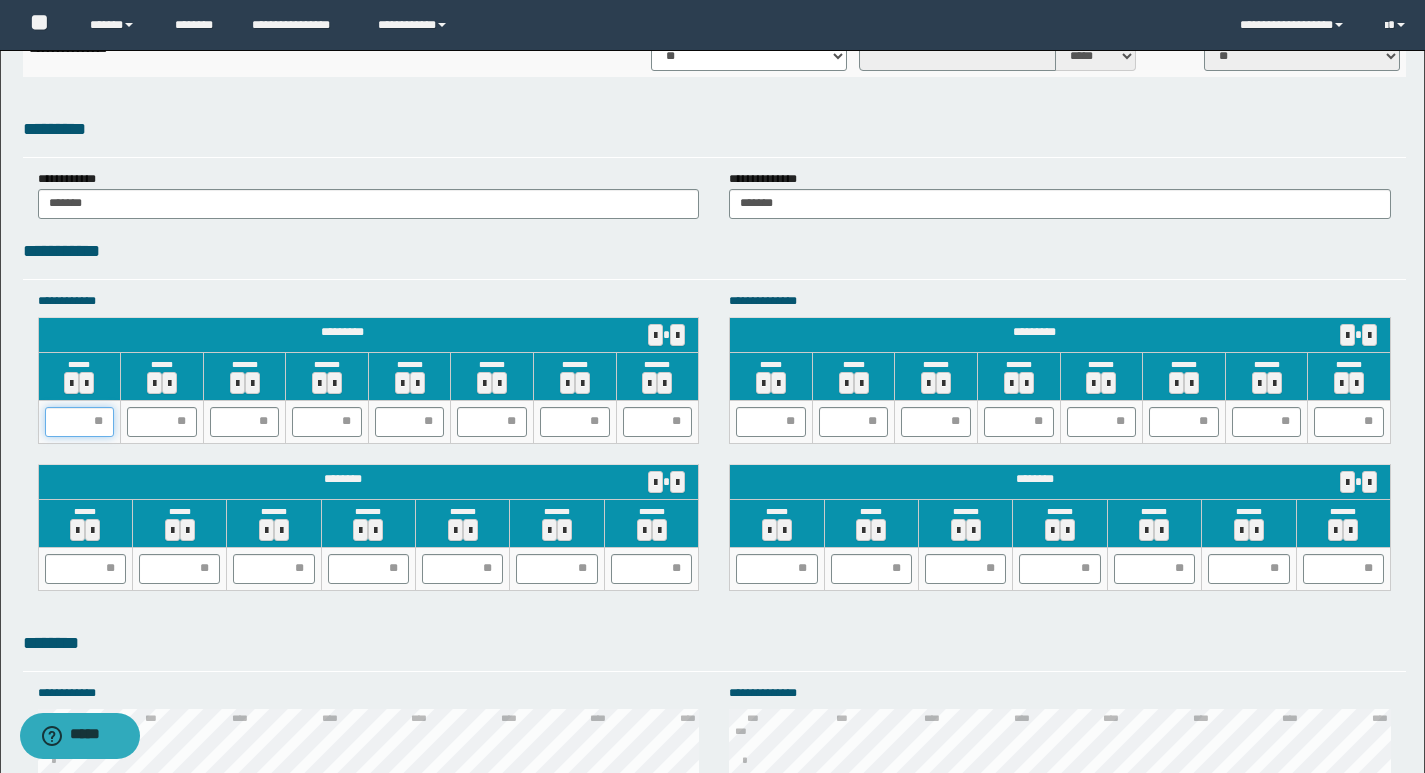 click at bounding box center [80, 422] 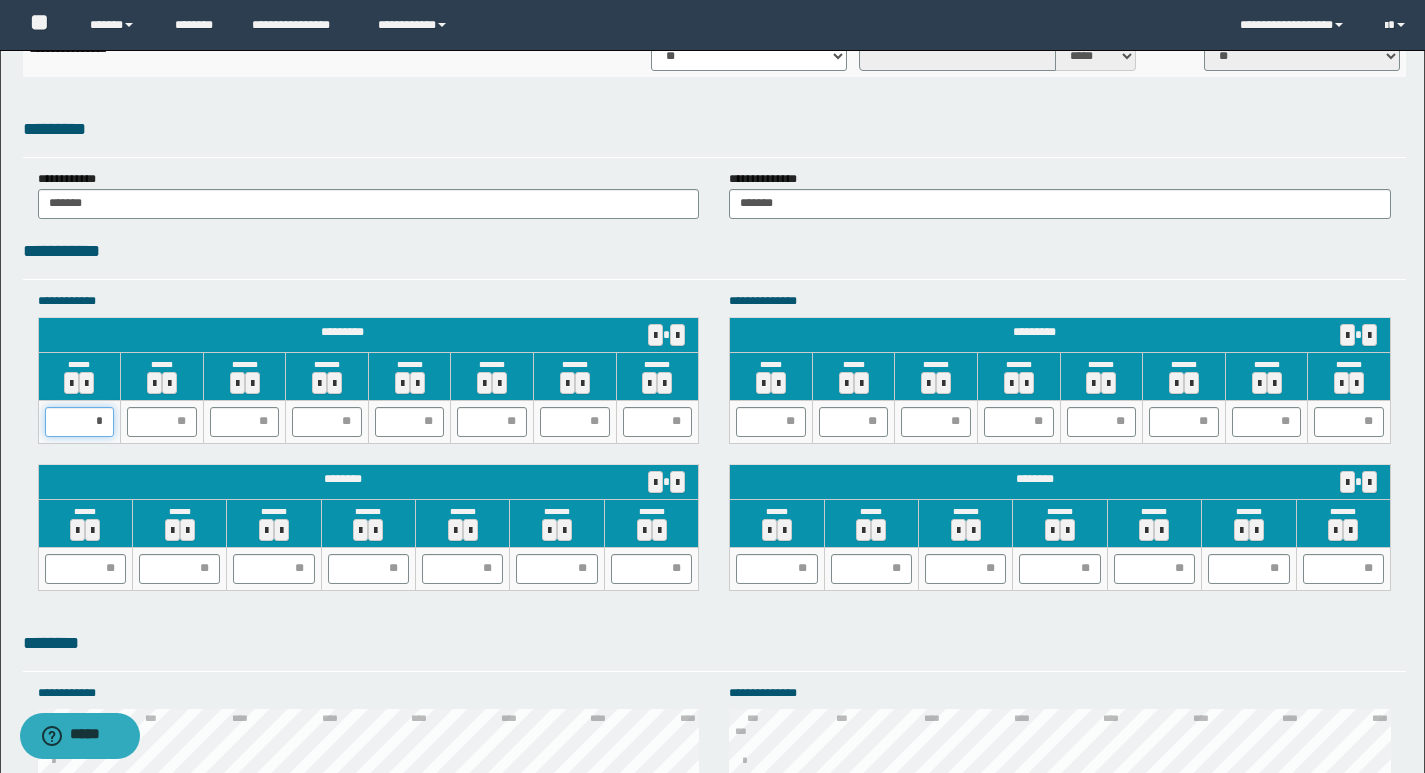 type on "**" 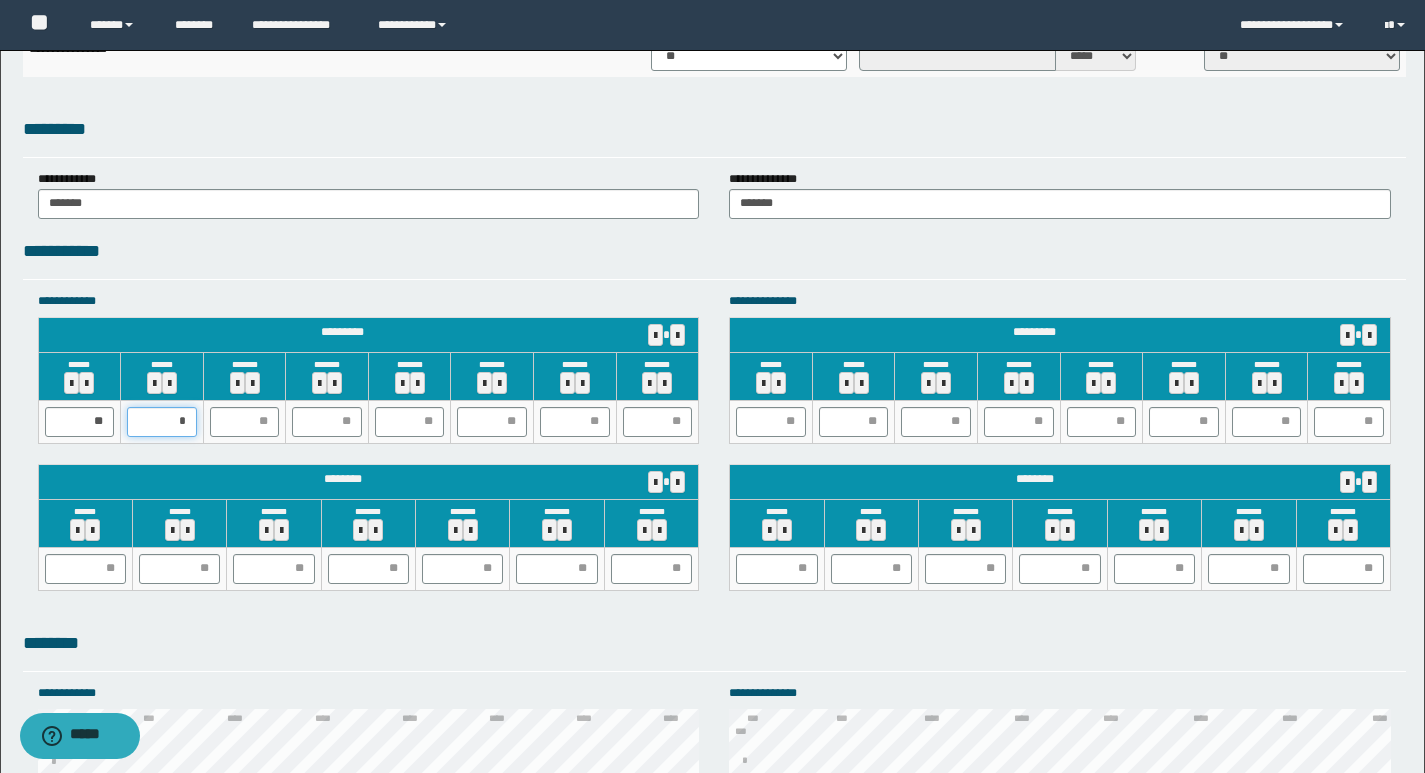 type on "**" 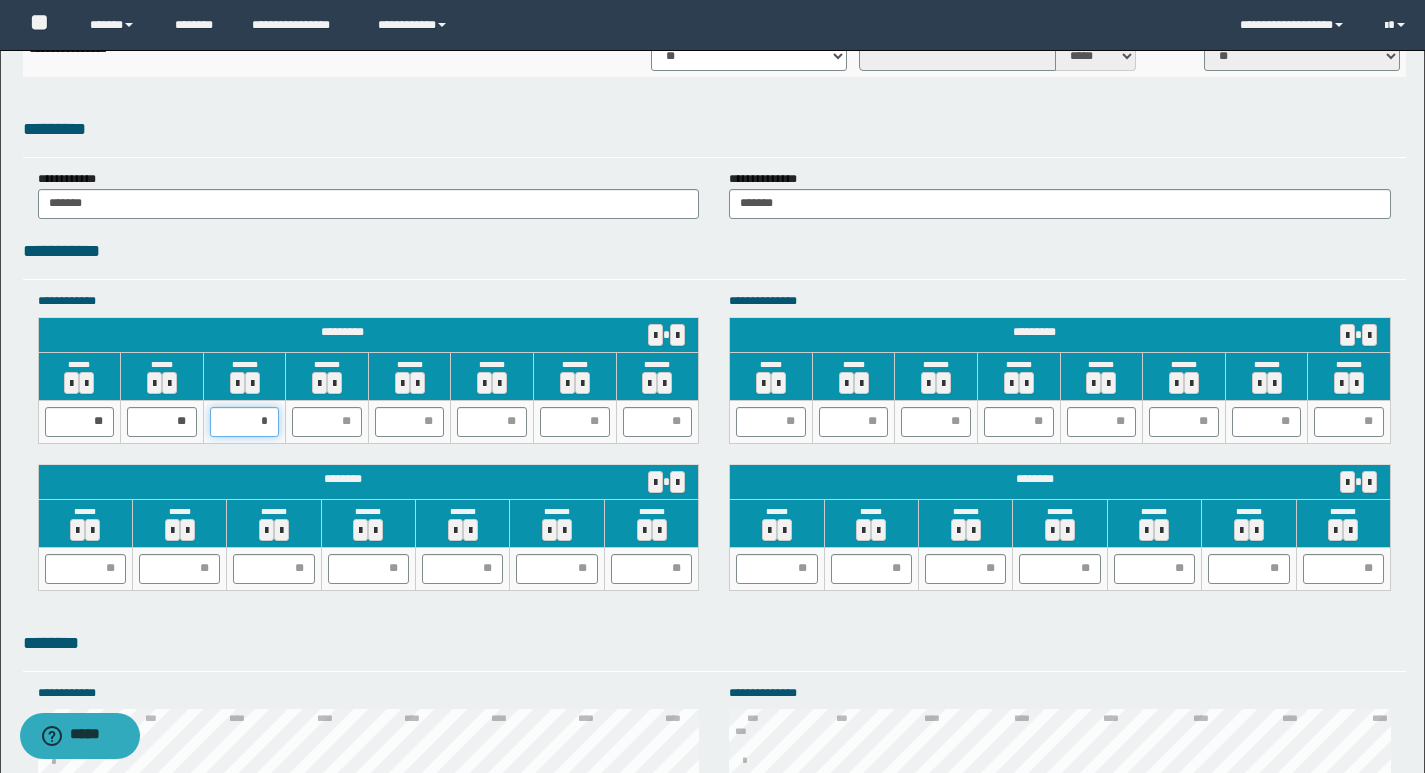 type on "**" 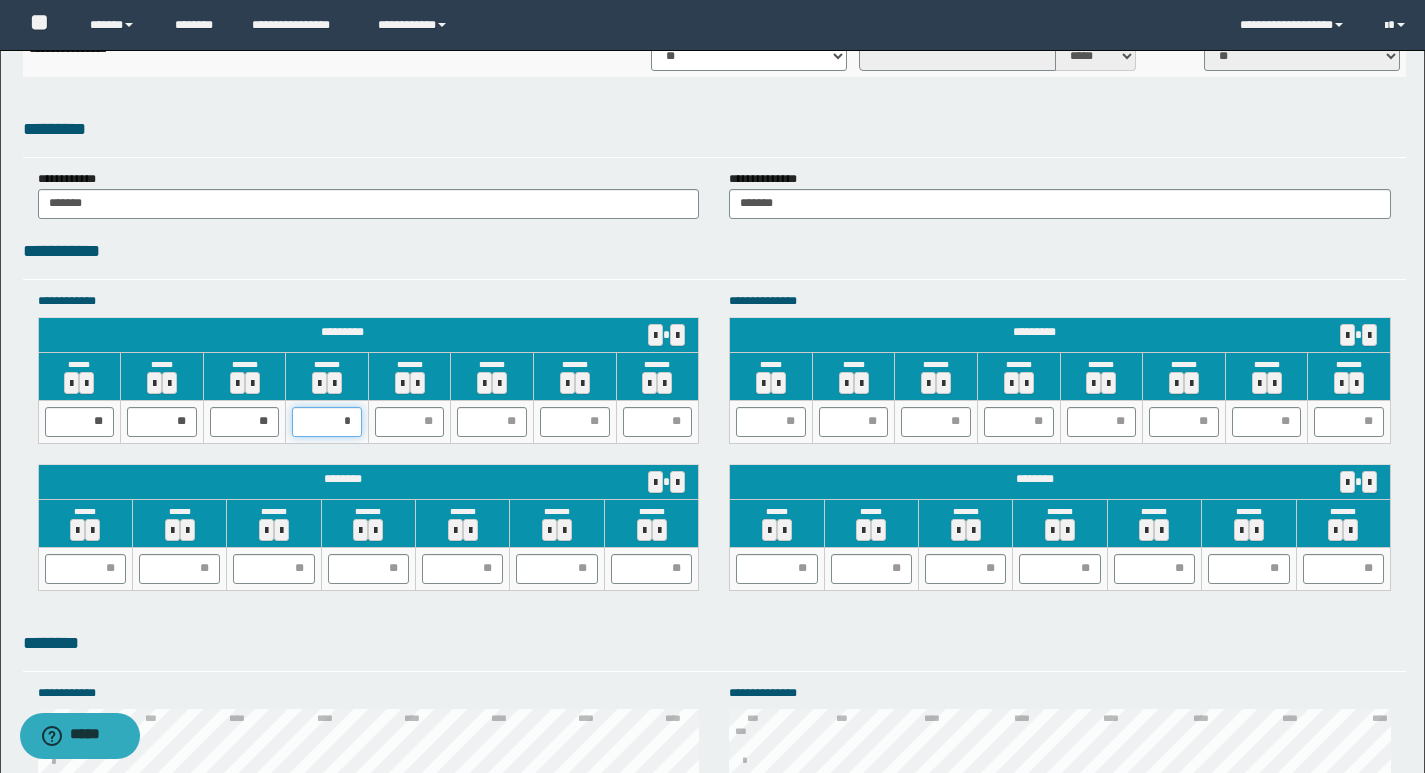 type on "**" 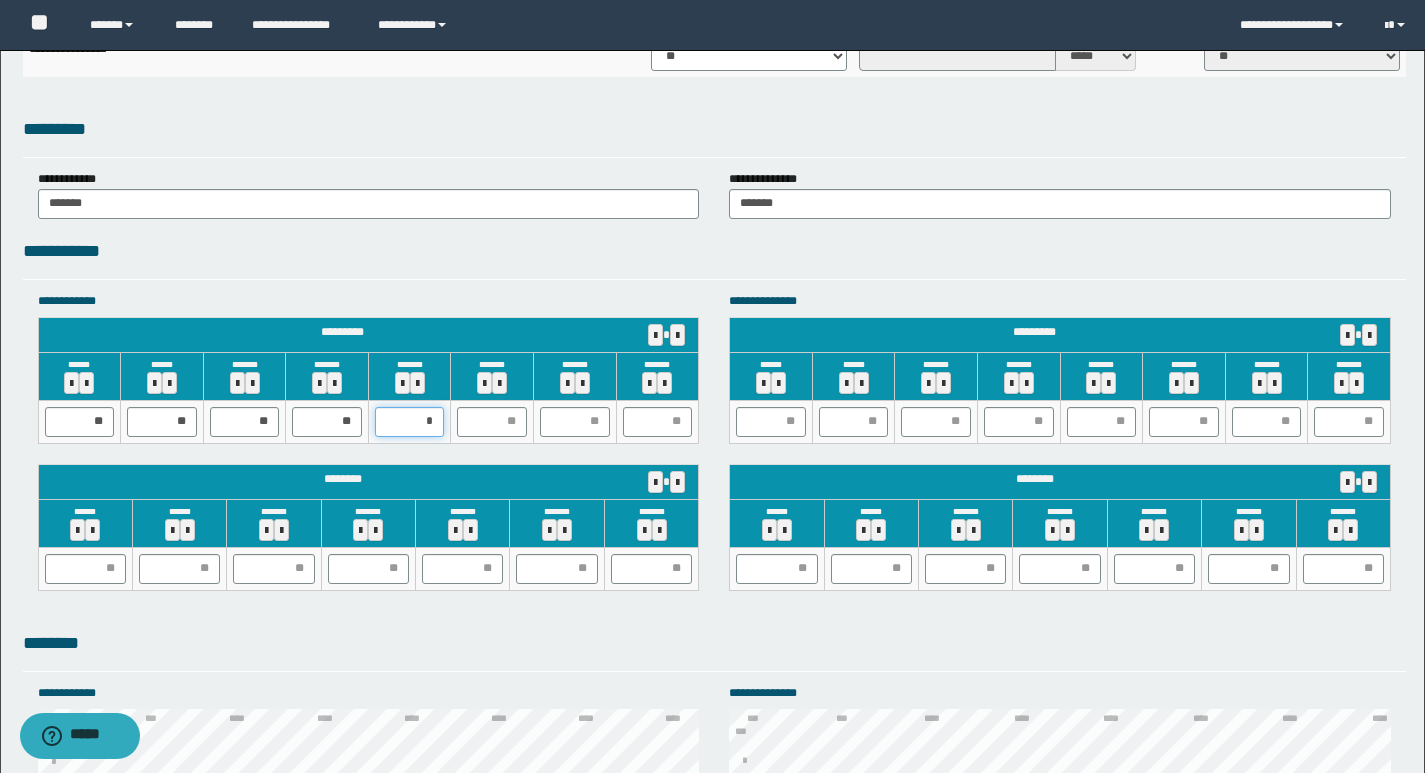 type on "**" 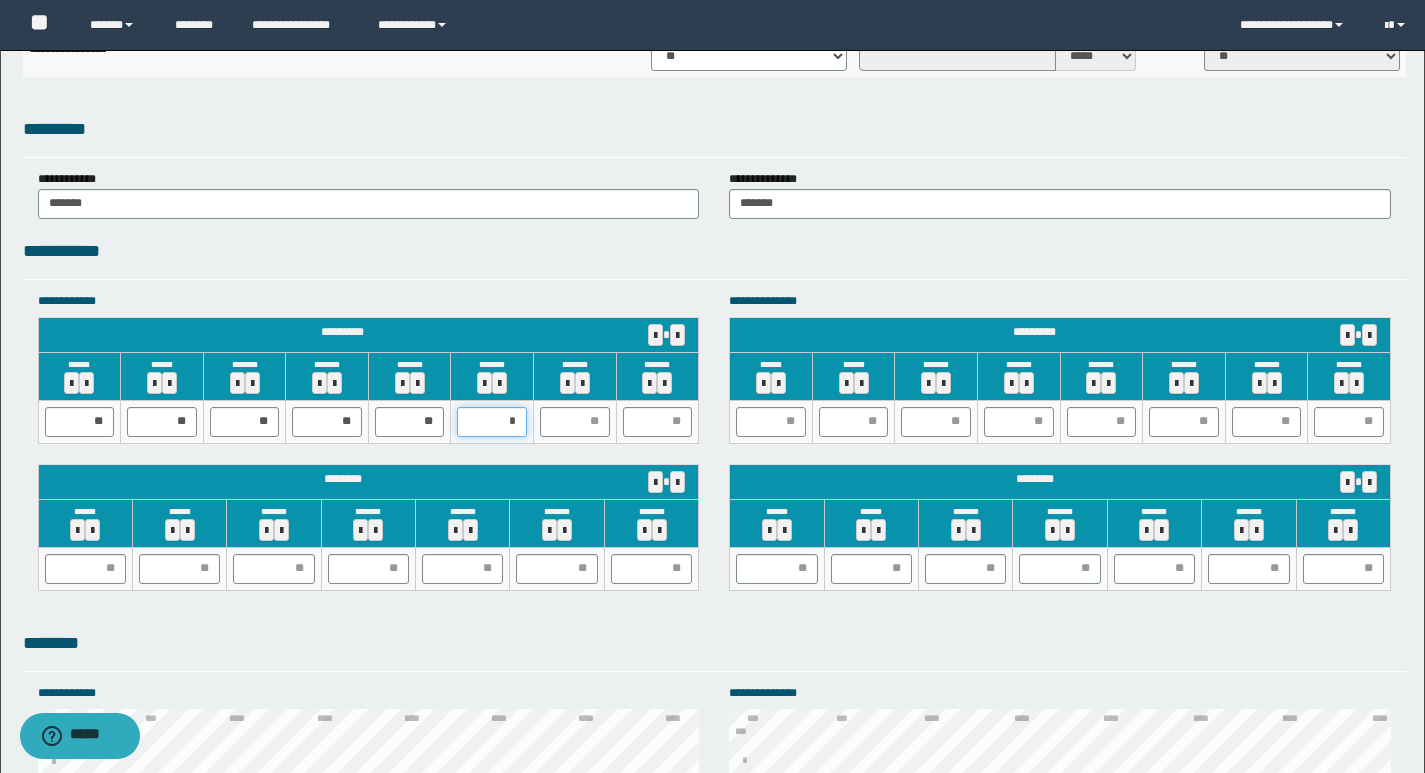 type on "**" 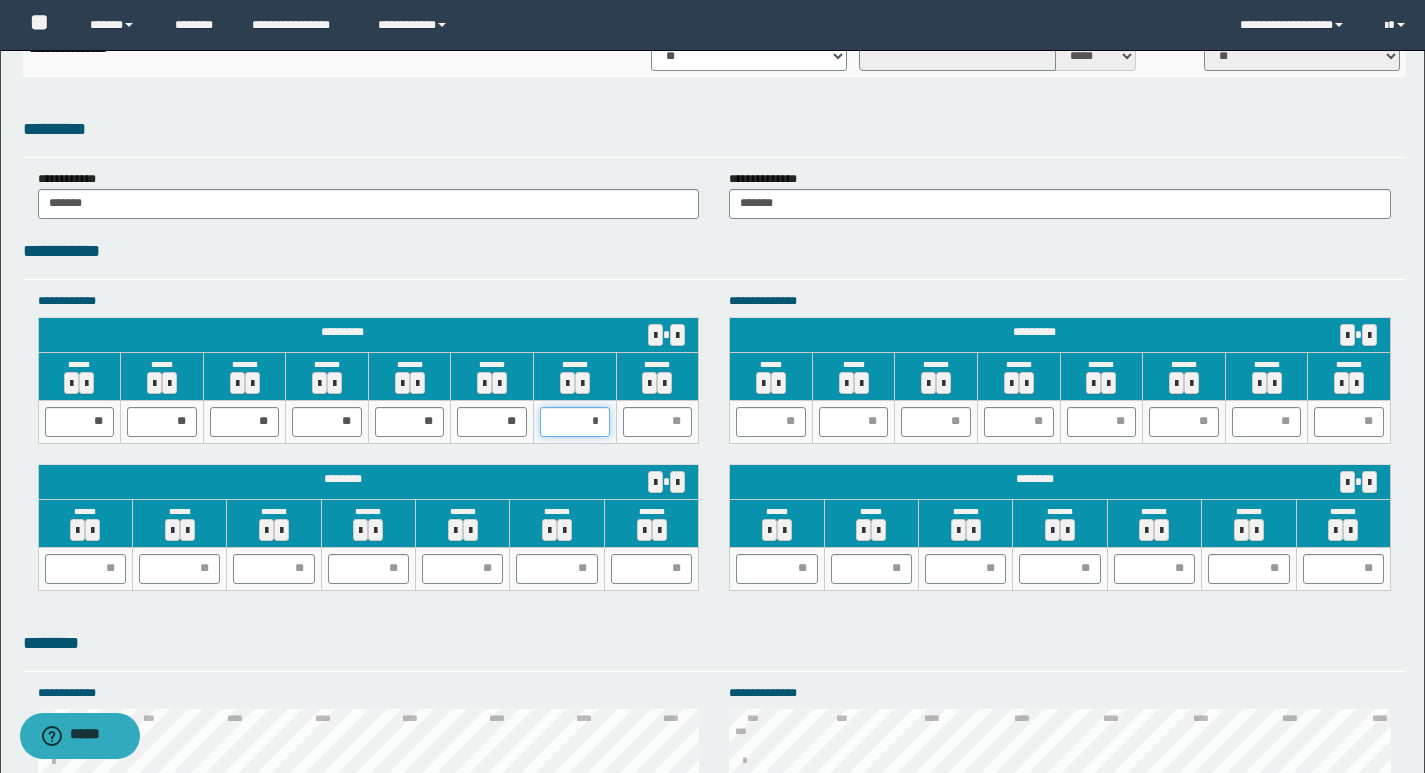 type on "**" 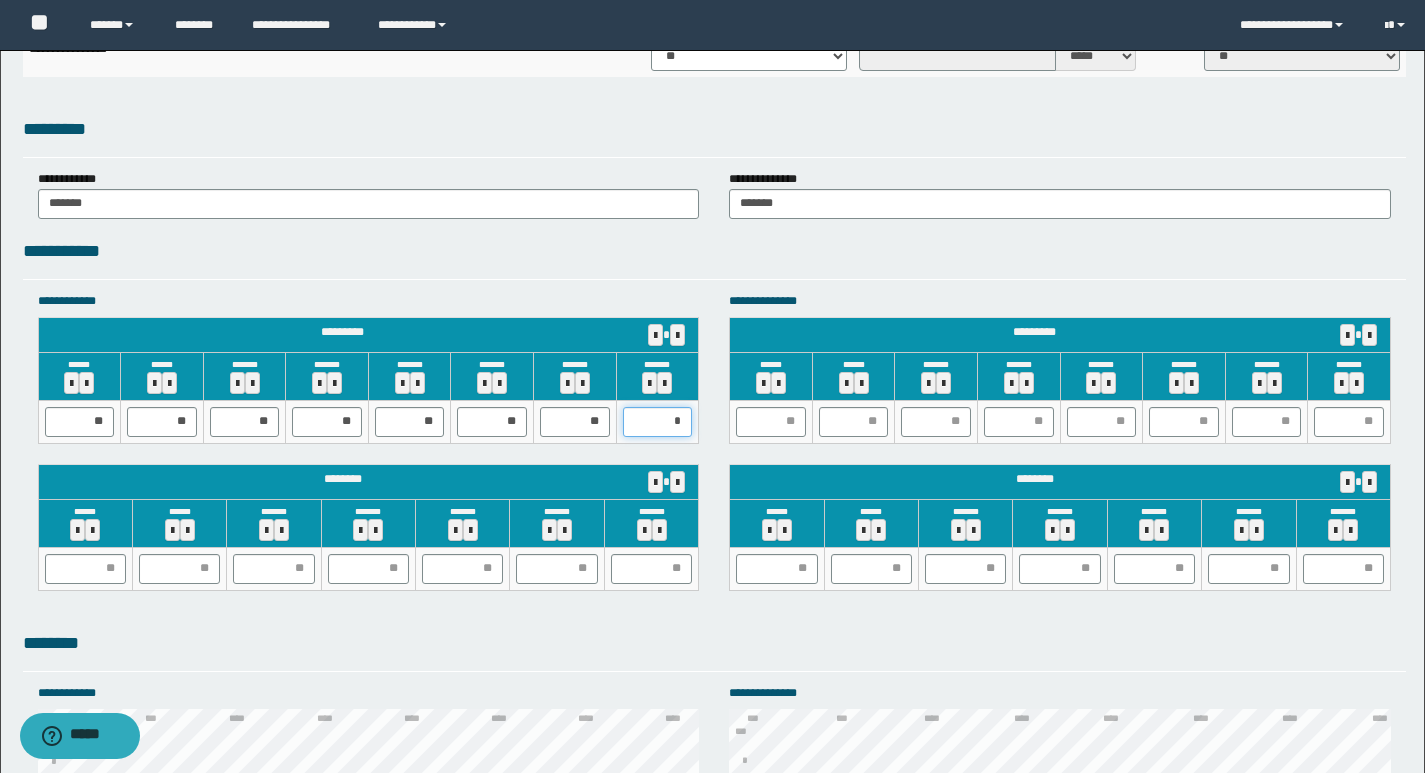 type on "**" 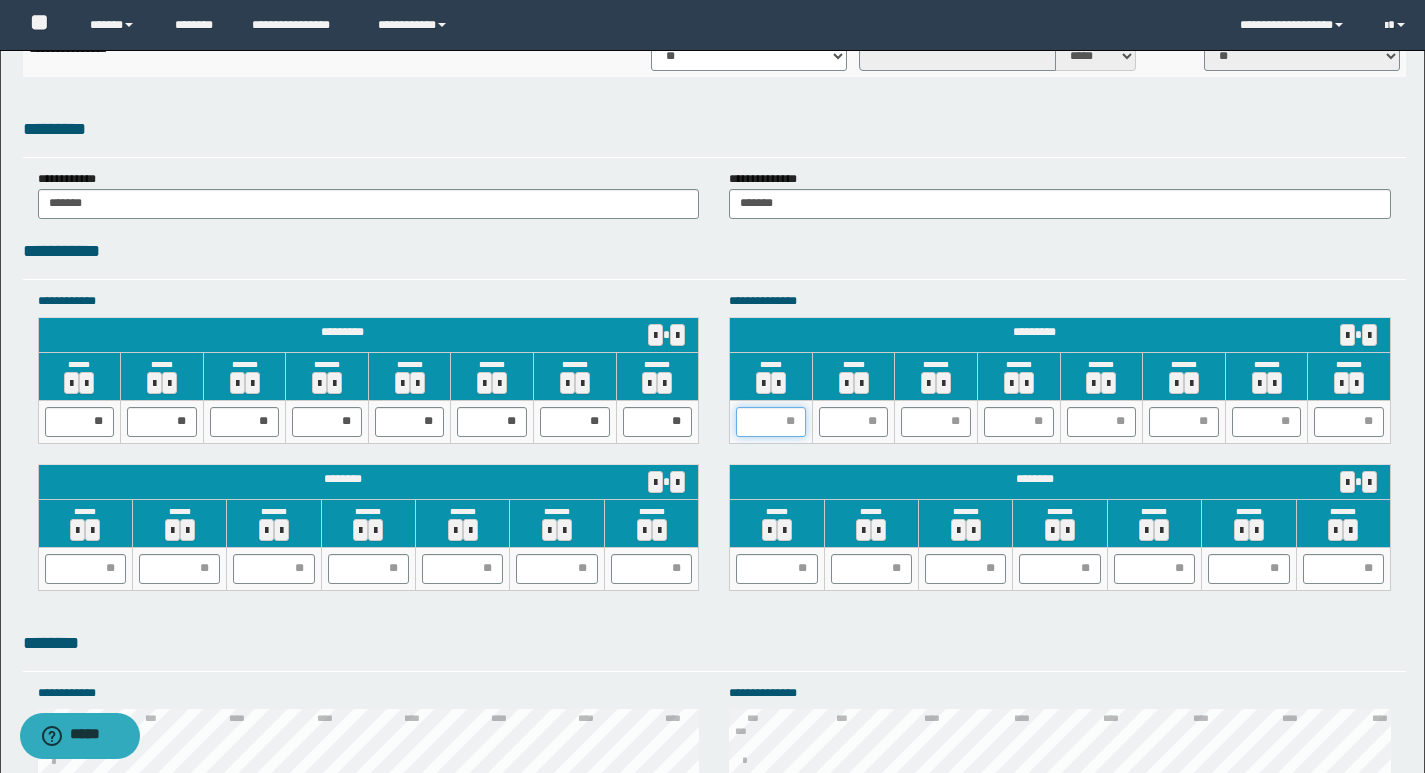 click at bounding box center (771, 422) 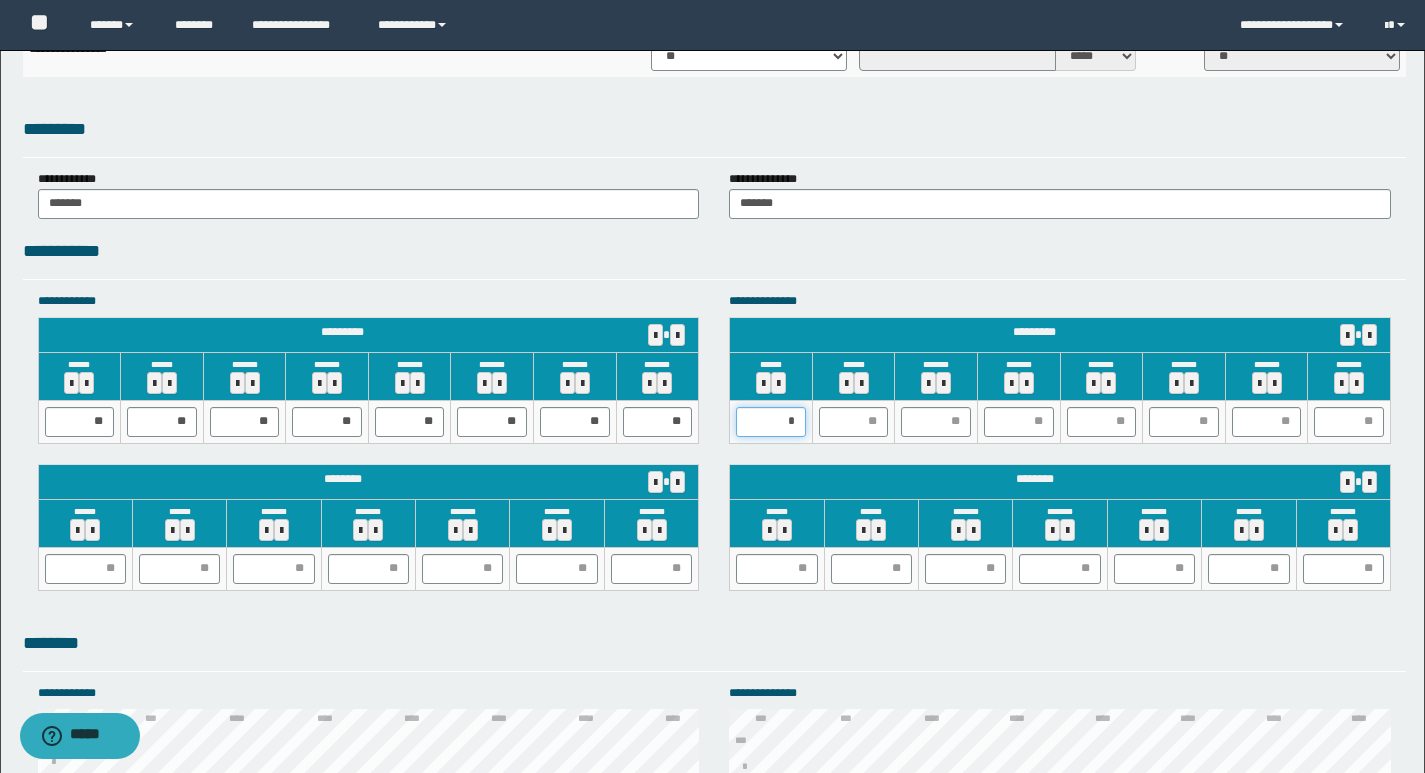 type on "**" 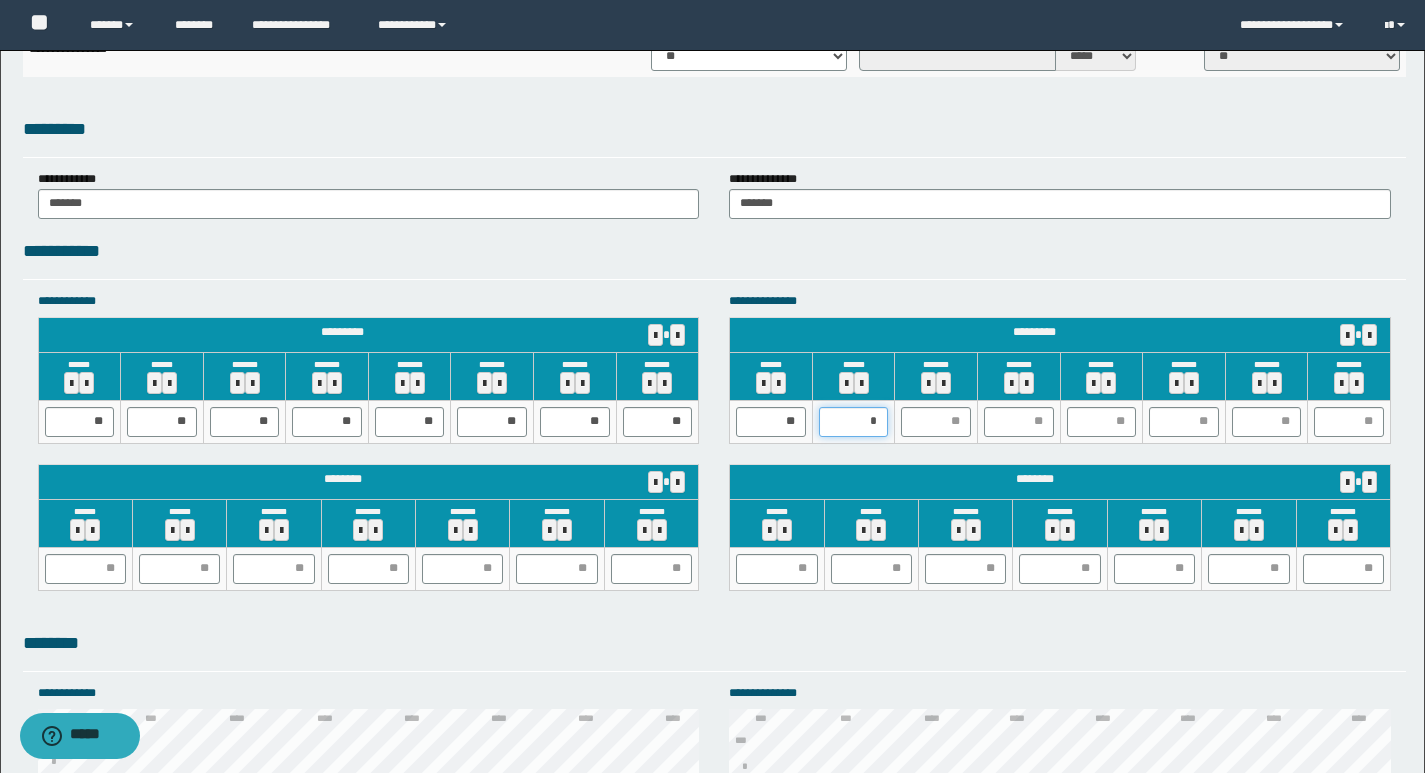 type on "**" 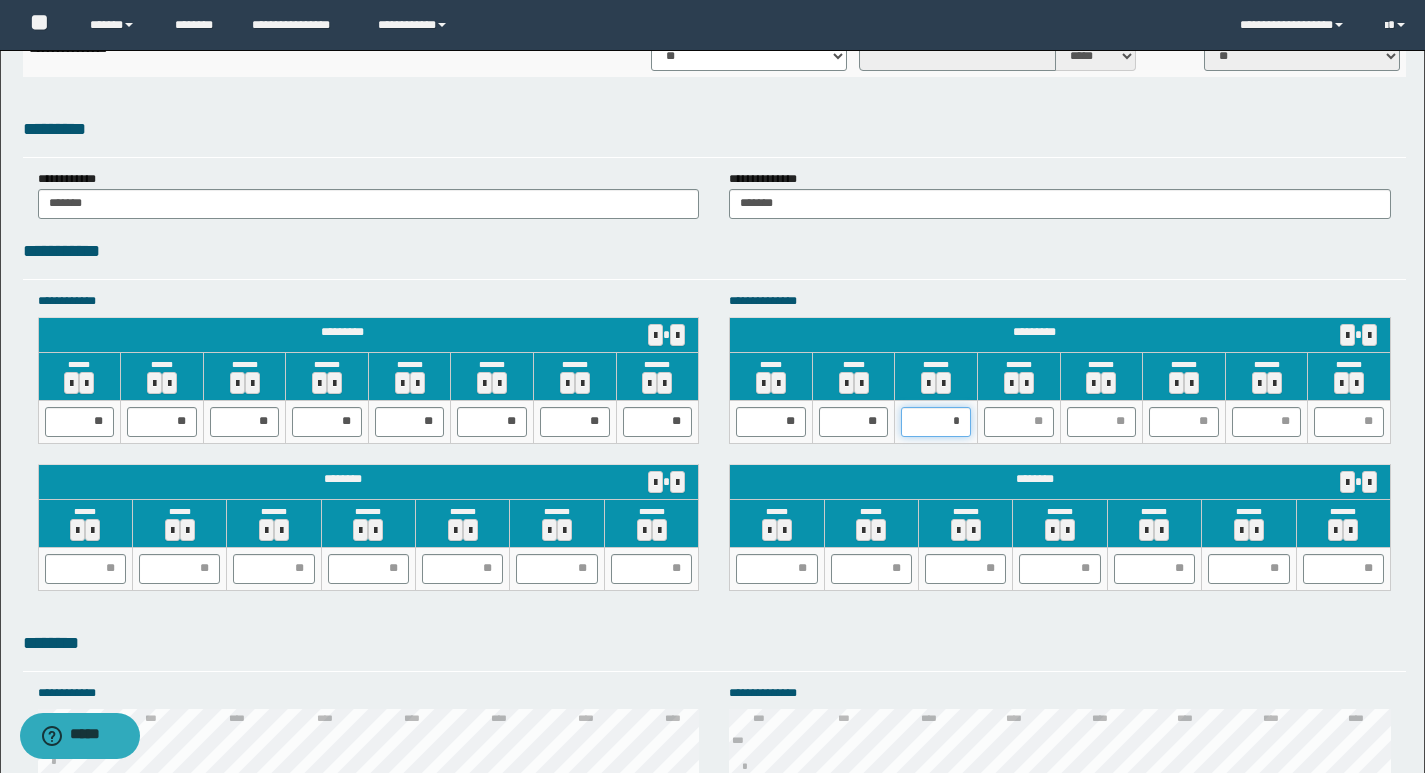 type on "**" 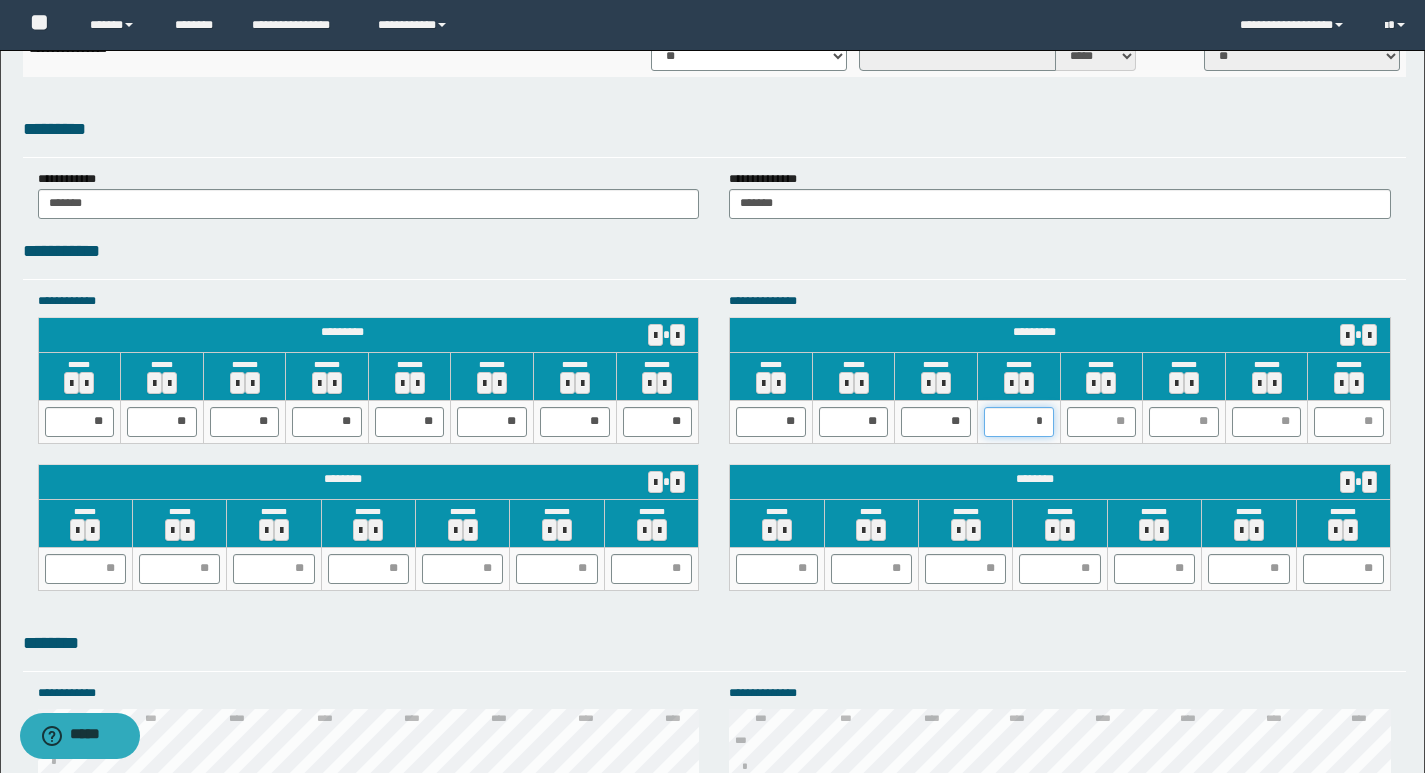 type on "**" 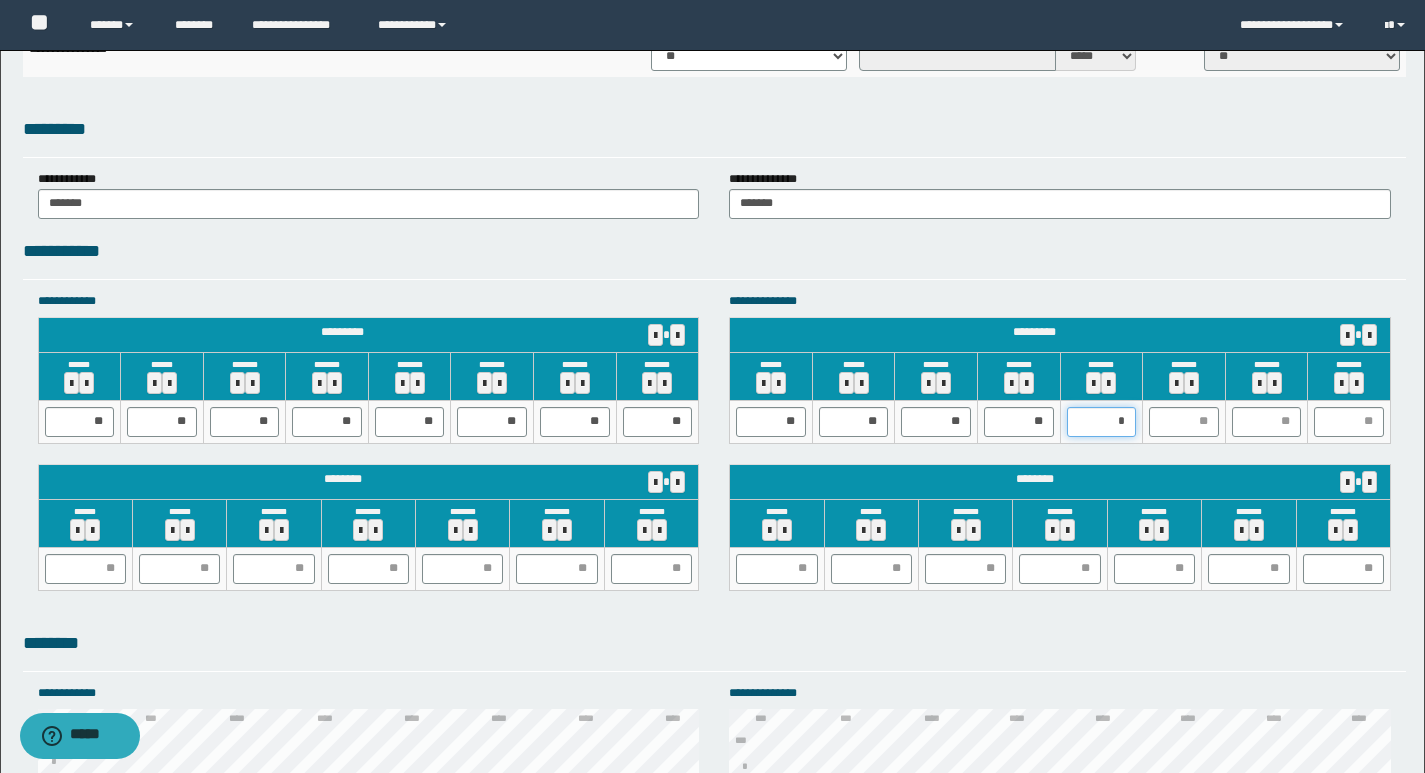 type on "**" 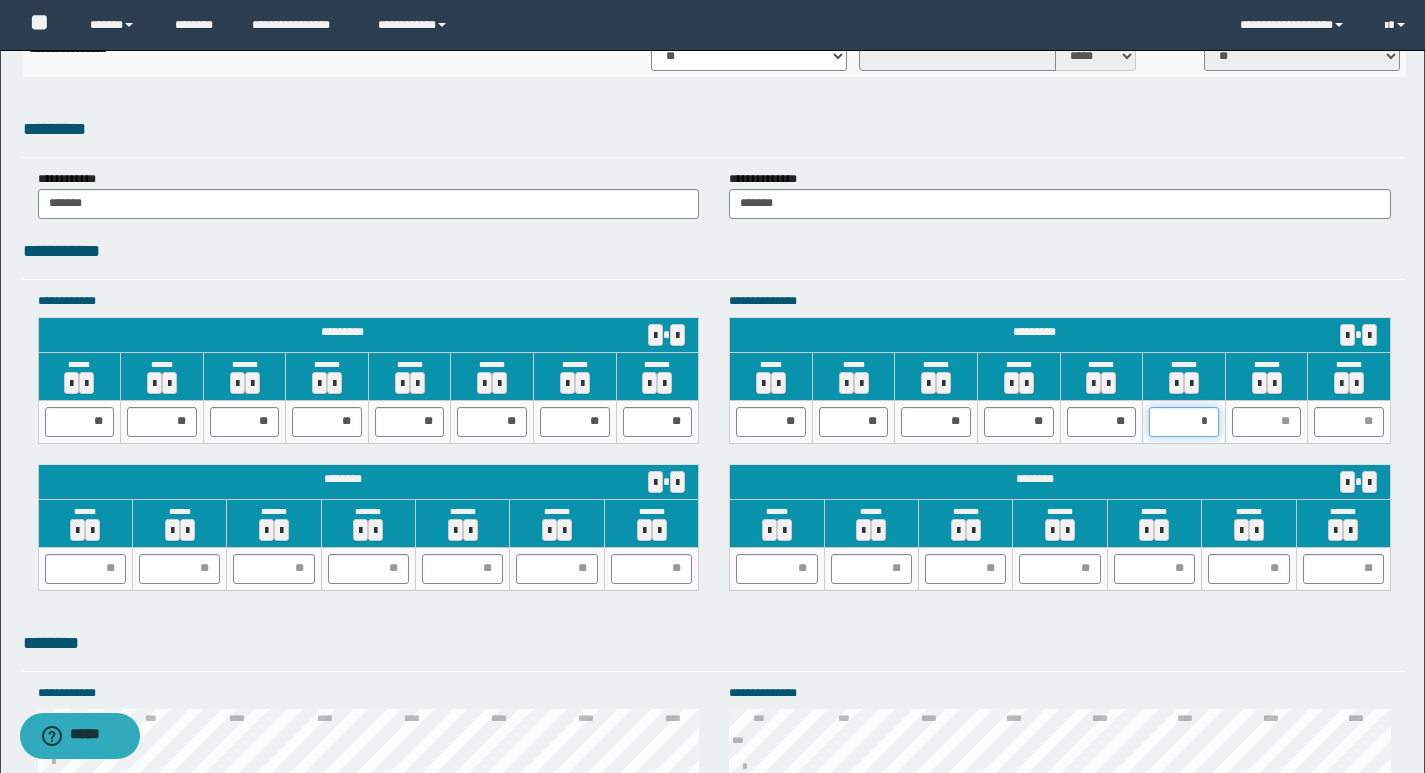 type on "**" 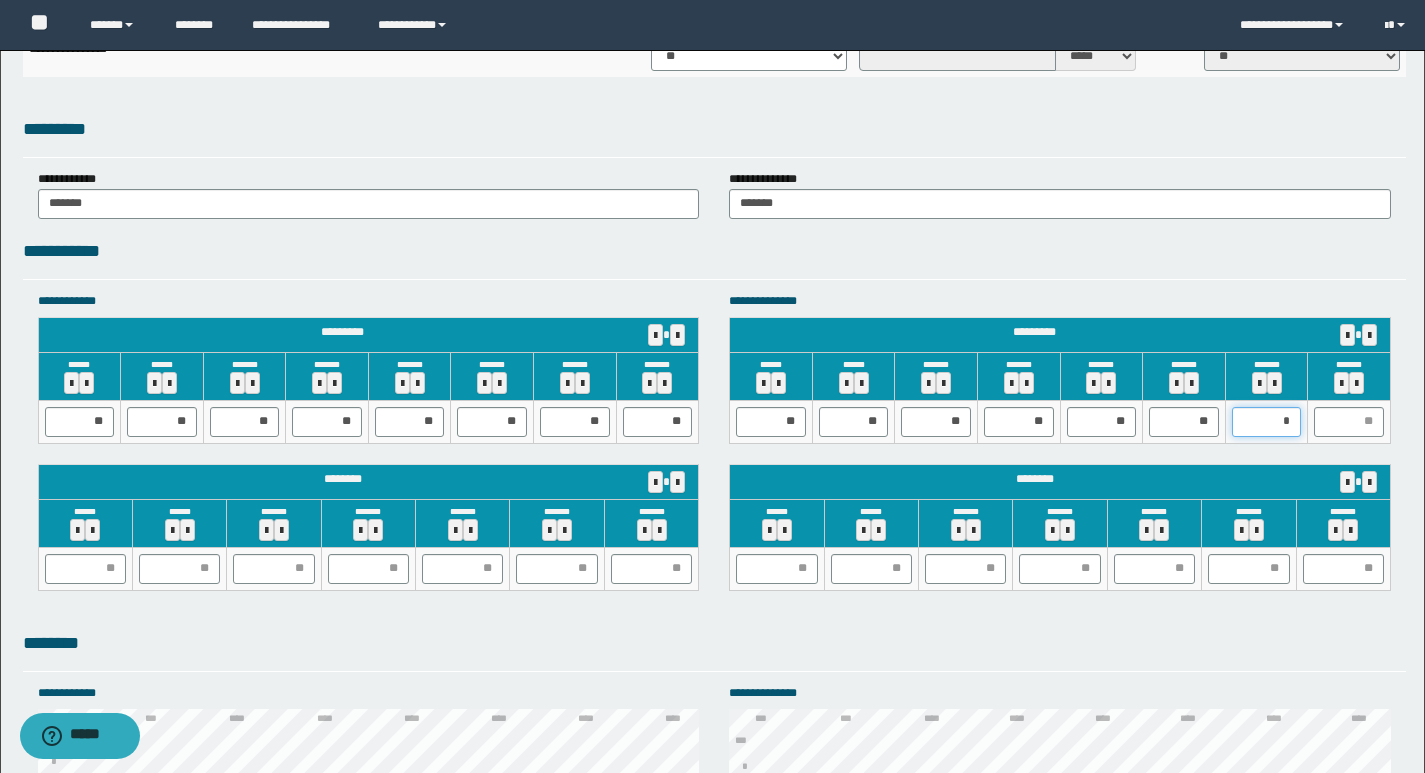 type on "**" 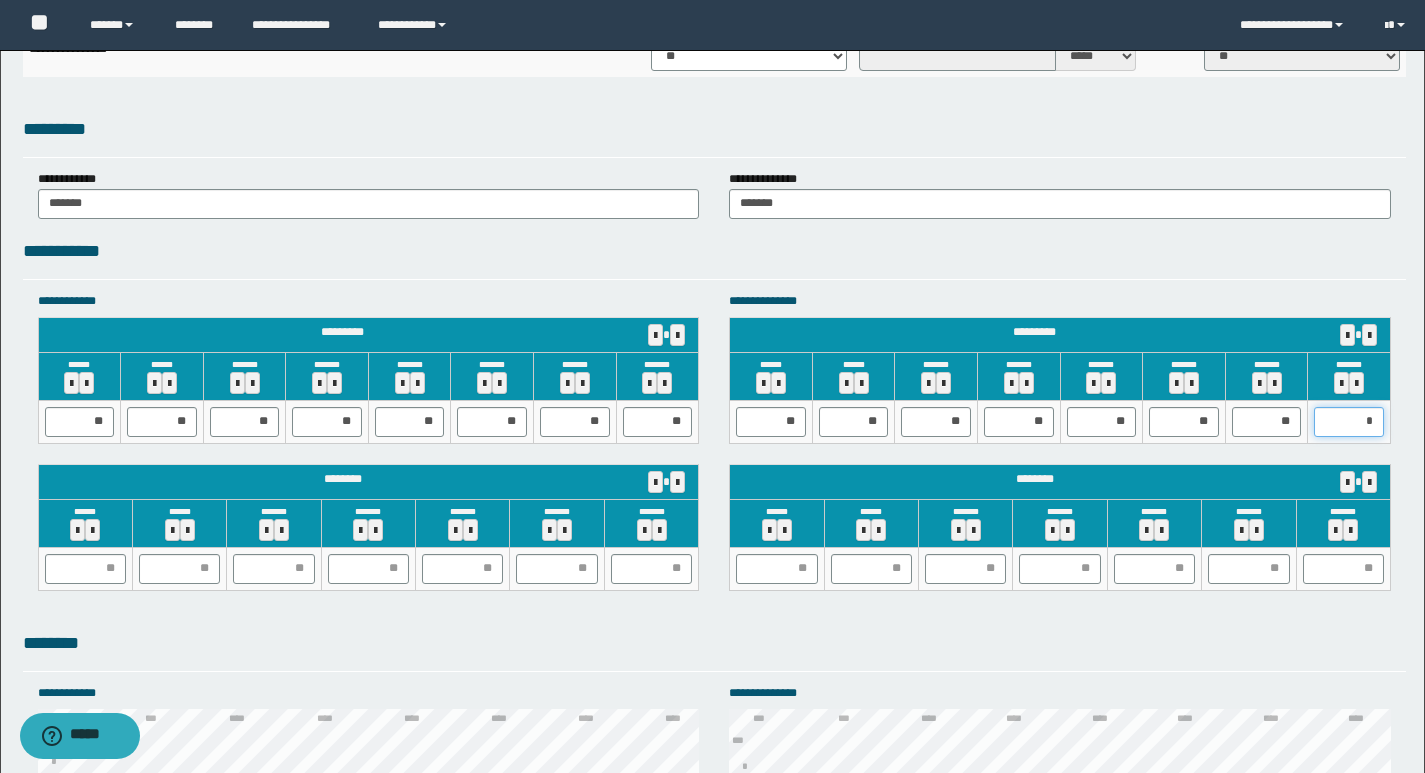 type on "**" 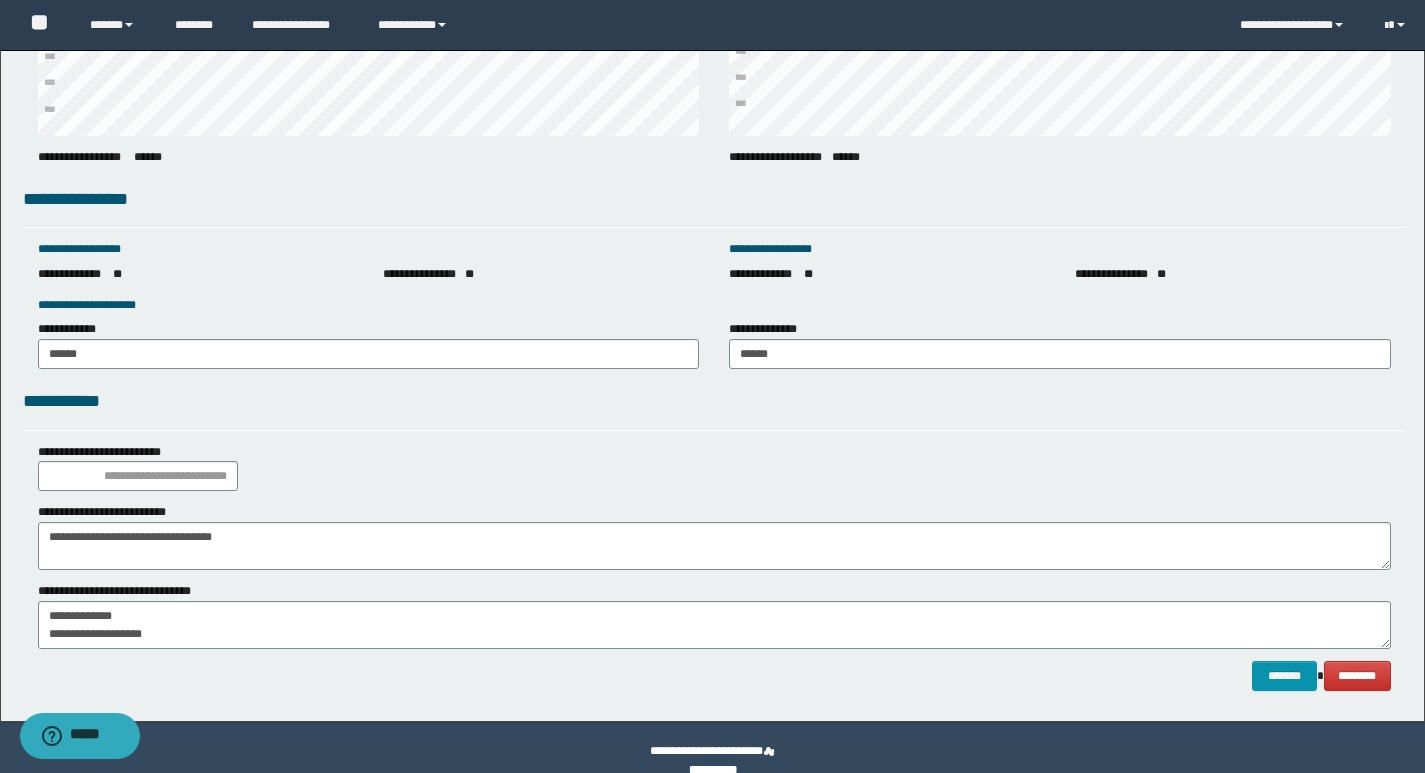 scroll, scrollTop: 2676, scrollLeft: 0, axis: vertical 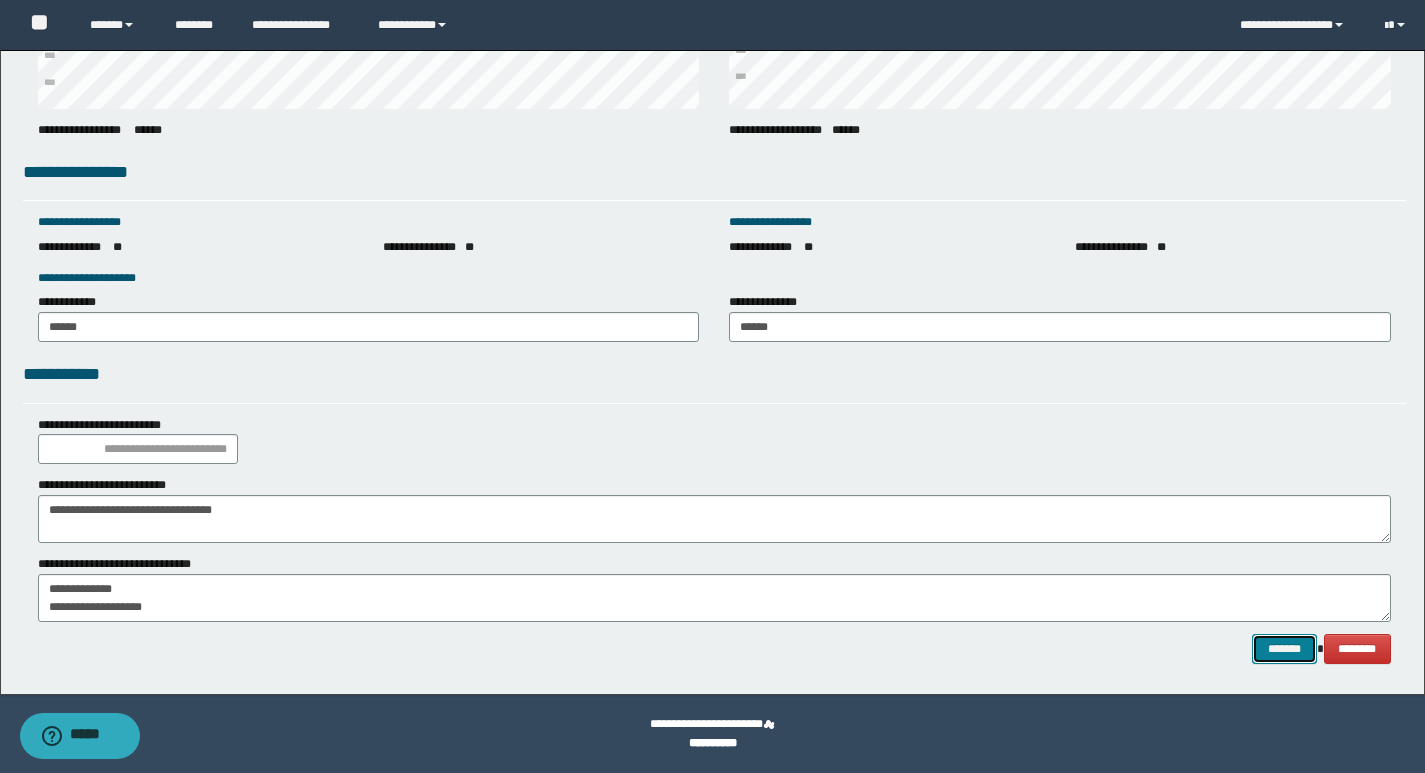 click on "*******" at bounding box center [1284, 649] 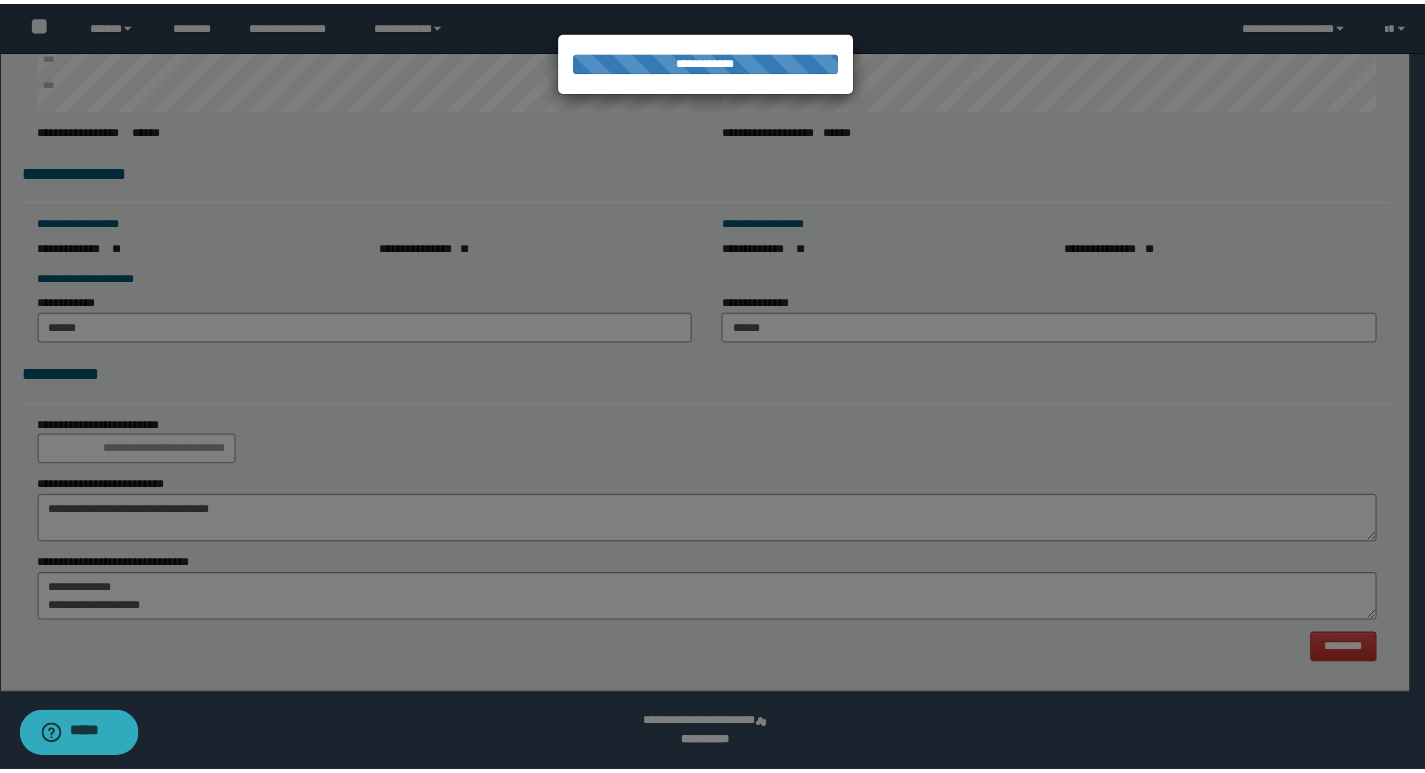 scroll, scrollTop: 0, scrollLeft: 0, axis: both 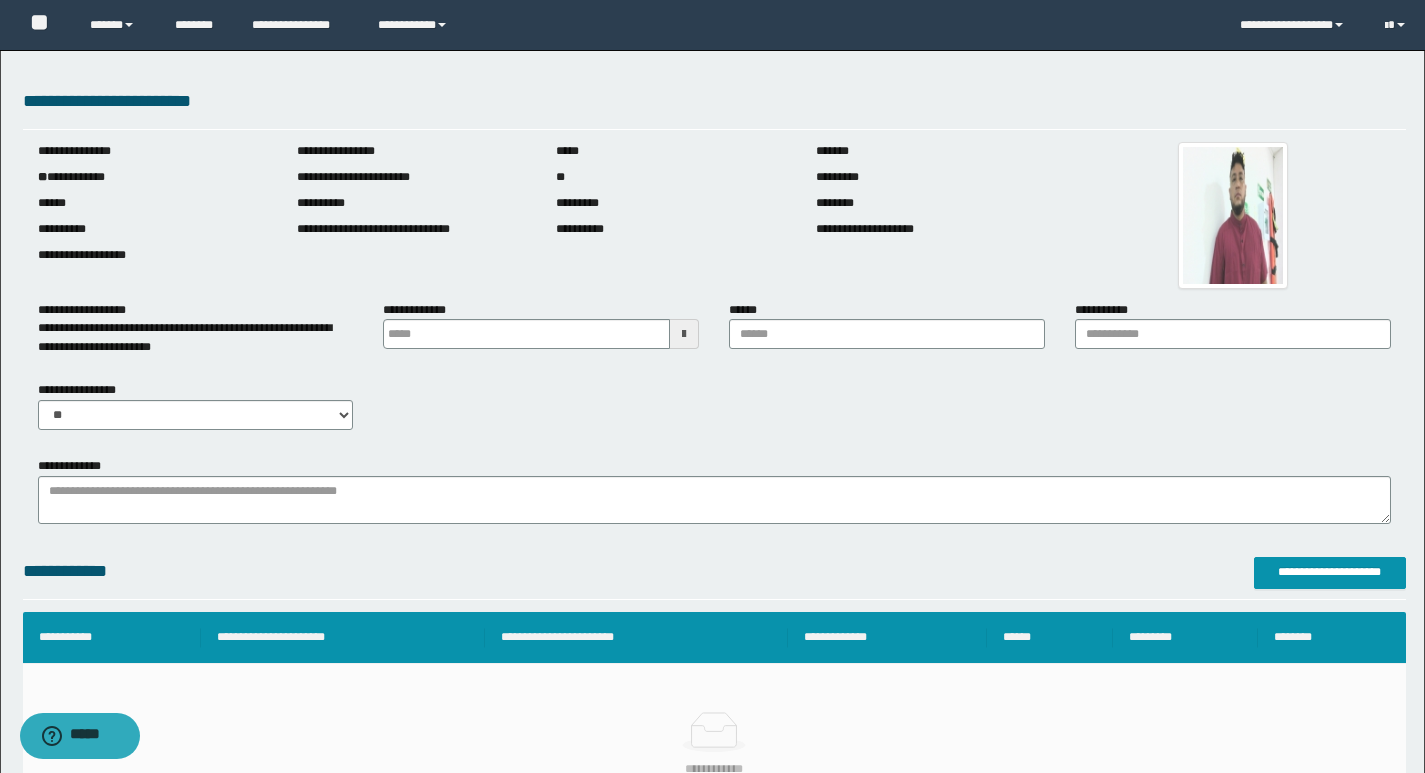 click at bounding box center [684, 334] 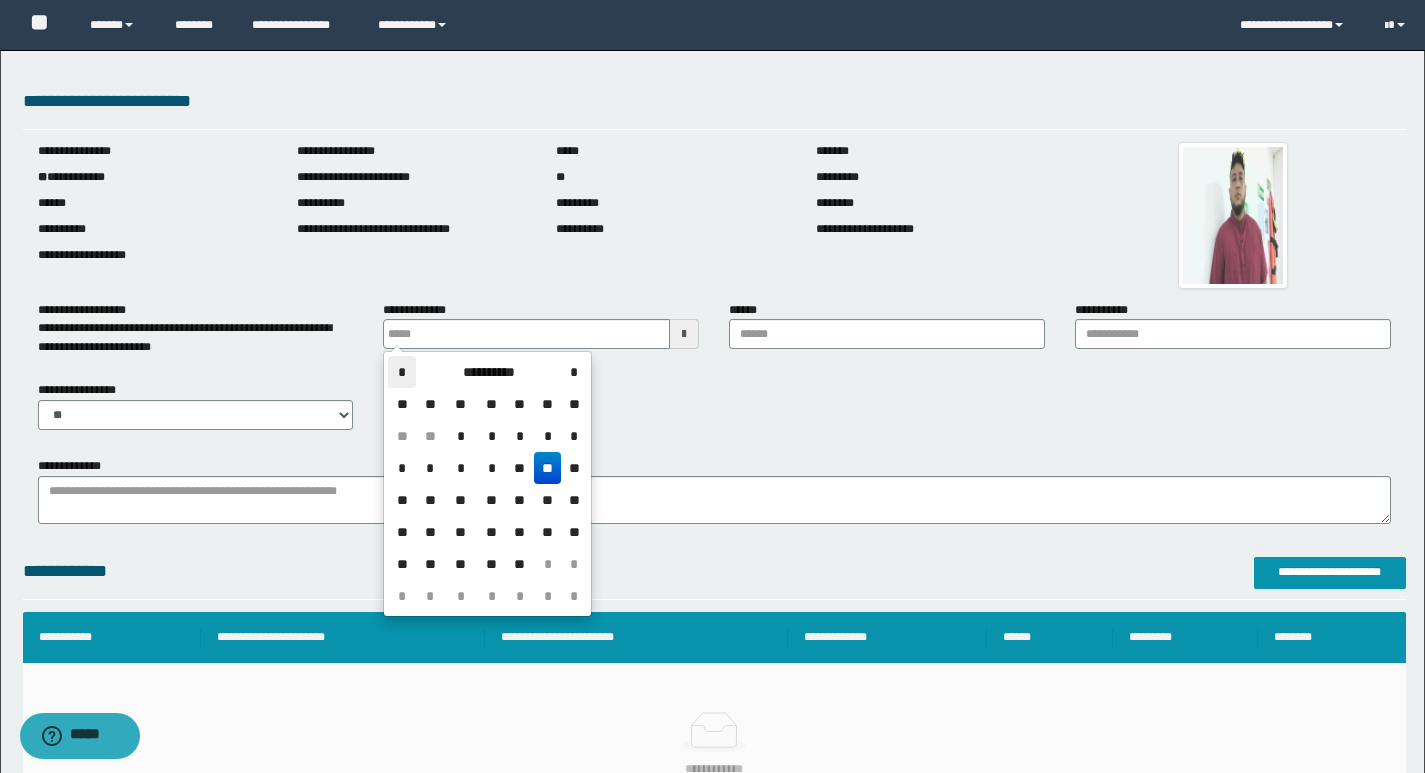 click on "*" at bounding box center (402, 372) 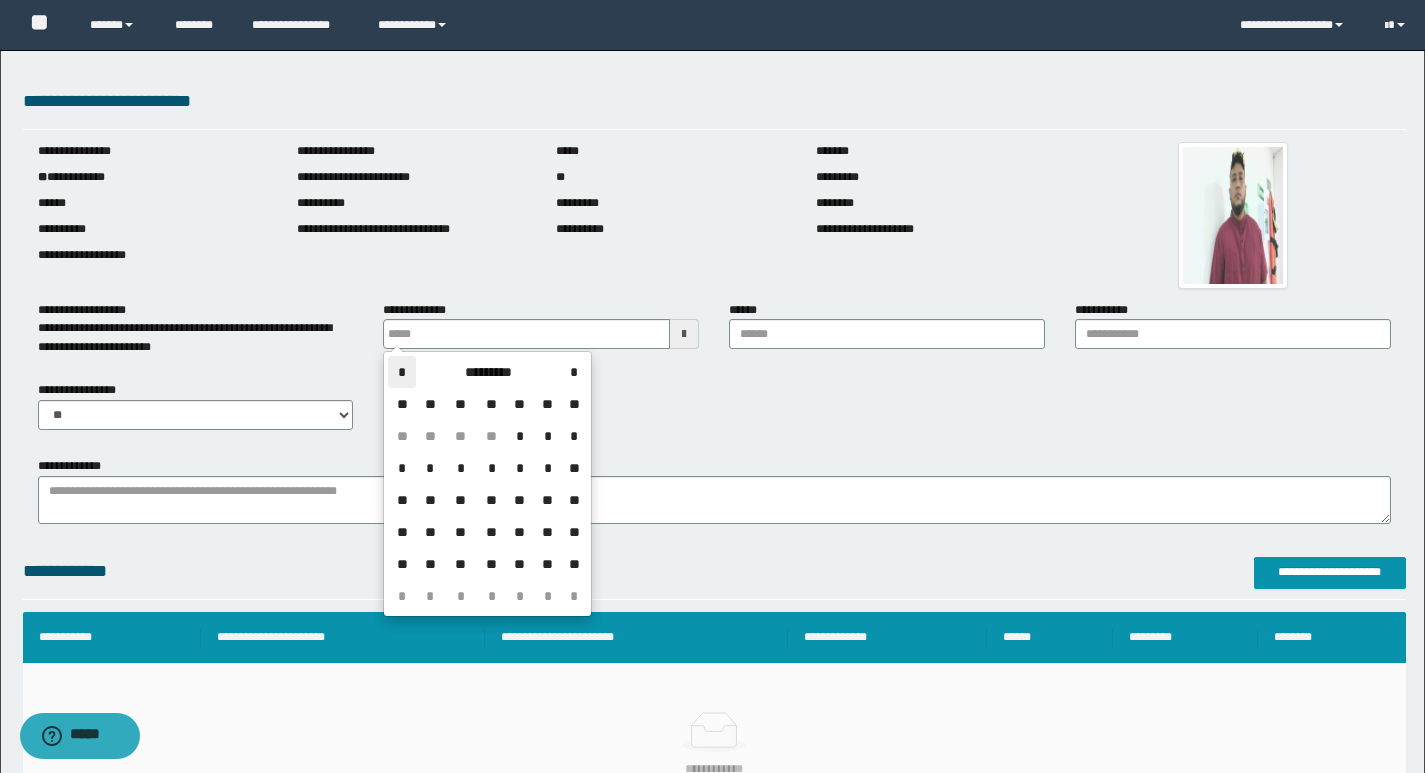 click on "*" at bounding box center [402, 372] 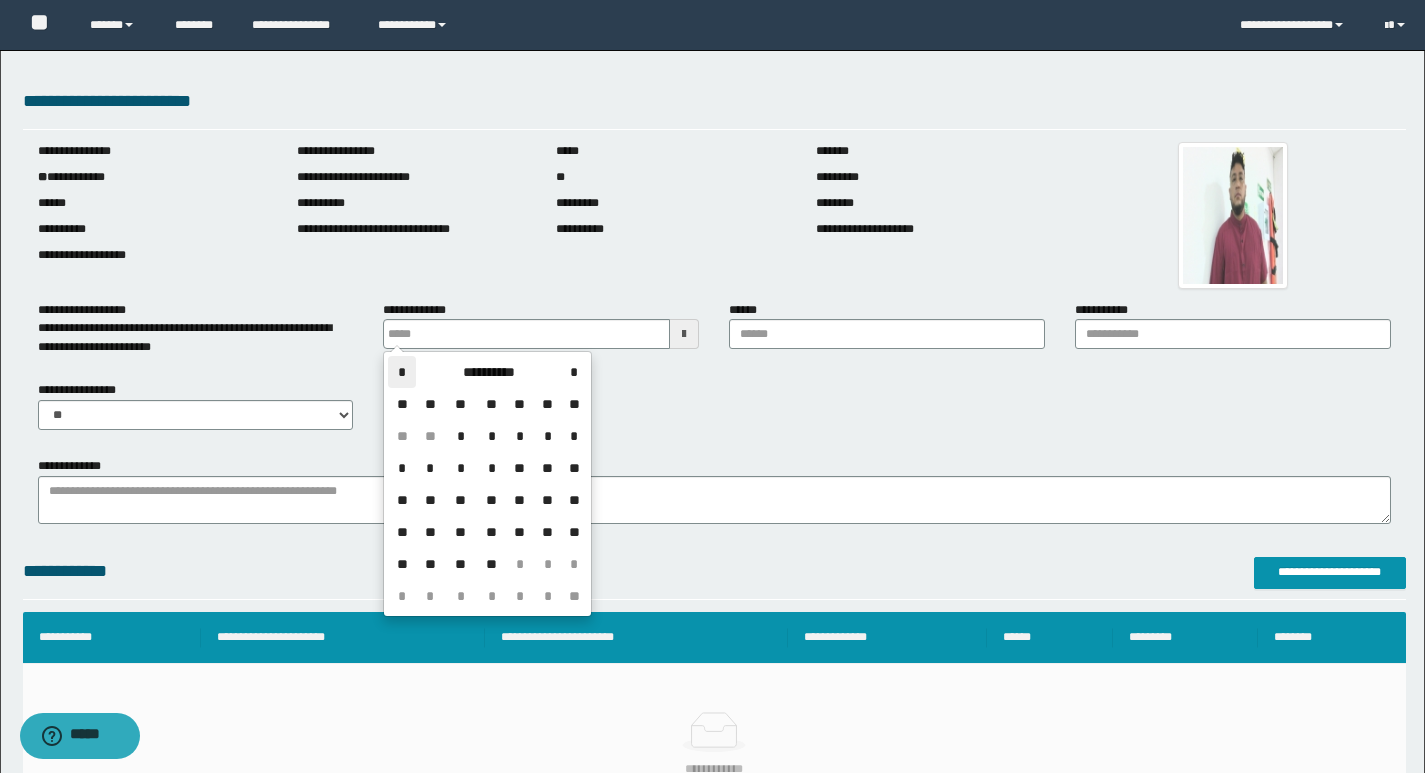 click on "*" at bounding box center (402, 372) 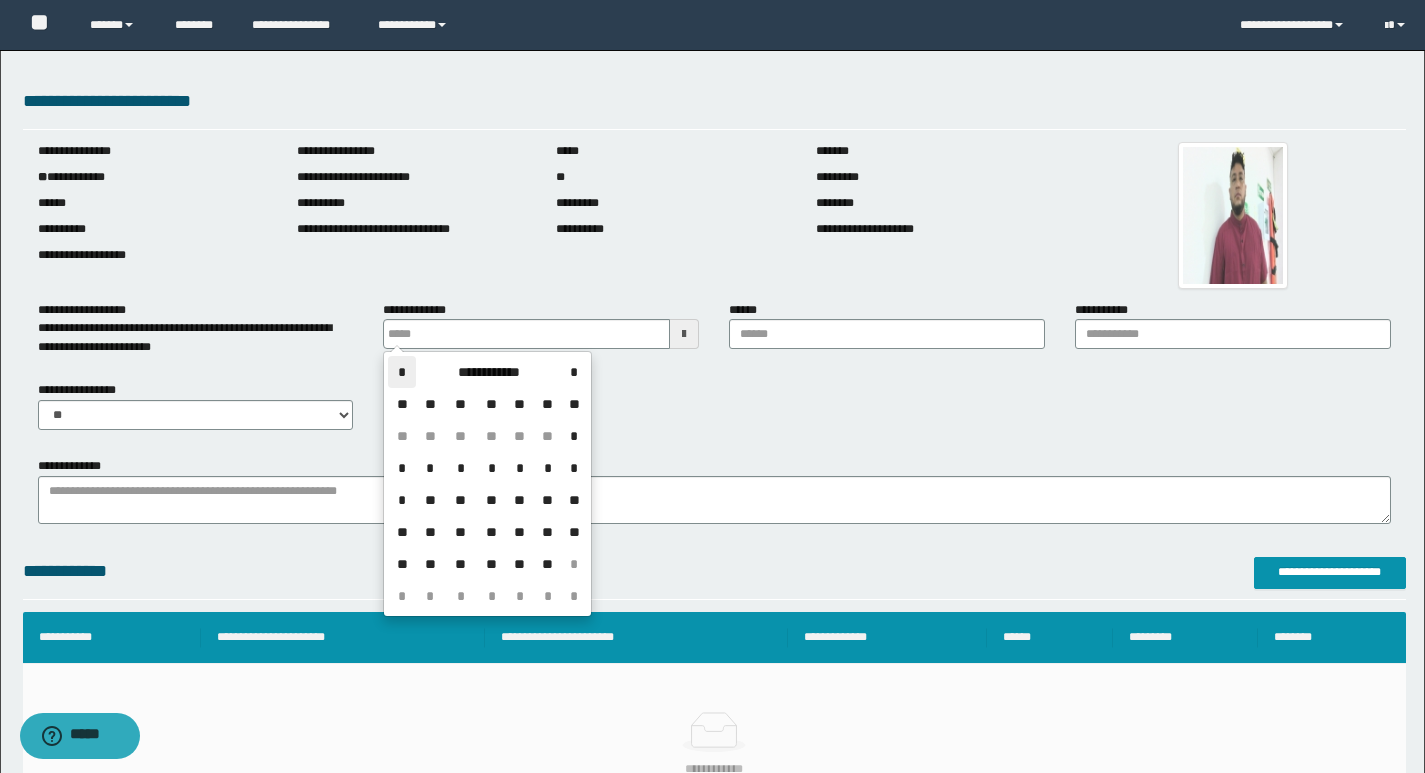 click on "*" at bounding box center (402, 372) 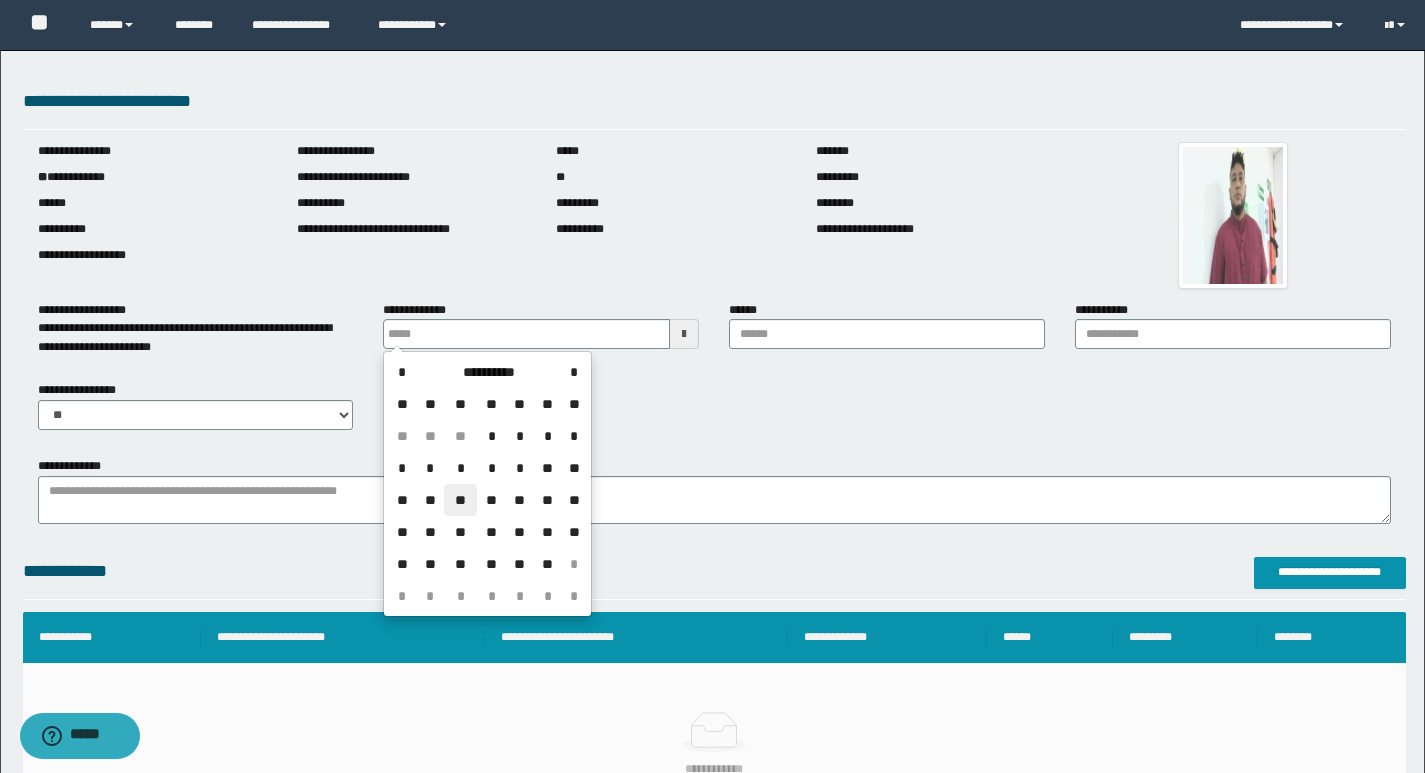 click on "**" at bounding box center (460, 500) 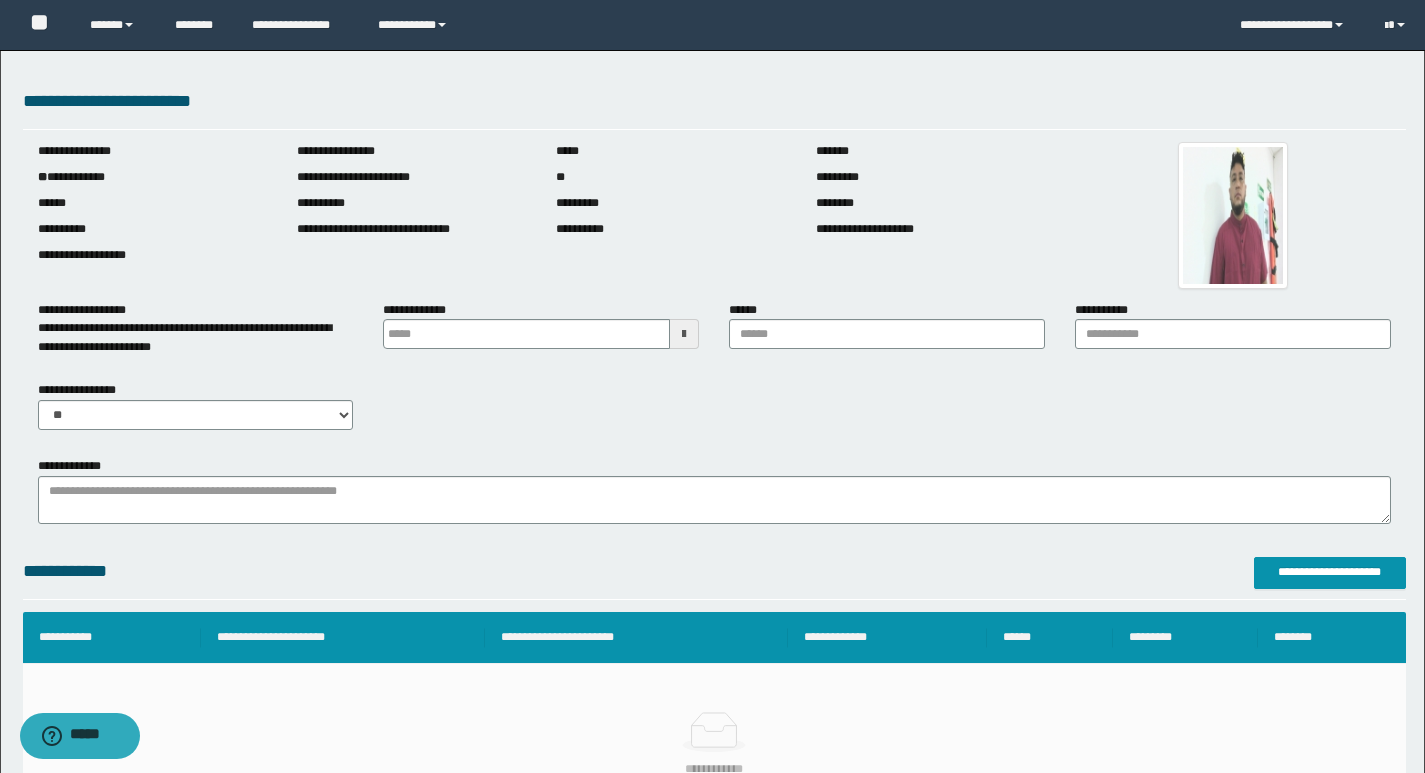 click on "**********" at bounding box center [712, 1854] 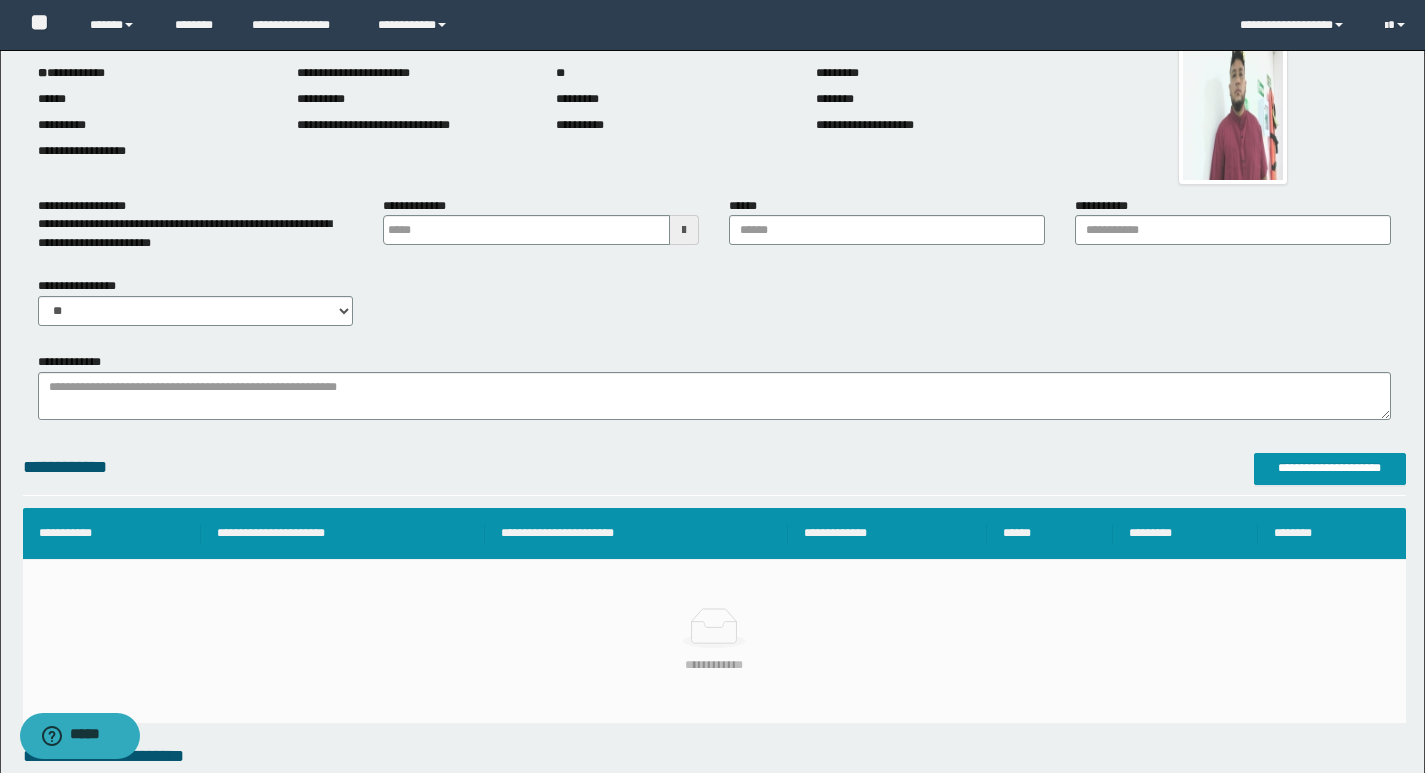 scroll, scrollTop: 200, scrollLeft: 0, axis: vertical 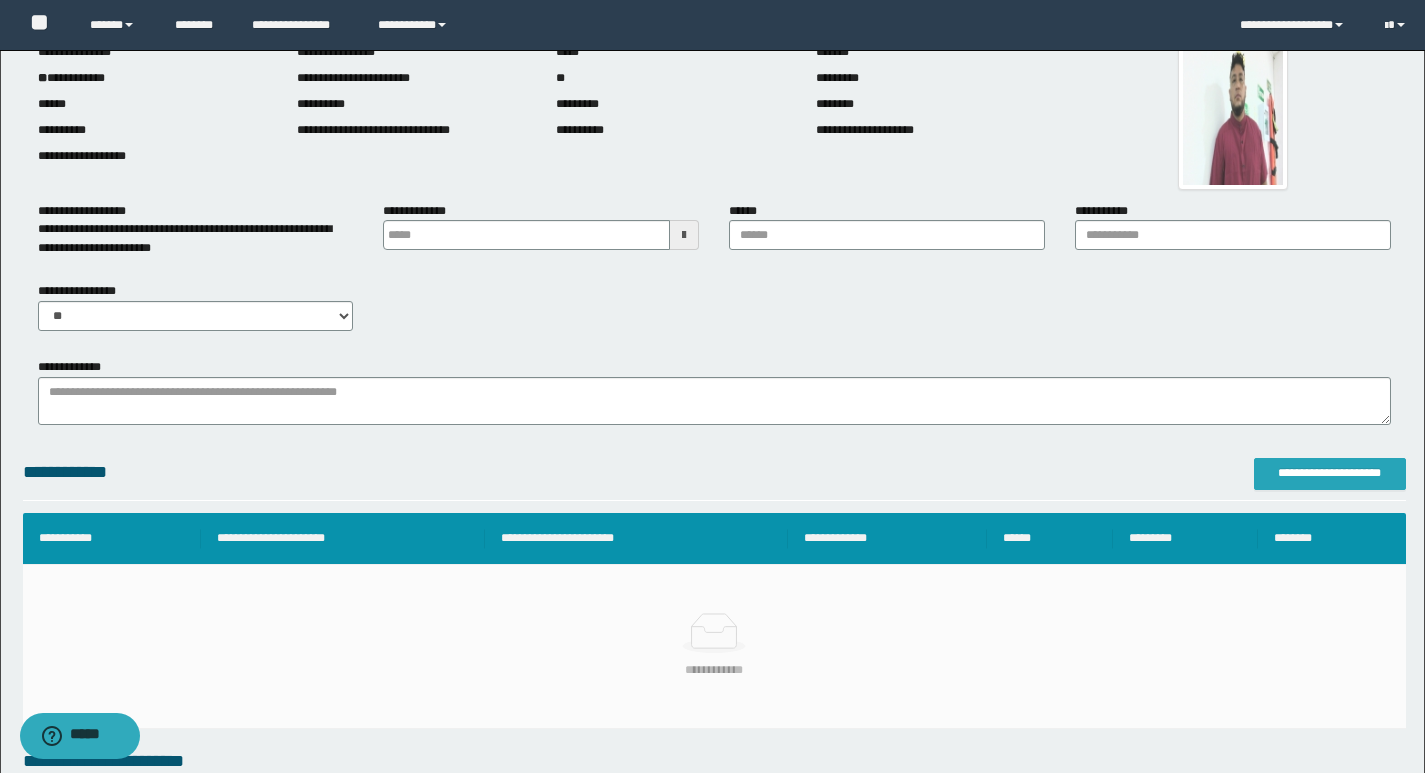 click on "**********" at bounding box center [1330, 473] 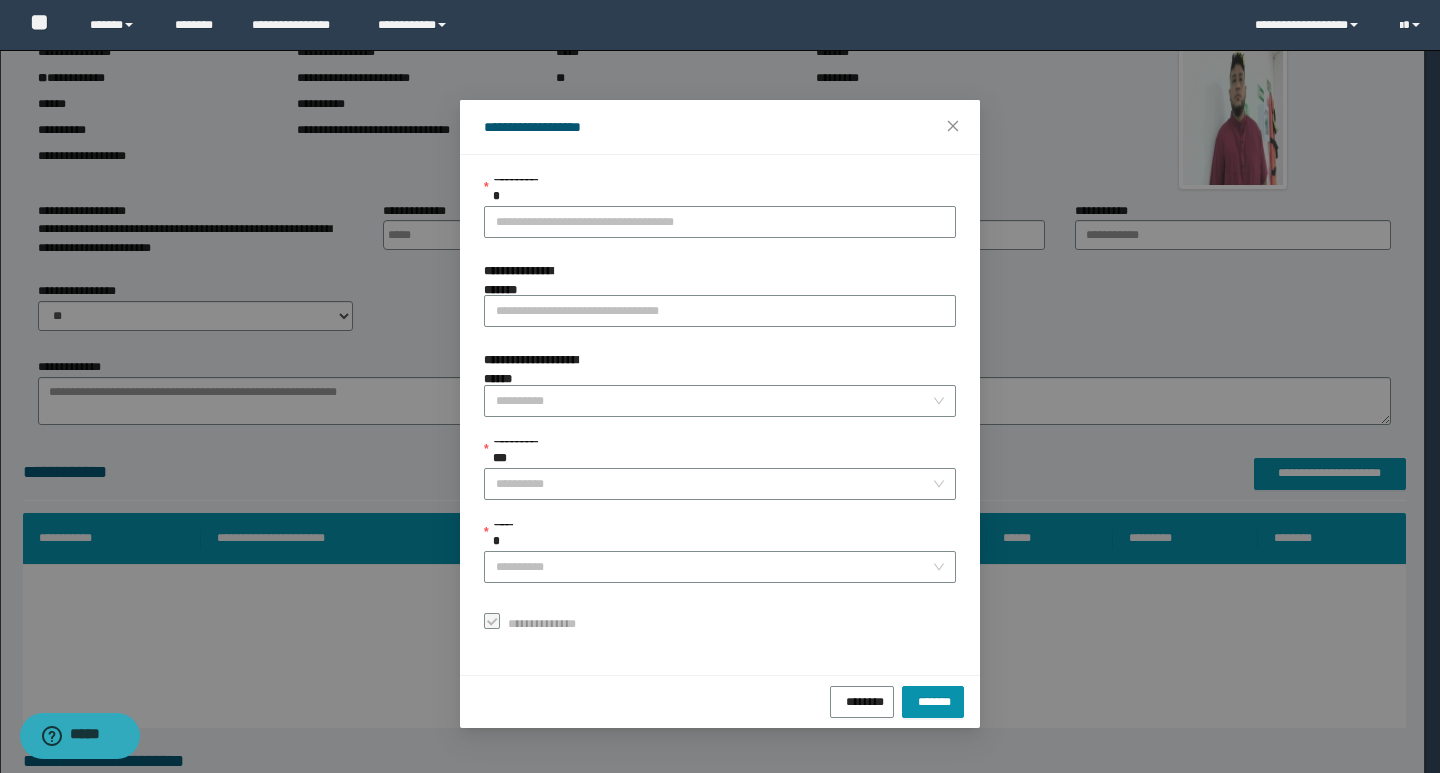 click on "**********" at bounding box center [720, 409] 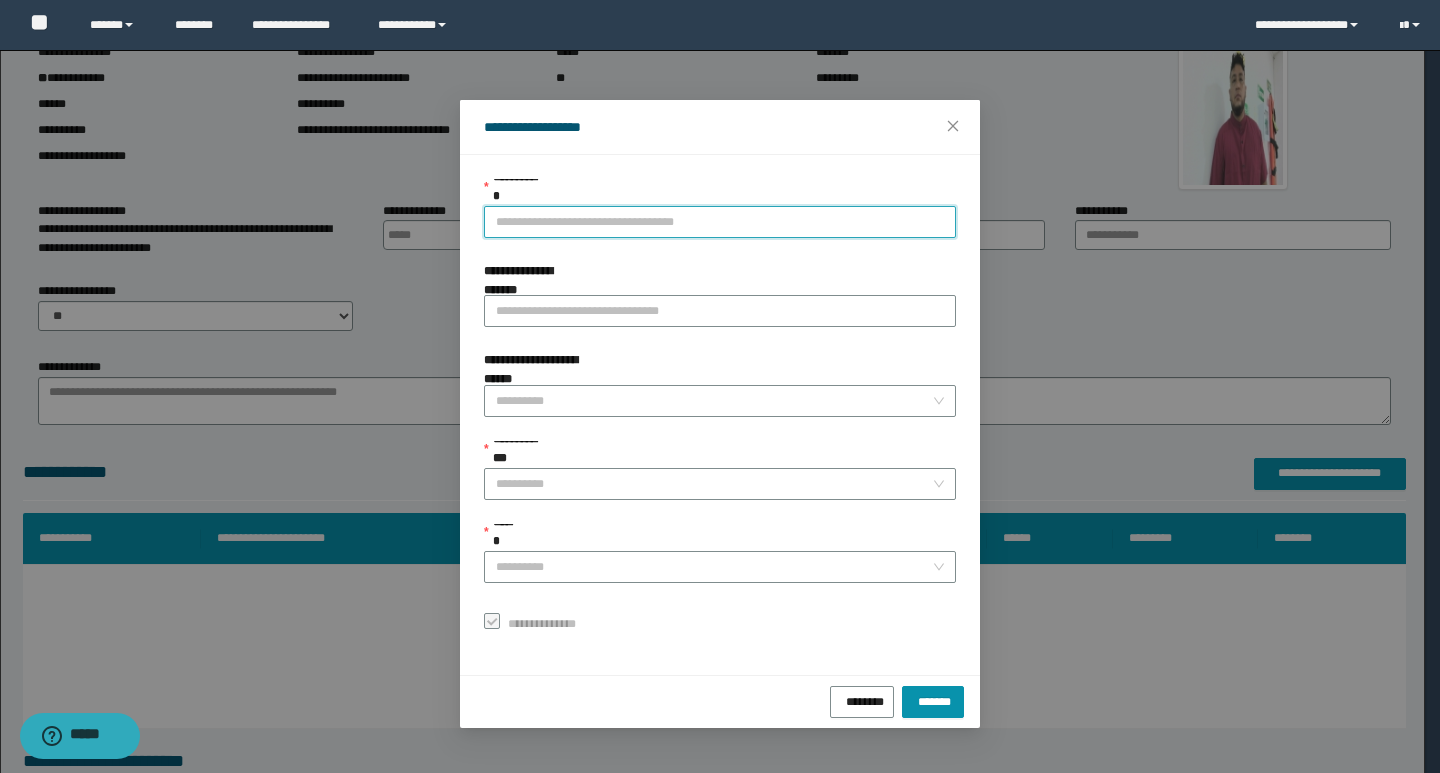 click on "**********" at bounding box center (720, 222) 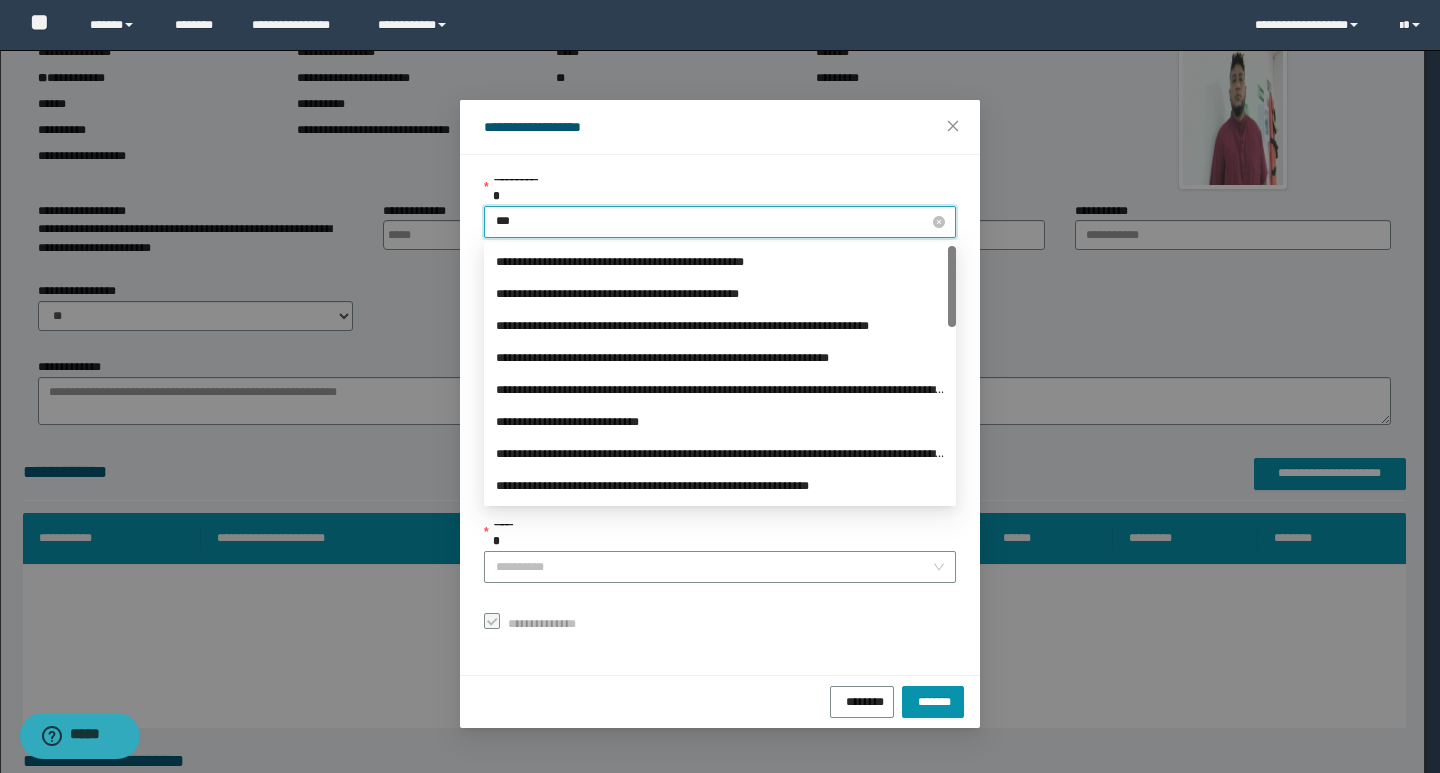 type on "****" 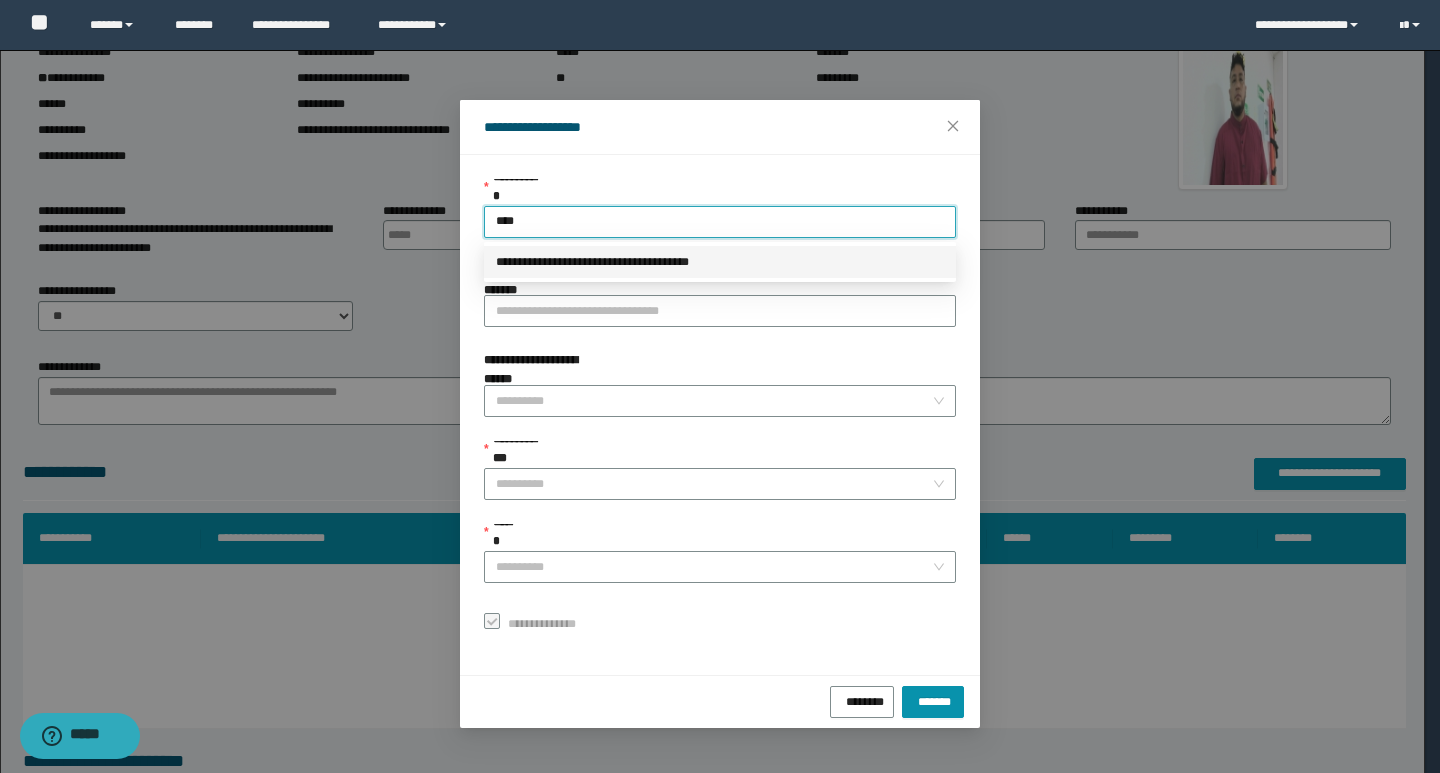 click on "**********" at bounding box center [720, 262] 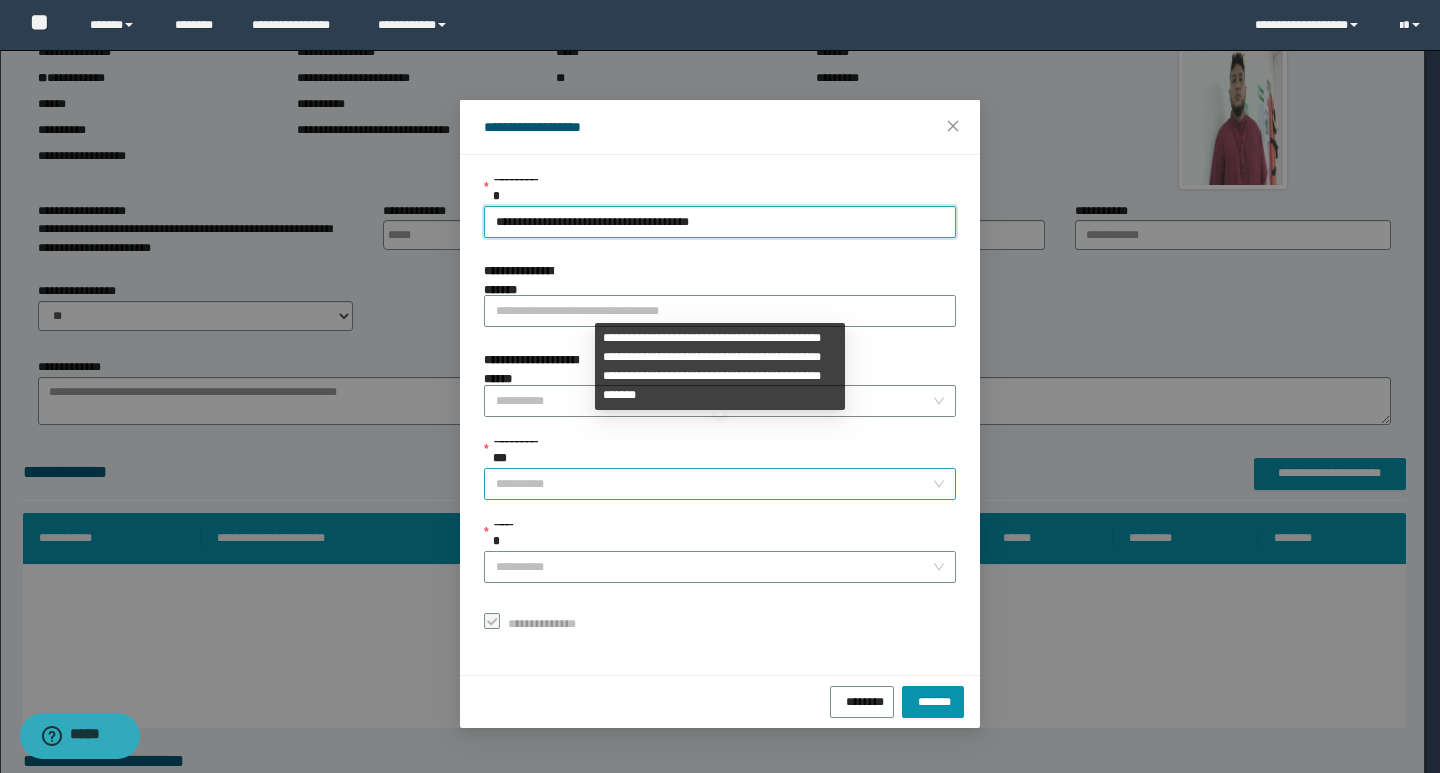 click on "**********" at bounding box center (714, 484) 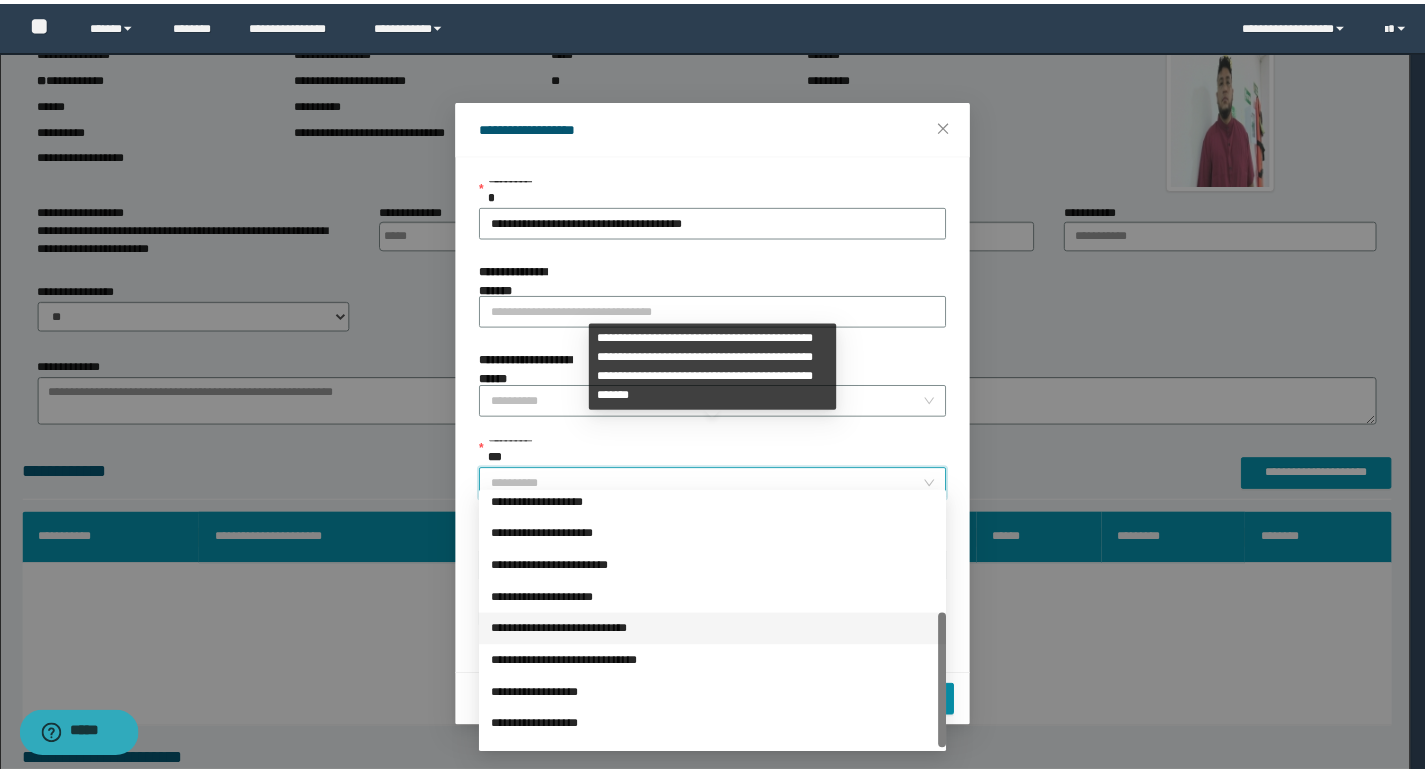 scroll, scrollTop: 224, scrollLeft: 0, axis: vertical 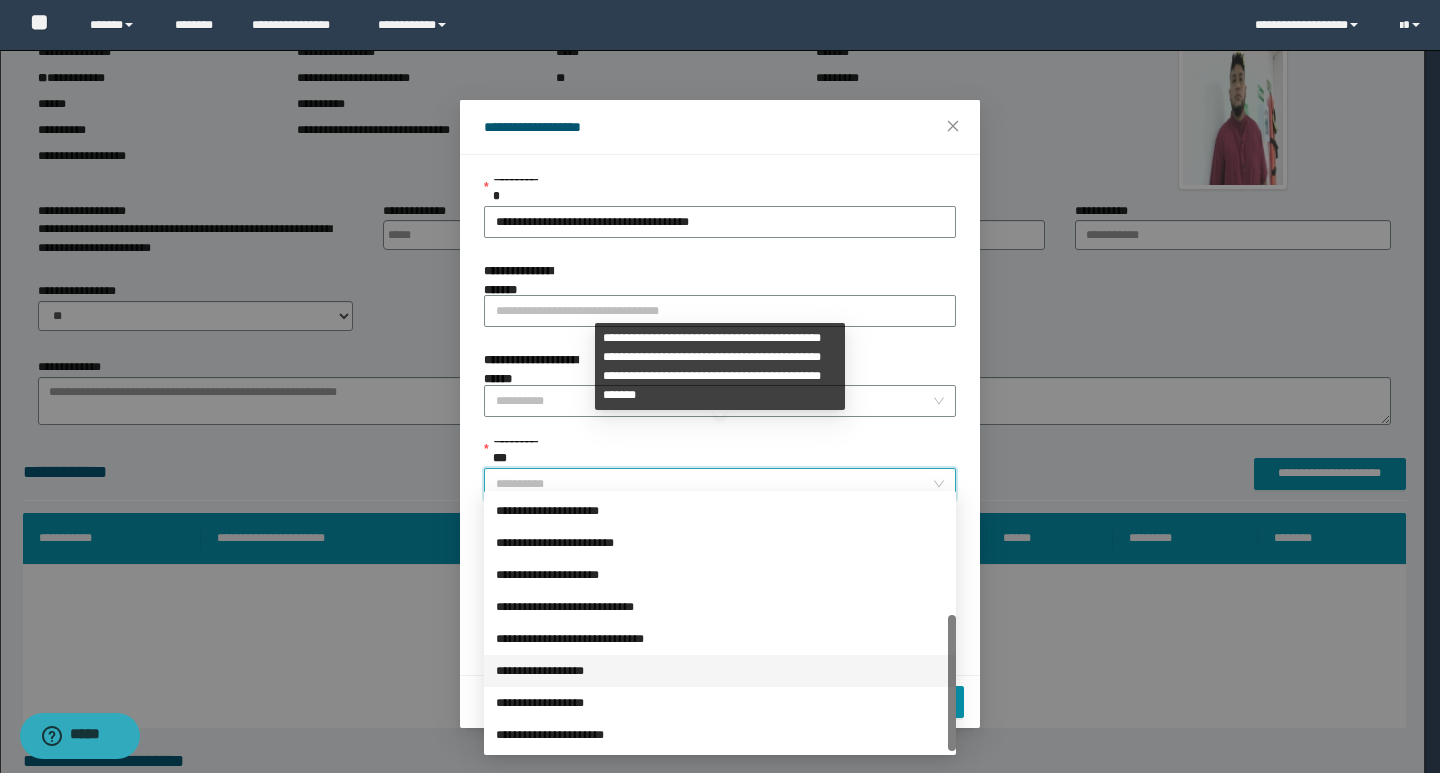 click on "**********" at bounding box center (720, 671) 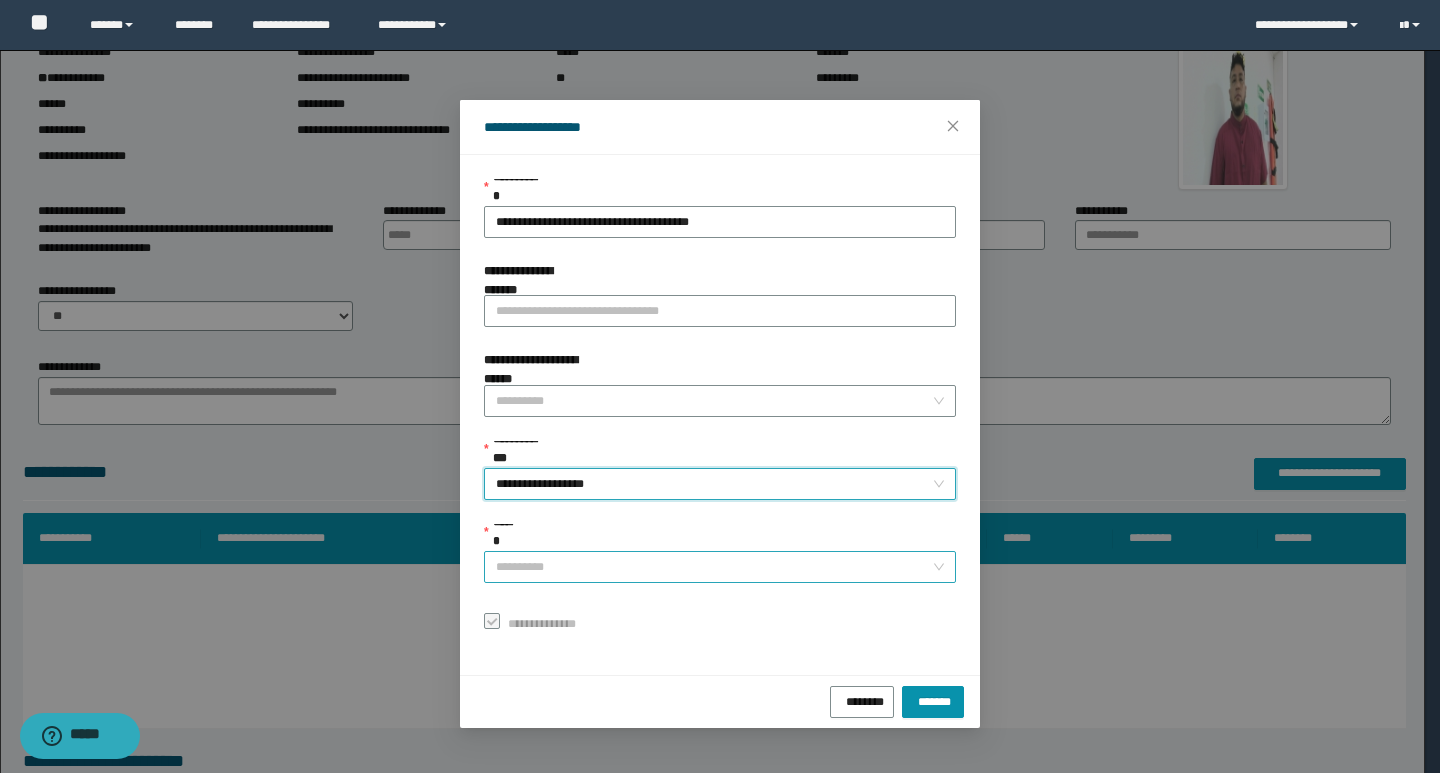 click on "******" at bounding box center (714, 567) 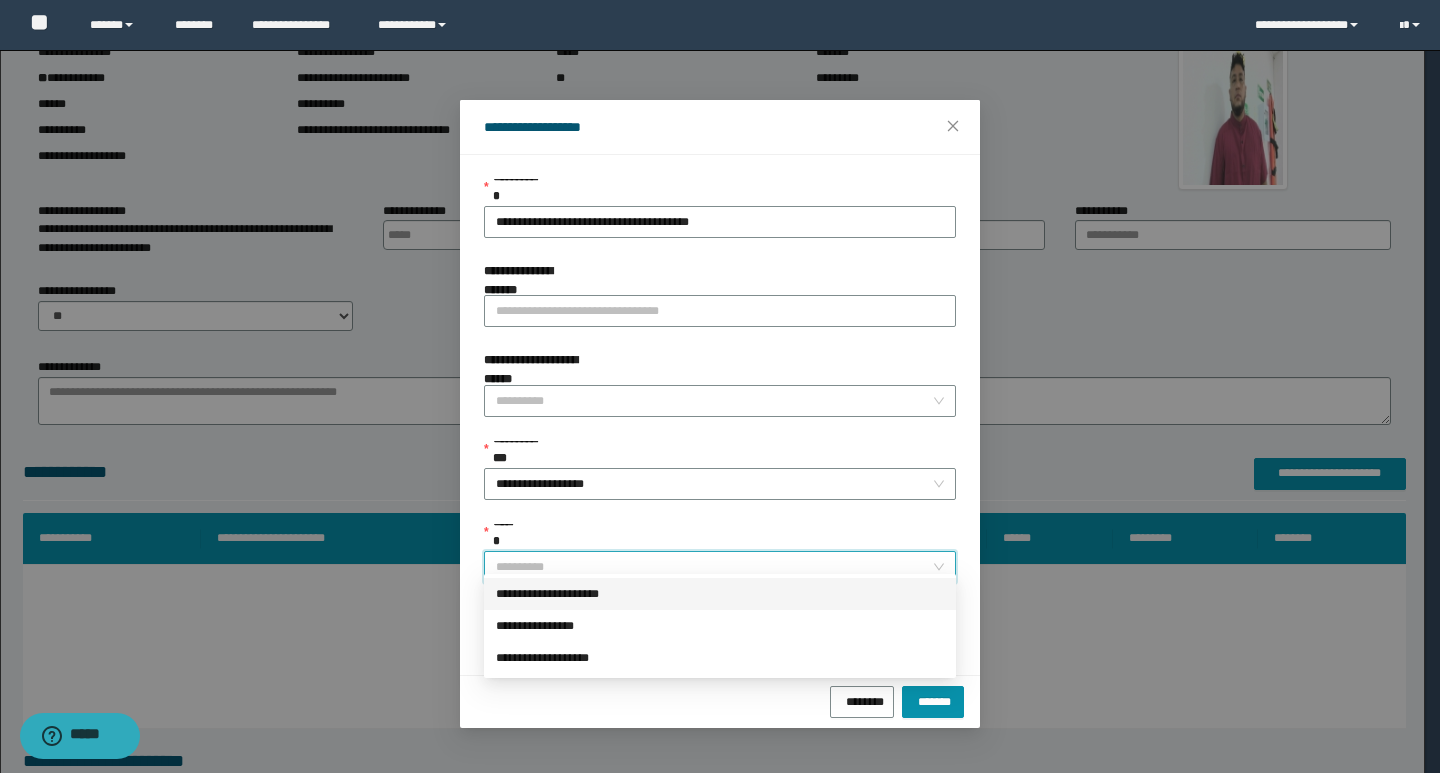 click on "**********" at bounding box center [720, 594] 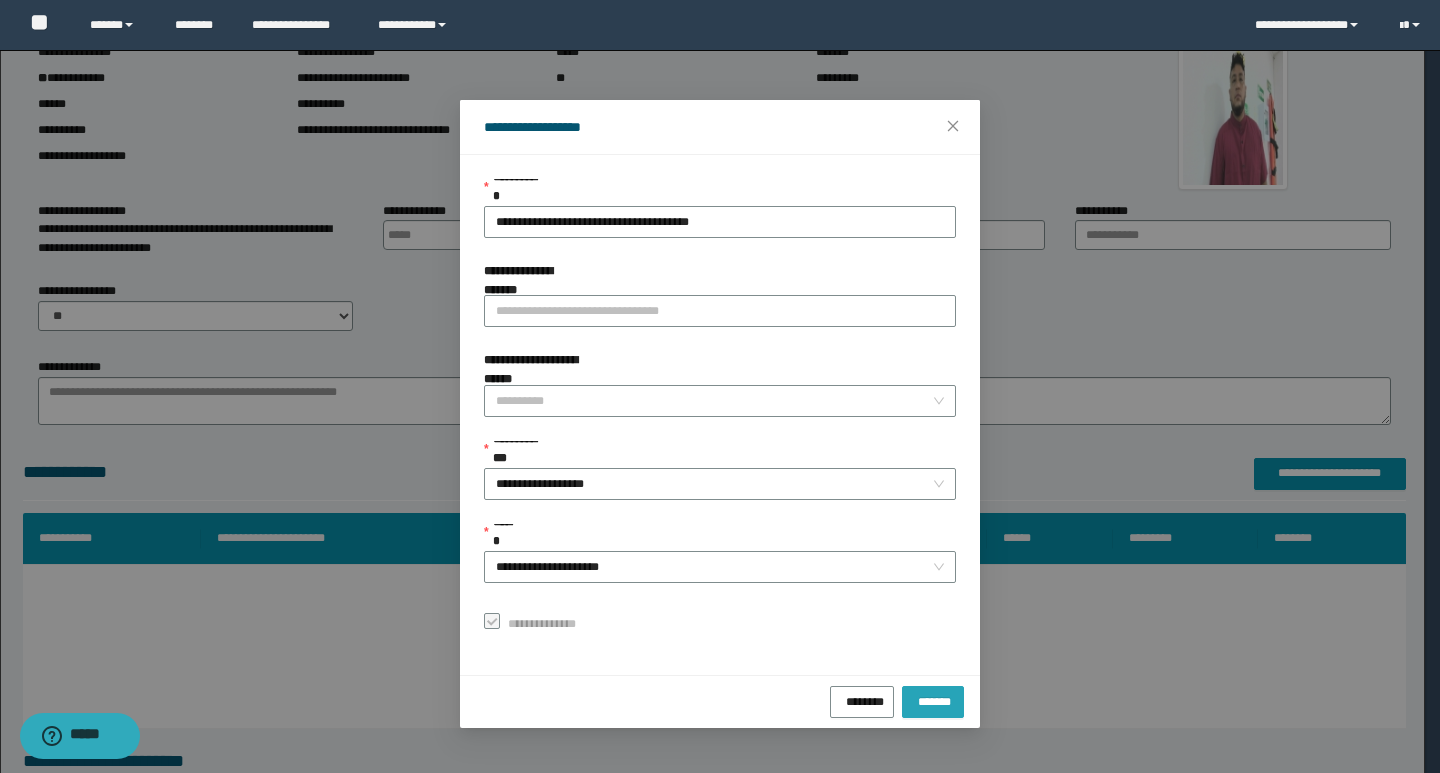 click on "*******" at bounding box center (933, 699) 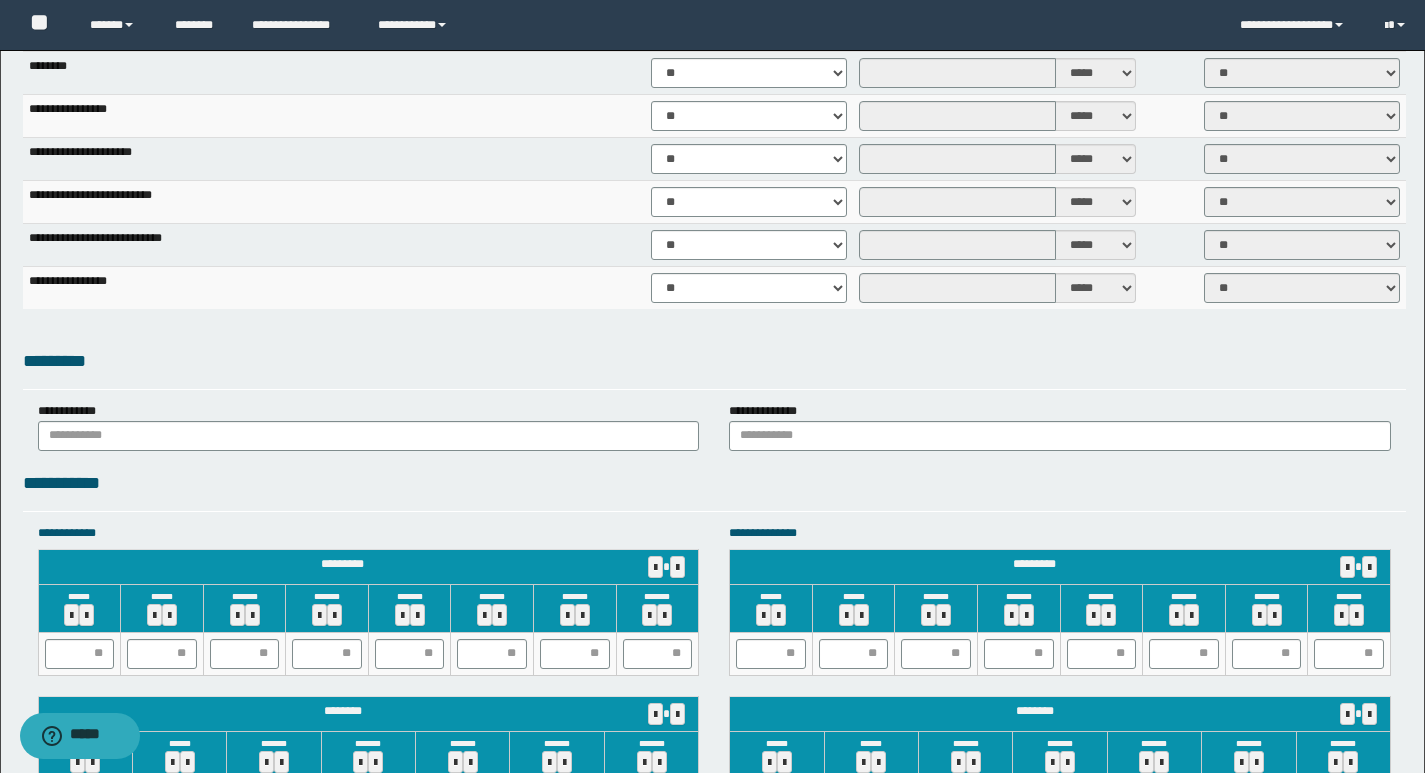 scroll, scrollTop: 1394, scrollLeft: 0, axis: vertical 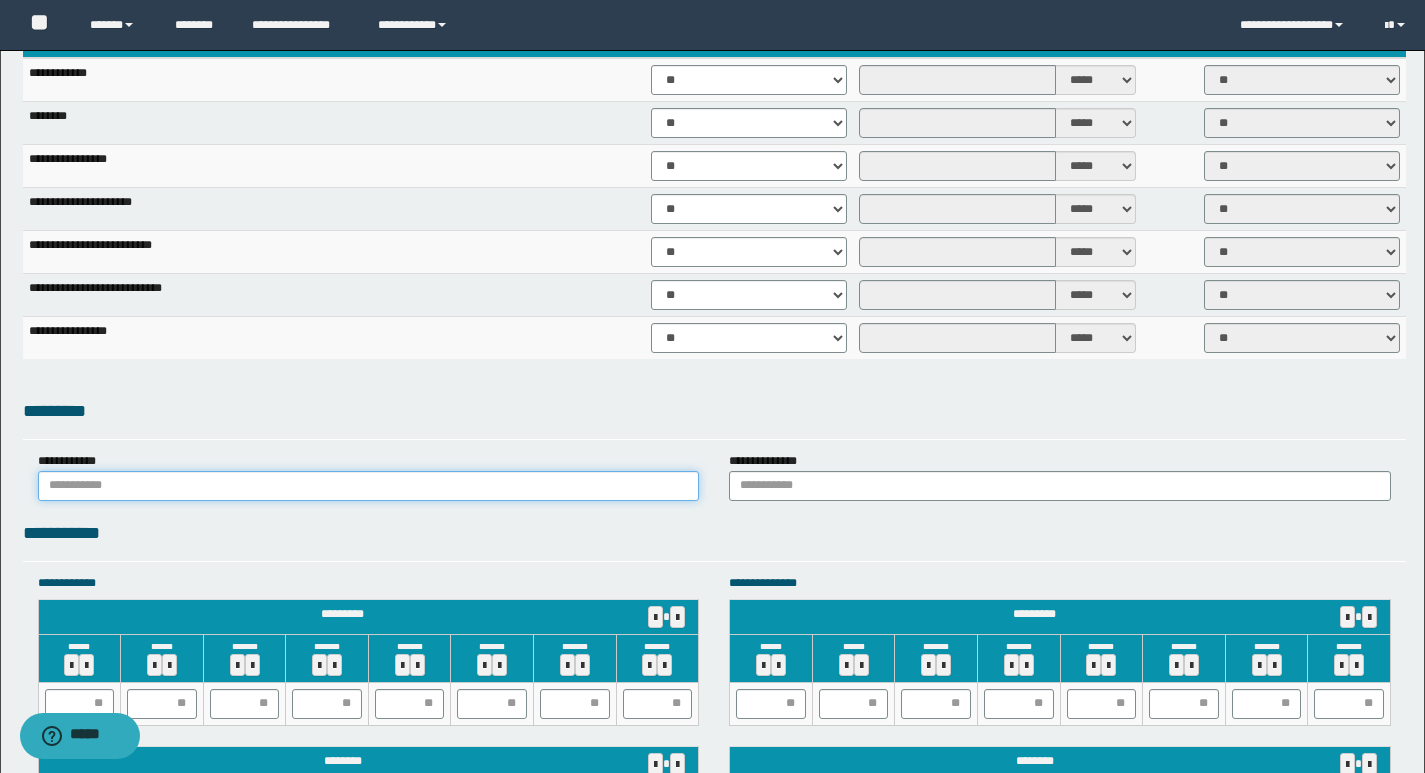 drag, startPoint x: 123, startPoint y: 476, endPoint x: 134, endPoint y: 477, distance: 11.045361 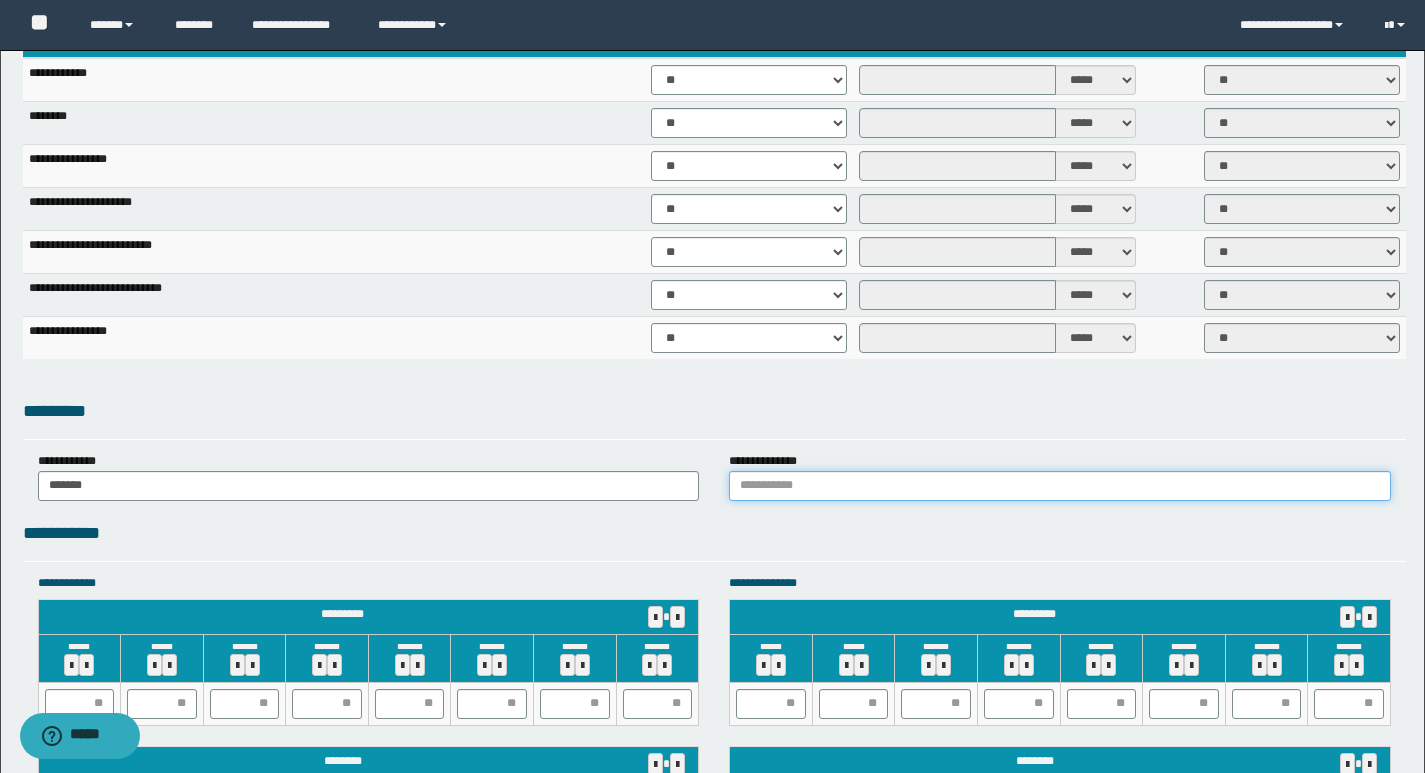 click at bounding box center [1060, 486] 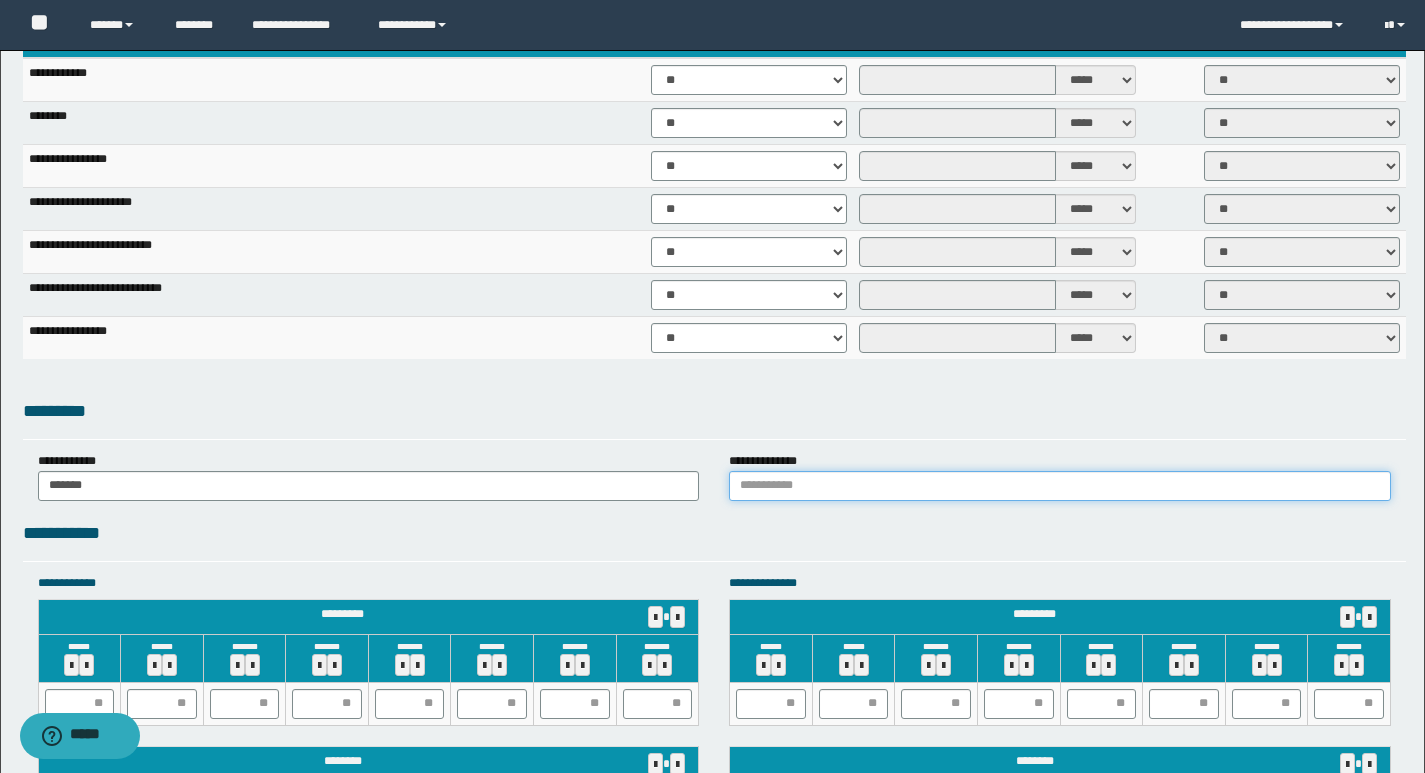 type on "******" 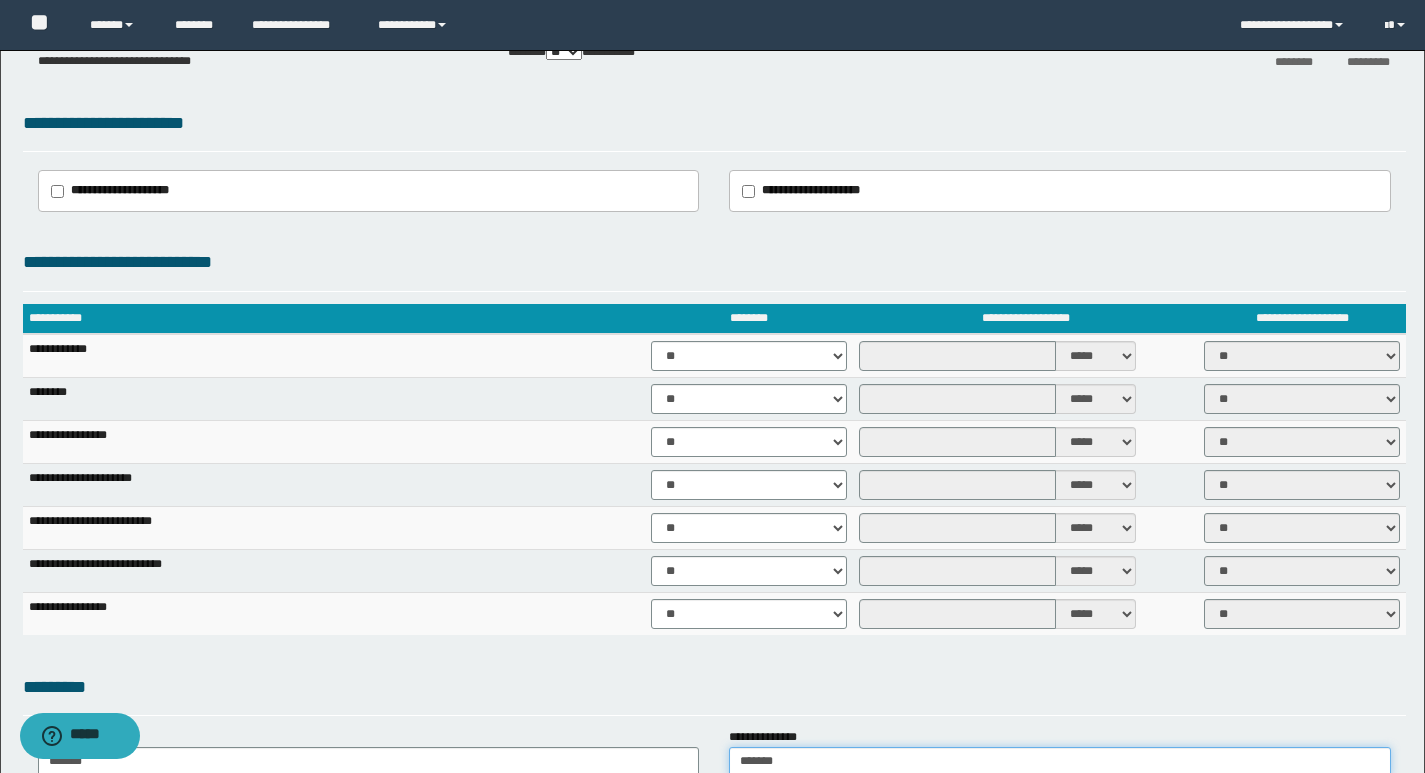 scroll, scrollTop: 1203, scrollLeft: 0, axis: vertical 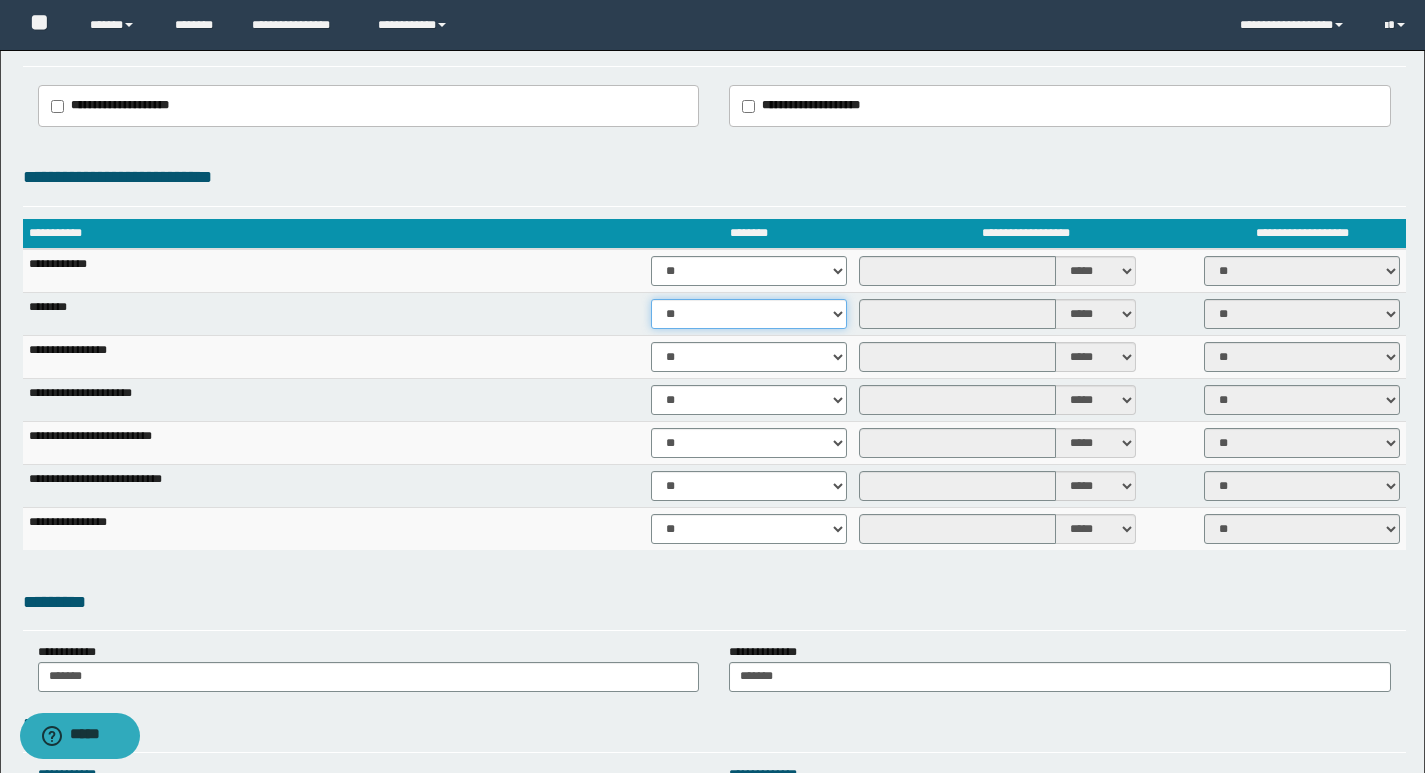 drag, startPoint x: 821, startPoint y: 318, endPoint x: 799, endPoint y: 328, distance: 24.166092 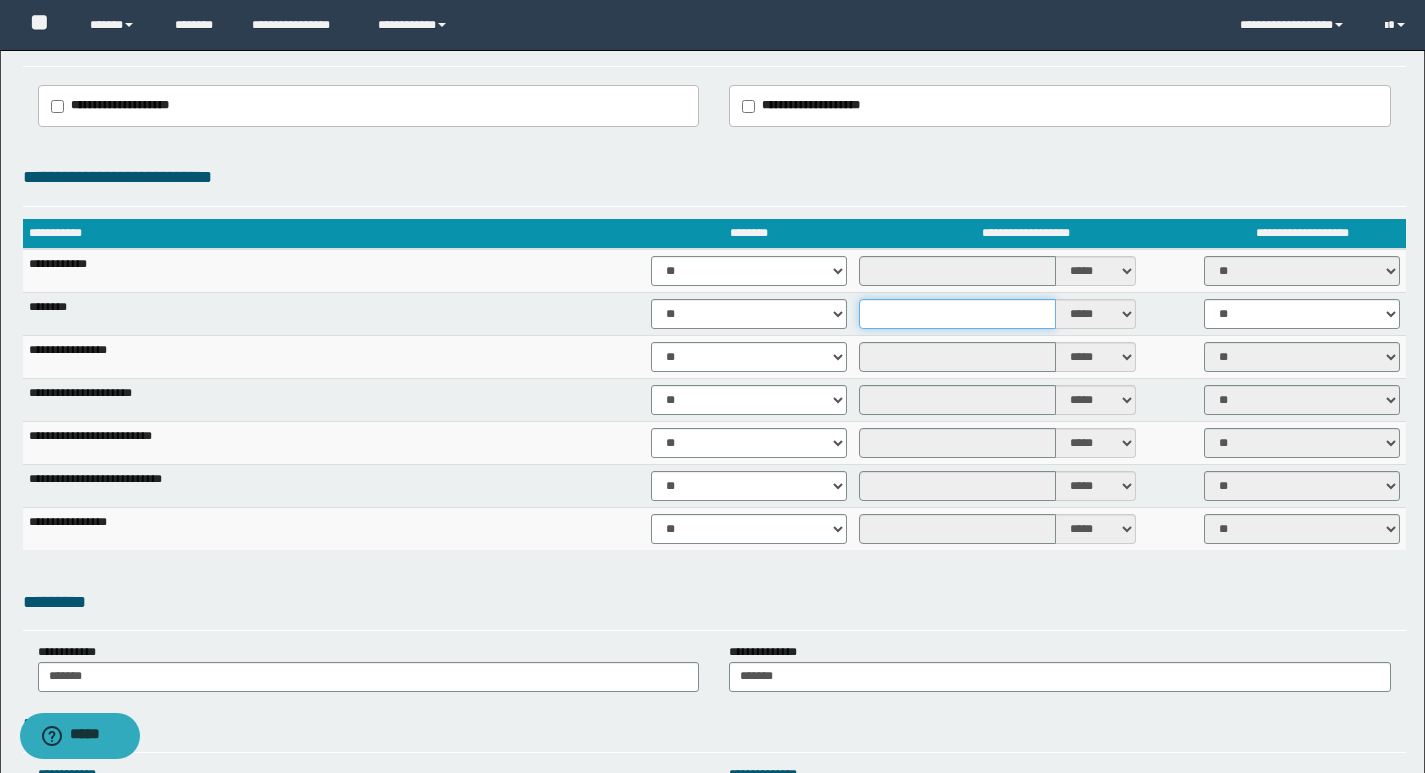 click at bounding box center (957, 314) 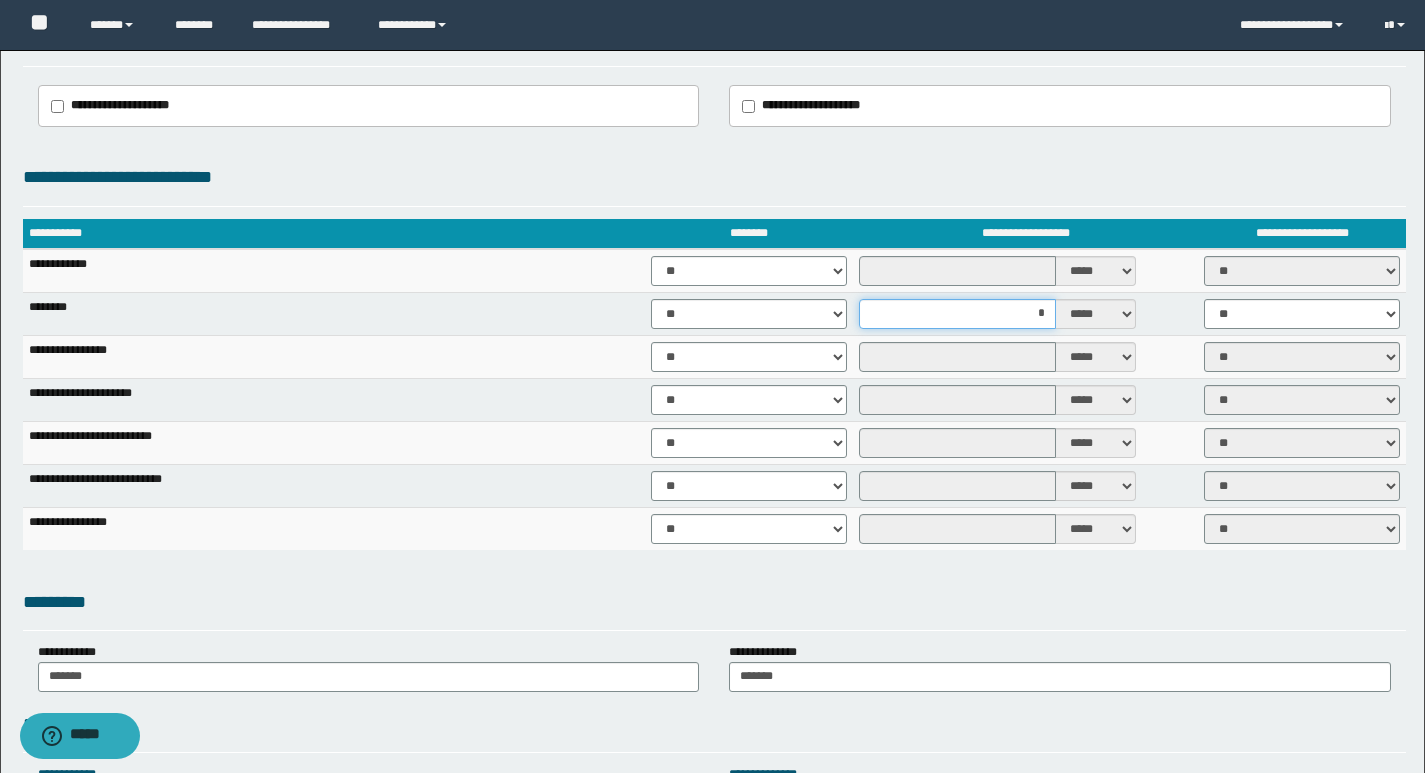 type on "**" 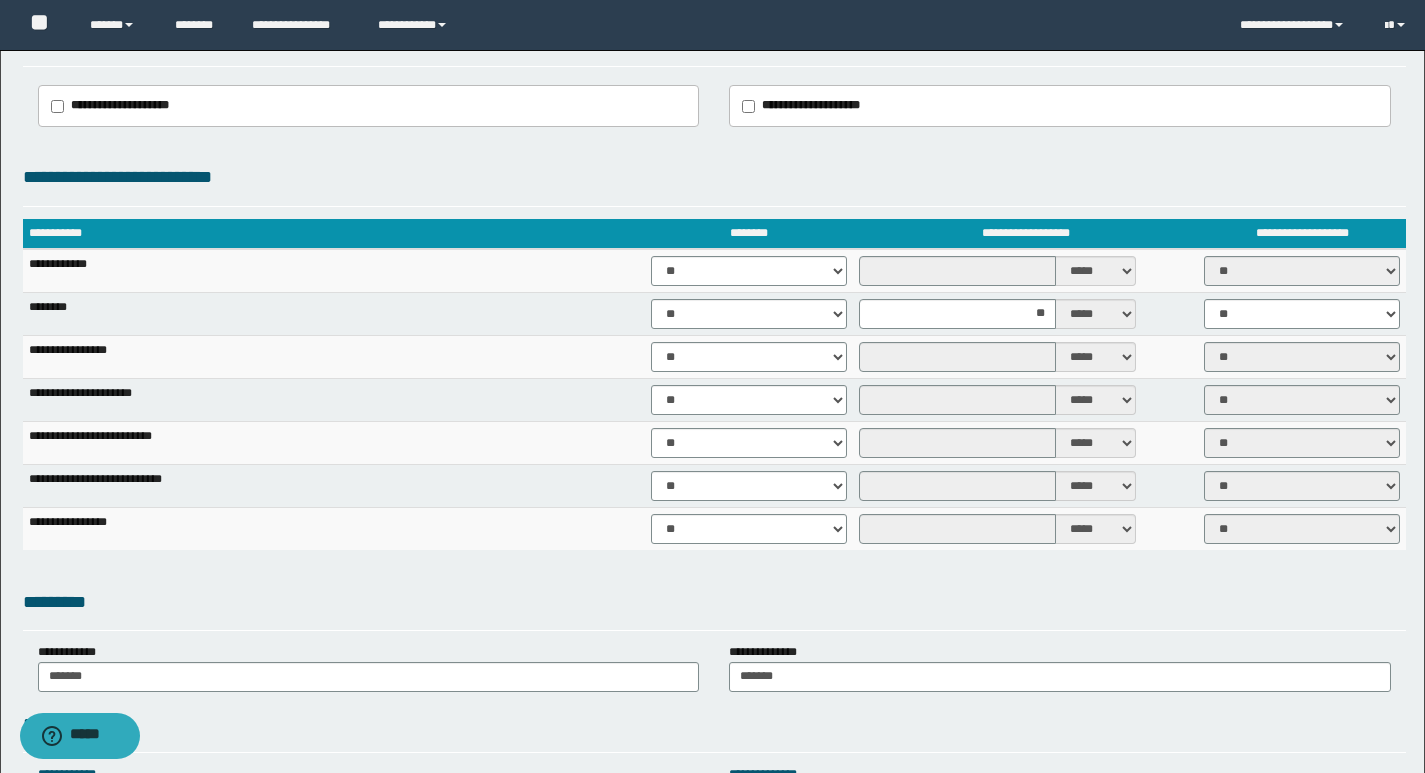 click on "*********" at bounding box center [714, 602] 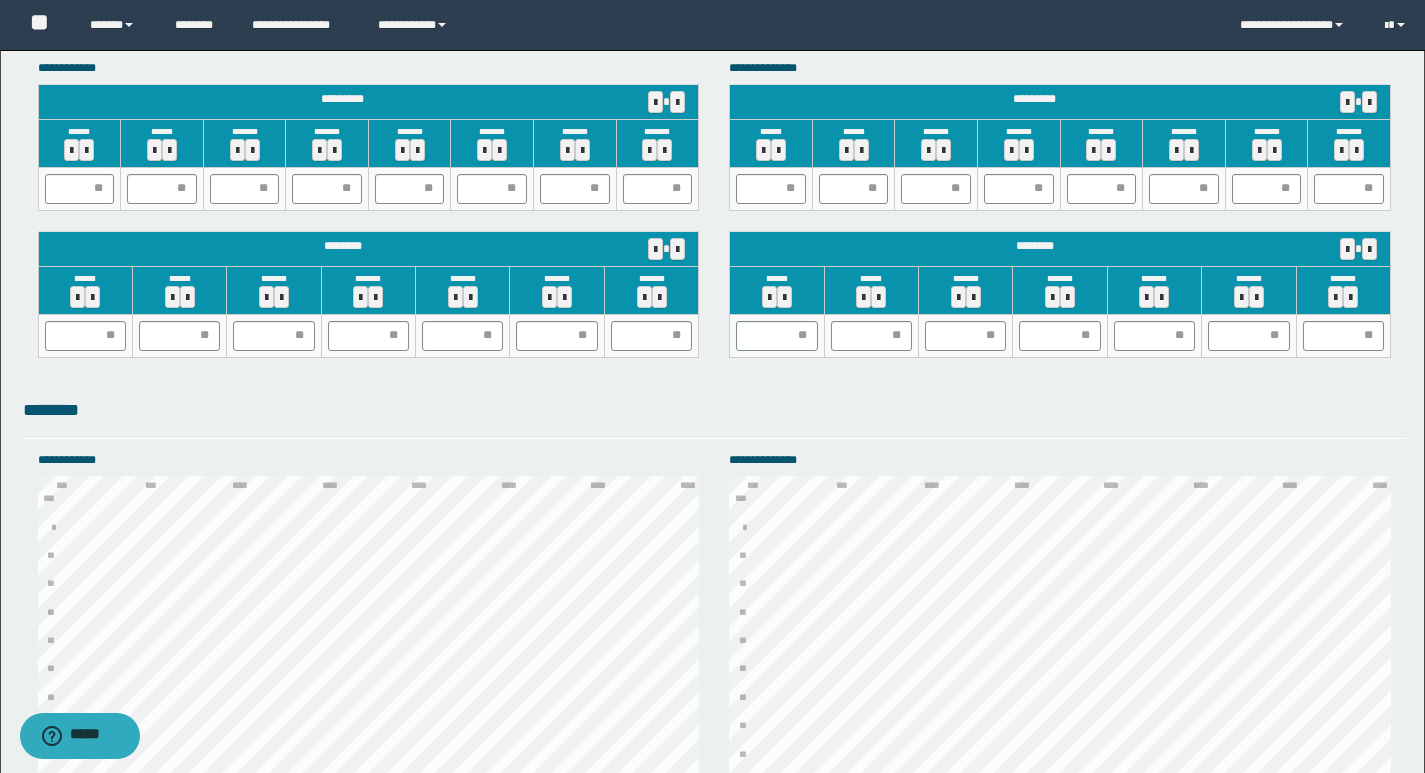 scroll, scrollTop: 1902, scrollLeft: 0, axis: vertical 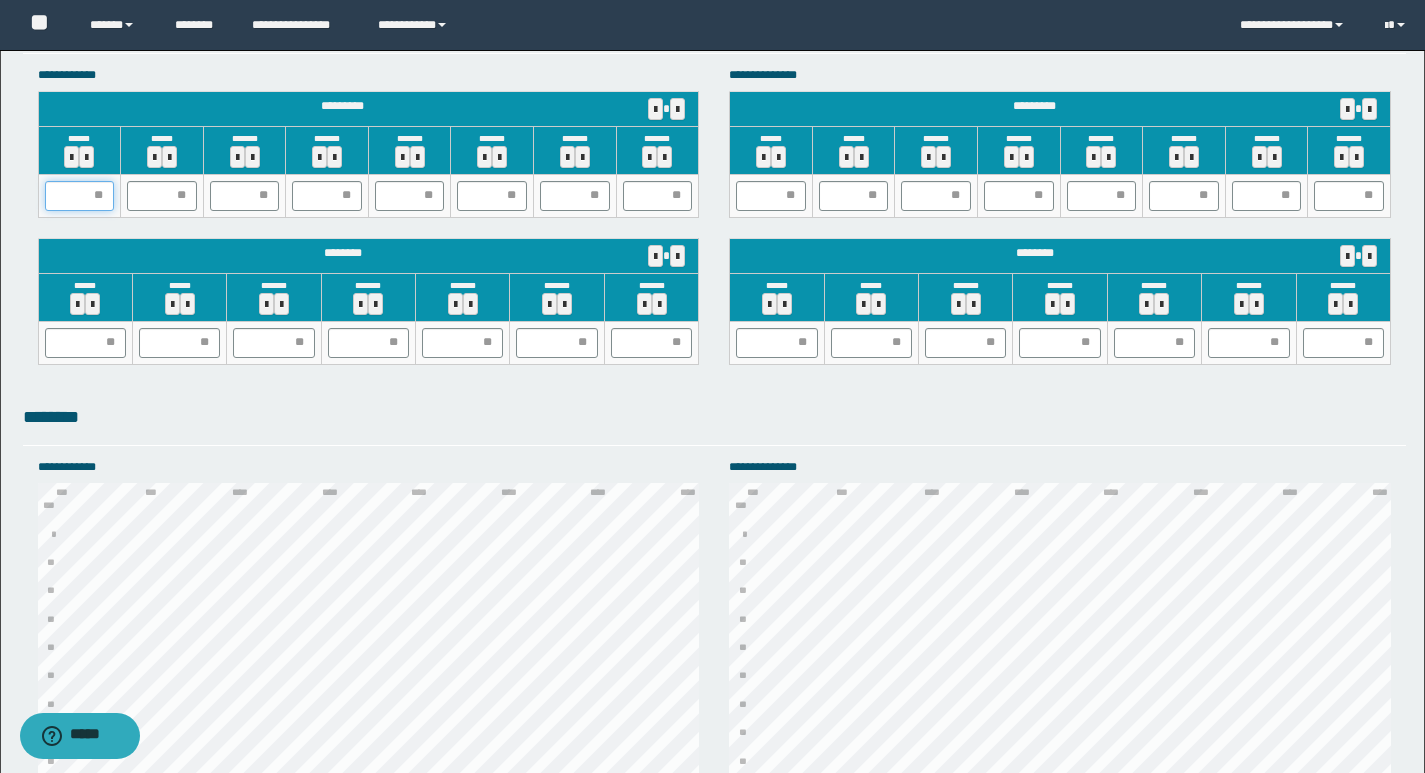 click at bounding box center (80, 196) 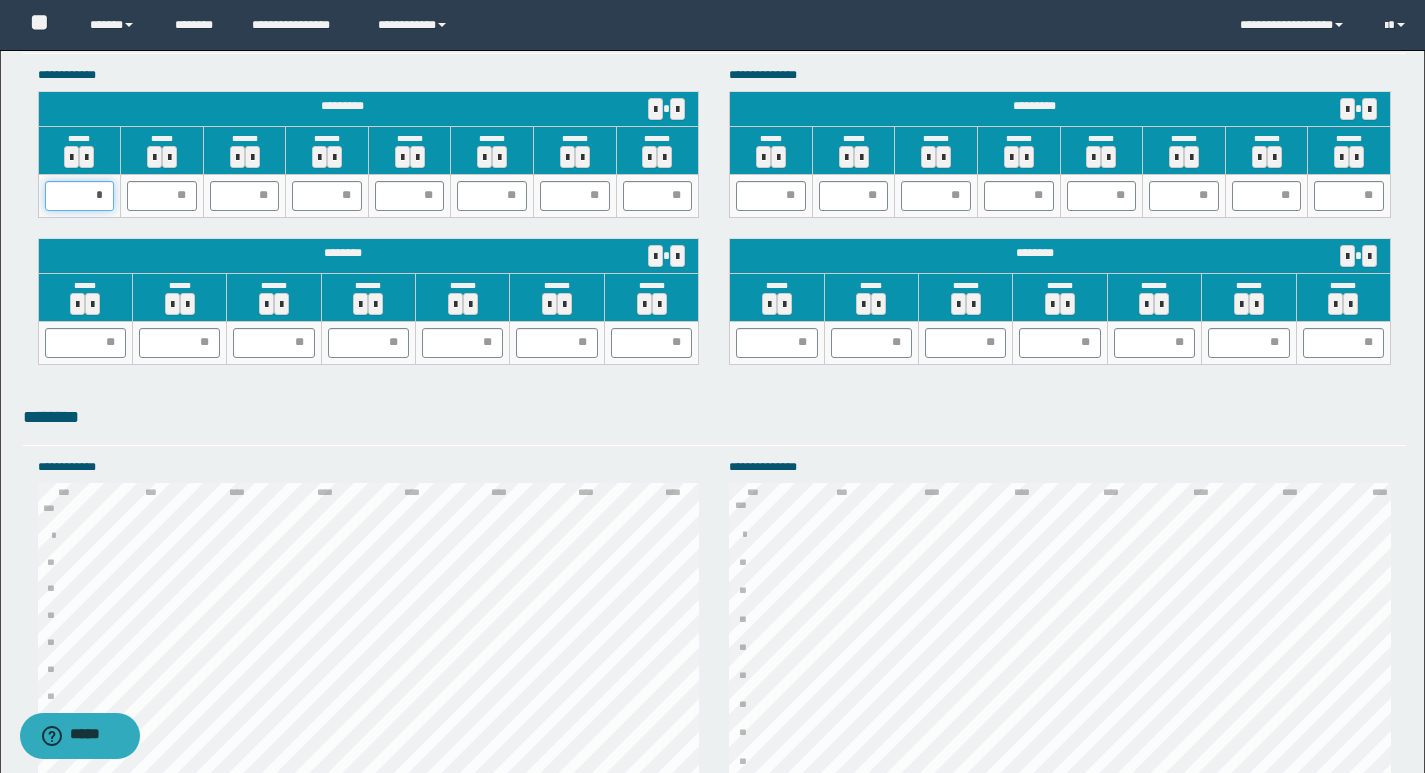 type on "**" 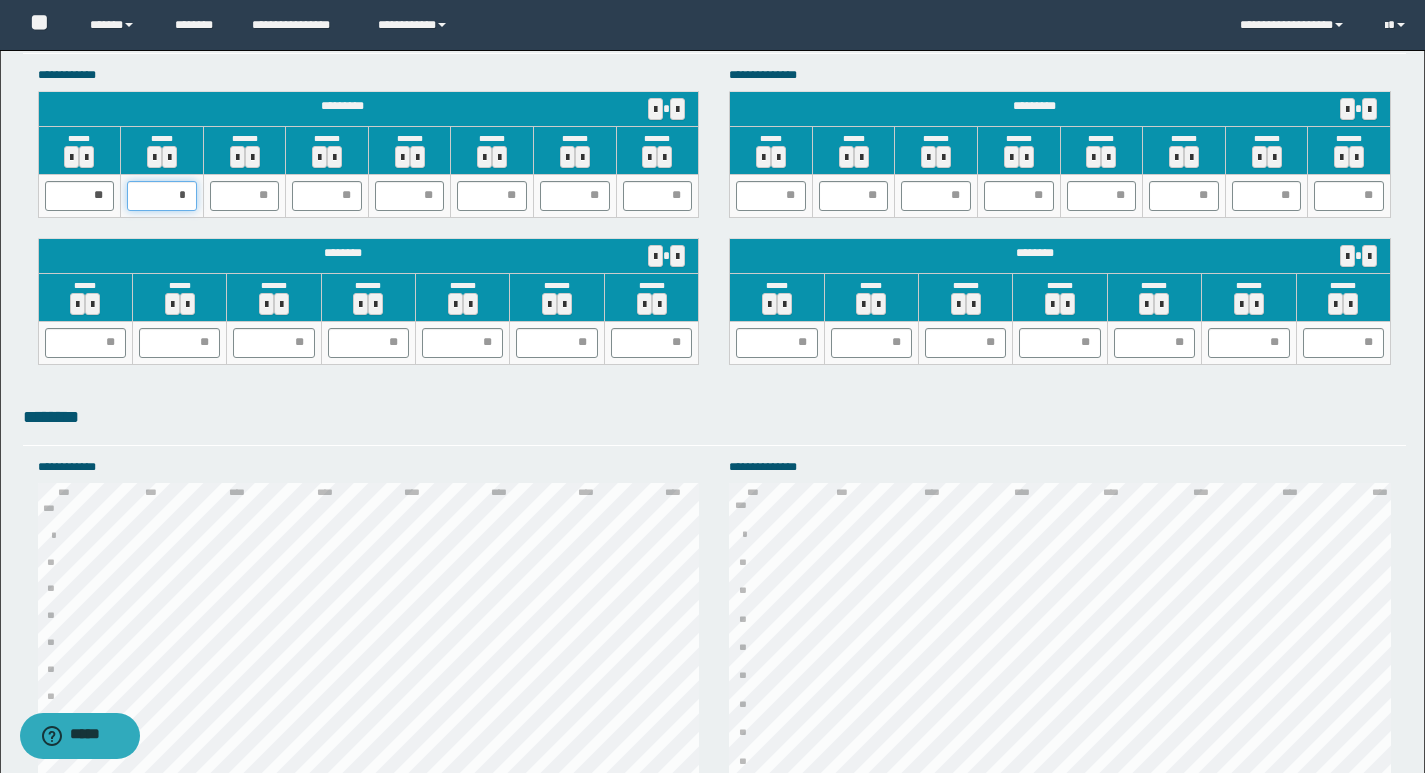 type on "**" 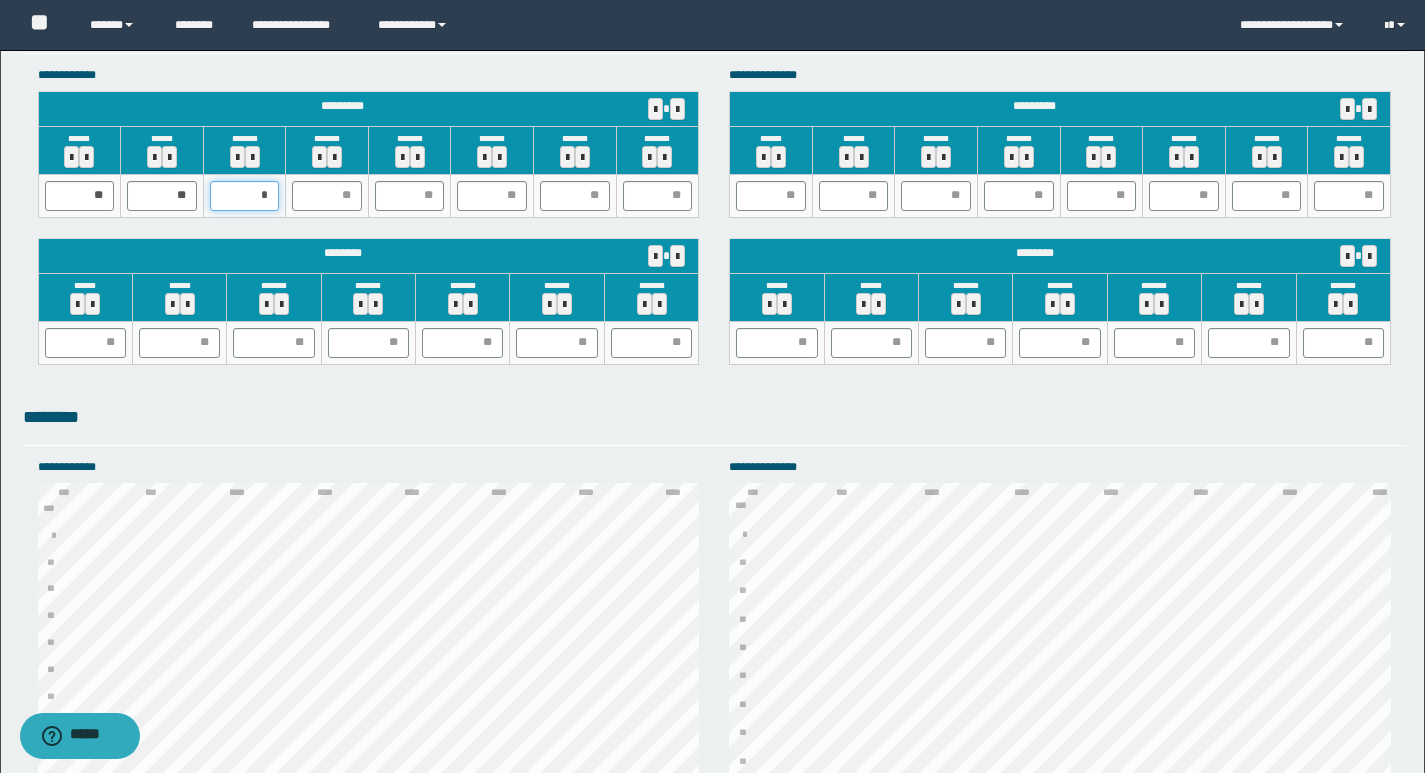 type on "**" 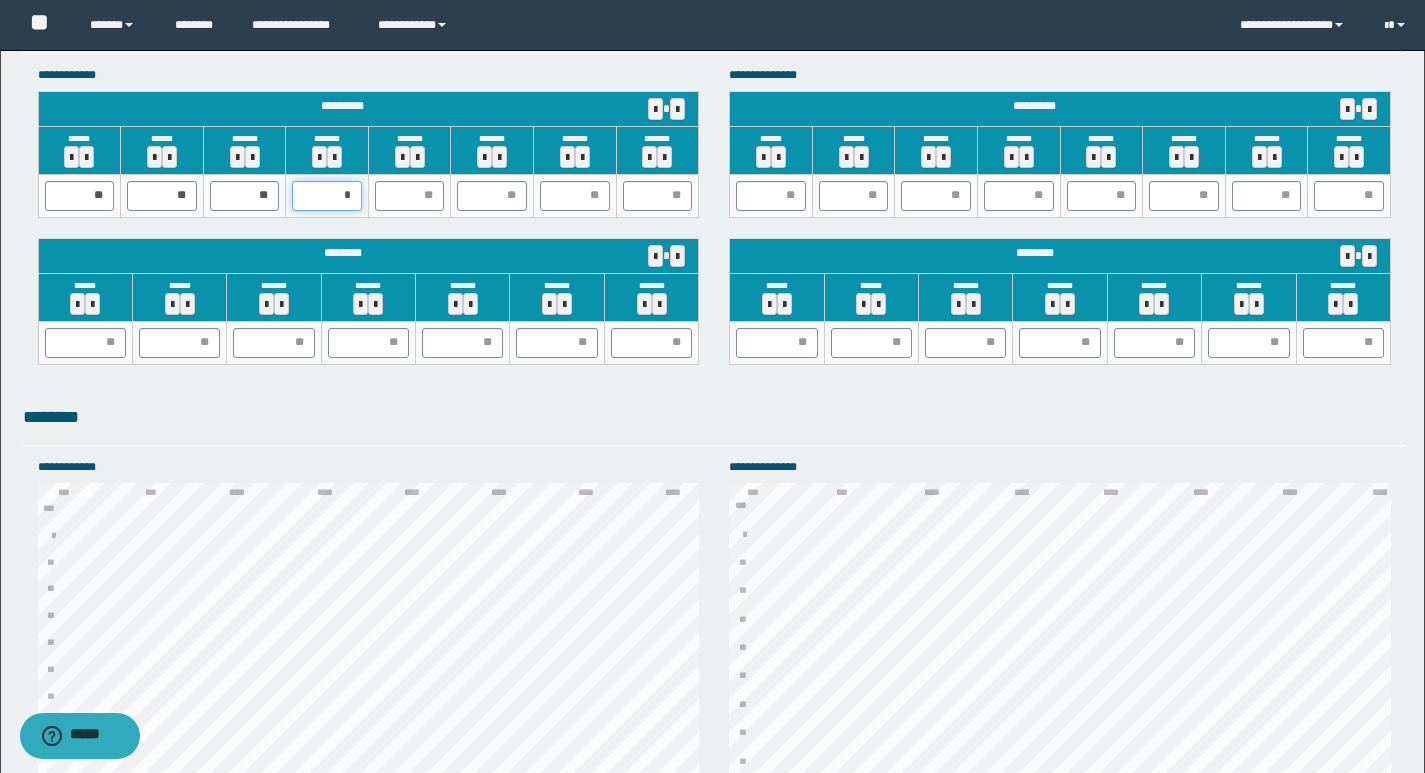 type on "**" 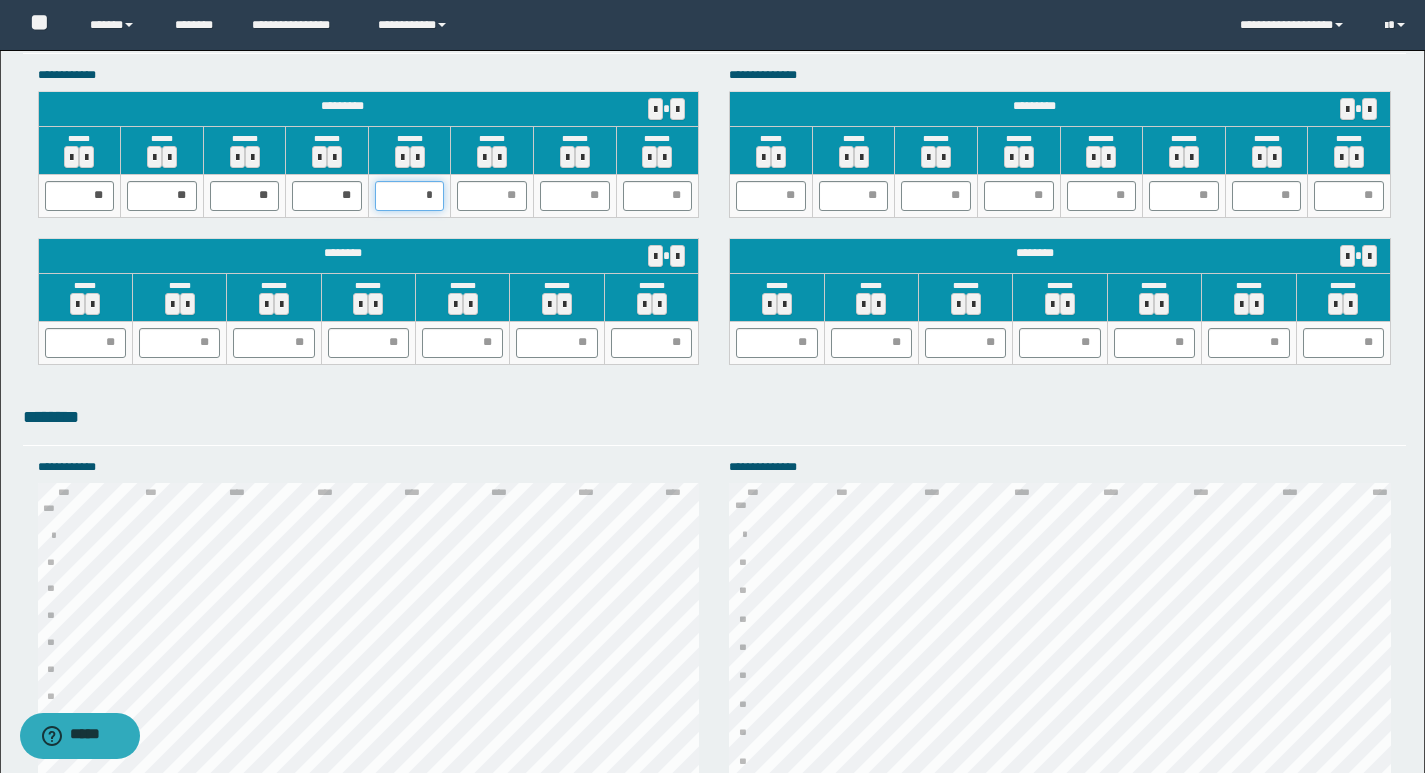 type on "**" 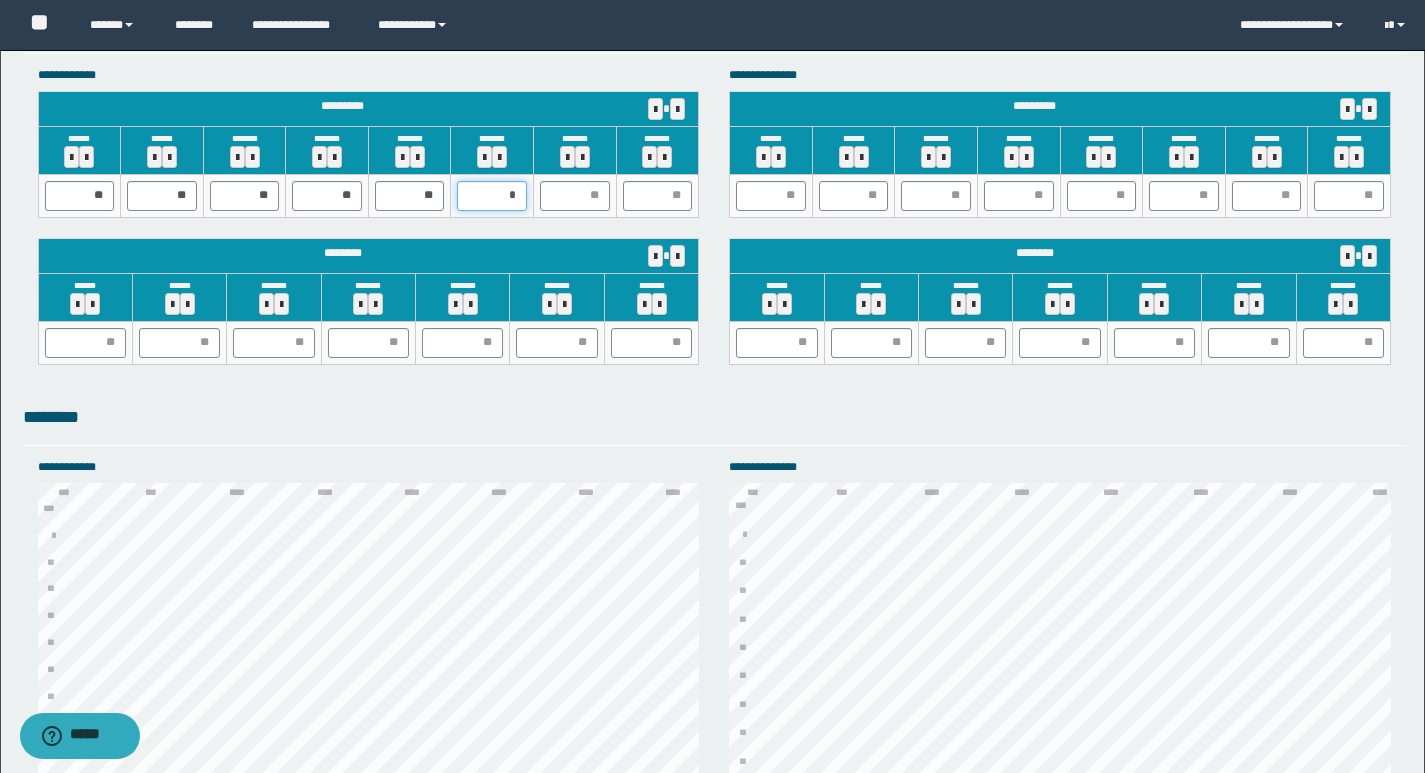 type on "**" 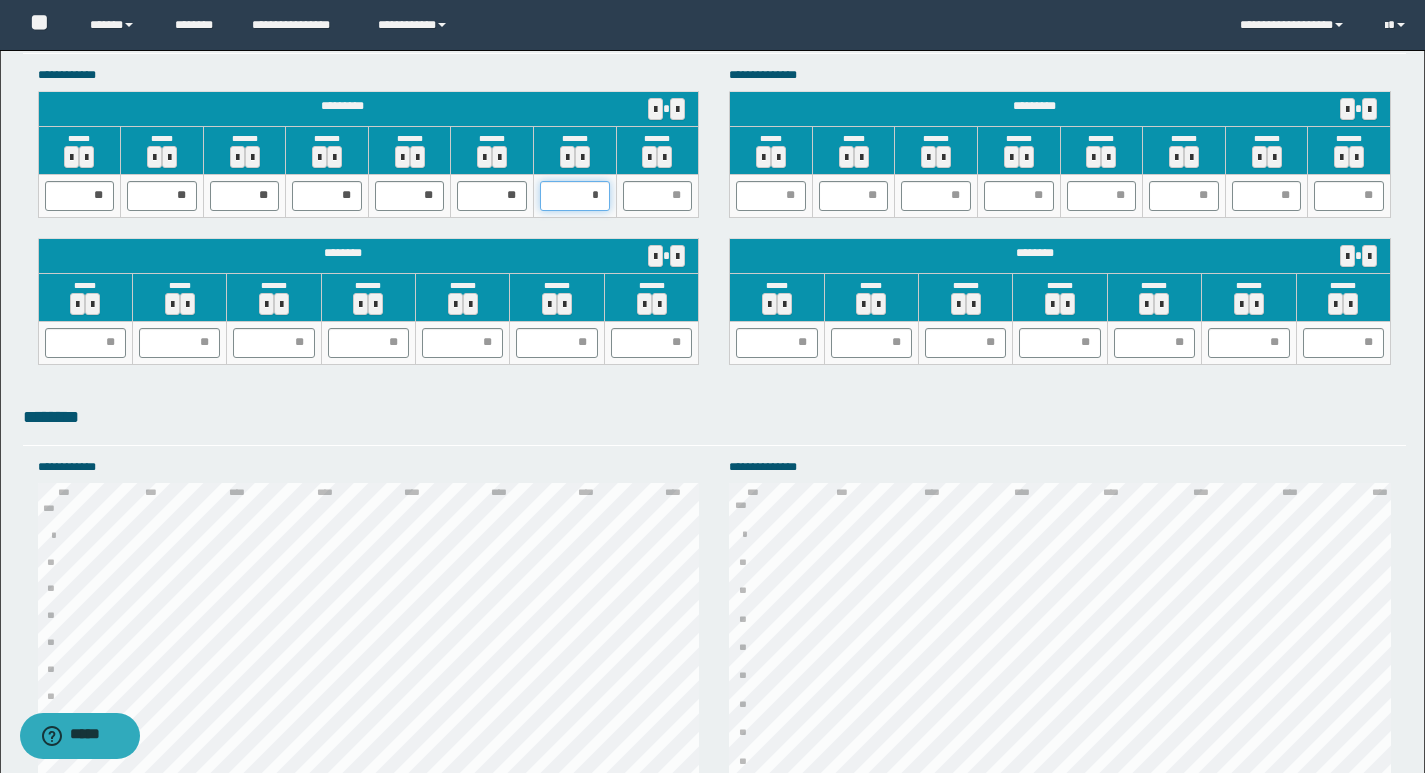 type on "**" 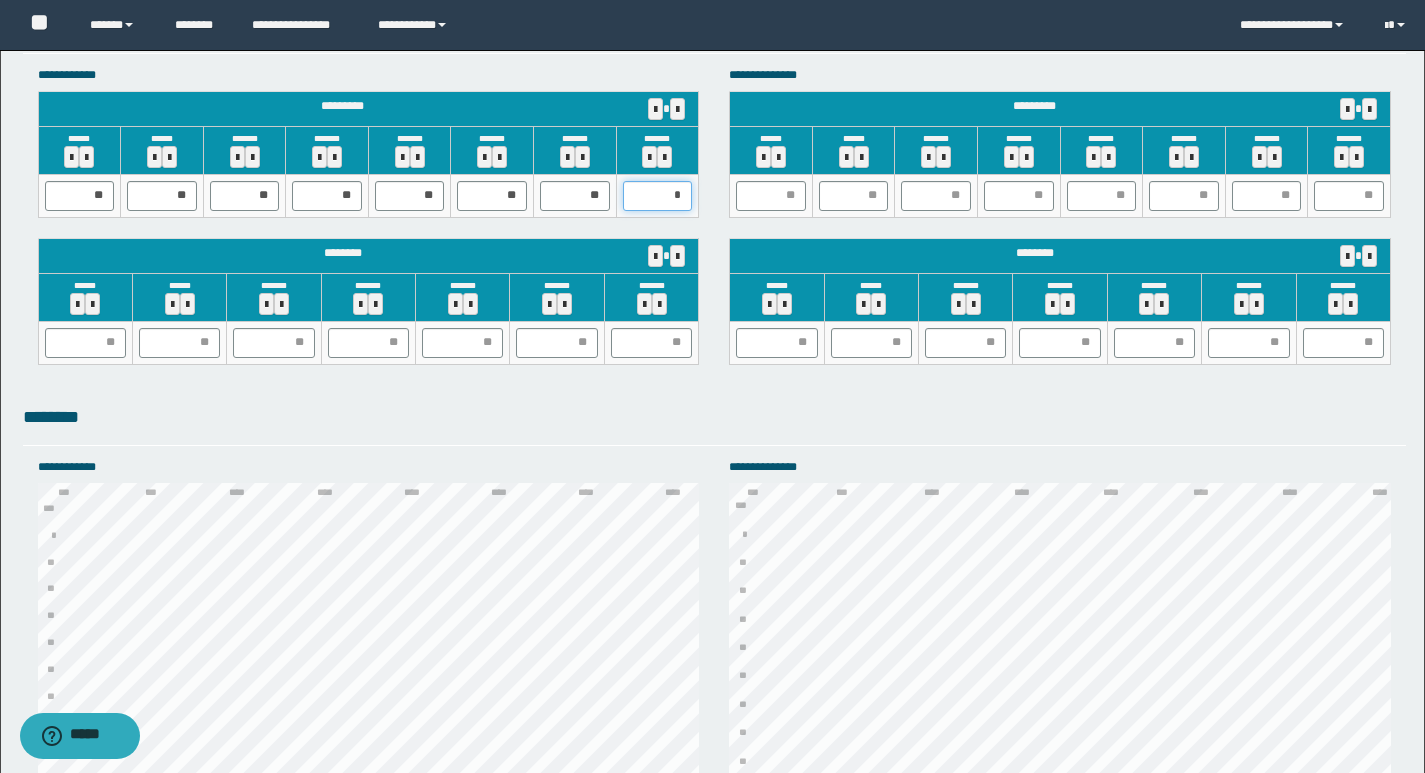 type on "**" 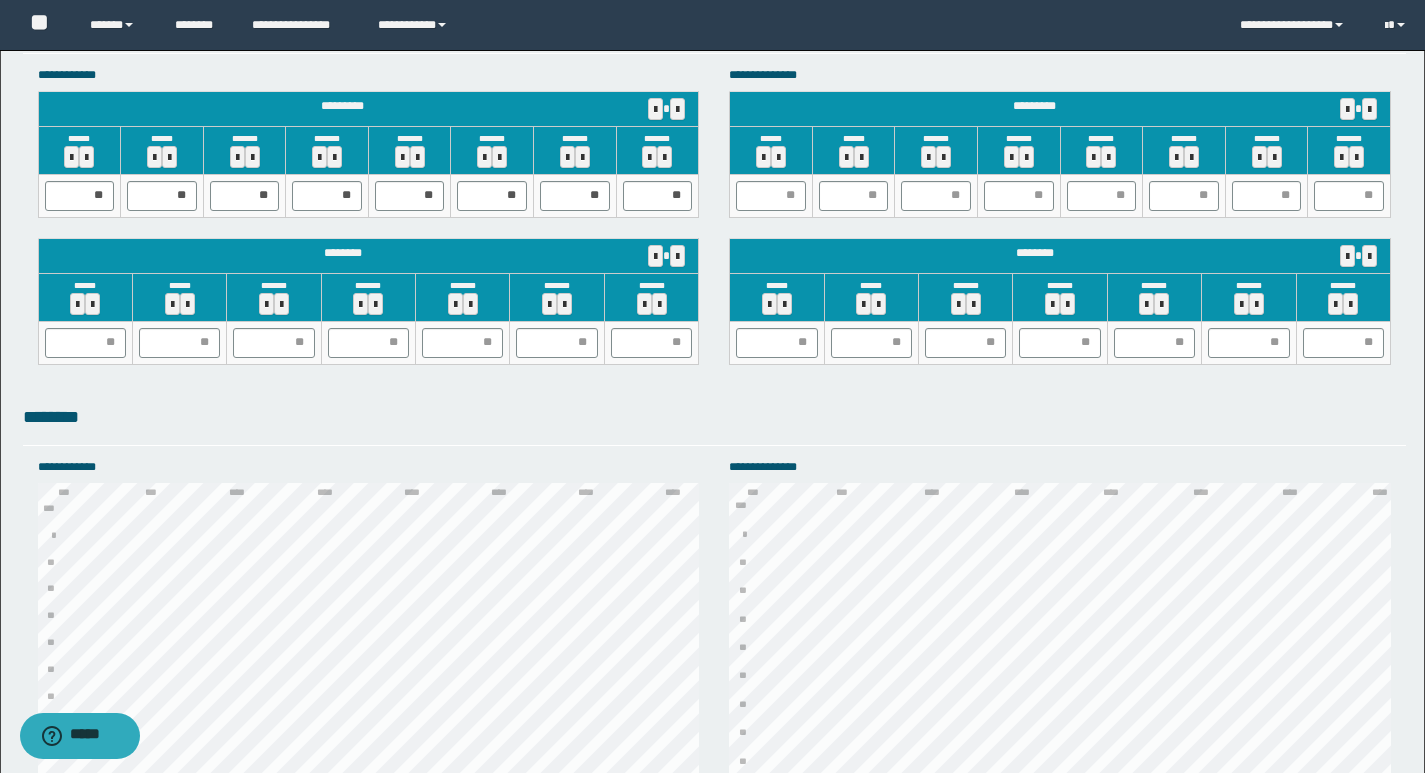 click at bounding box center [771, 195] 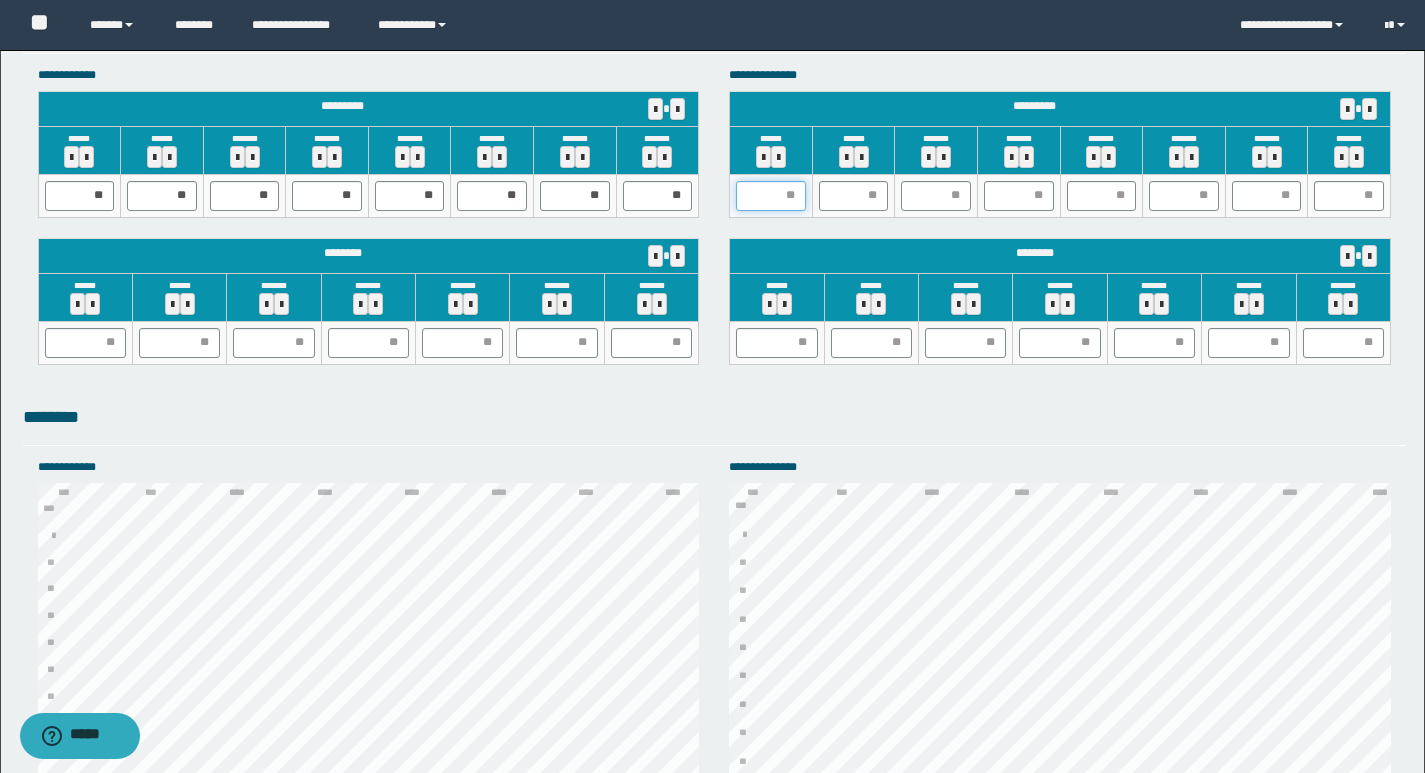click at bounding box center (771, 196) 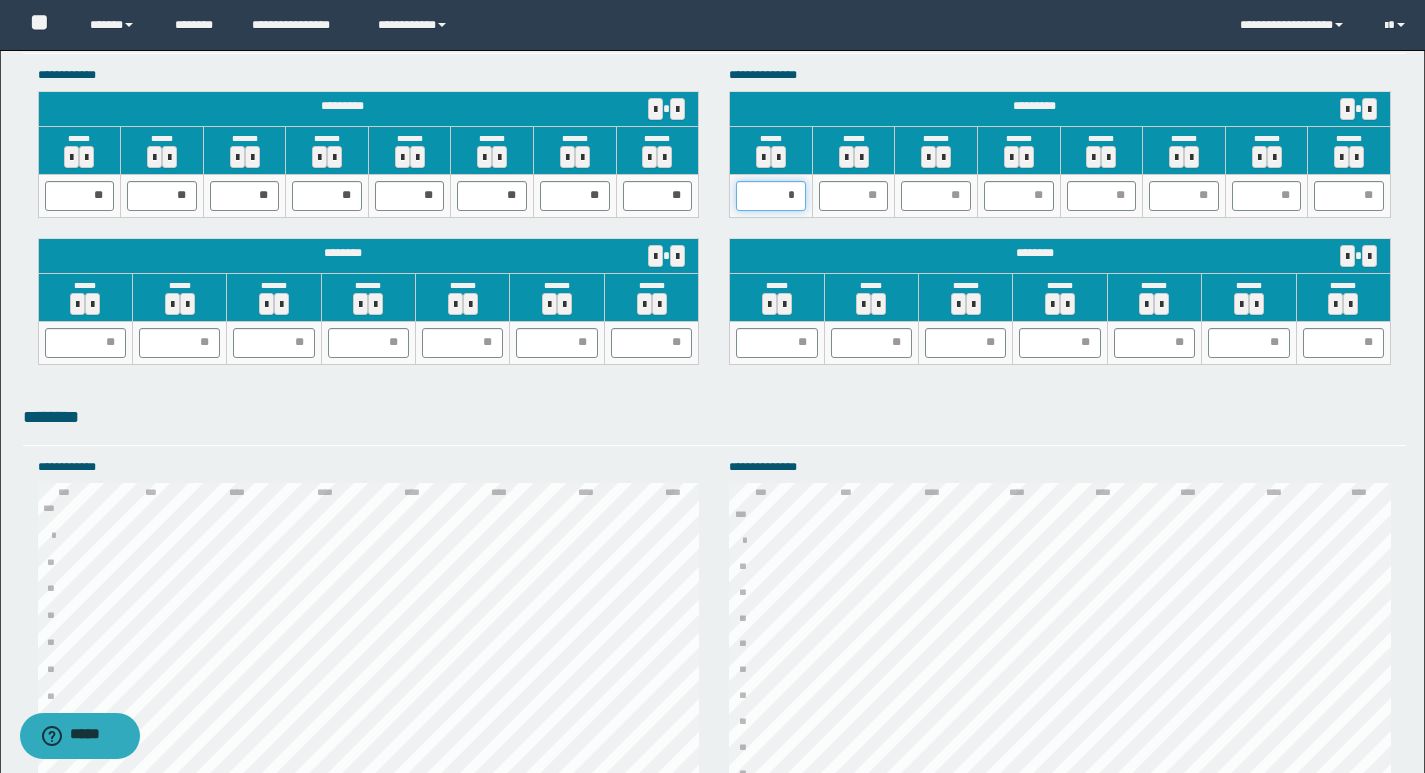 type on "**" 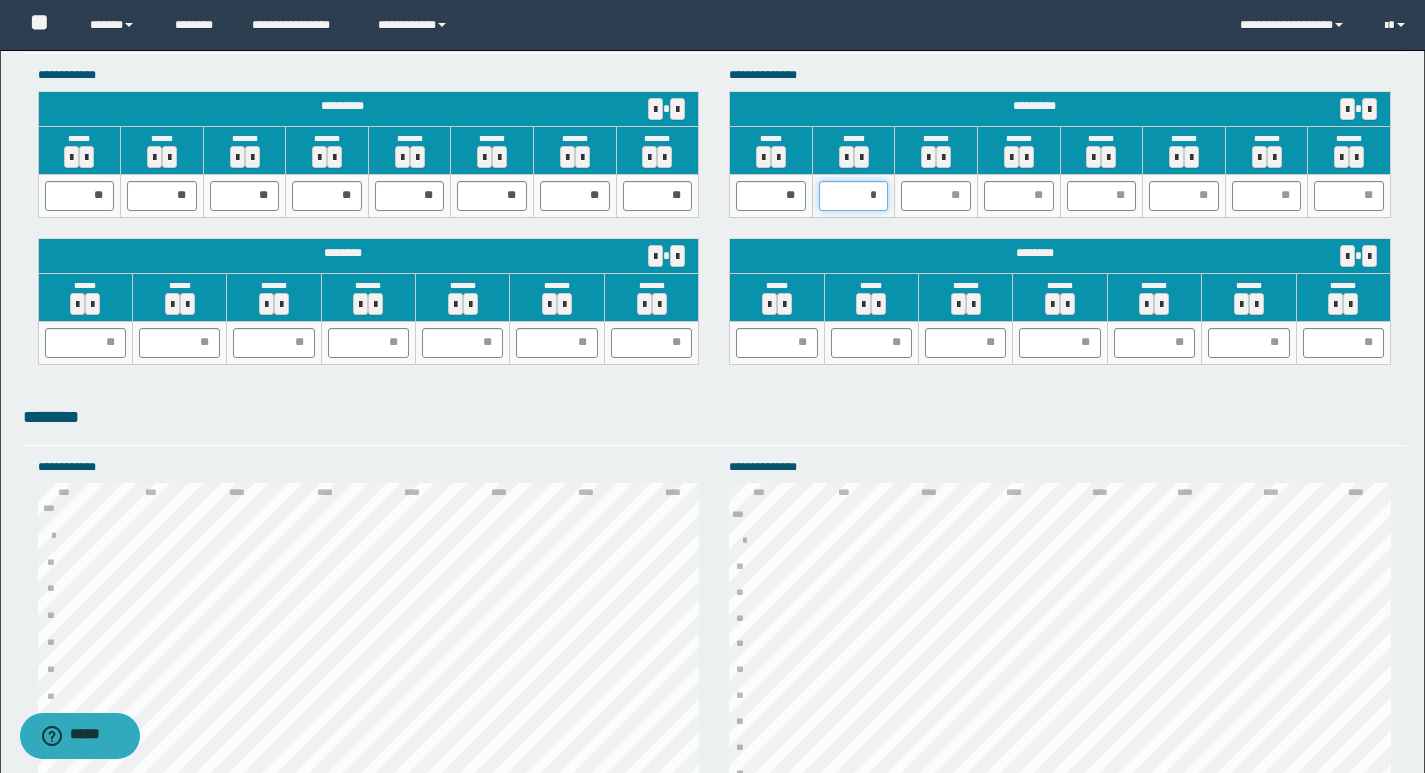 type on "**" 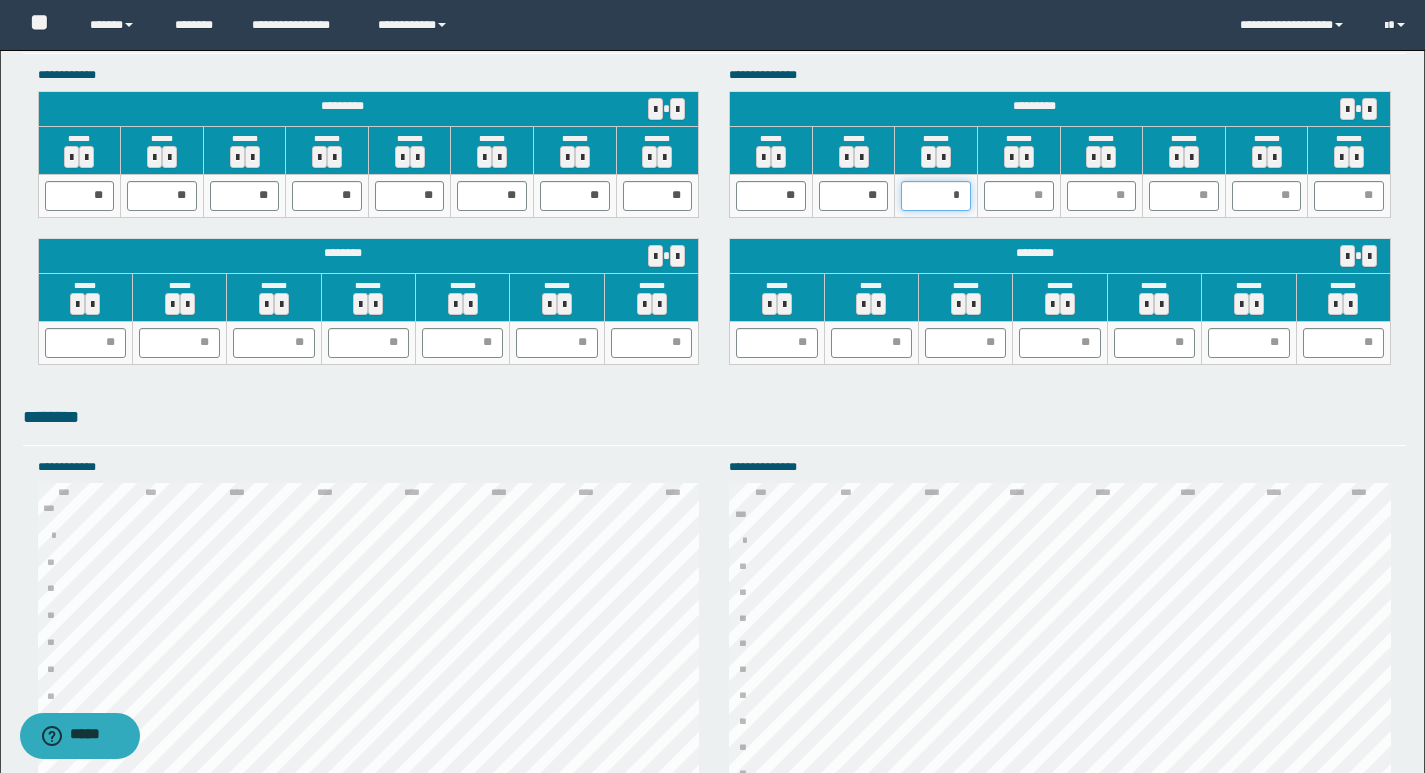 type on "**" 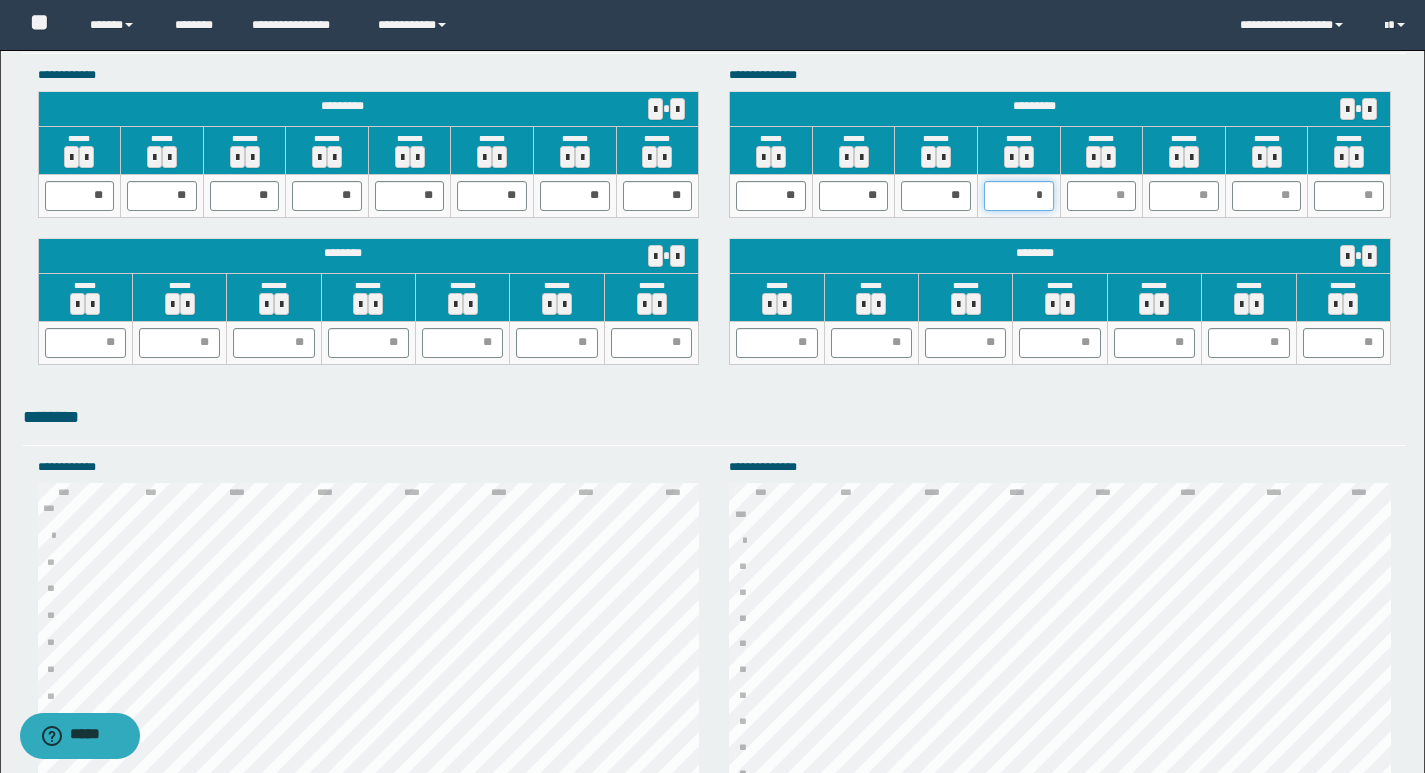 type on "**" 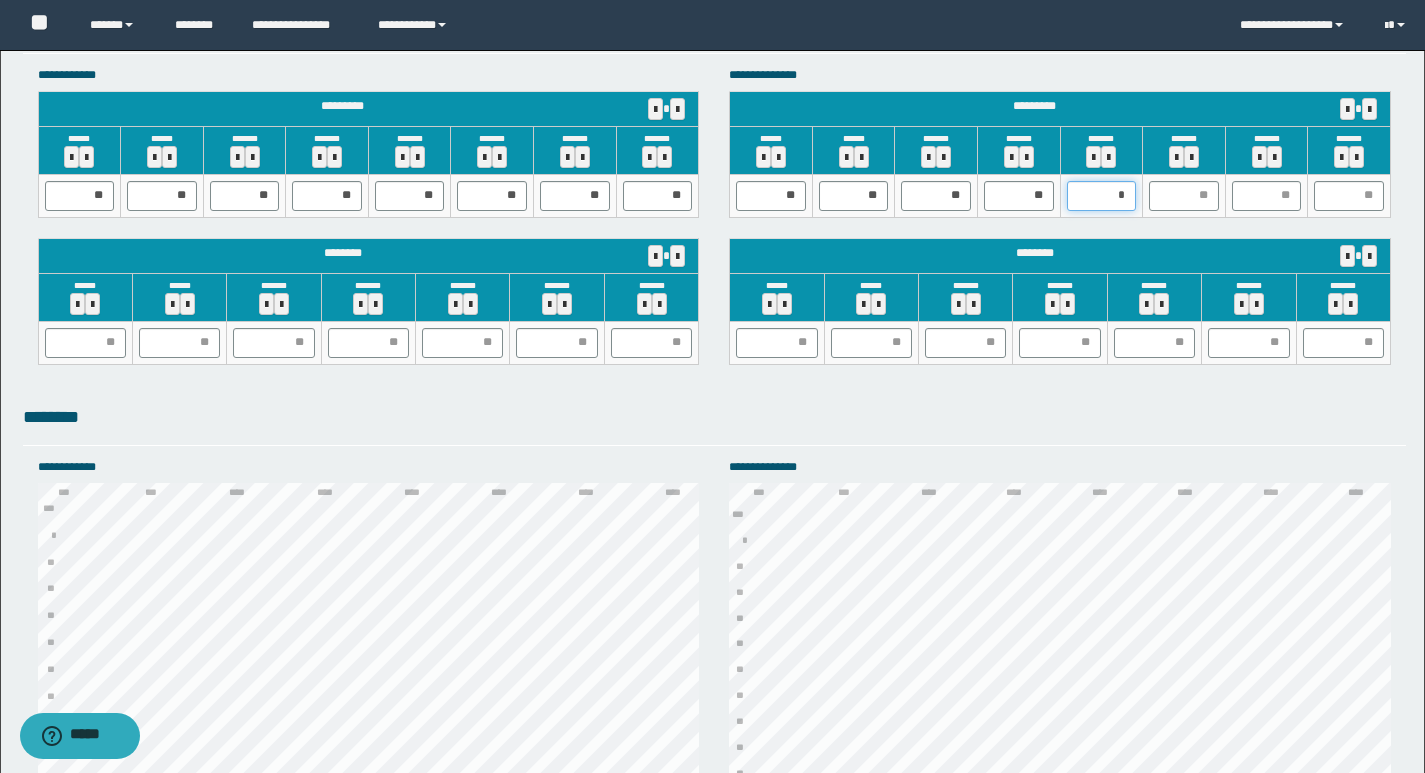 type on "**" 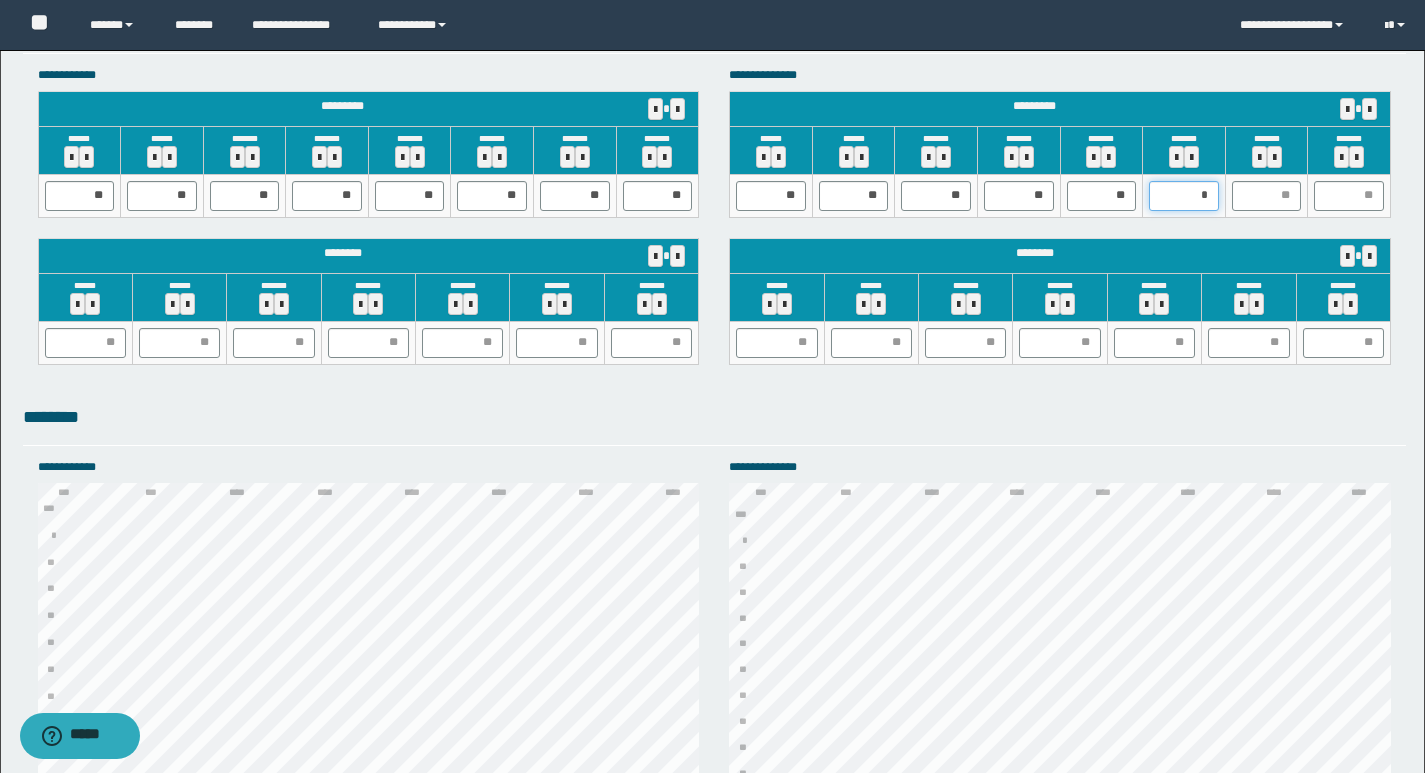 type on "**" 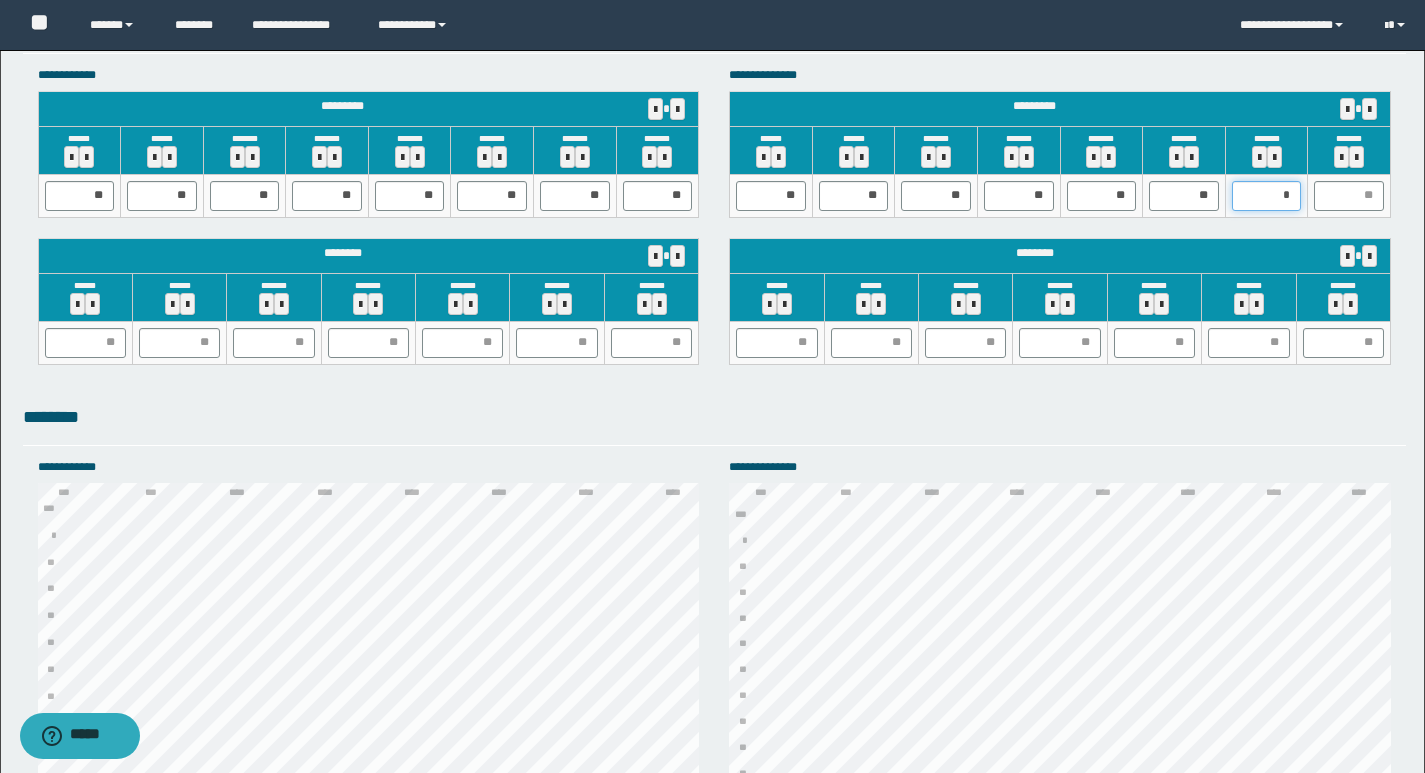 type on "**" 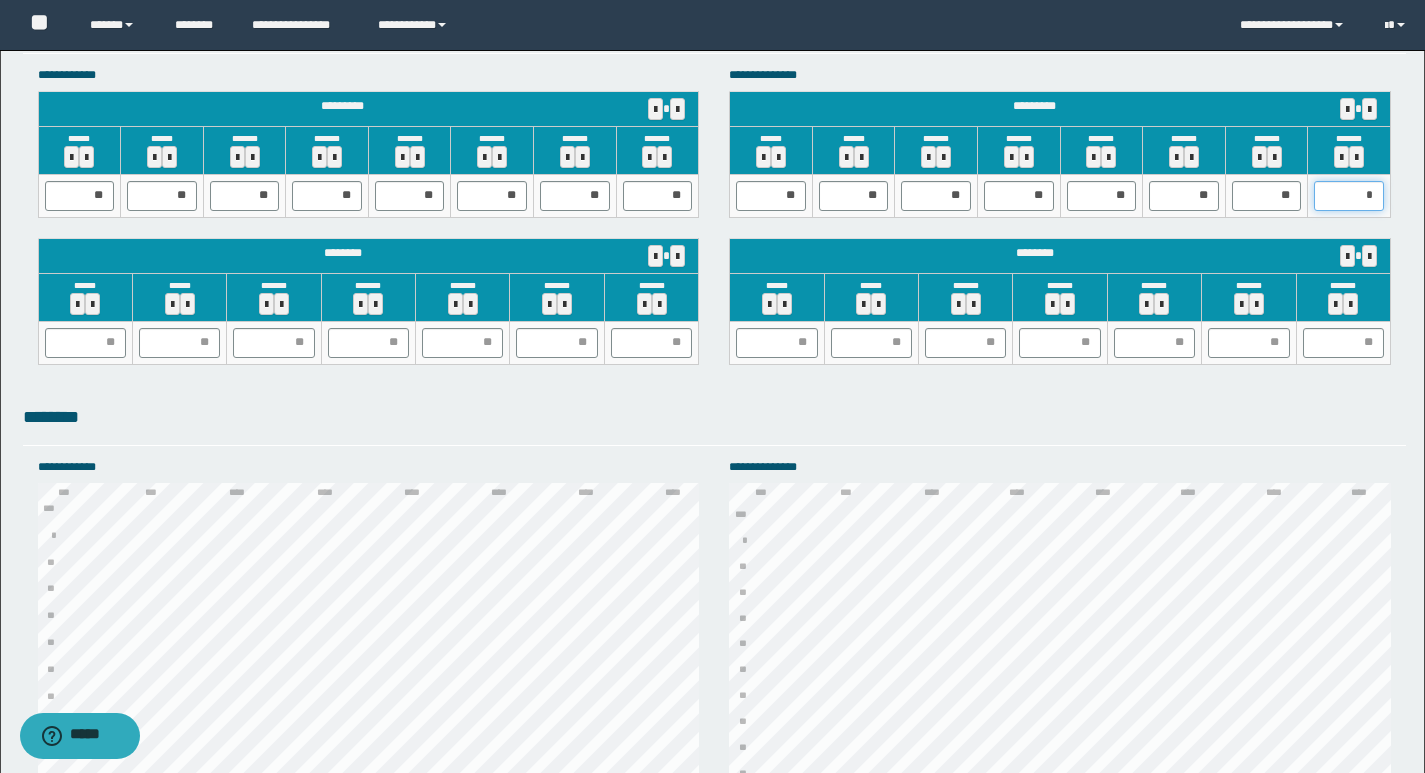 type on "**" 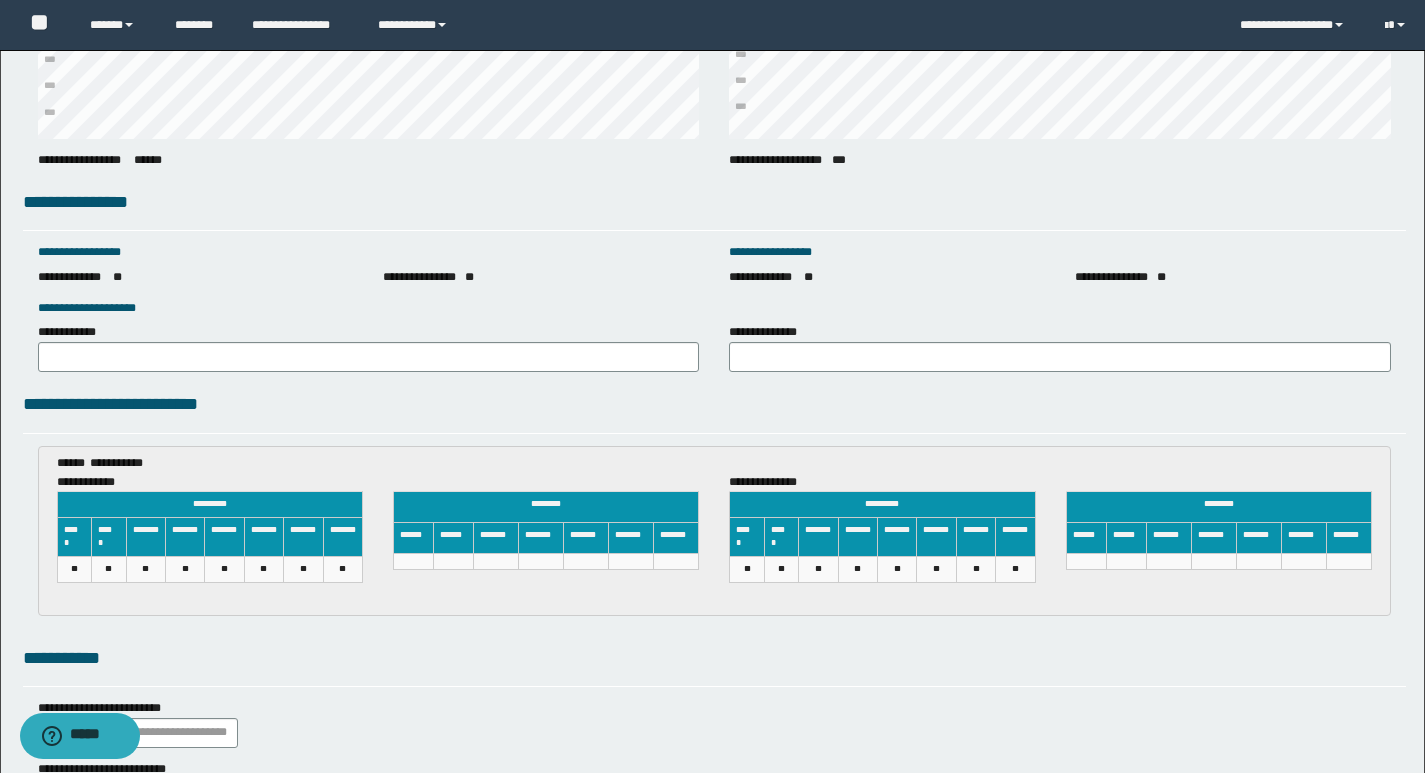 scroll, scrollTop: 2701, scrollLeft: 0, axis: vertical 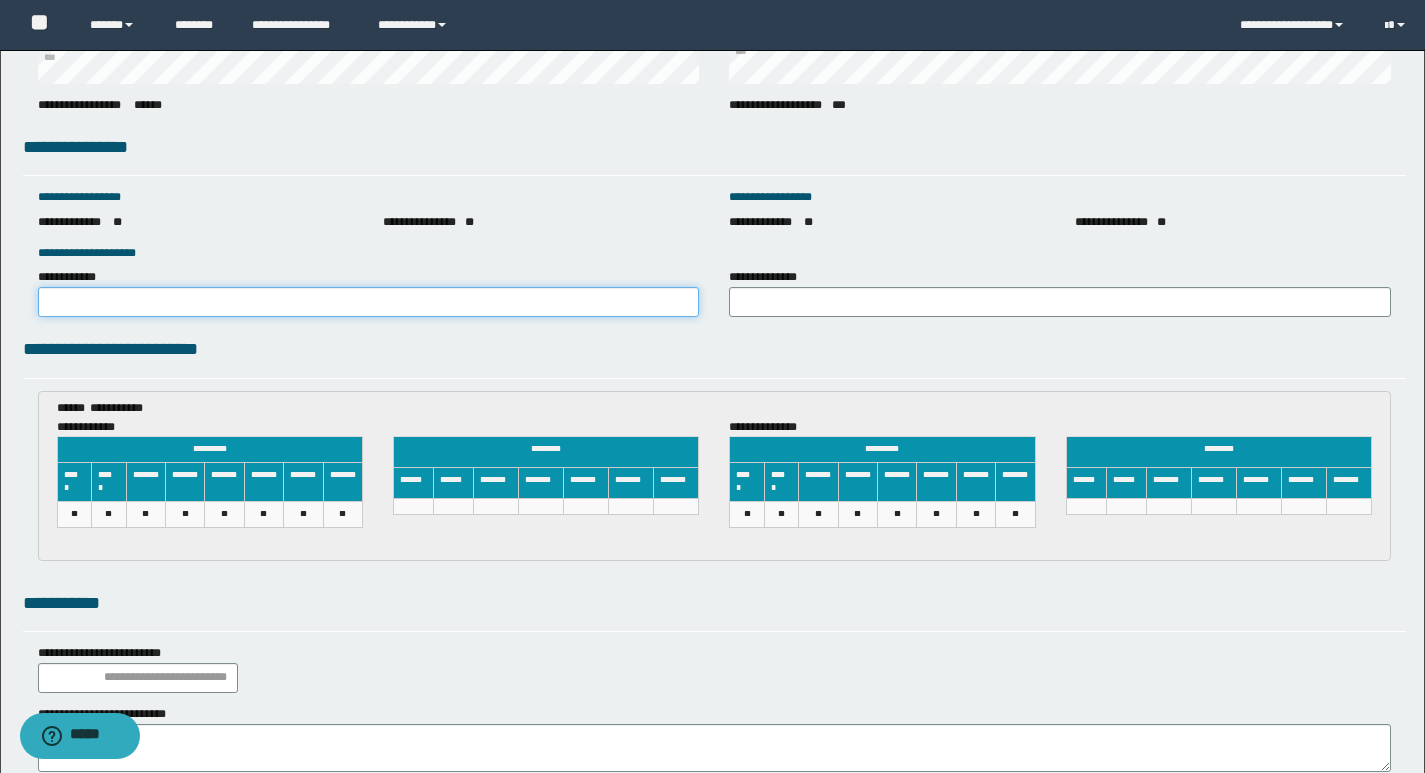 click on "**********" at bounding box center [369, 302] 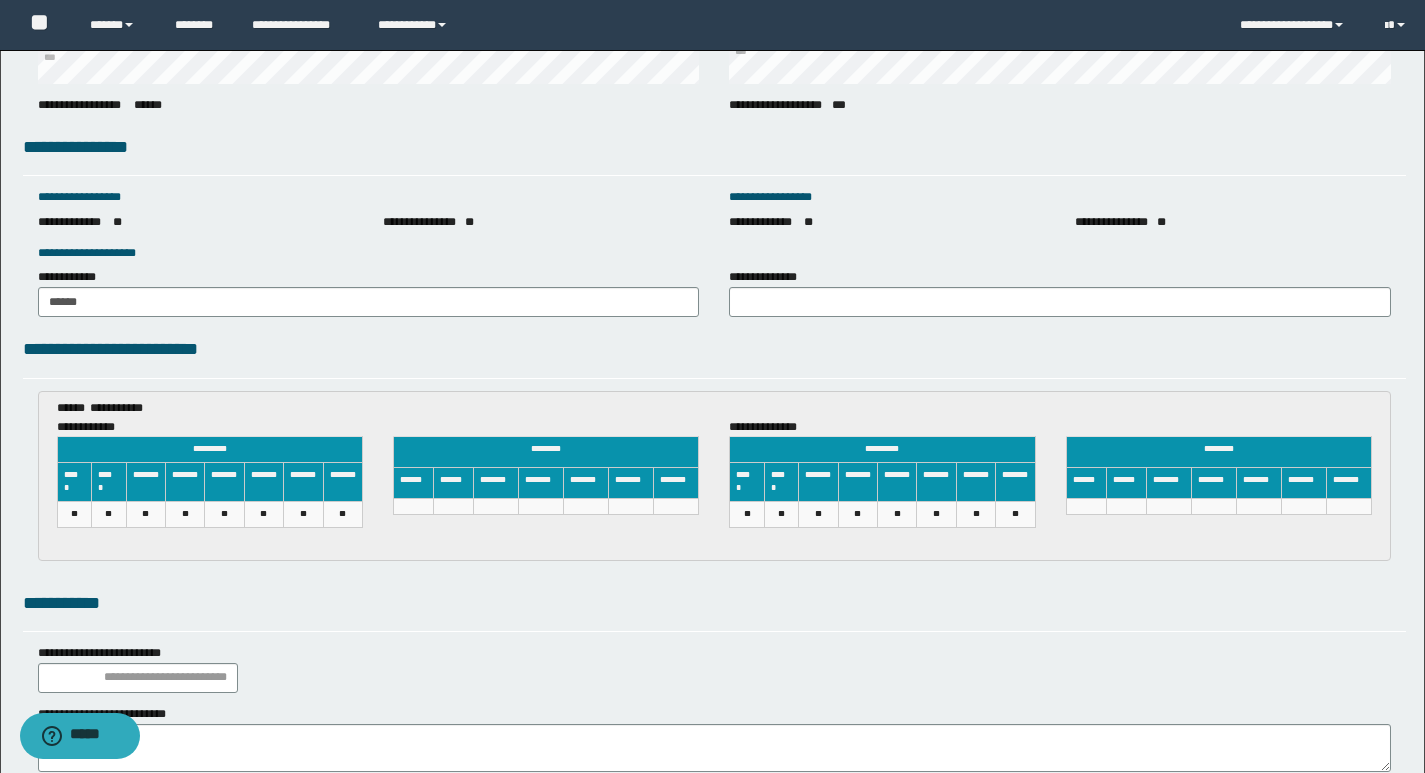 click on "**********" at bounding box center (768, 277) 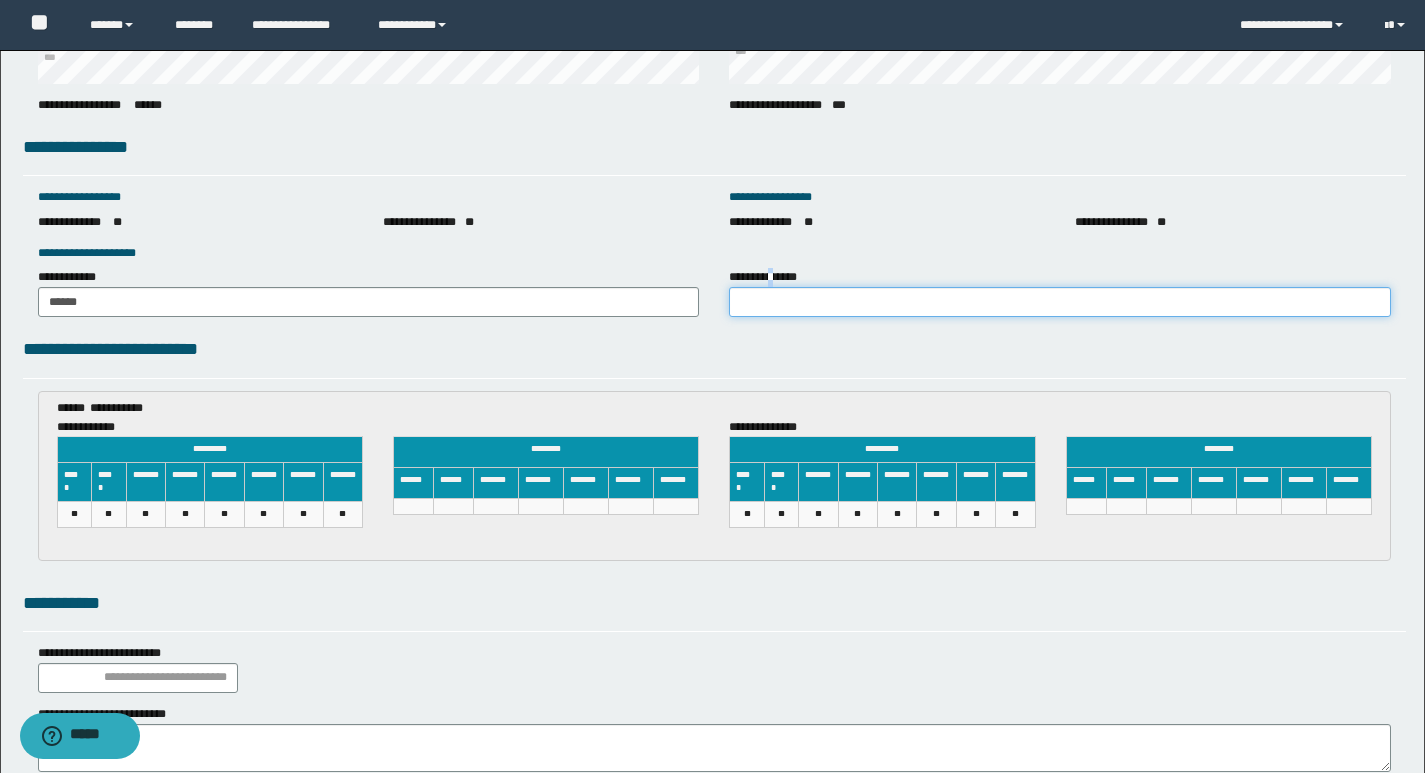 click on "**********" at bounding box center [1060, 302] 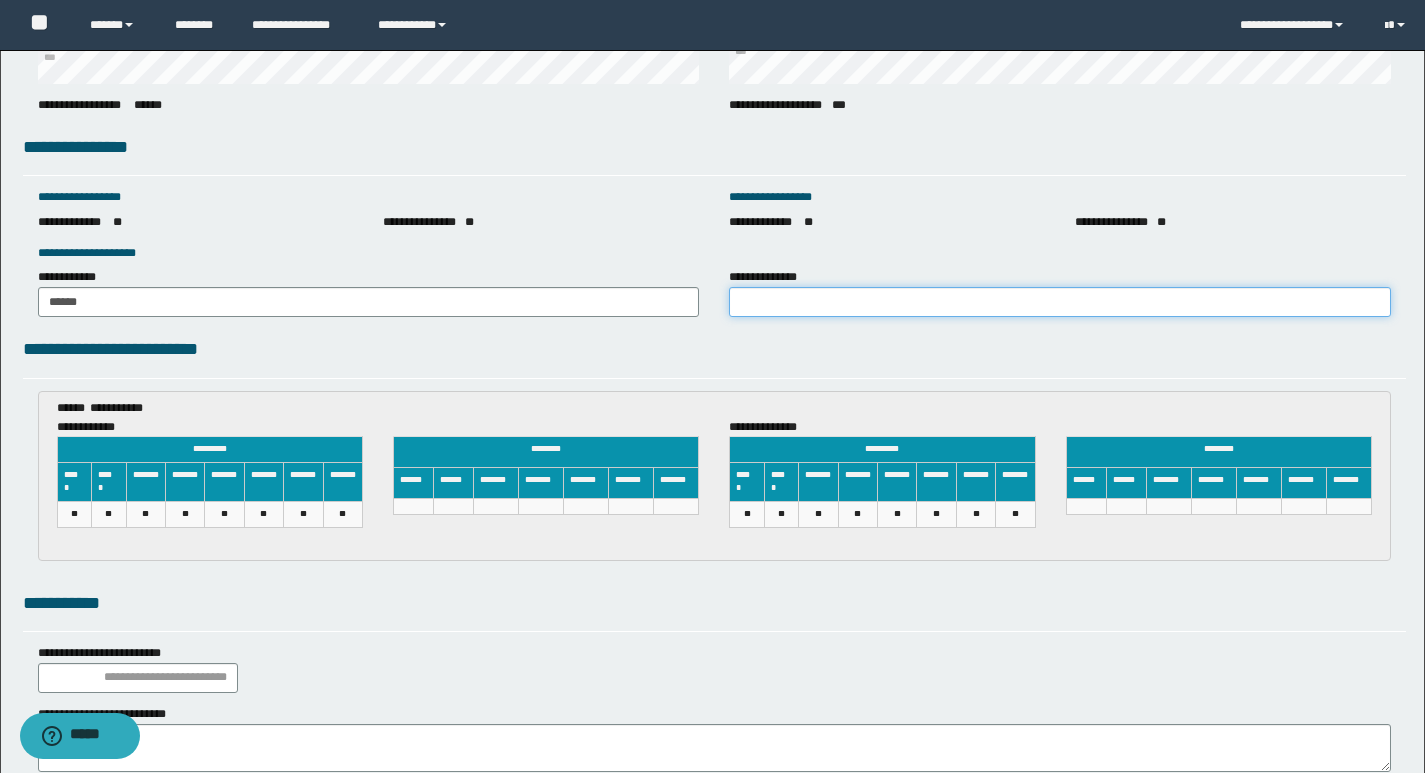 type on "******" 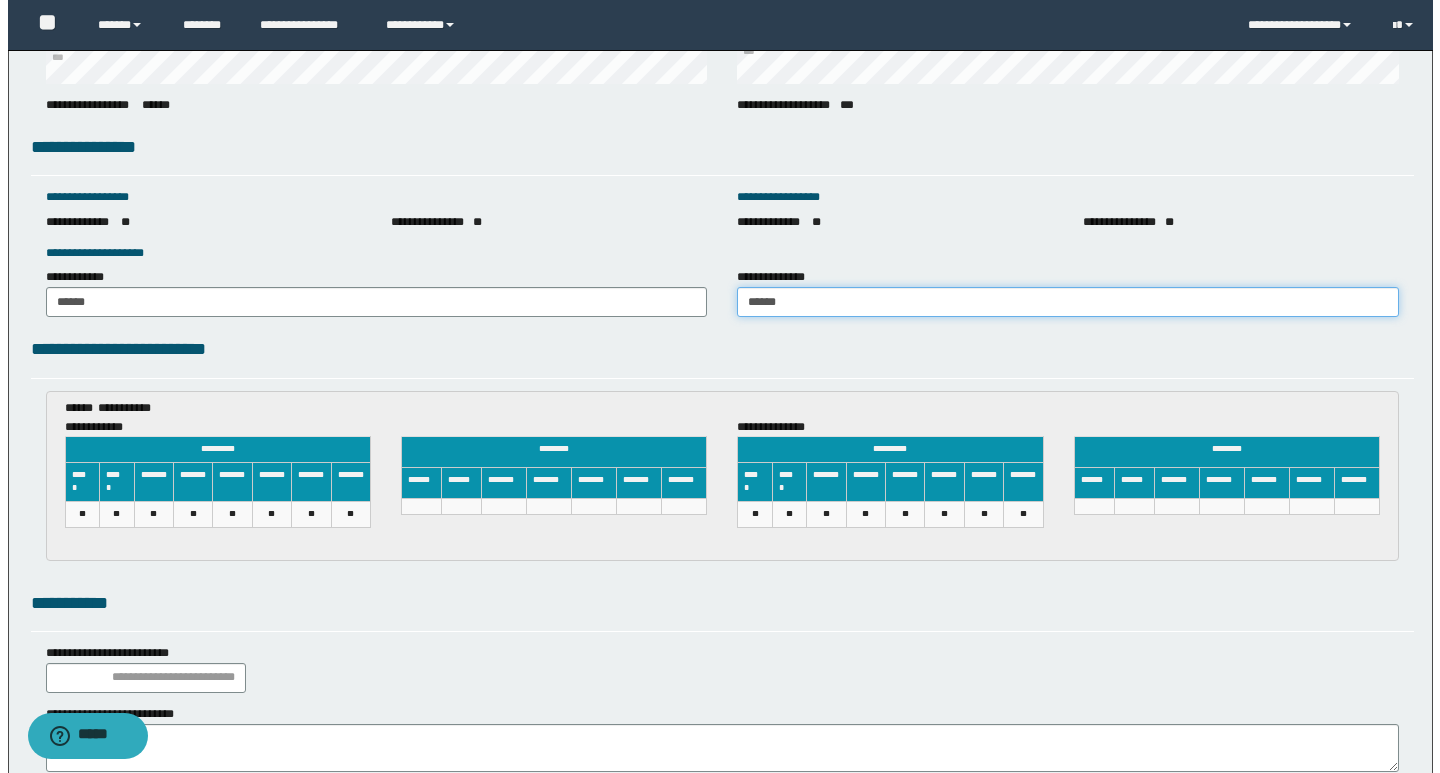 scroll, scrollTop: 2929, scrollLeft: 0, axis: vertical 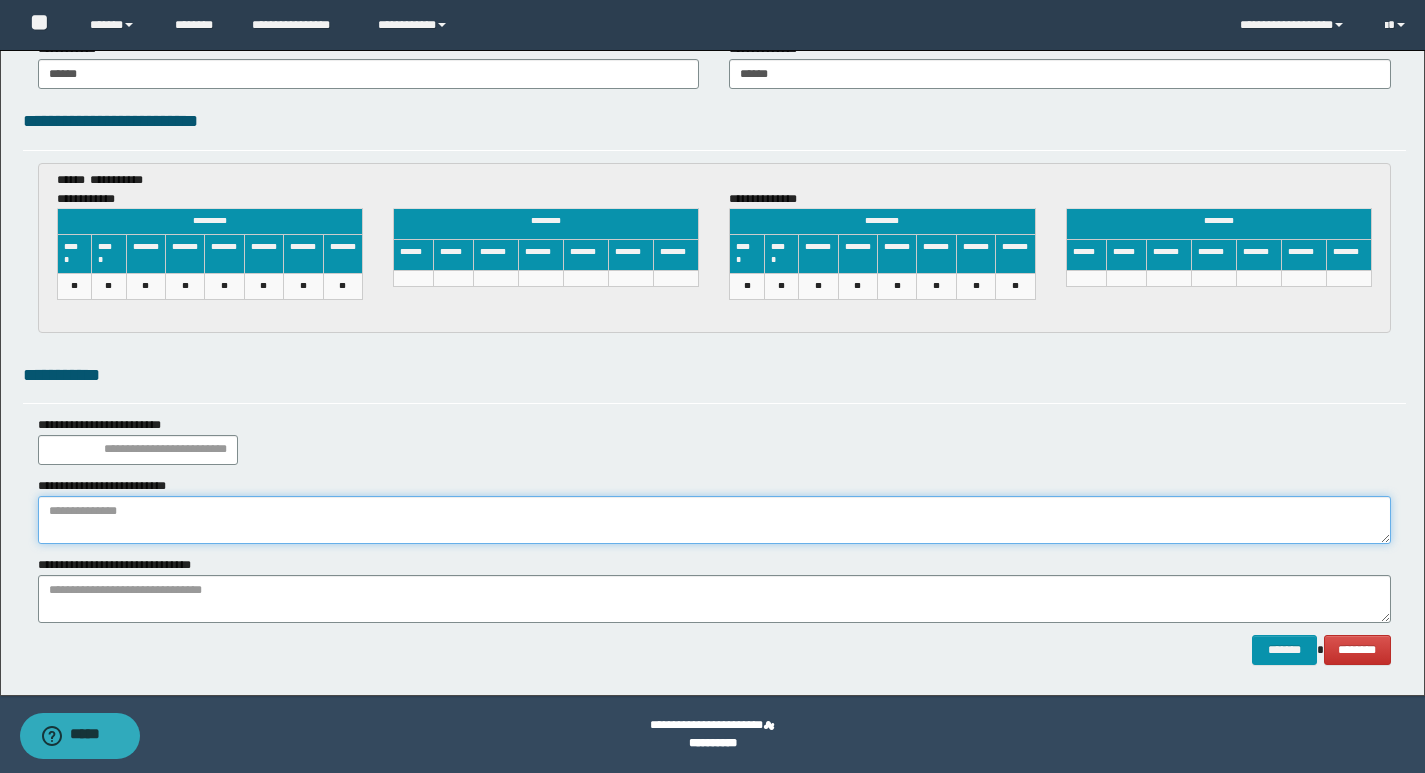 paste on "**********" 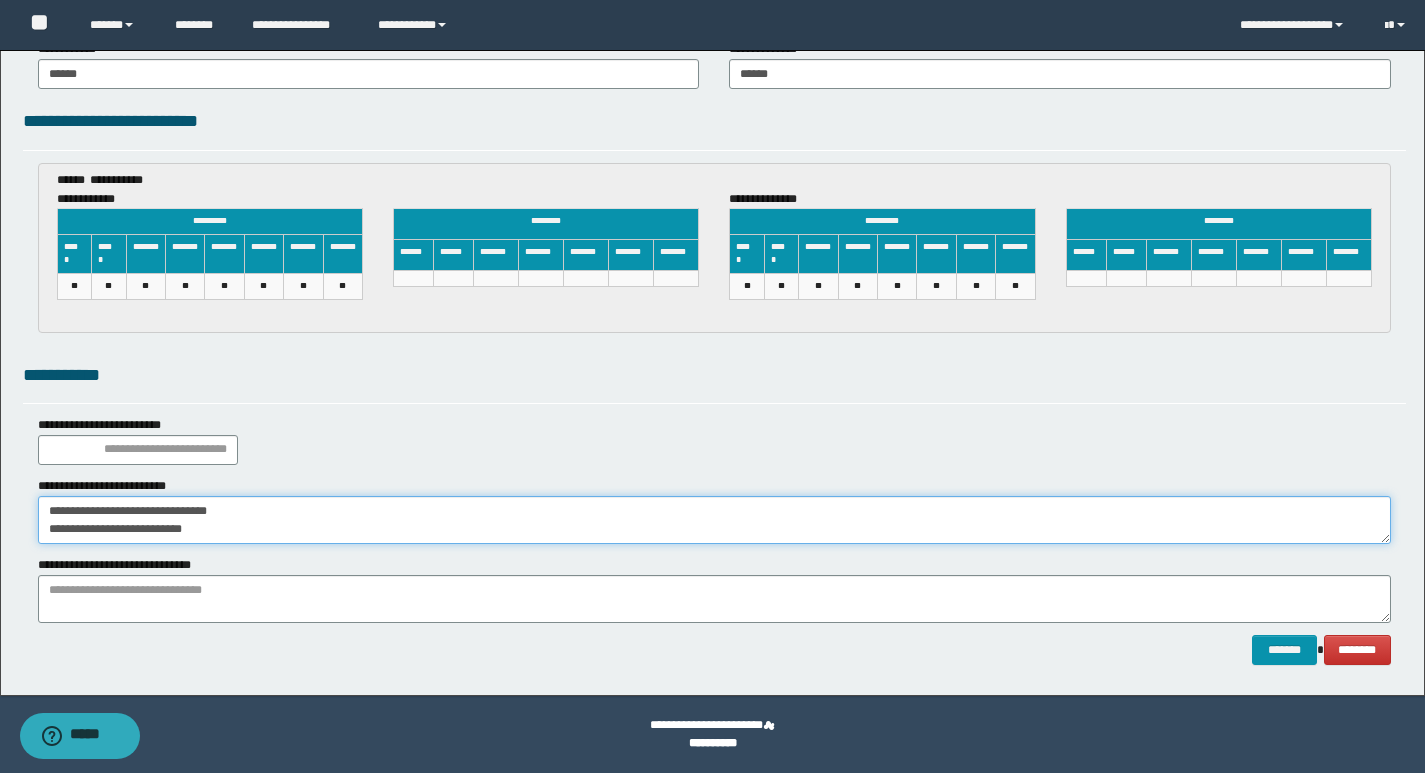 drag, startPoint x: 230, startPoint y: 533, endPoint x: 0, endPoint y: 541, distance: 230.13908 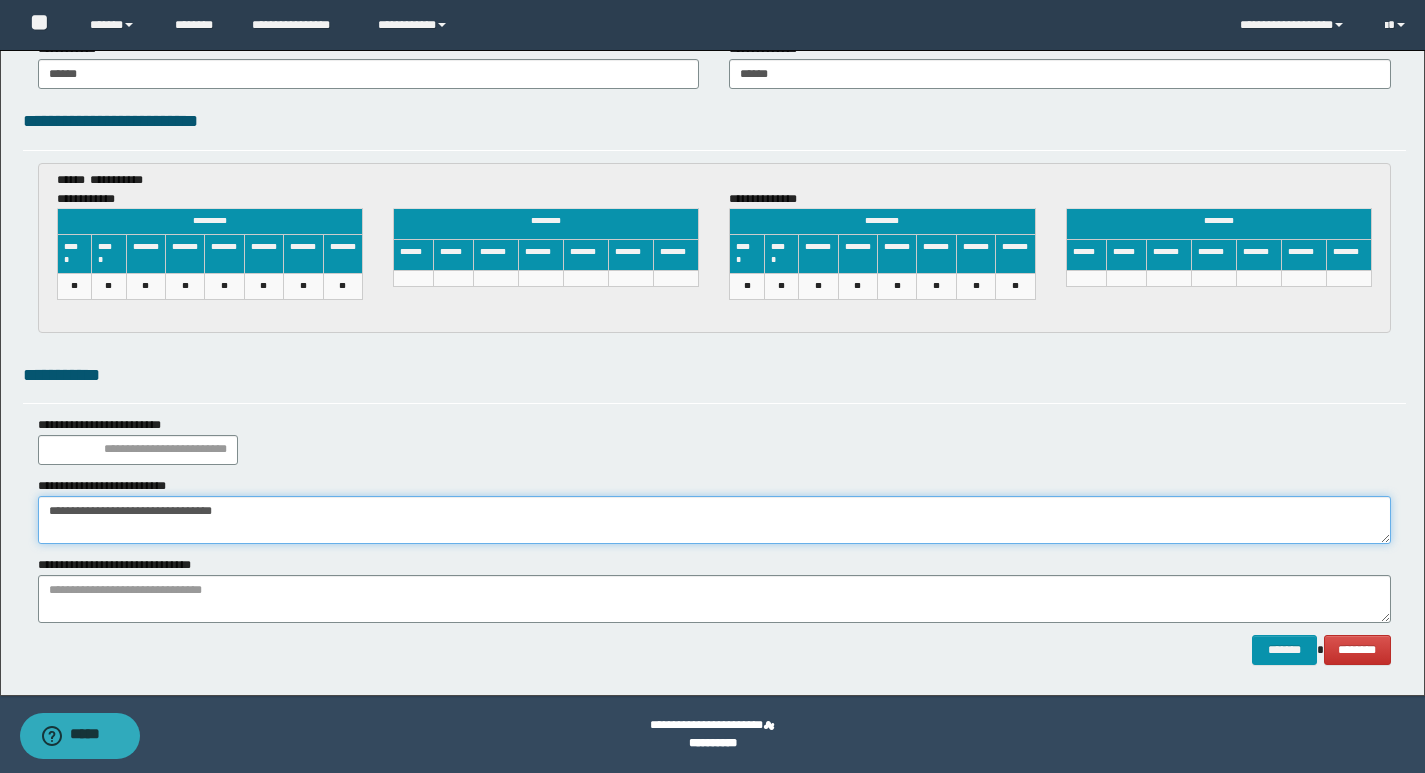 type on "**********" 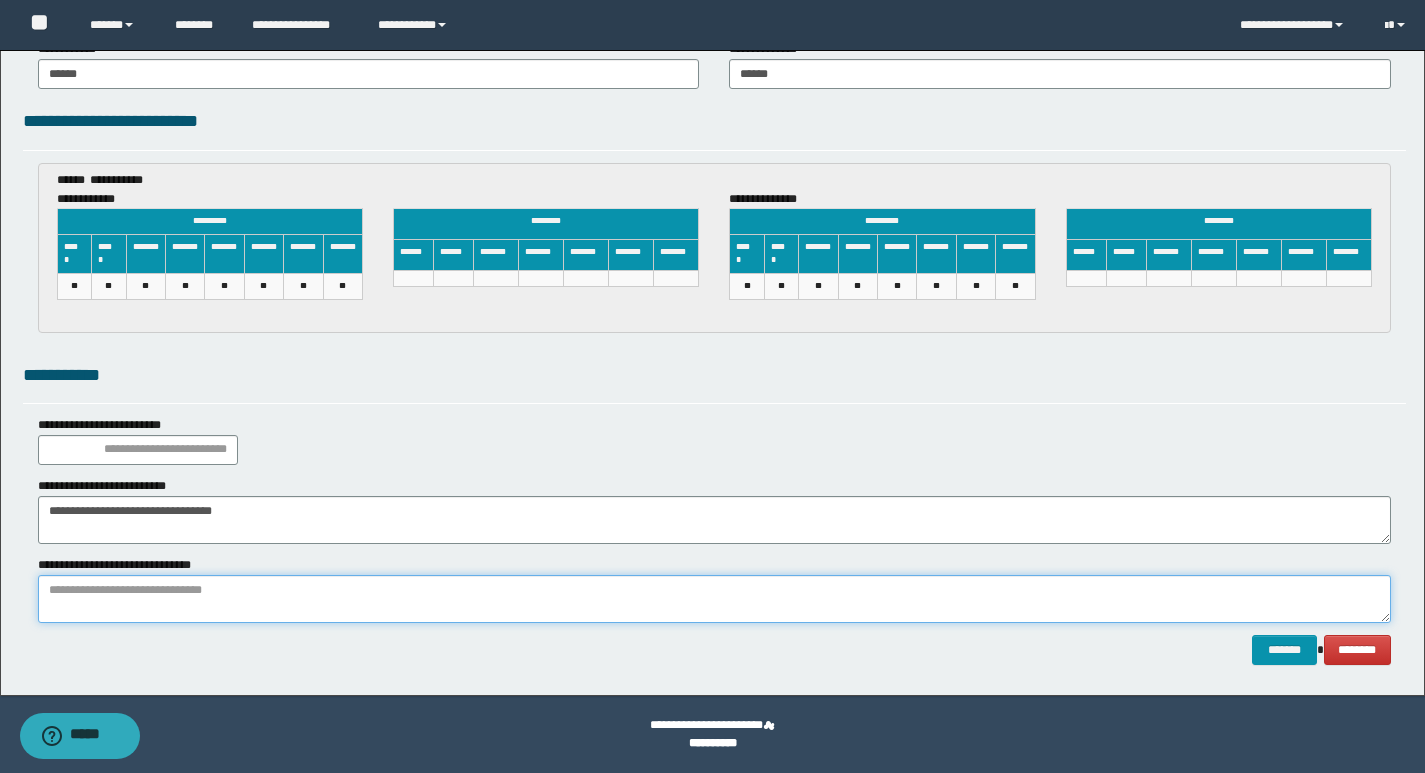 click on "**********" at bounding box center [714, 589] 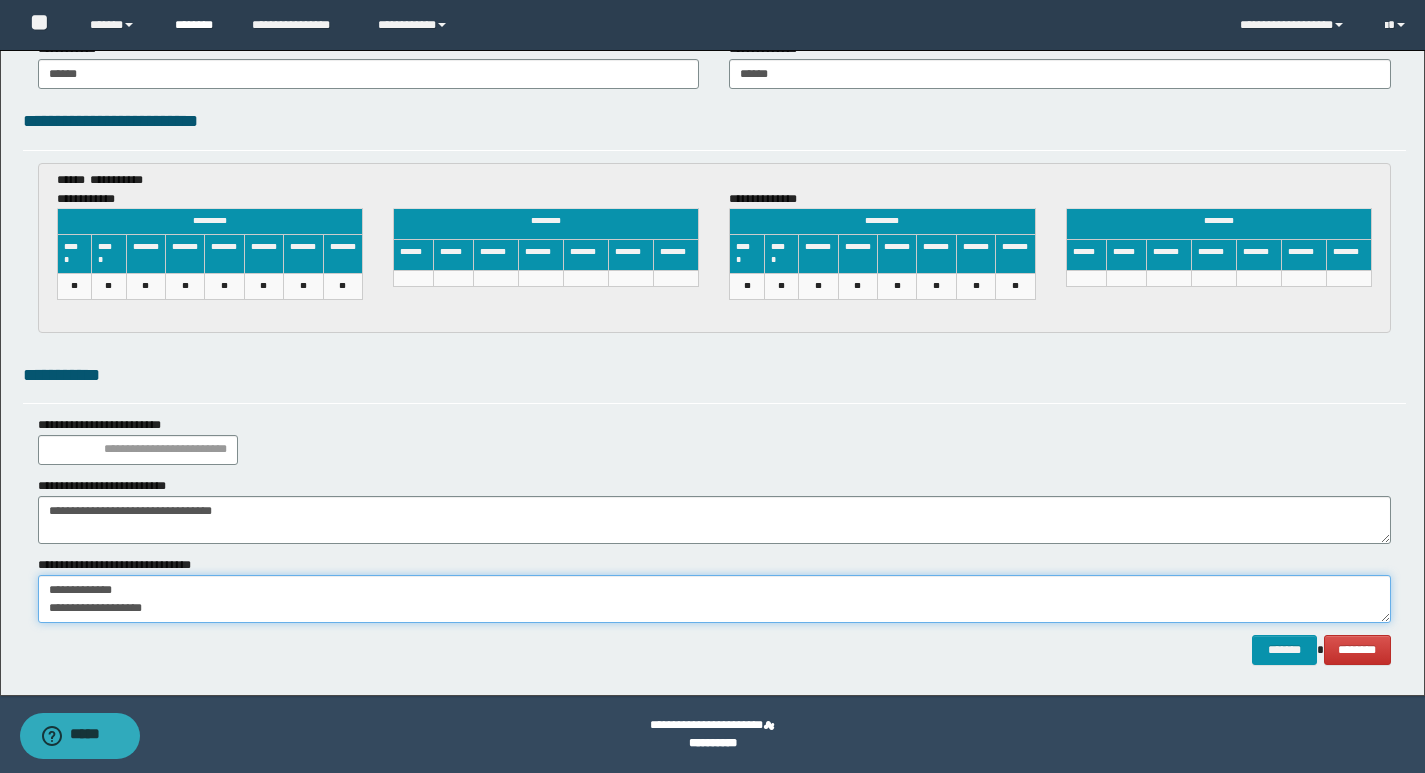 type on "**********" 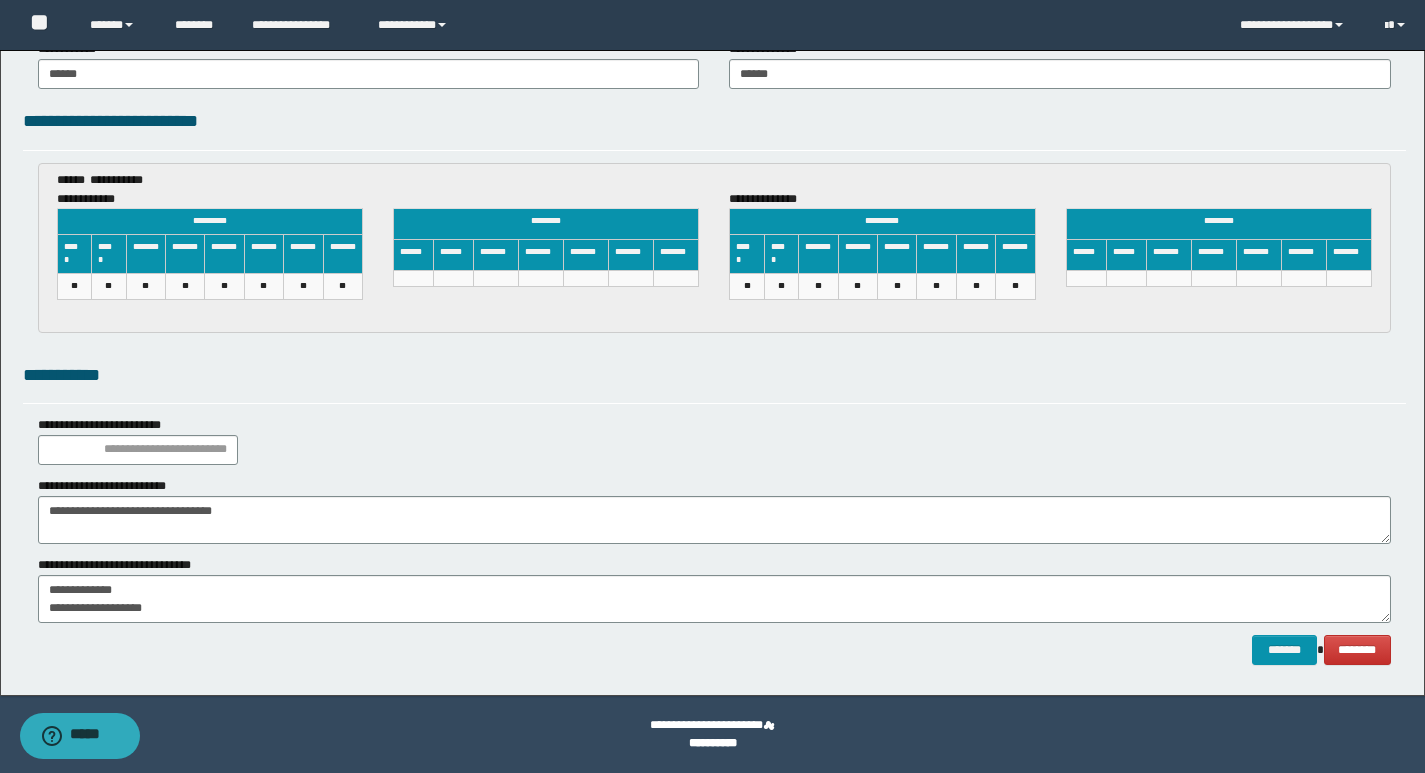 click on "********
*******
********
******" at bounding box center (714, 650) 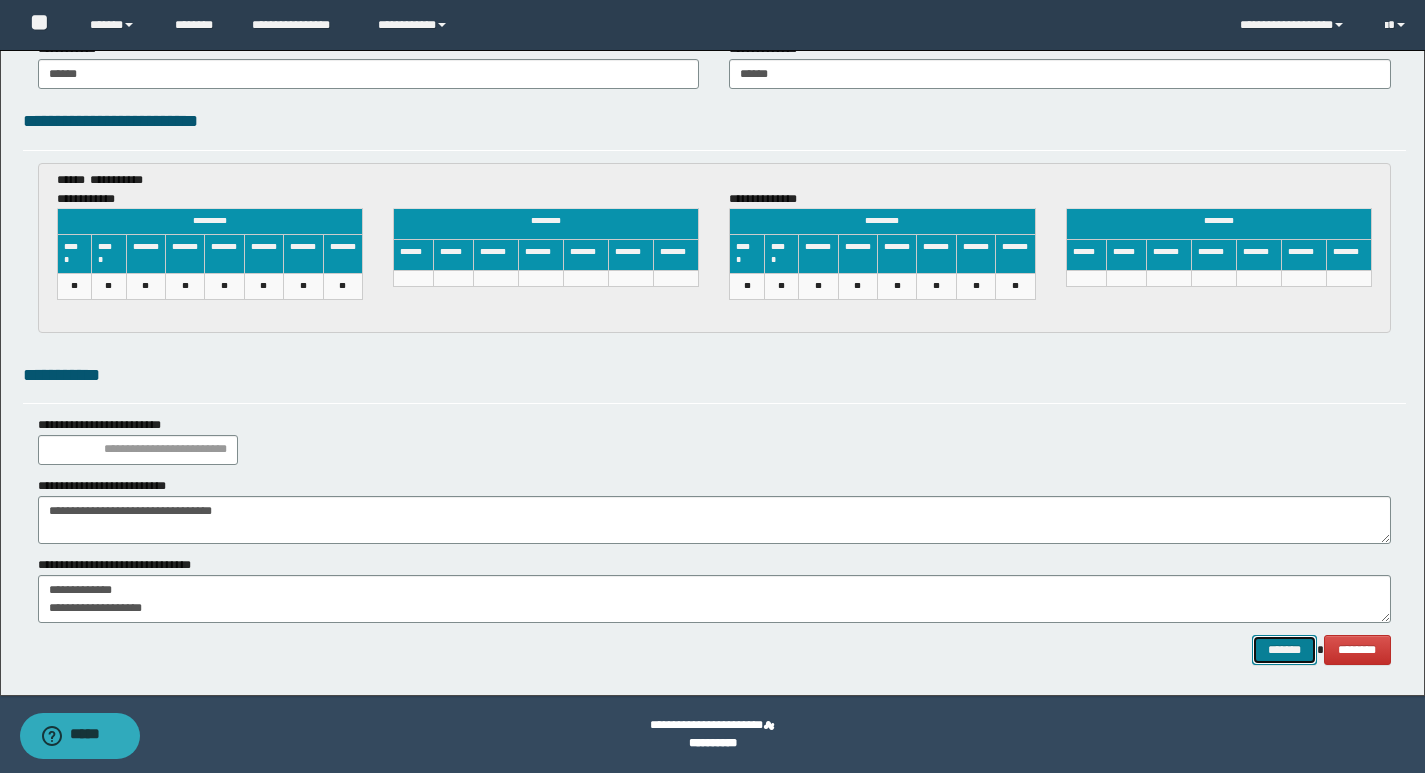 click on "*******" at bounding box center (1284, 650) 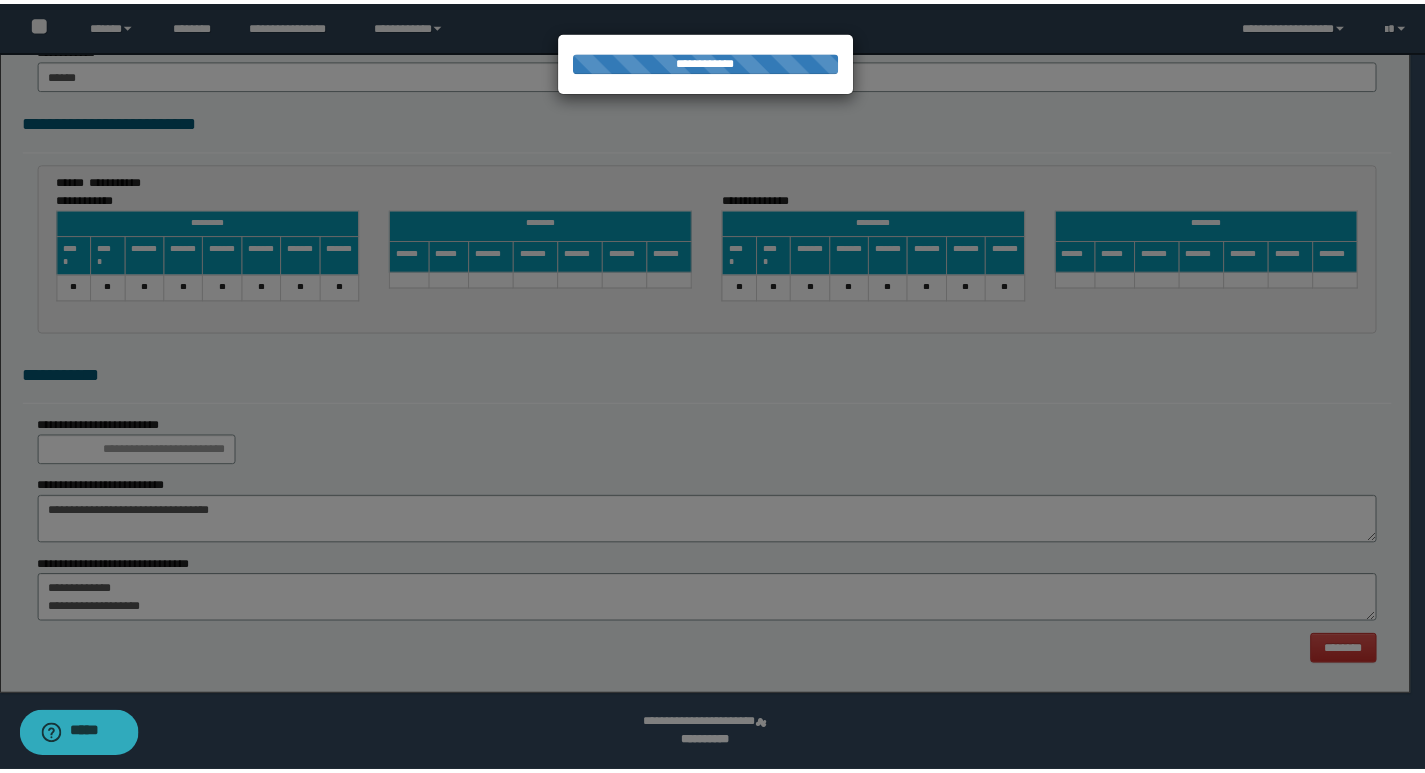 scroll, scrollTop: 0, scrollLeft: 0, axis: both 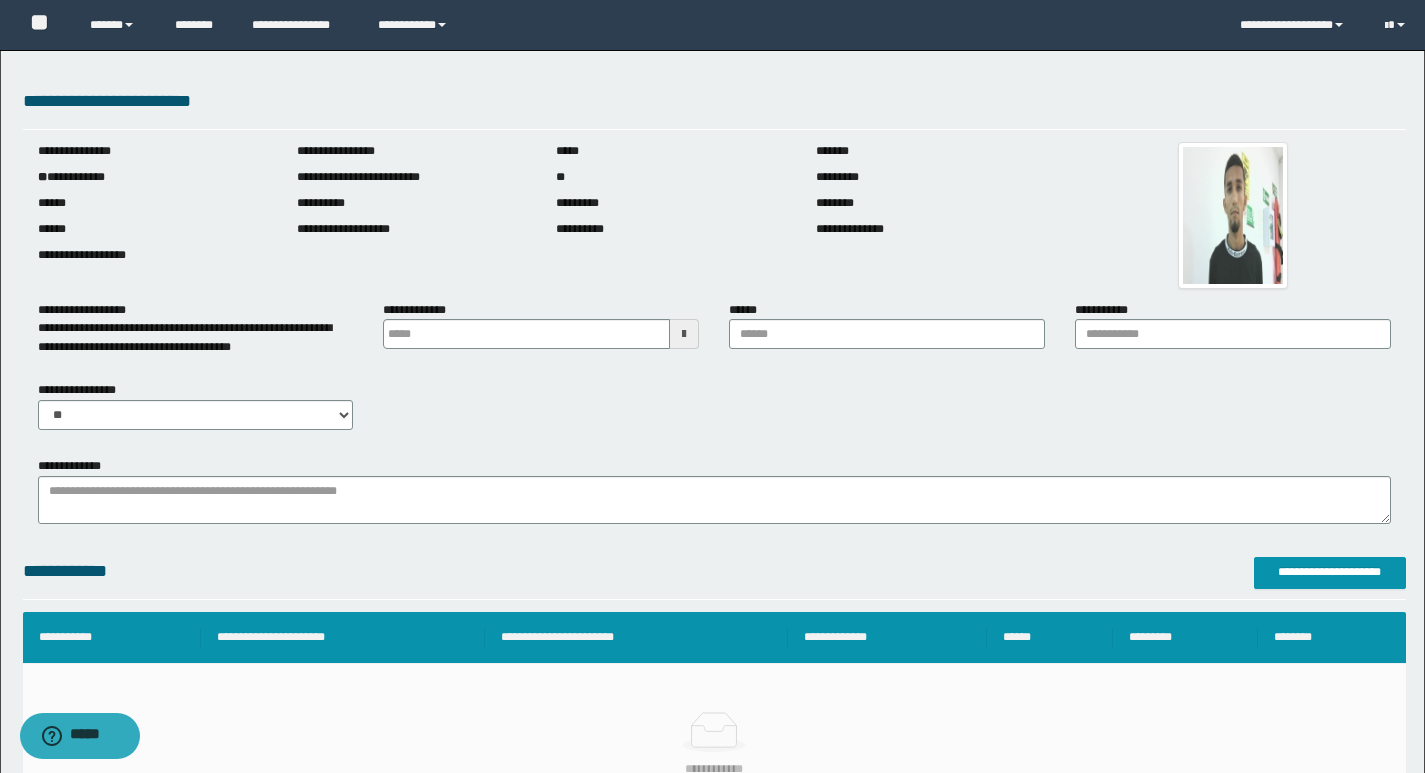 click at bounding box center [684, 334] 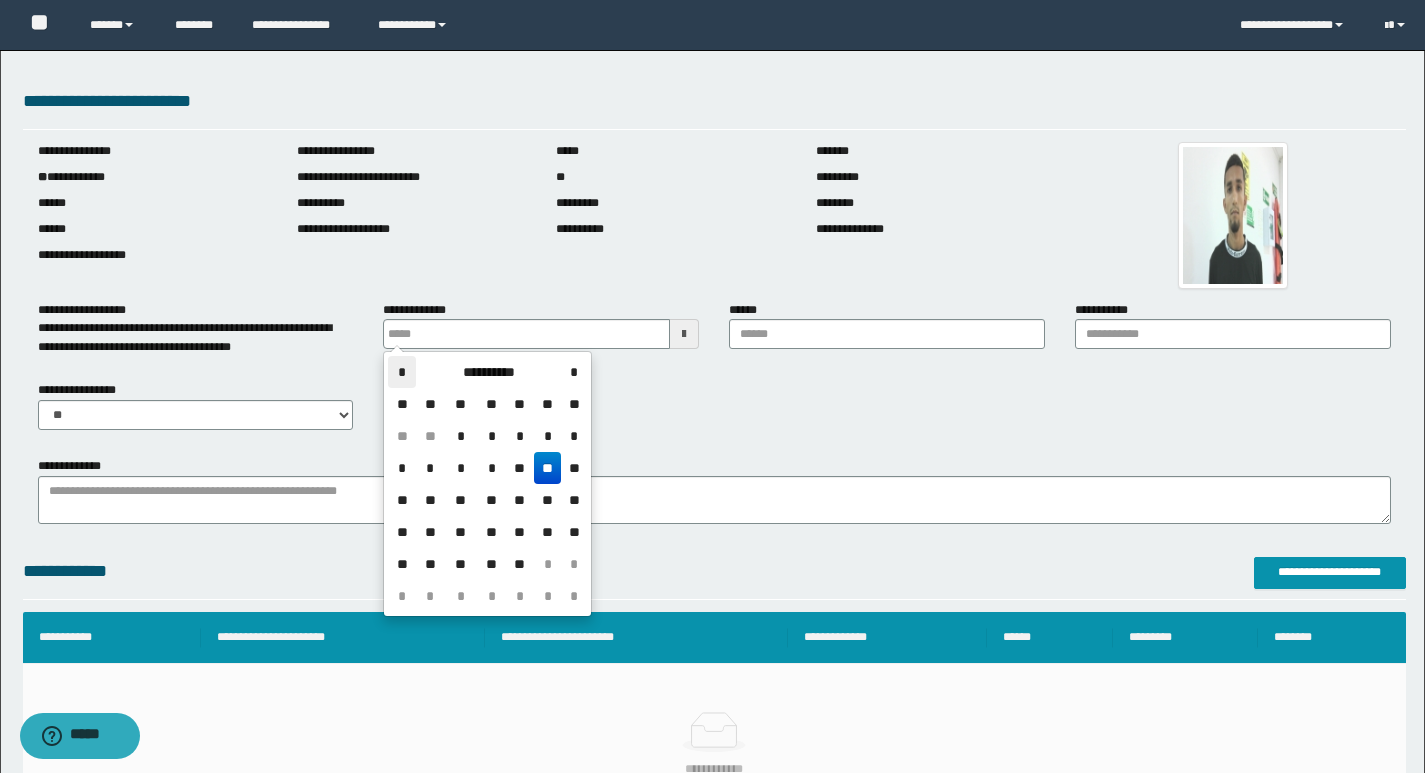 click on "*" at bounding box center (402, 372) 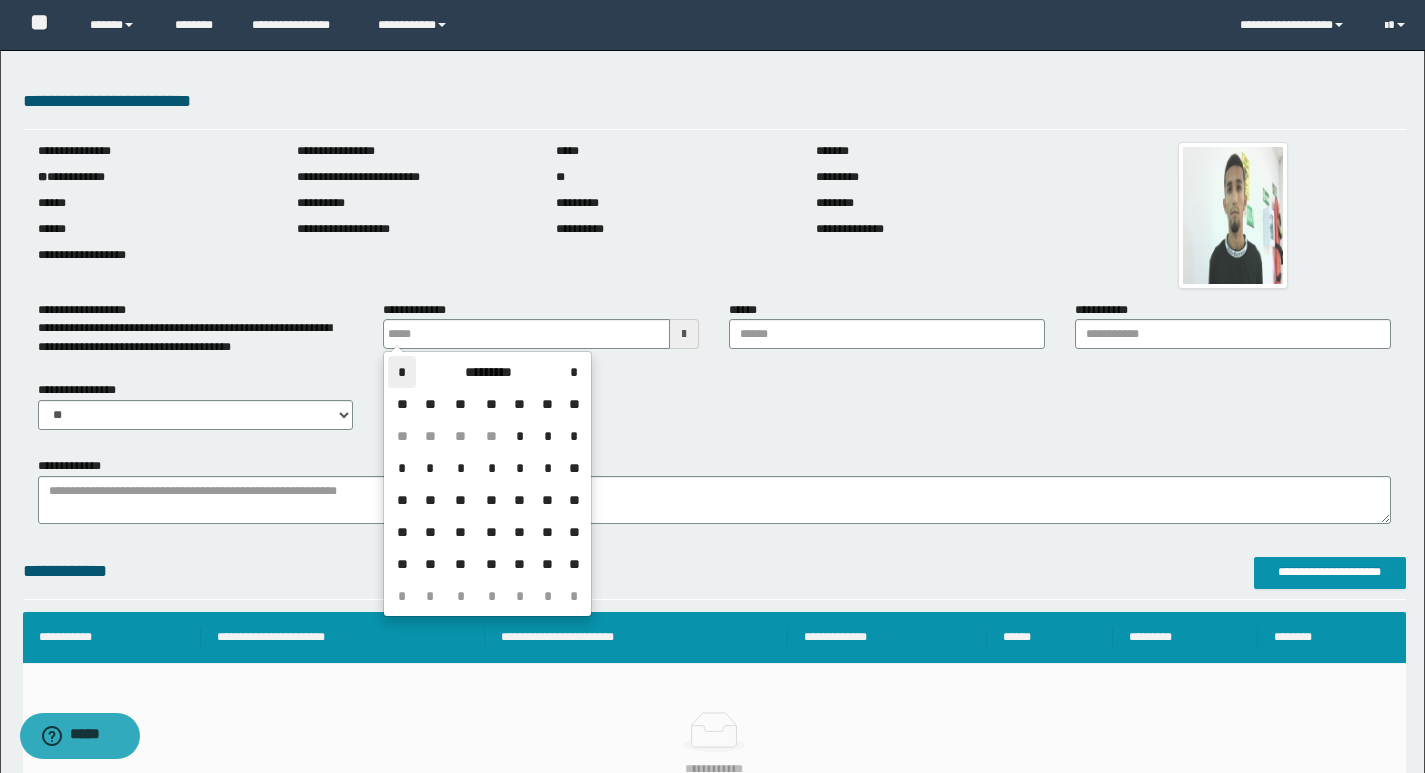 click on "*" at bounding box center (402, 372) 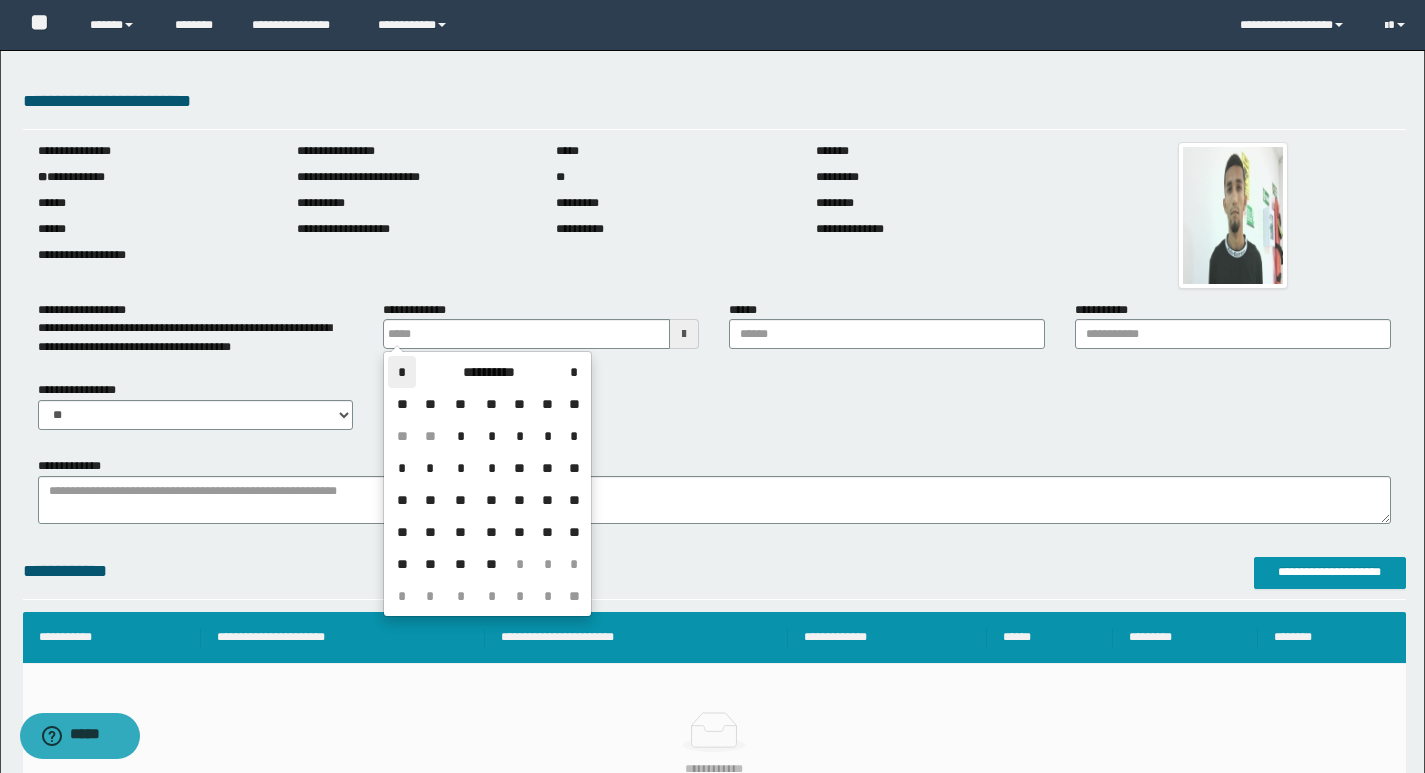 click on "*" at bounding box center [402, 372] 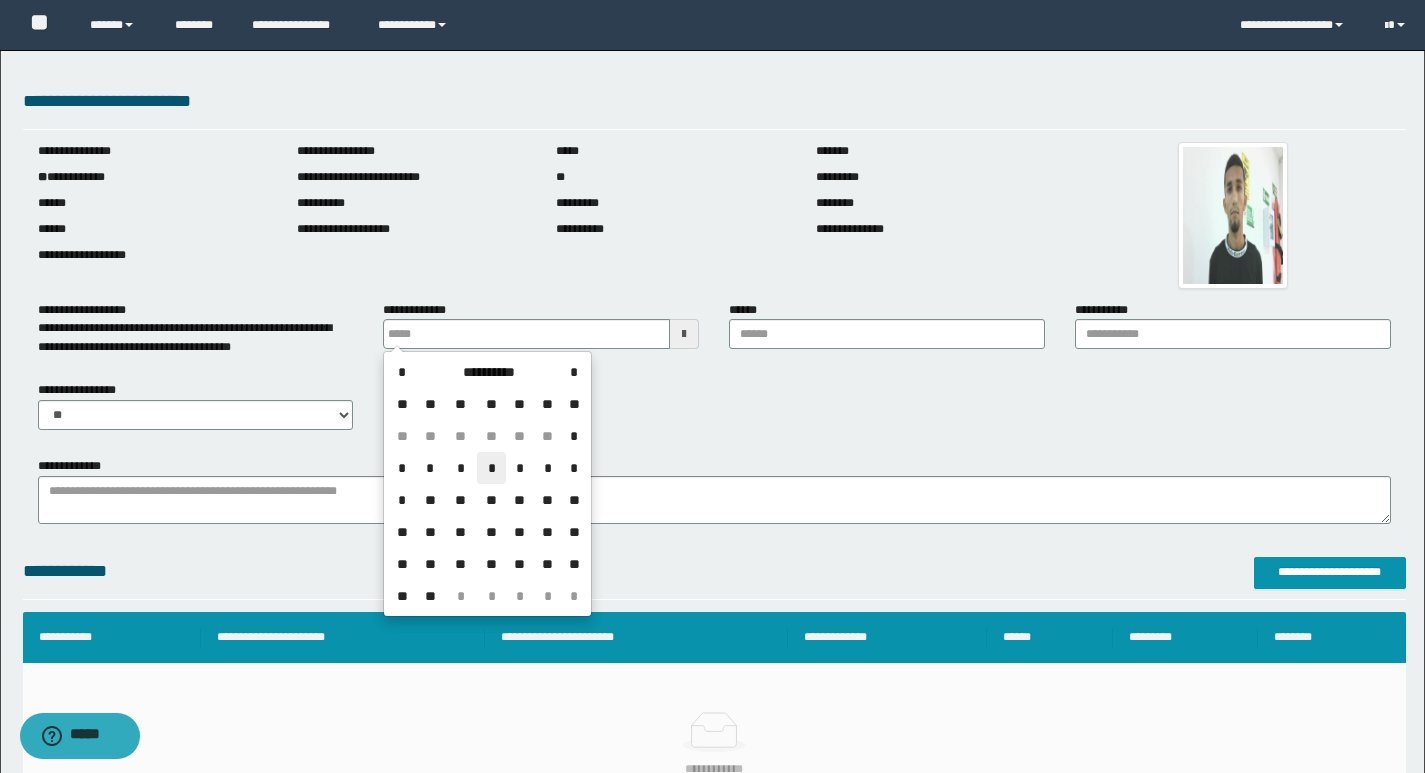 click on "*" at bounding box center (491, 468) 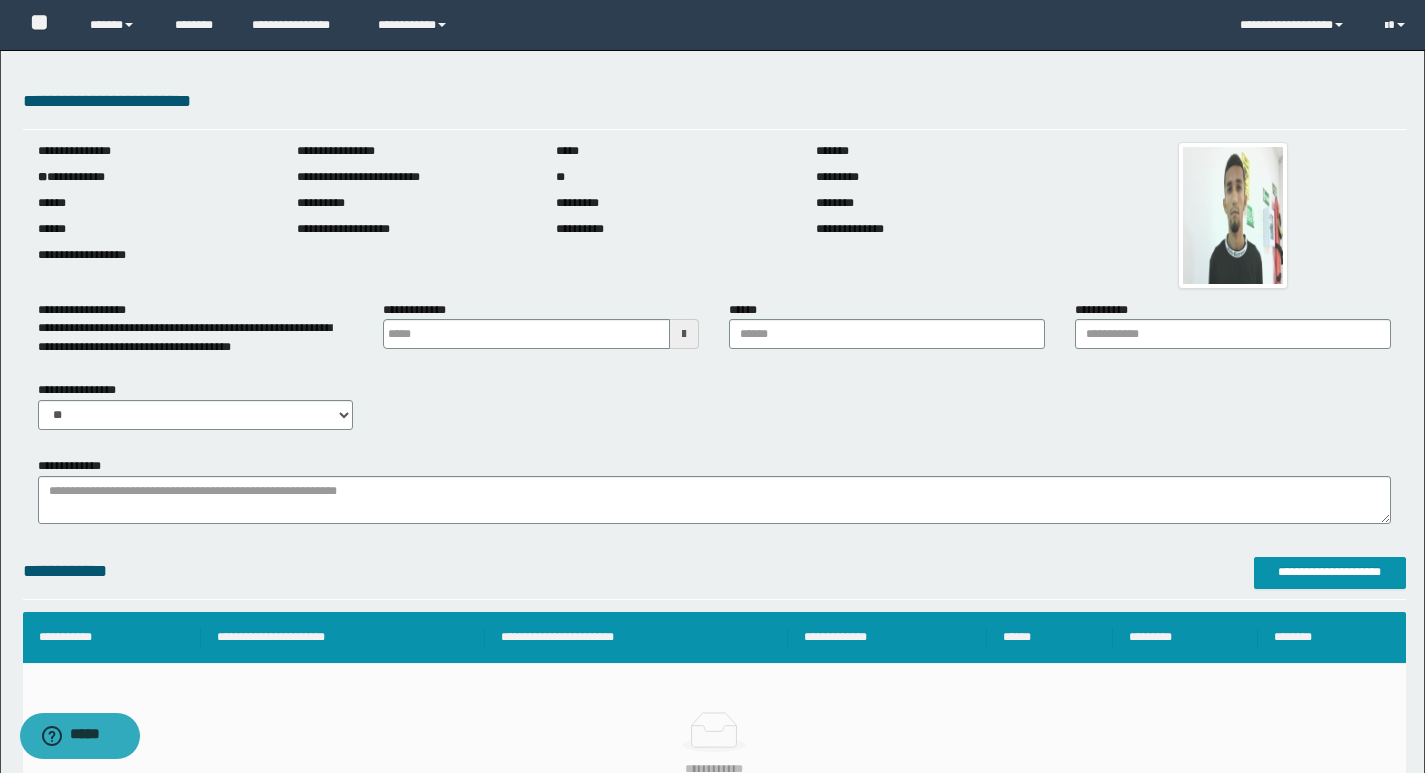 scroll, scrollTop: 100, scrollLeft: 0, axis: vertical 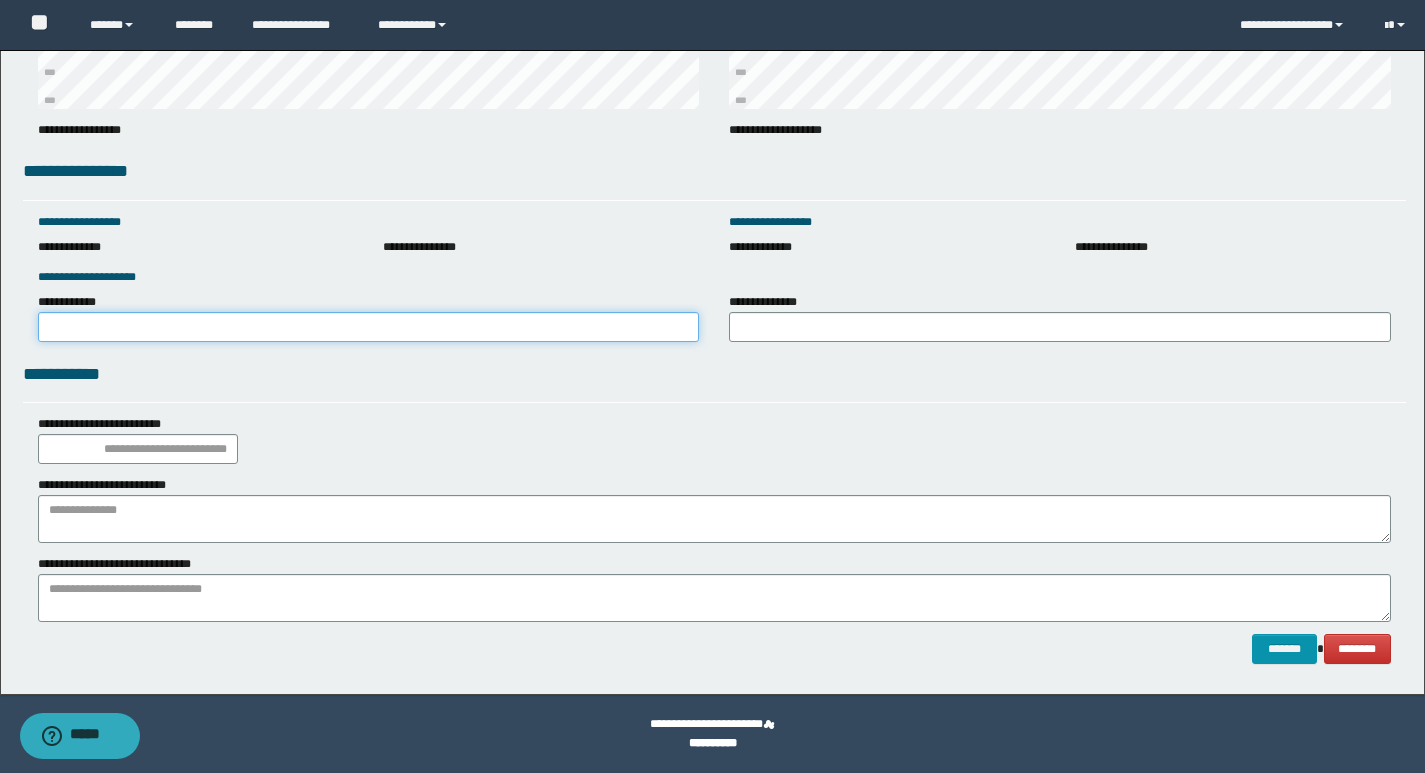 click on "**********" at bounding box center (369, 327) 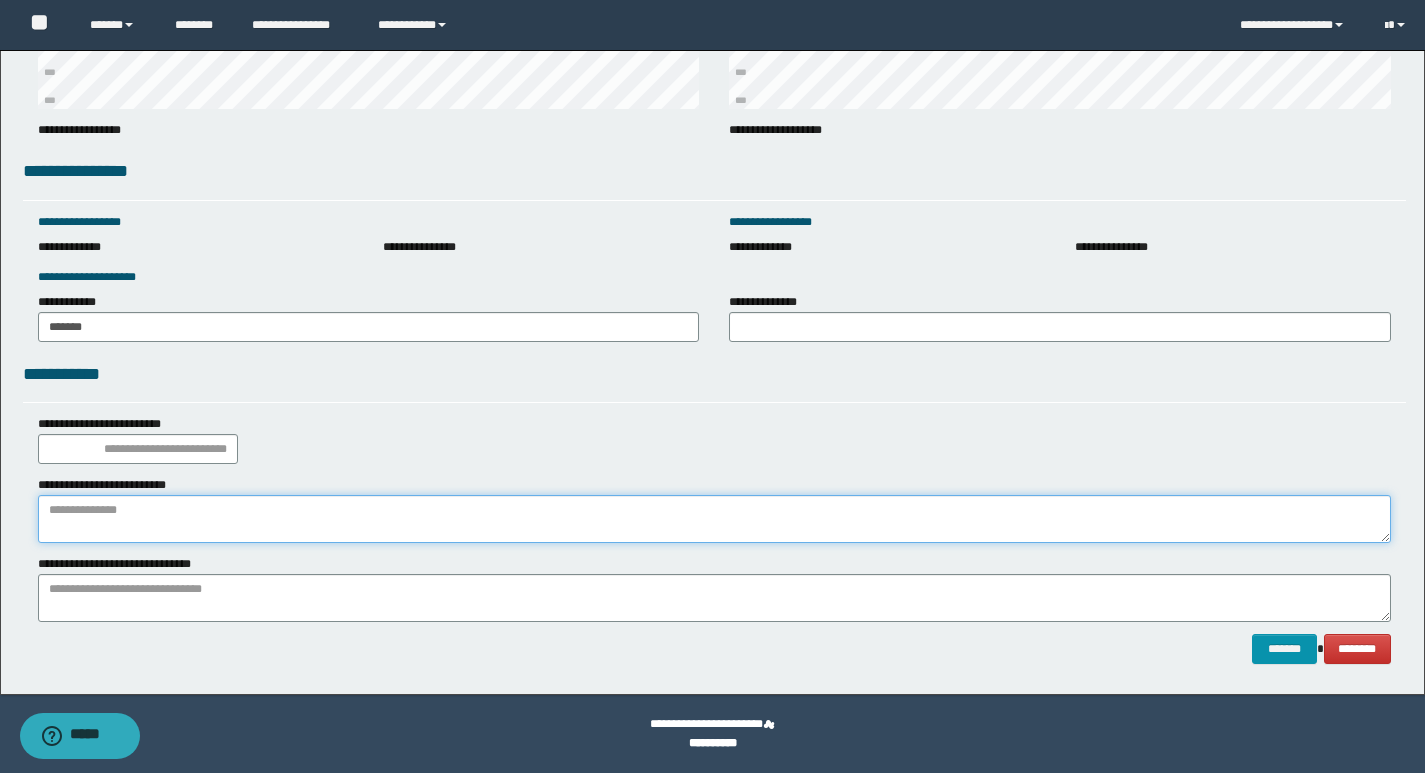 paste on "**********" 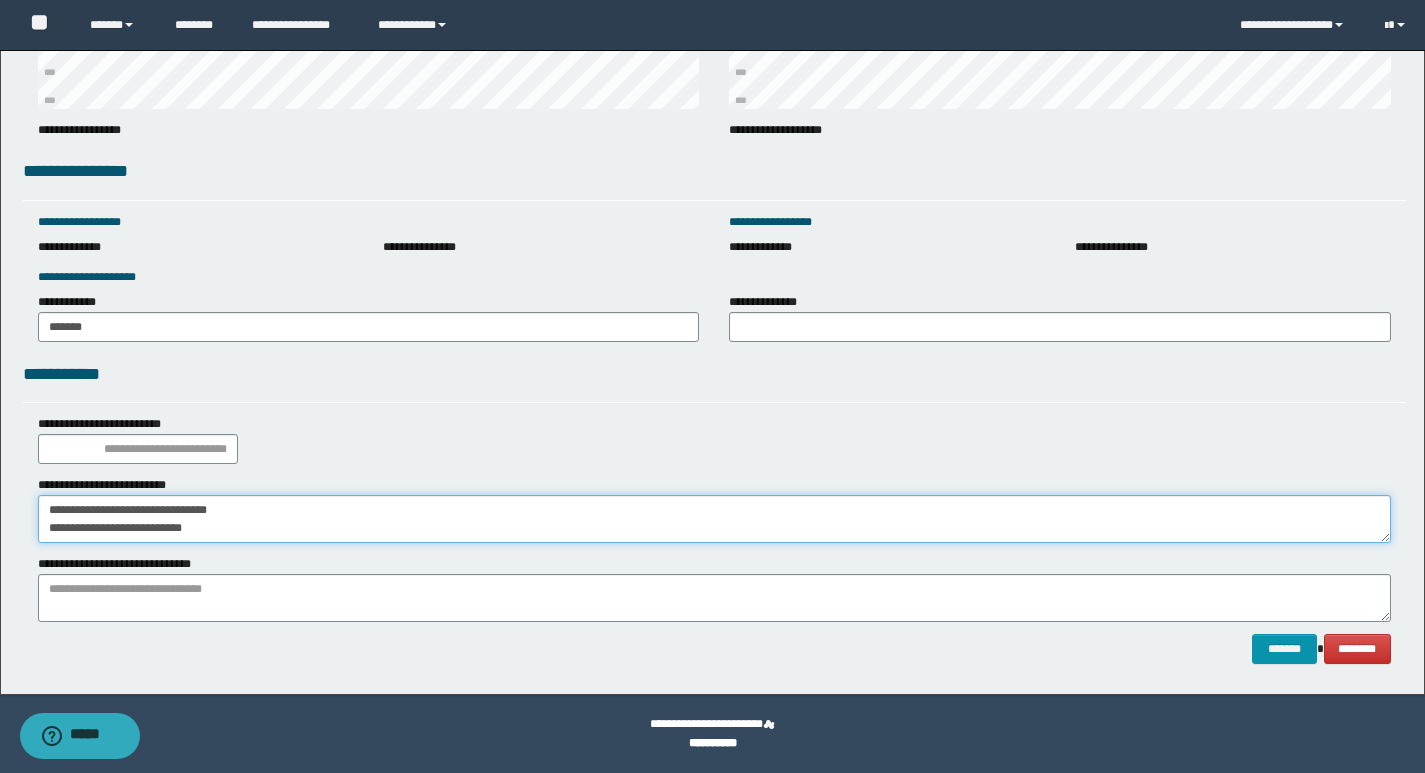 type on "**********" 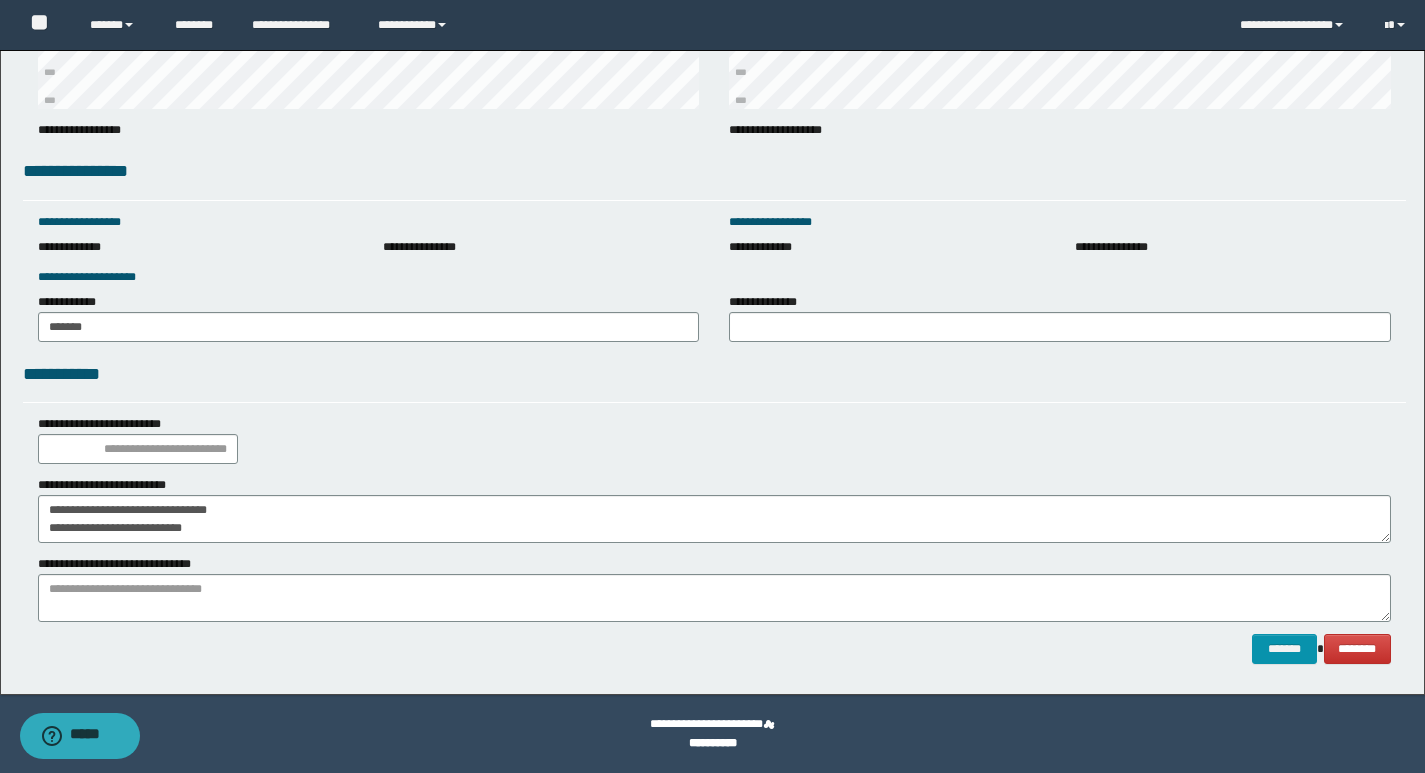drag, startPoint x: 208, startPoint y: 569, endPoint x: 208, endPoint y: 582, distance: 13 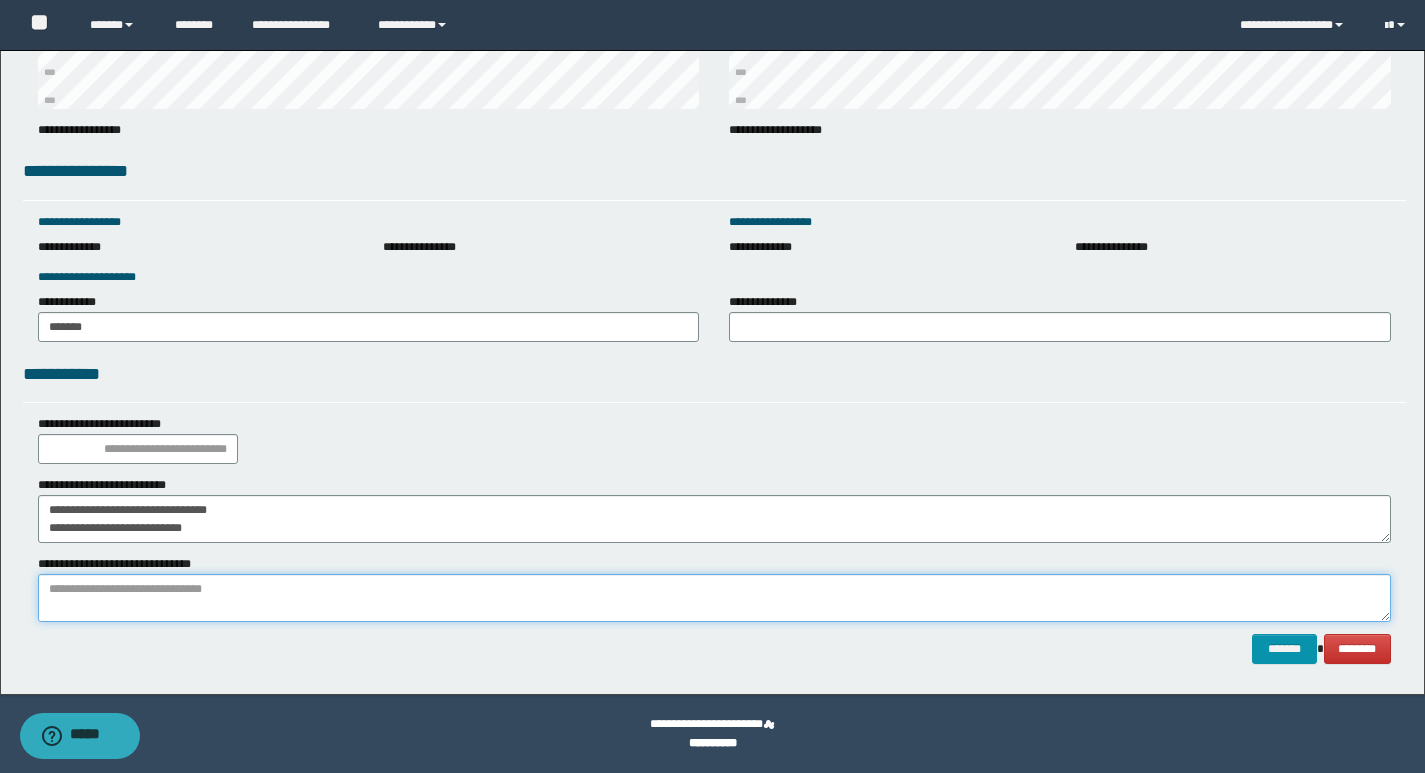 click at bounding box center (714, 598) 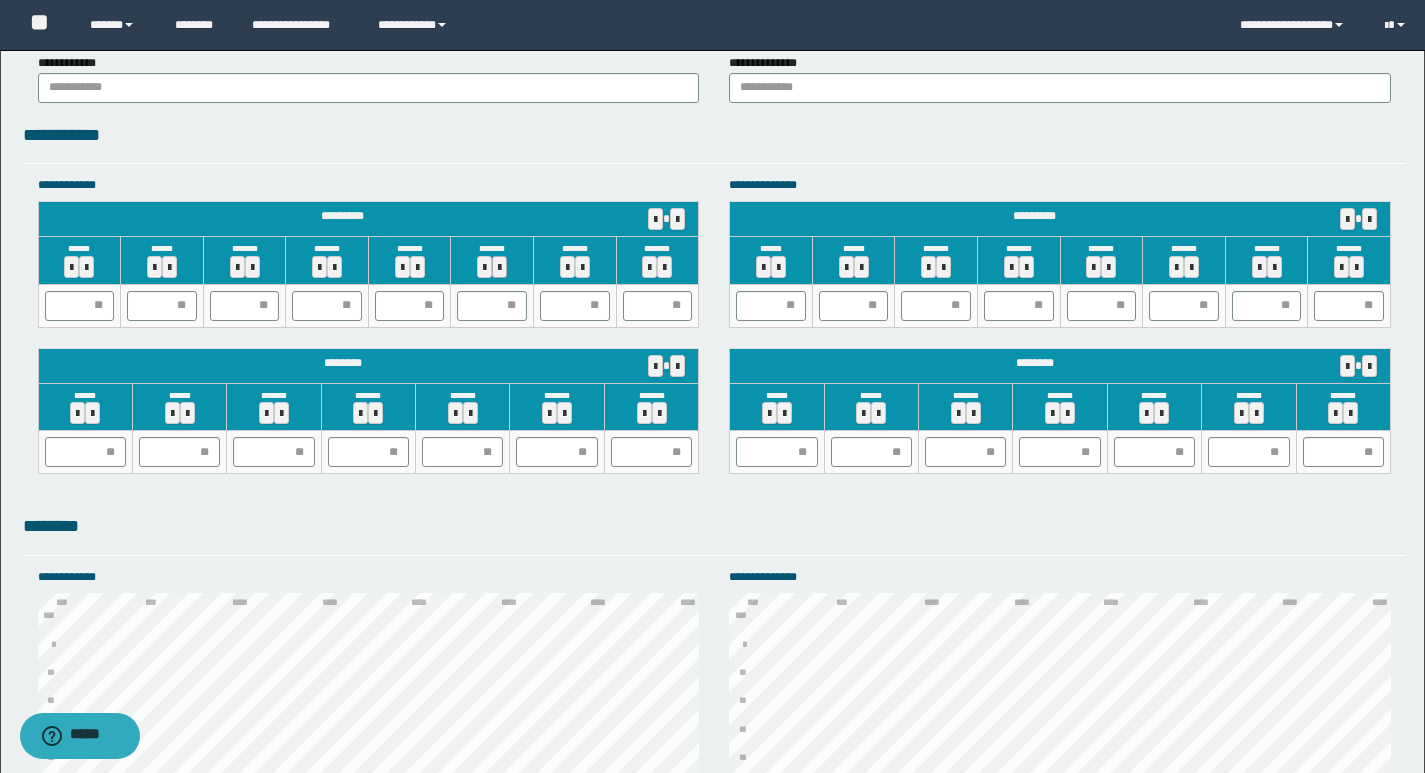 scroll, scrollTop: 1811, scrollLeft: 0, axis: vertical 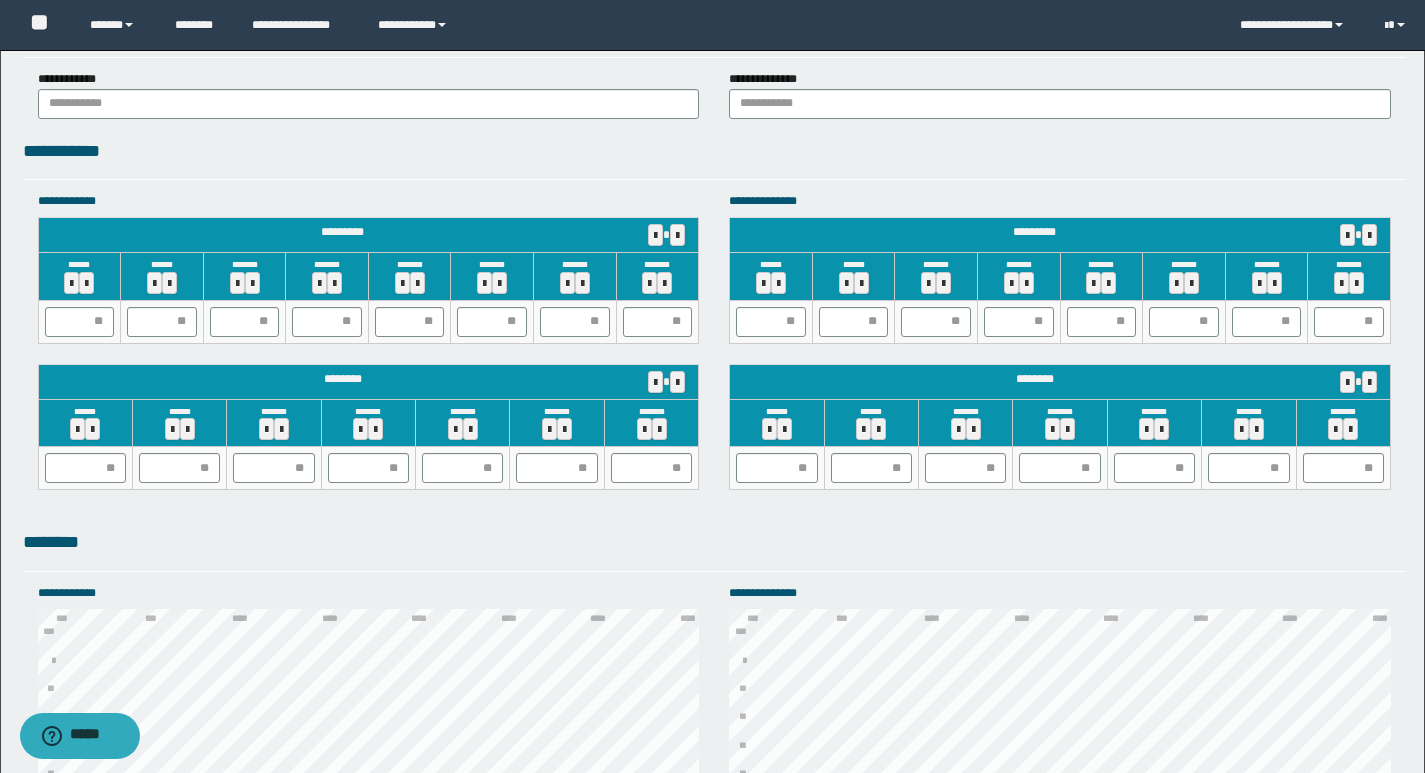 type on "**********" 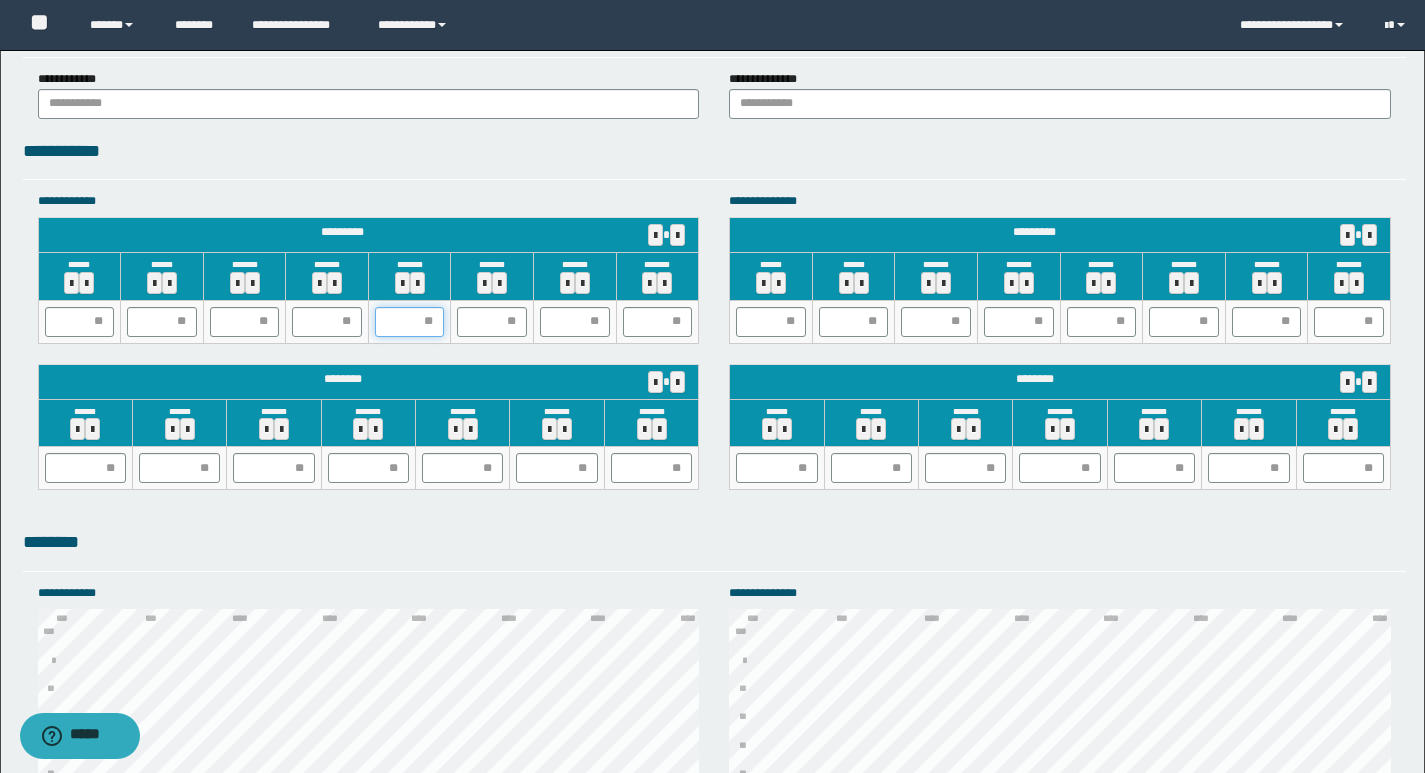 click at bounding box center [410, 322] 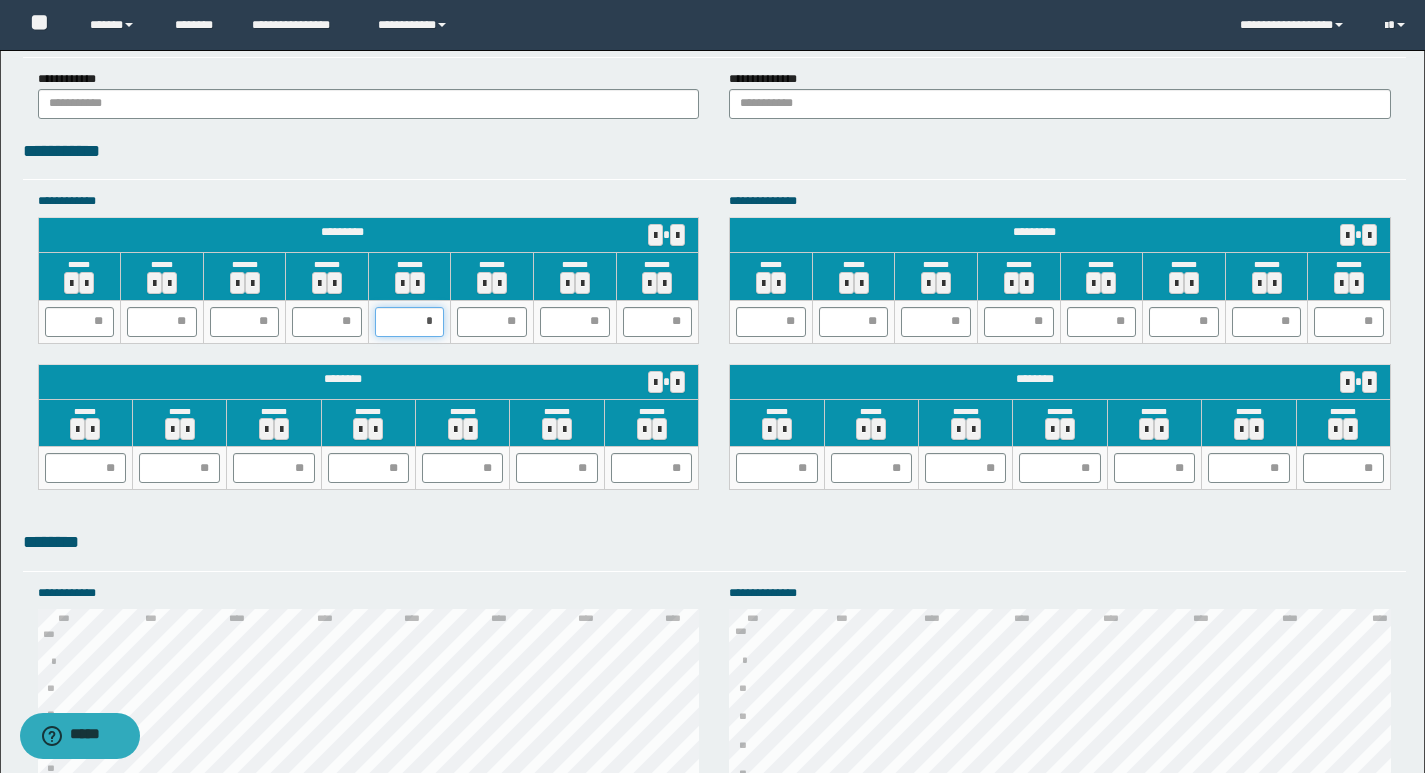 type on "**" 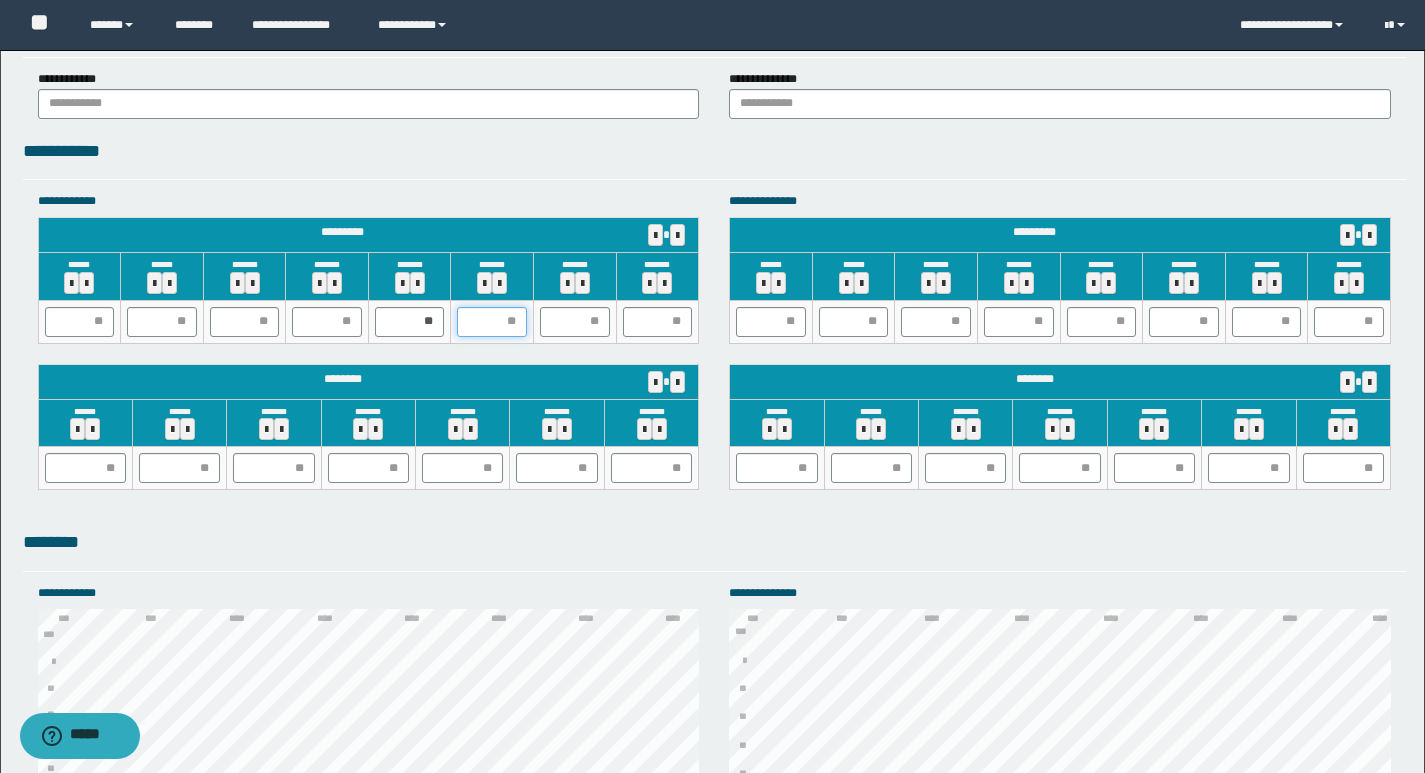click at bounding box center (492, 322) 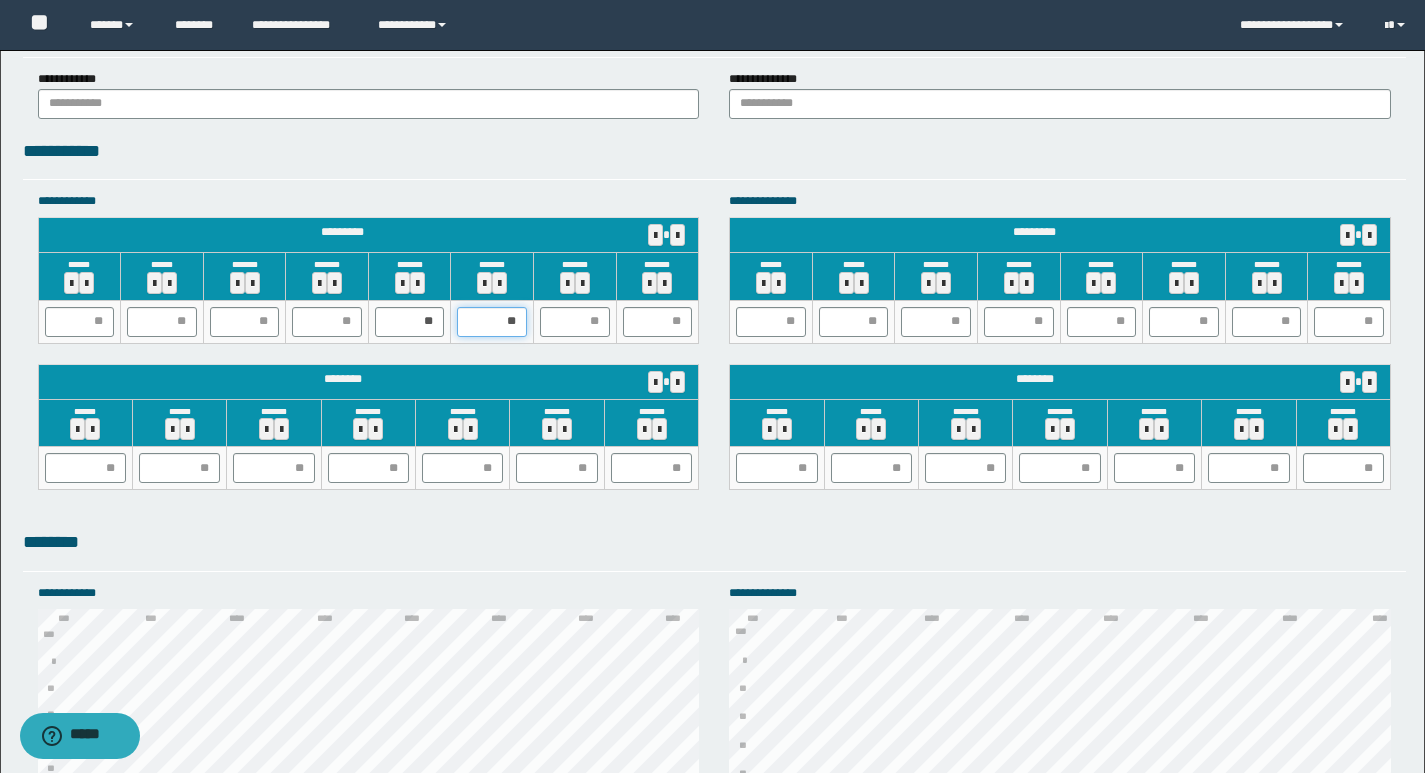 type on "***" 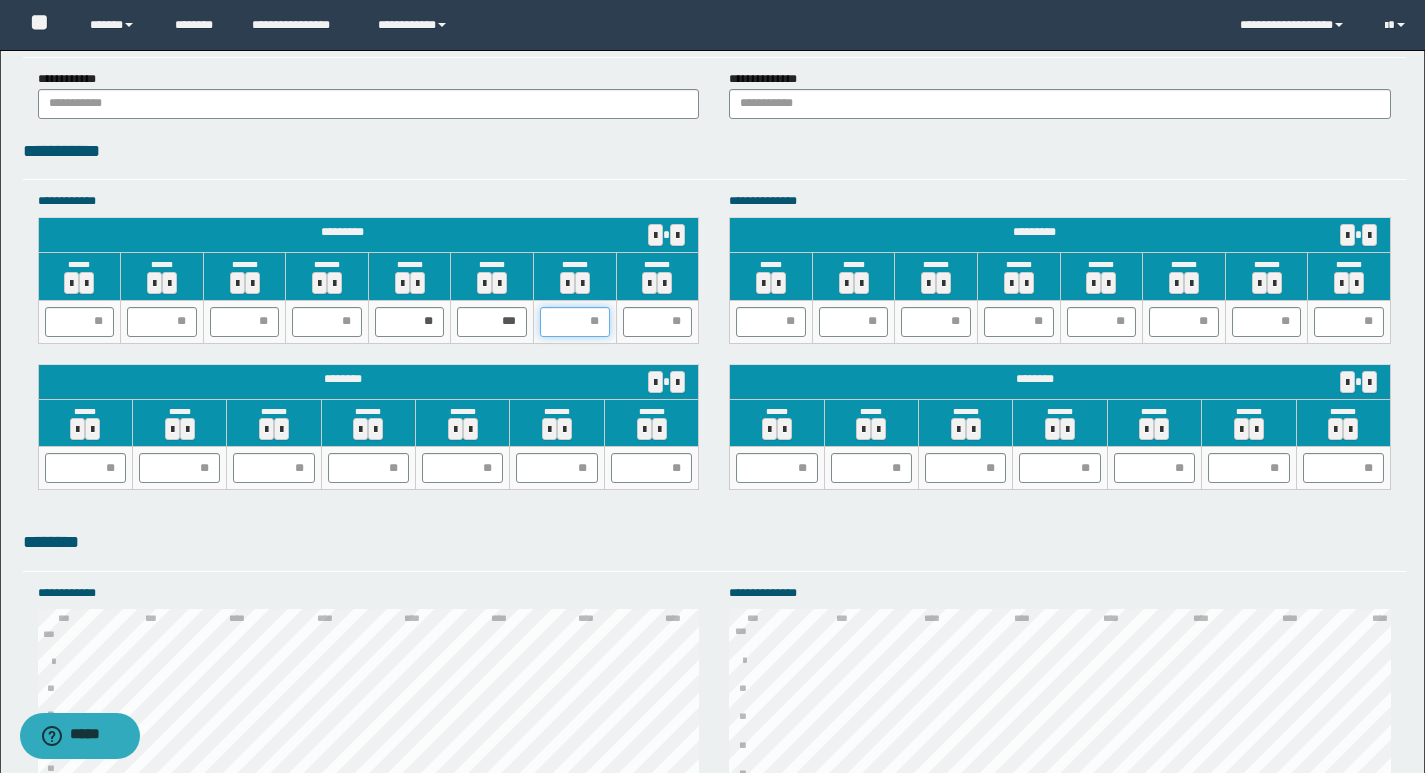 click at bounding box center [575, 322] 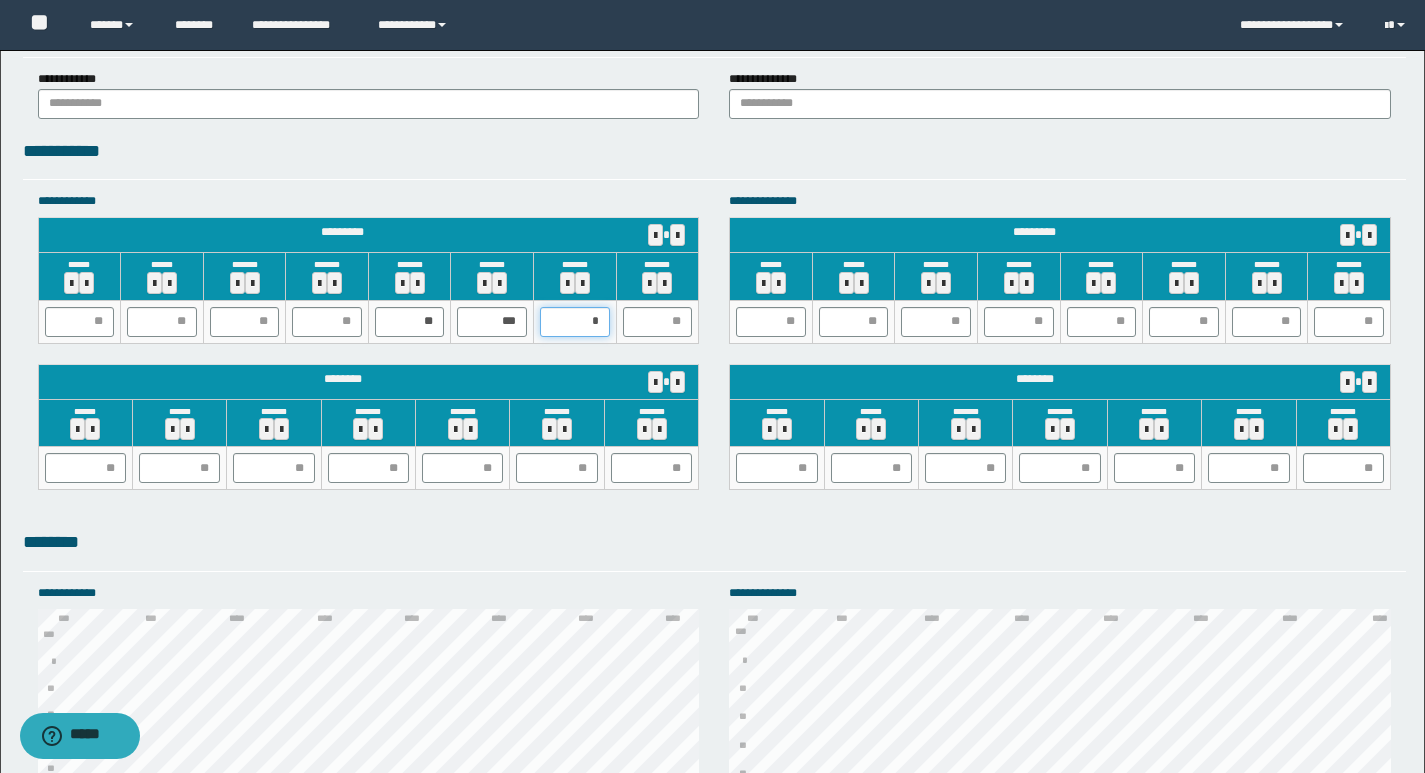 type on "**" 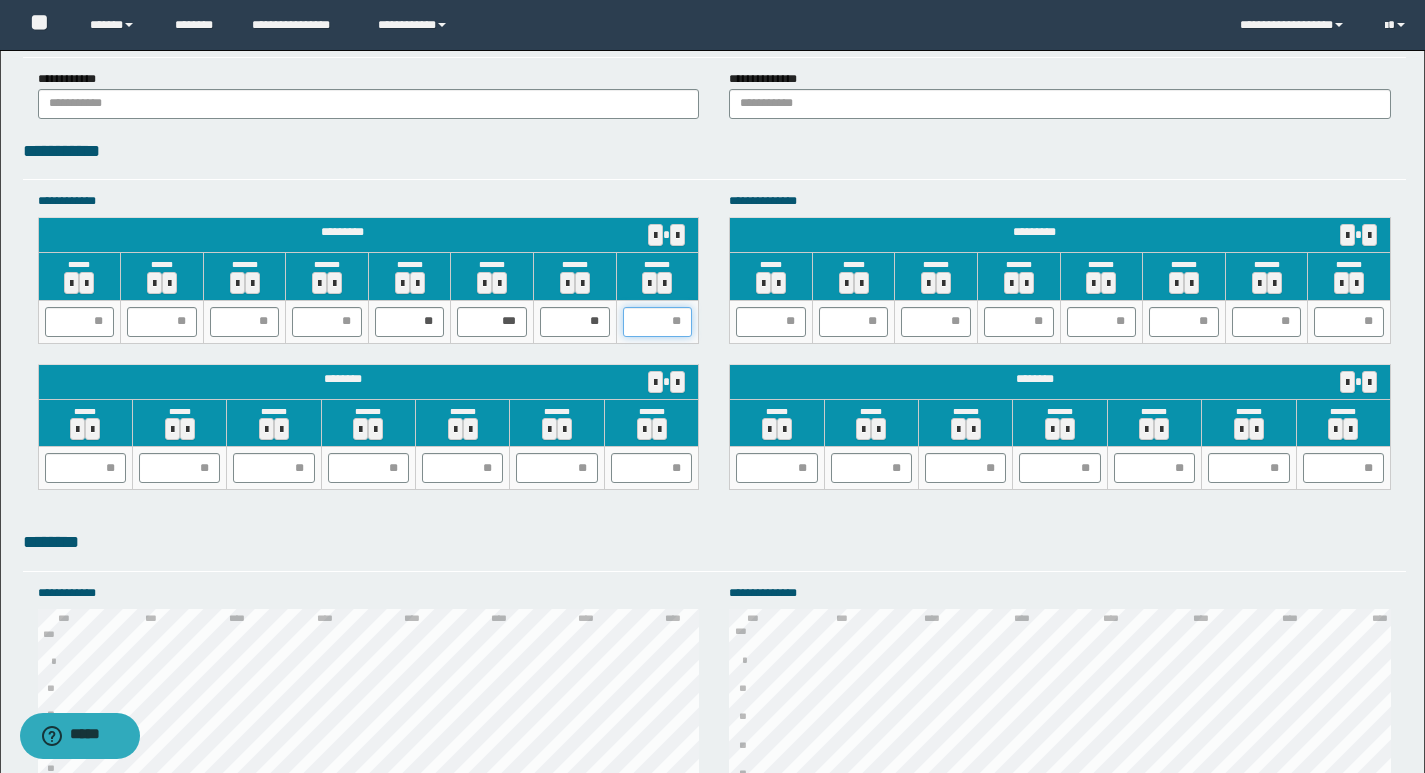 click at bounding box center (658, 322) 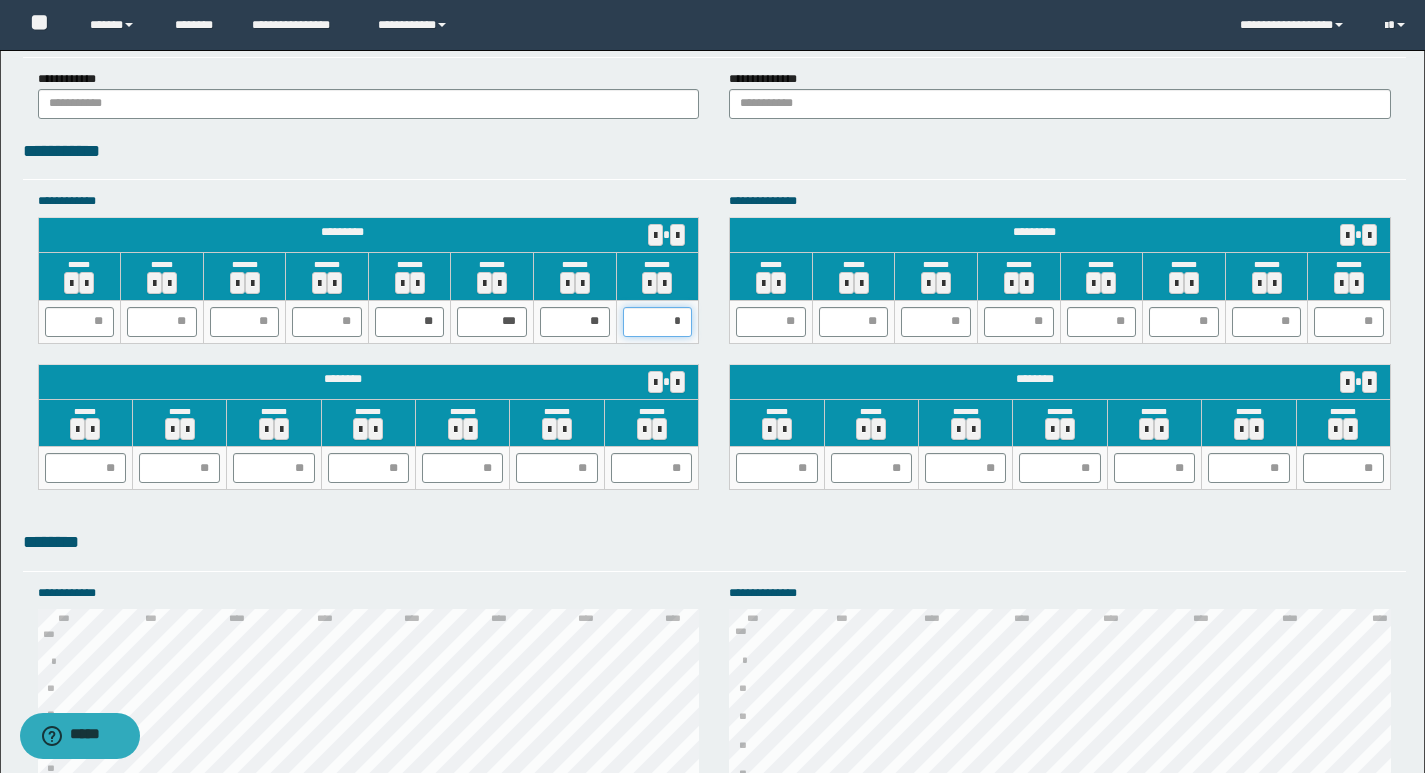 type on "**" 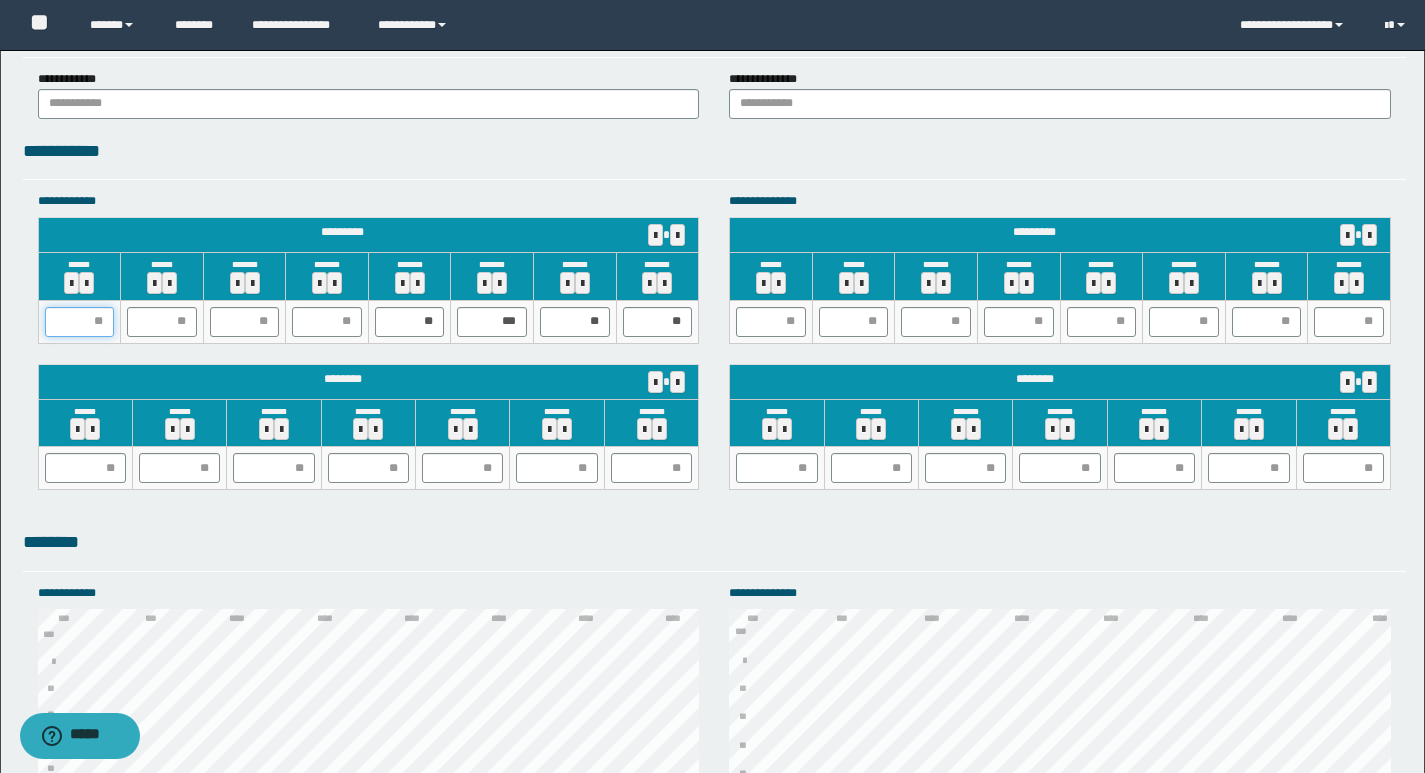 click at bounding box center (80, 322) 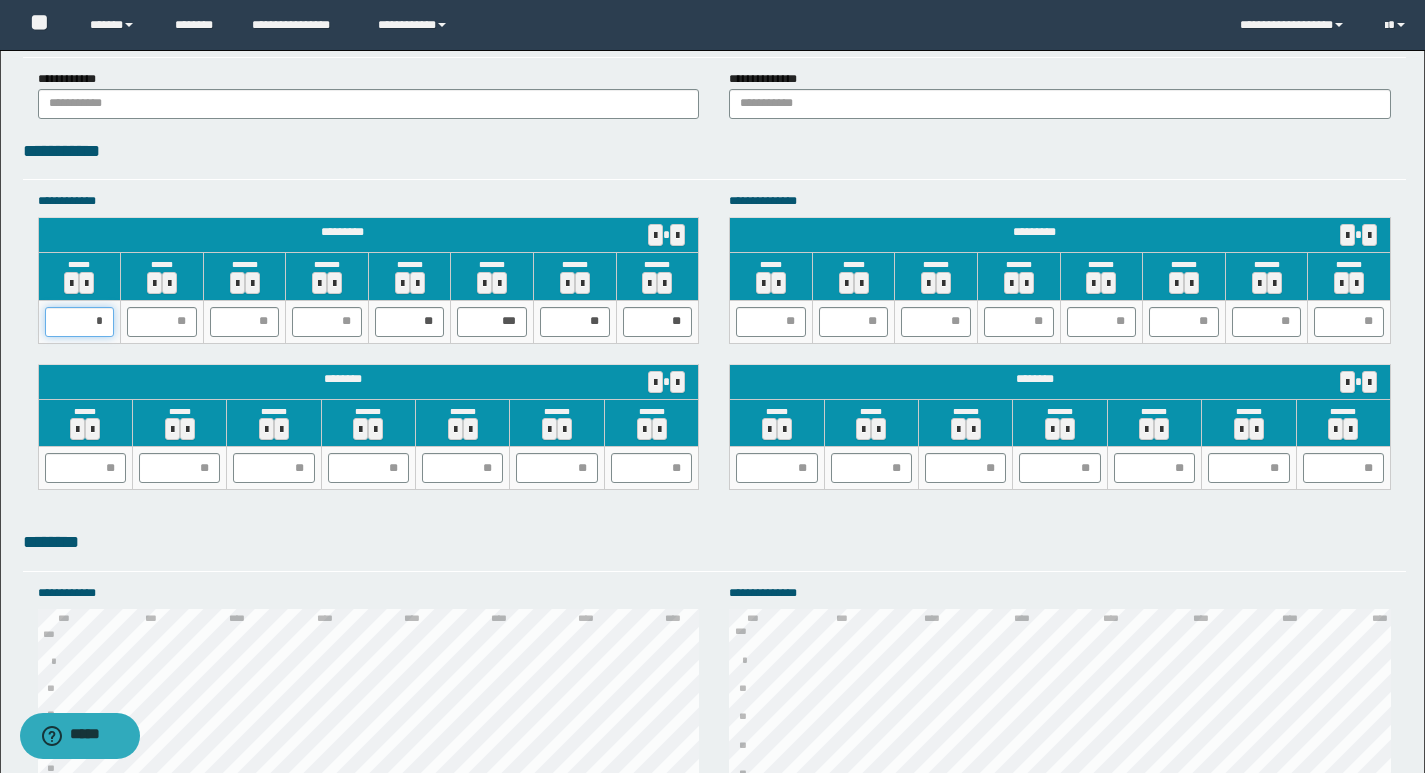 type on "**" 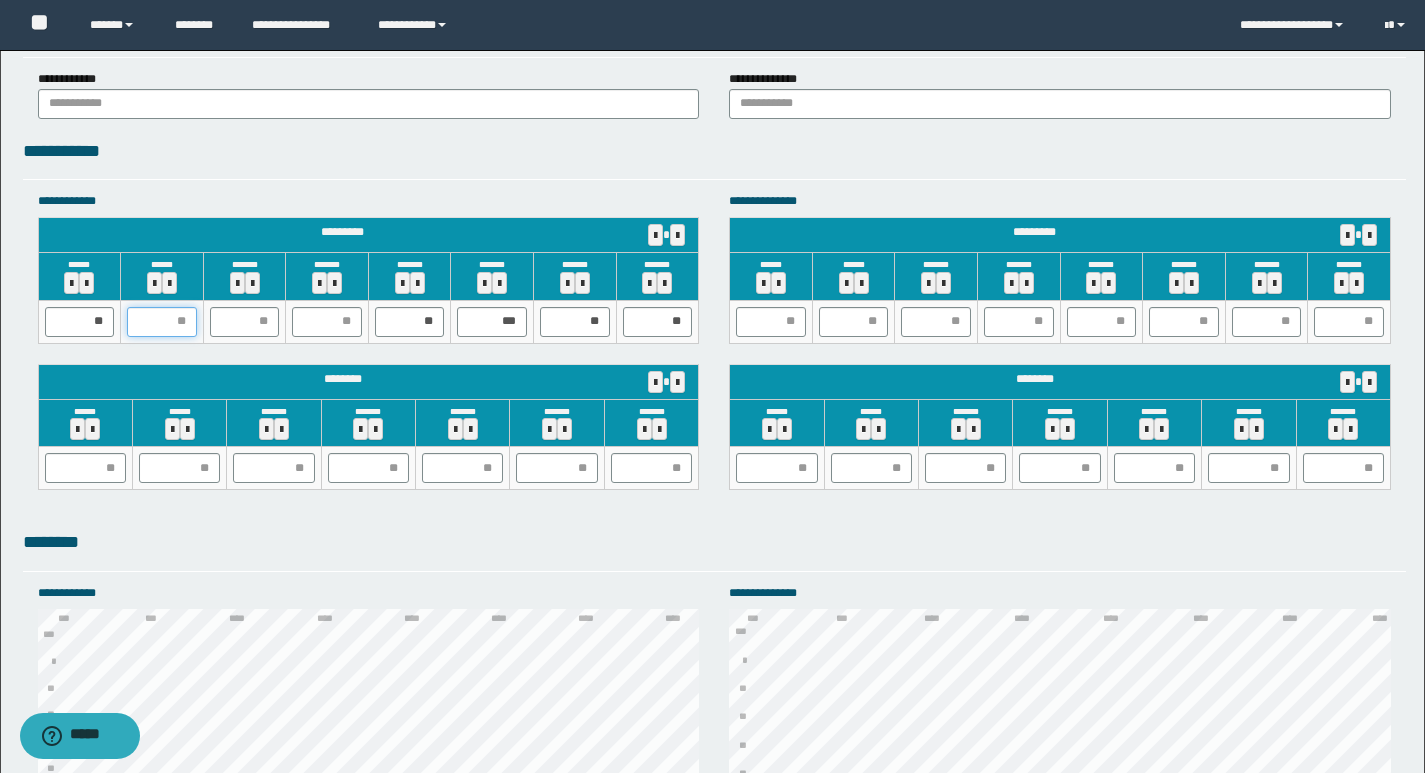 click at bounding box center [162, 322] 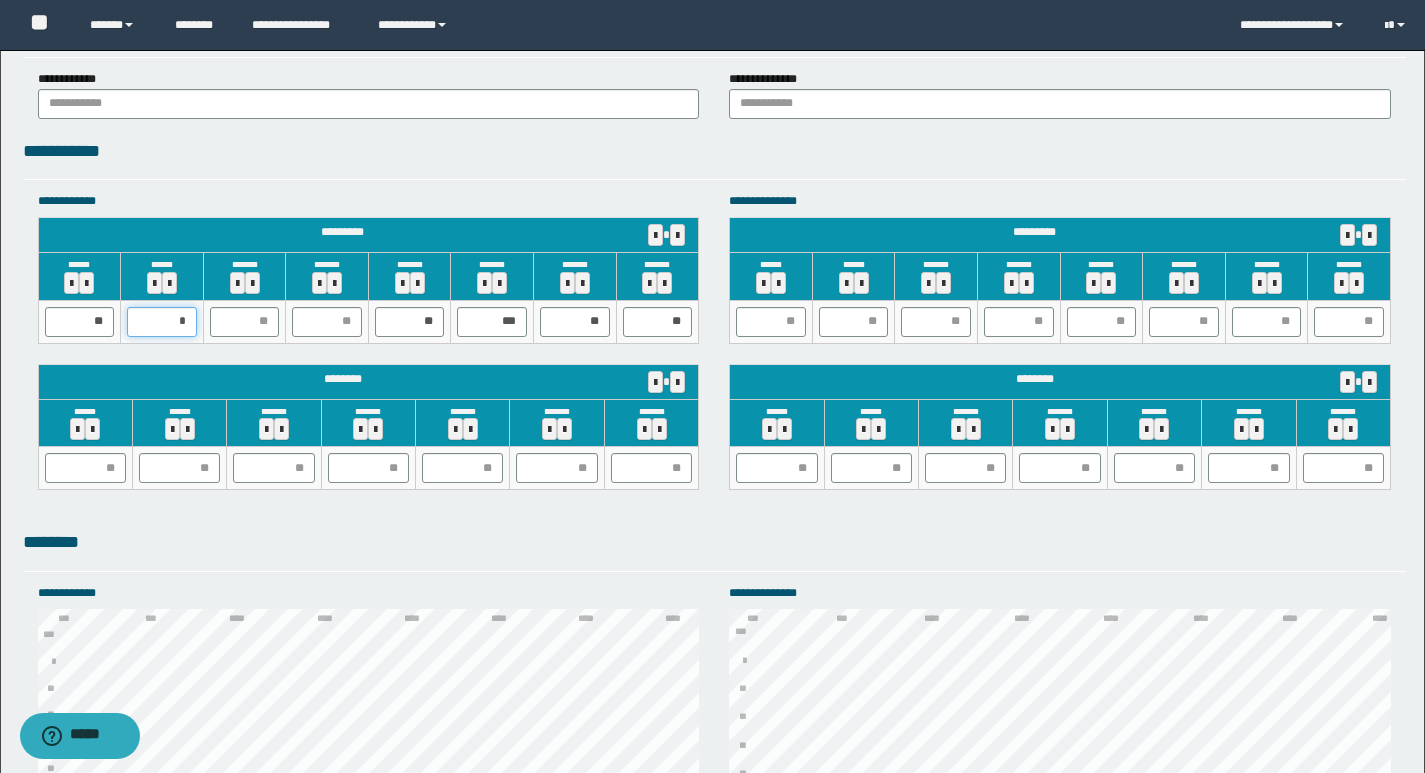 type on "**" 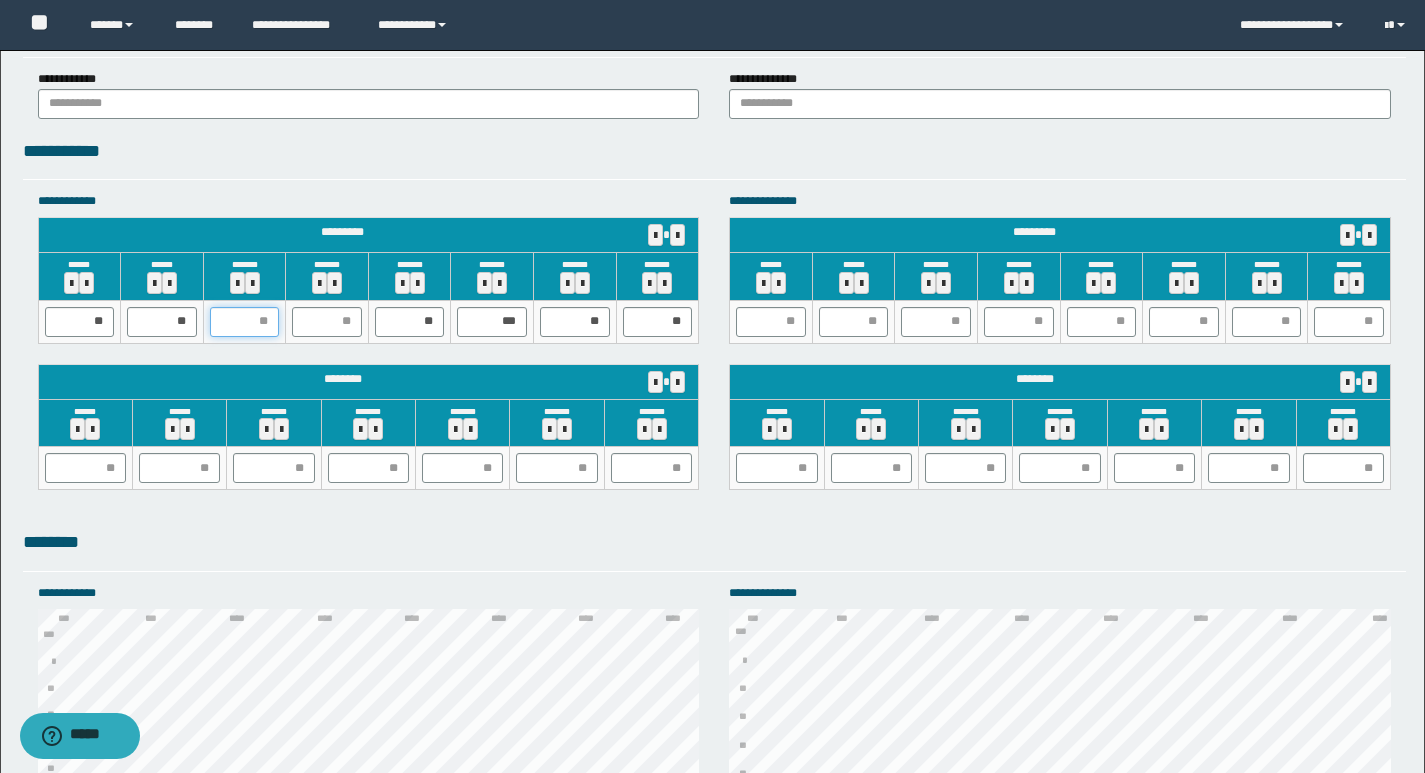 click at bounding box center [245, 322] 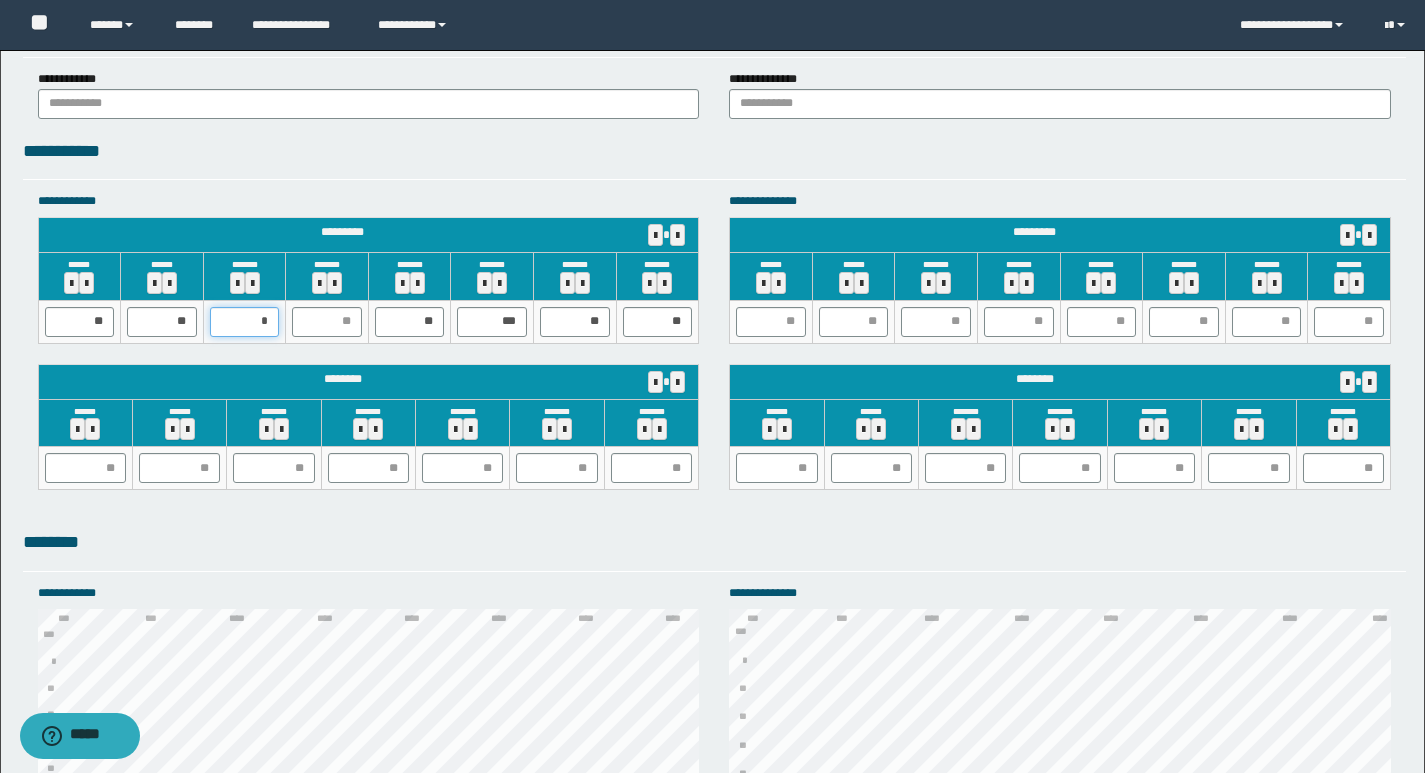 type on "**" 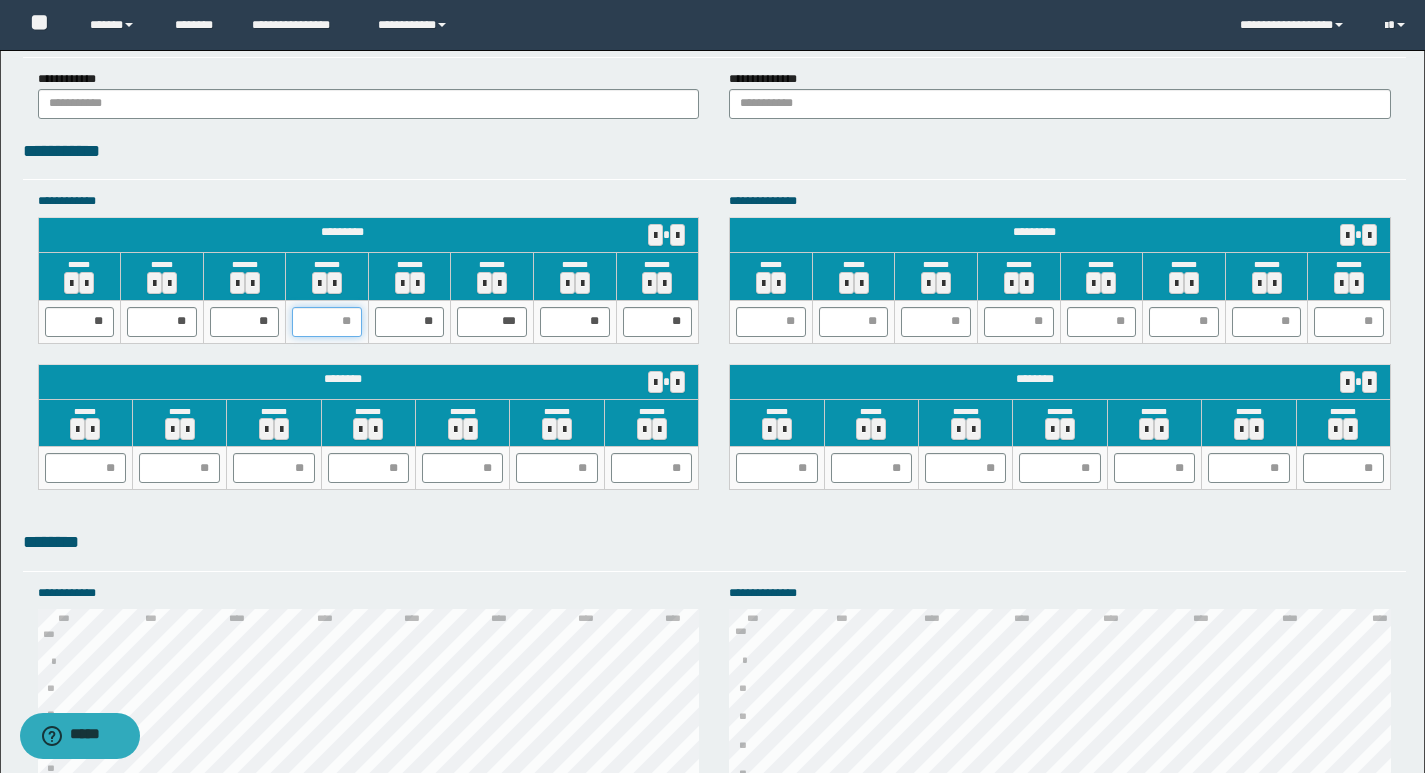 click at bounding box center (327, 322) 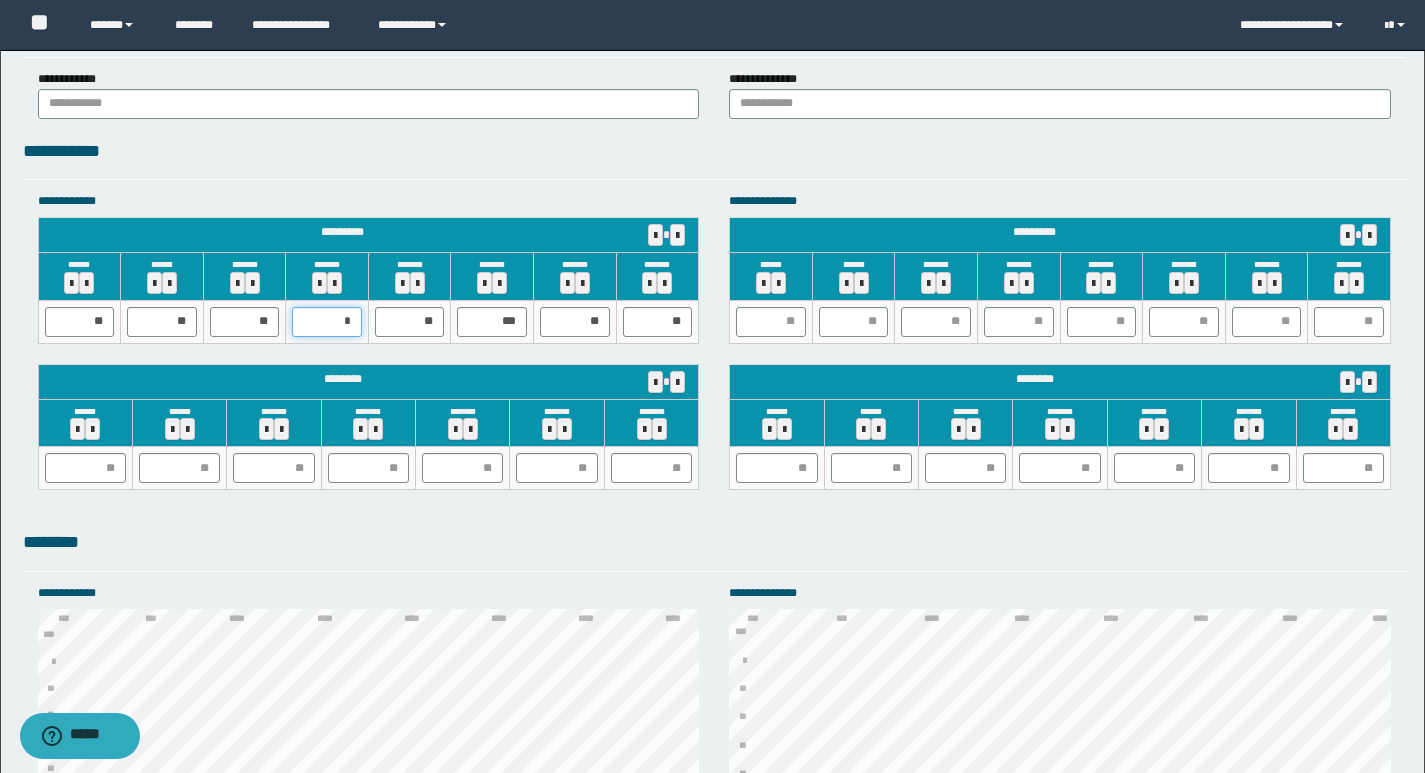 type on "**" 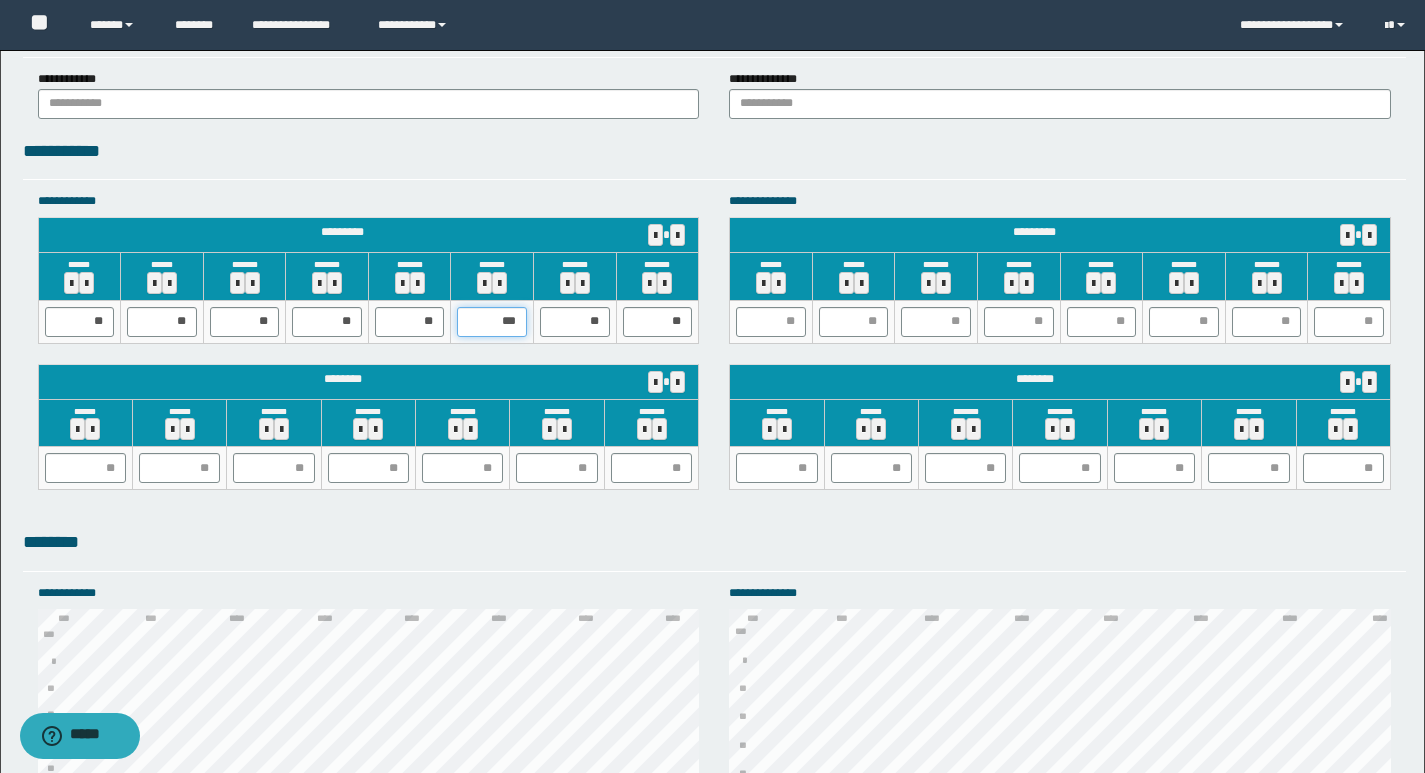 click on "***" at bounding box center [492, 322] 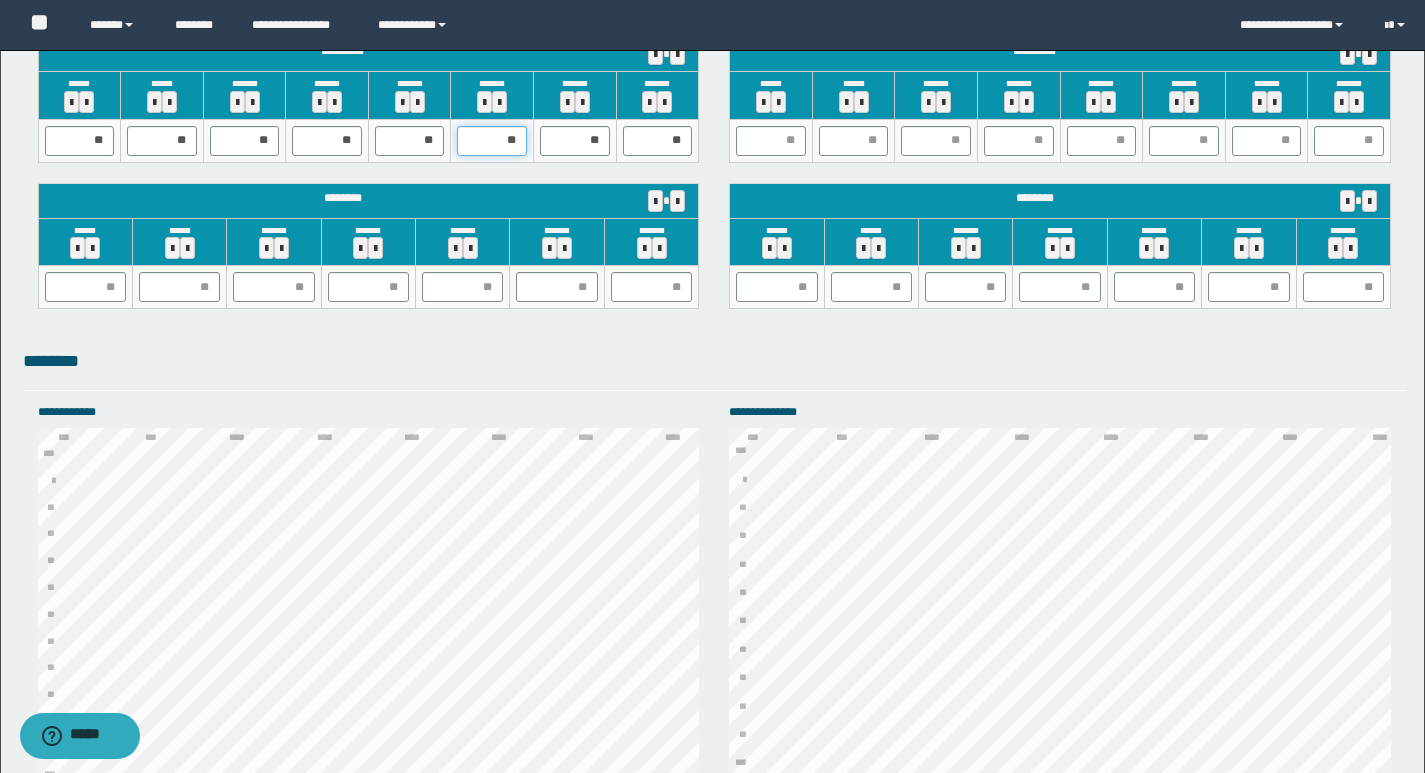 scroll, scrollTop: 2011, scrollLeft: 0, axis: vertical 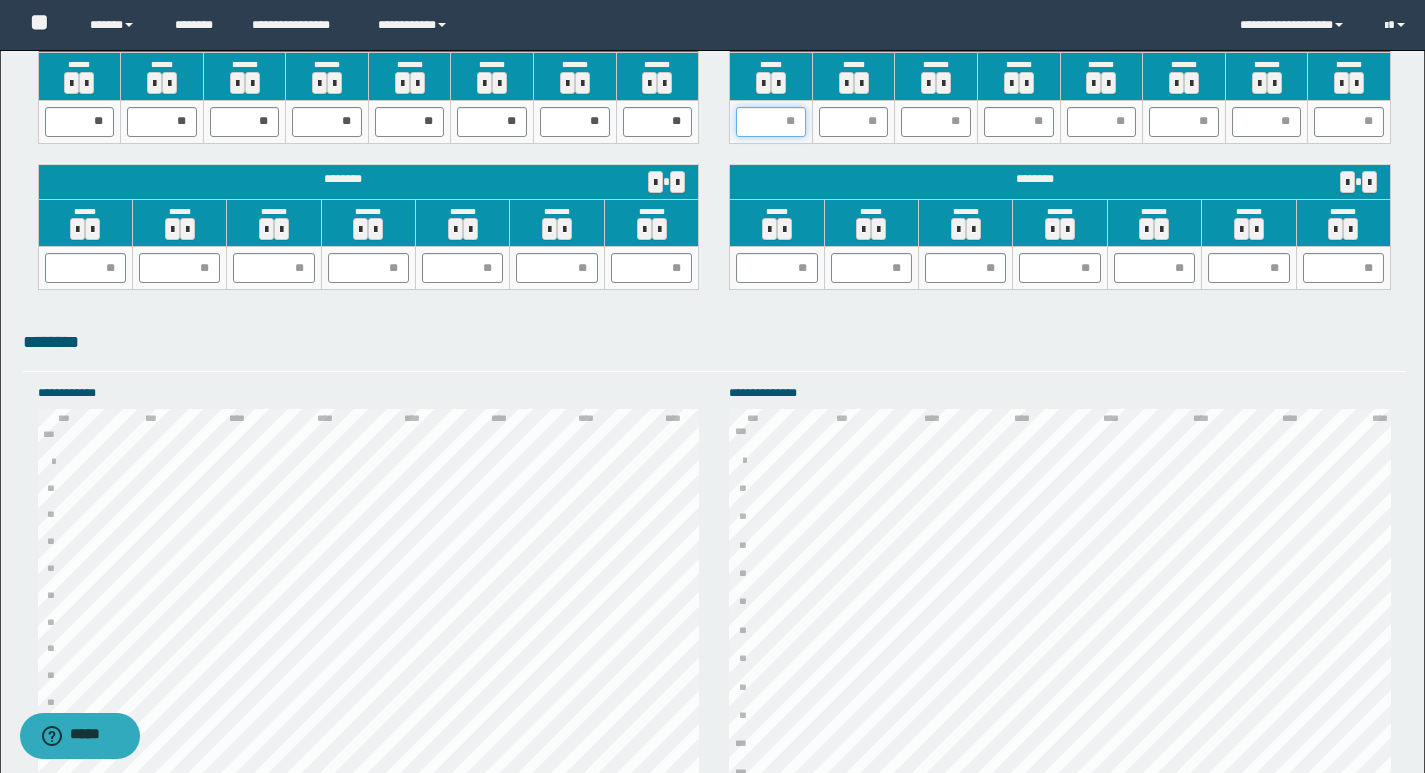 click at bounding box center [771, 122] 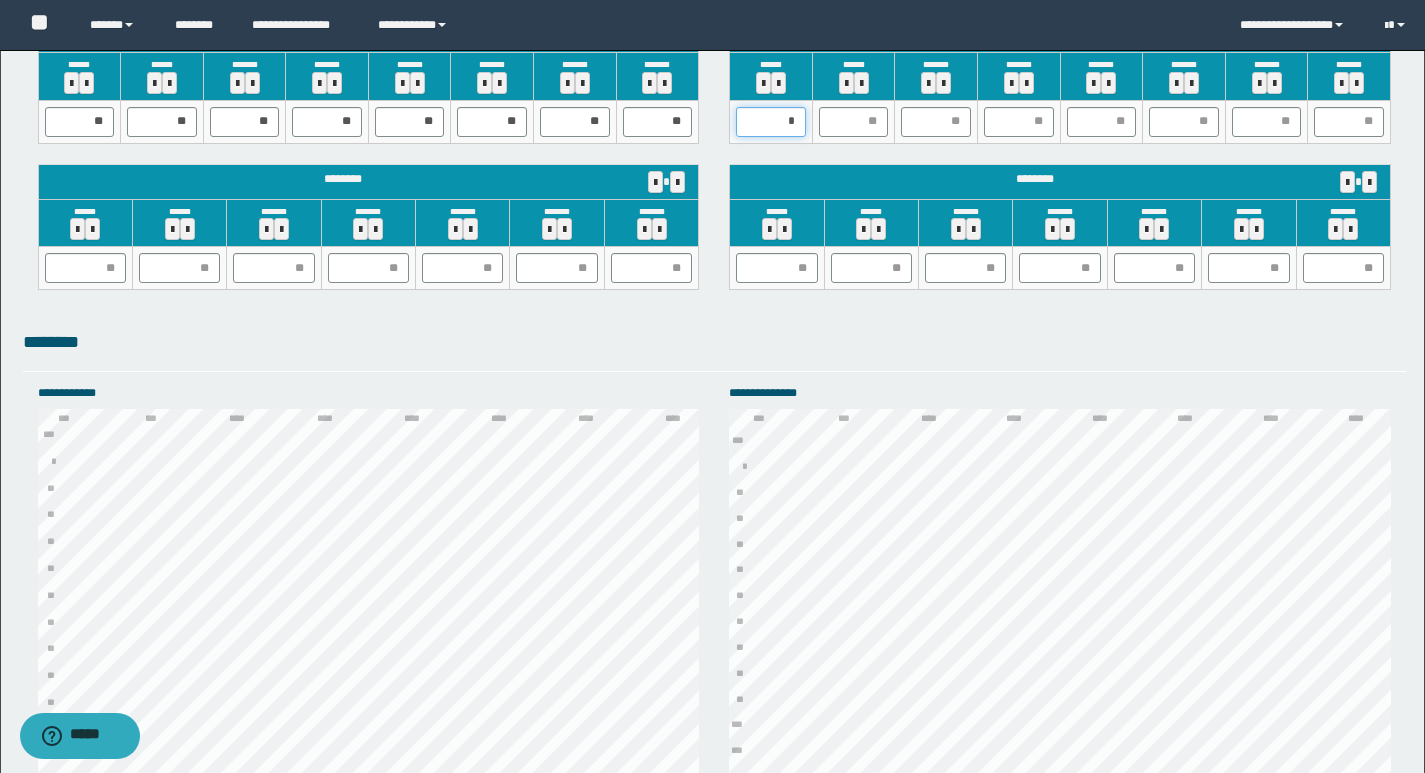 type on "**" 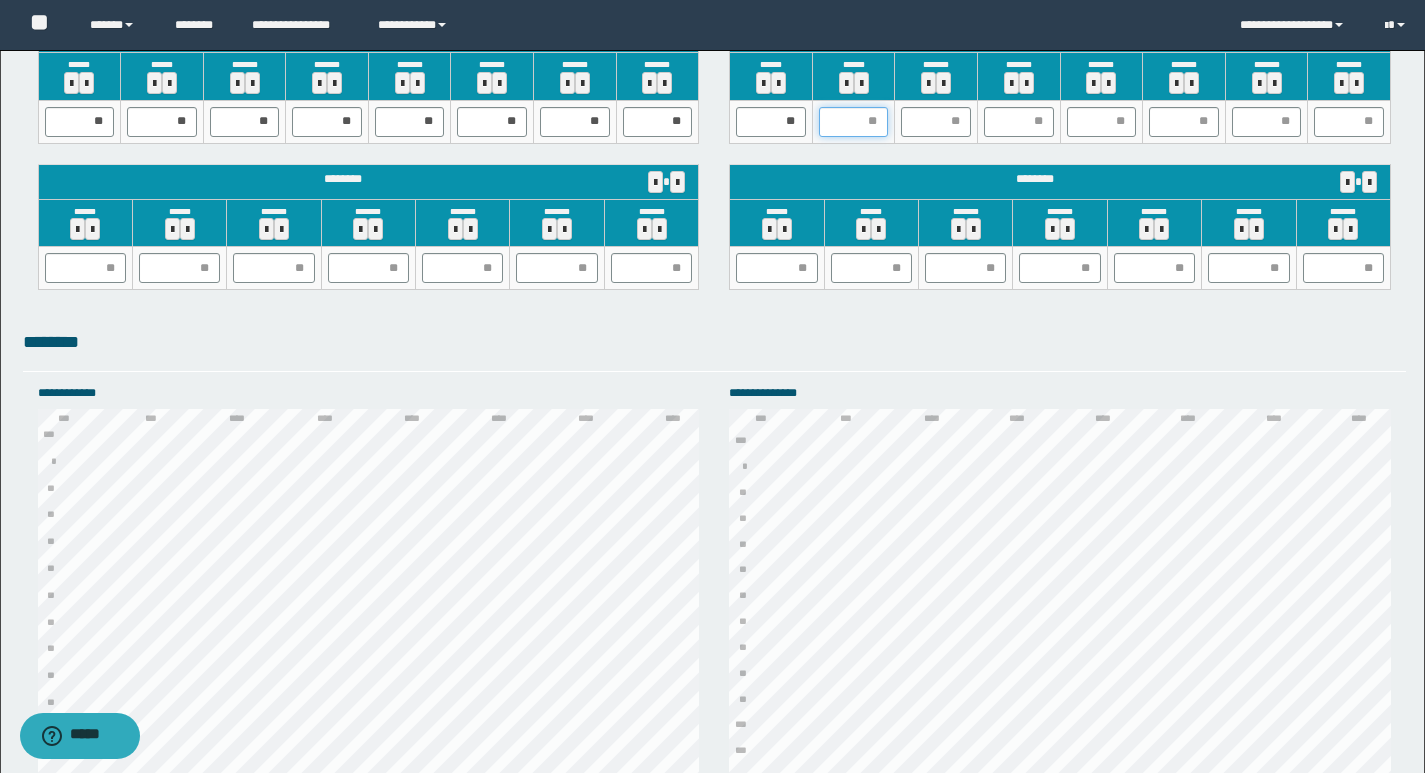 click at bounding box center [854, 122] 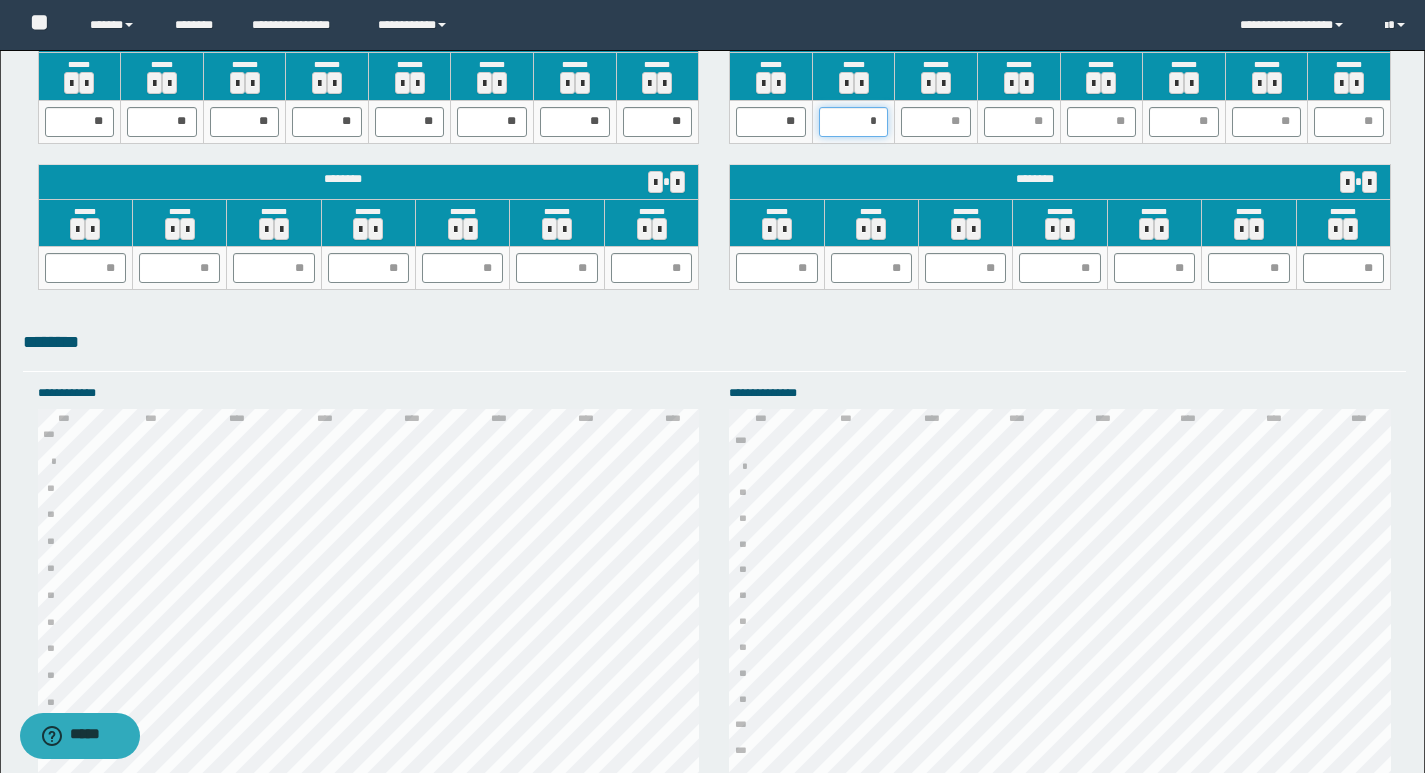 type on "**" 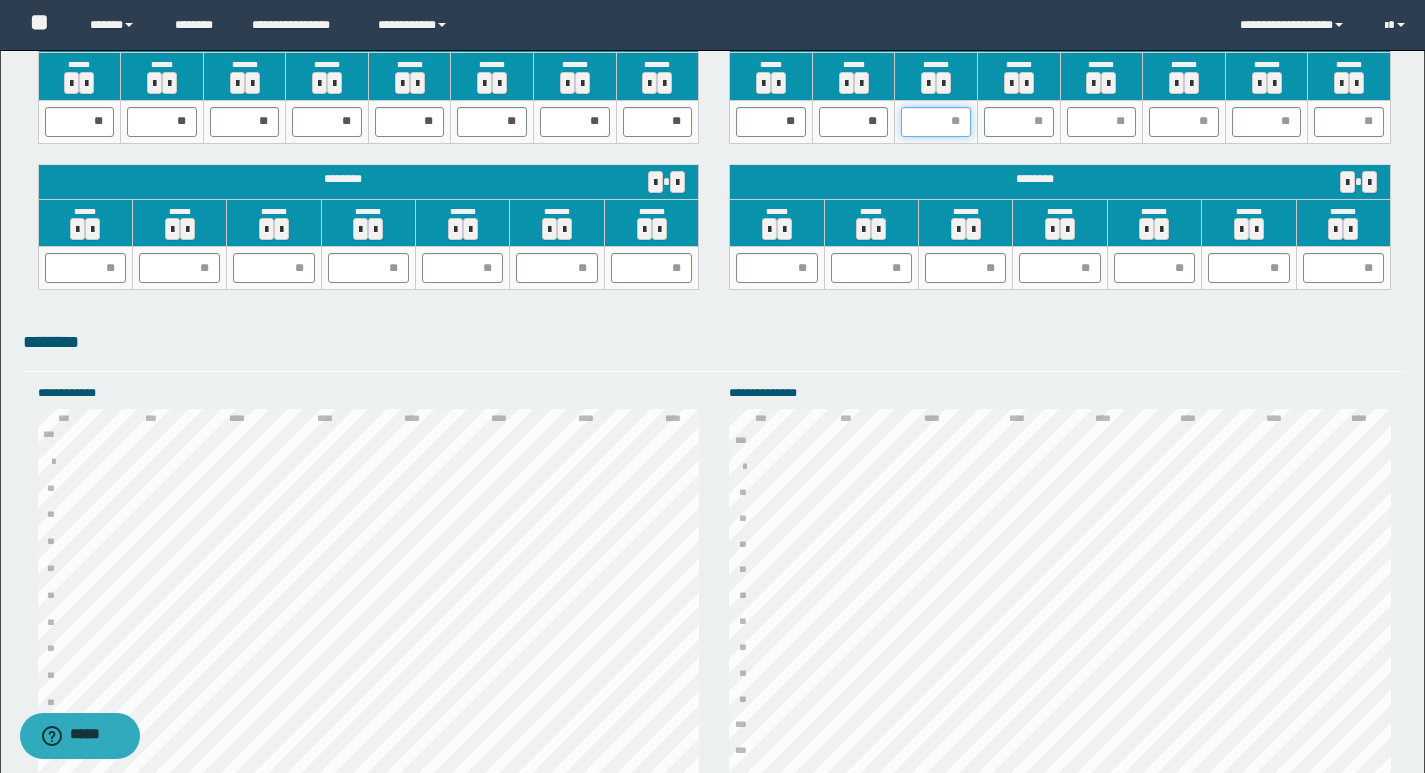 click at bounding box center [936, 122] 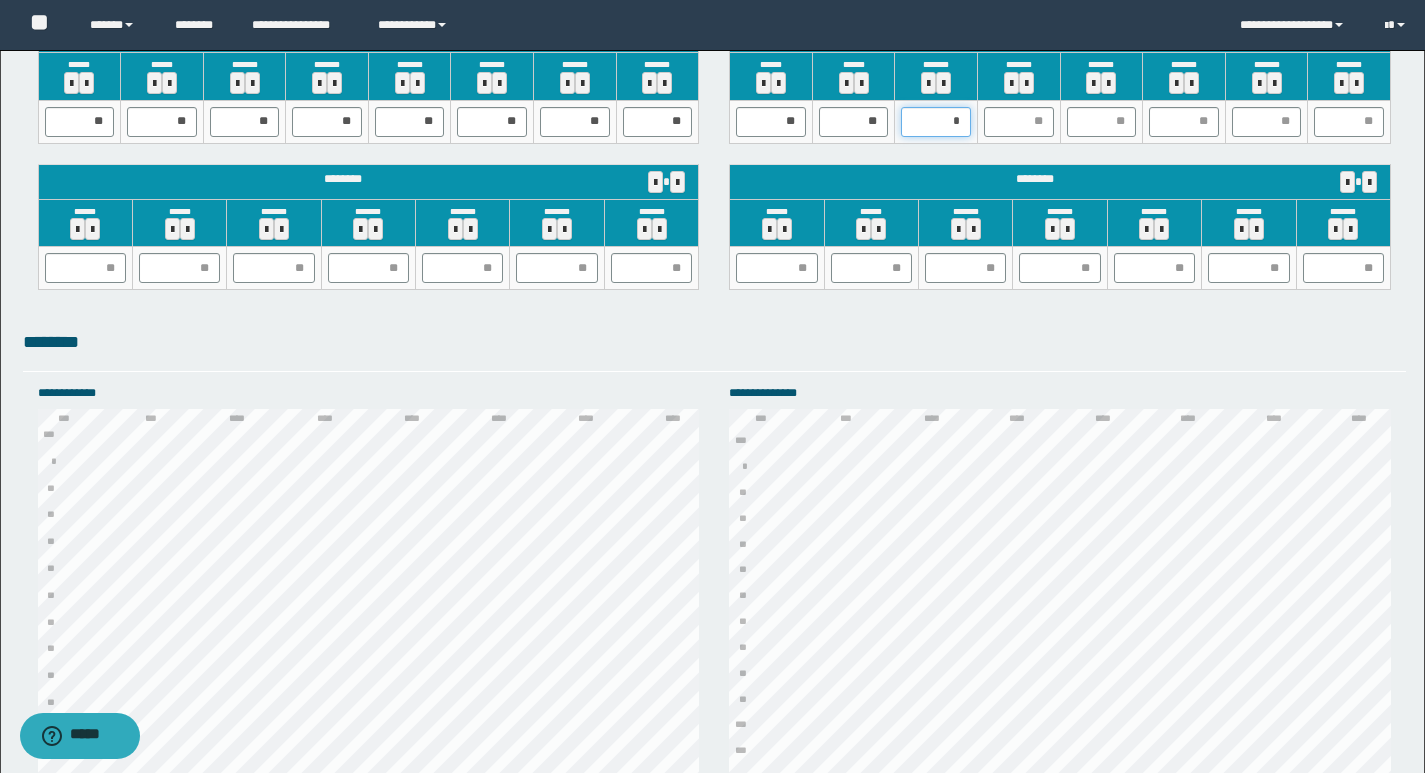 type on "**" 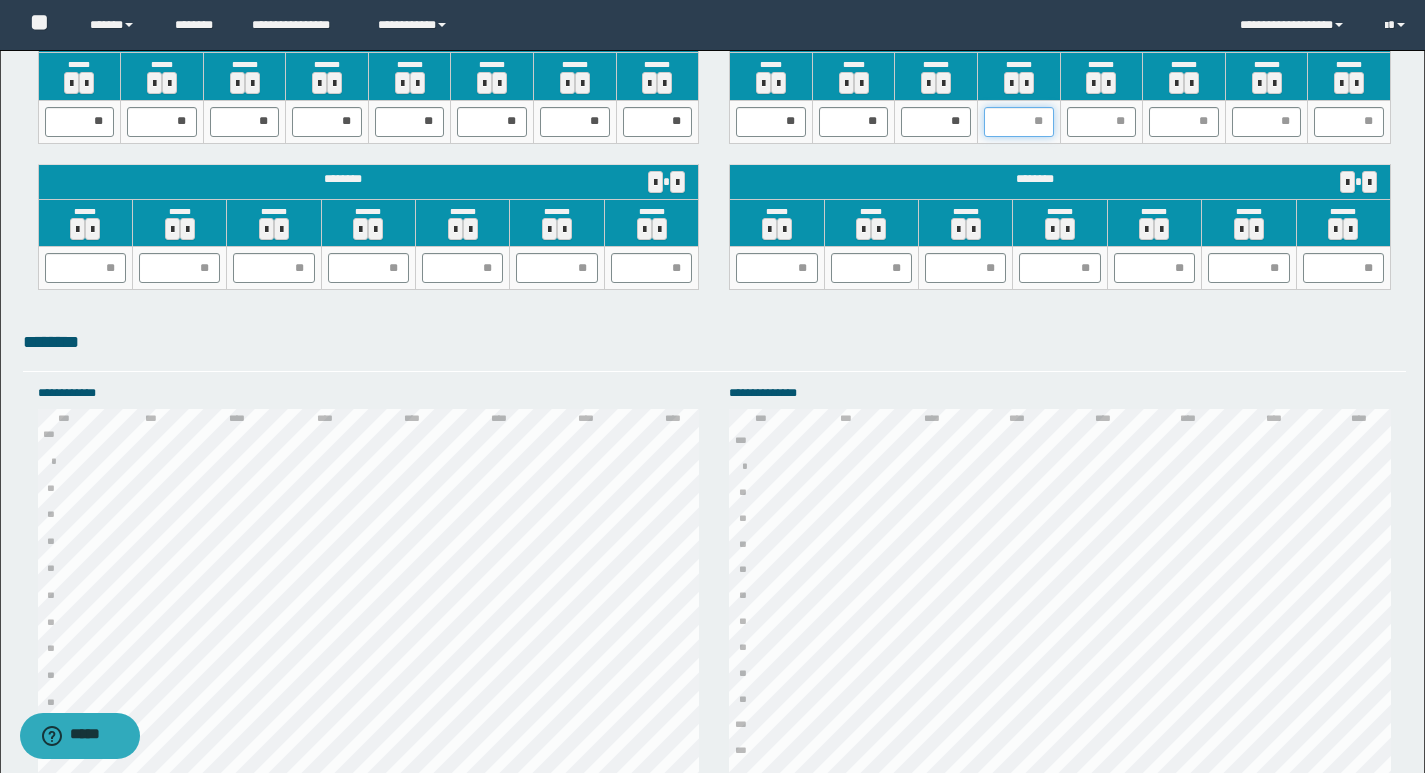 click at bounding box center [1019, 122] 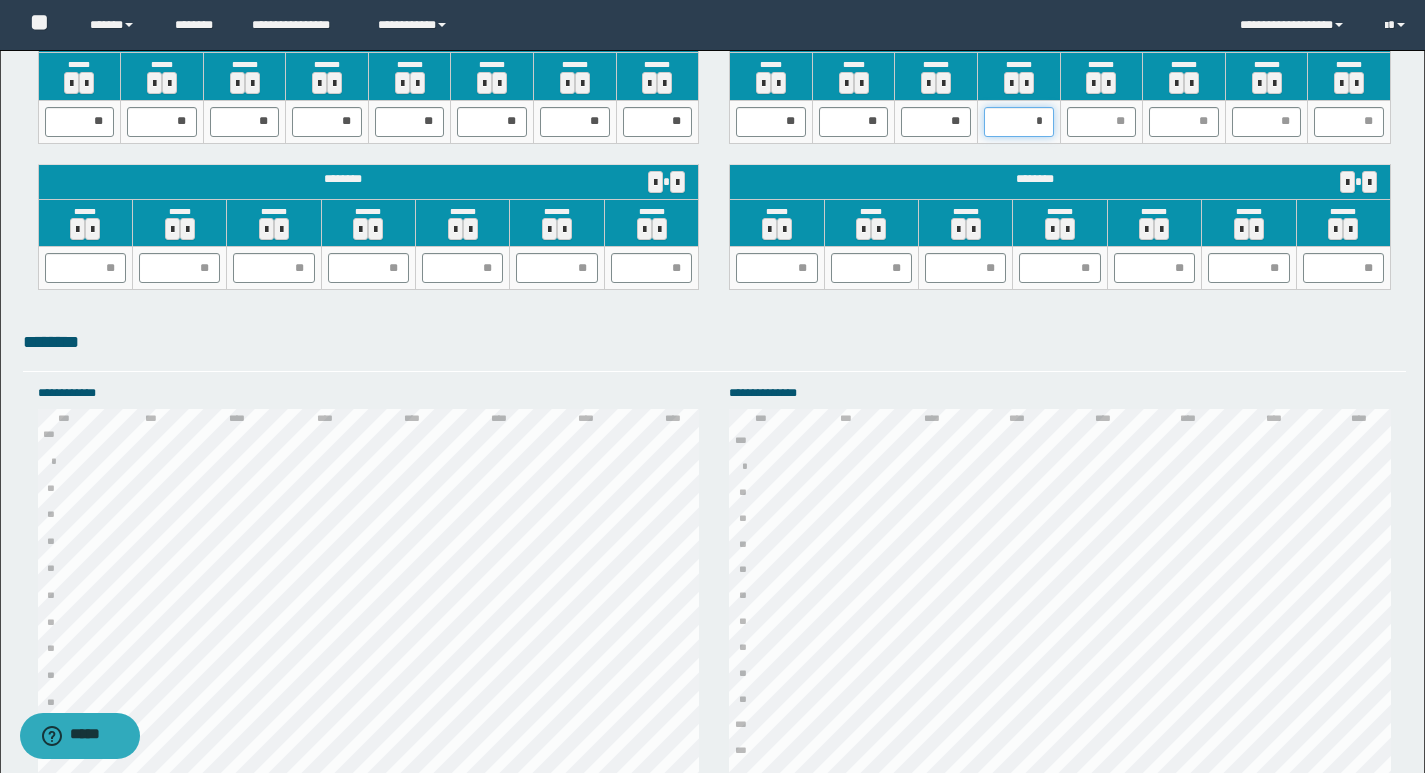 type on "**" 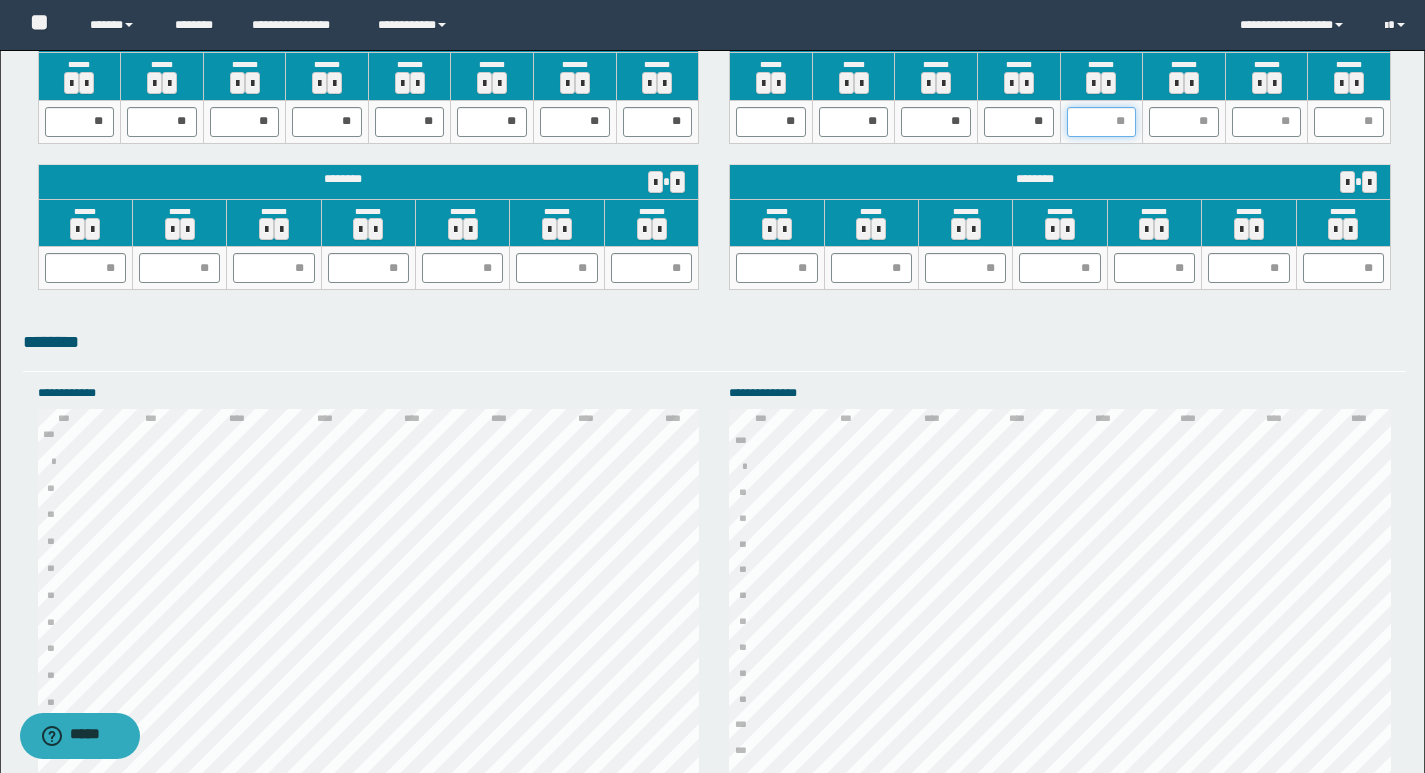 click at bounding box center [1102, 122] 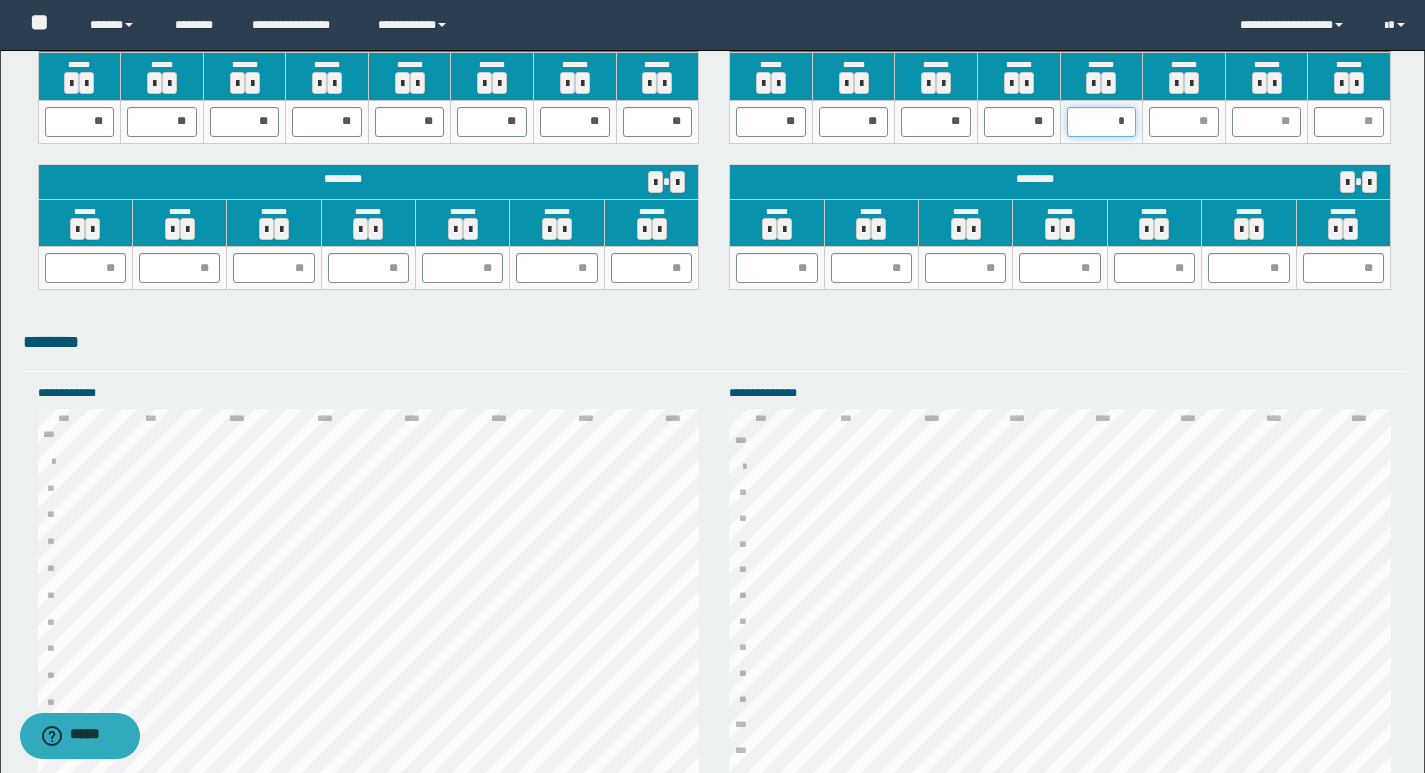 type on "**" 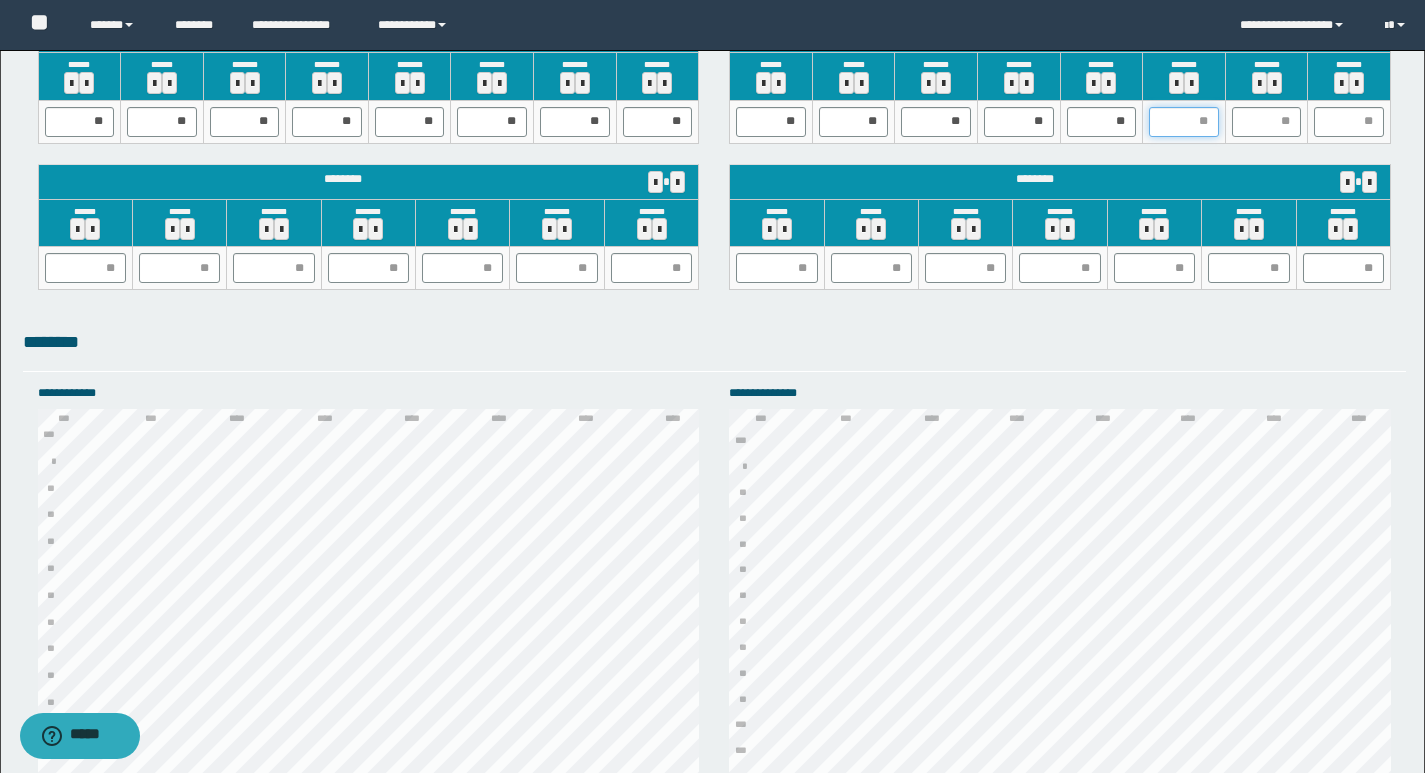 click at bounding box center (1184, 122) 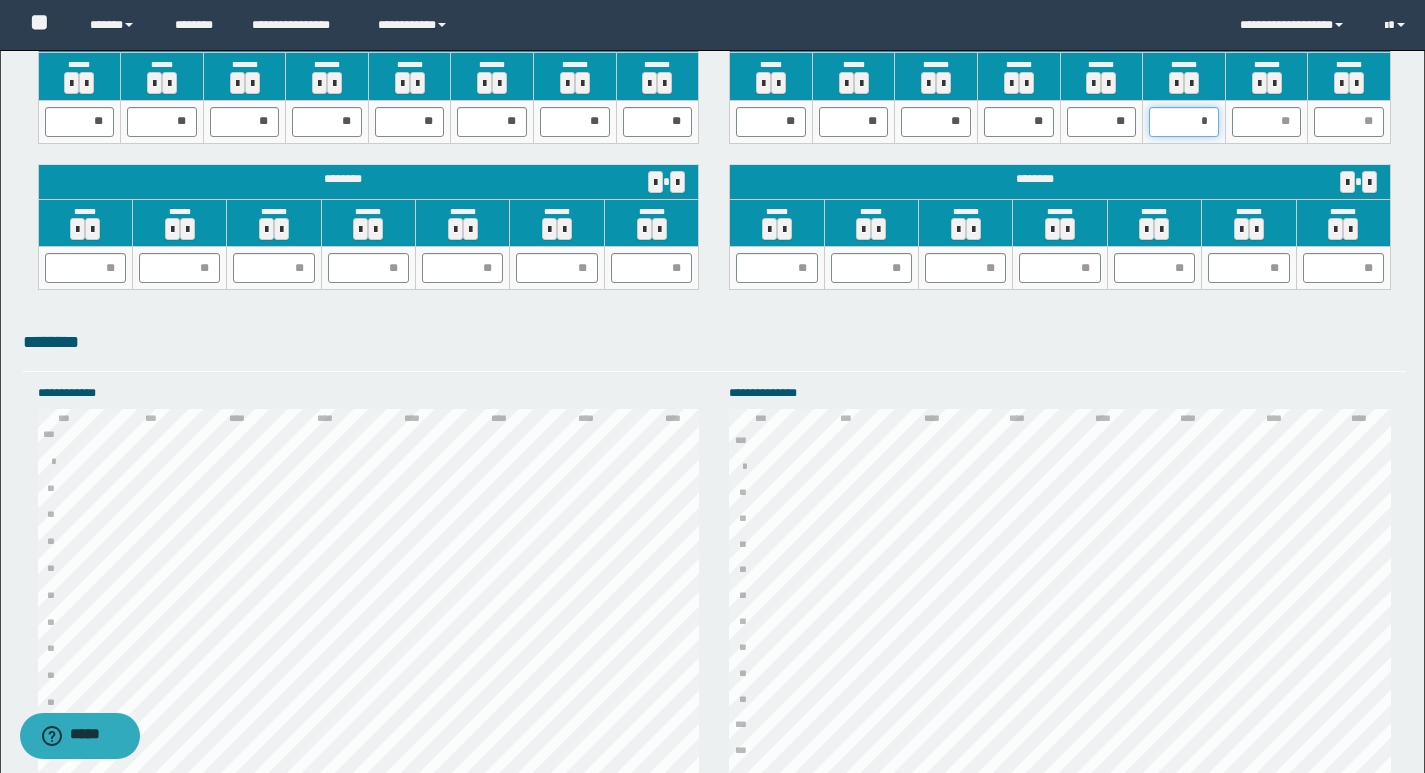 type on "**" 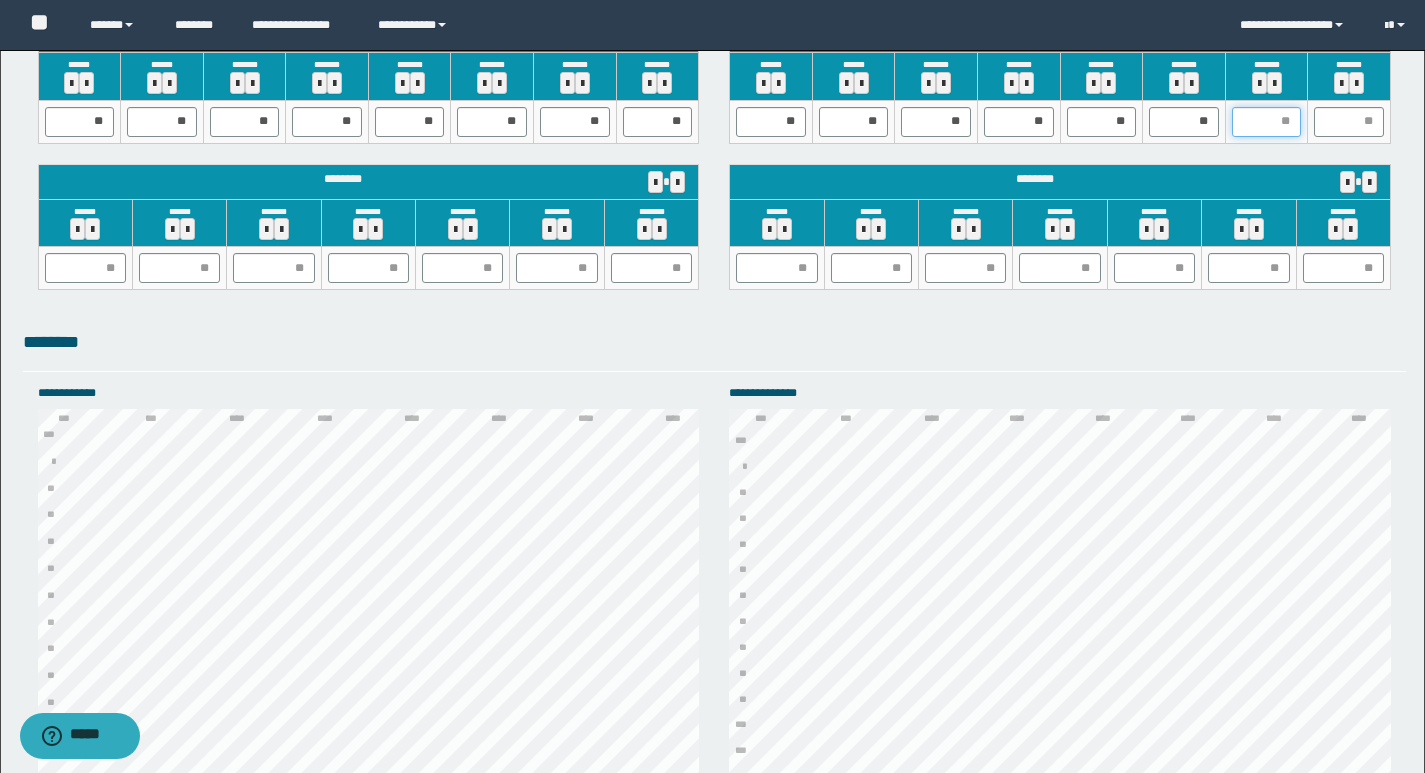 click at bounding box center [1267, 122] 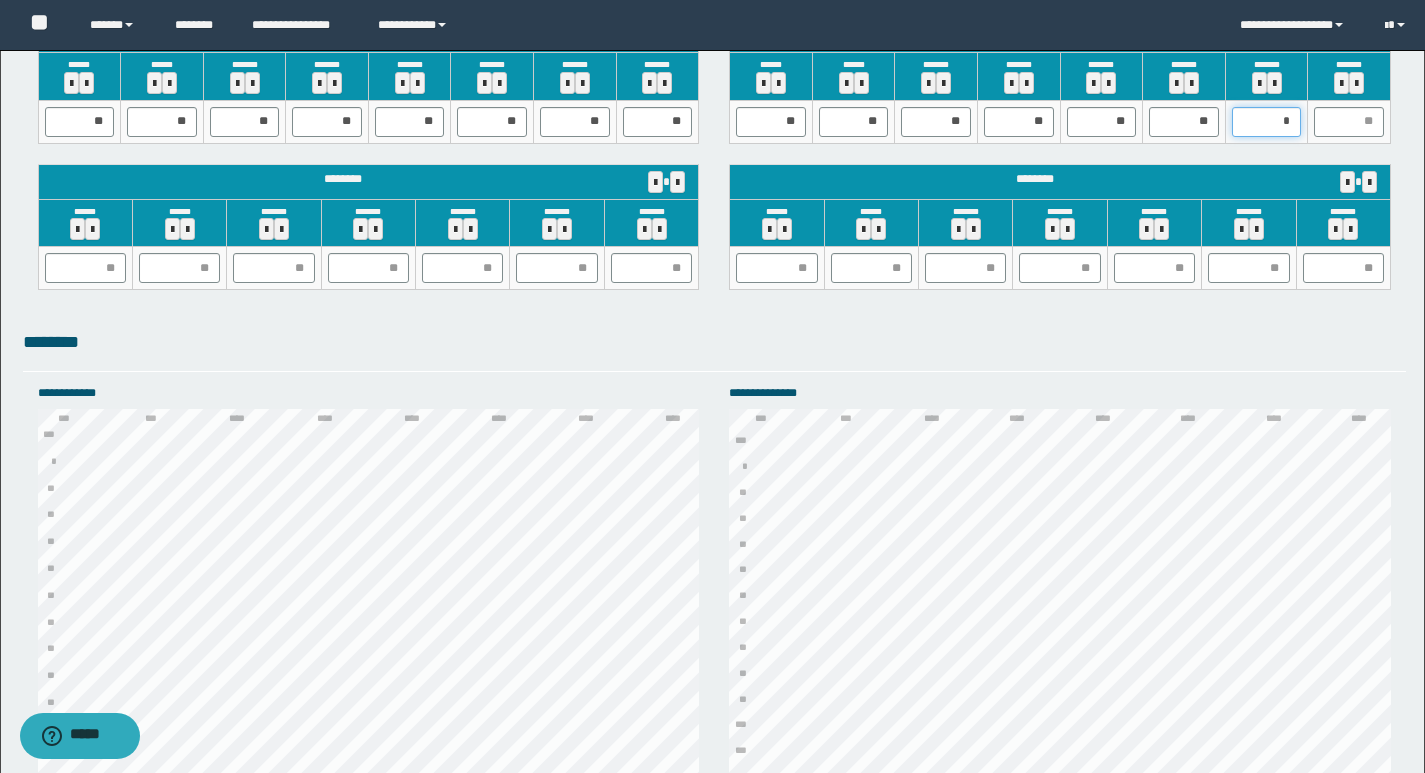 type on "**" 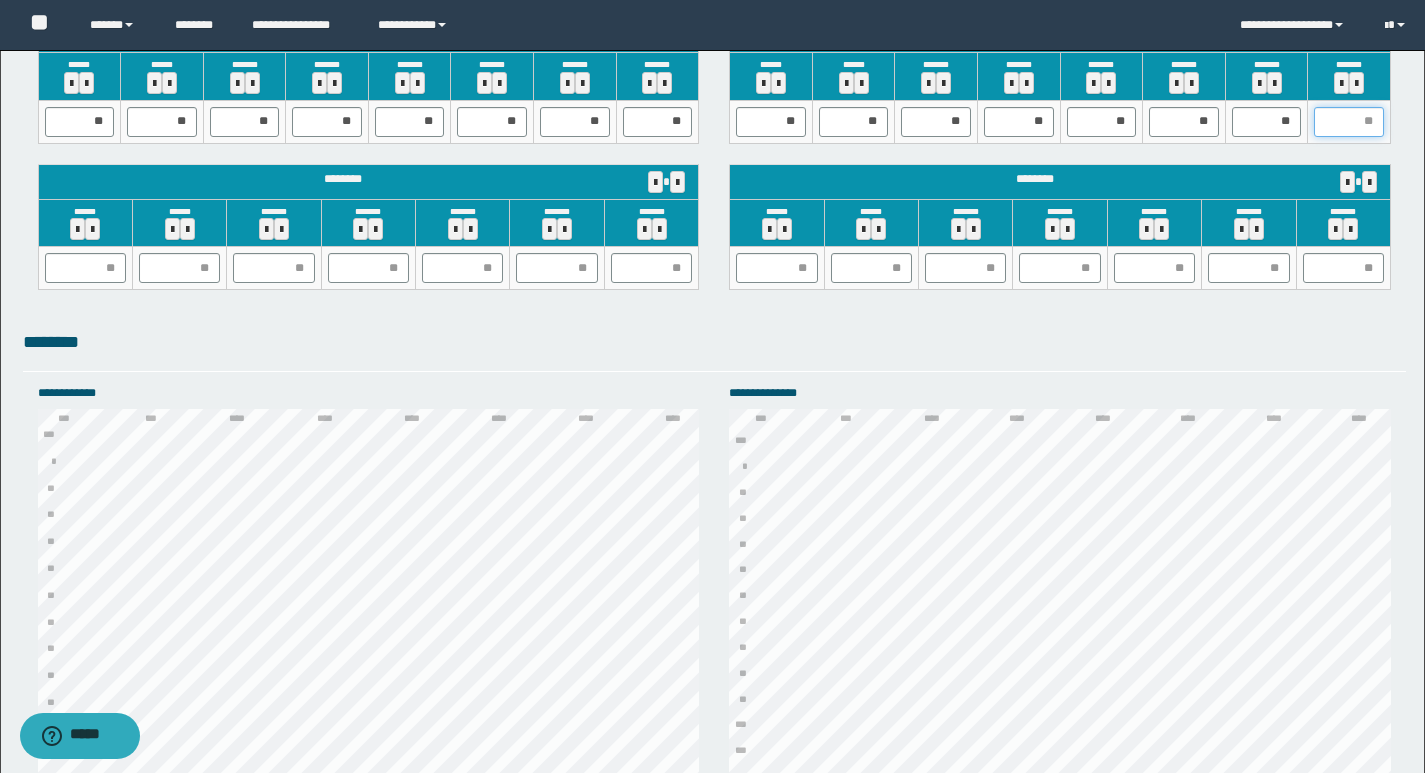 click at bounding box center [1349, 122] 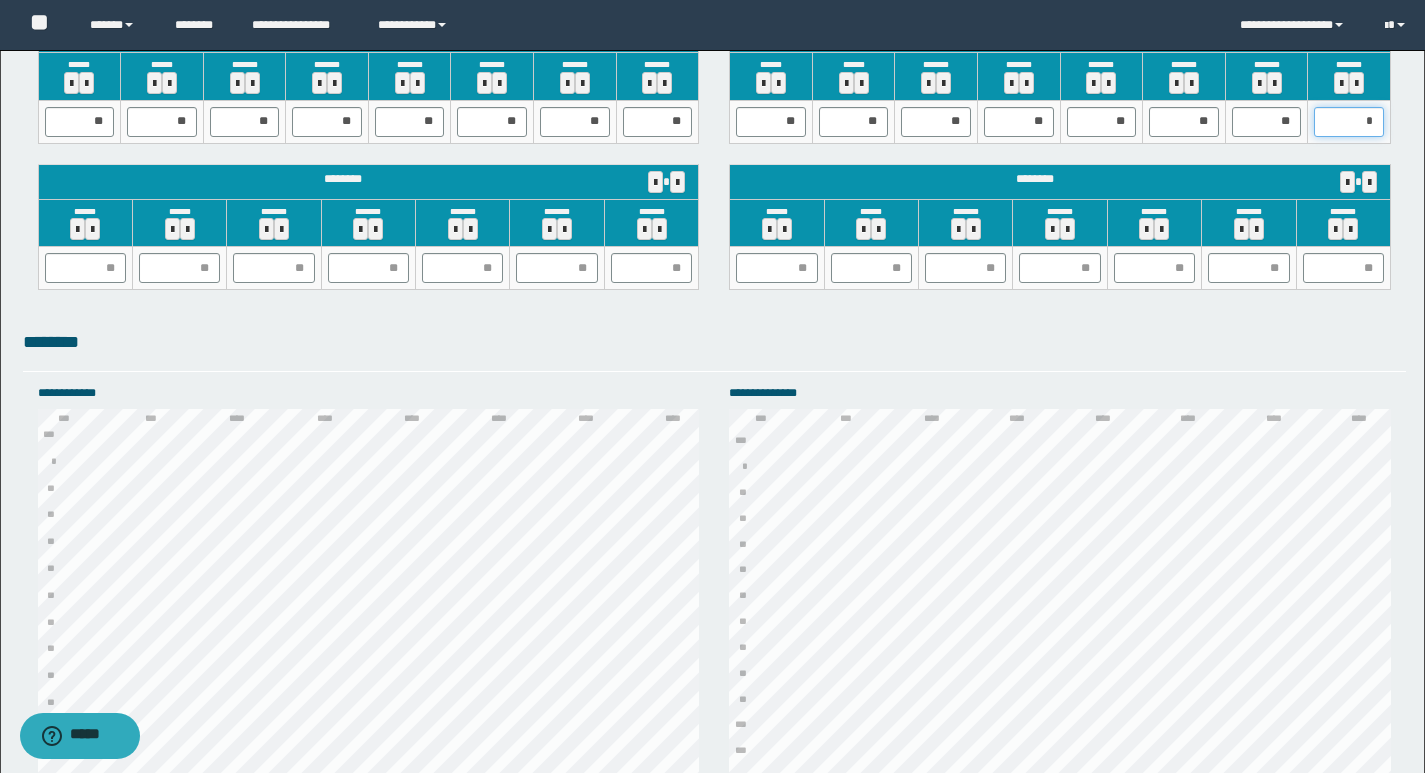 type on "**" 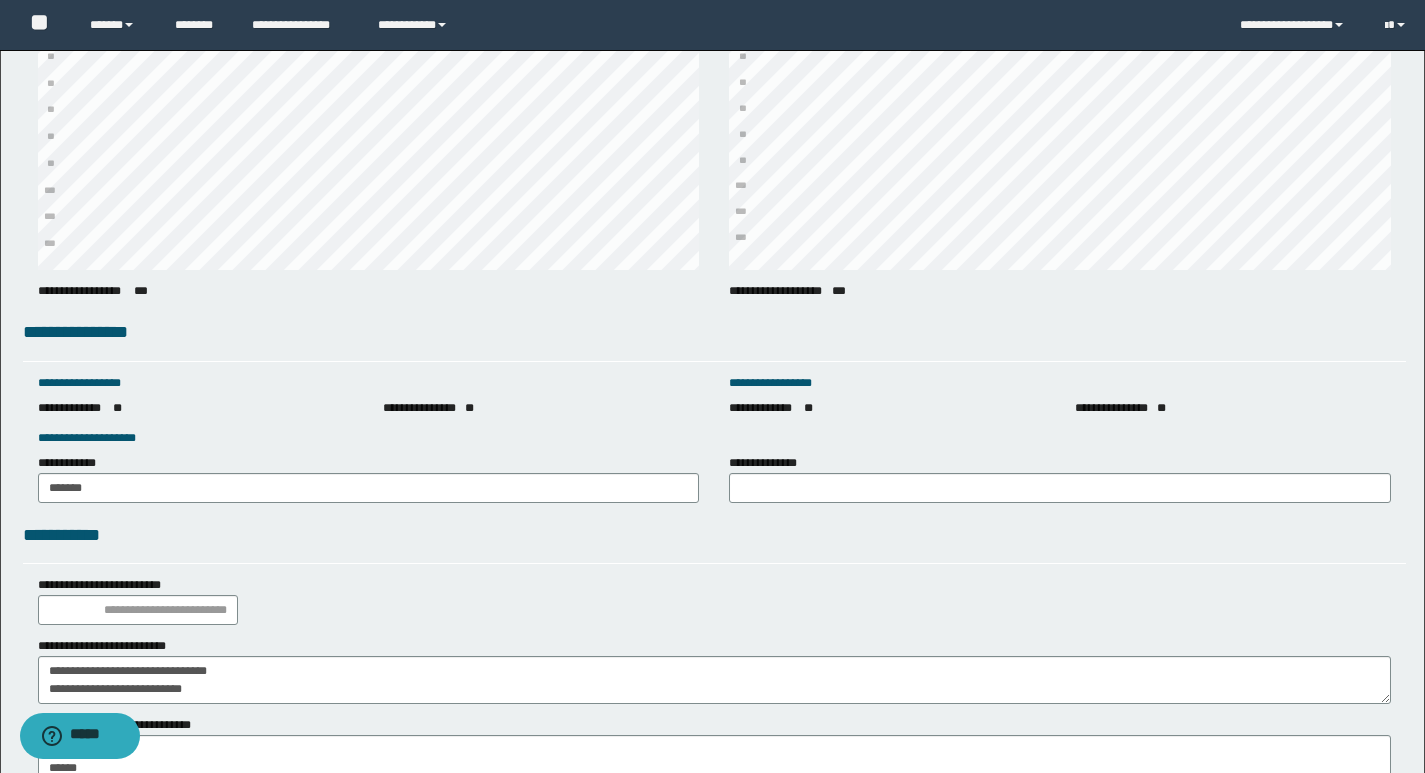 scroll, scrollTop: 2711, scrollLeft: 0, axis: vertical 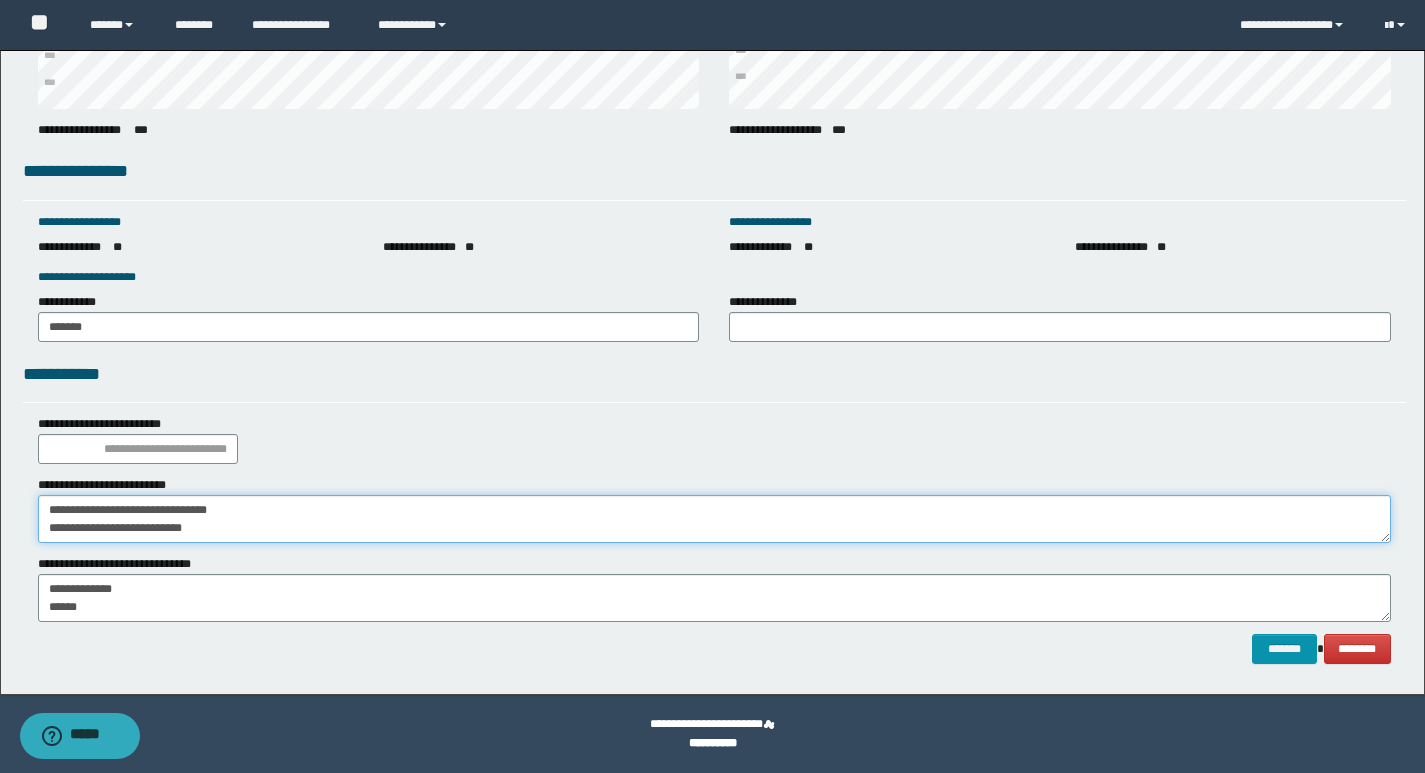 drag, startPoint x: 259, startPoint y: 505, endPoint x: 0, endPoint y: 461, distance: 262.71088 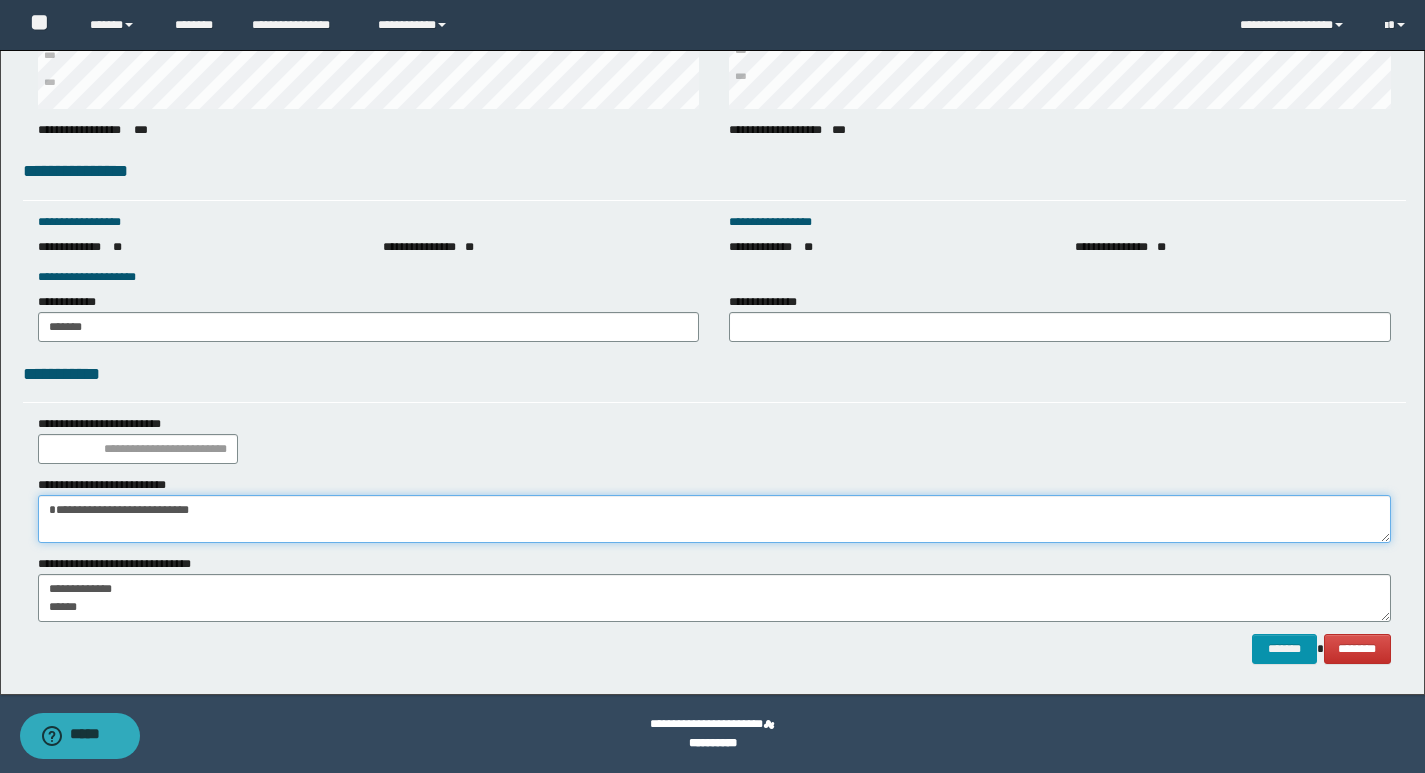 click on "**********" at bounding box center [714, 519] 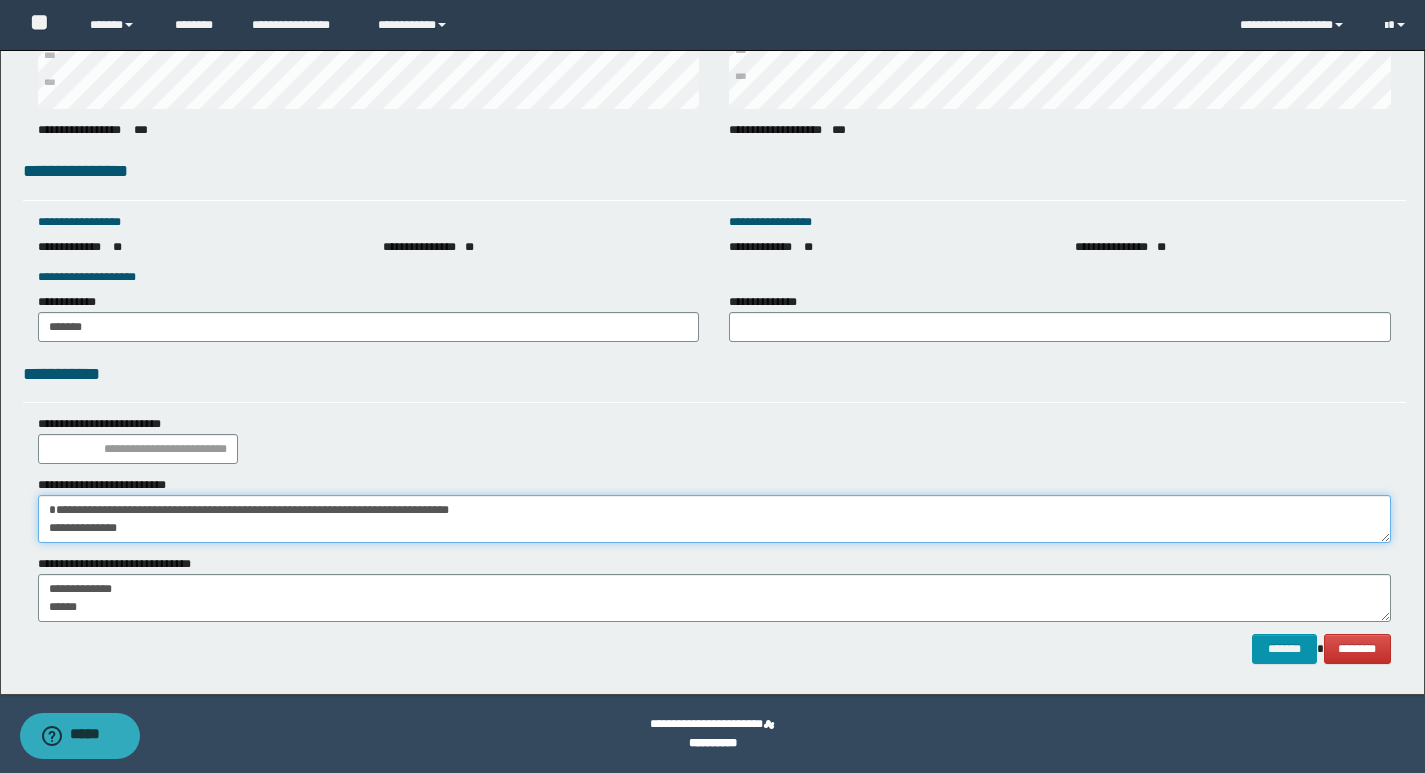 scroll, scrollTop: 13, scrollLeft: 0, axis: vertical 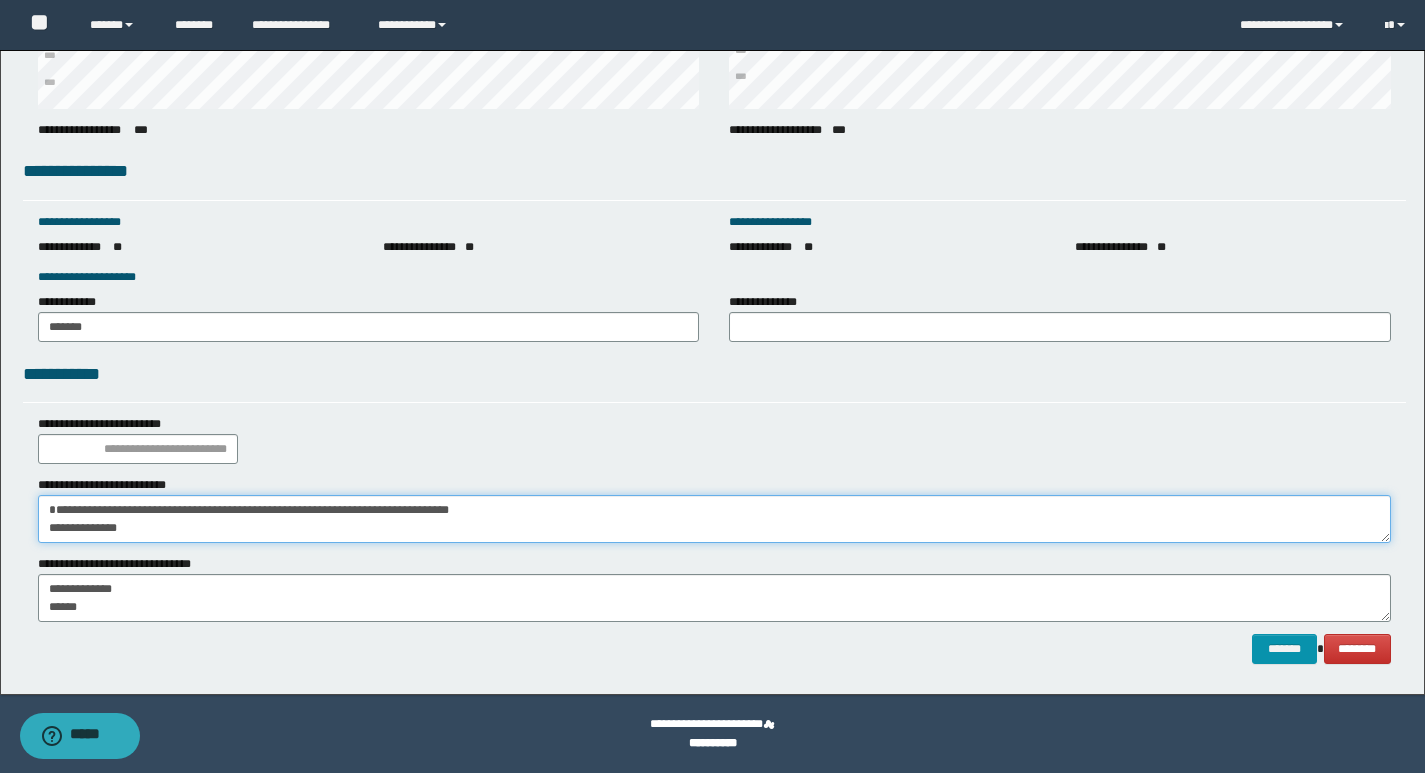 click on "**********" at bounding box center (714, 519) 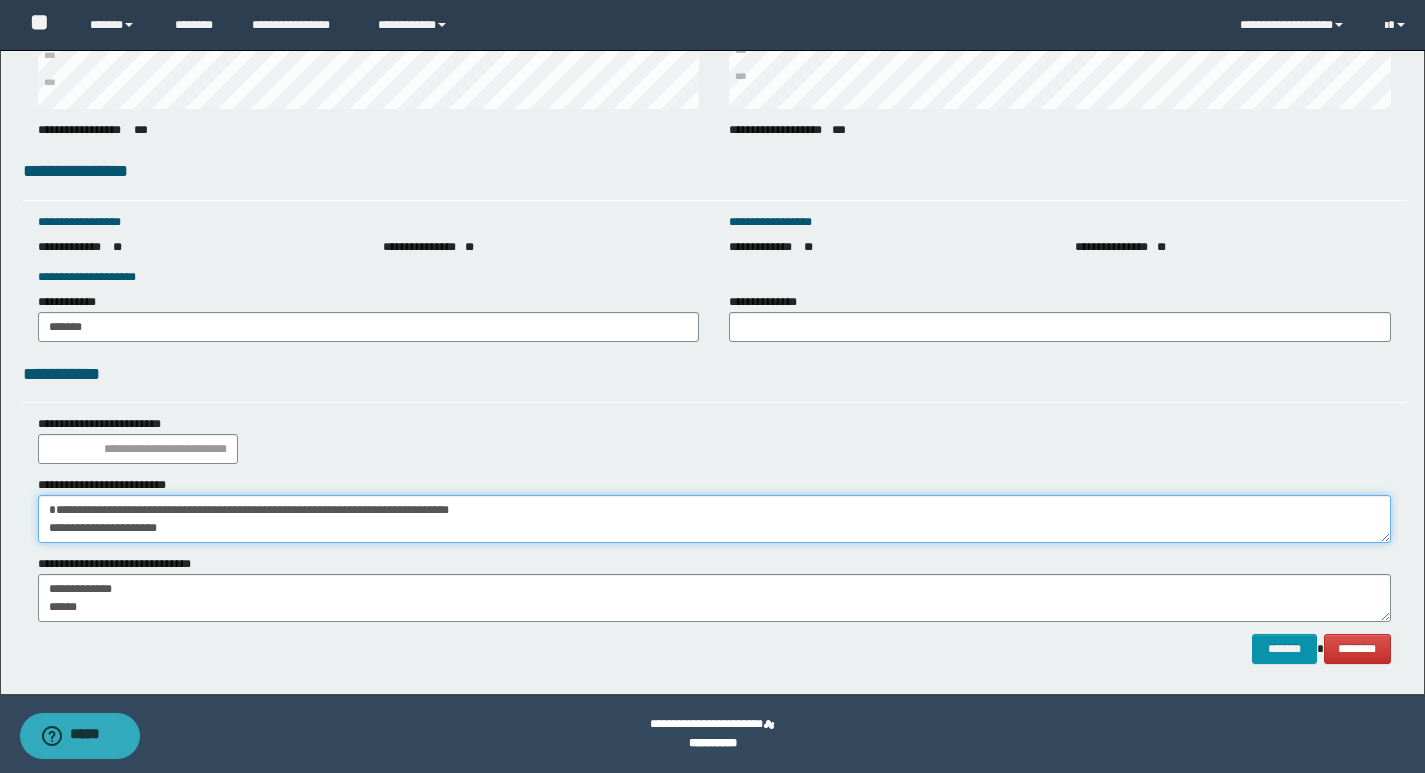 click on "**********" at bounding box center [714, 519] 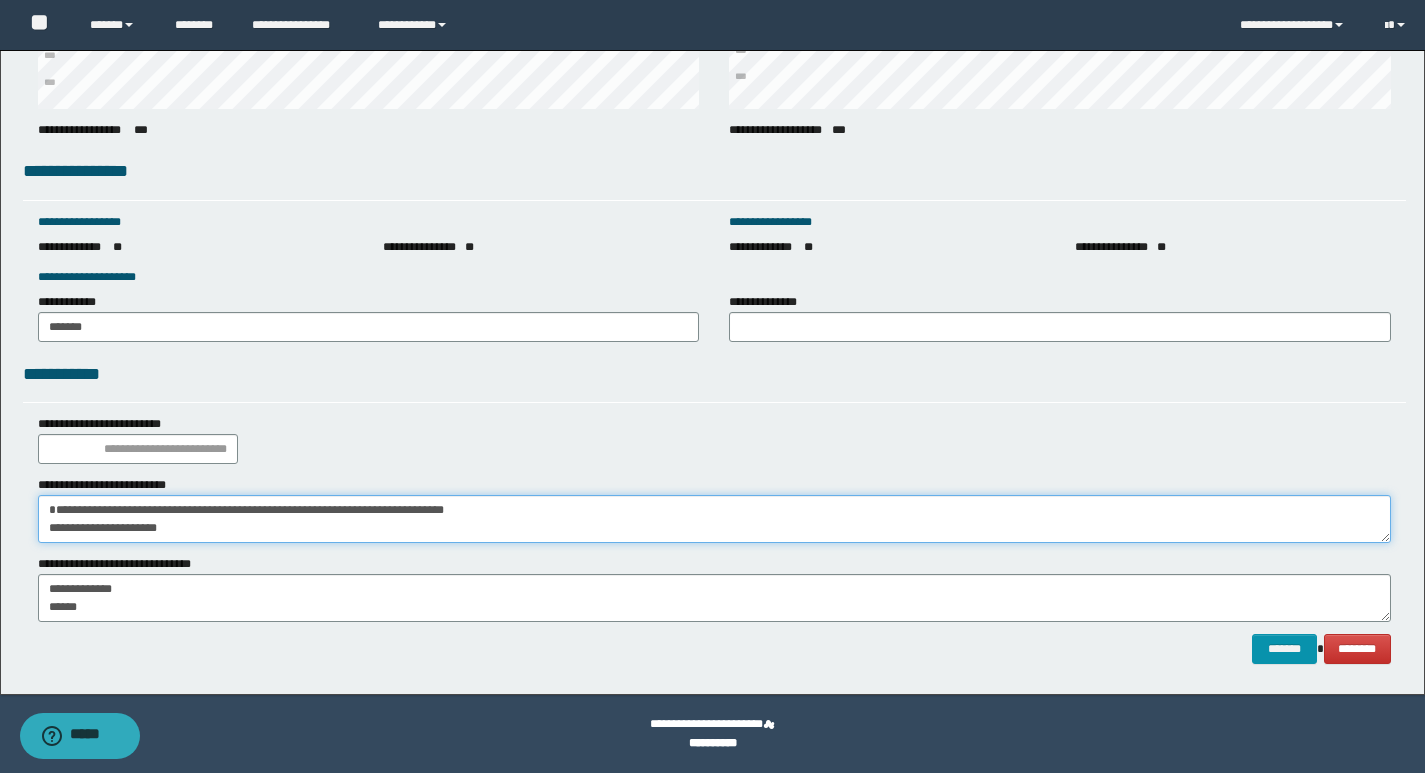 type on "**********" 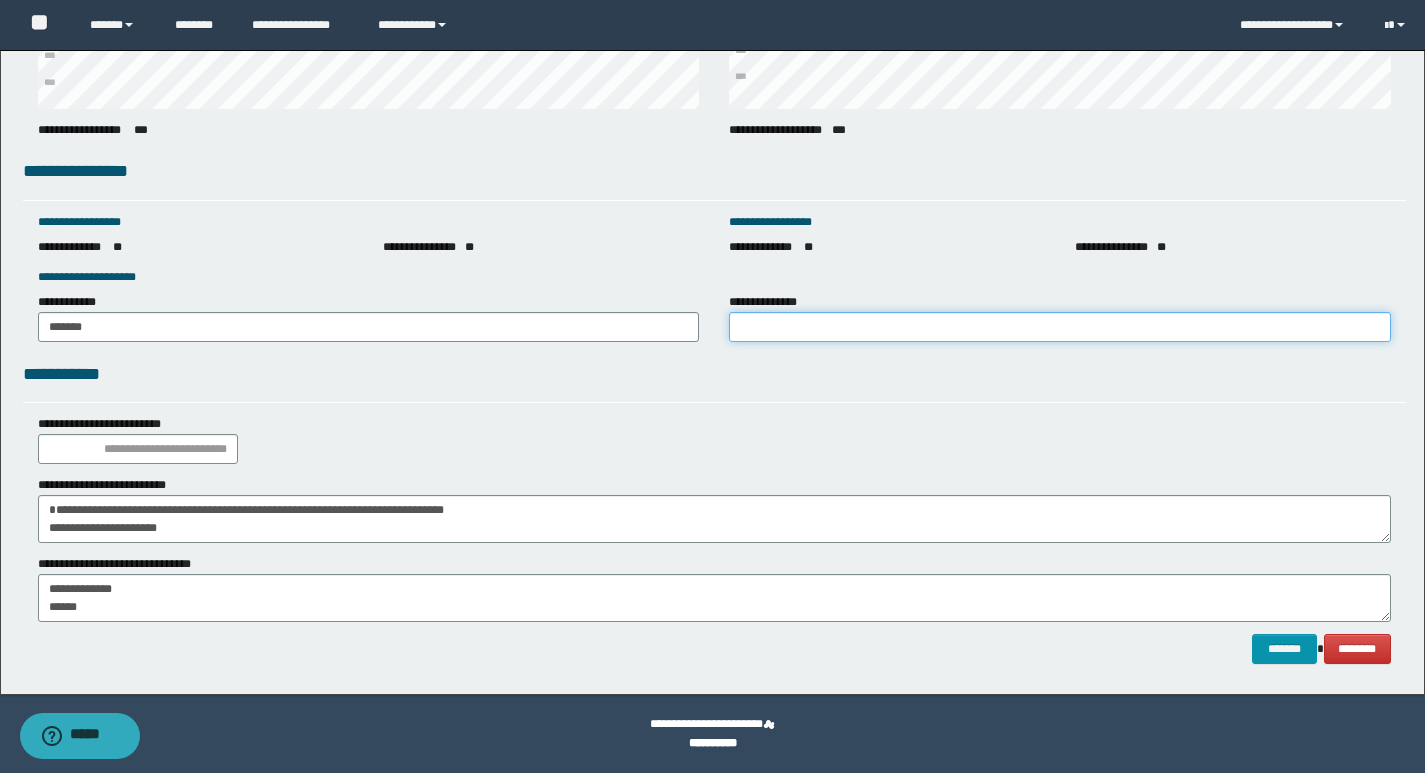 click on "**********" at bounding box center (1060, 327) 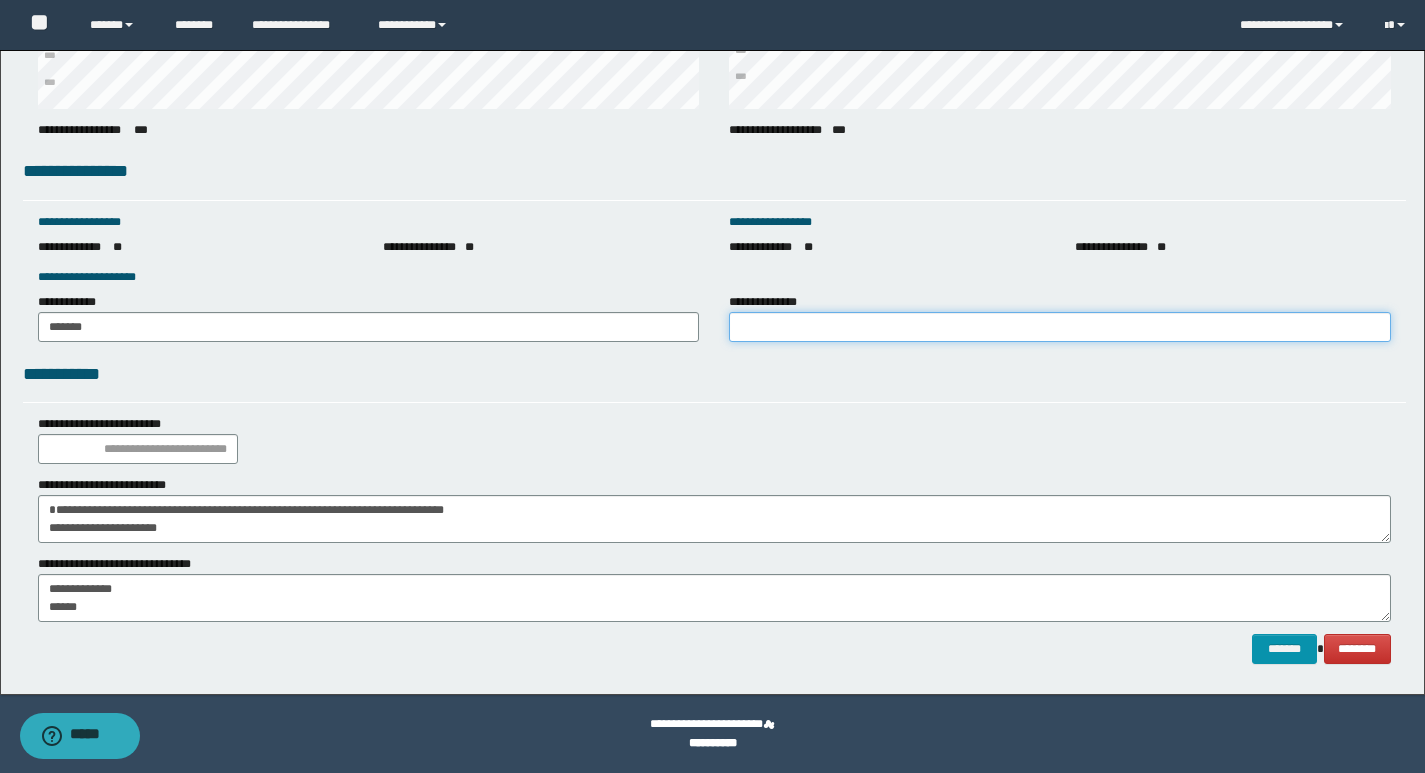 type on "******" 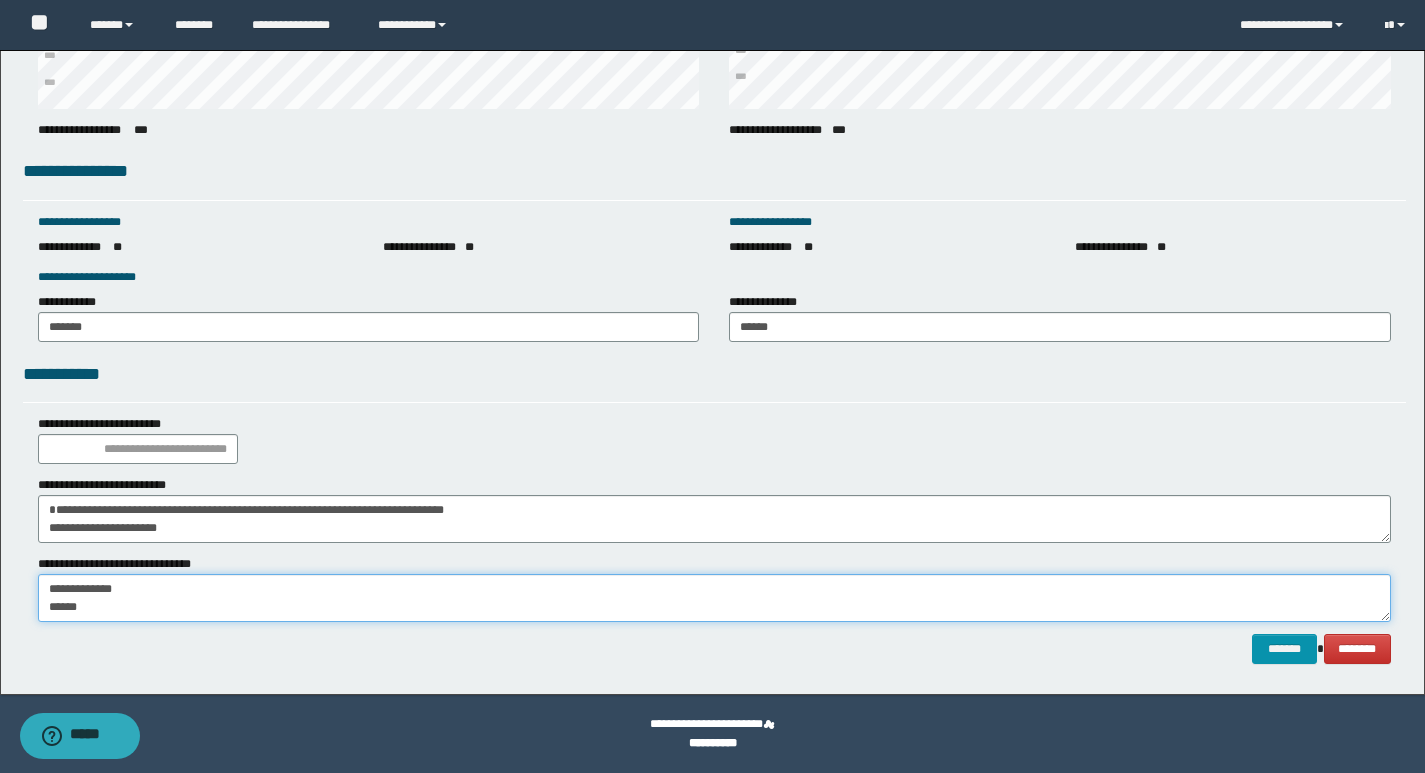 click on "**********" at bounding box center (714, 598) 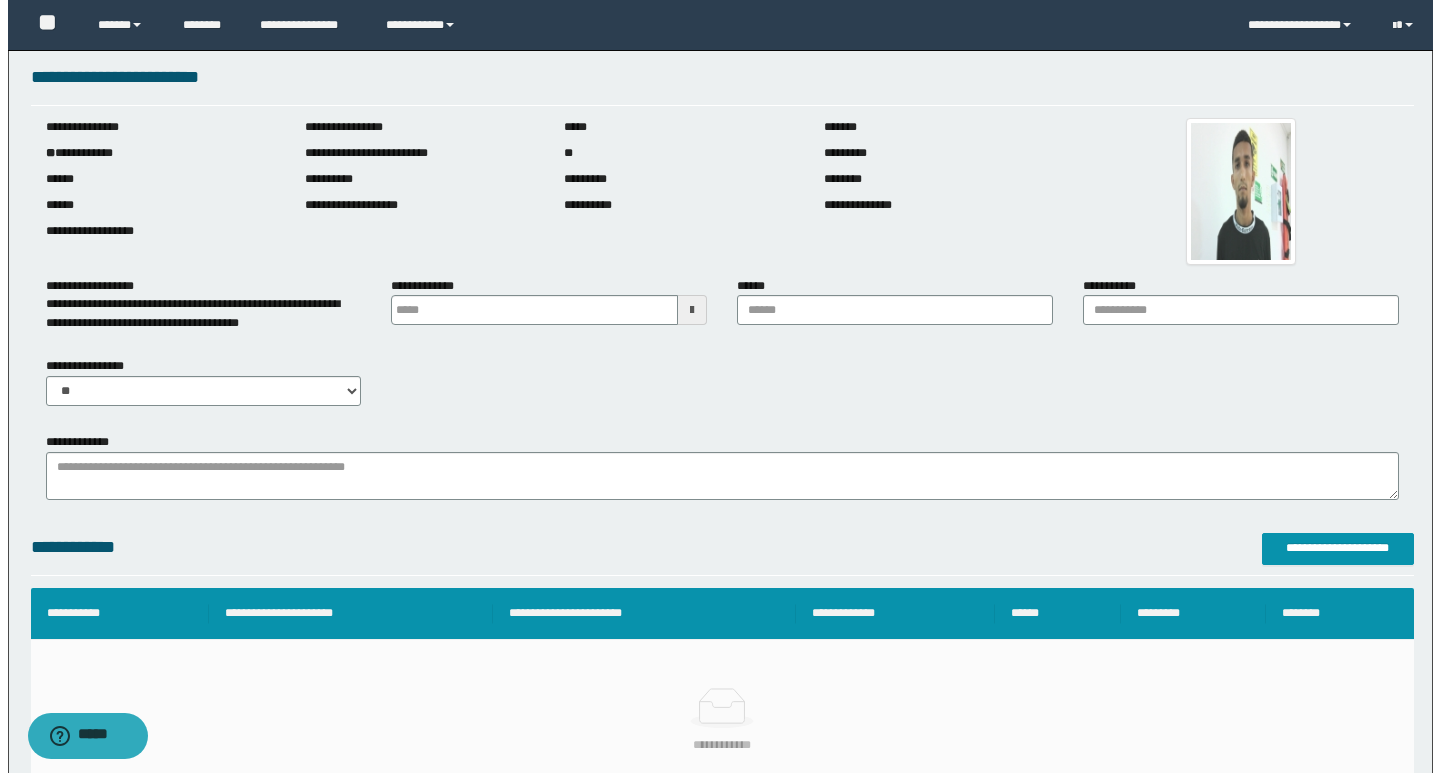 scroll, scrollTop: 0, scrollLeft: 0, axis: both 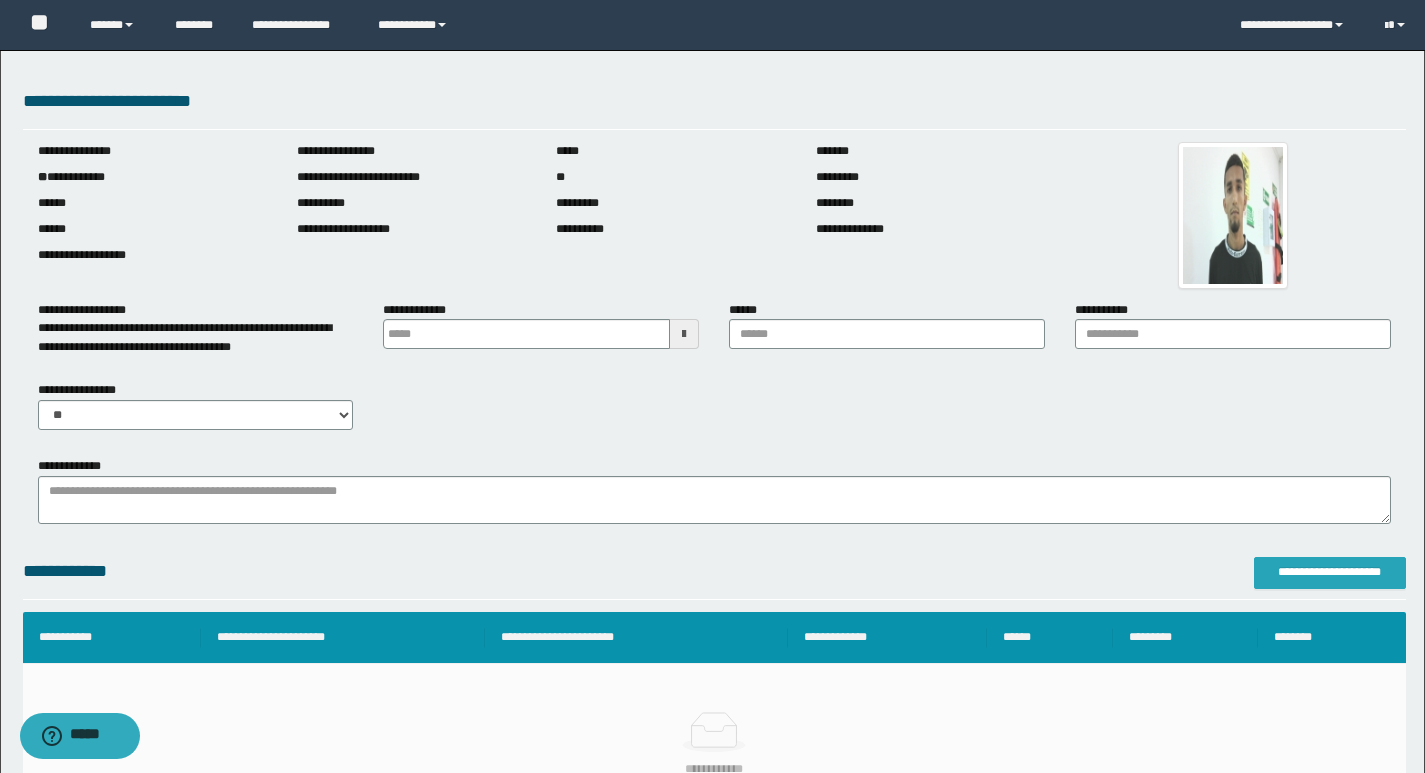 type on "**********" 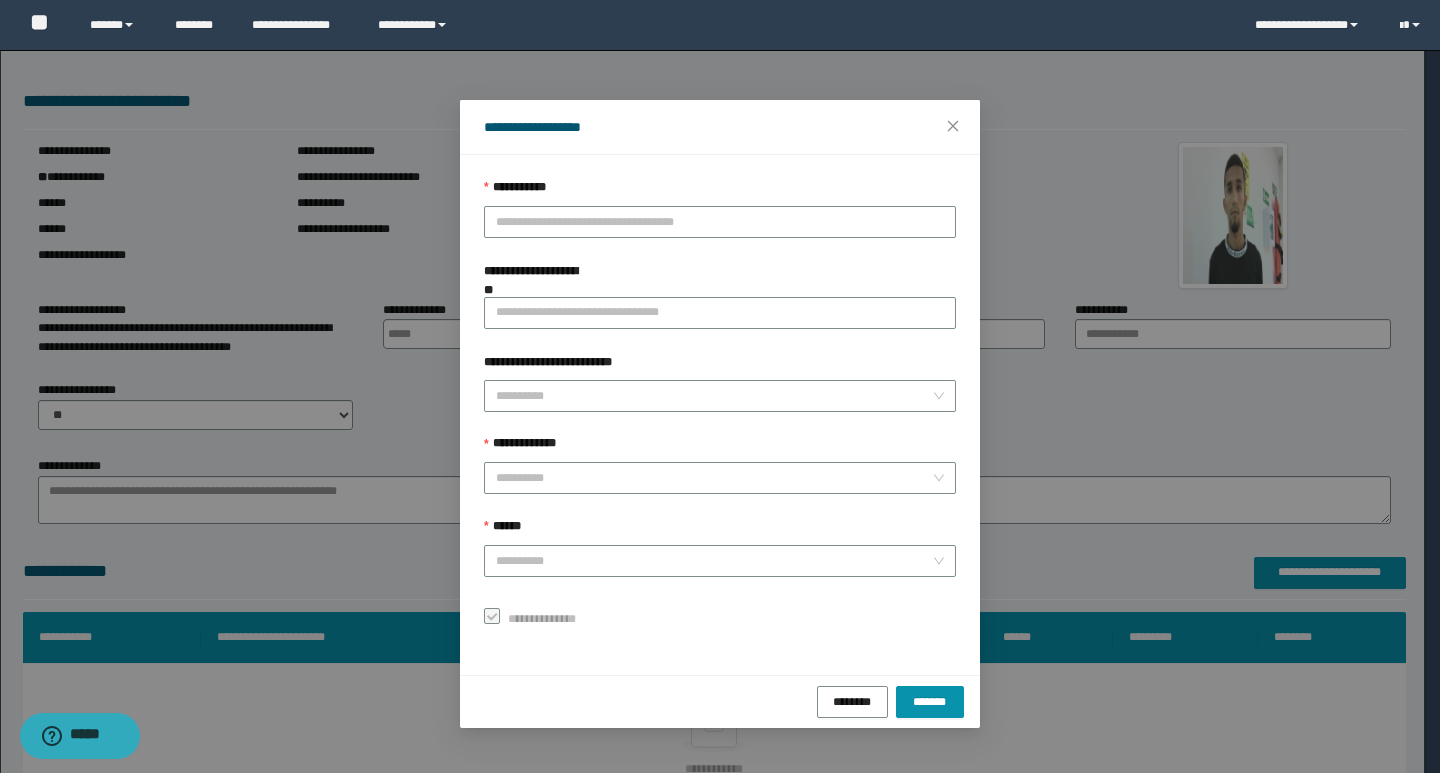 click on "**********" at bounding box center (720, 406) 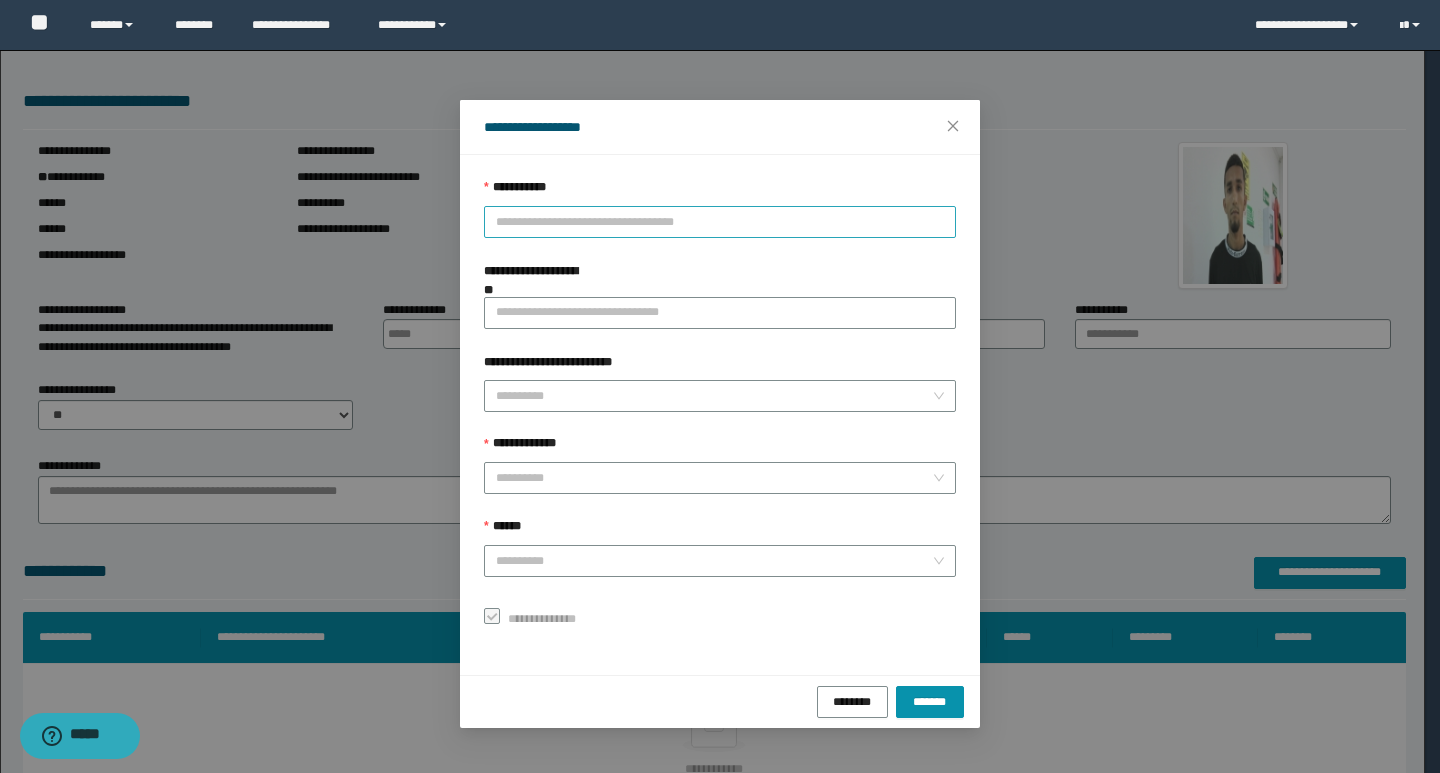 click on "**********" at bounding box center [720, 222] 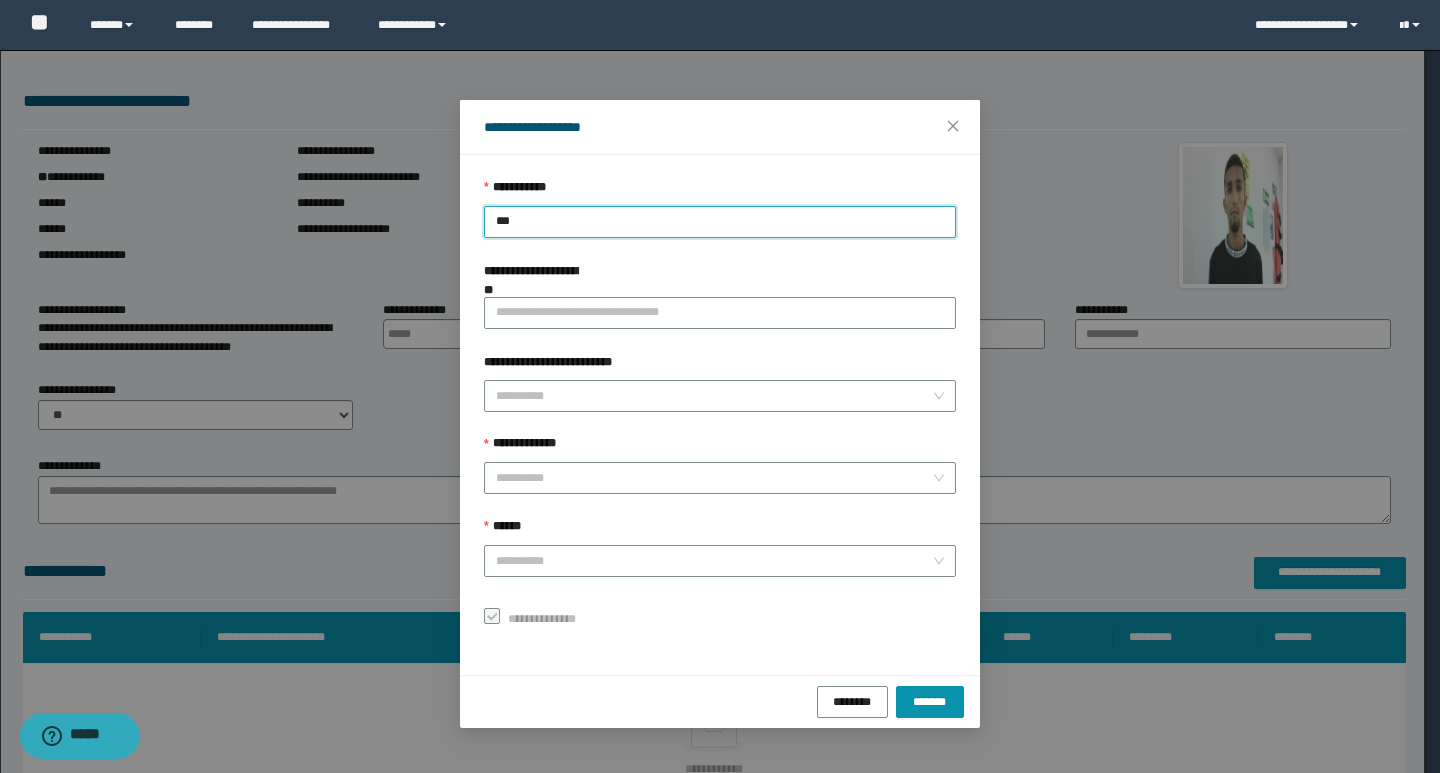 type on "****" 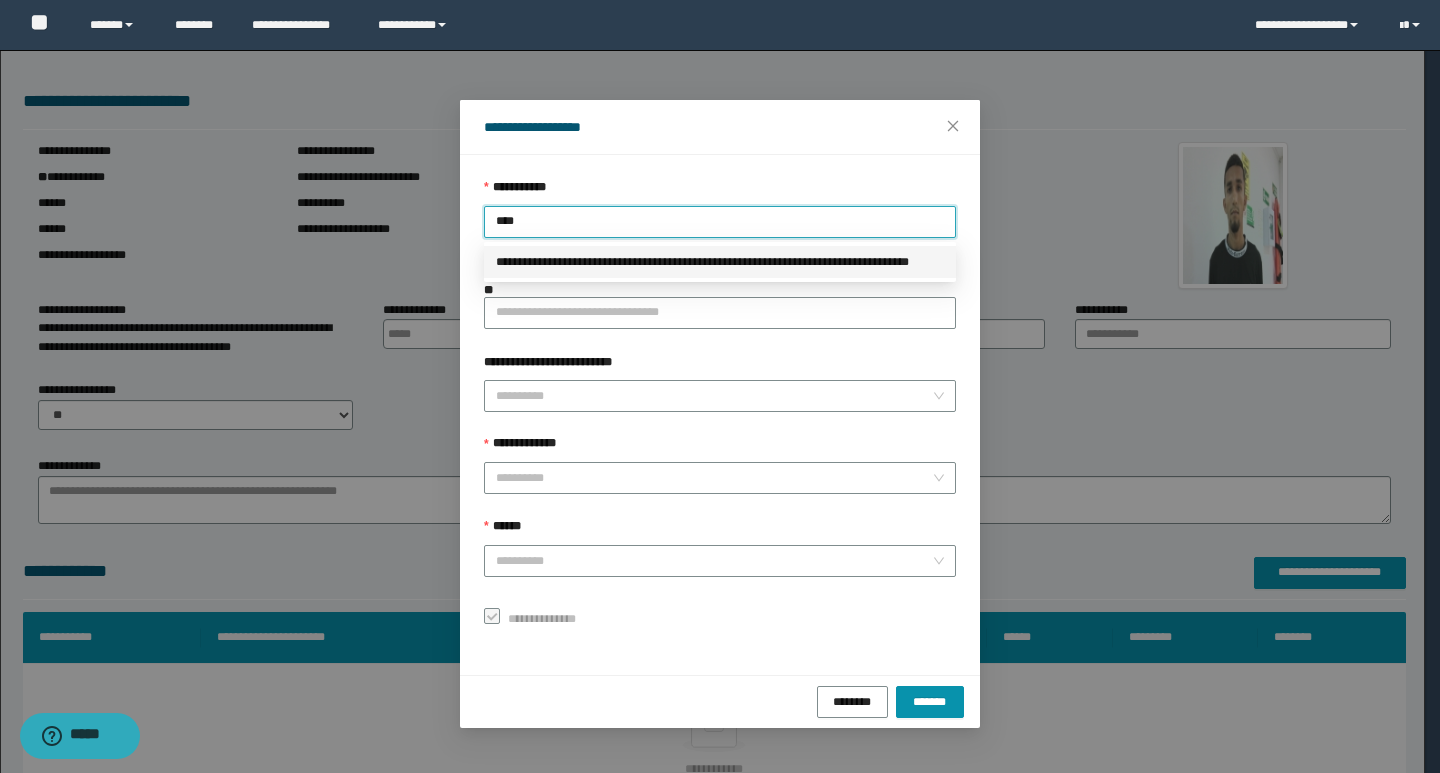 click on "**********" at bounding box center [720, 262] 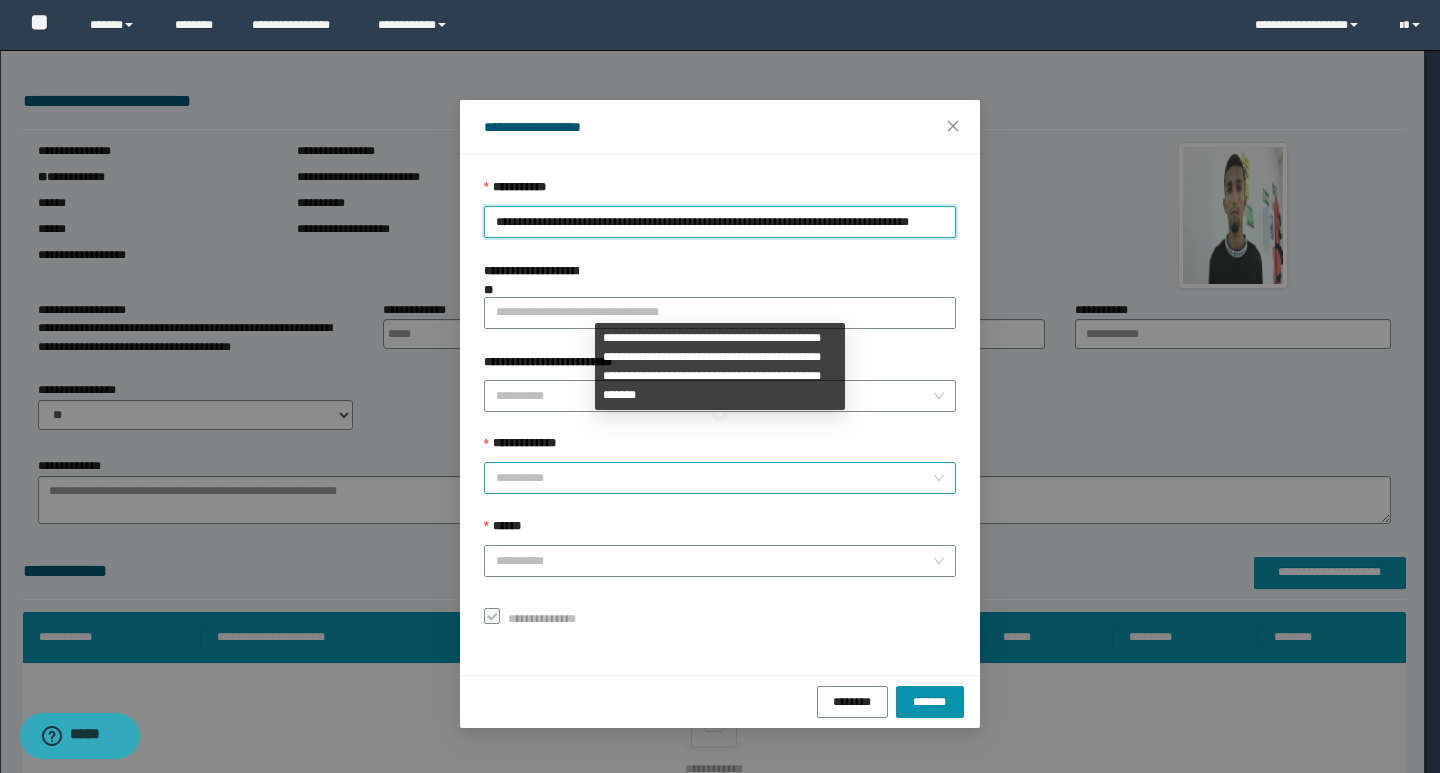 click on "**********" at bounding box center [714, 478] 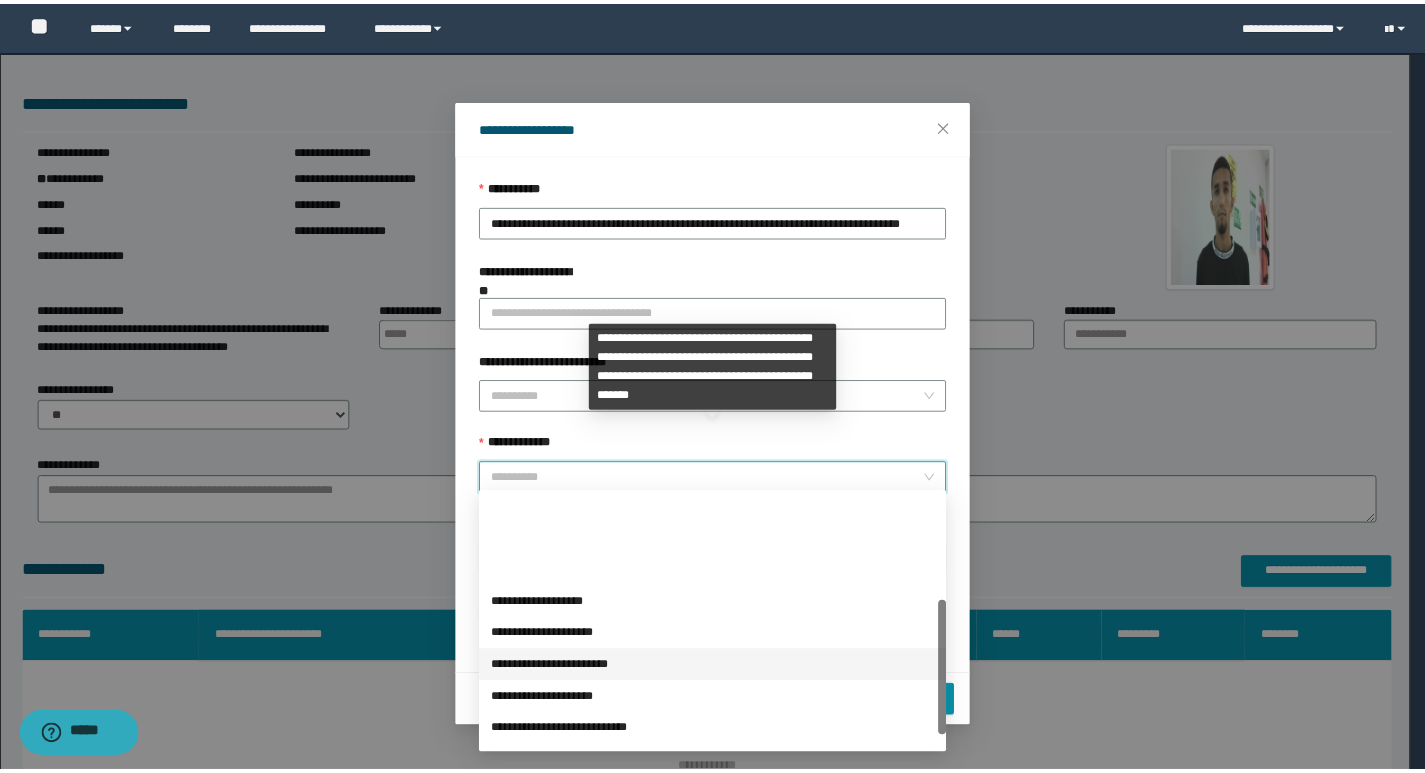 scroll, scrollTop: 200, scrollLeft: 0, axis: vertical 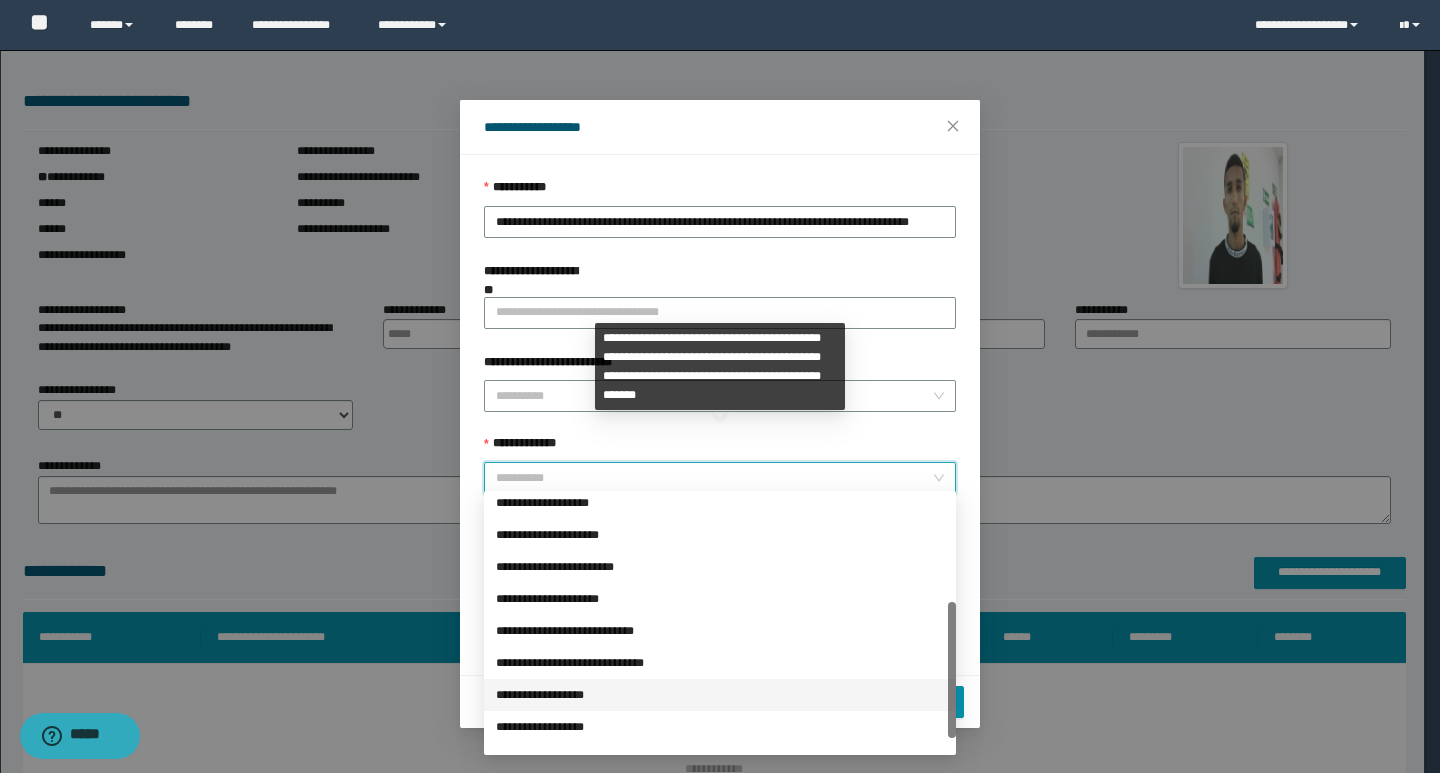 click on "**********" at bounding box center [720, 695] 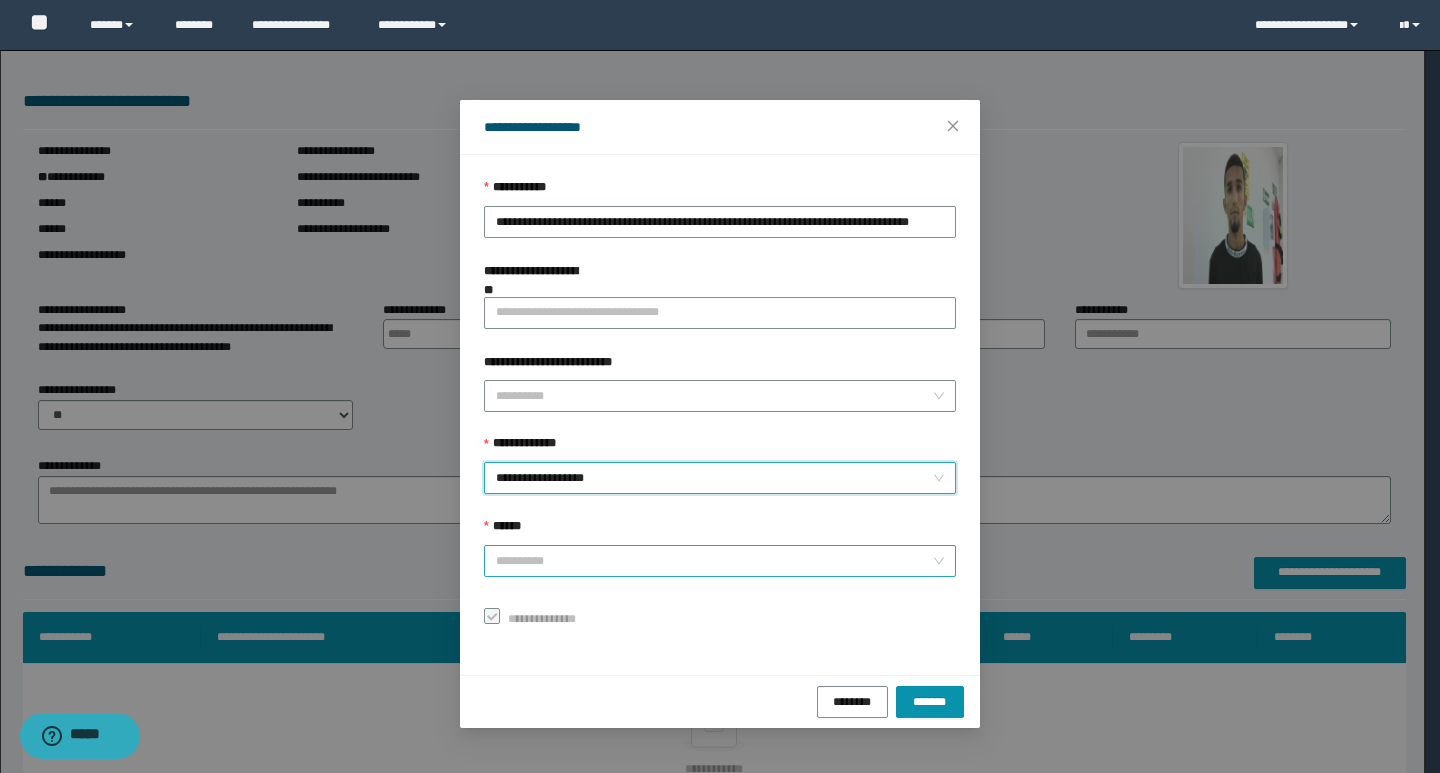 click on "******" at bounding box center [714, 561] 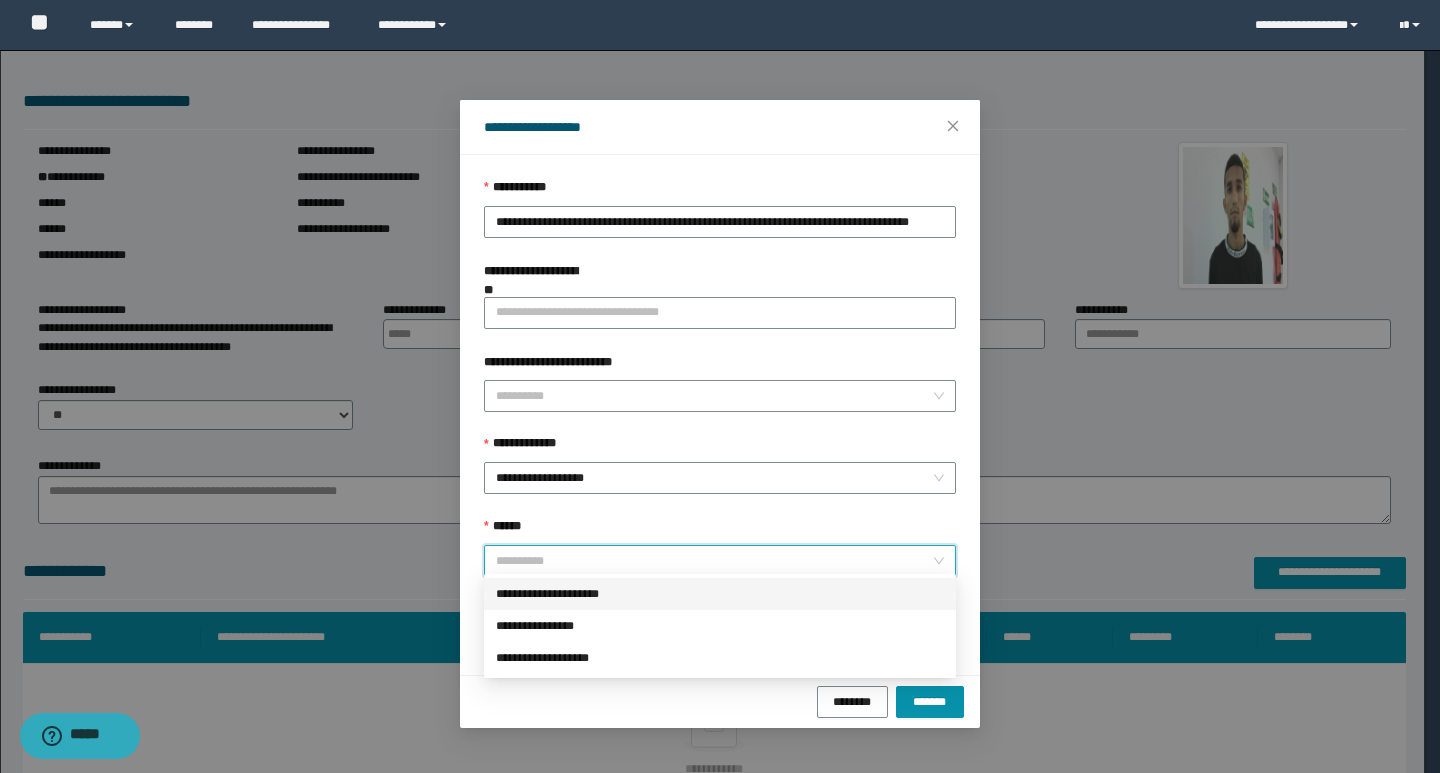 click on "**********" at bounding box center (720, 594) 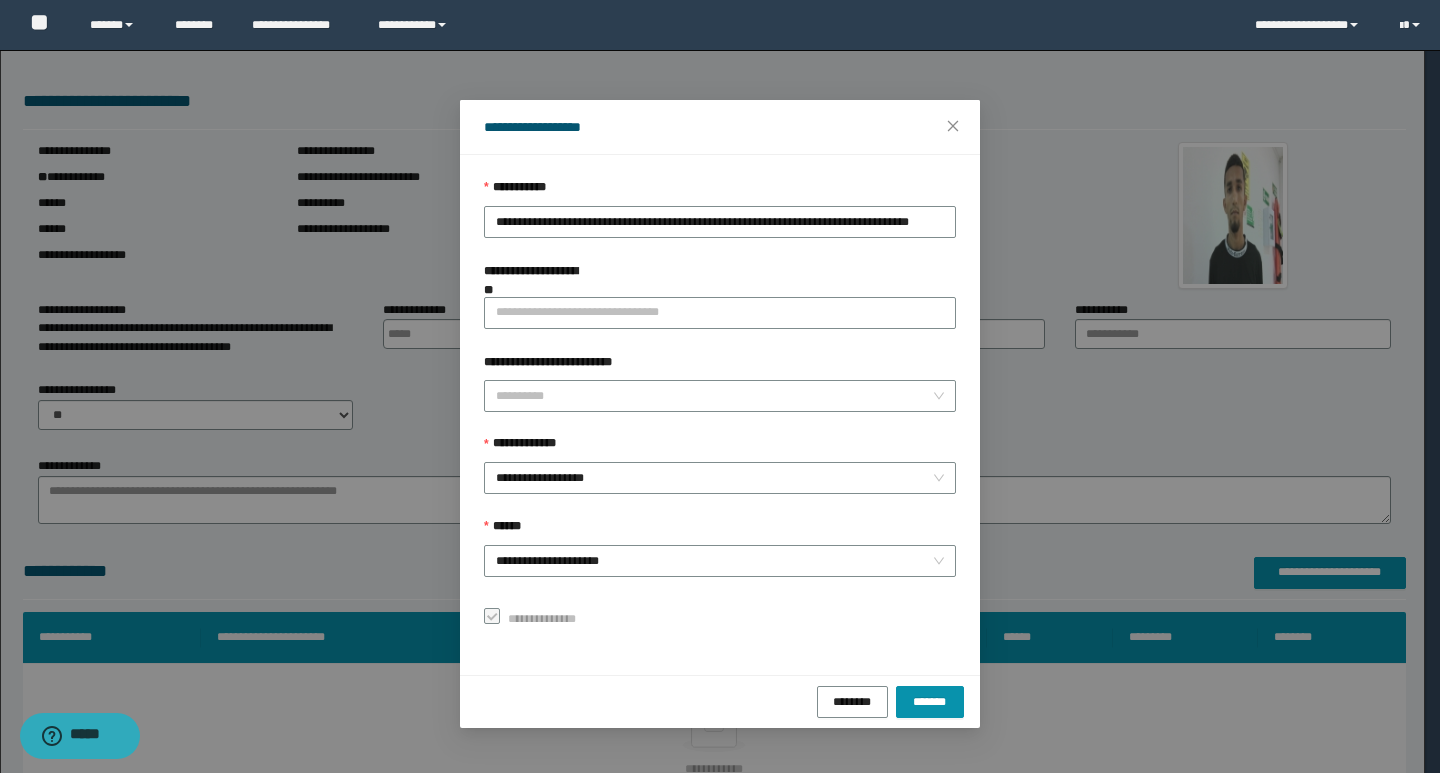 click on "******** *******" at bounding box center (720, 701) 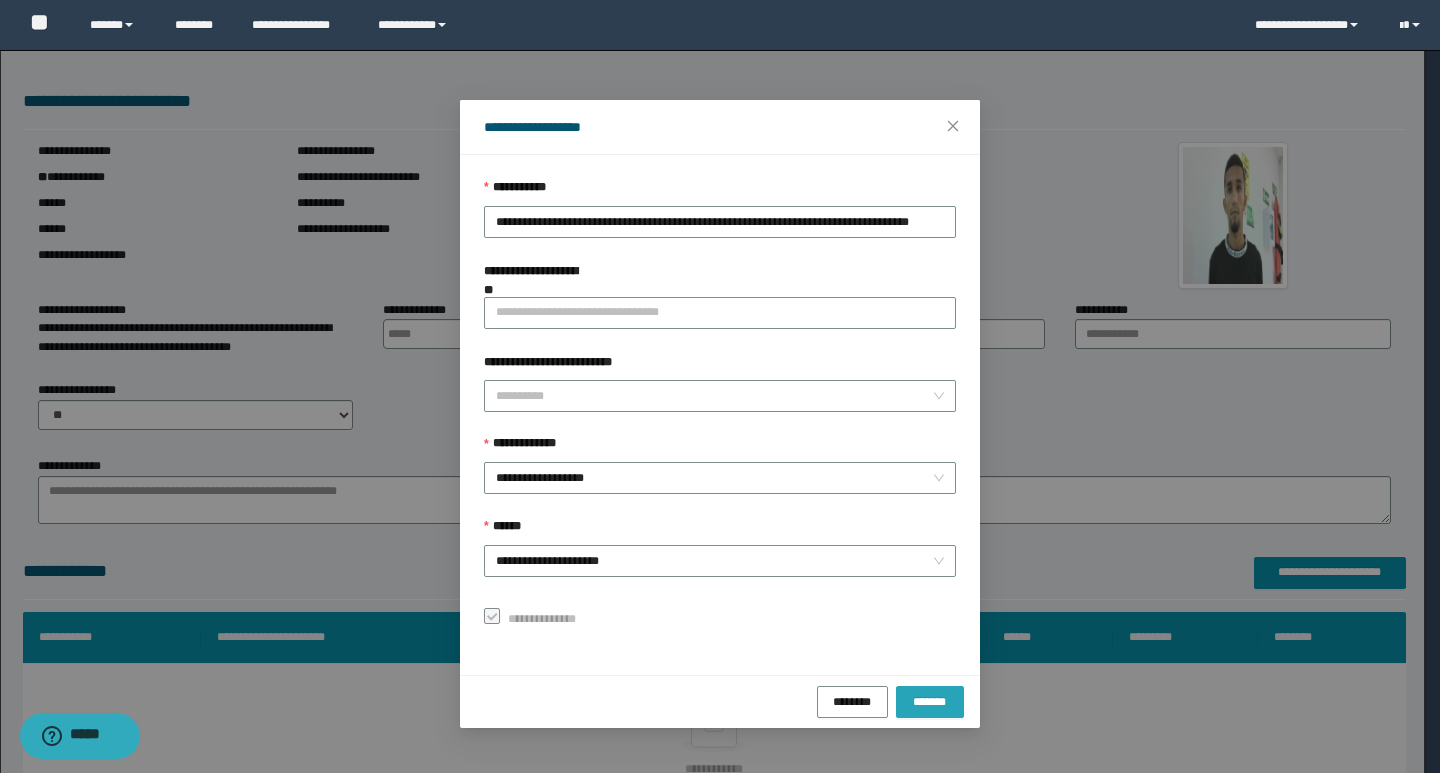 click on "*******" at bounding box center (930, 701) 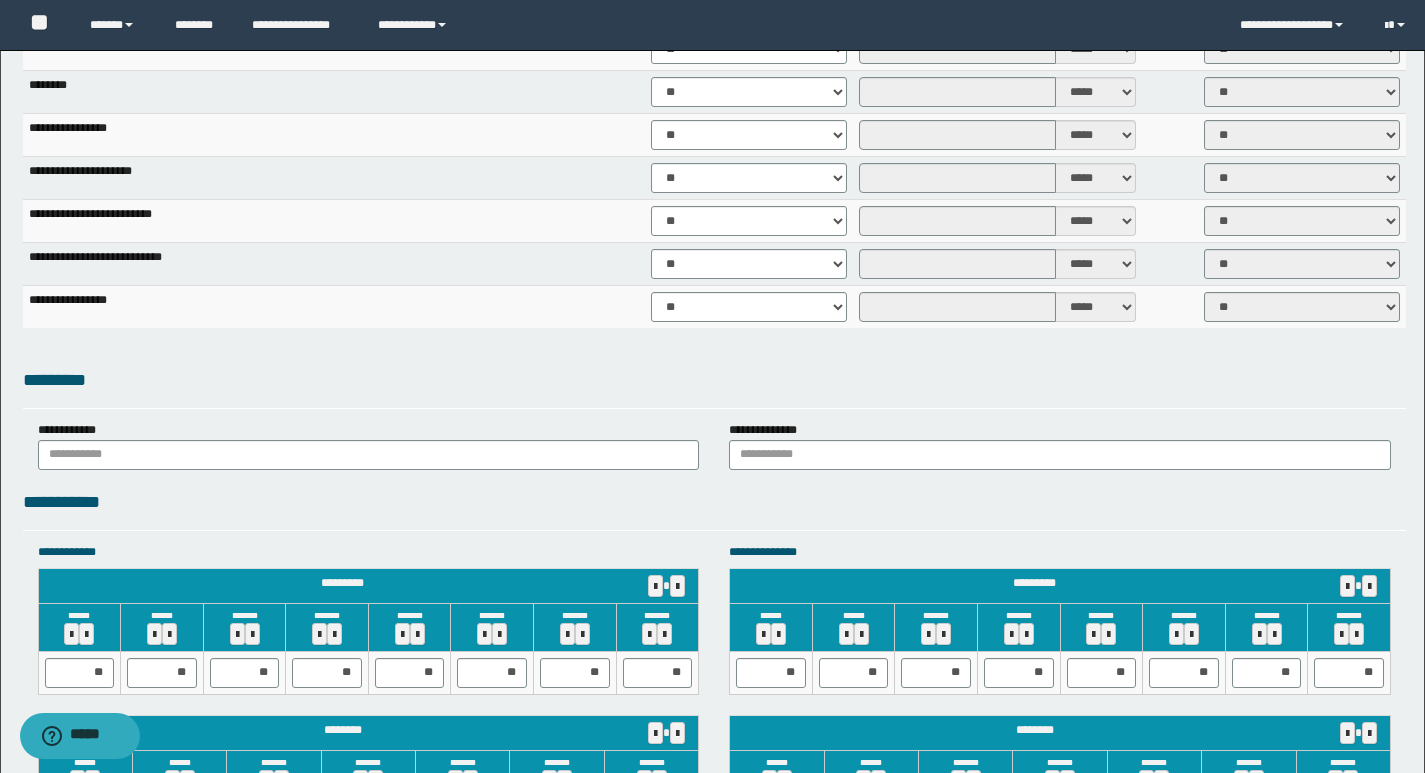 scroll, scrollTop: 1443, scrollLeft: 0, axis: vertical 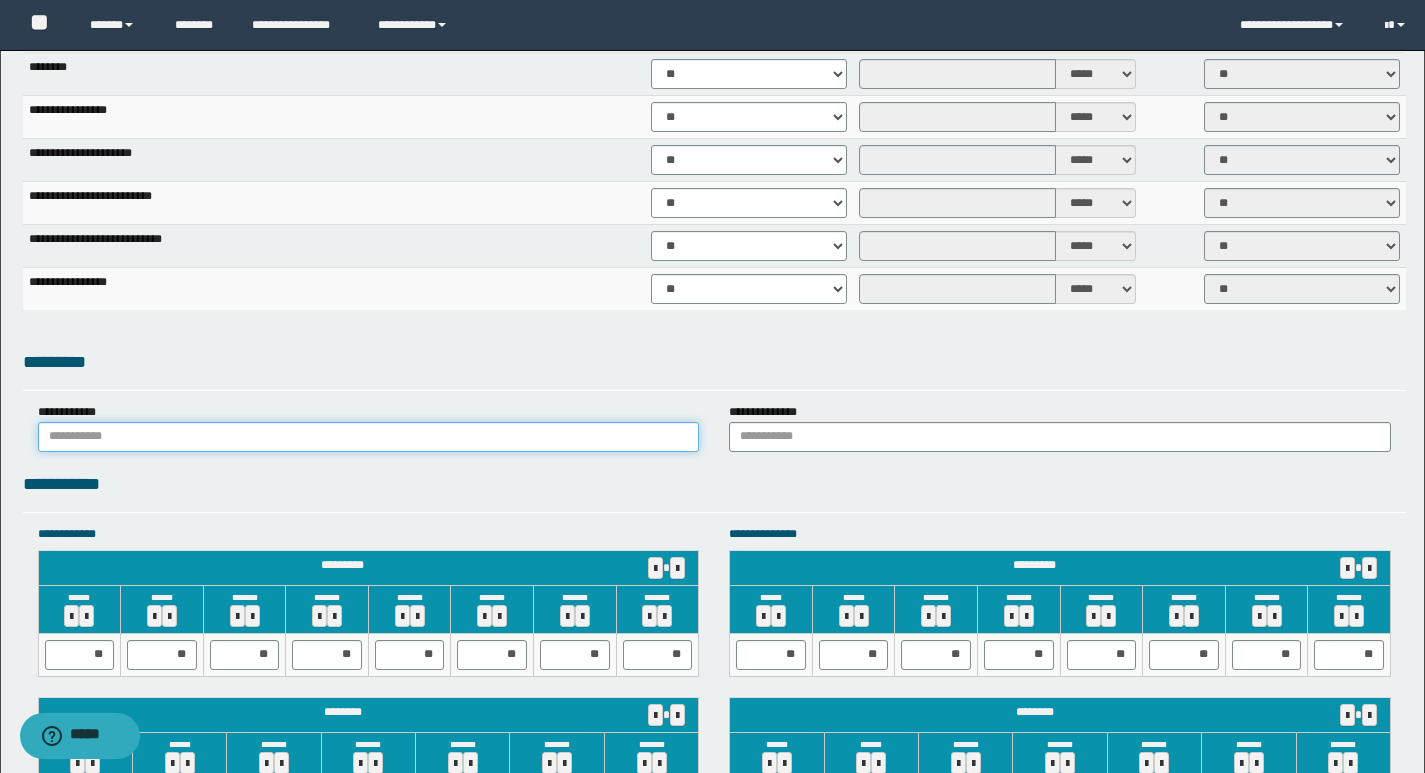 click at bounding box center [369, 437] 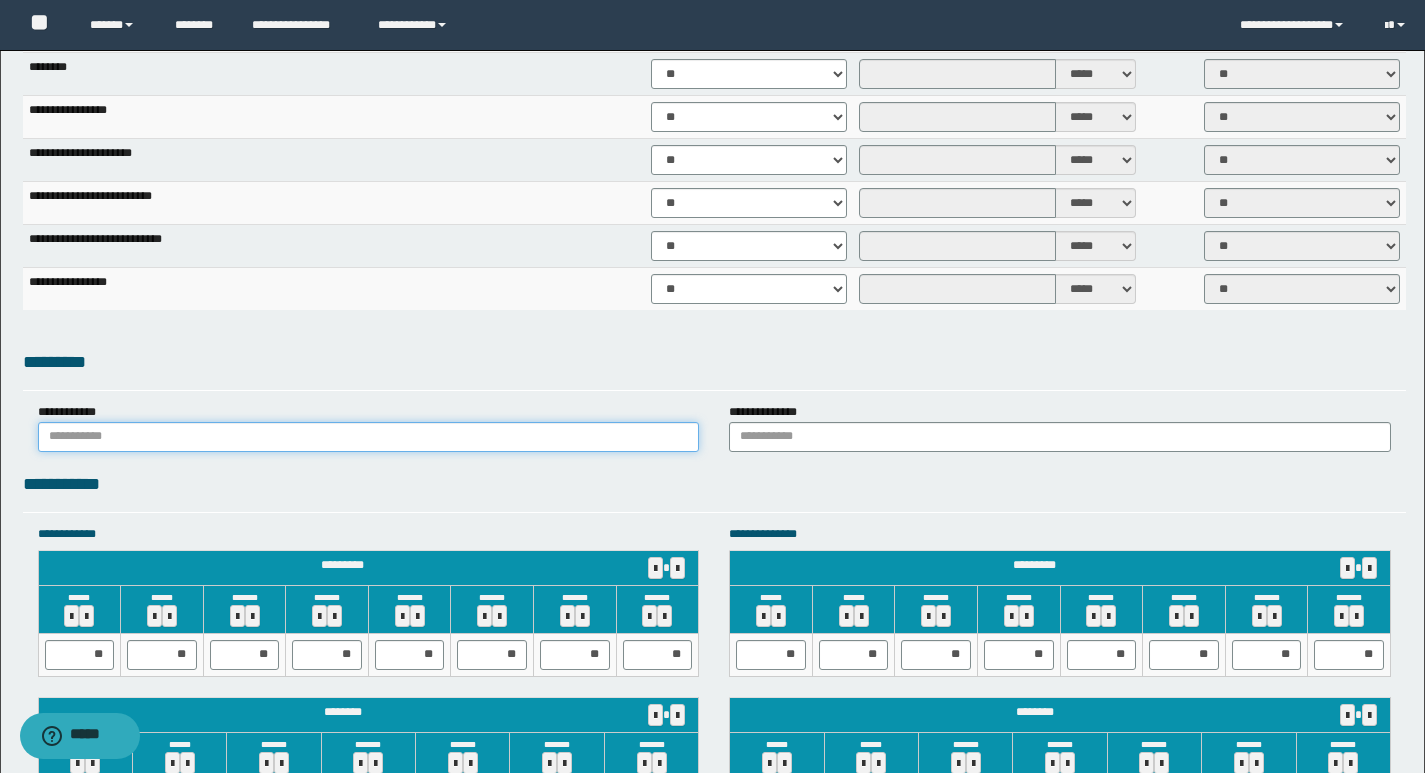 type on "******" 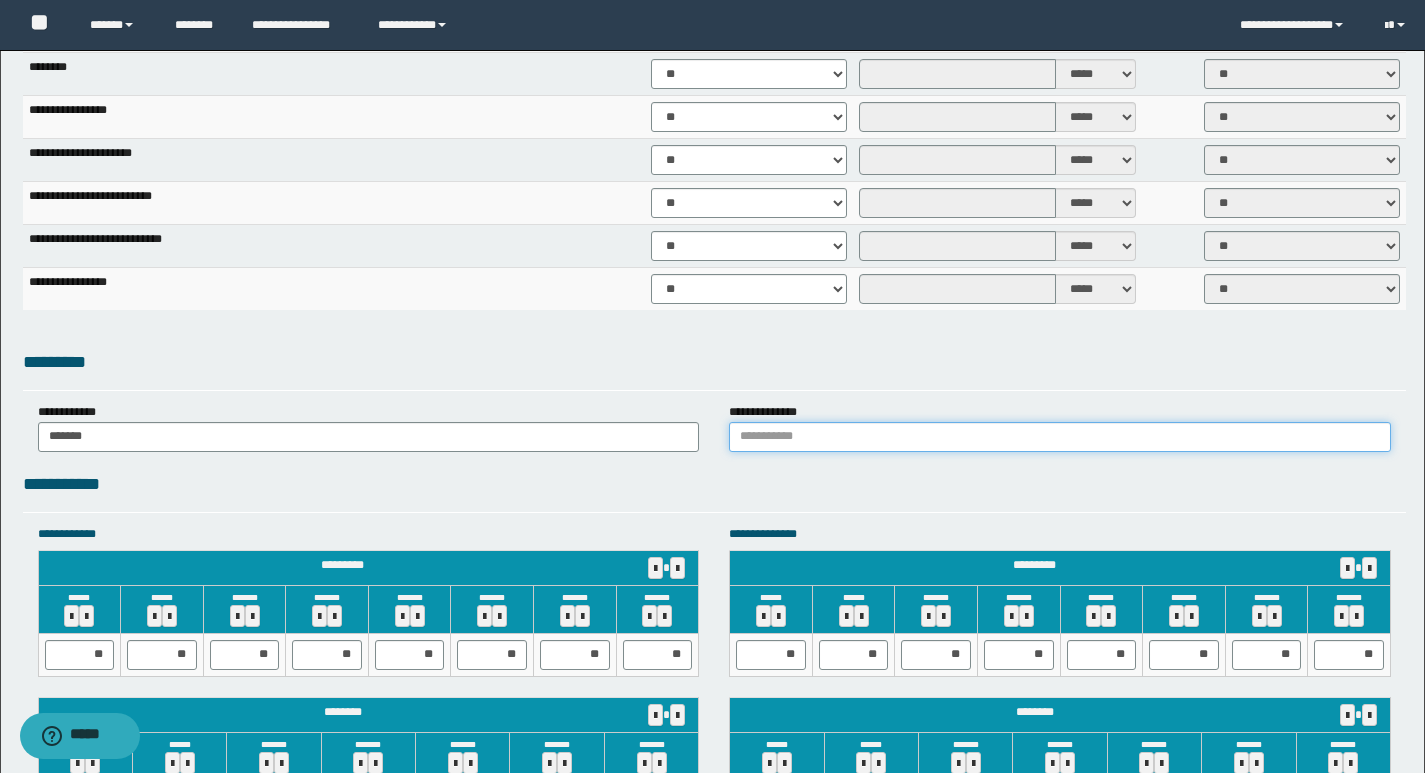 drag, startPoint x: 787, startPoint y: 433, endPoint x: 861, endPoint y: 450, distance: 75.9276 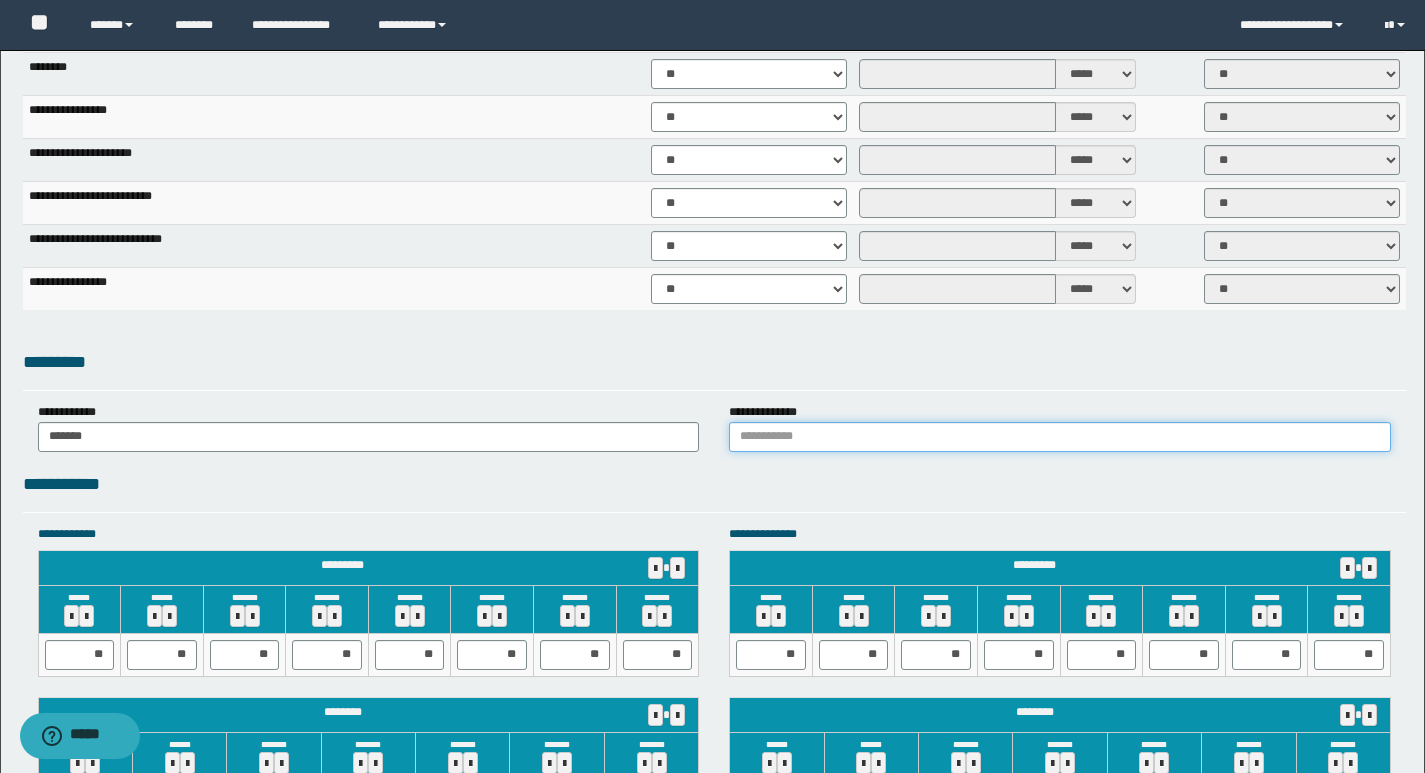 click at bounding box center (1060, 437) 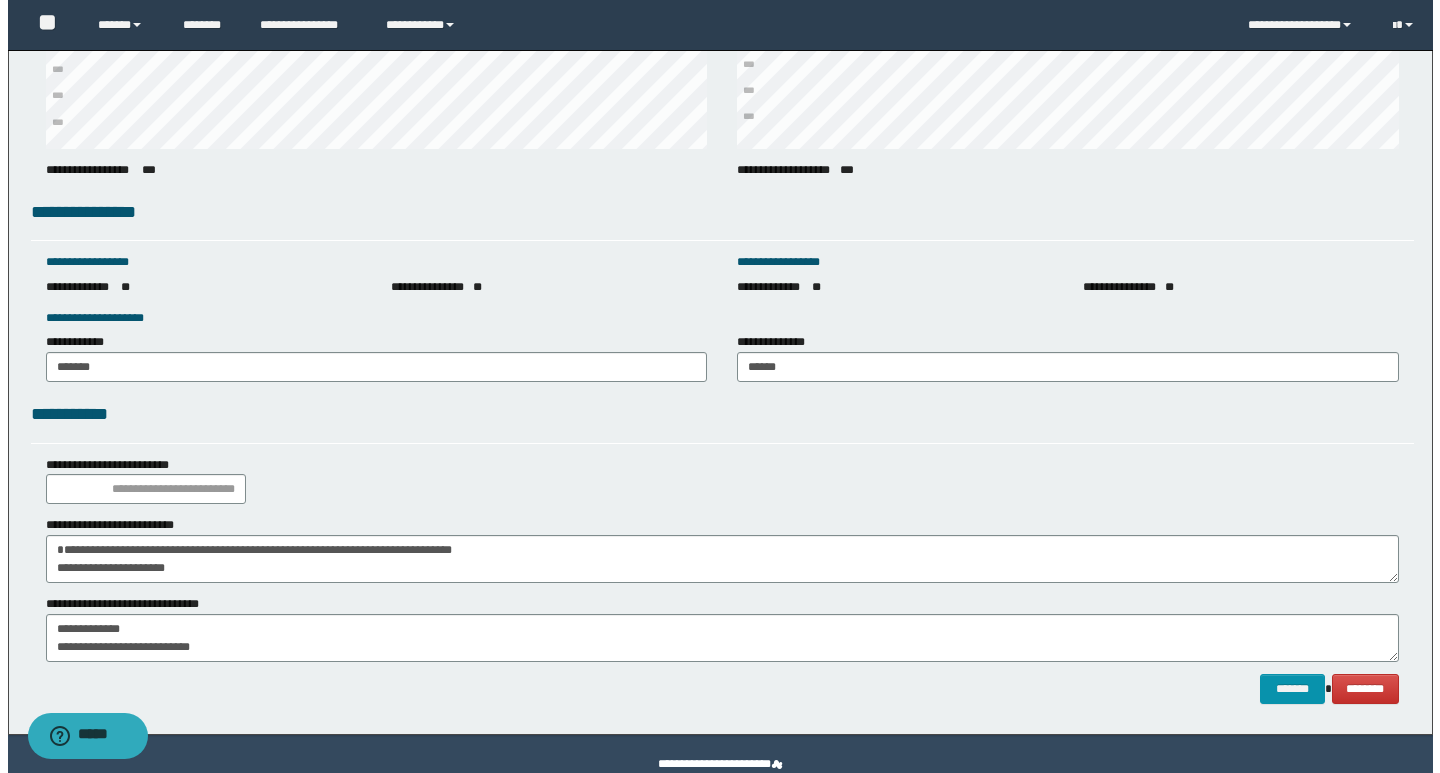 scroll, scrollTop: 2676, scrollLeft: 0, axis: vertical 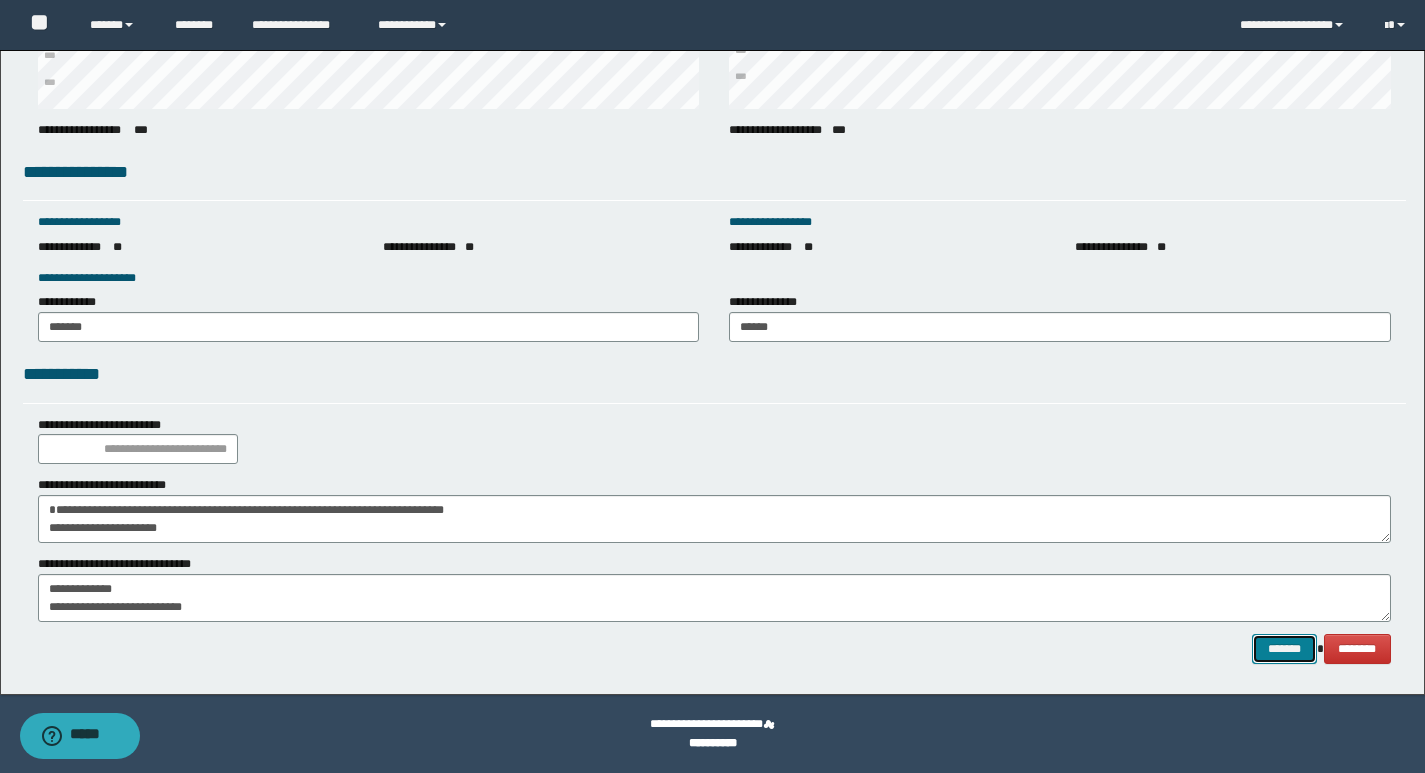 click on "*******" at bounding box center (1284, 649) 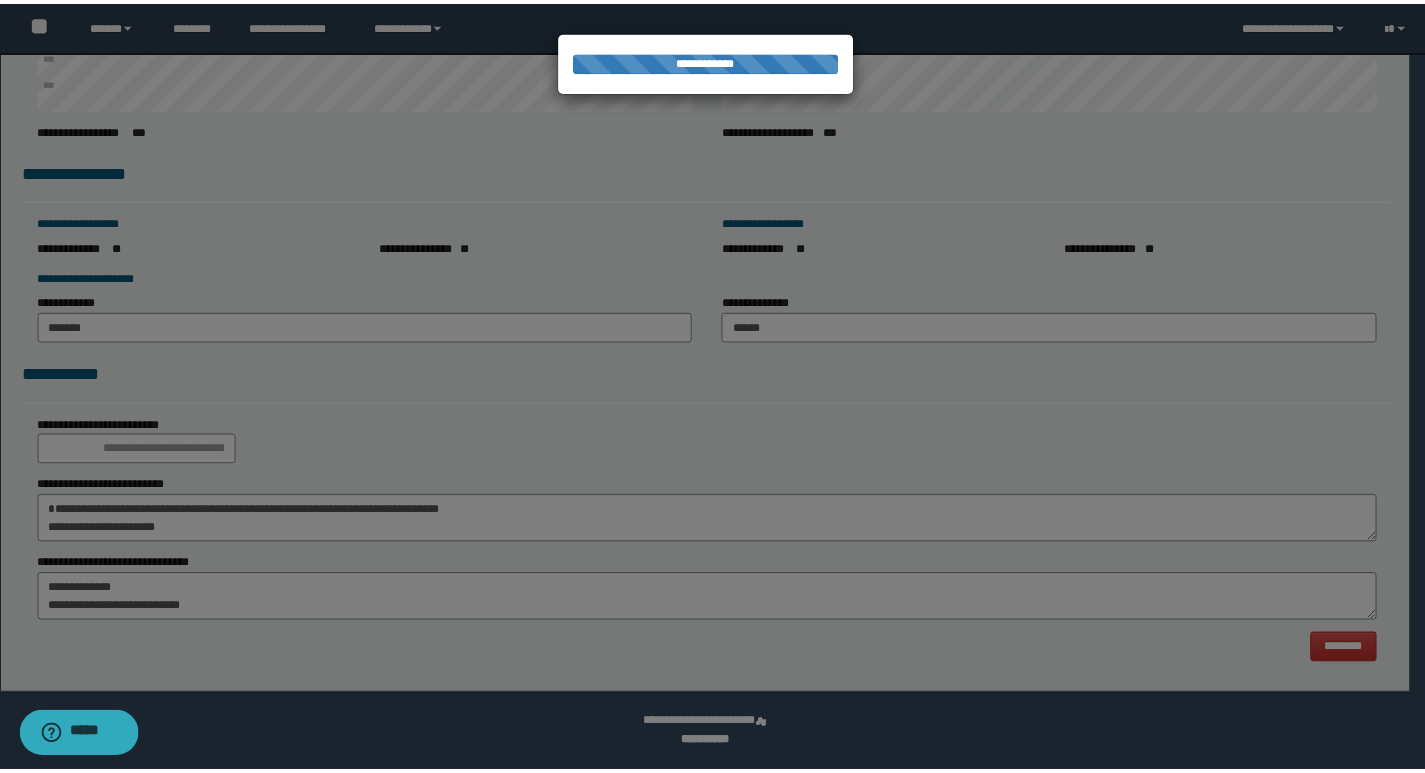 scroll, scrollTop: 0, scrollLeft: 0, axis: both 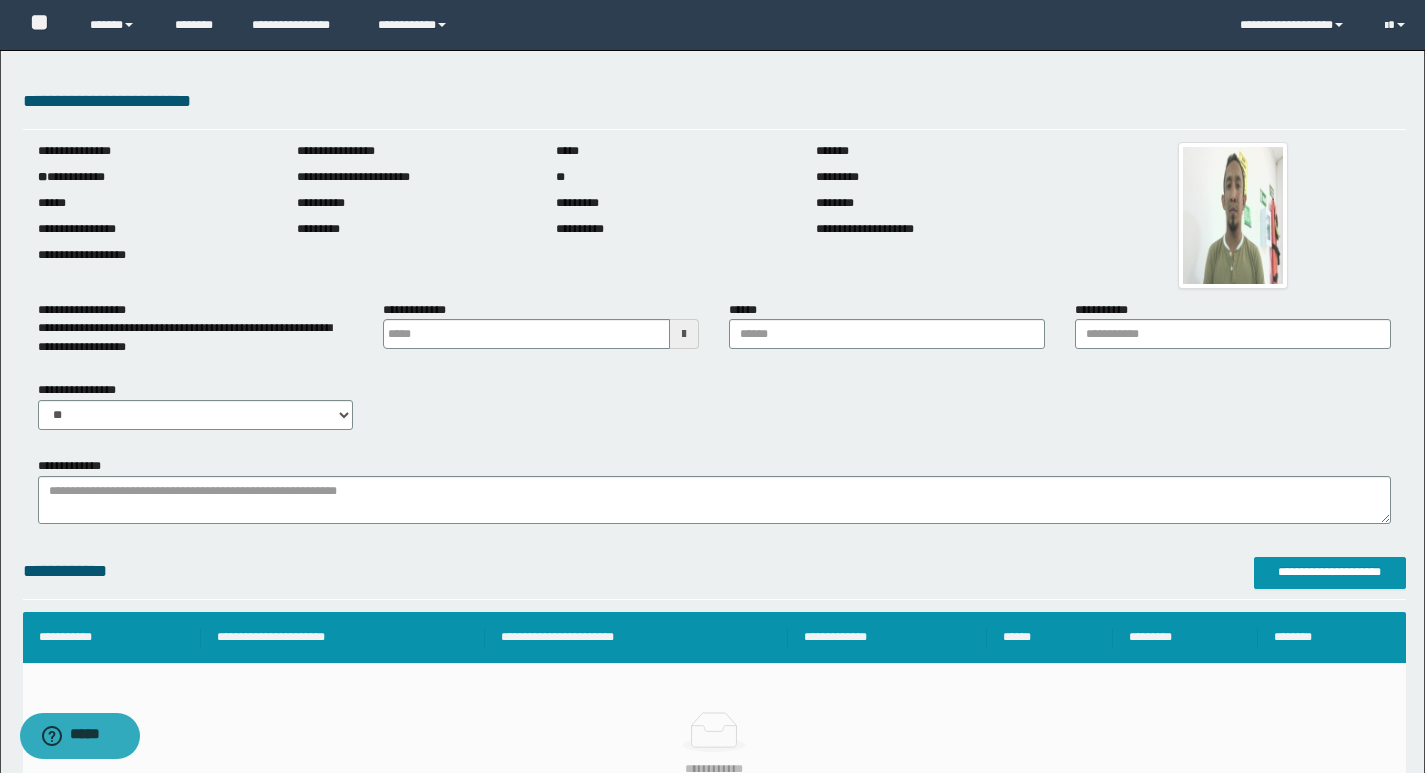 click at bounding box center [684, 334] 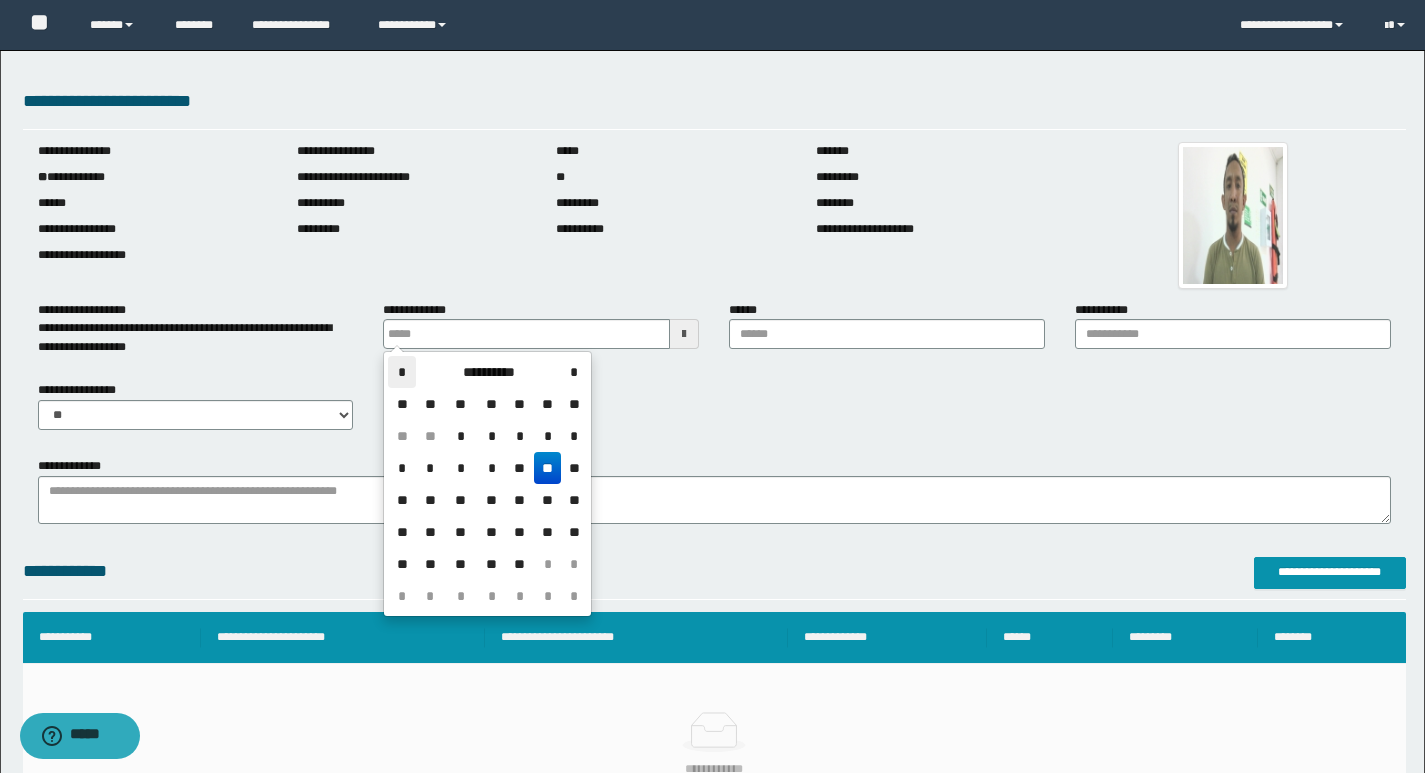 click on "*" at bounding box center (402, 372) 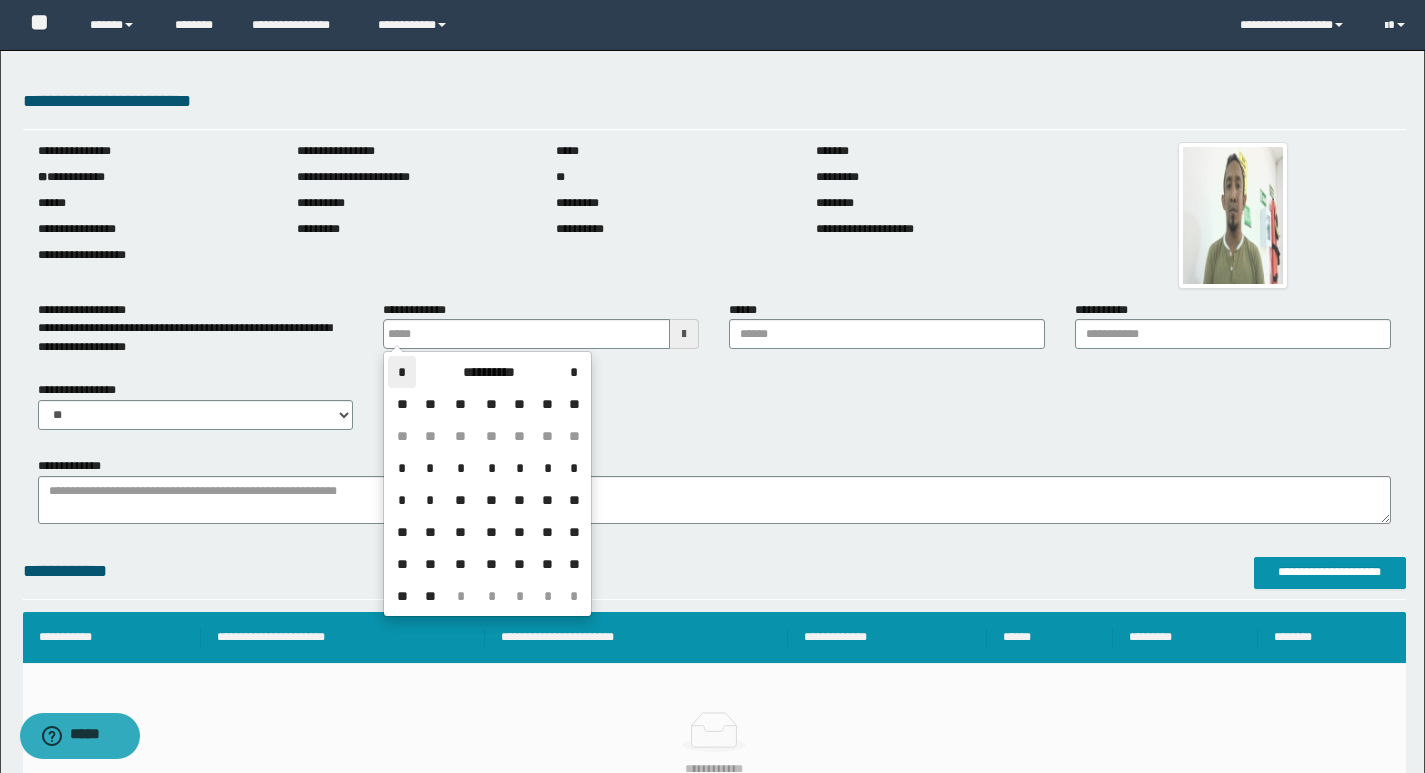 click on "*" at bounding box center (402, 372) 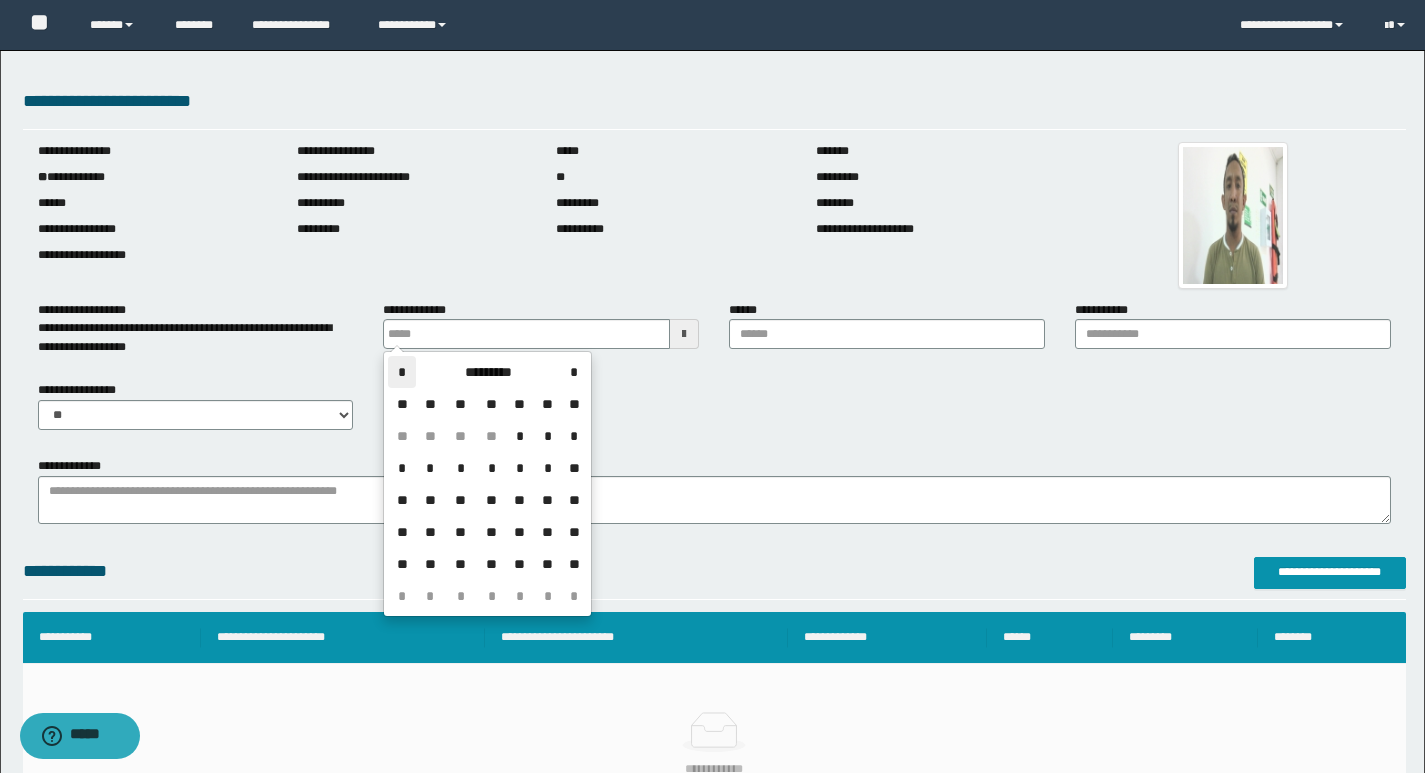 click on "*" at bounding box center [402, 372] 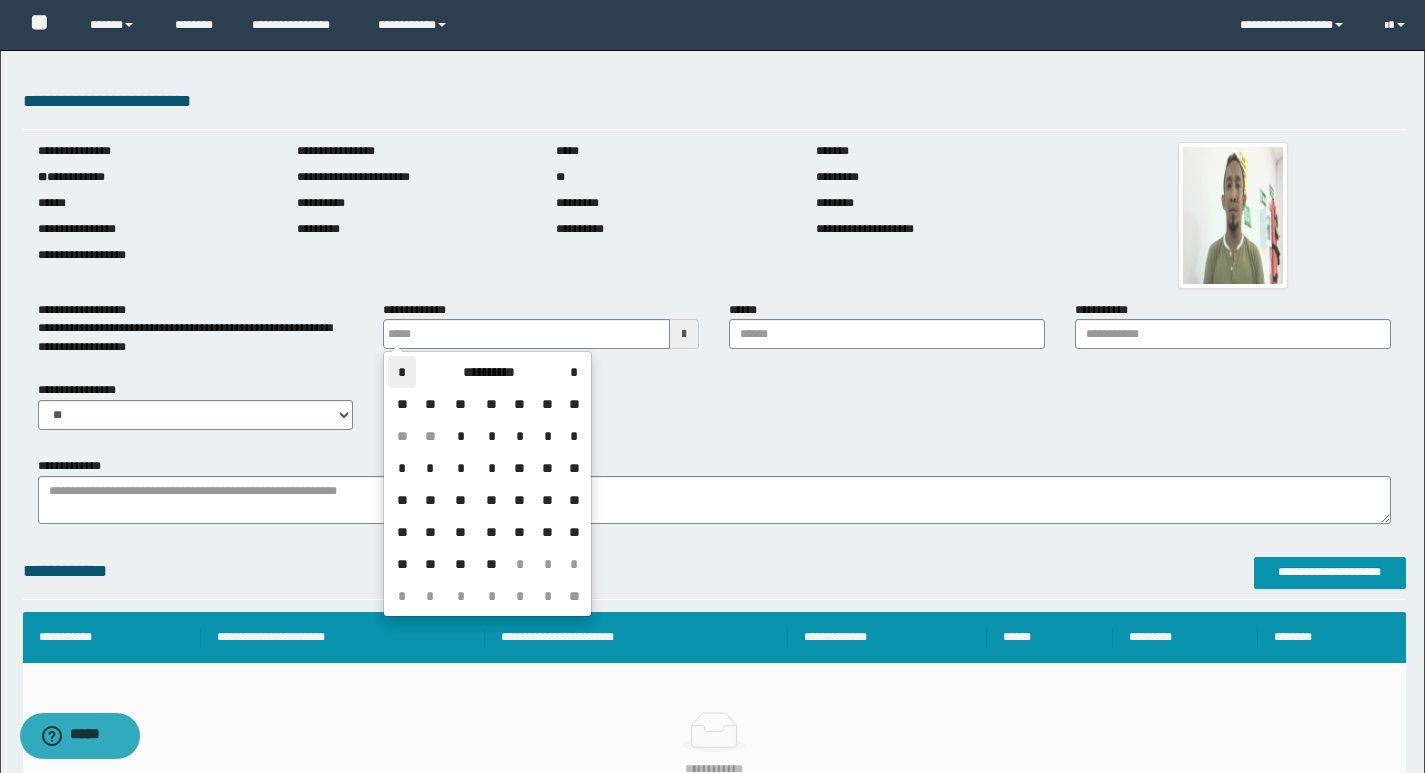 click on "*" at bounding box center [402, 372] 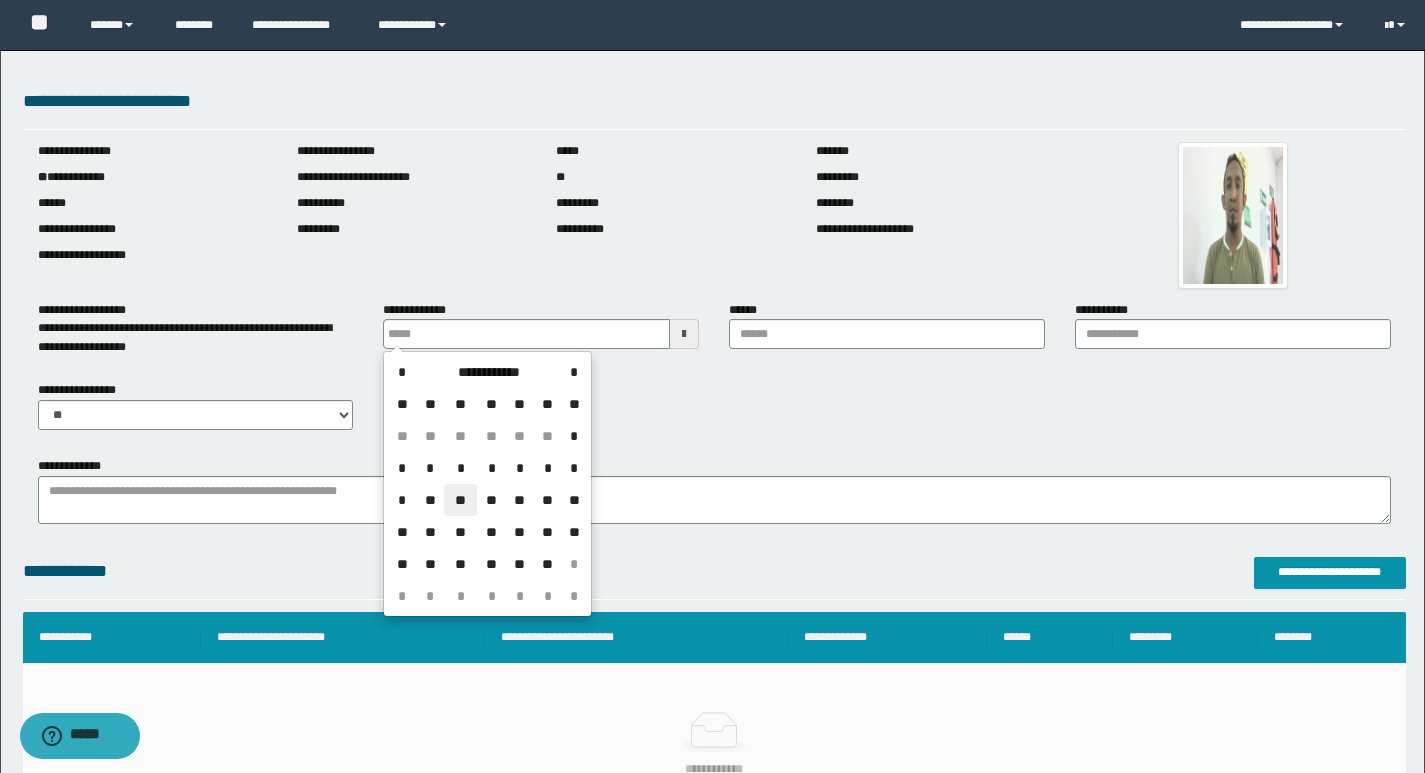 click on "**" at bounding box center (460, 500) 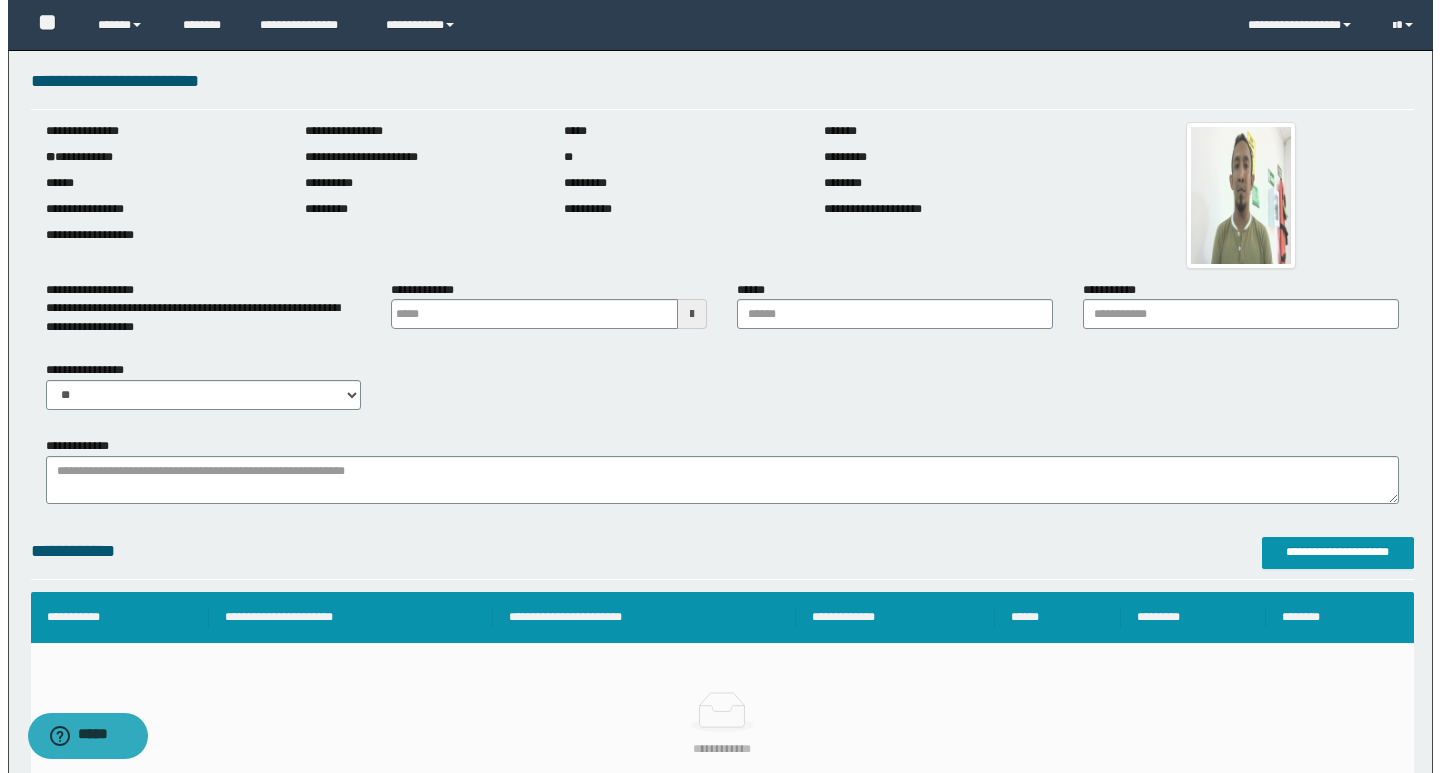 scroll, scrollTop: 299, scrollLeft: 0, axis: vertical 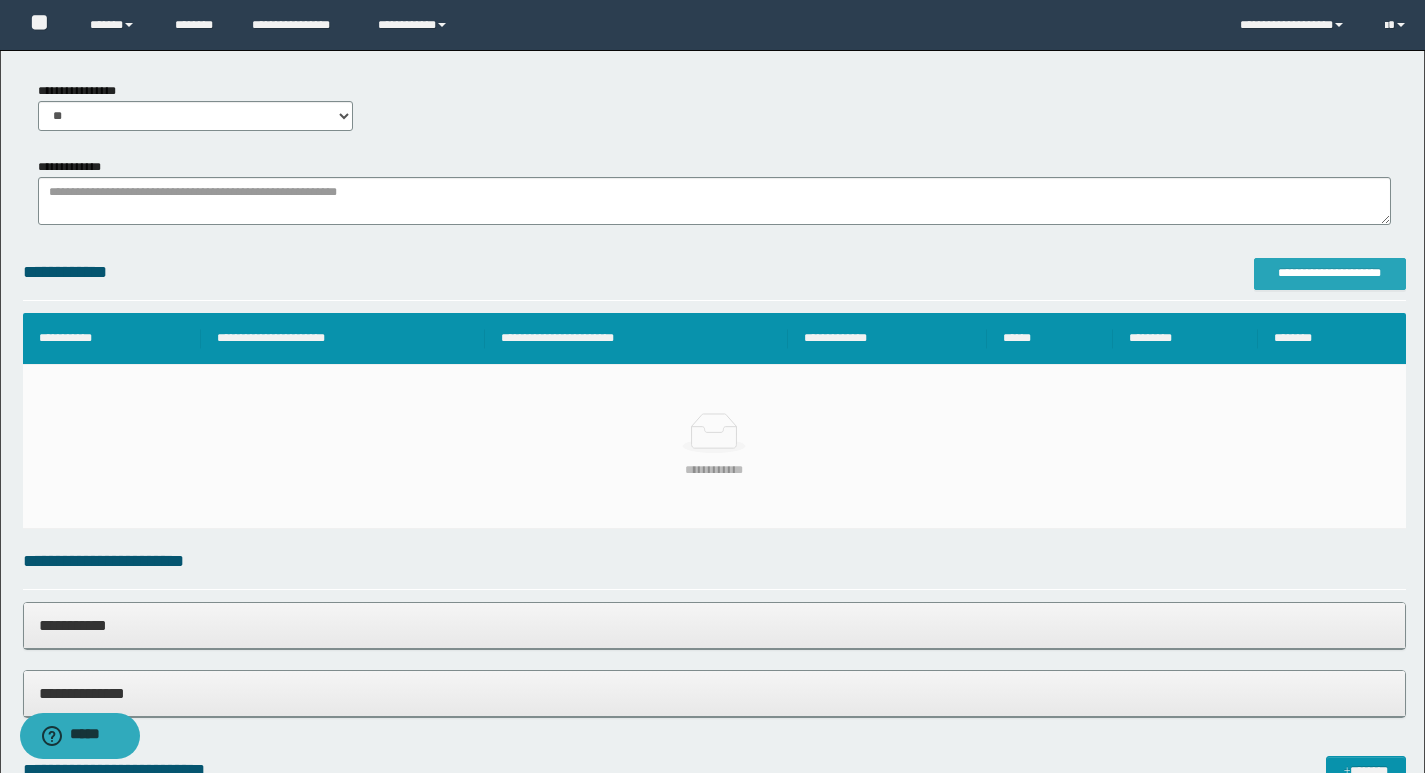 click on "**********" at bounding box center [1330, 274] 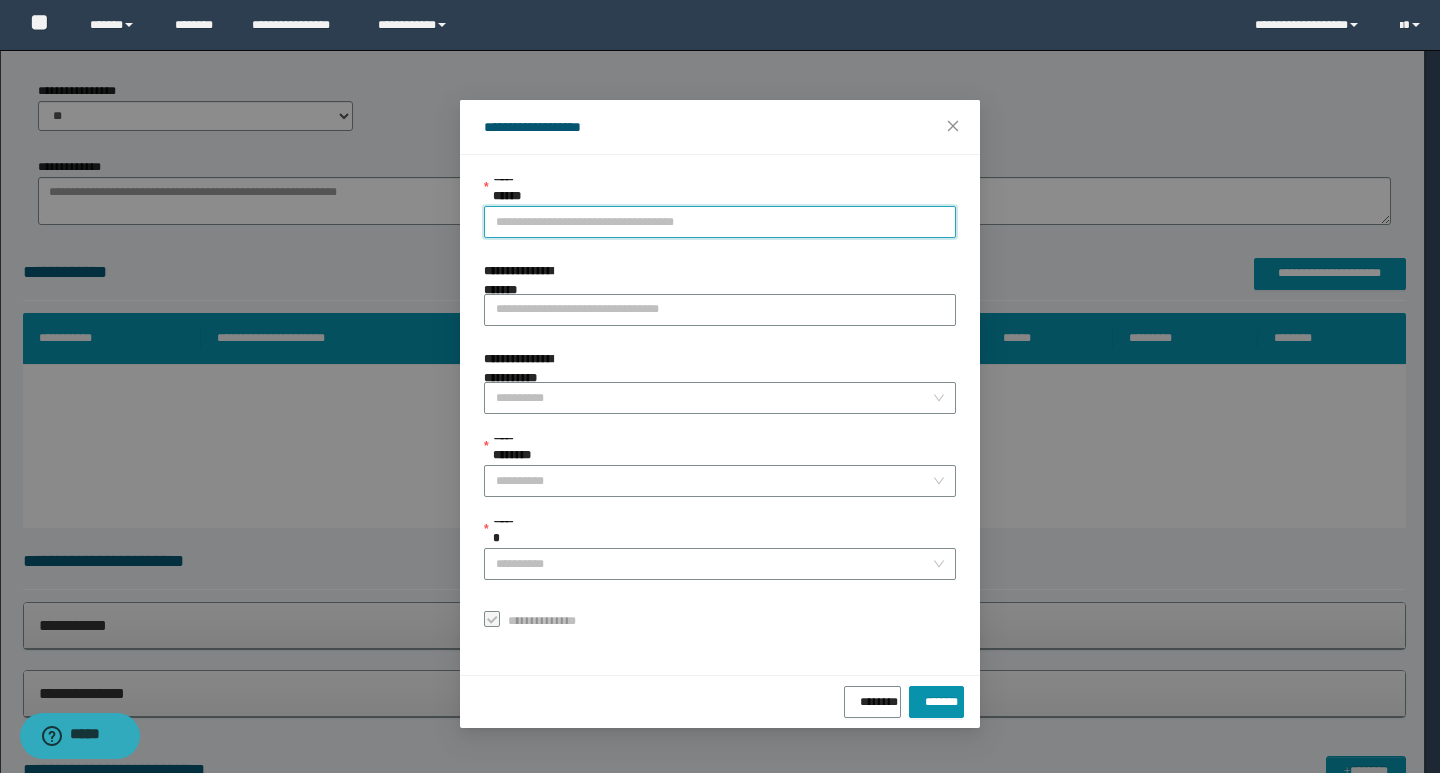 click on "**********" at bounding box center [720, 222] 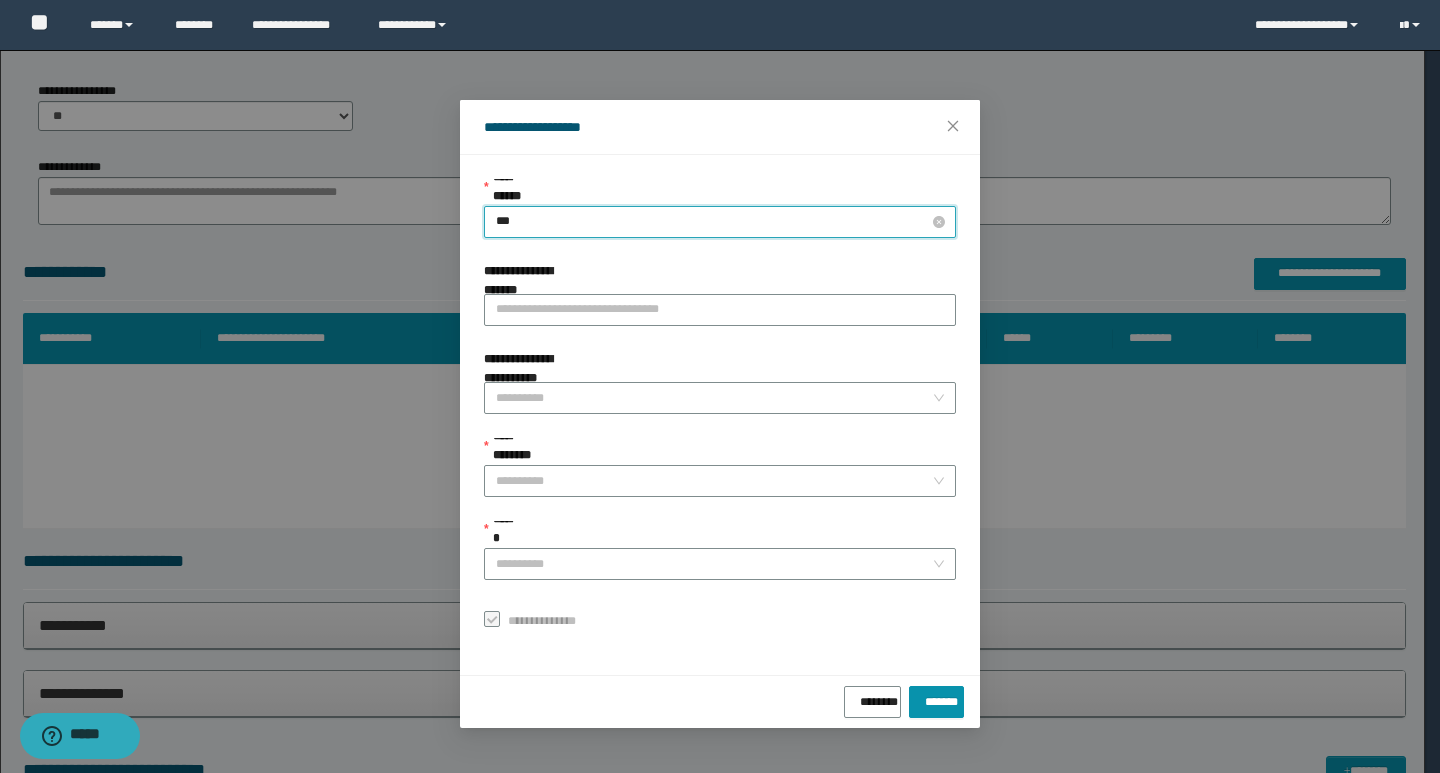 type on "****" 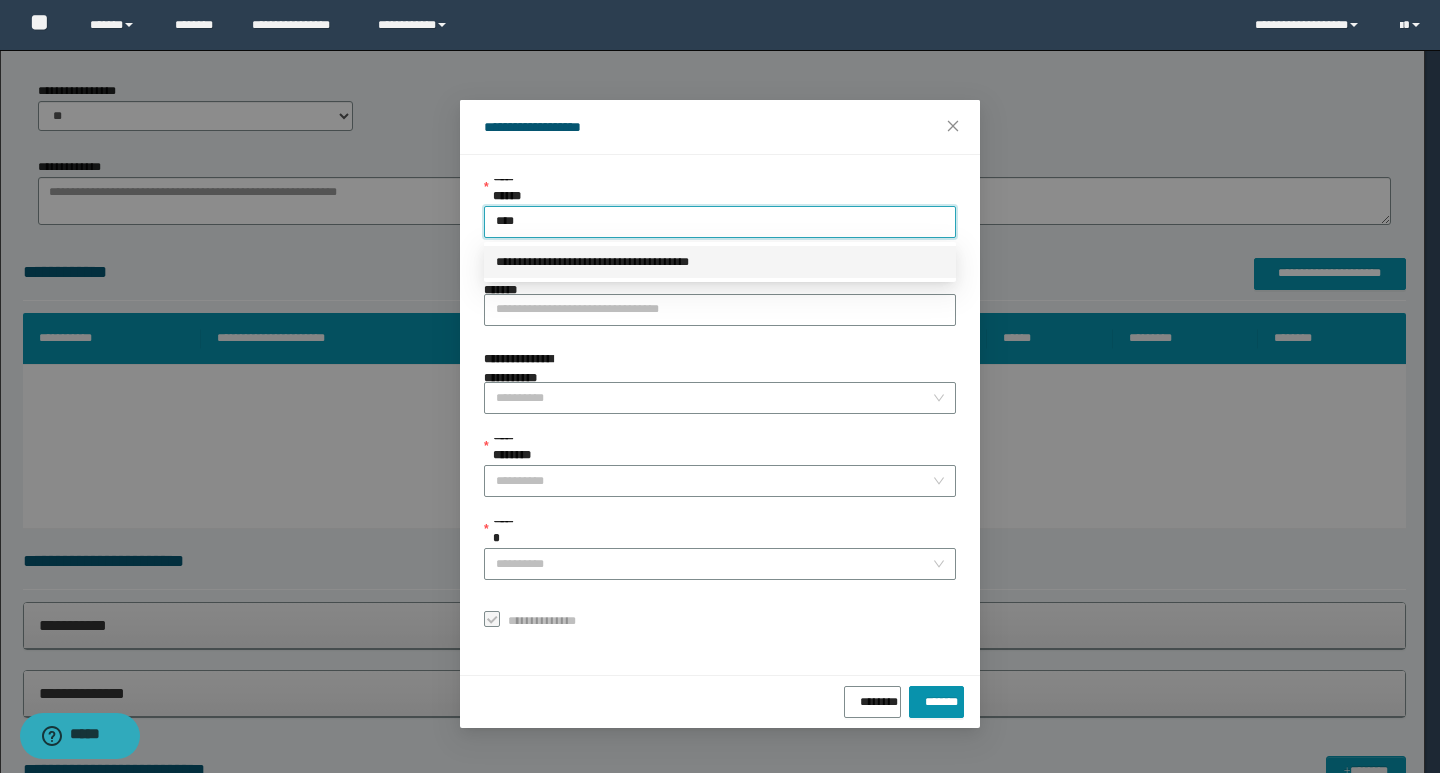 click on "**********" at bounding box center [720, 262] 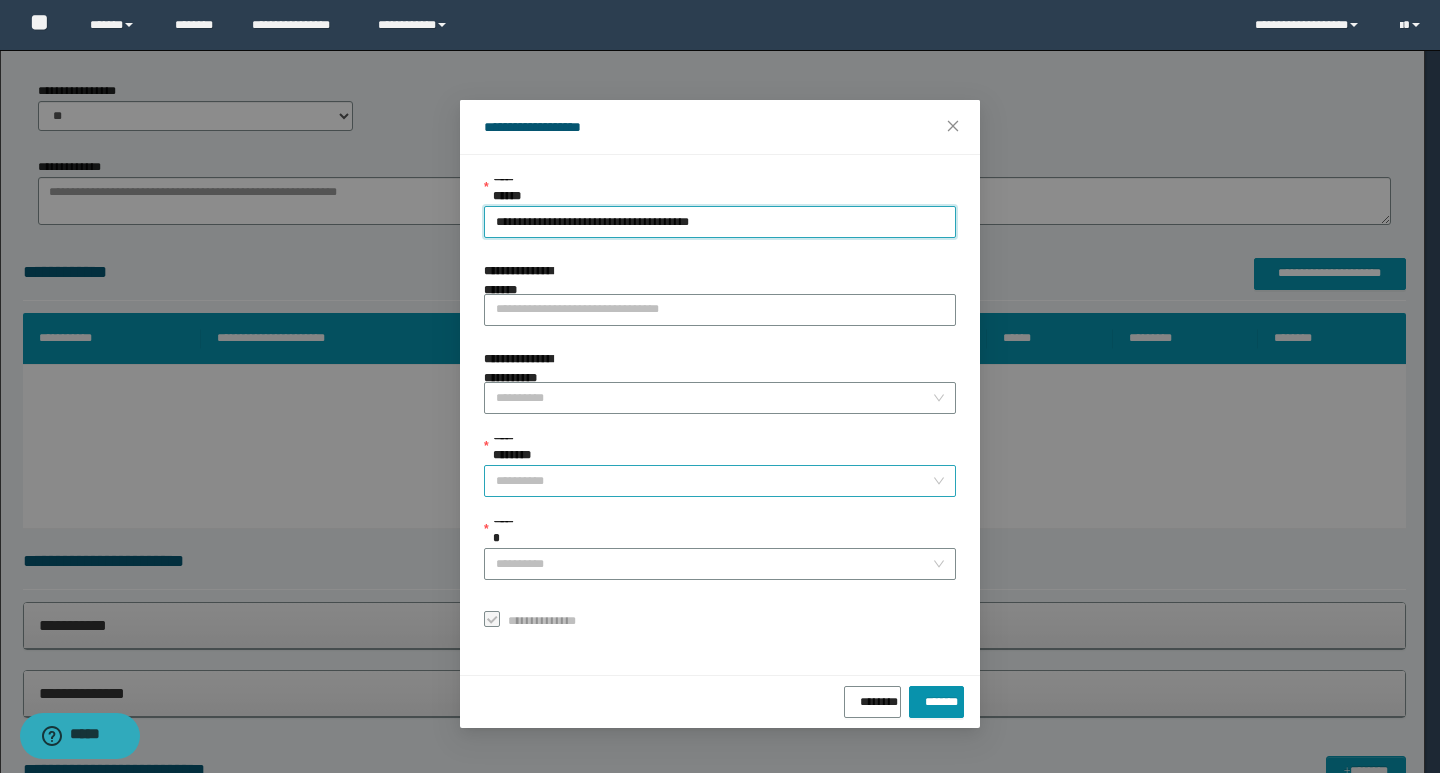 click on "**********" at bounding box center (714, 481) 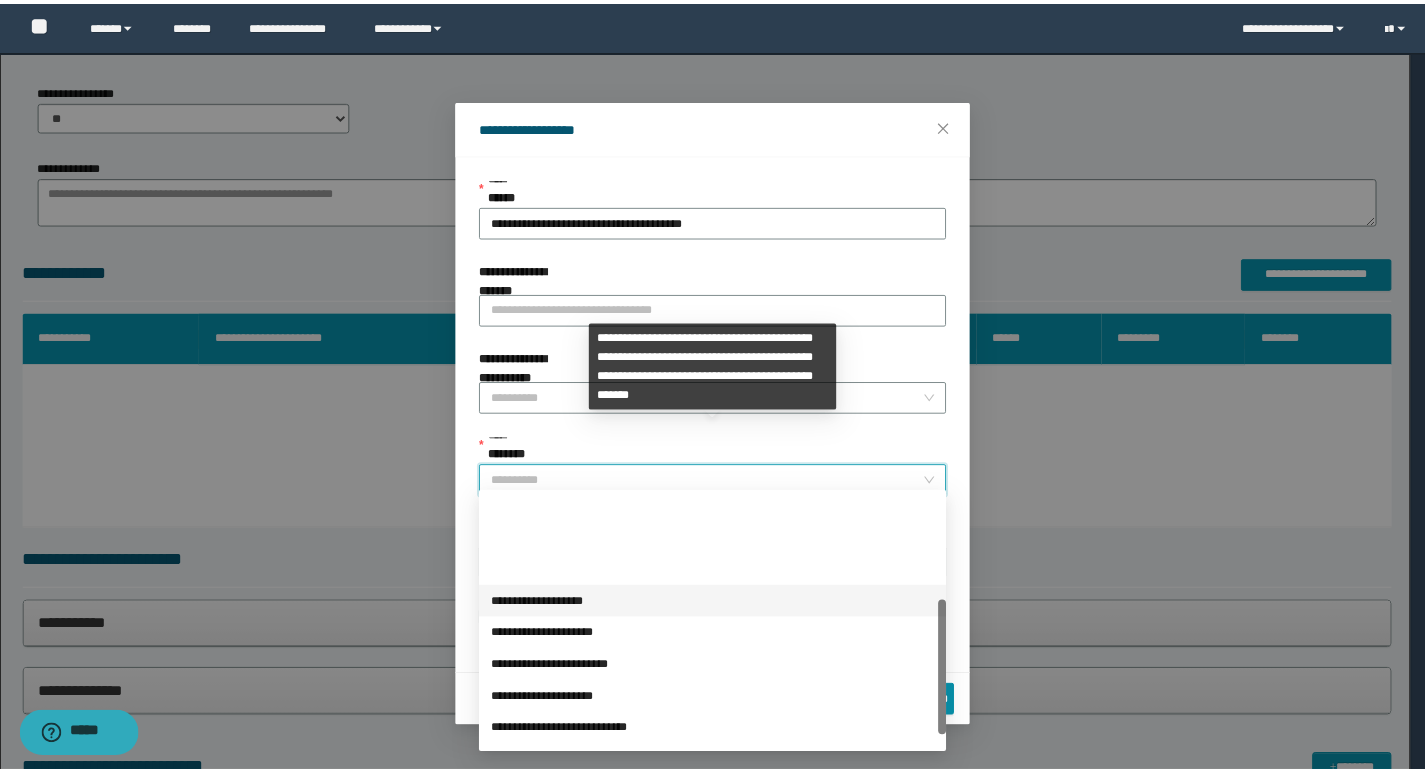 scroll, scrollTop: 200, scrollLeft: 0, axis: vertical 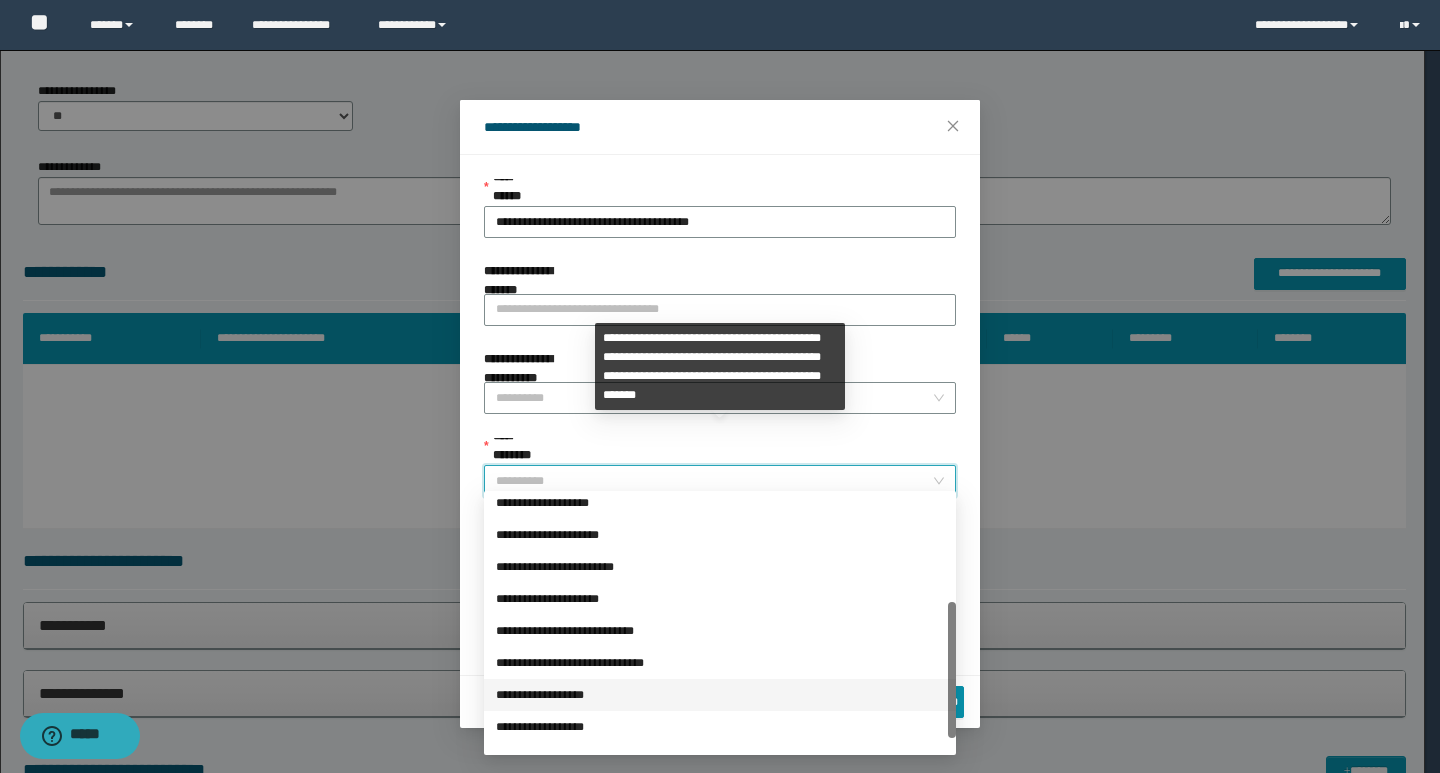 click on "**********" at bounding box center [720, 695] 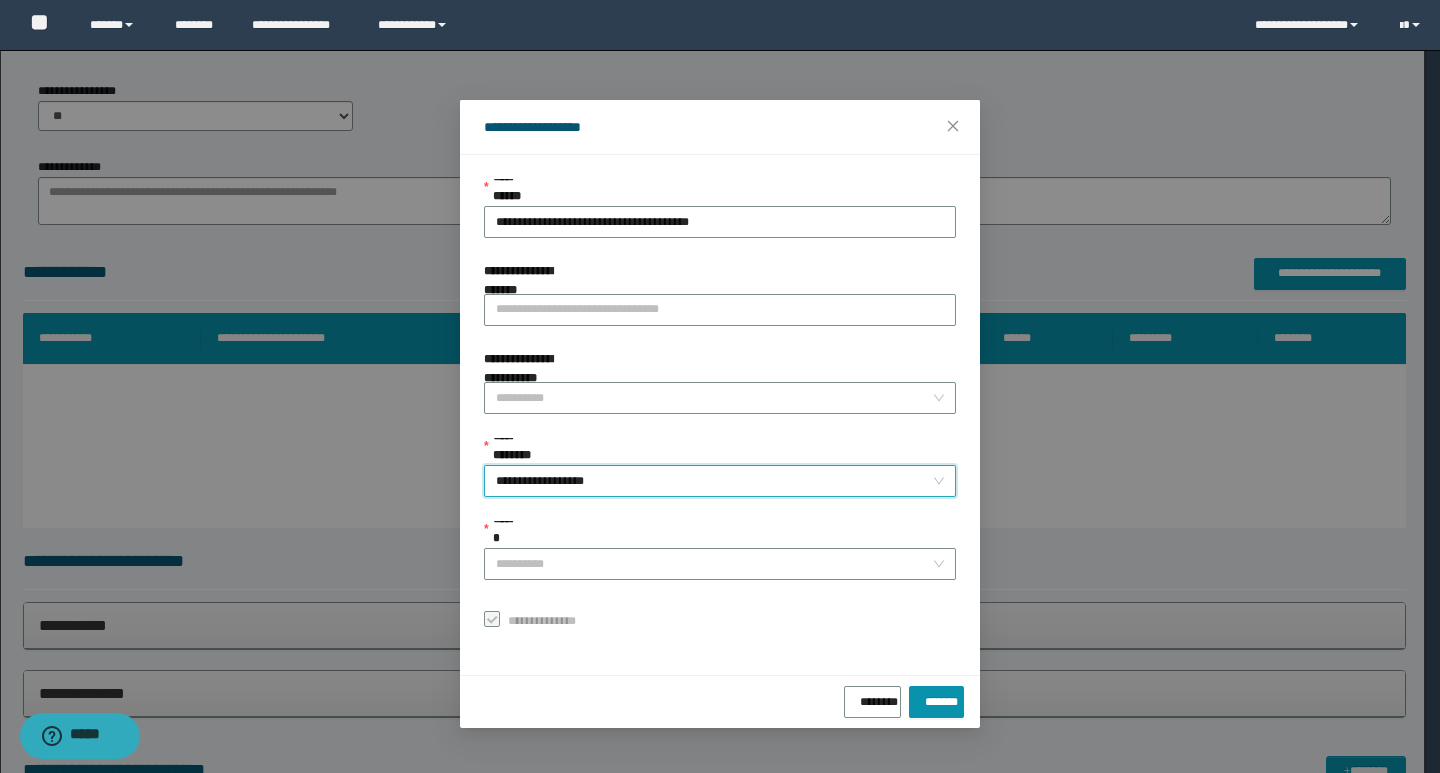 click on "******" at bounding box center (720, 534) 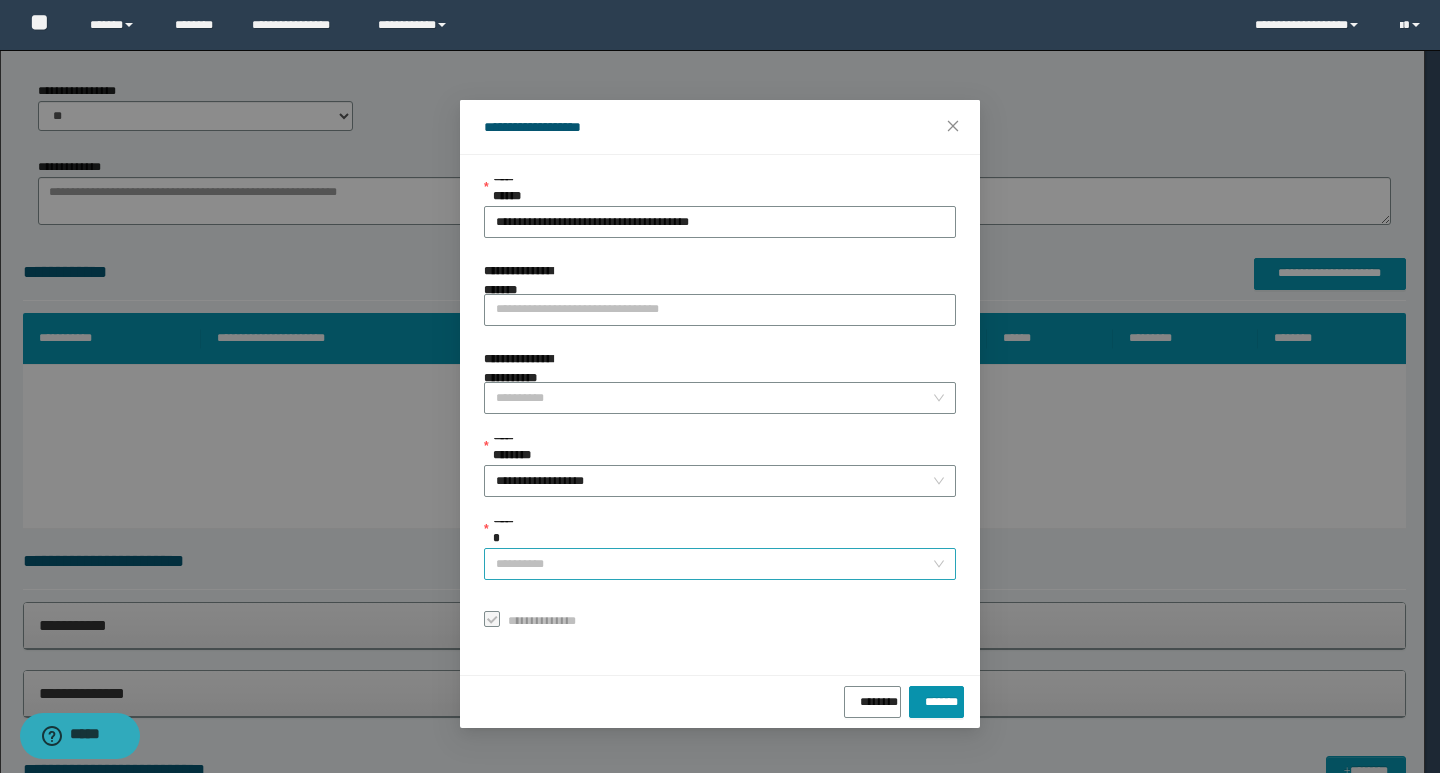 click on "******" at bounding box center [714, 564] 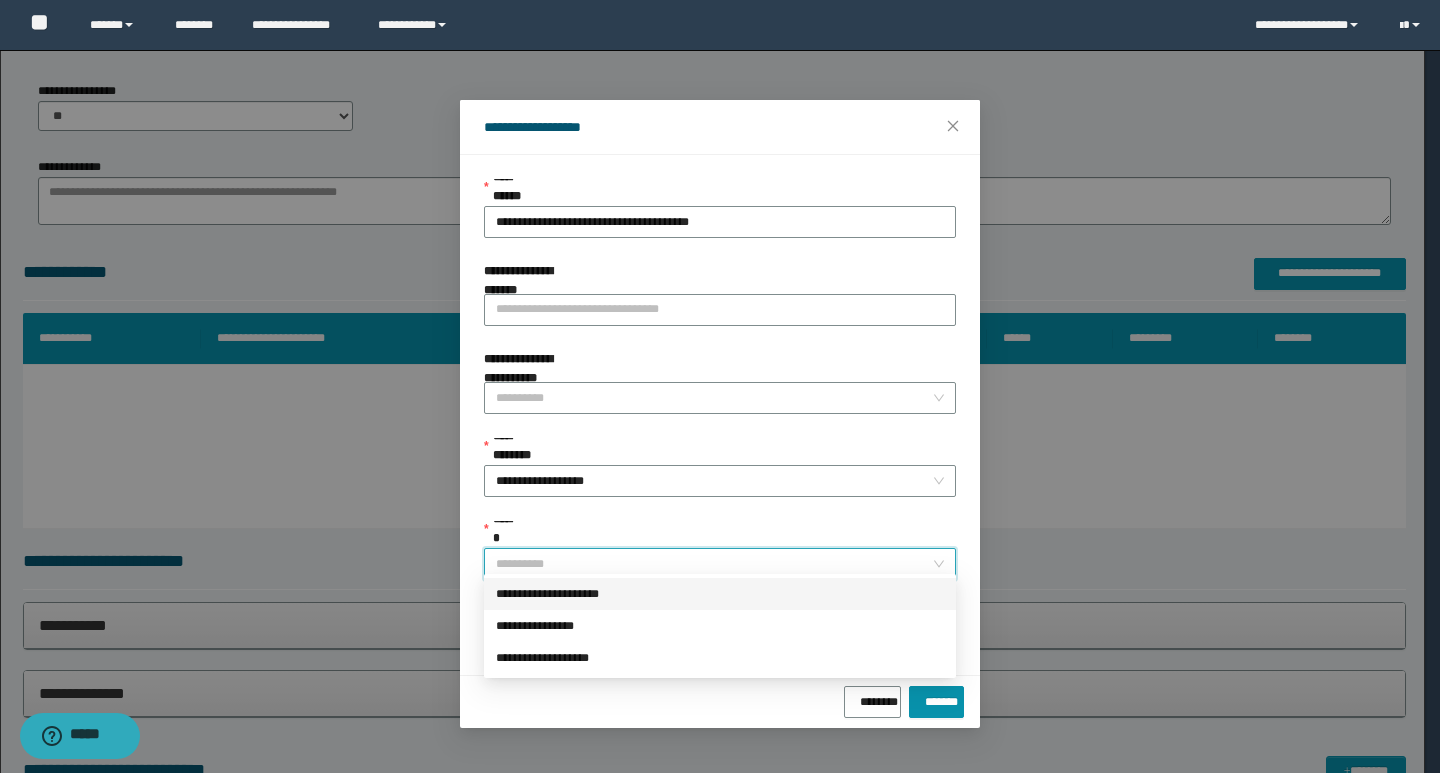 click on "**********" at bounding box center [720, 594] 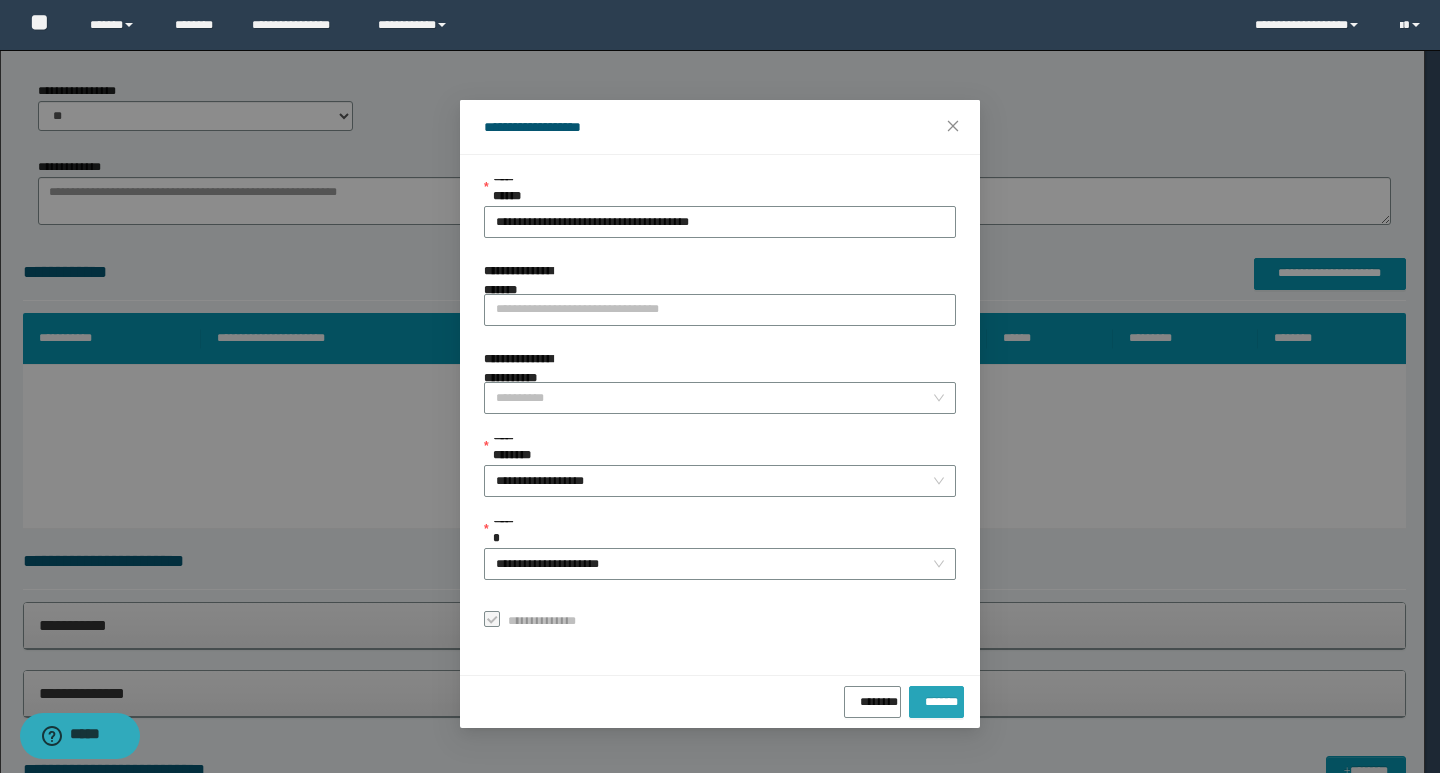 click on "*******" at bounding box center (936, 702) 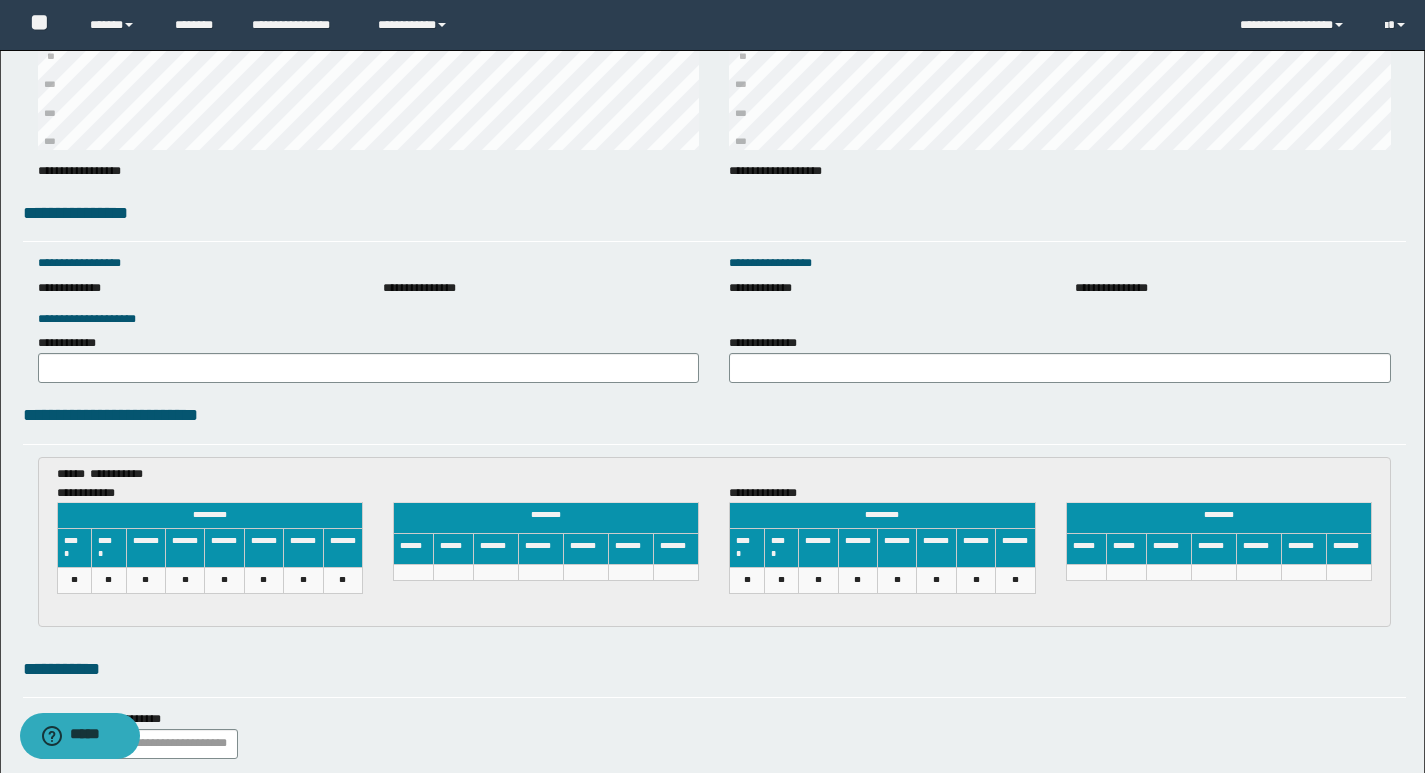 scroll, scrollTop: 2655, scrollLeft: 0, axis: vertical 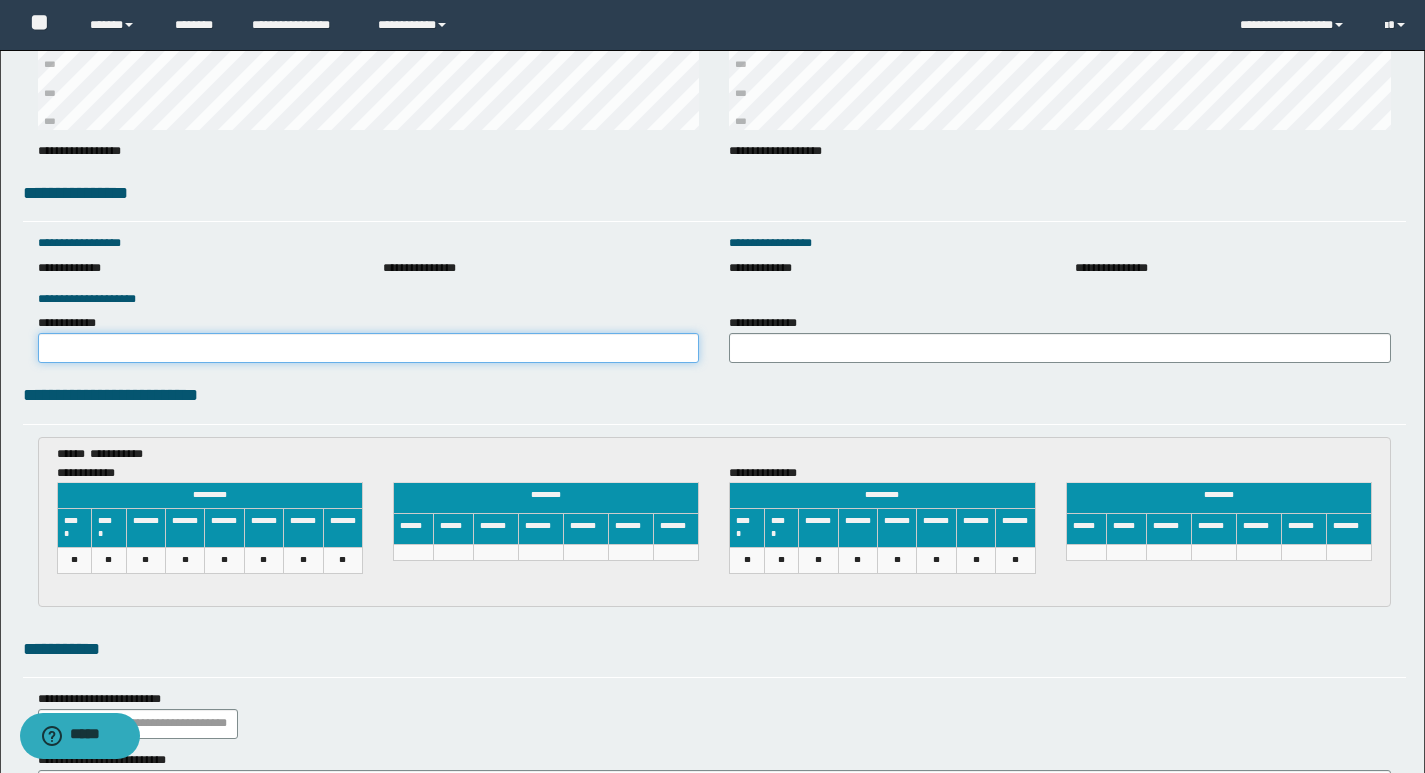 click on "**********" at bounding box center (369, 348) 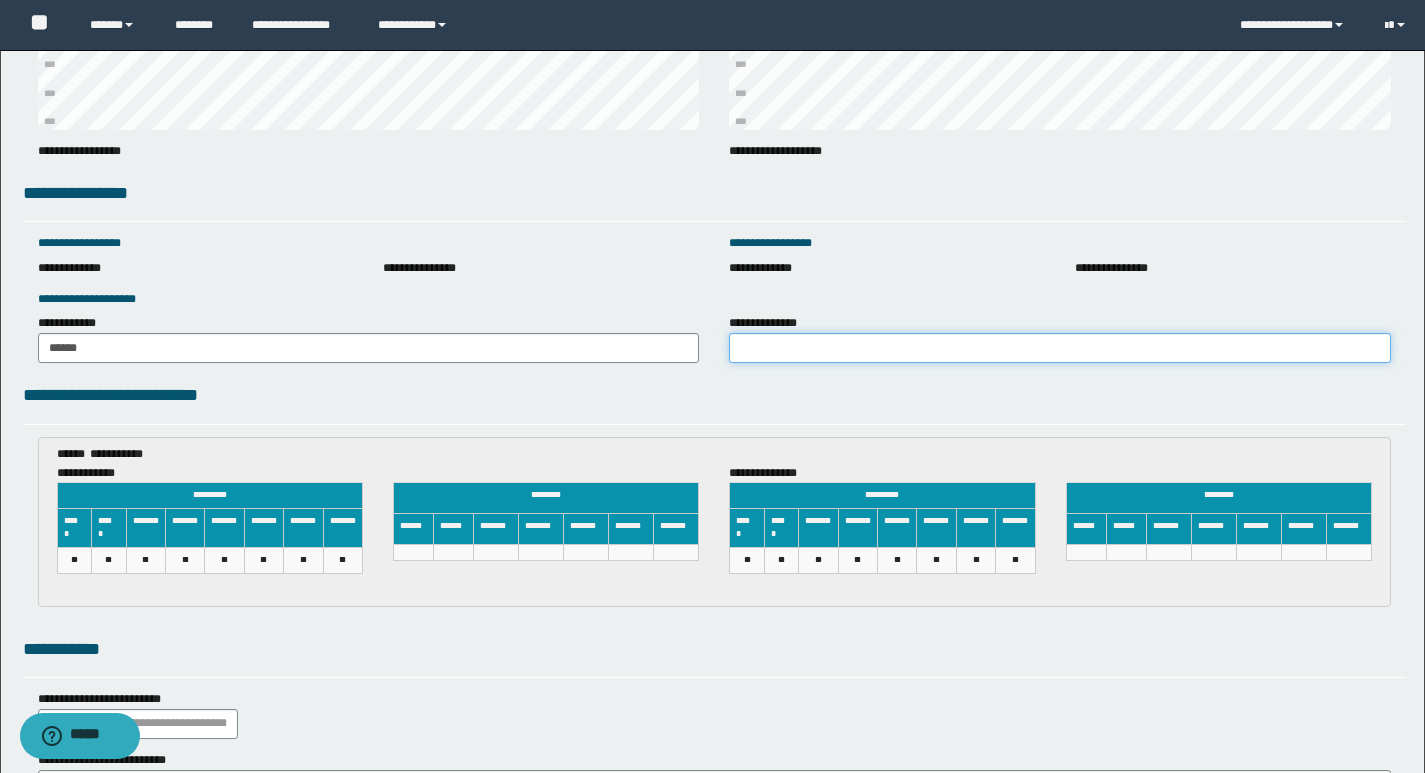 click on "**********" at bounding box center [1060, 348] 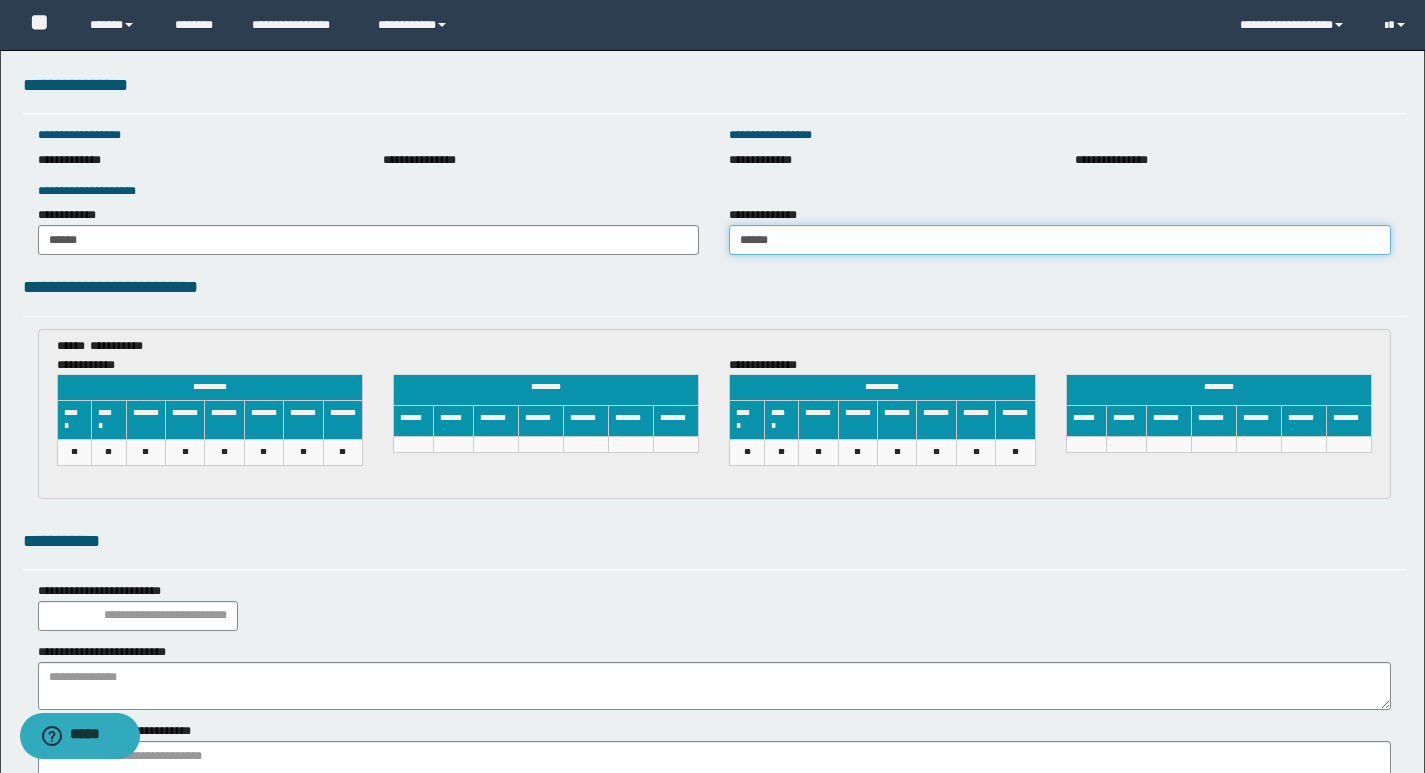 scroll, scrollTop: 2929, scrollLeft: 0, axis: vertical 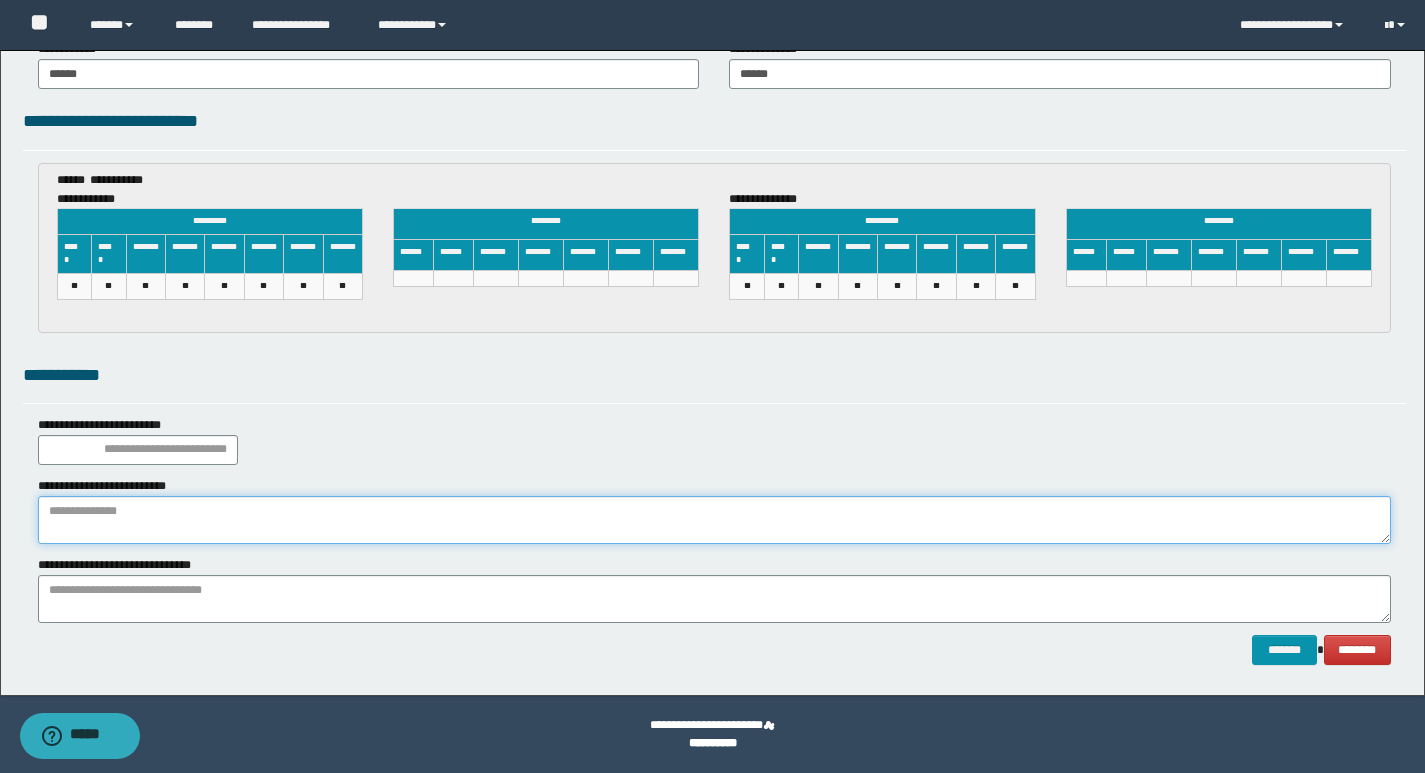 paste on "**********" 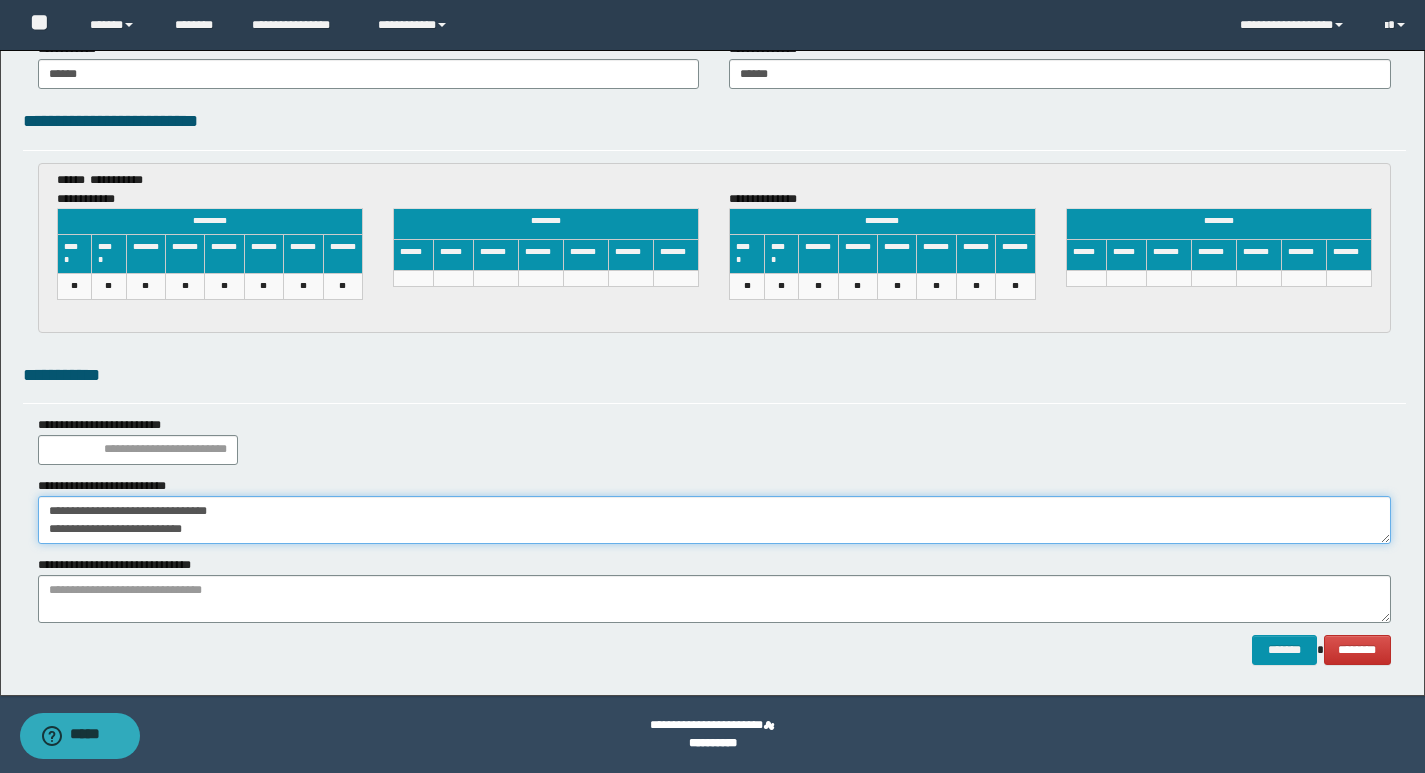 drag, startPoint x: 239, startPoint y: 538, endPoint x: 0, endPoint y: 558, distance: 239.83536 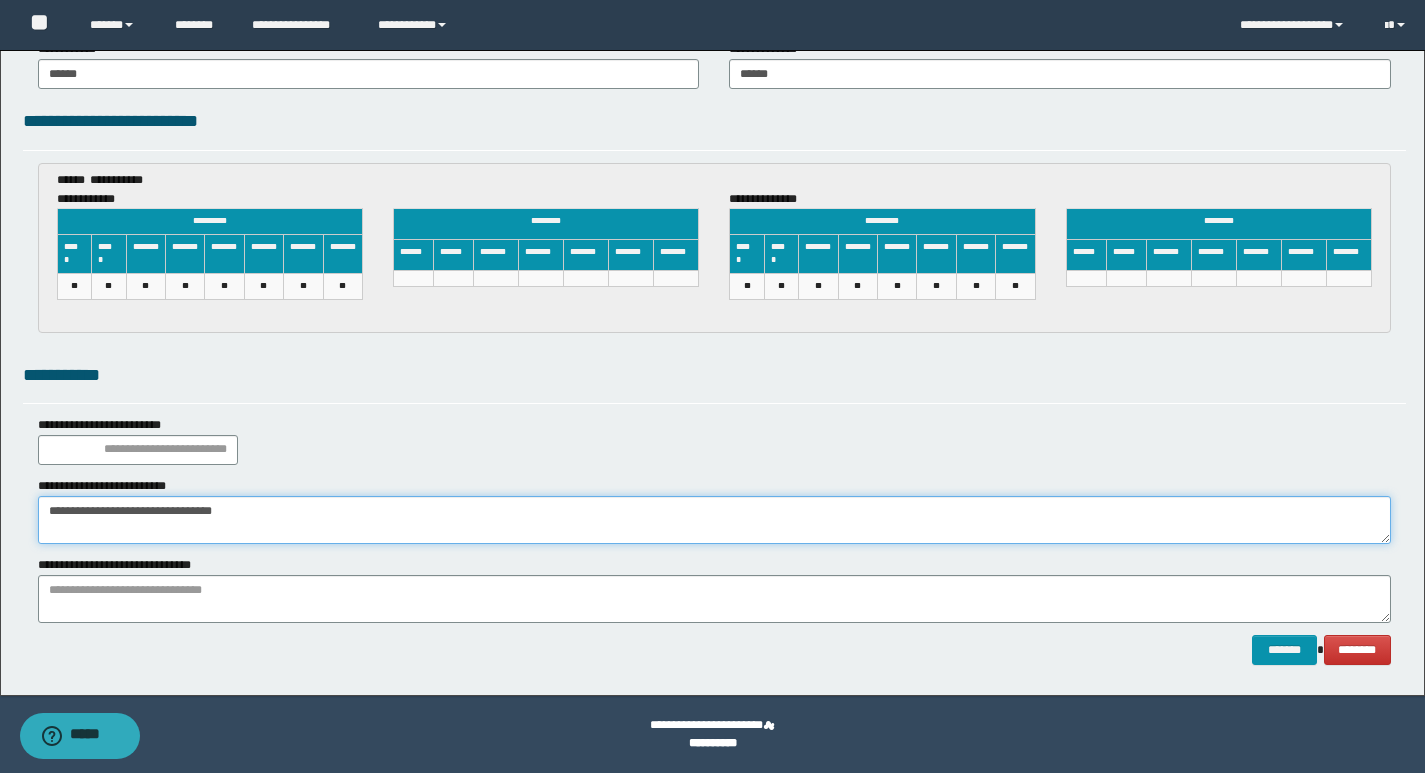 type on "**********" 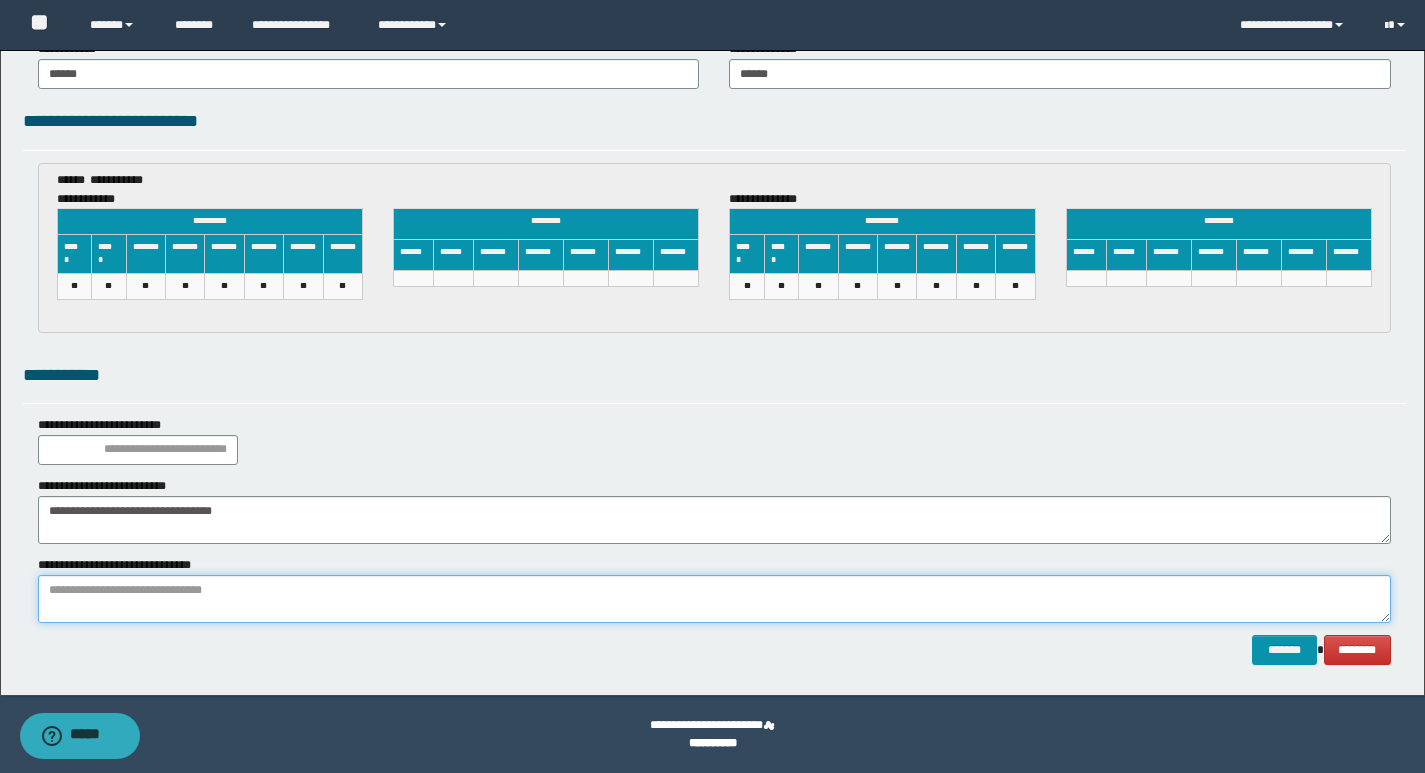 click at bounding box center (714, 599) 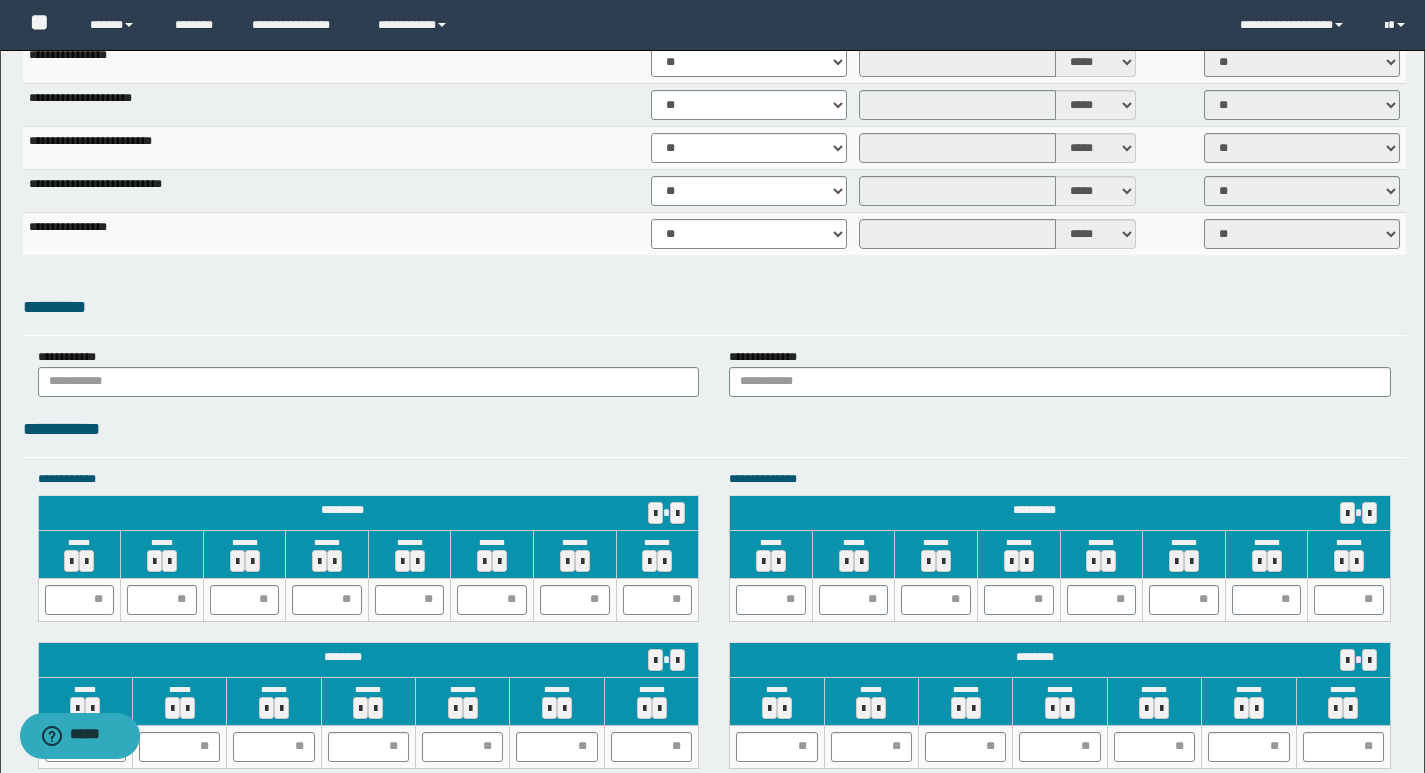scroll, scrollTop: 1383, scrollLeft: 0, axis: vertical 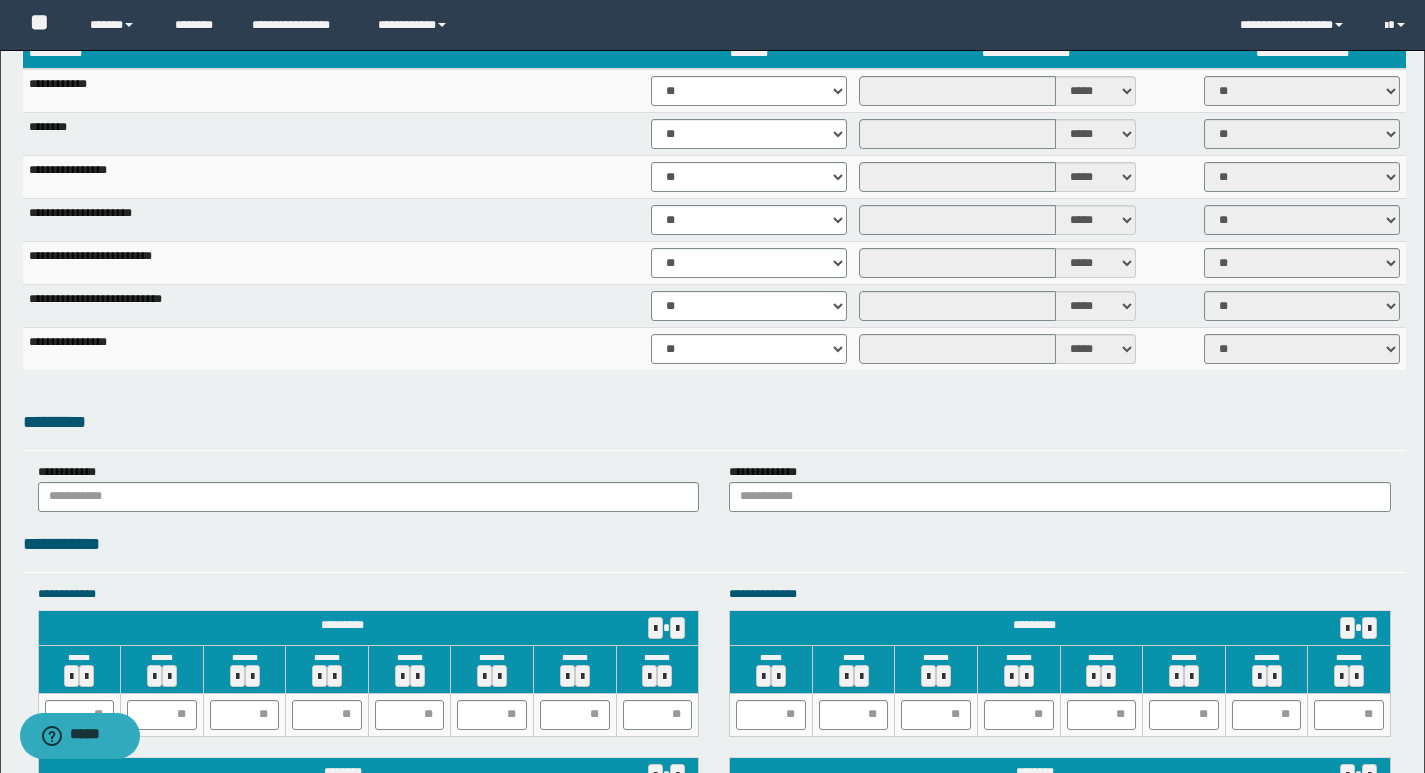 type on "**********" 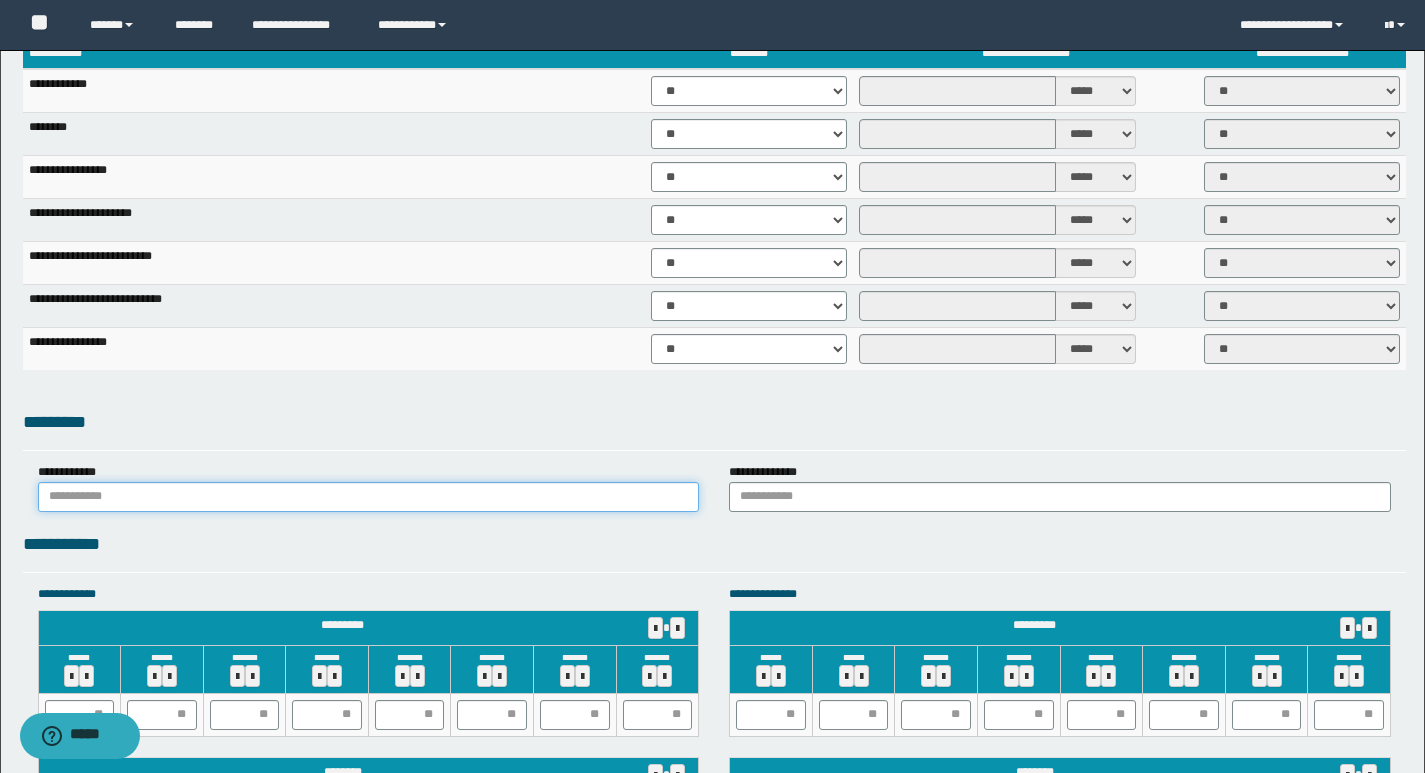 drag, startPoint x: 315, startPoint y: 496, endPoint x: 293, endPoint y: 509, distance: 25.553865 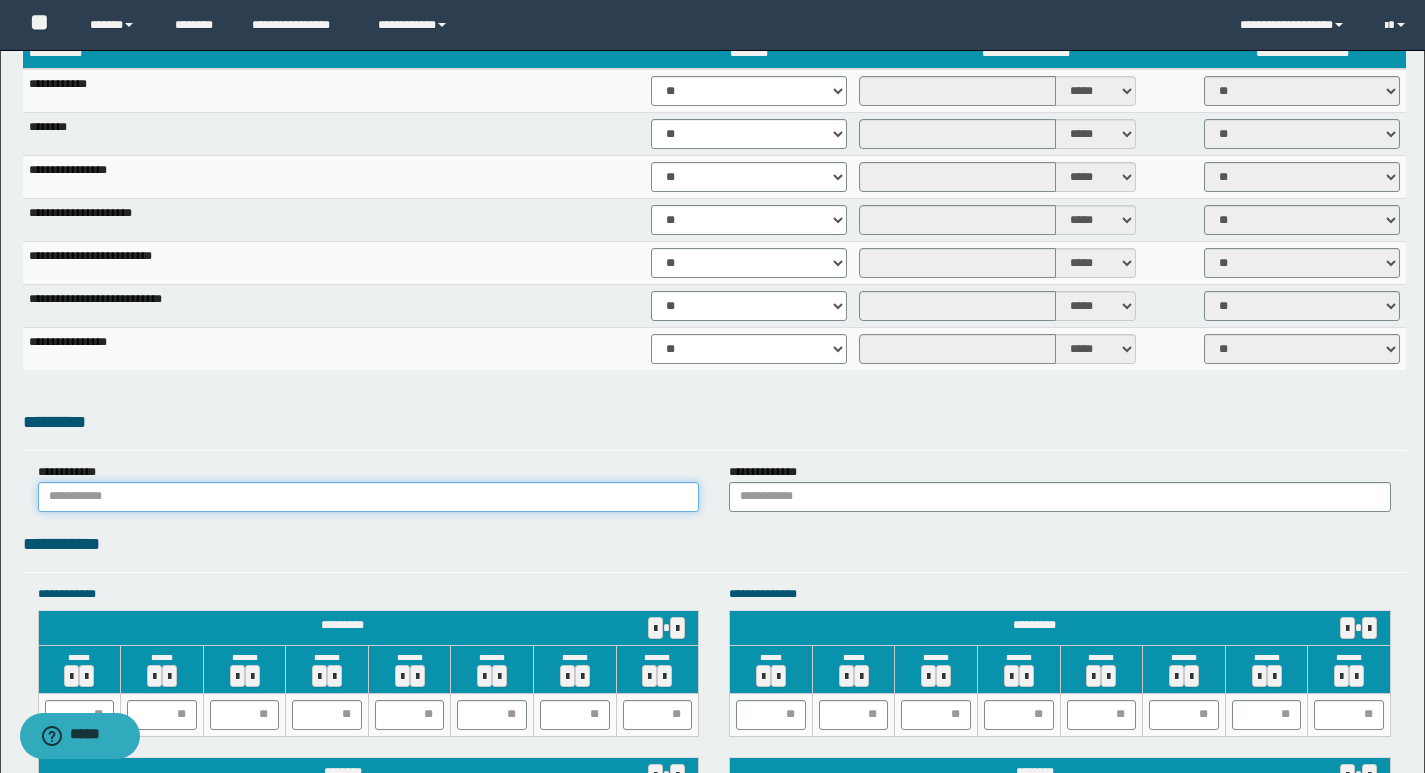 click at bounding box center [369, 497] 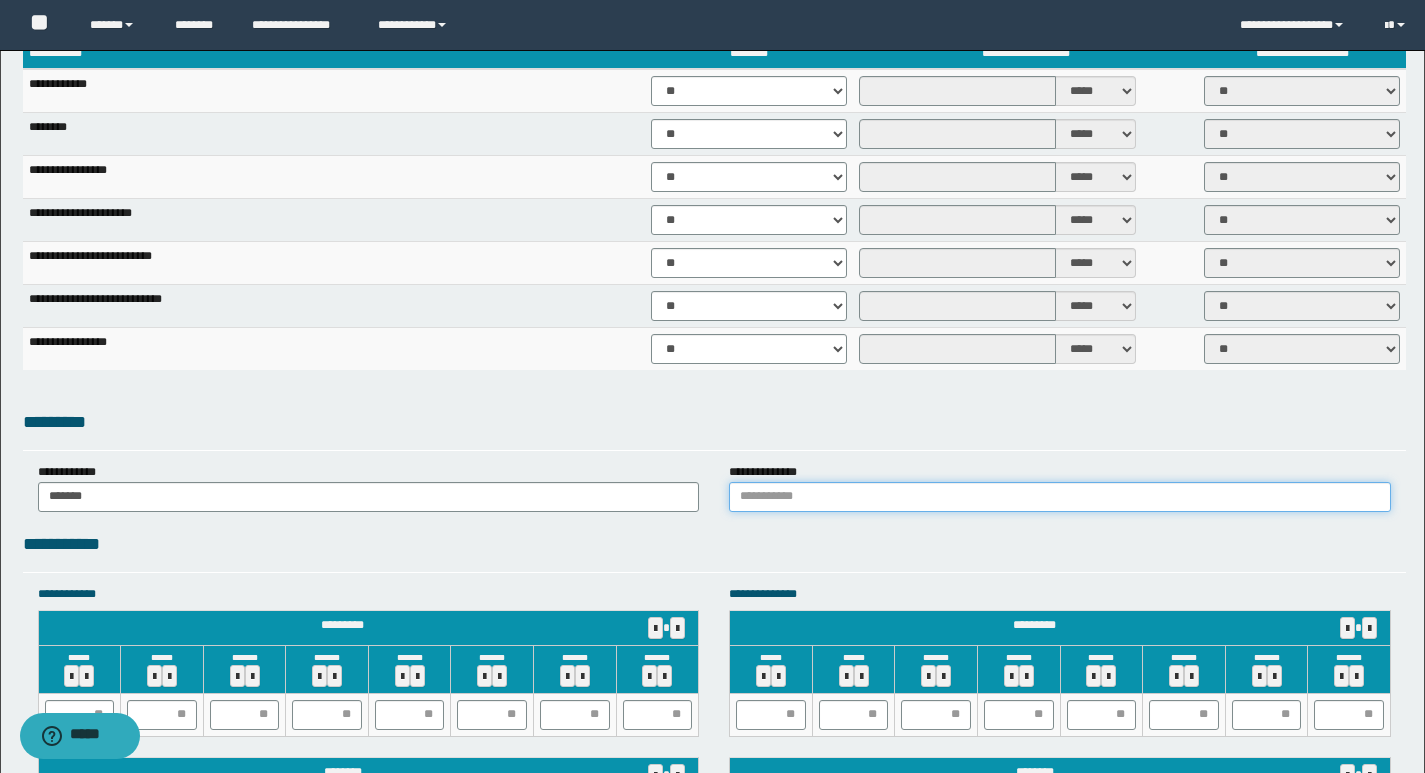 click at bounding box center (1060, 497) 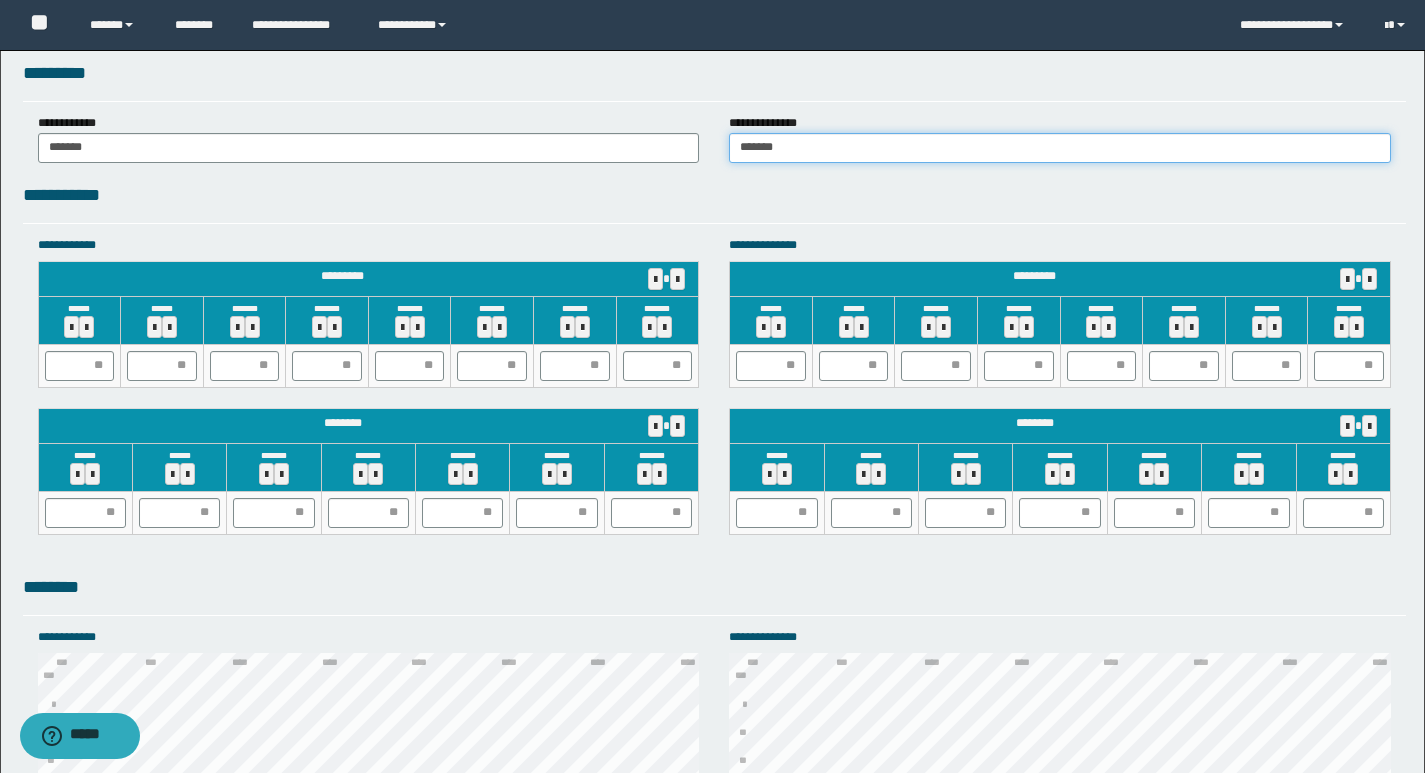 scroll, scrollTop: 1883, scrollLeft: 0, axis: vertical 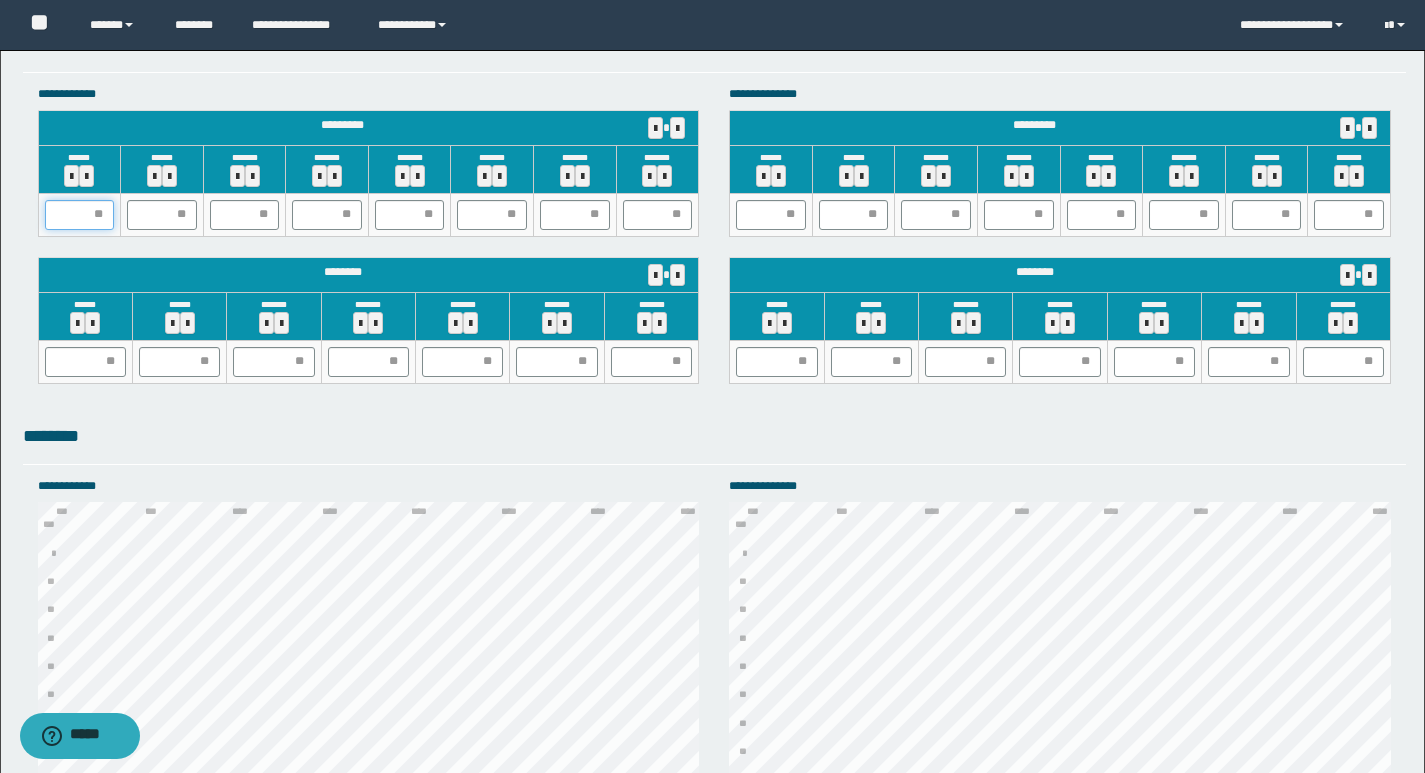 click at bounding box center [80, 215] 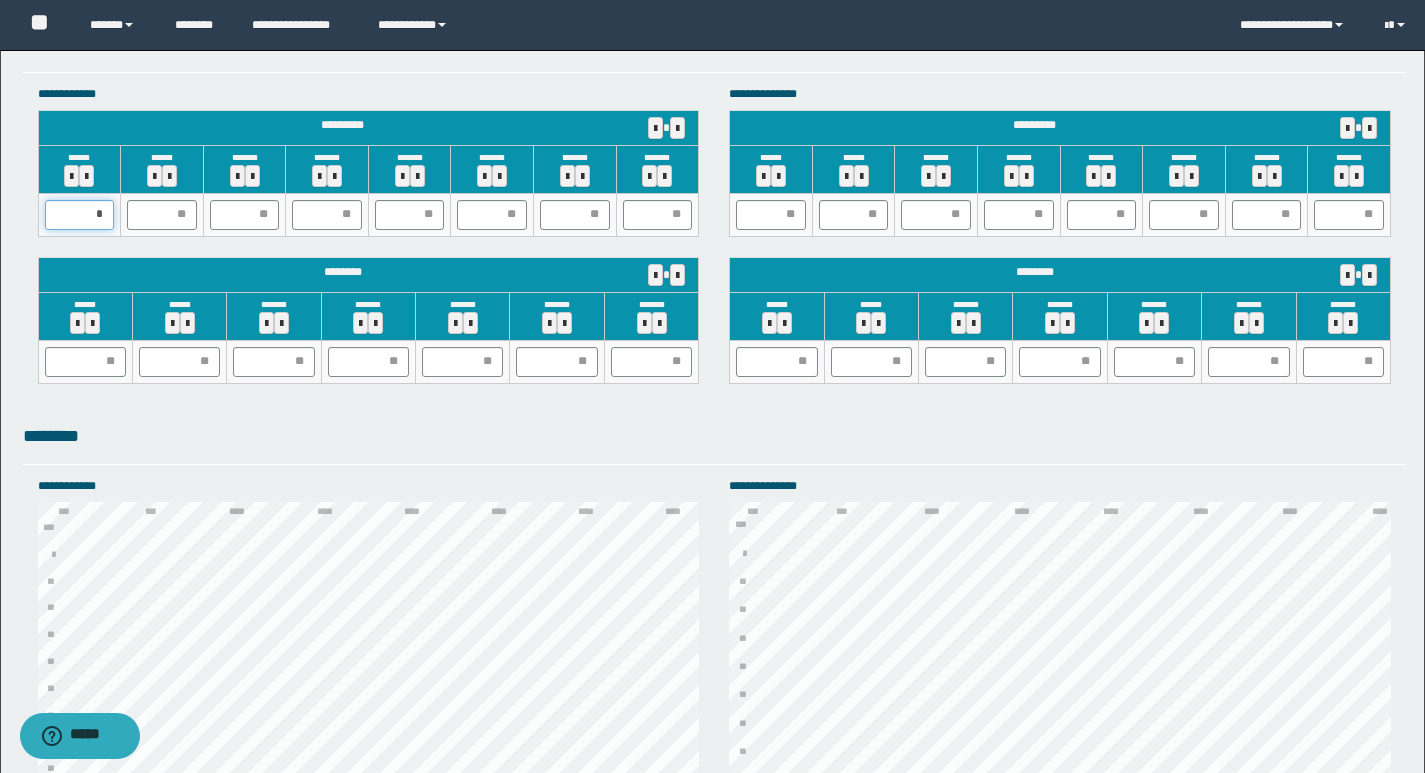 type on "**" 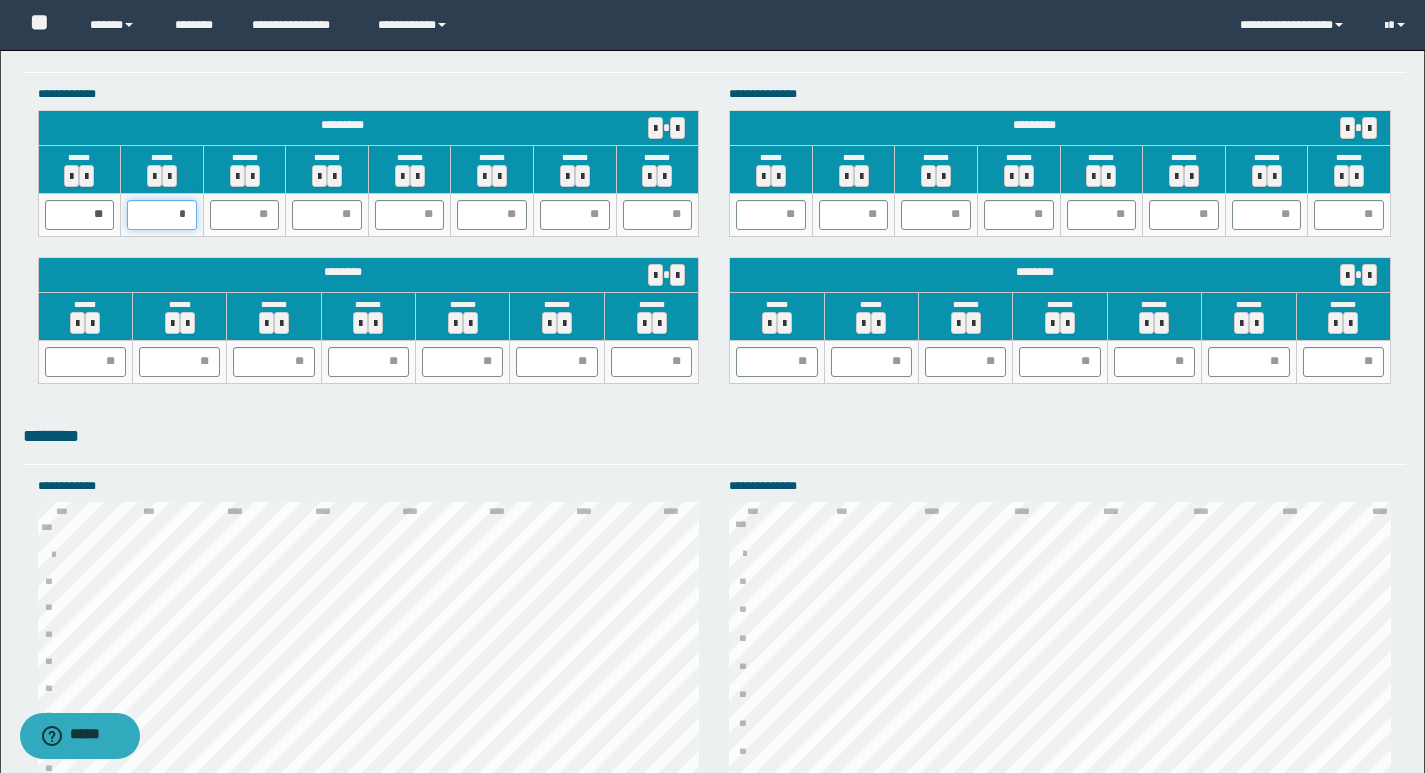 type on "**" 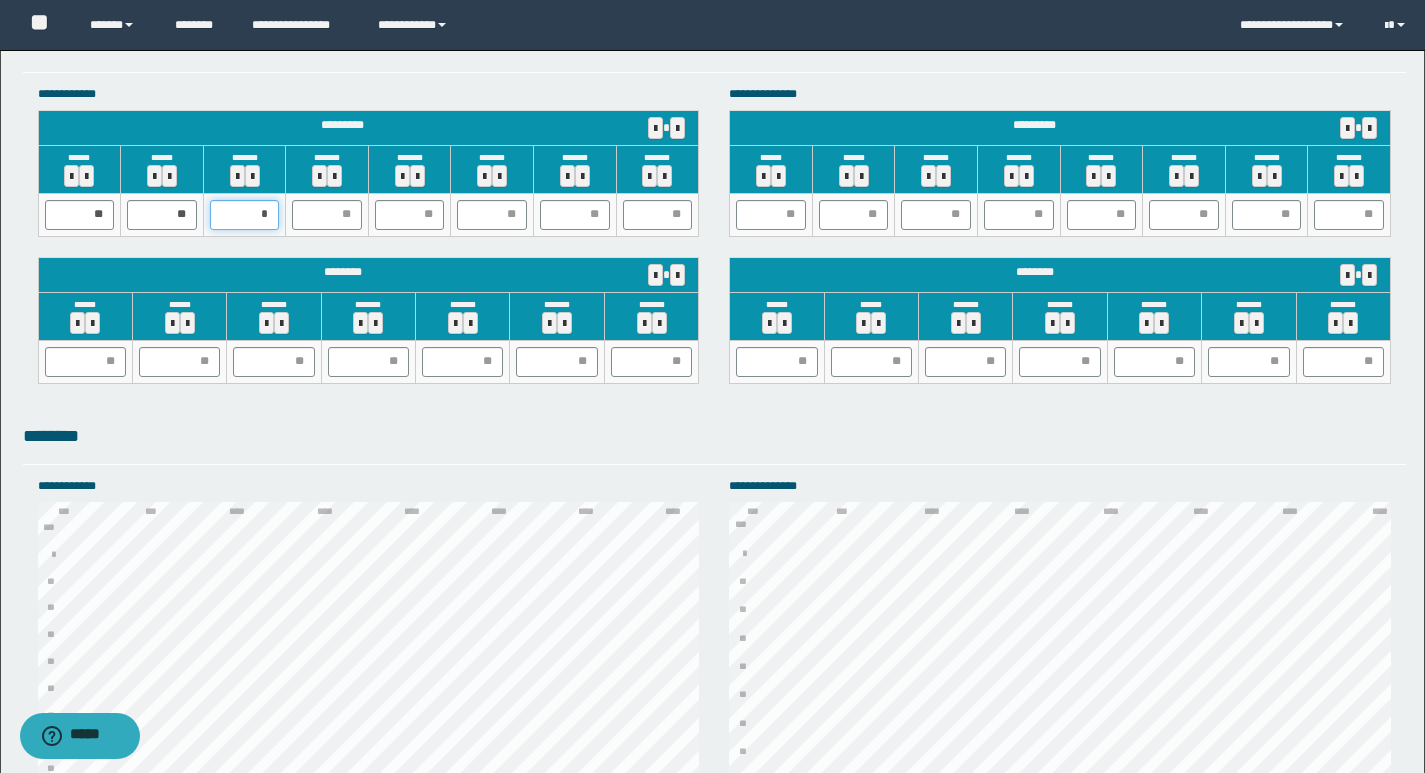 type on "**" 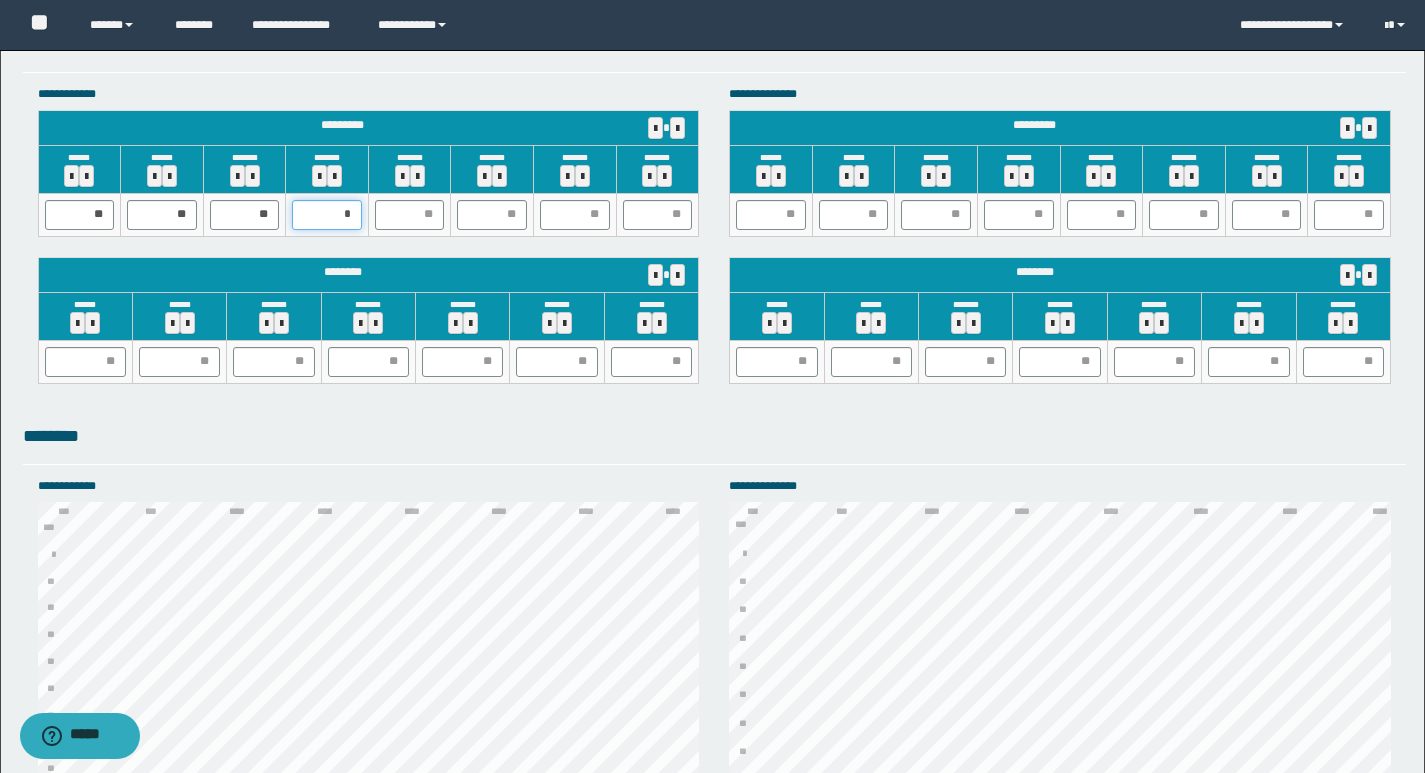 type on "**" 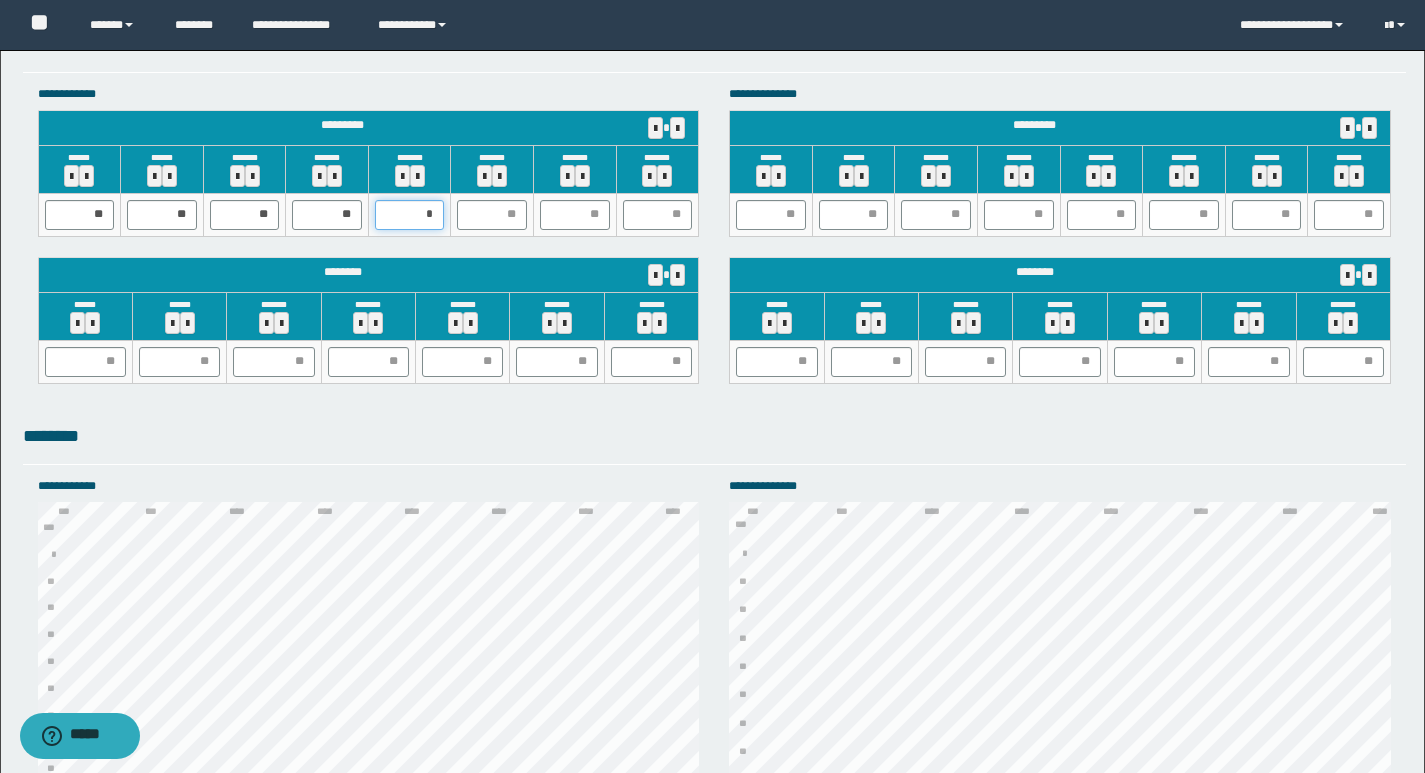 type on "**" 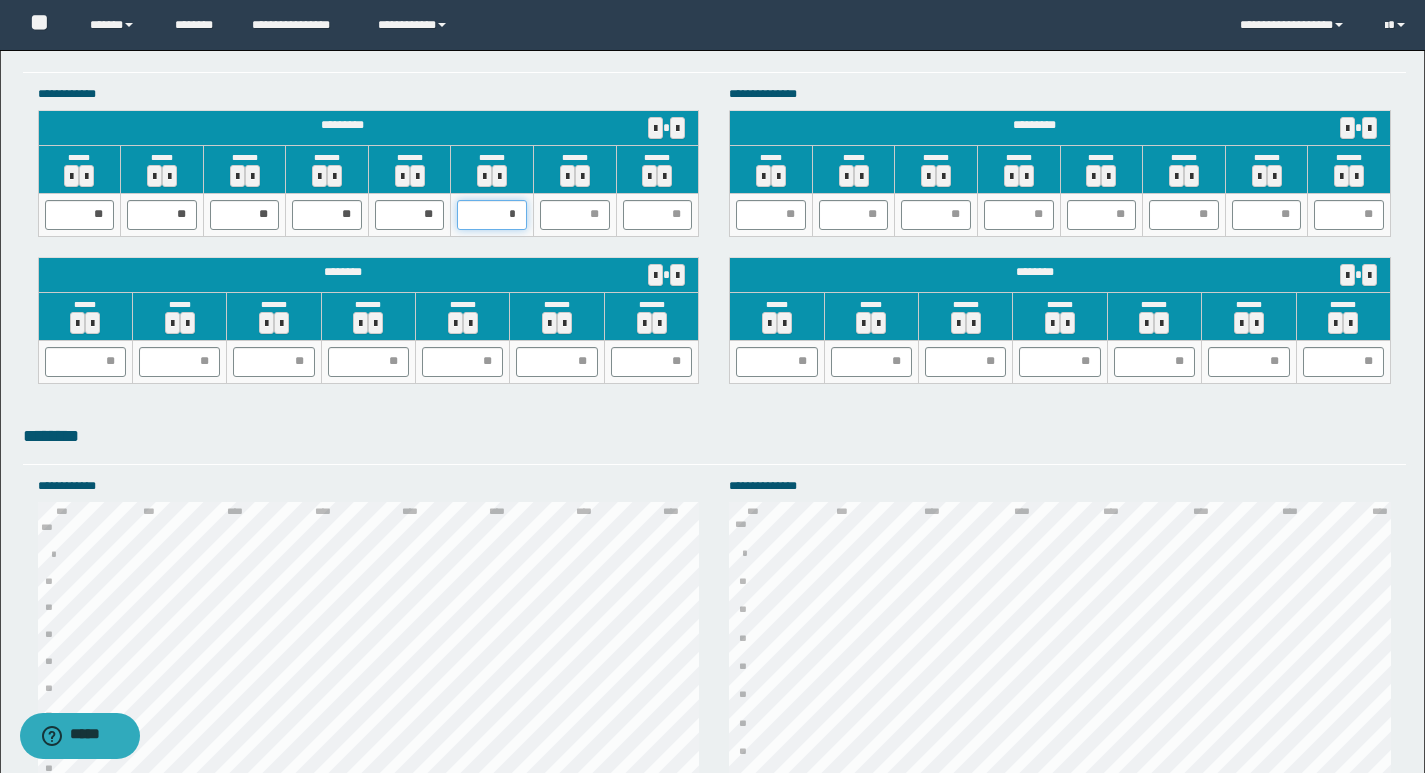 type on "**" 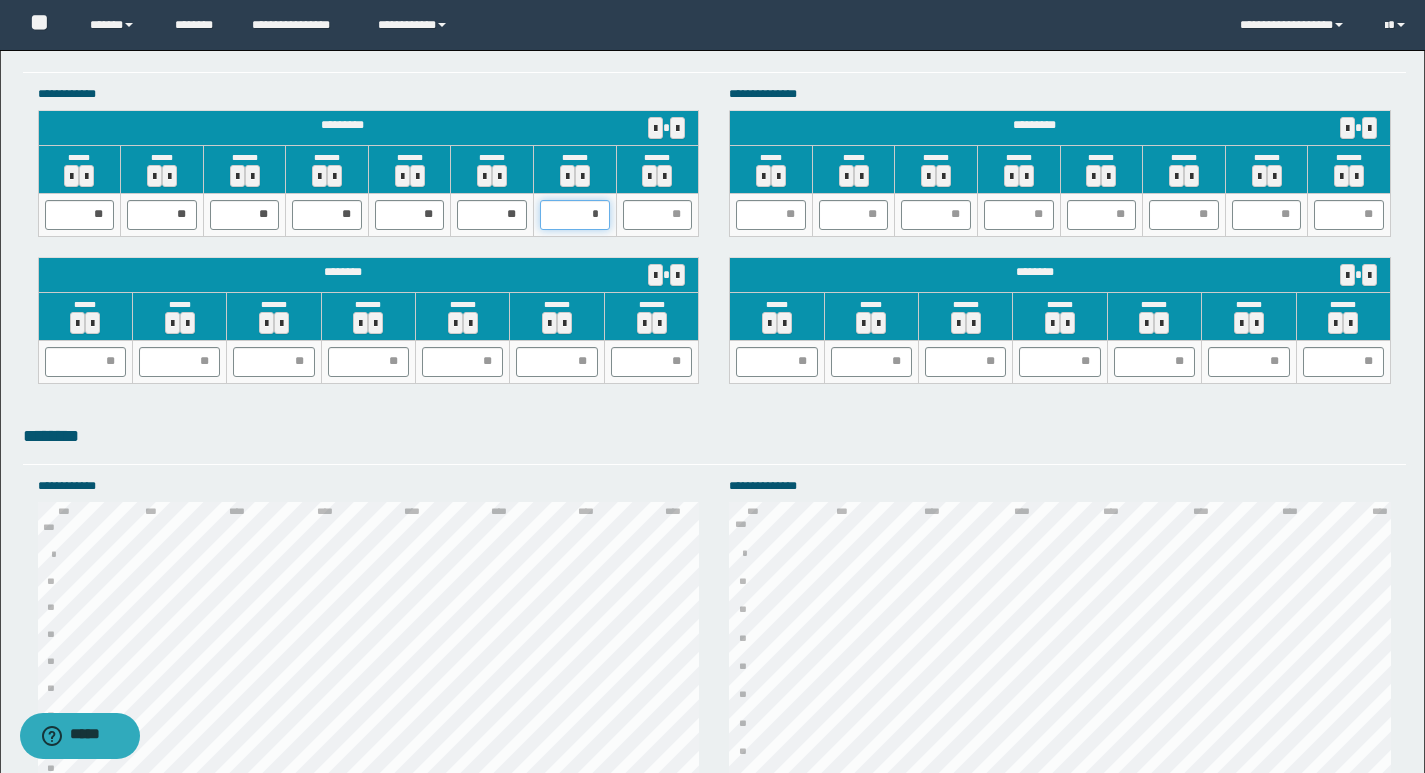 type on "**" 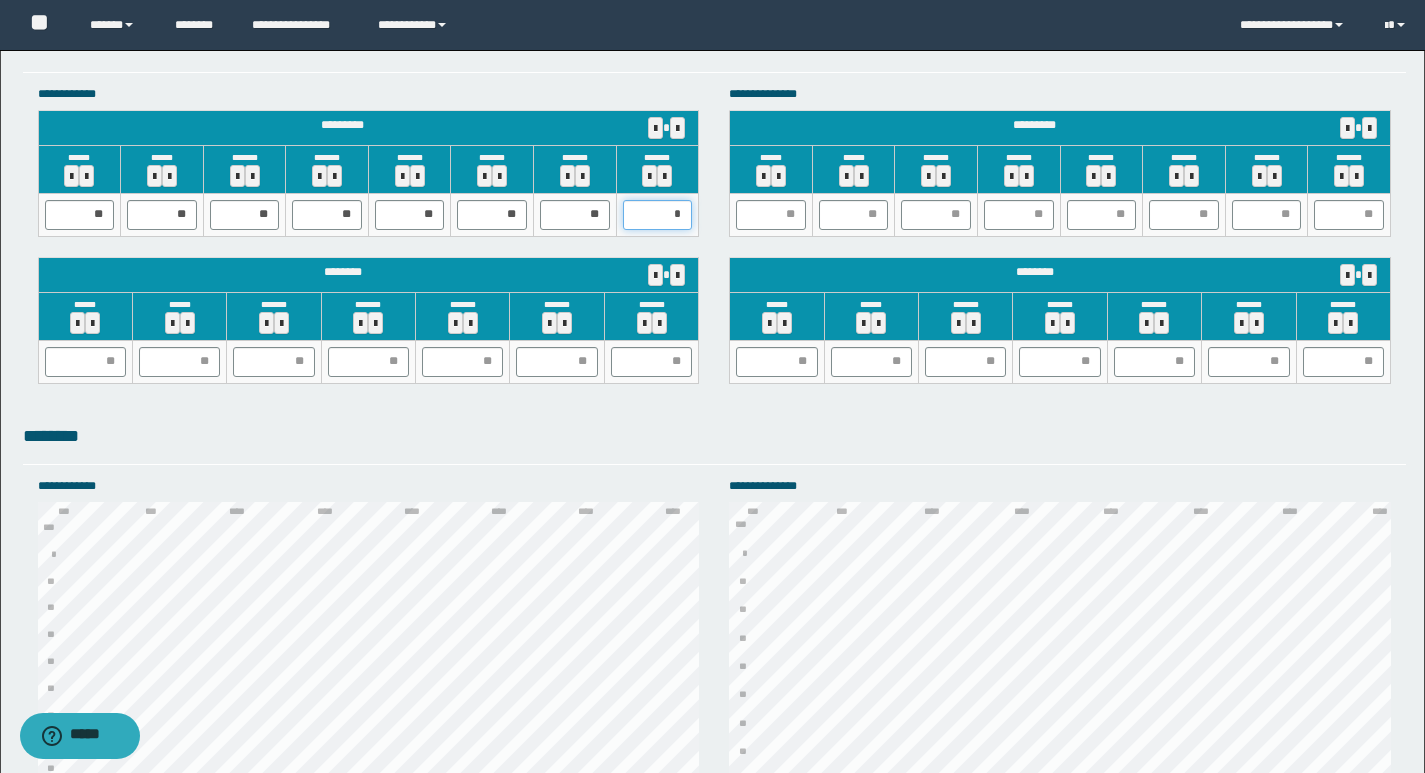 type on "**" 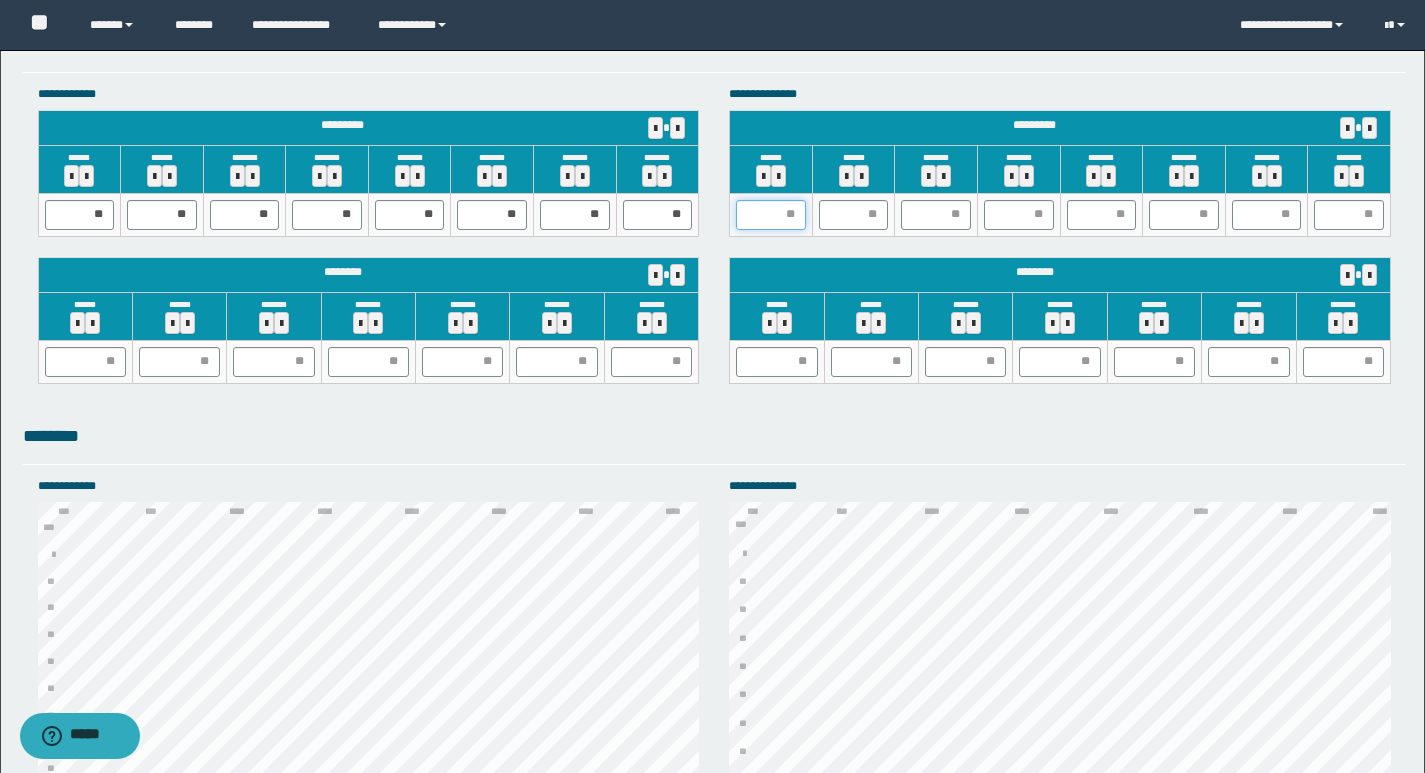 click at bounding box center (771, 215) 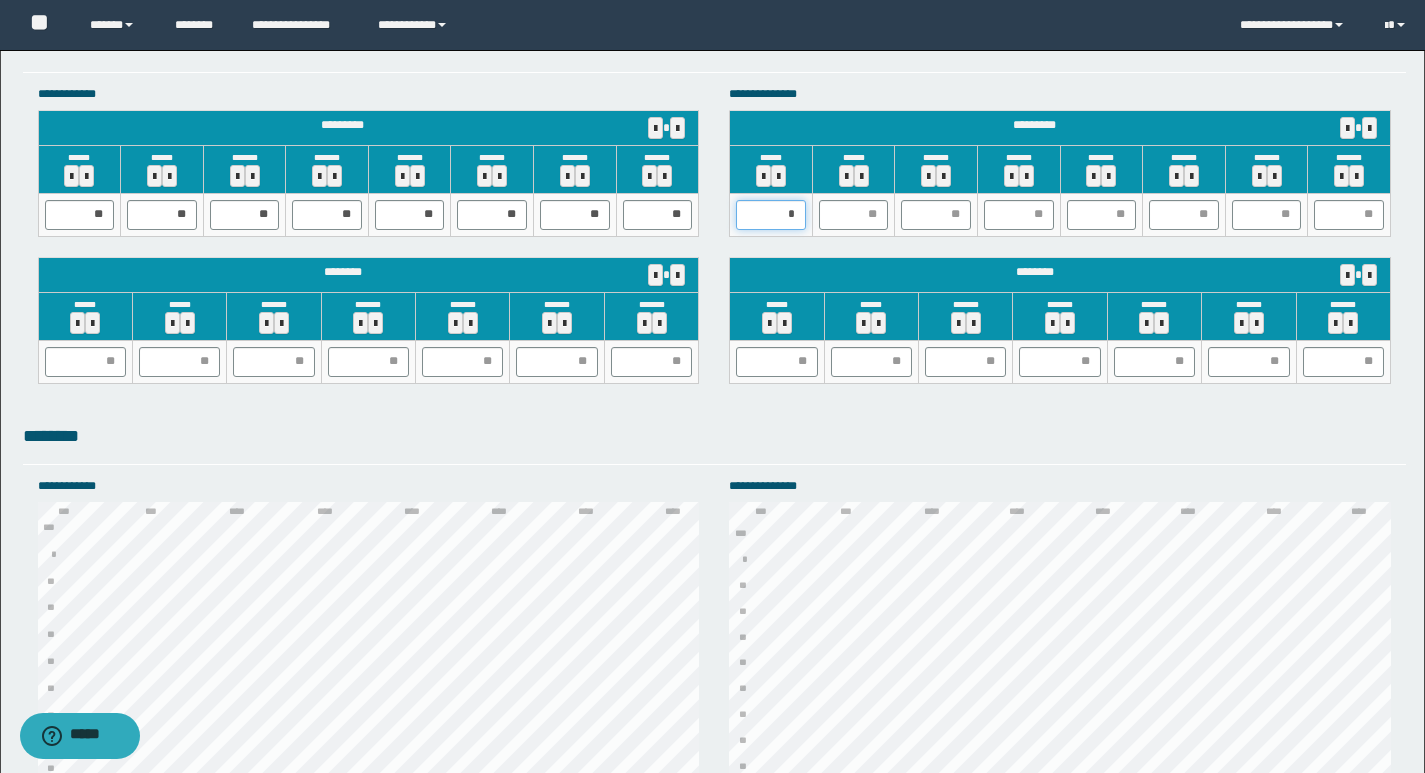 type on "**" 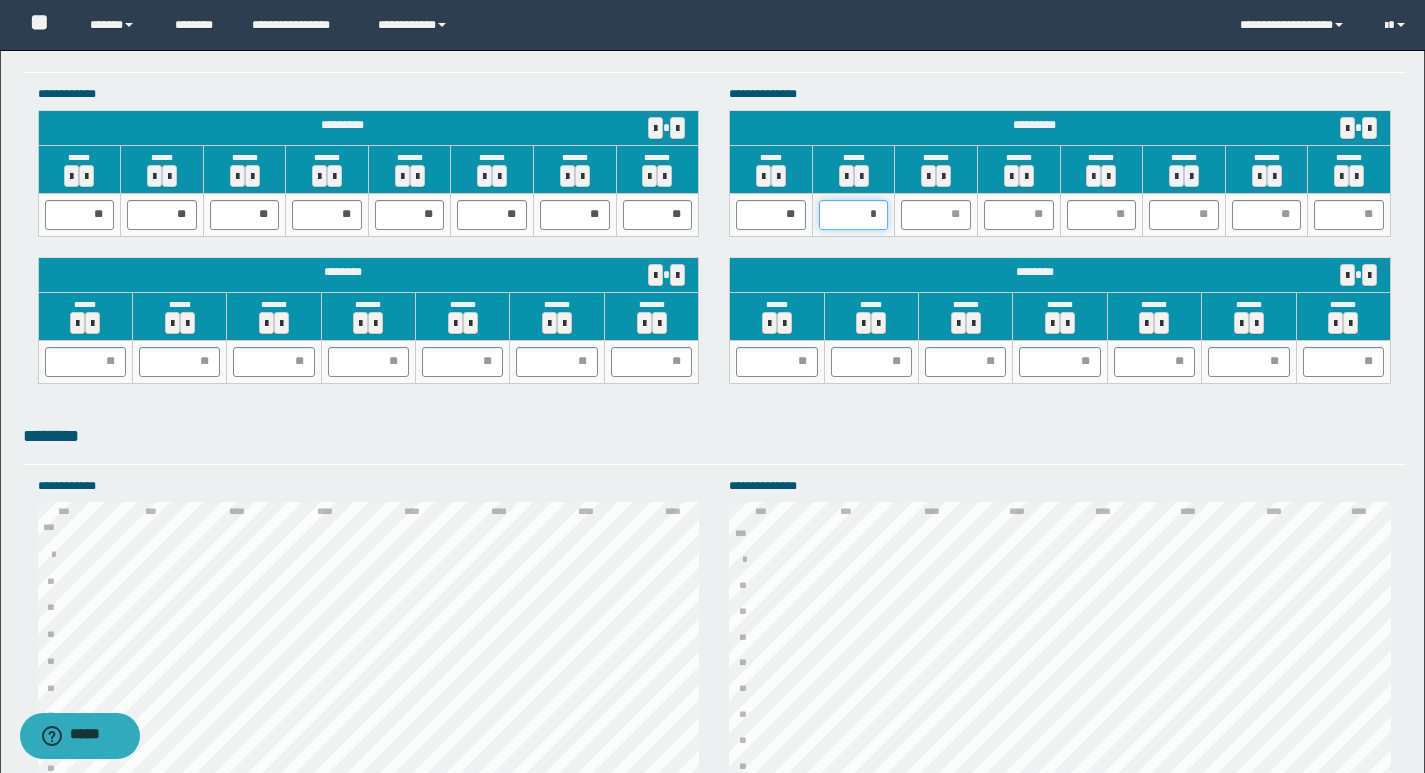 type on "**" 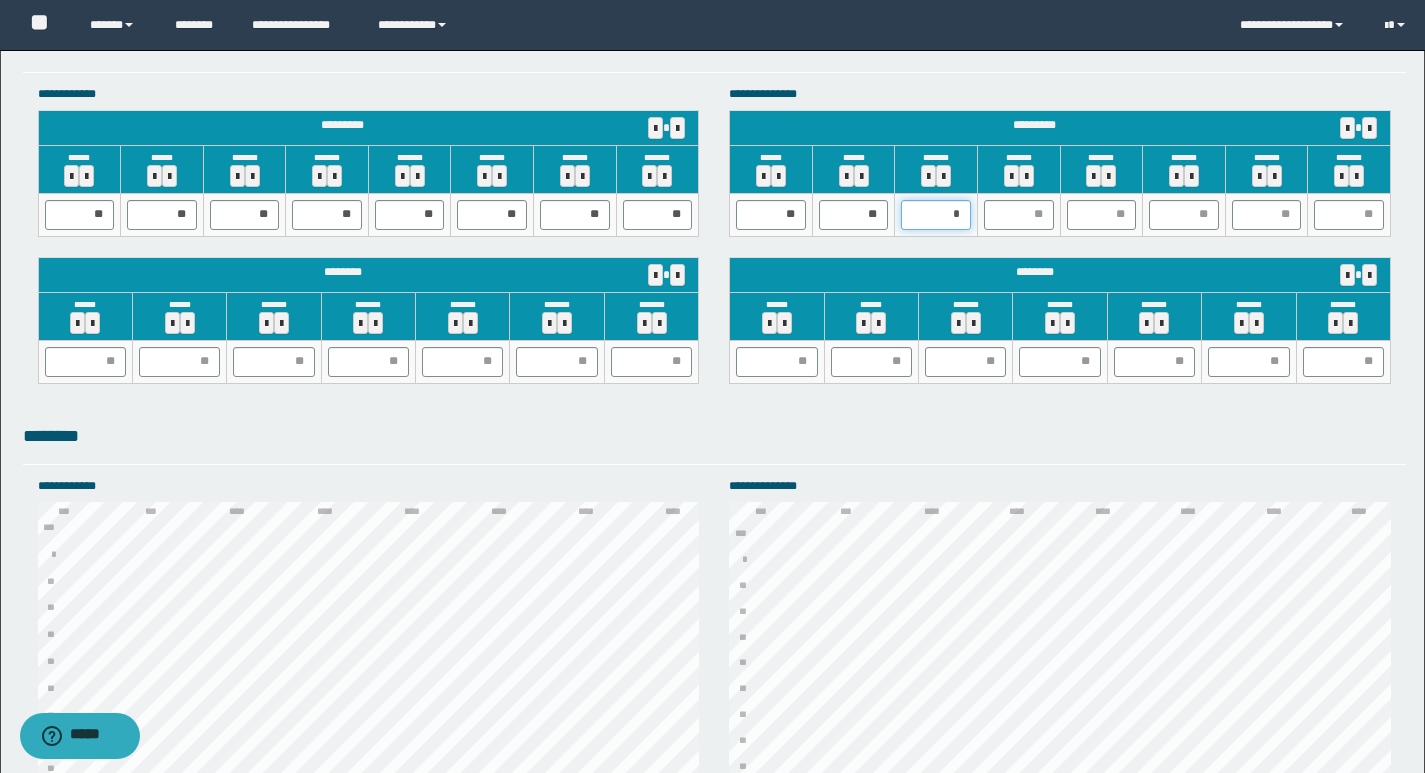 type on "**" 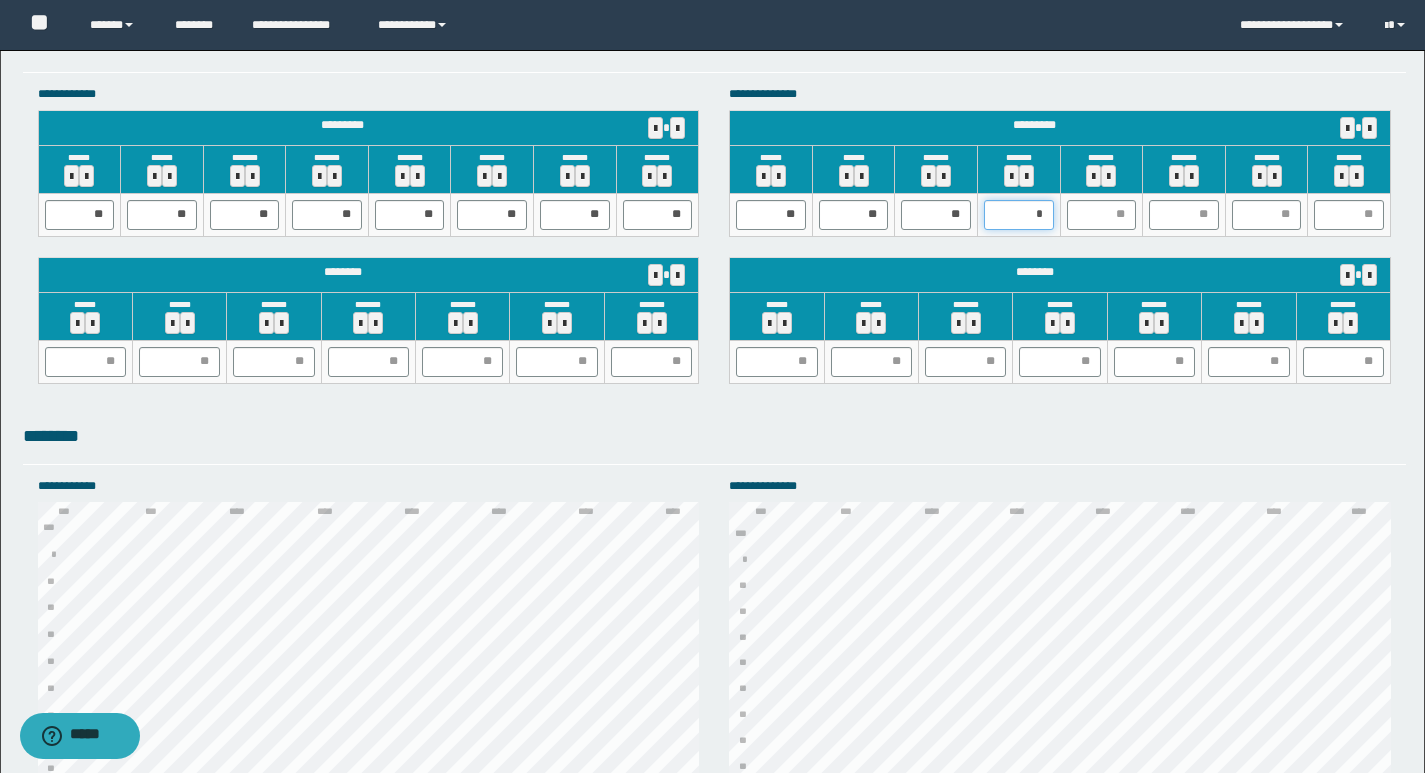 type on "**" 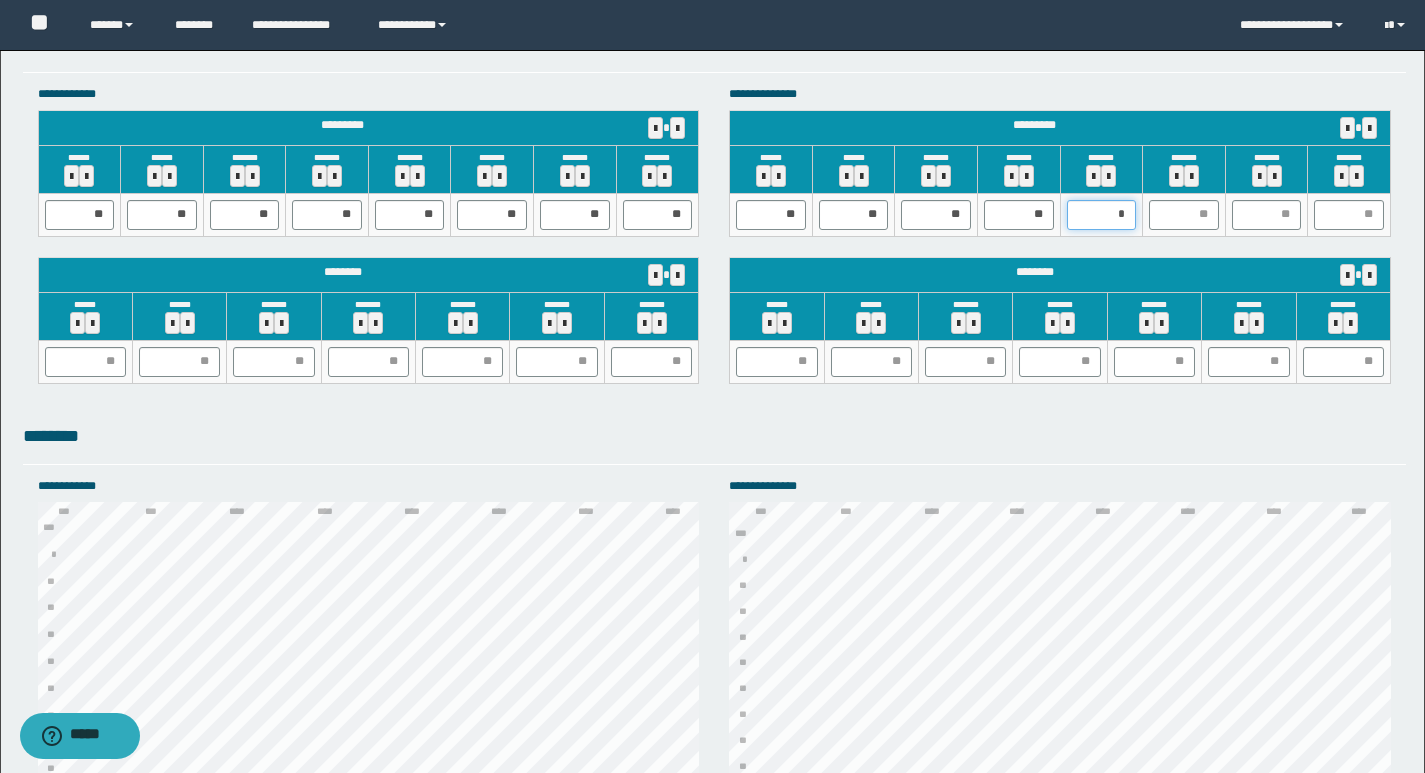 type on "**" 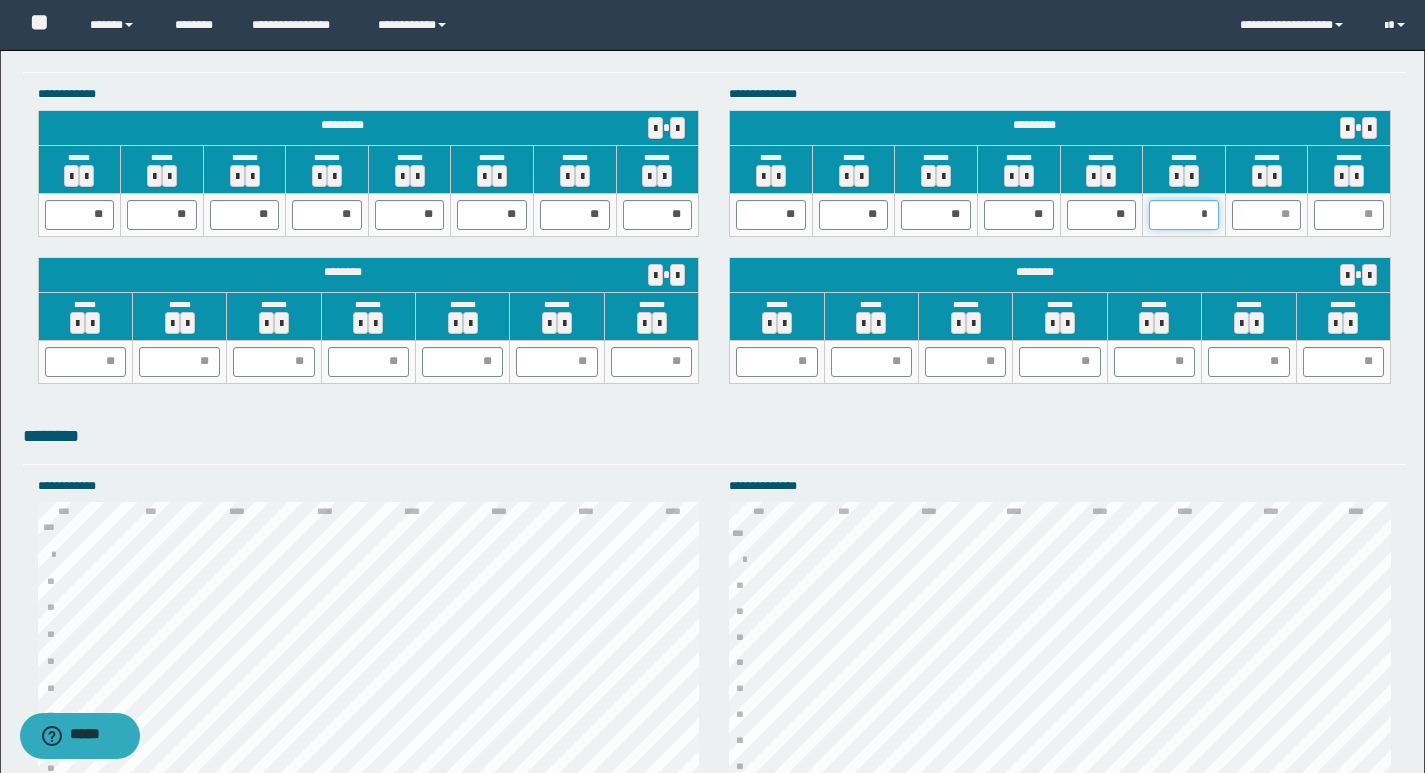 type on "**" 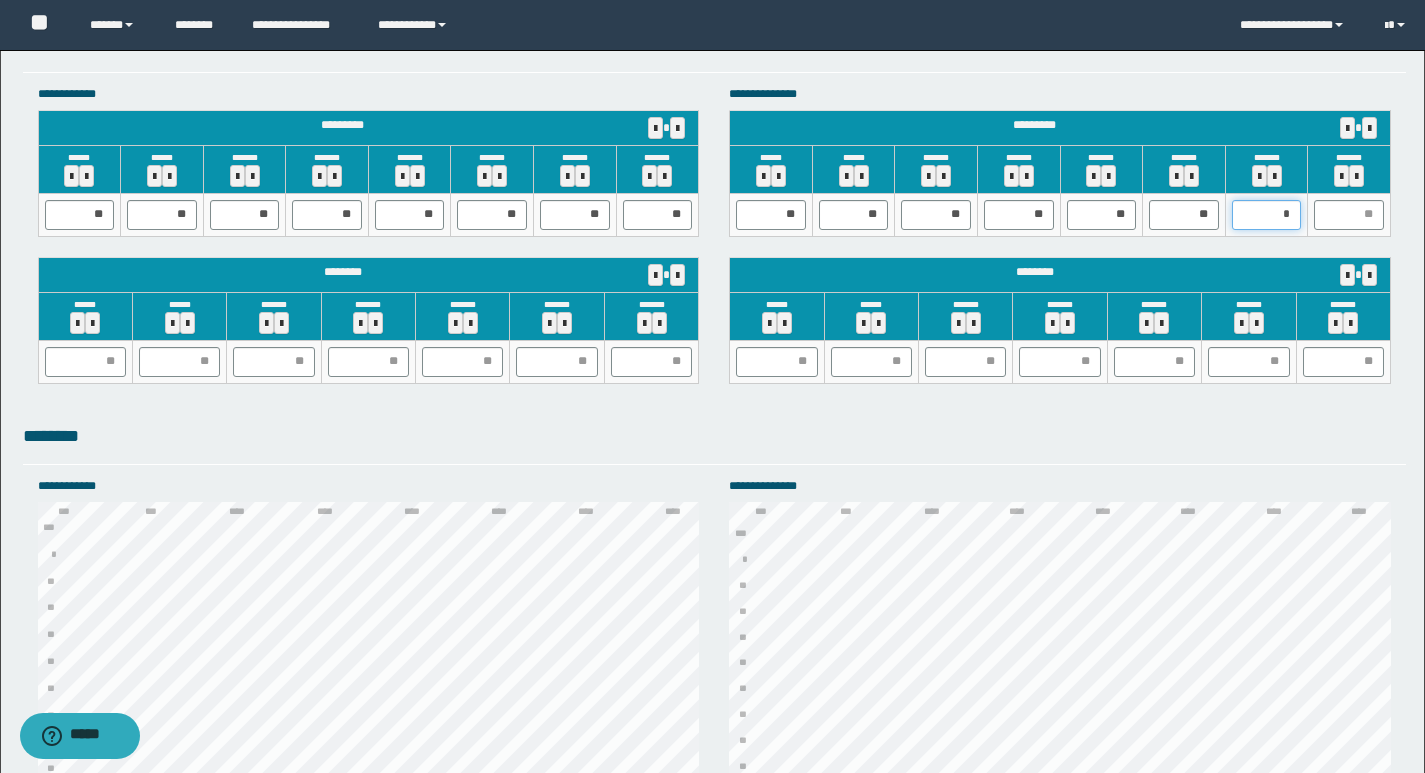 type on "**" 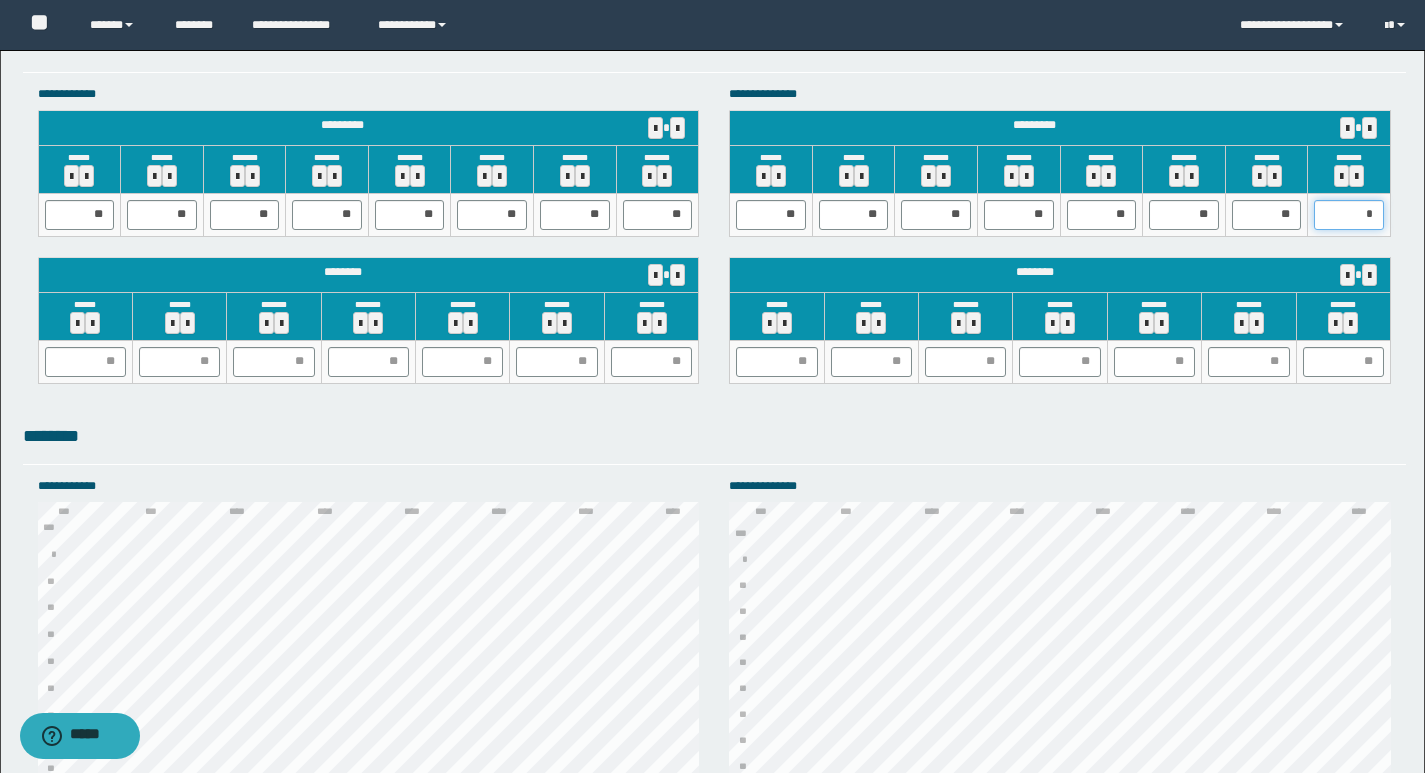 type on "**" 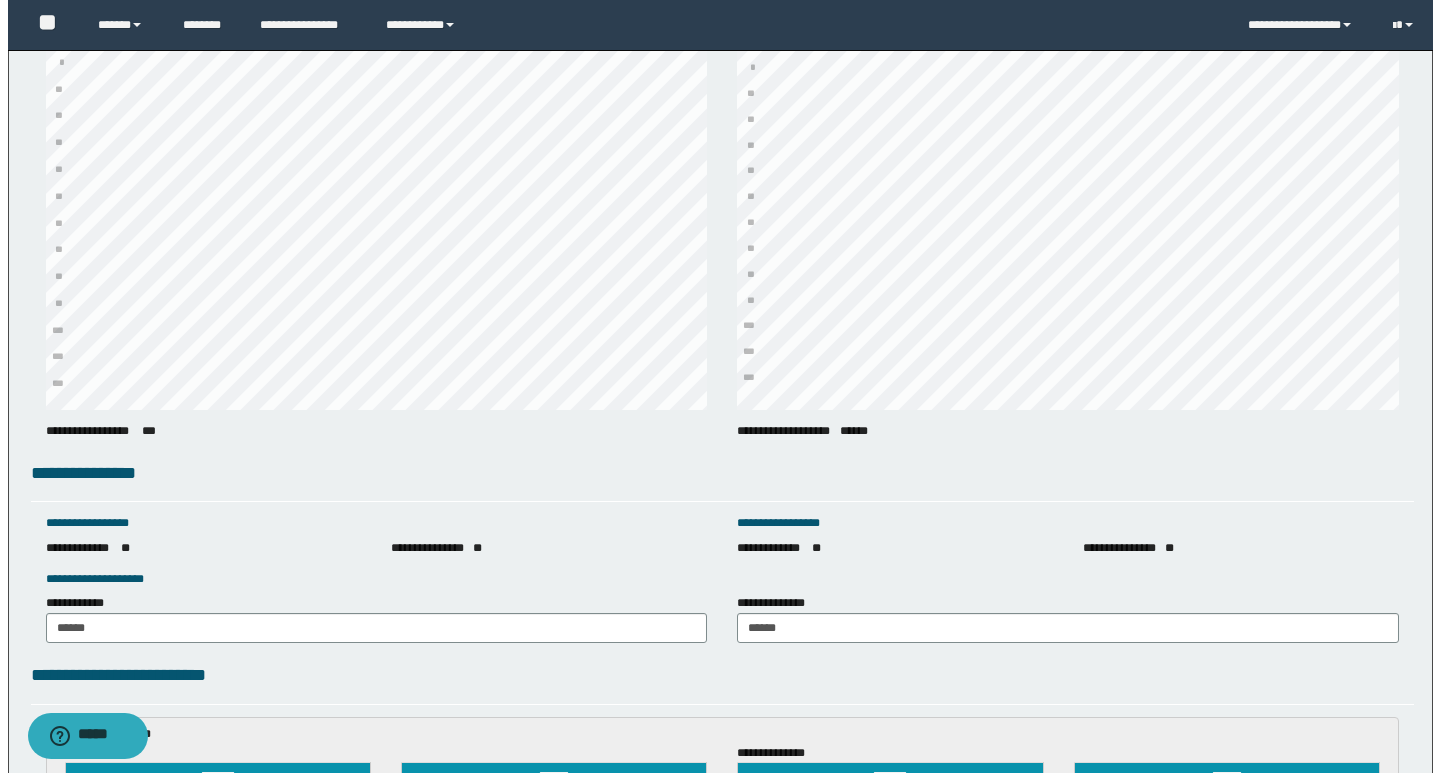 scroll, scrollTop: 2929, scrollLeft: 0, axis: vertical 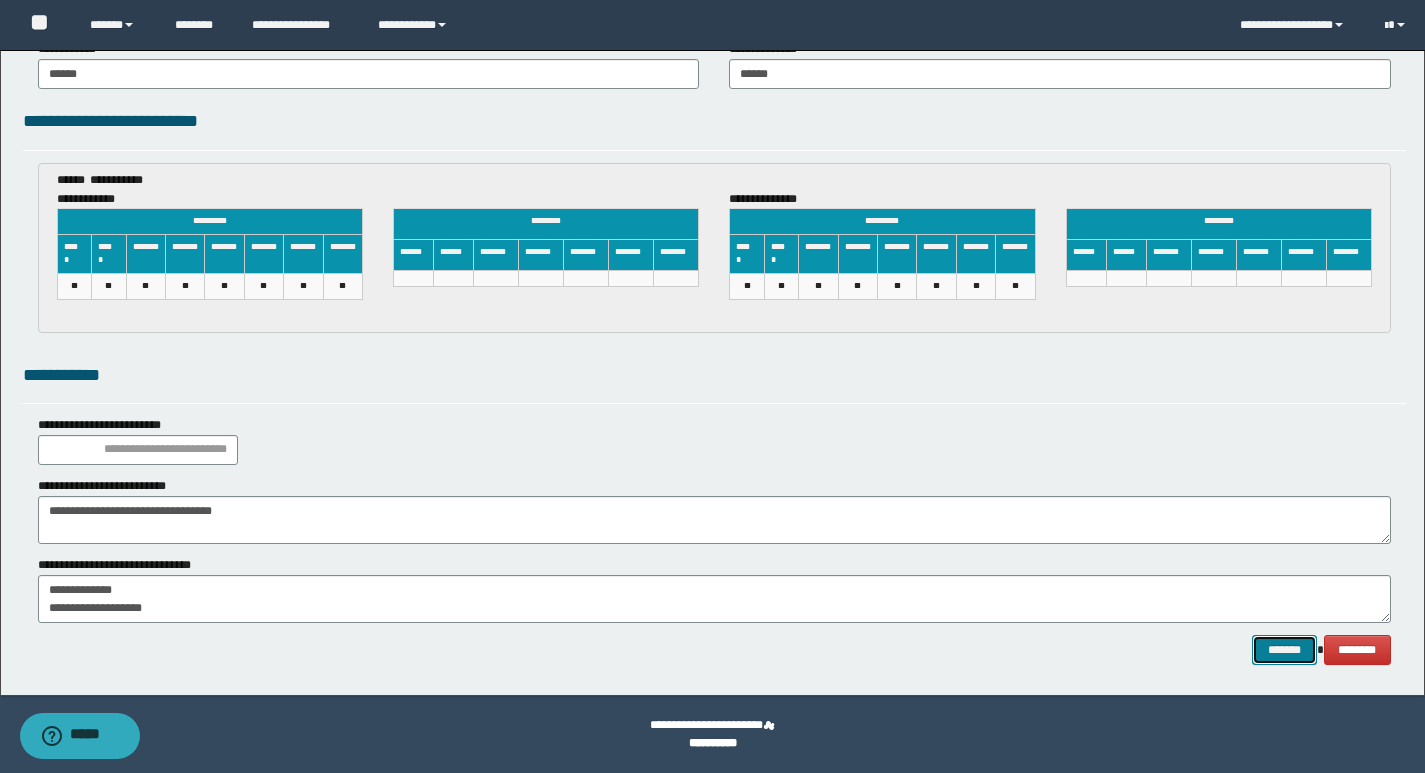 click on "*******" at bounding box center [1284, 650] 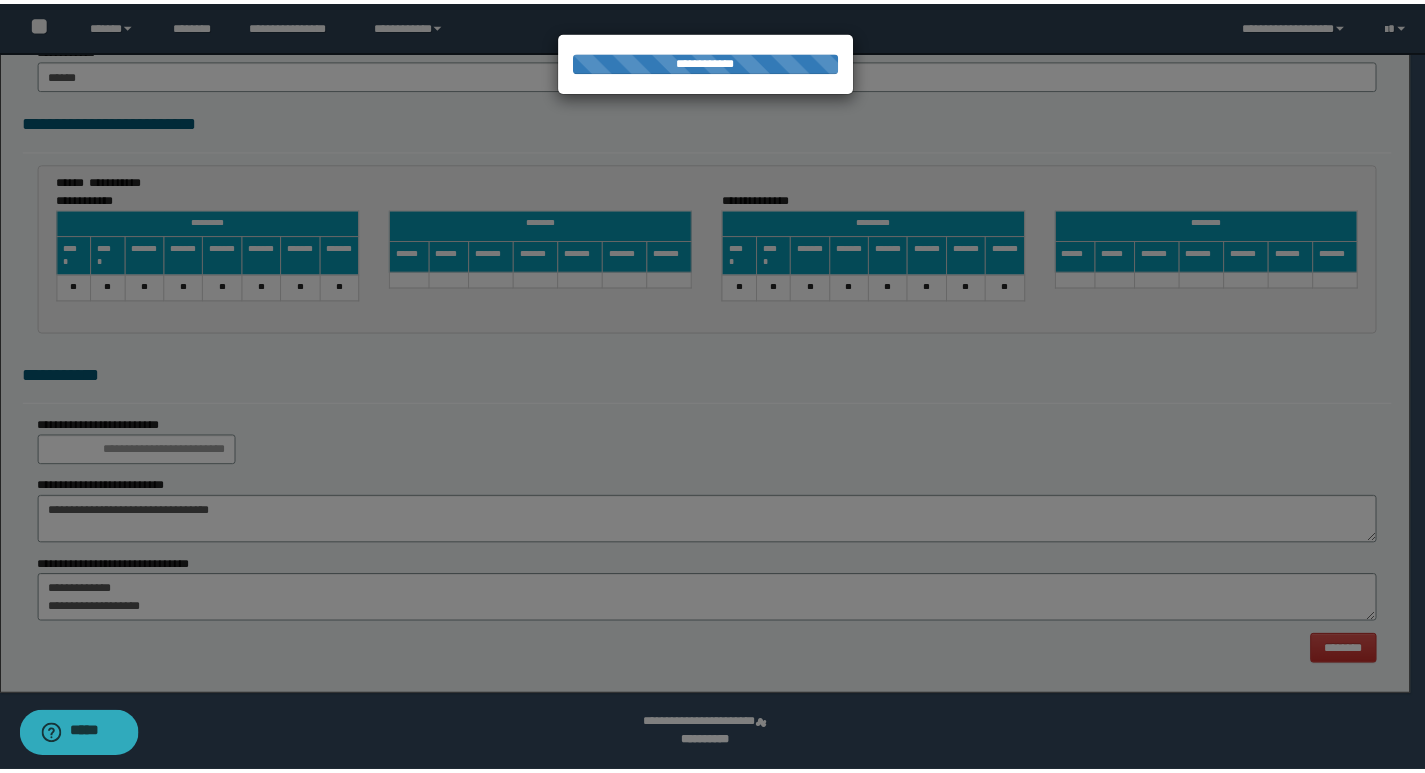 scroll, scrollTop: 0, scrollLeft: 0, axis: both 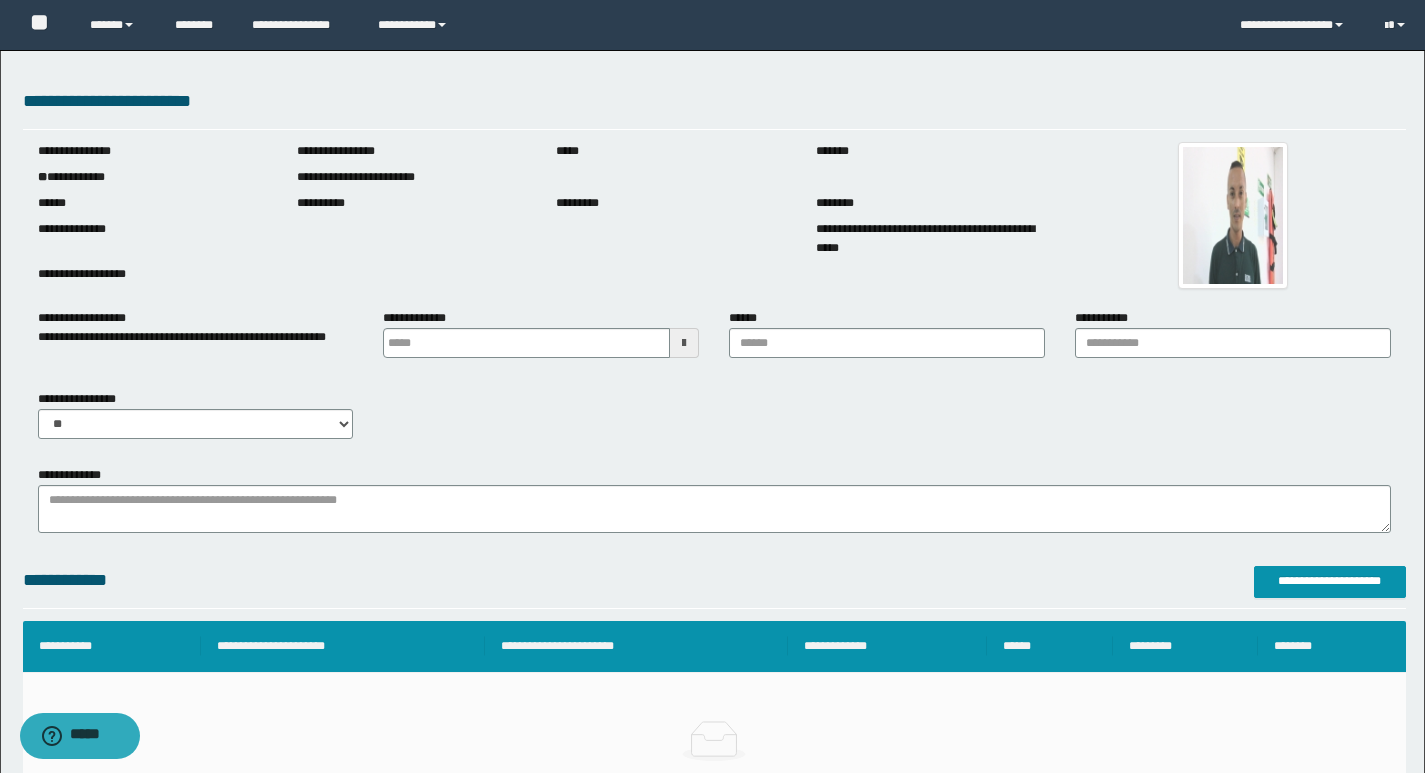 click at bounding box center [684, 343] 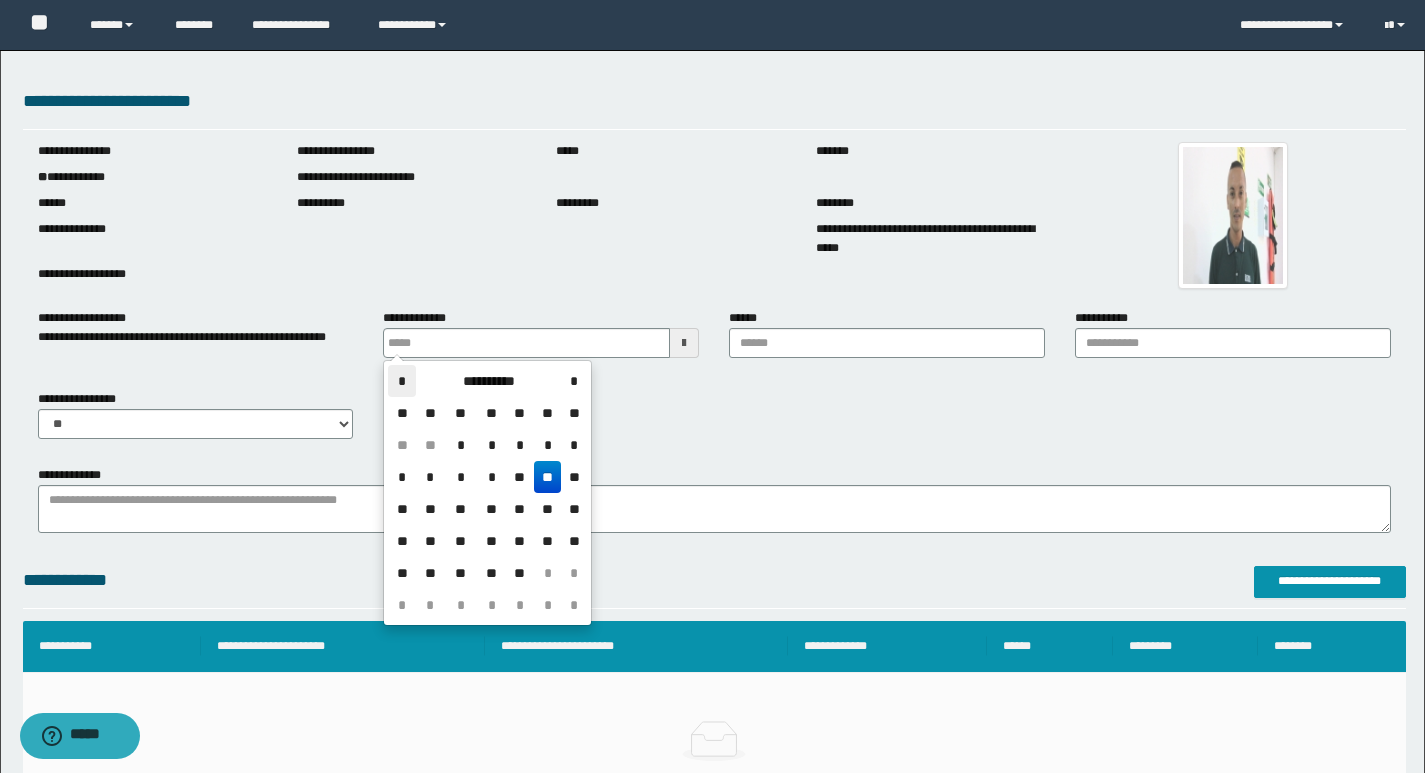 click on "*" at bounding box center [402, 381] 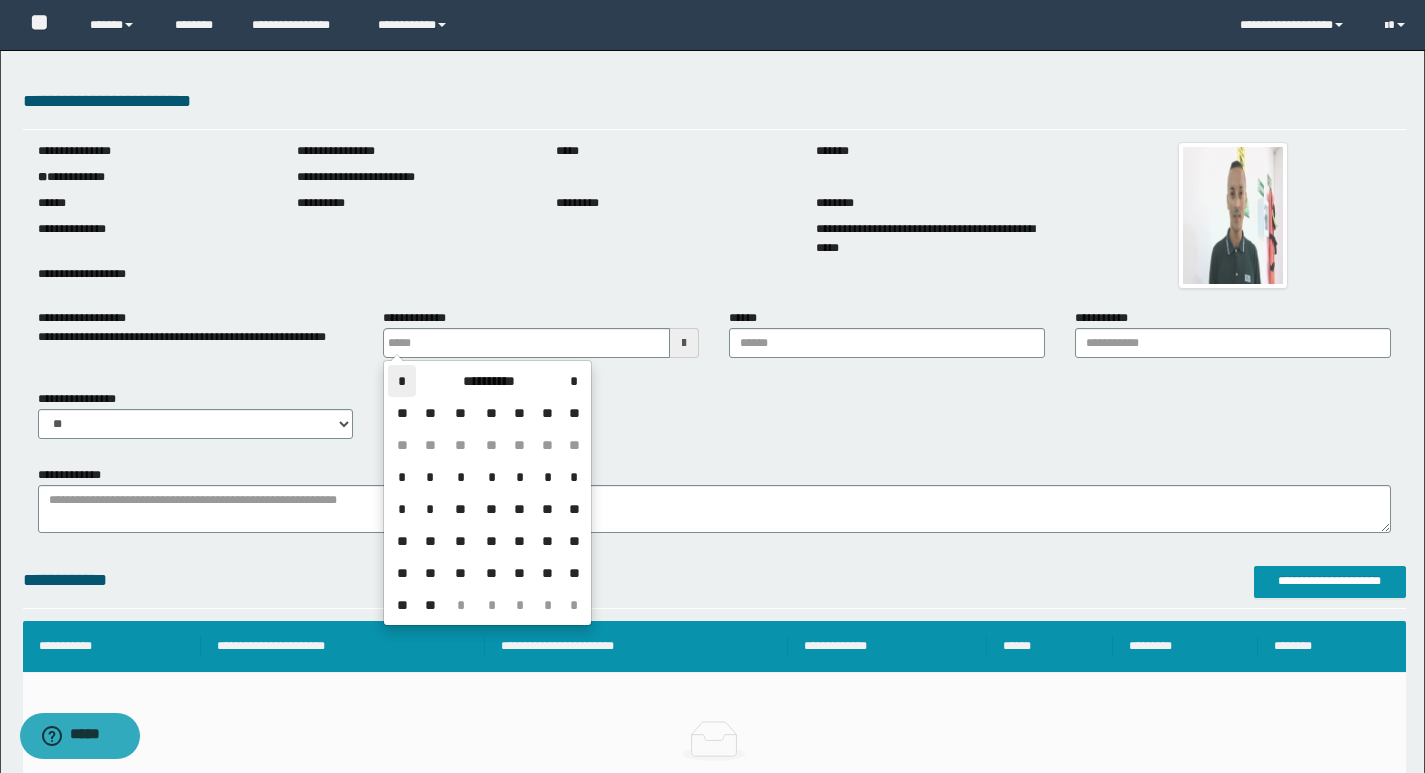 click on "*" at bounding box center (402, 381) 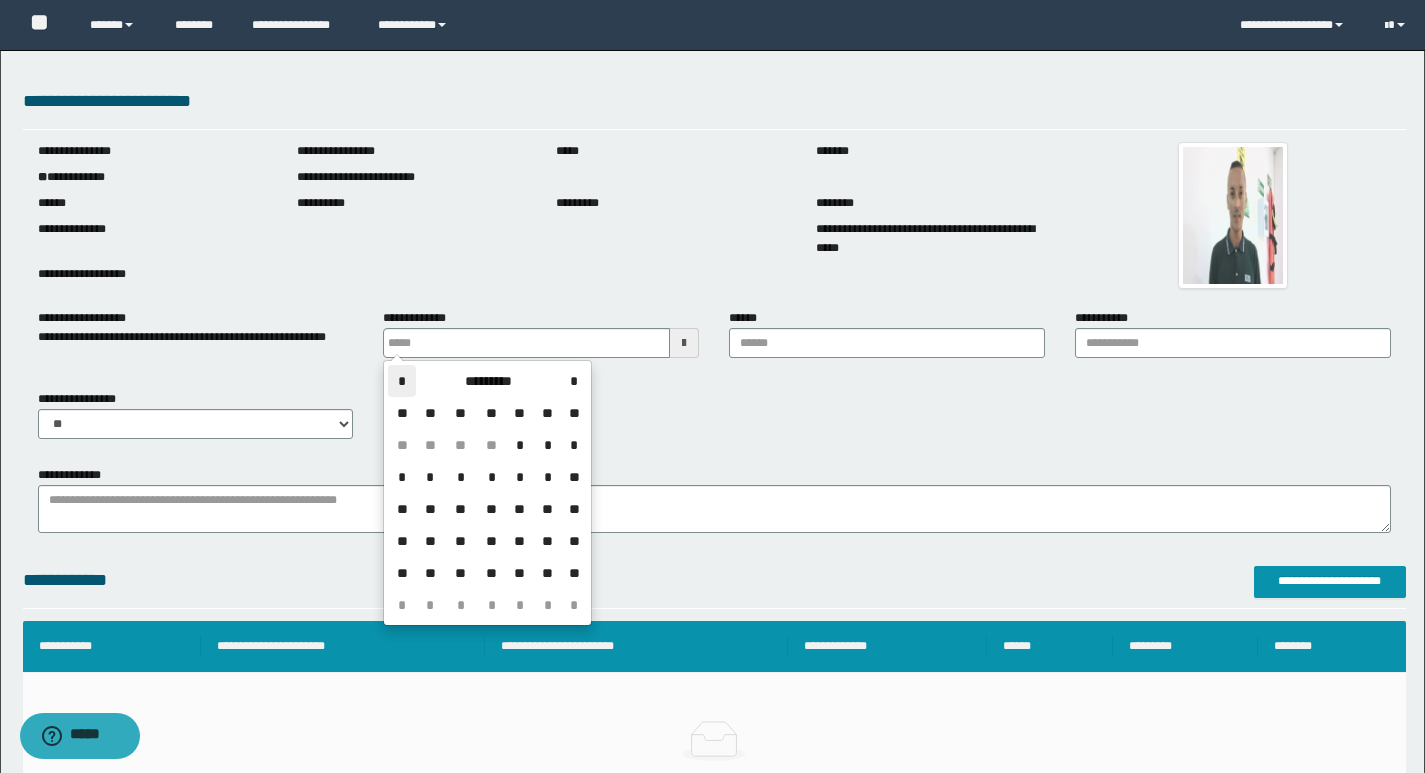 click on "*" at bounding box center (402, 381) 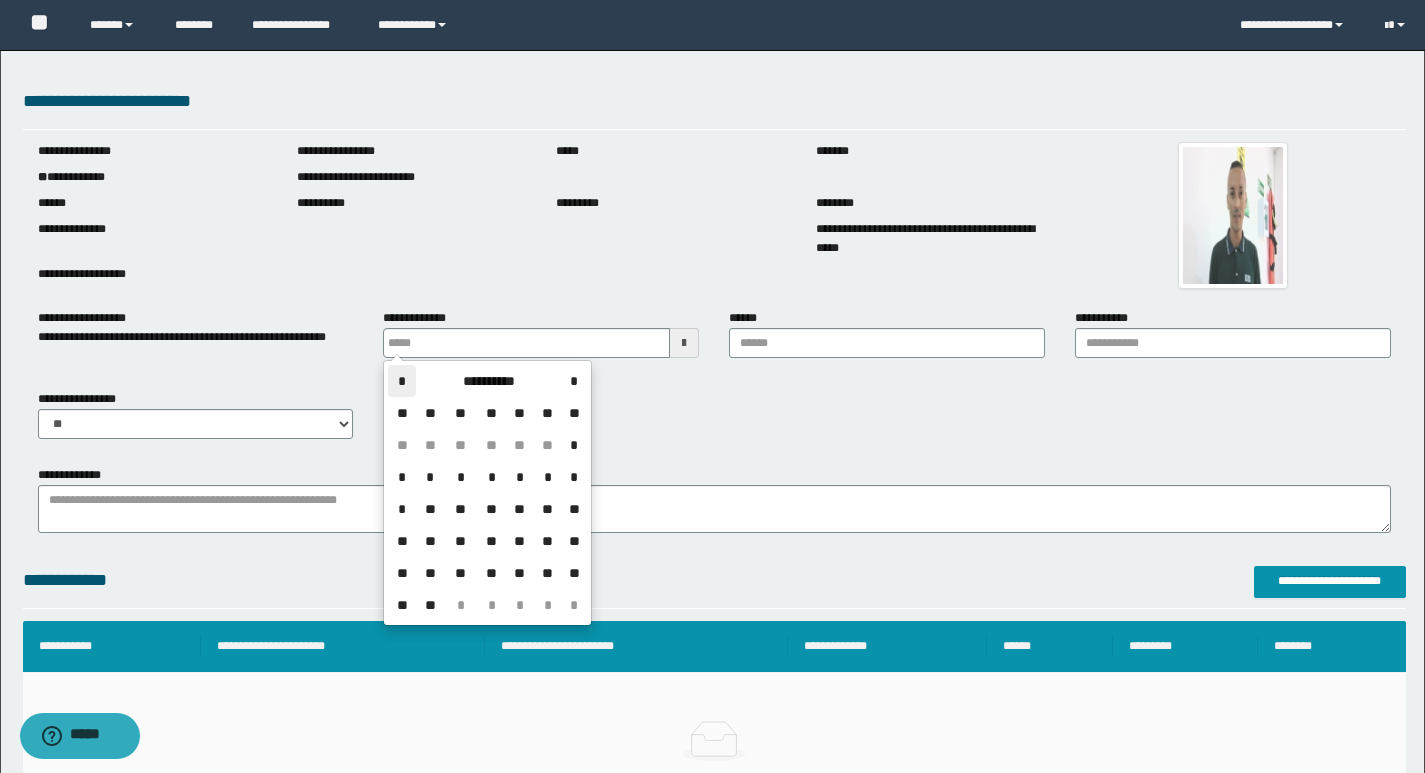 click on "*" at bounding box center (402, 381) 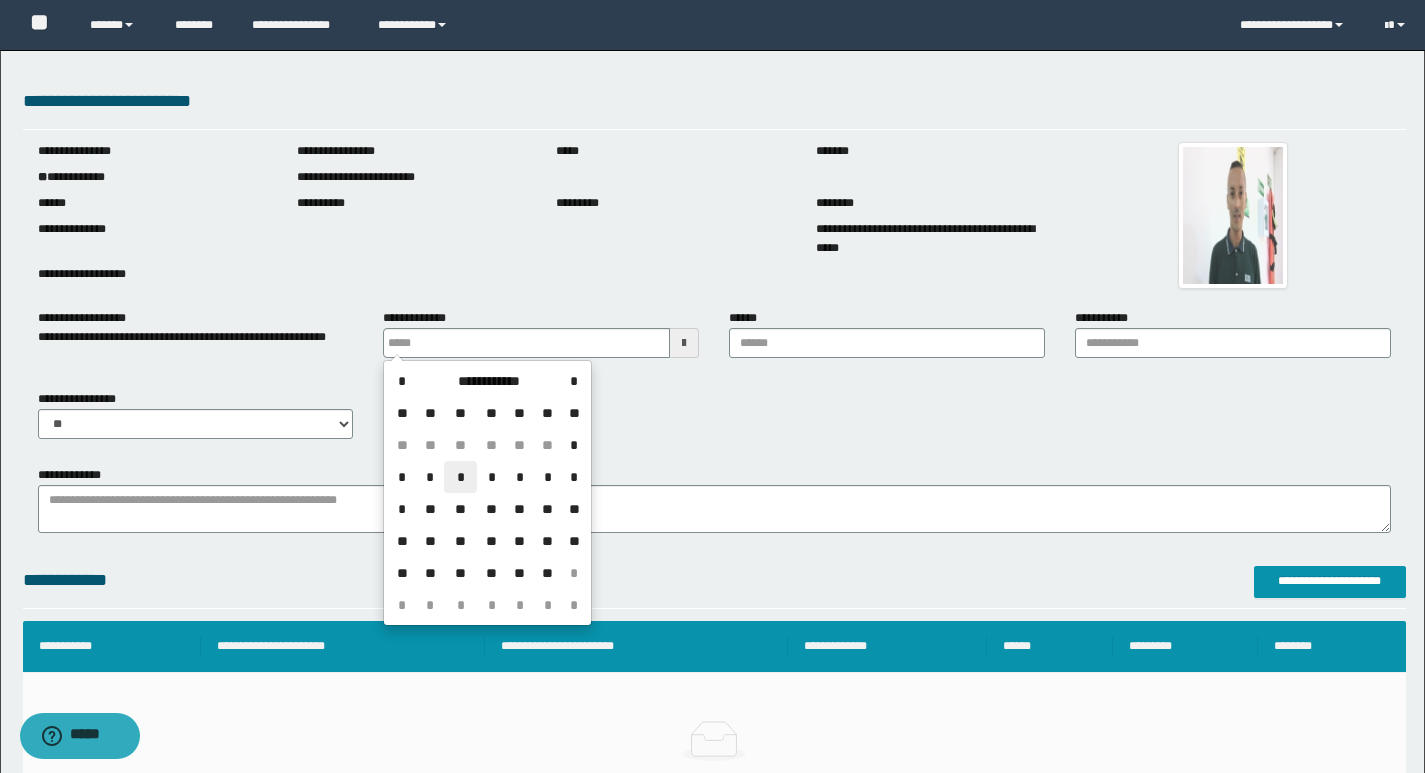 click on "*" at bounding box center (460, 477) 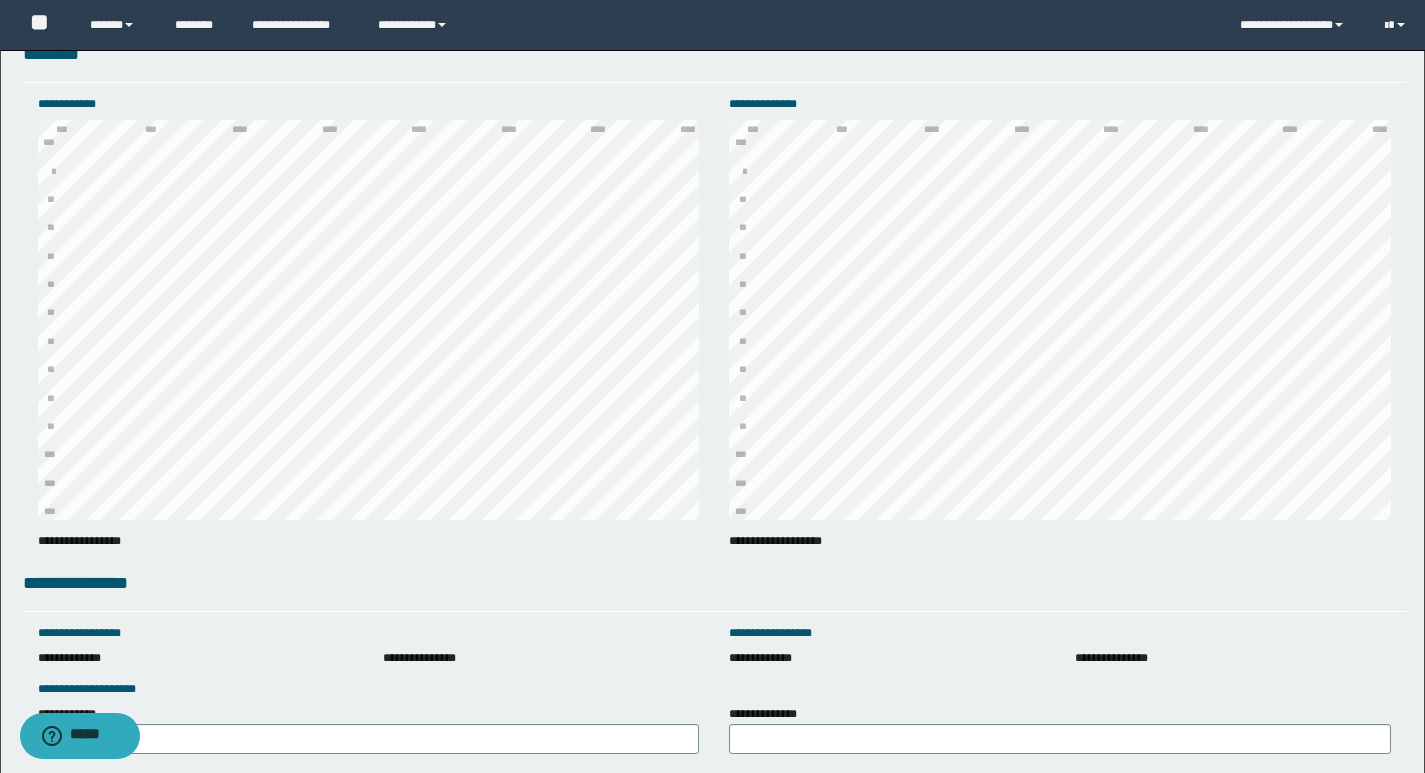 scroll, scrollTop: 2297, scrollLeft: 0, axis: vertical 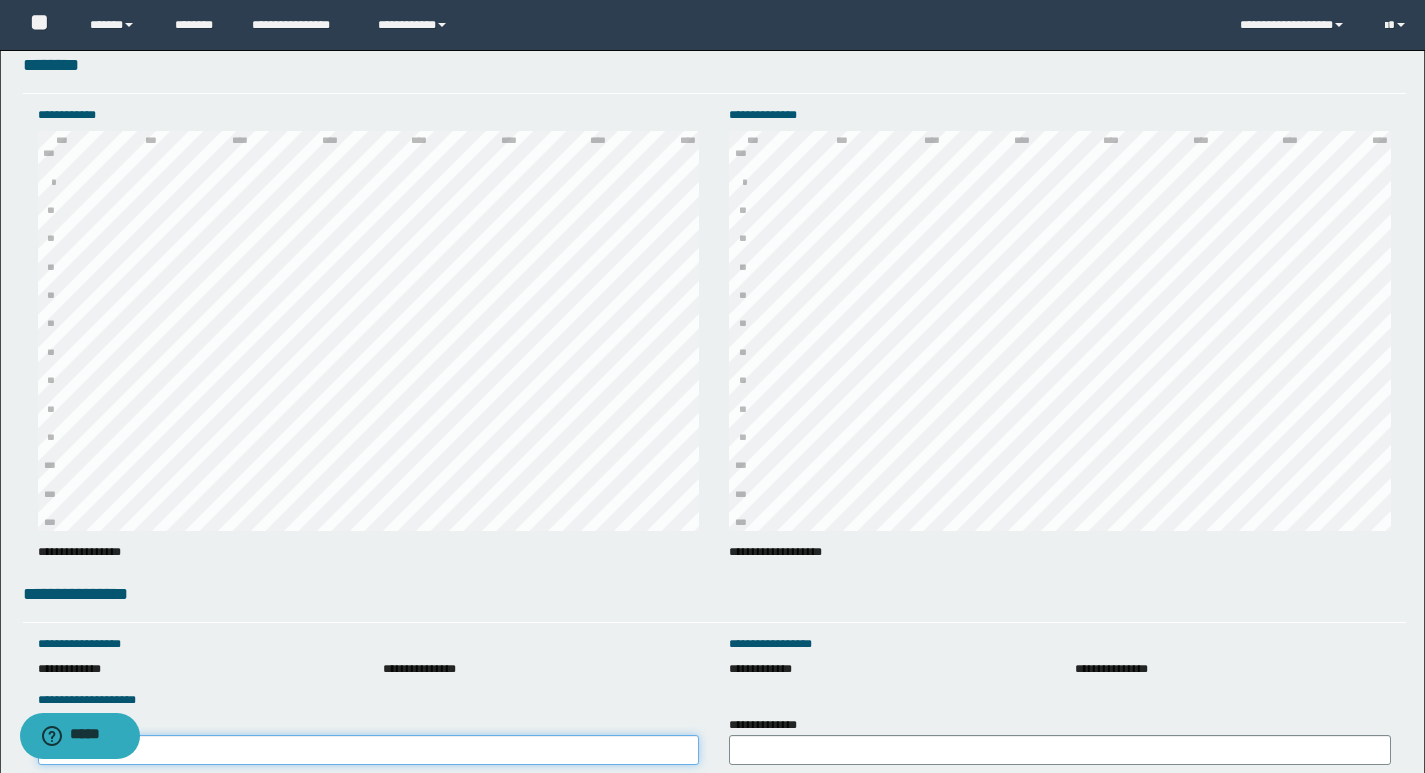 drag, startPoint x: 258, startPoint y: 750, endPoint x: 259, endPoint y: 740, distance: 10.049875 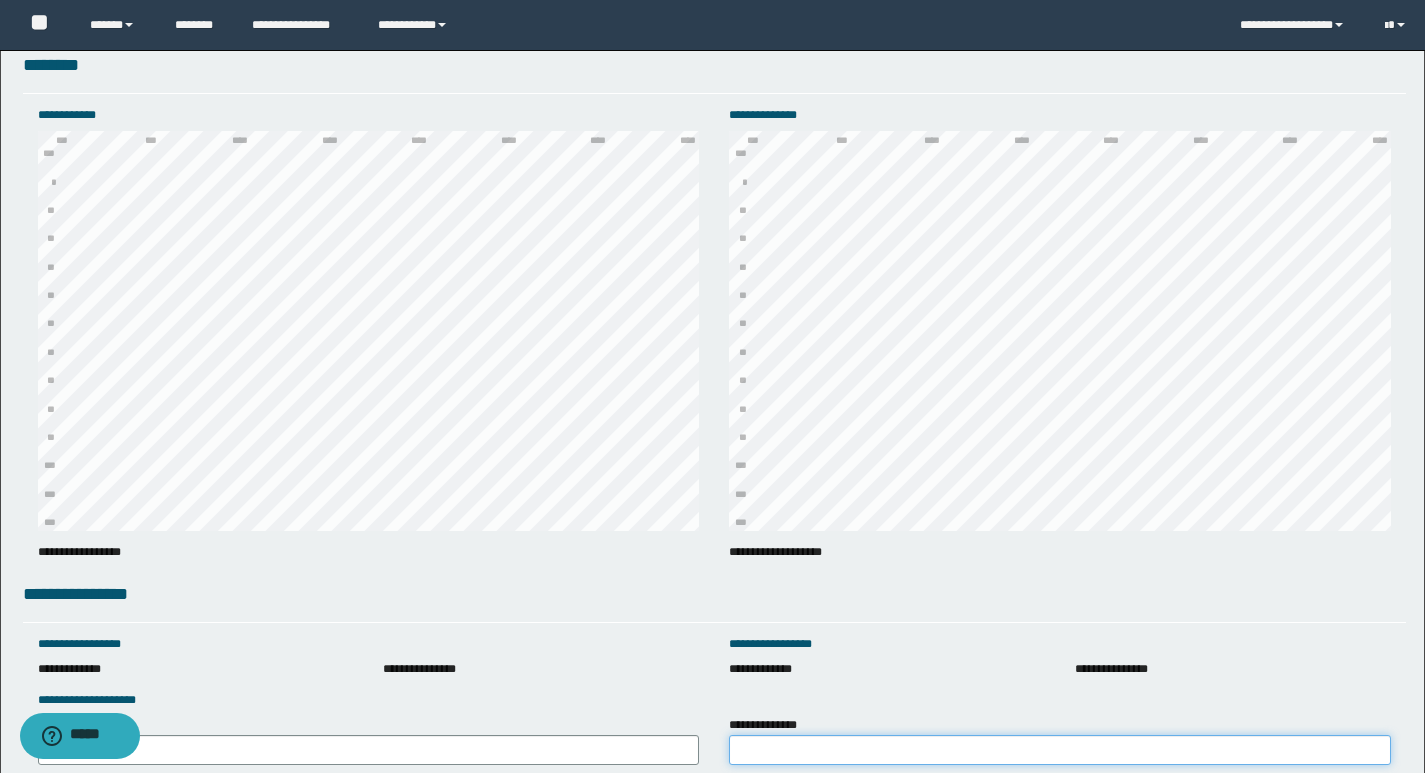 click on "**********" at bounding box center [1060, 750] 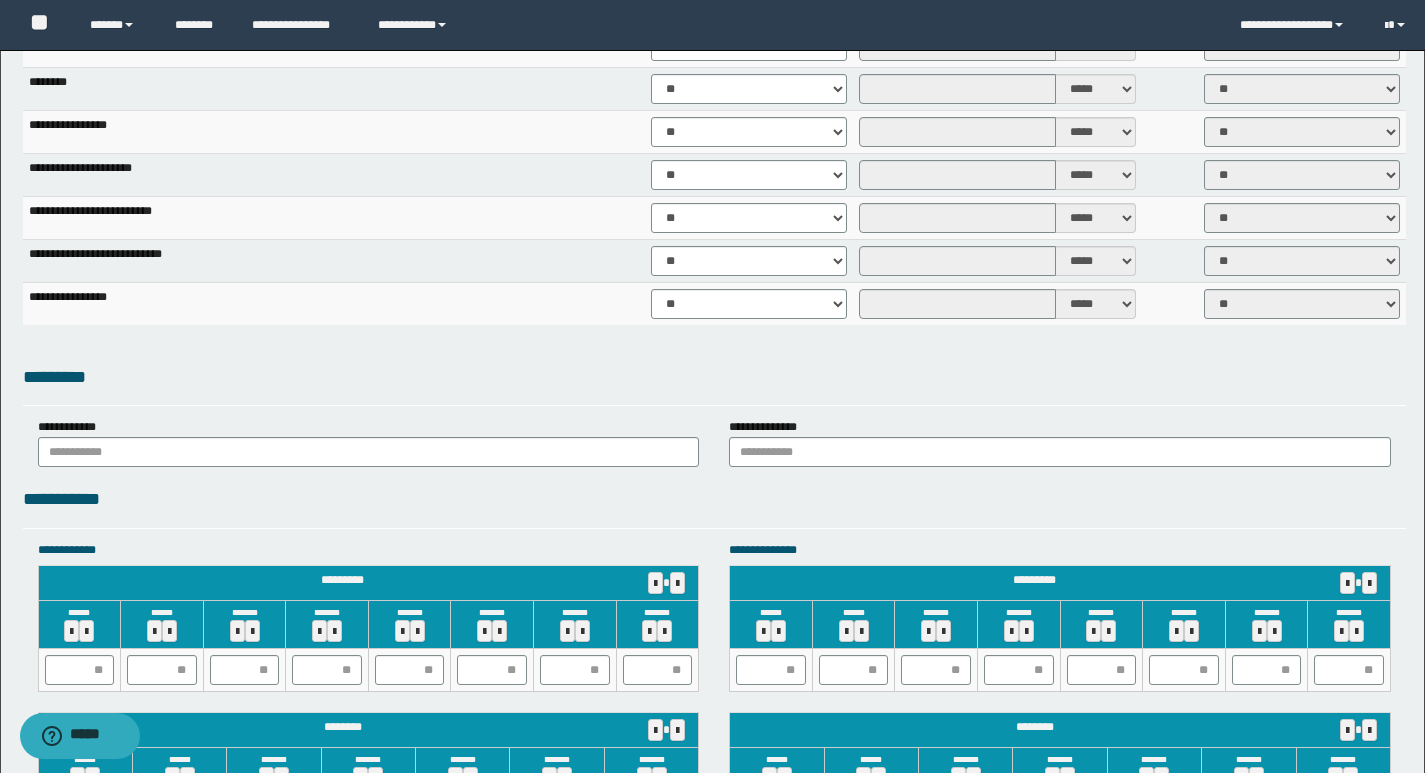 scroll, scrollTop: 1504, scrollLeft: 0, axis: vertical 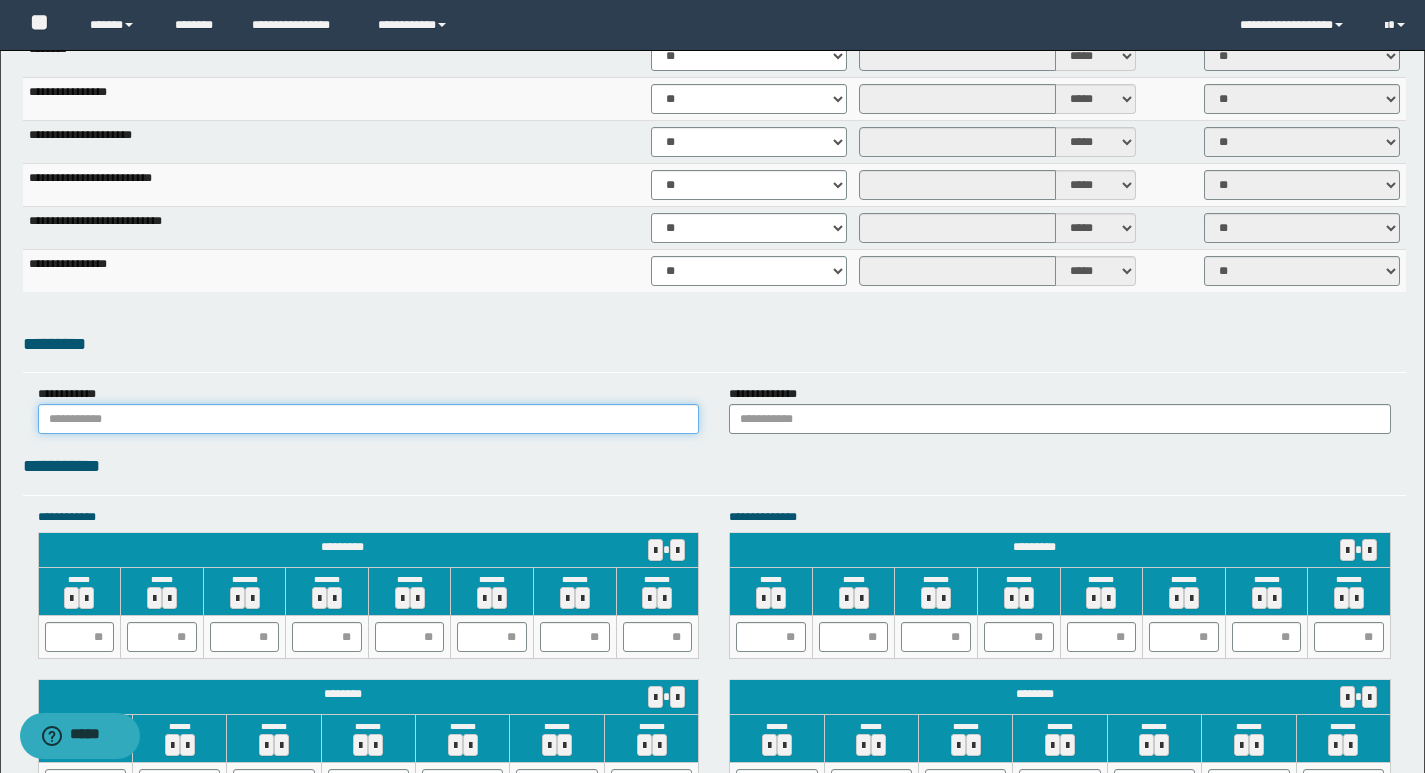 click at bounding box center (369, 419) 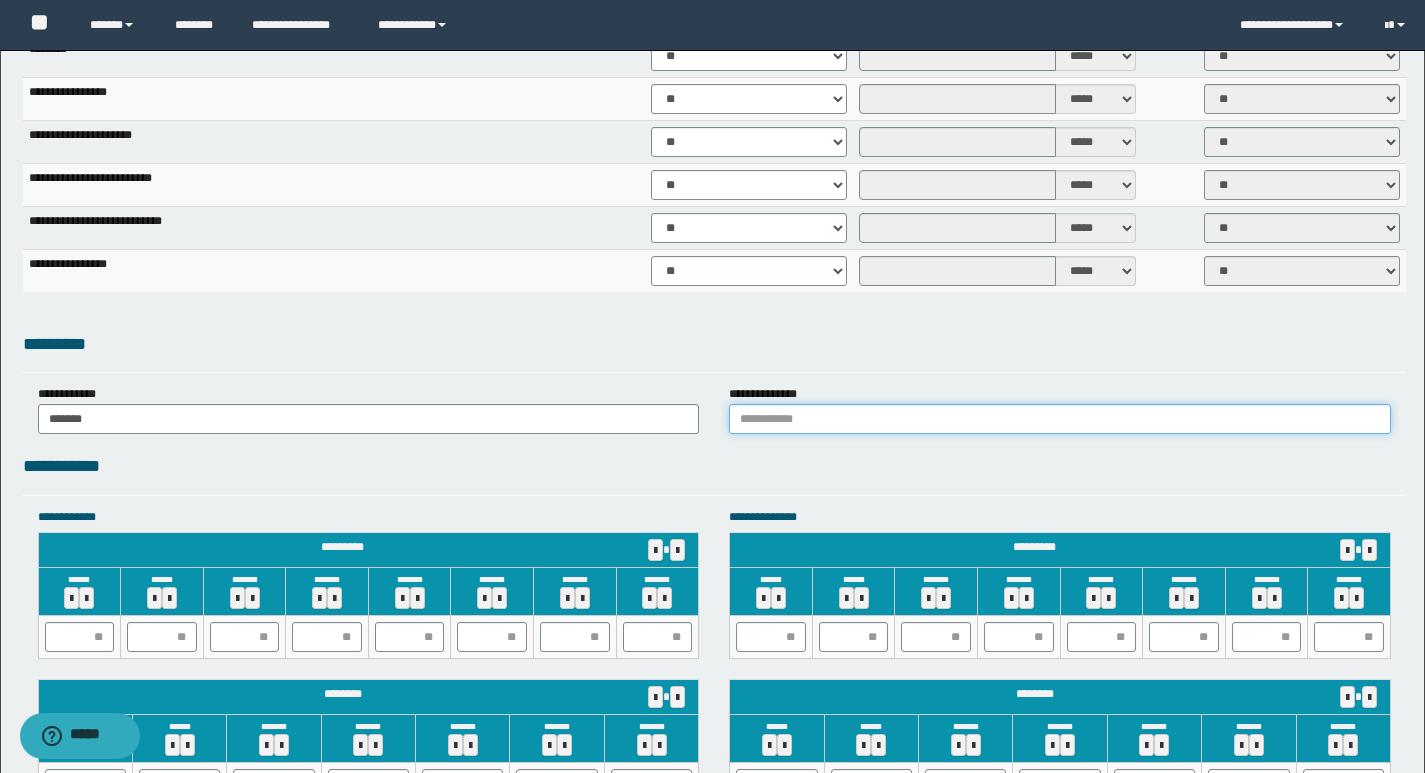 click at bounding box center [1060, 419] 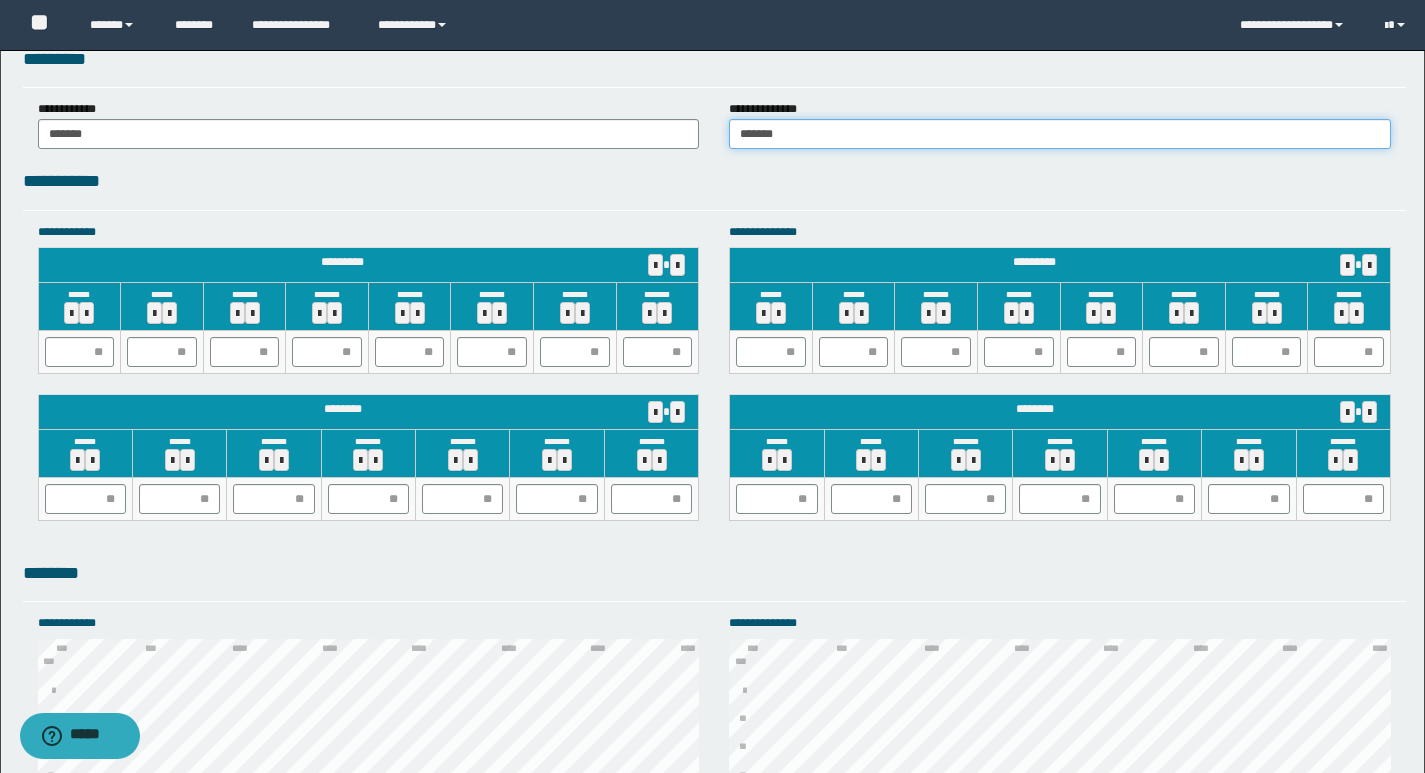 scroll, scrollTop: 1804, scrollLeft: 0, axis: vertical 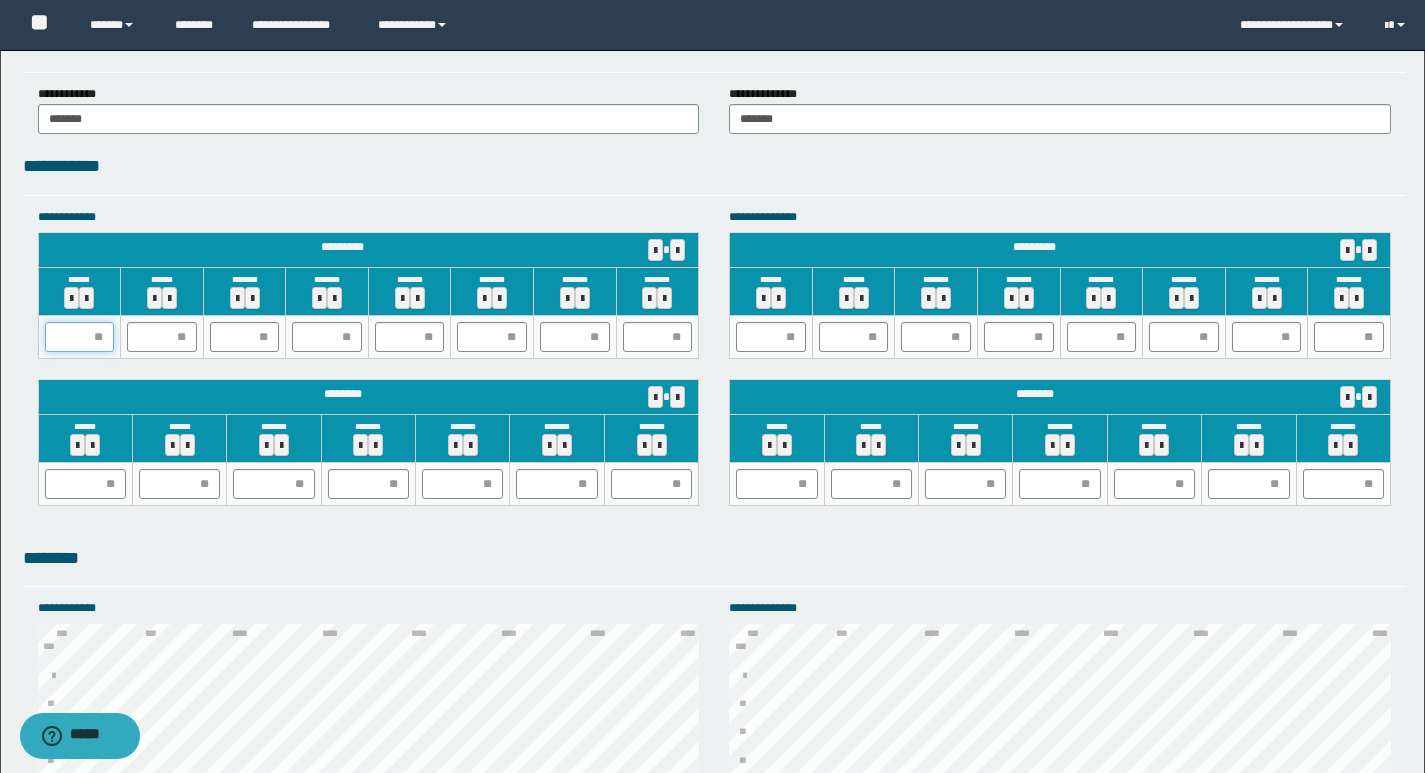 click at bounding box center [80, 337] 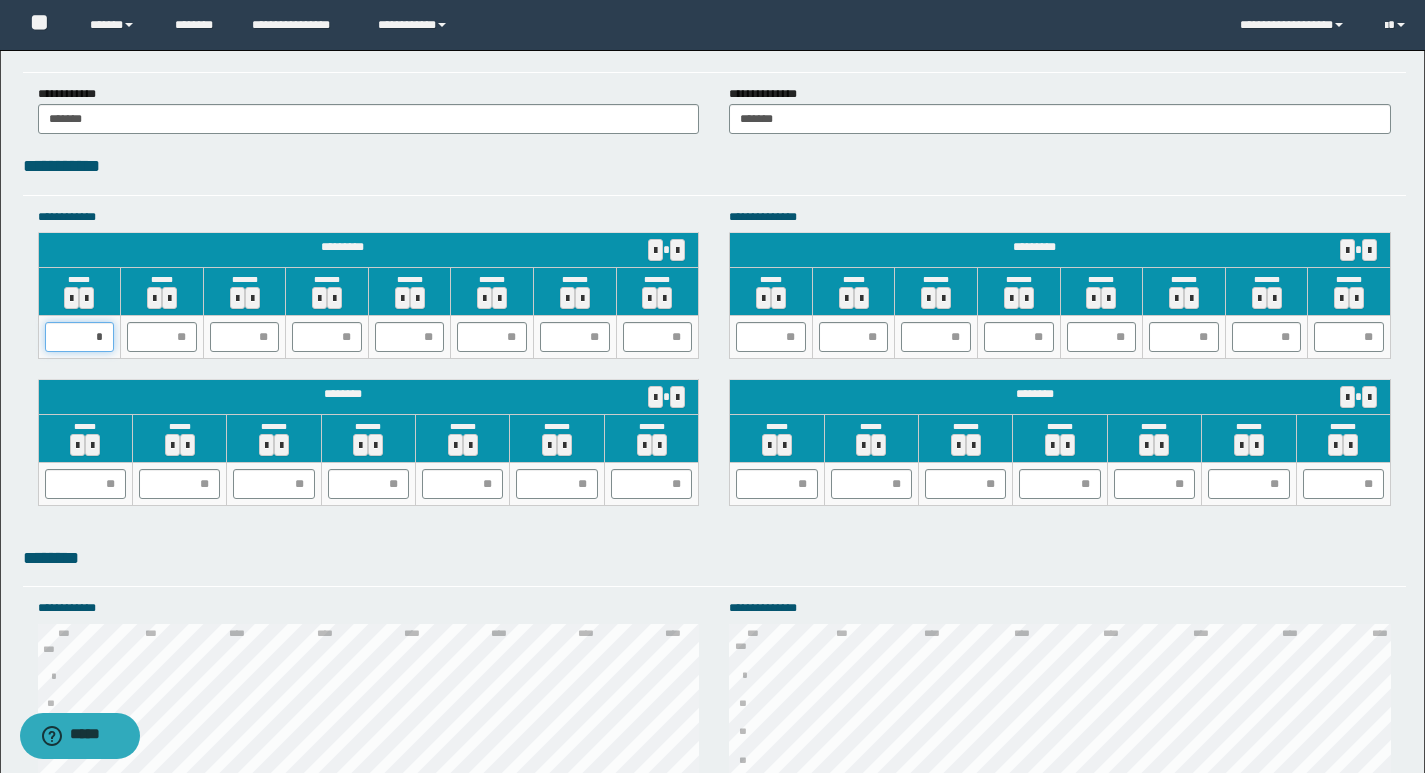 type on "**" 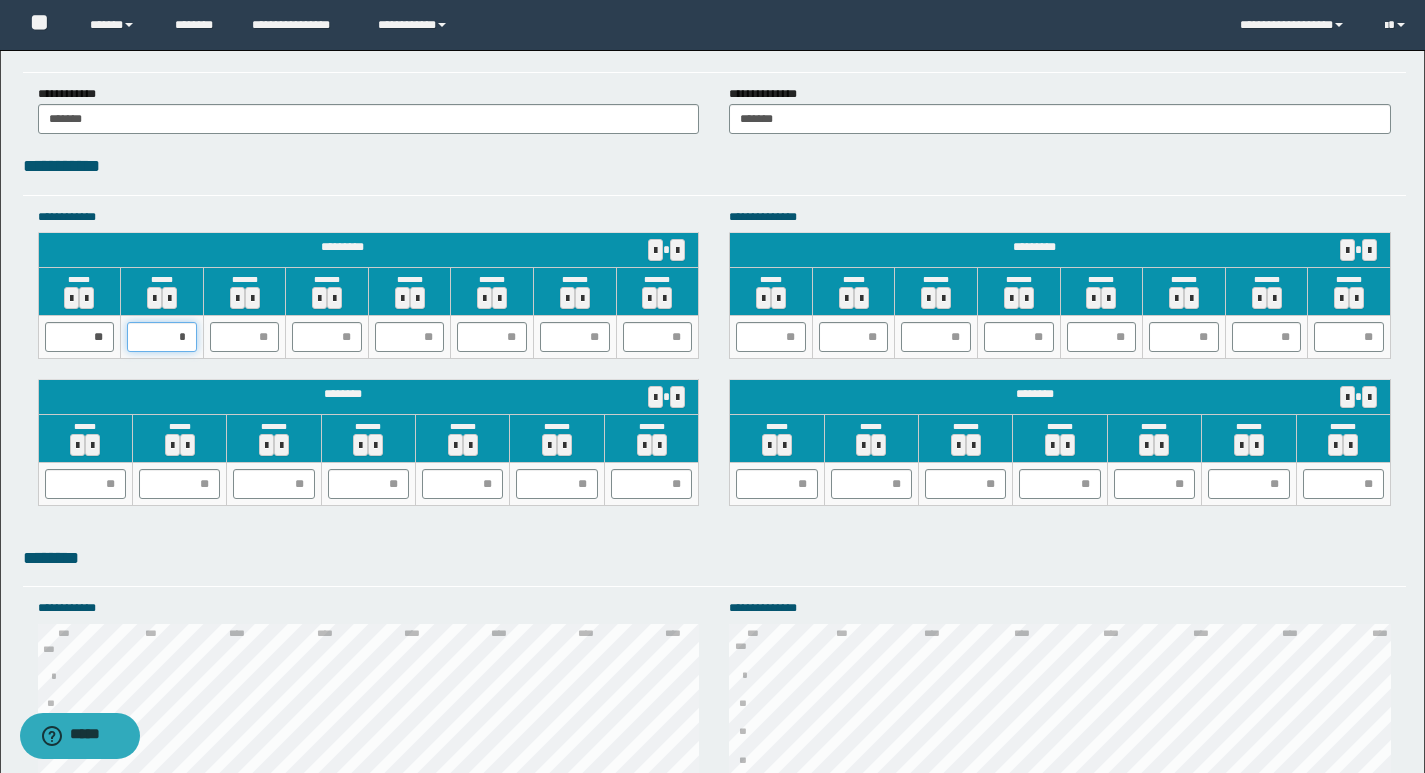 type on "**" 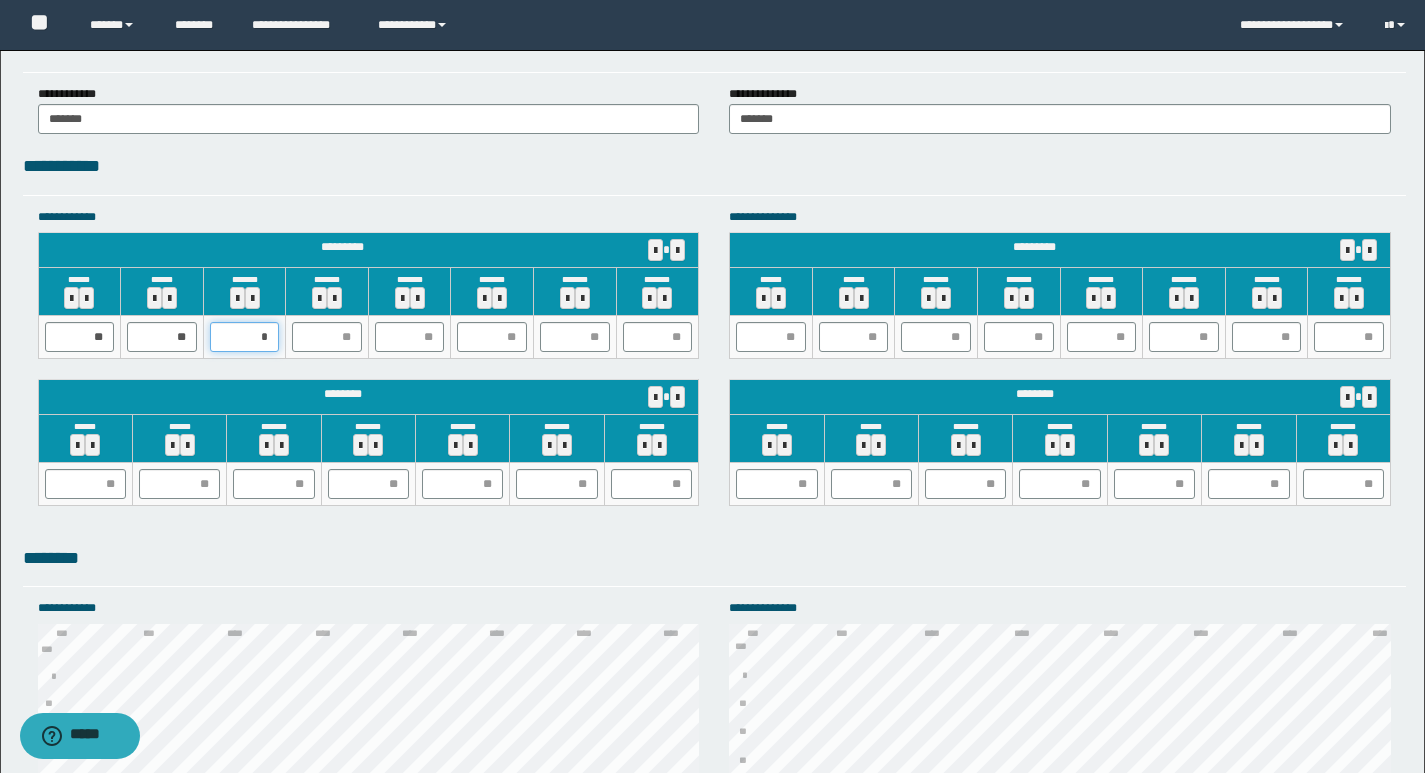 type on "**" 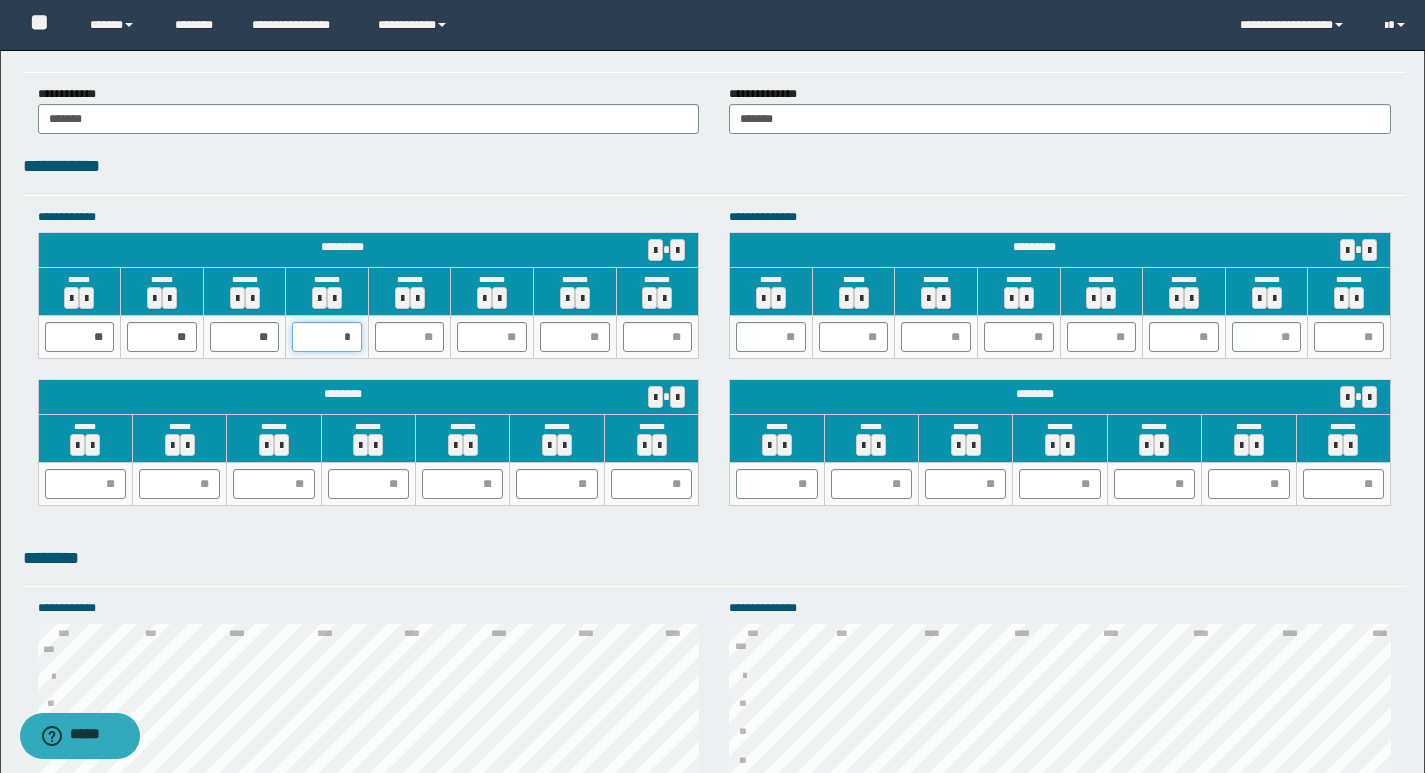 type on "**" 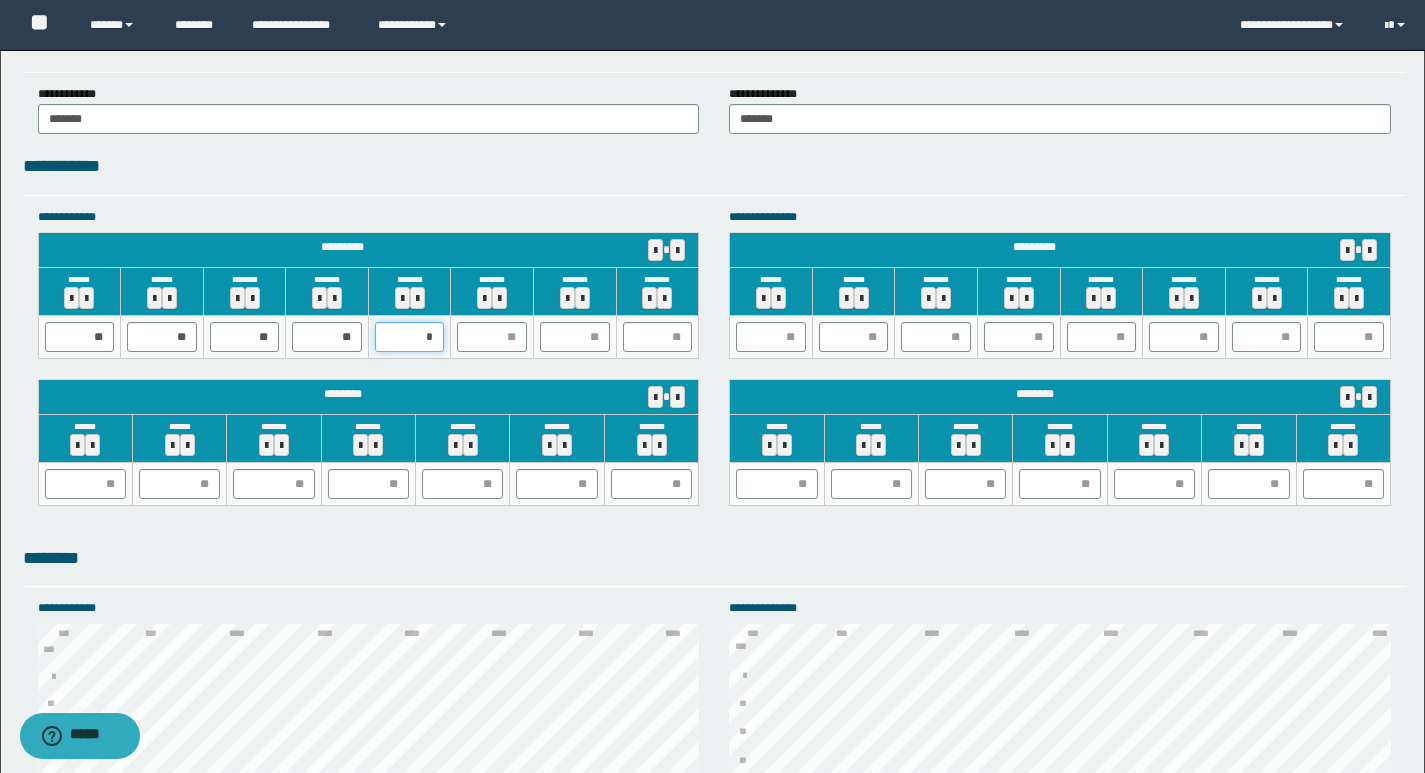 type on "**" 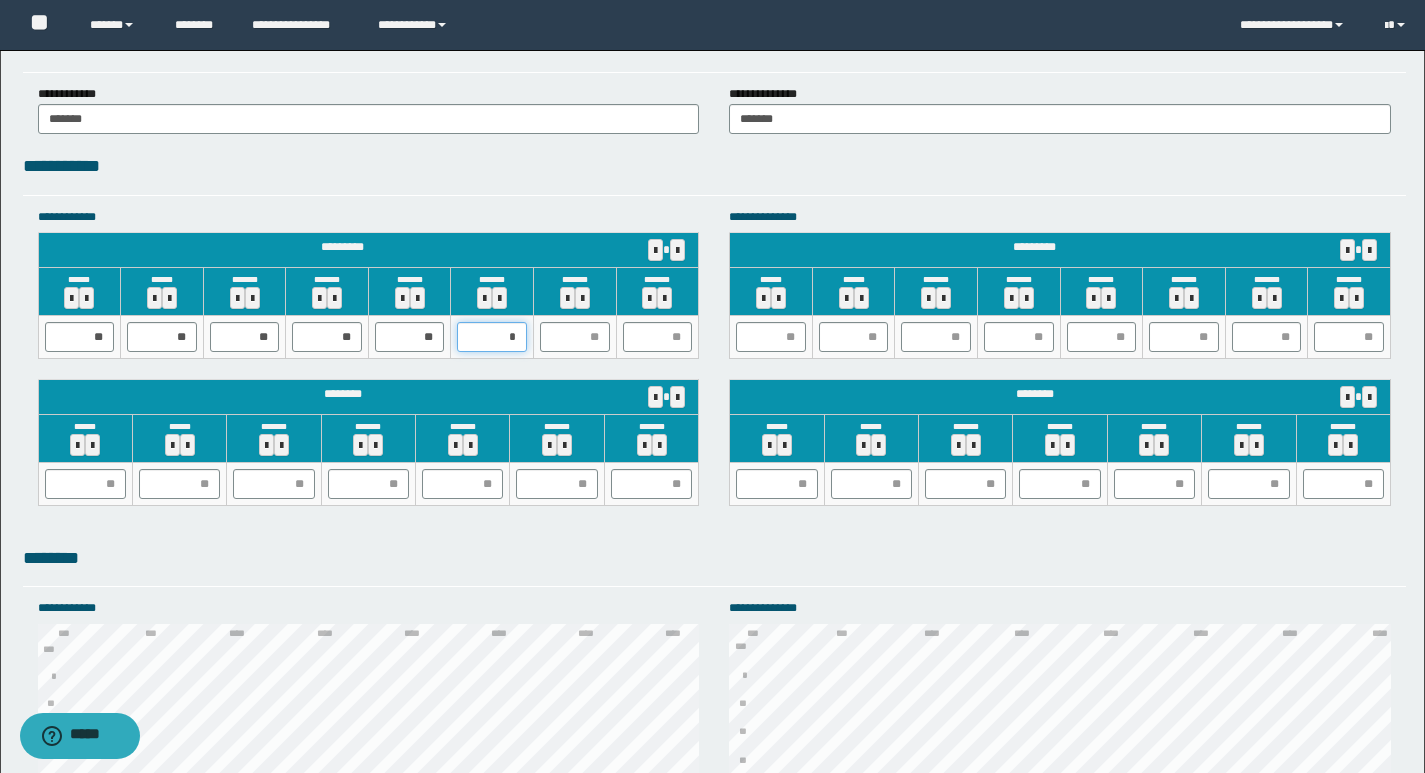 type on "**" 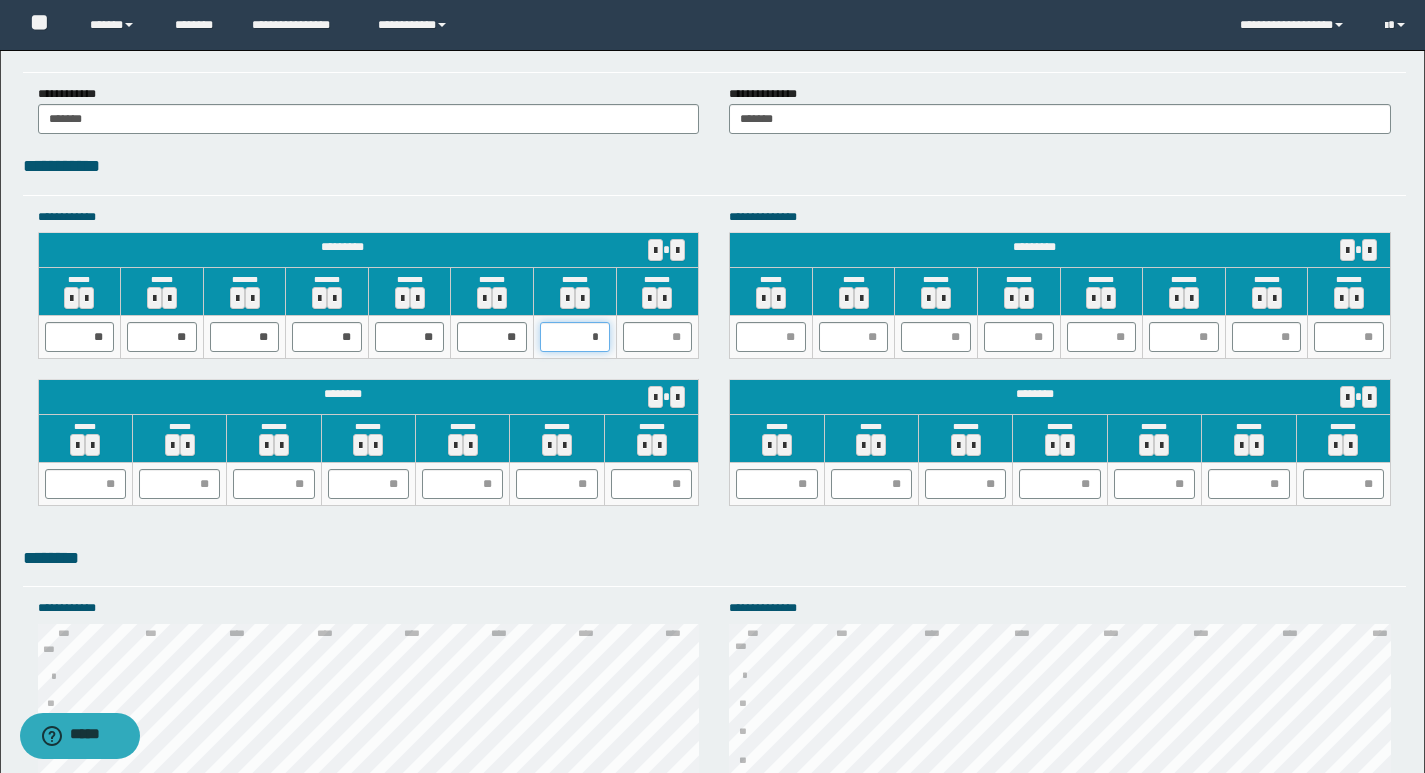 type on "**" 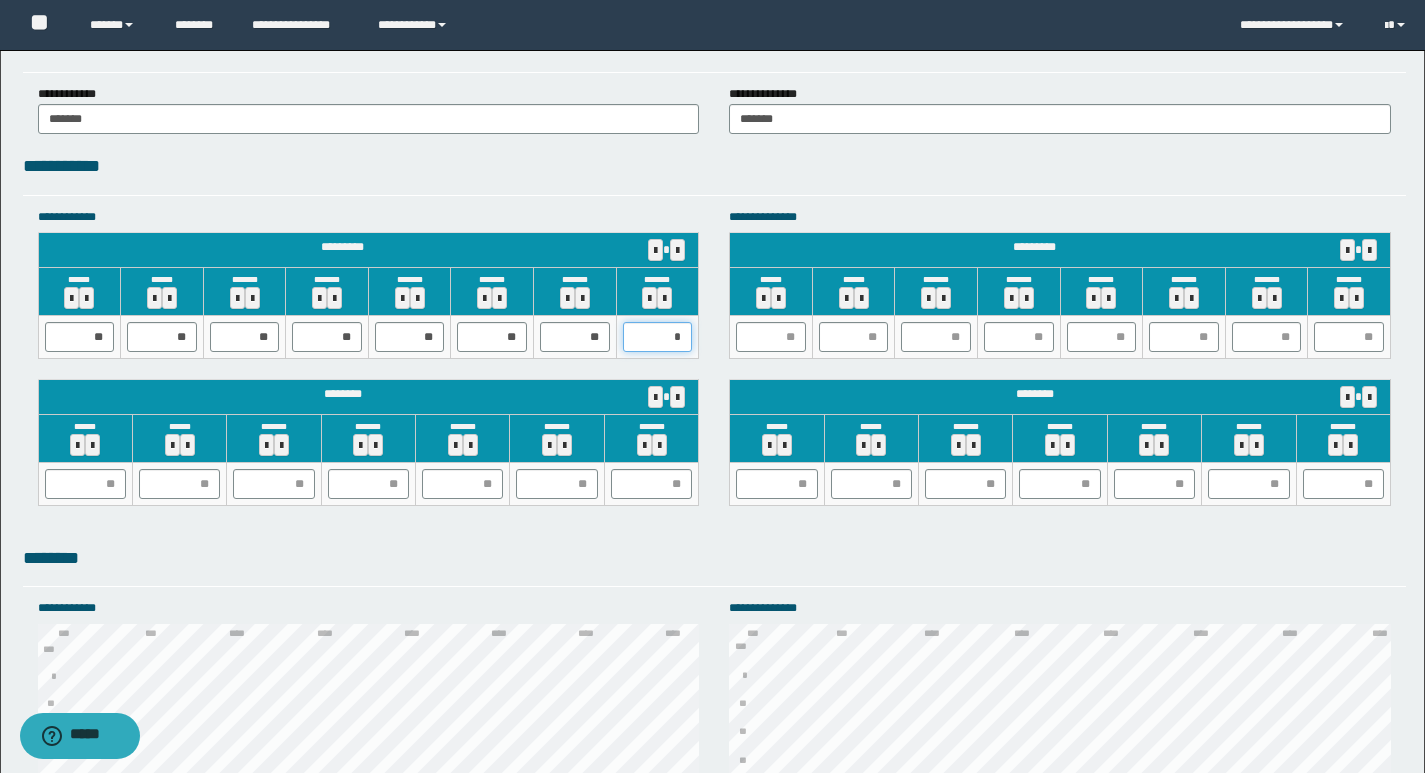 type on "**" 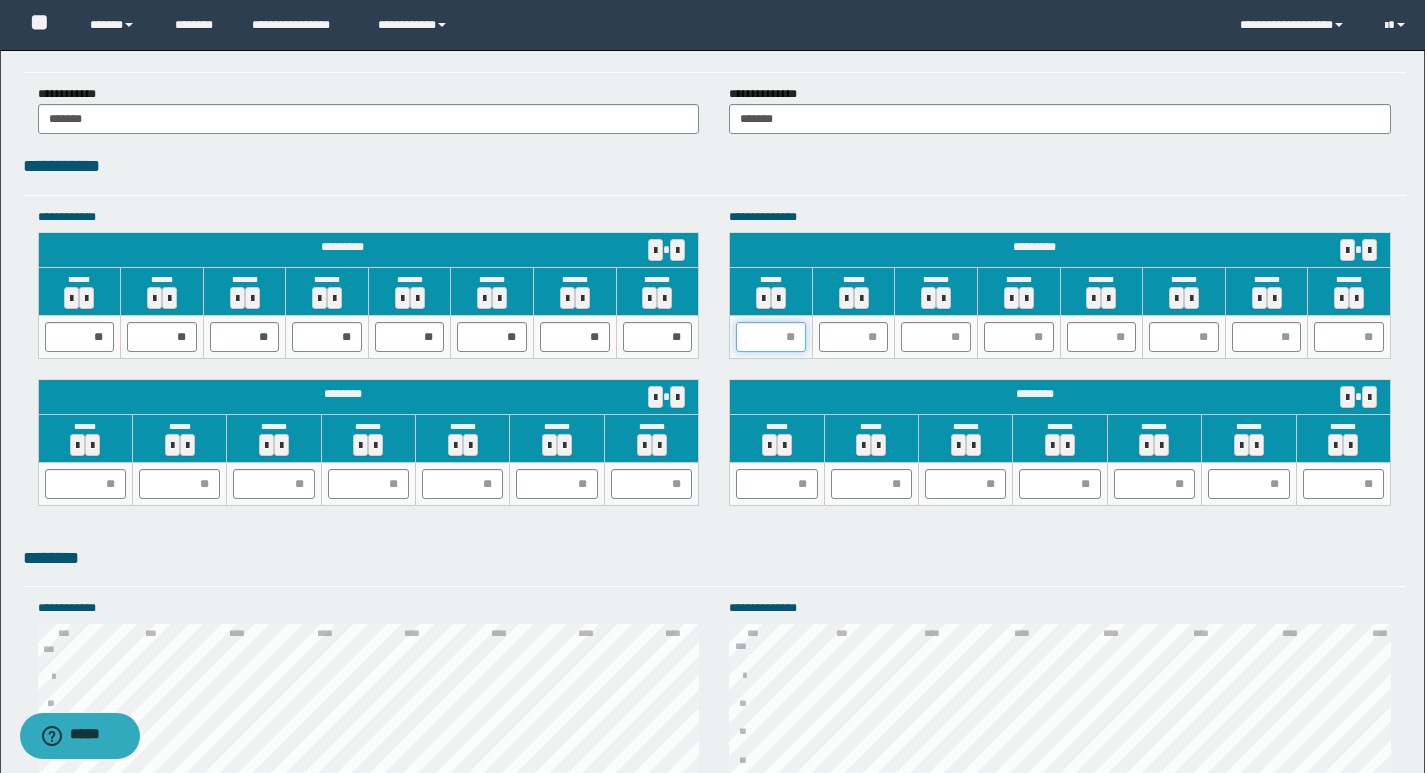 drag, startPoint x: 796, startPoint y: 340, endPoint x: 788, endPoint y: 351, distance: 13.601471 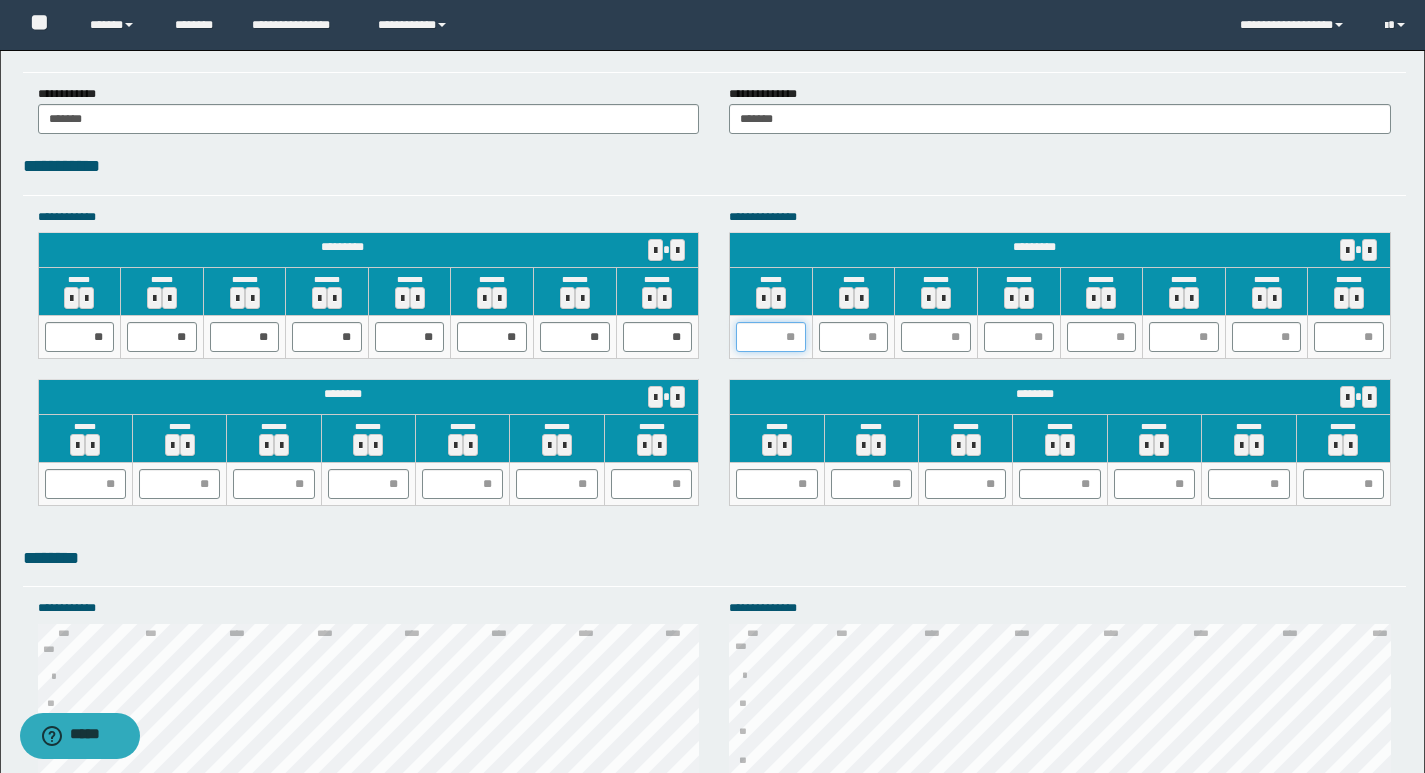 click at bounding box center (771, 337) 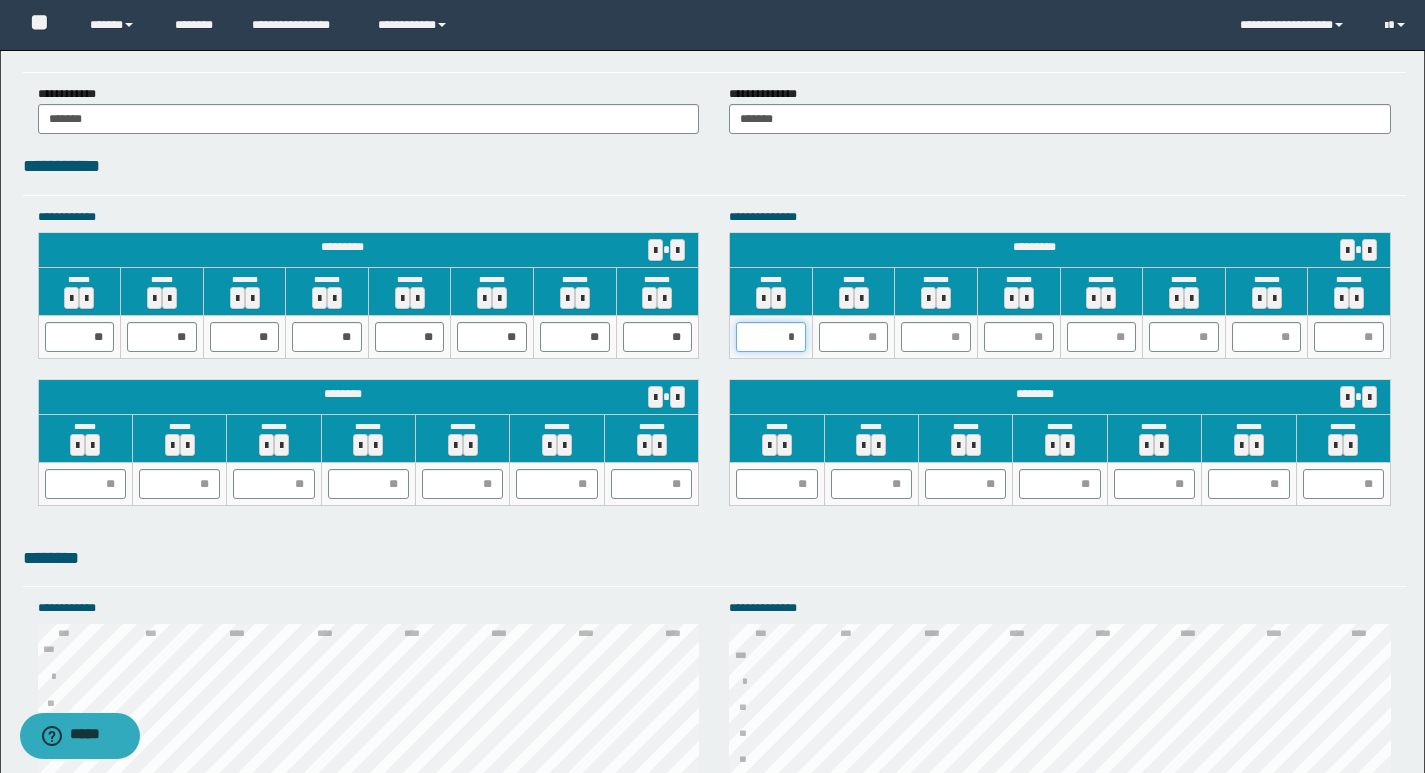 type on "**" 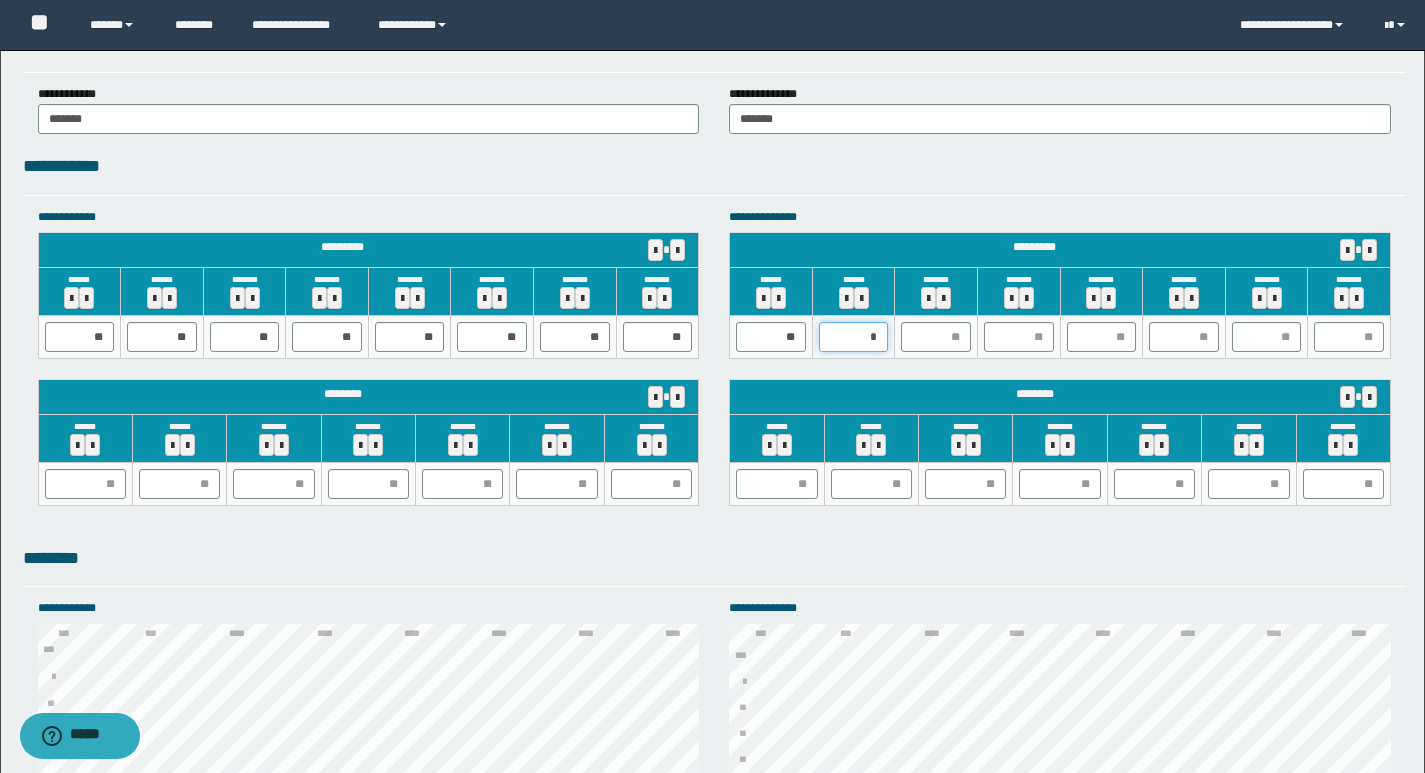 type on "**" 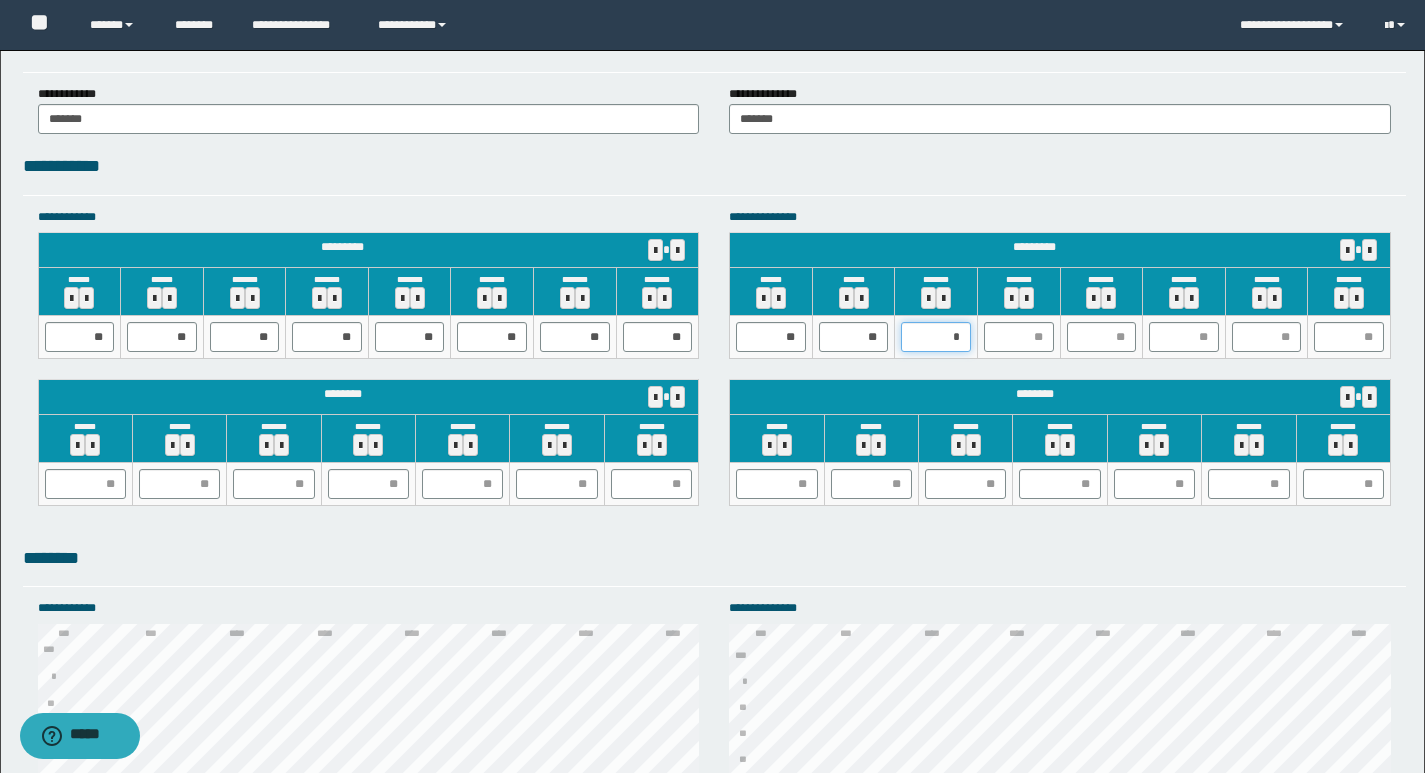 type on "**" 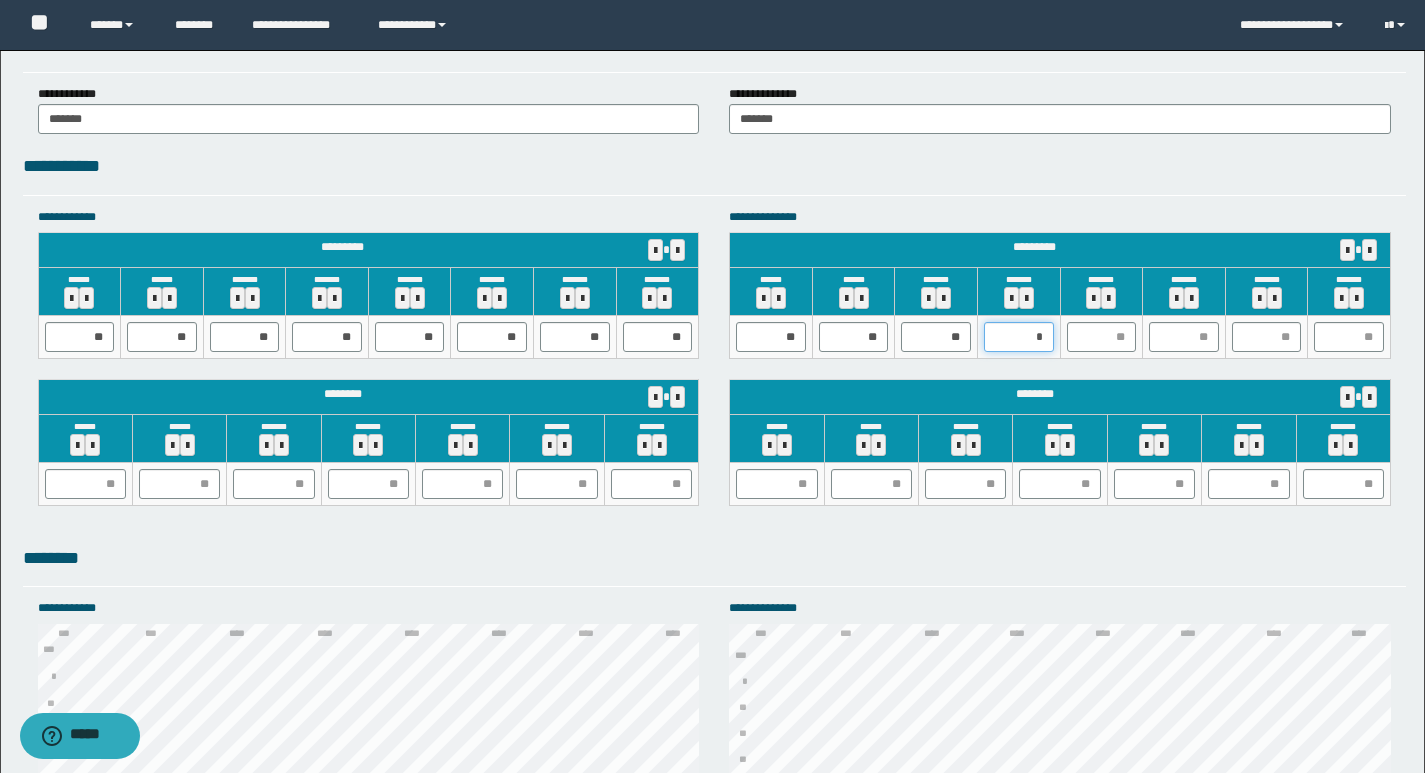 type on "**" 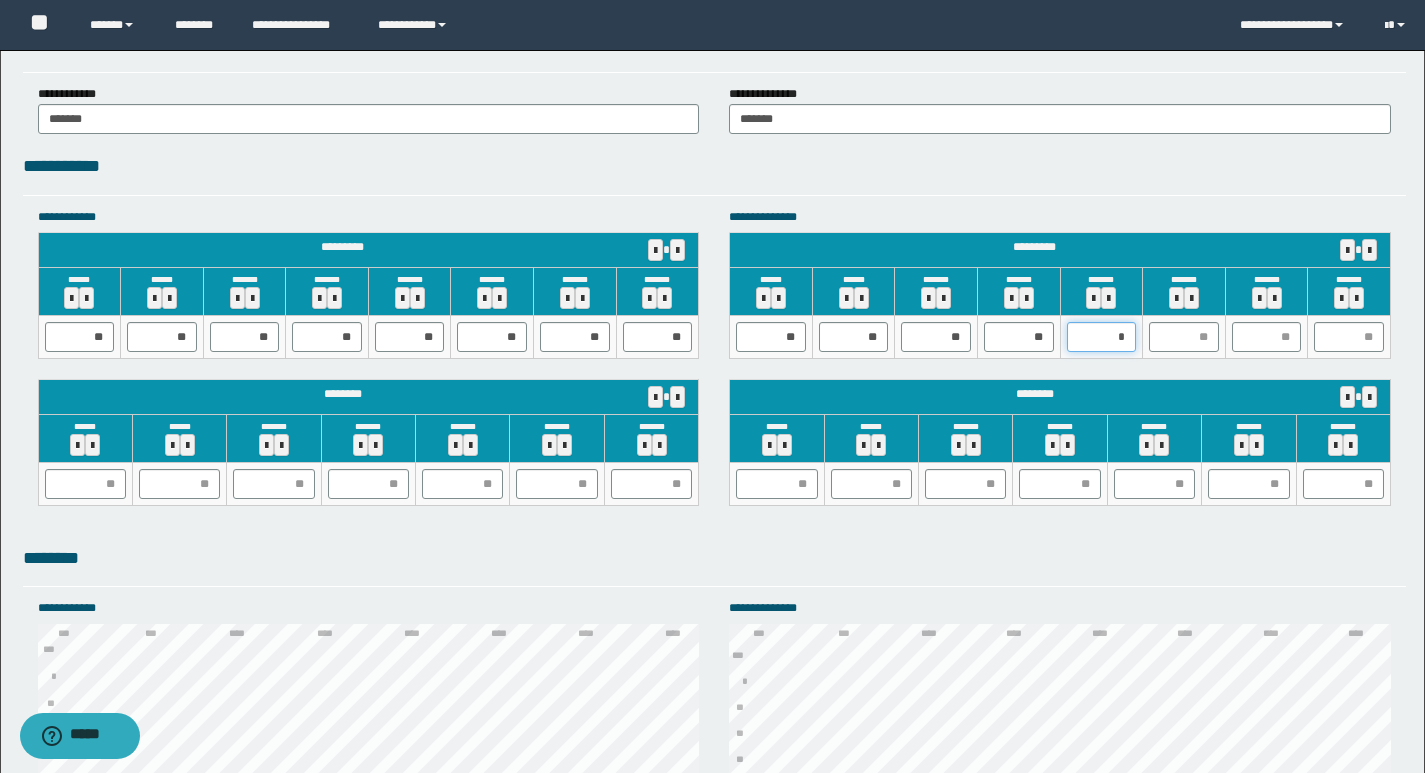 type on "**" 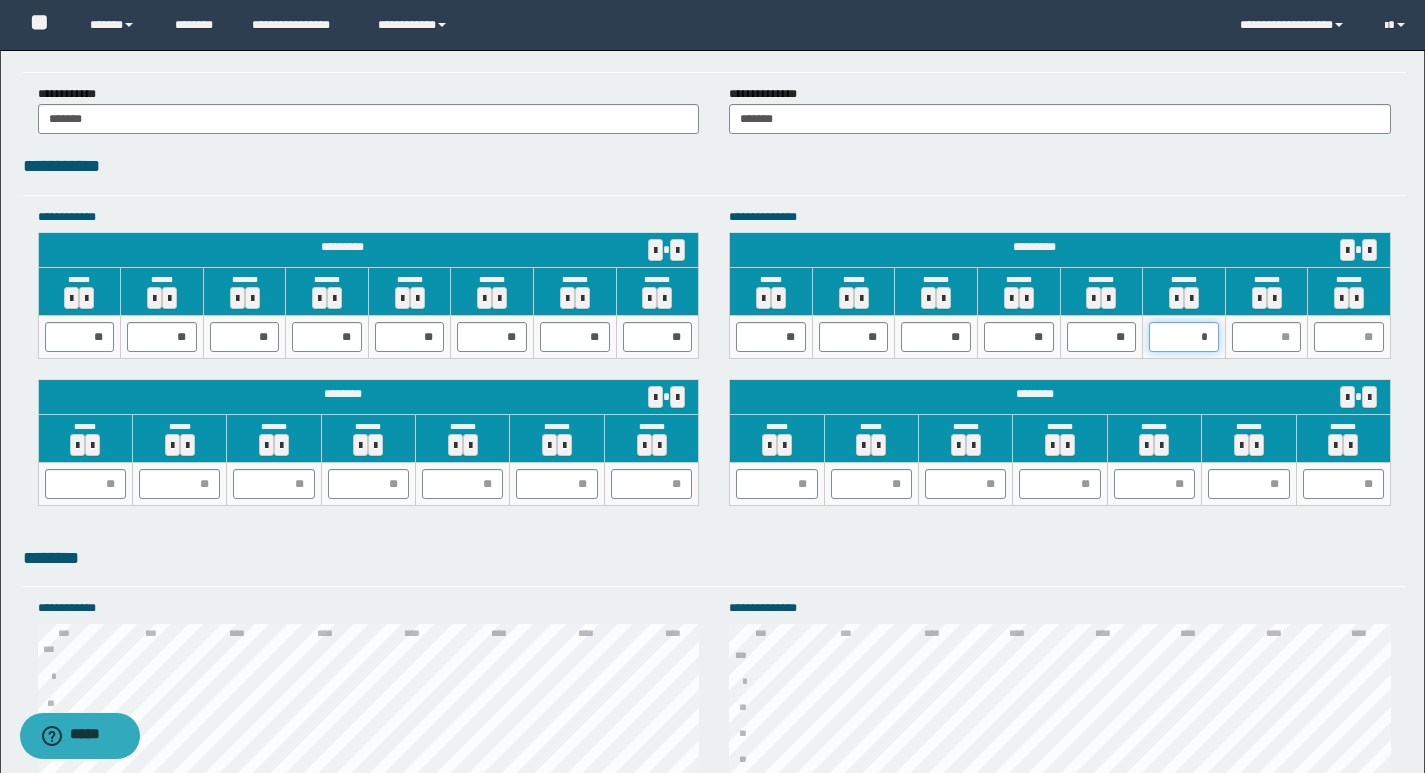 type on "**" 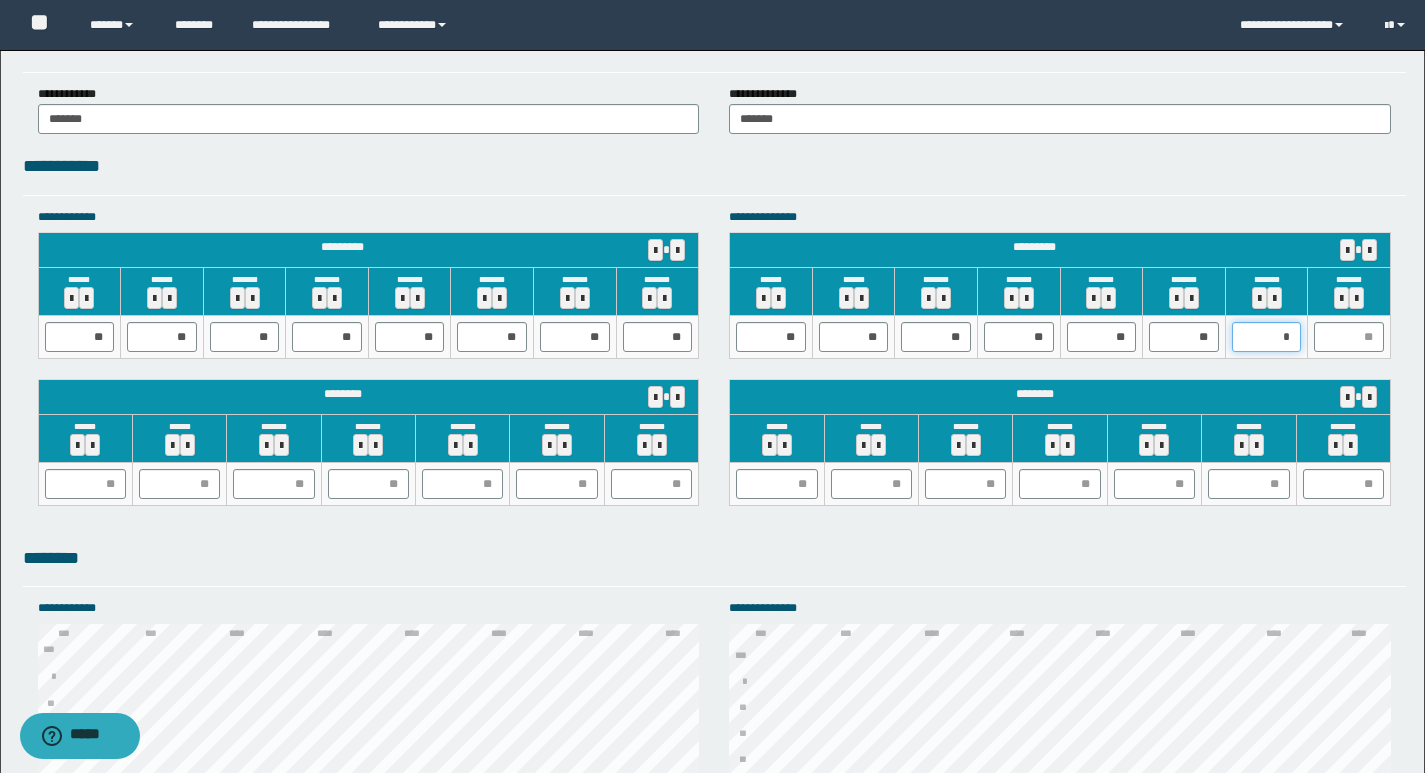 type on "**" 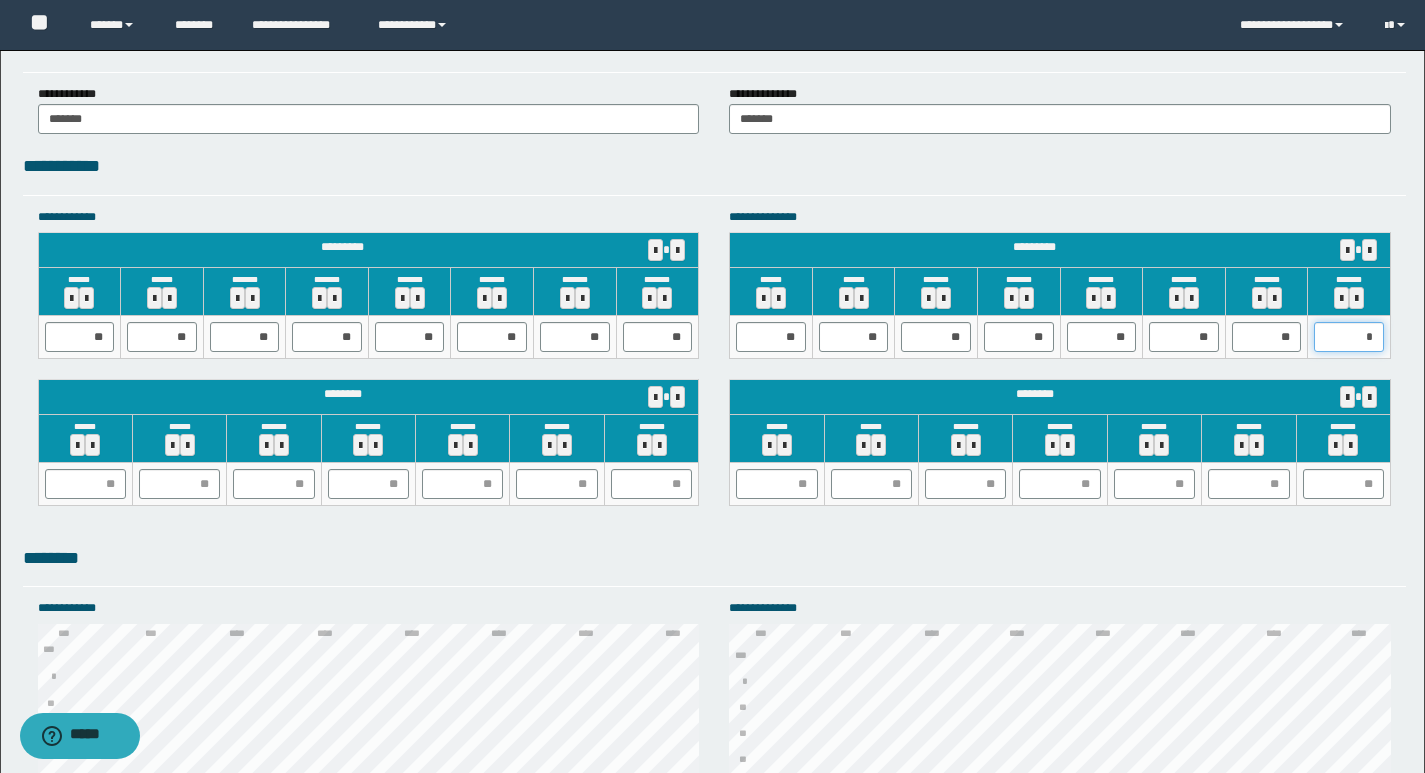 type on "**" 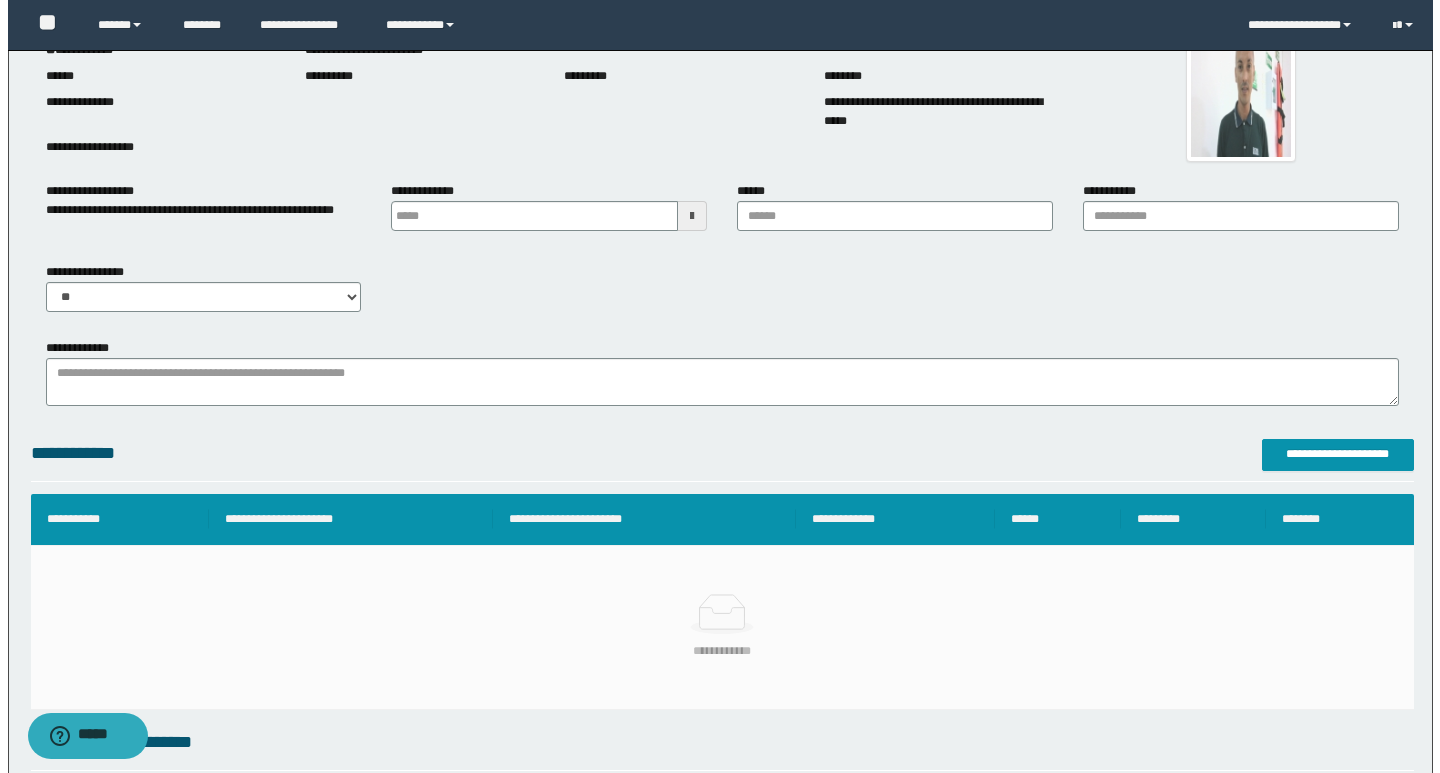 scroll, scrollTop: 89, scrollLeft: 0, axis: vertical 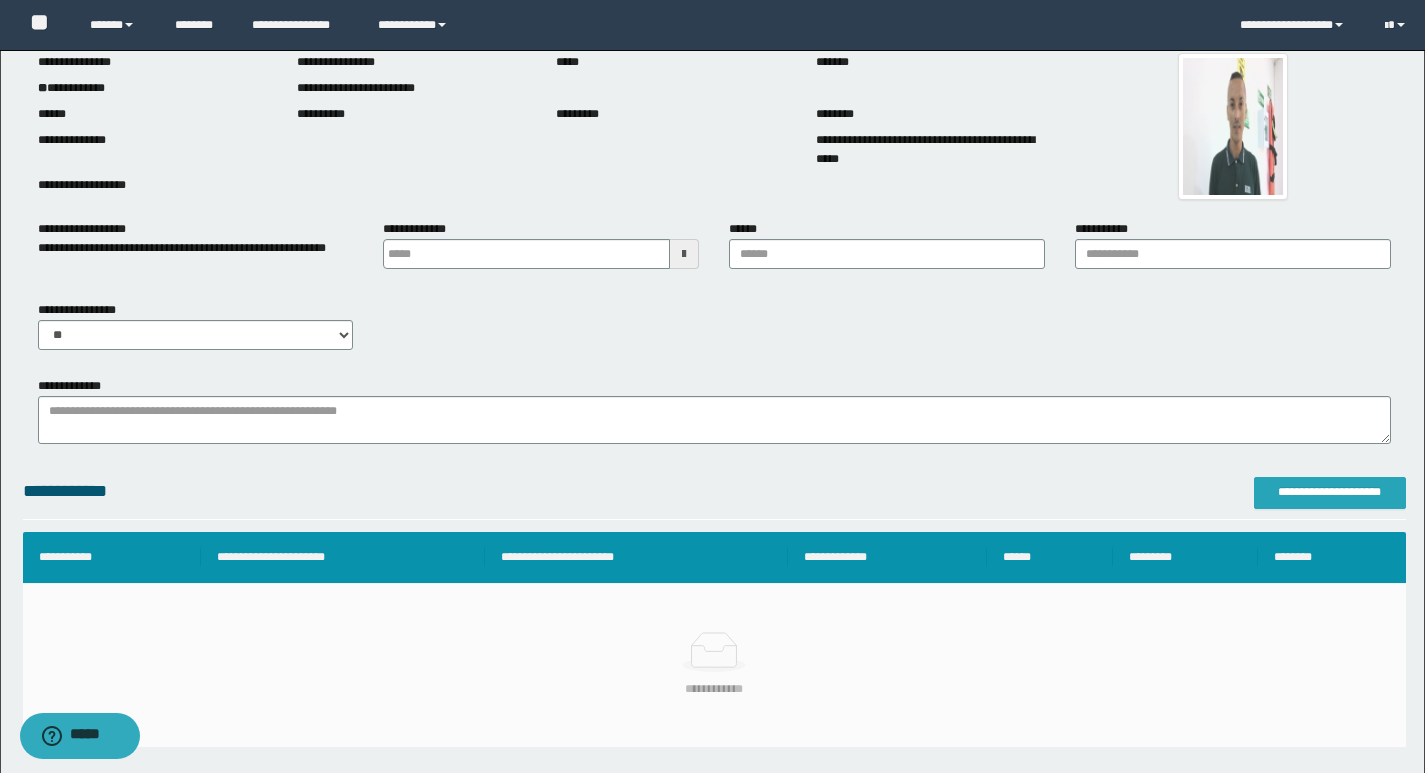 click on "**********" at bounding box center (1330, 492) 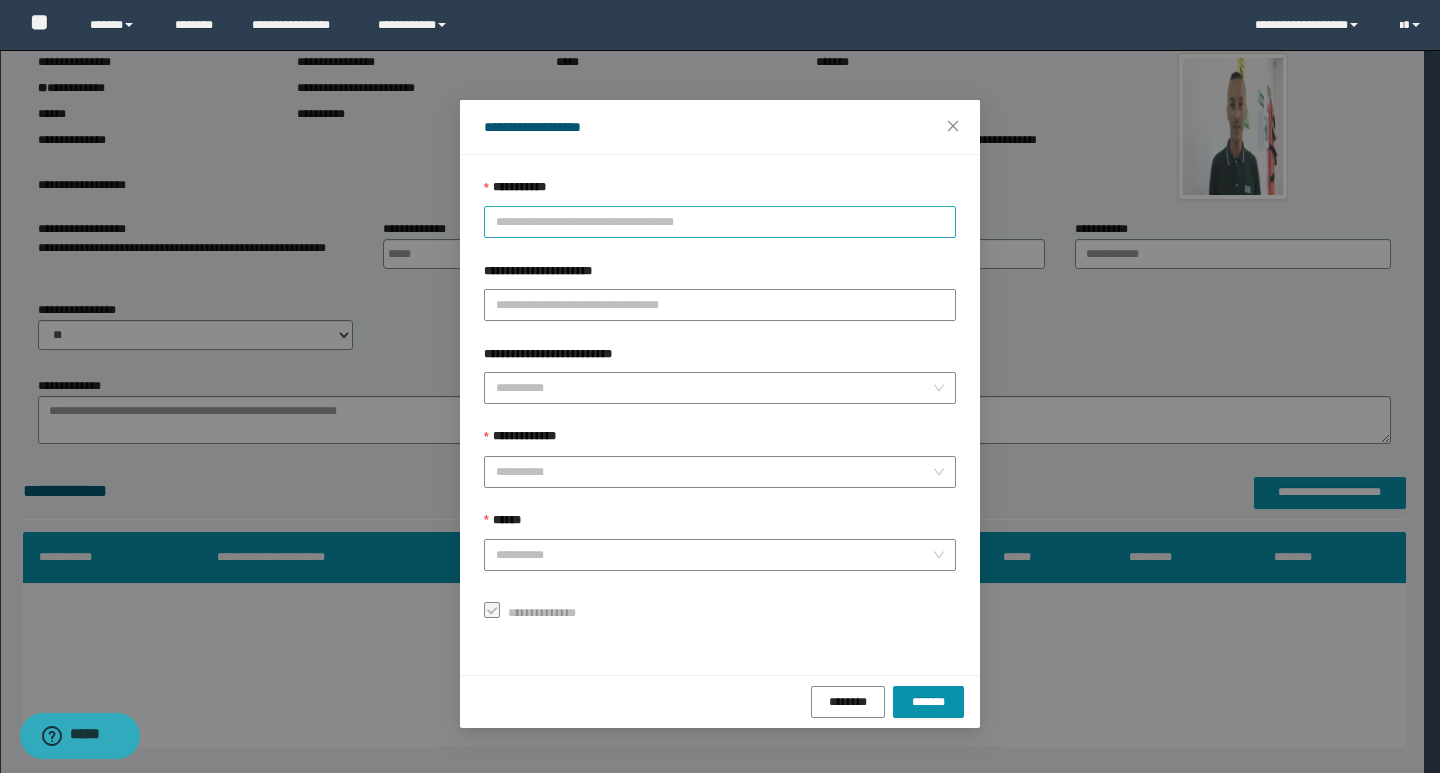 click on "**********" at bounding box center [720, 222] 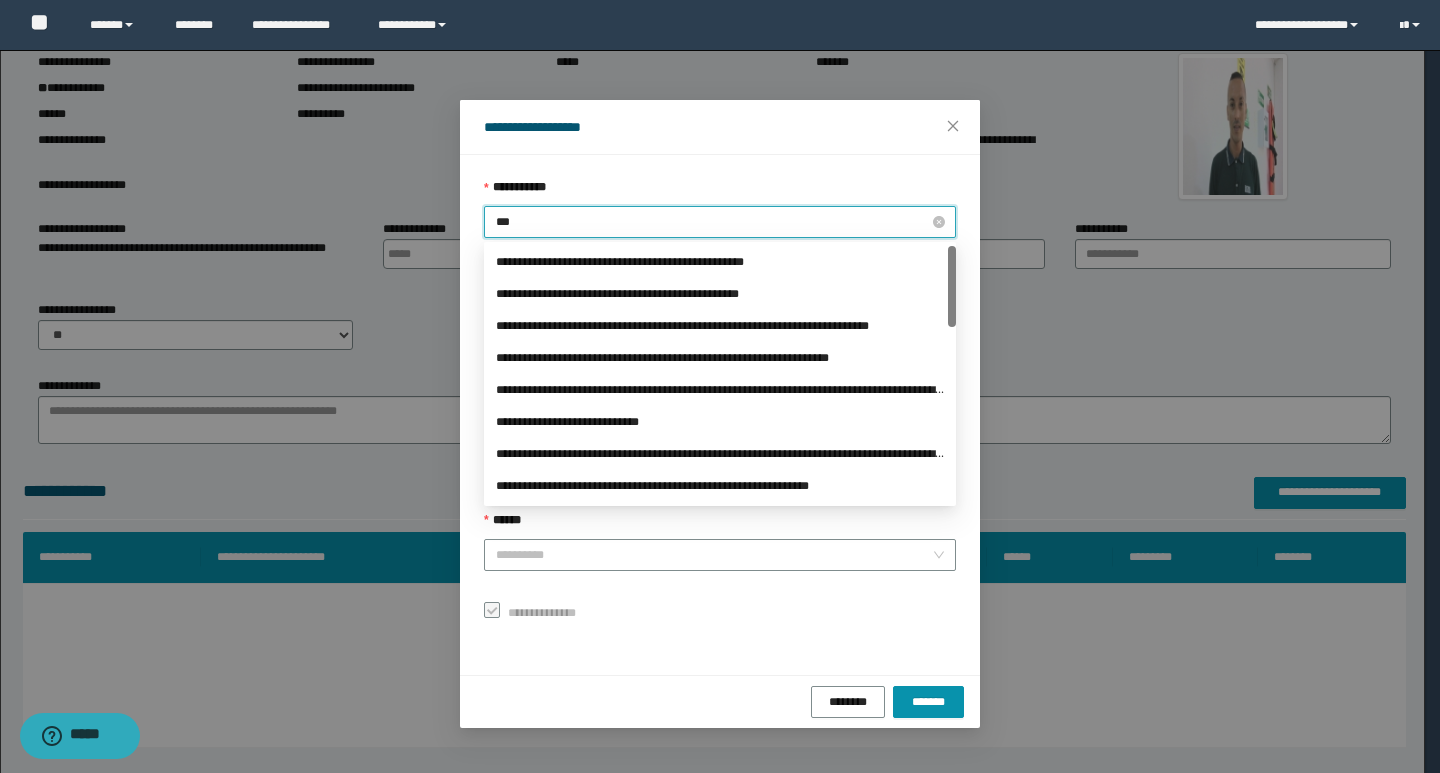 type on "****" 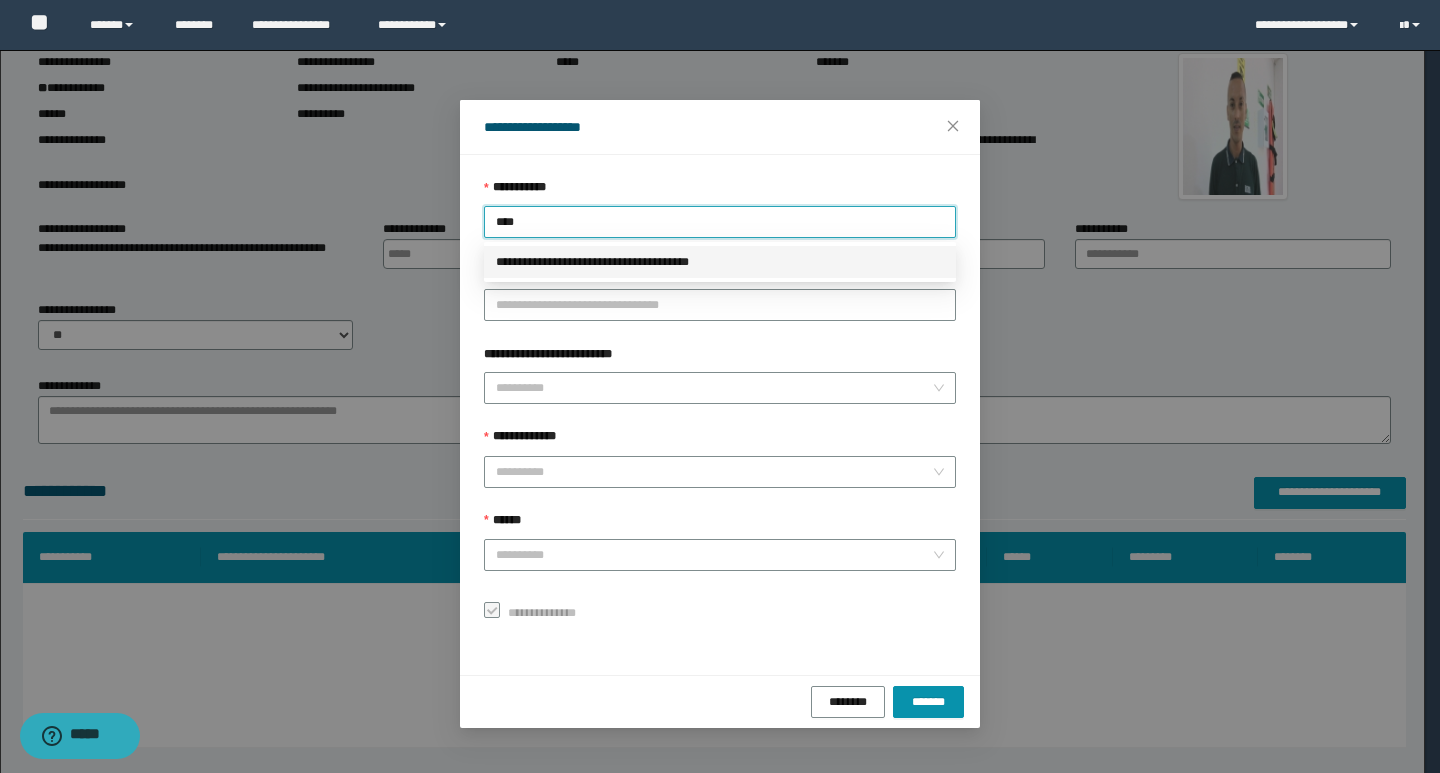 click on "**********" at bounding box center (720, 262) 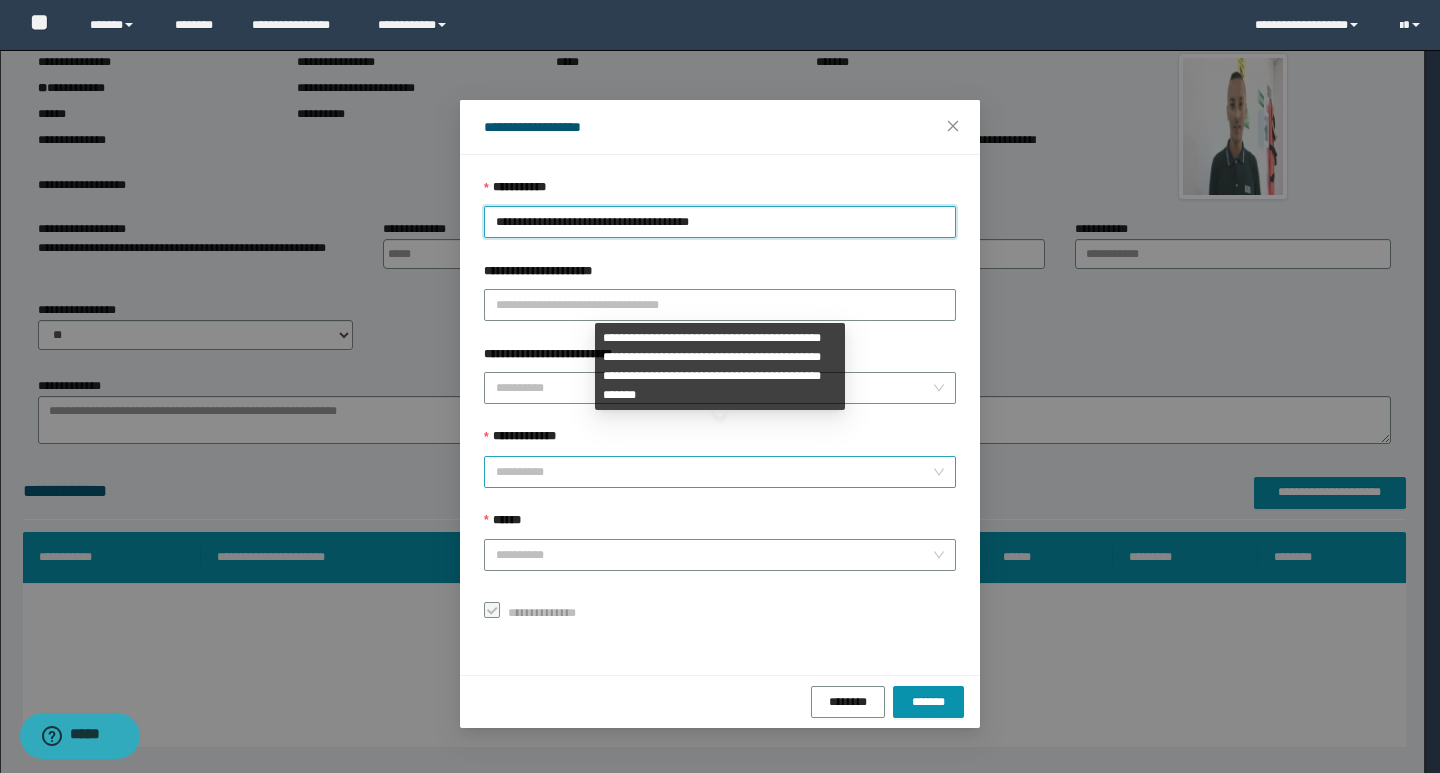 click on "**********" at bounding box center [714, 472] 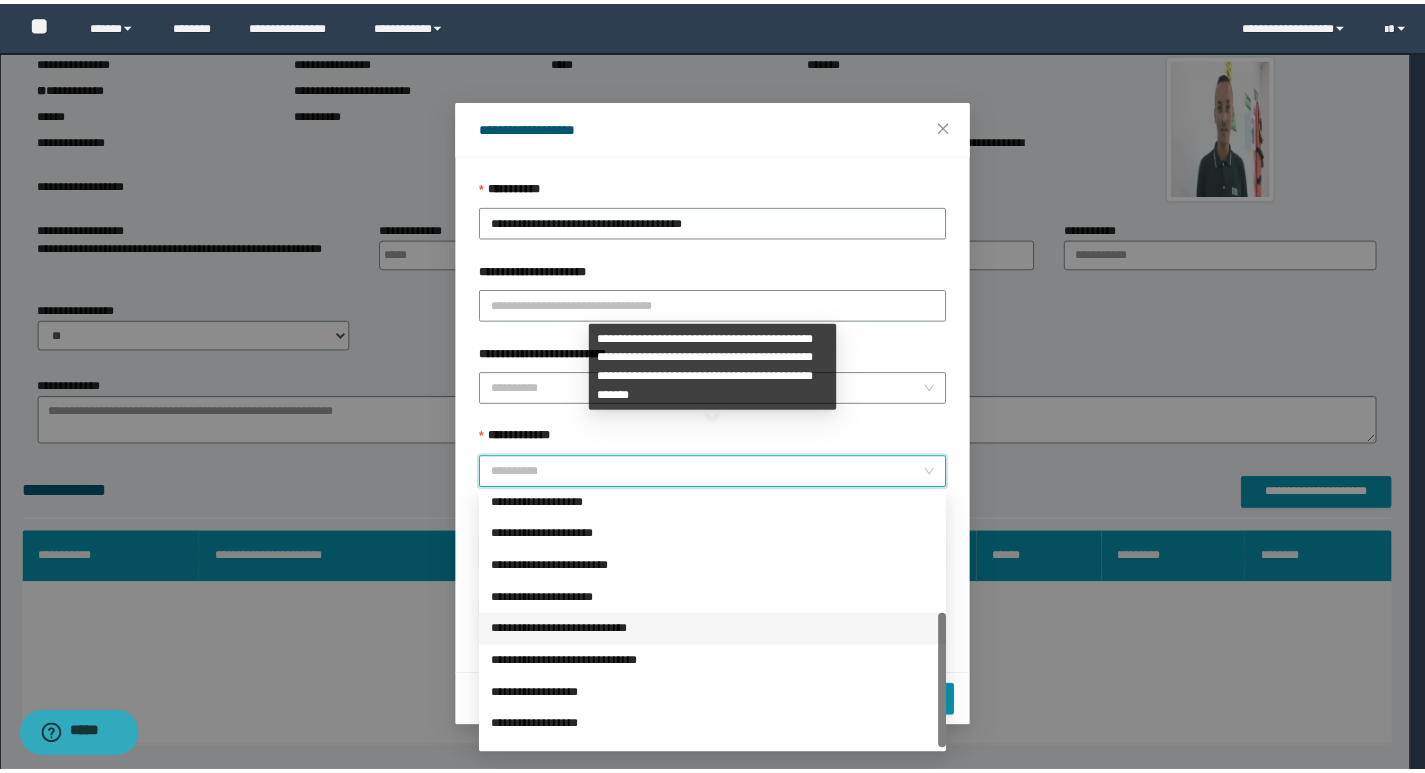 scroll, scrollTop: 224, scrollLeft: 0, axis: vertical 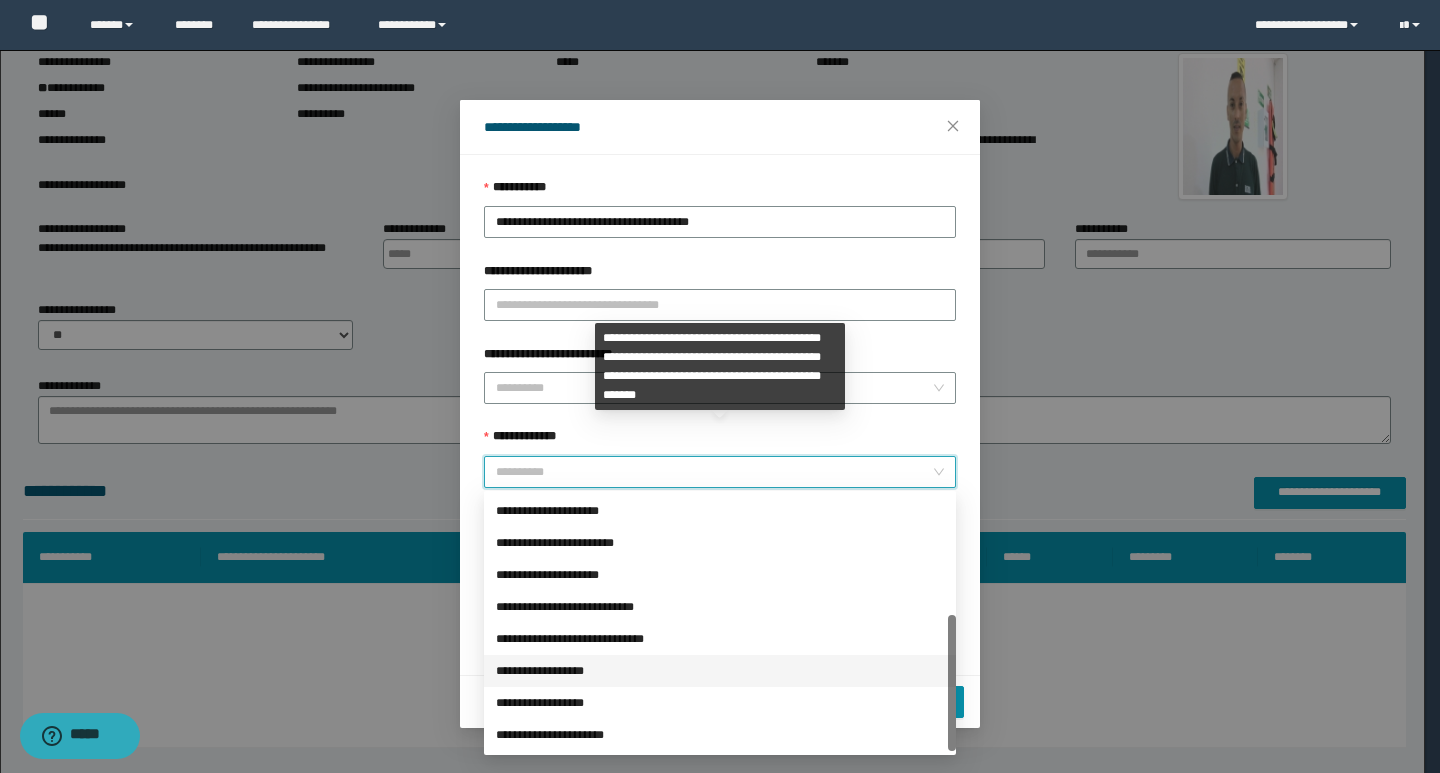 click on "**********" at bounding box center [720, 671] 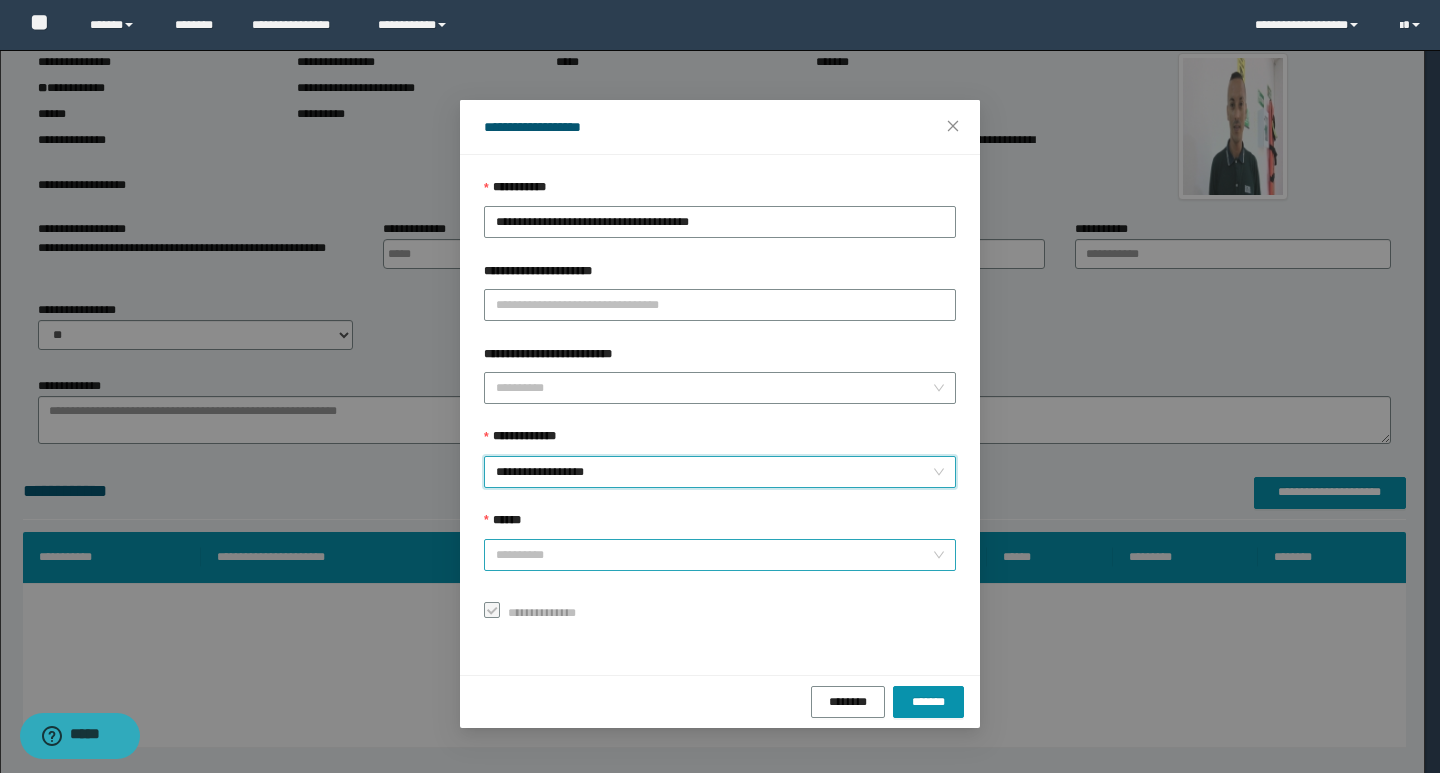 click on "******" at bounding box center [714, 555] 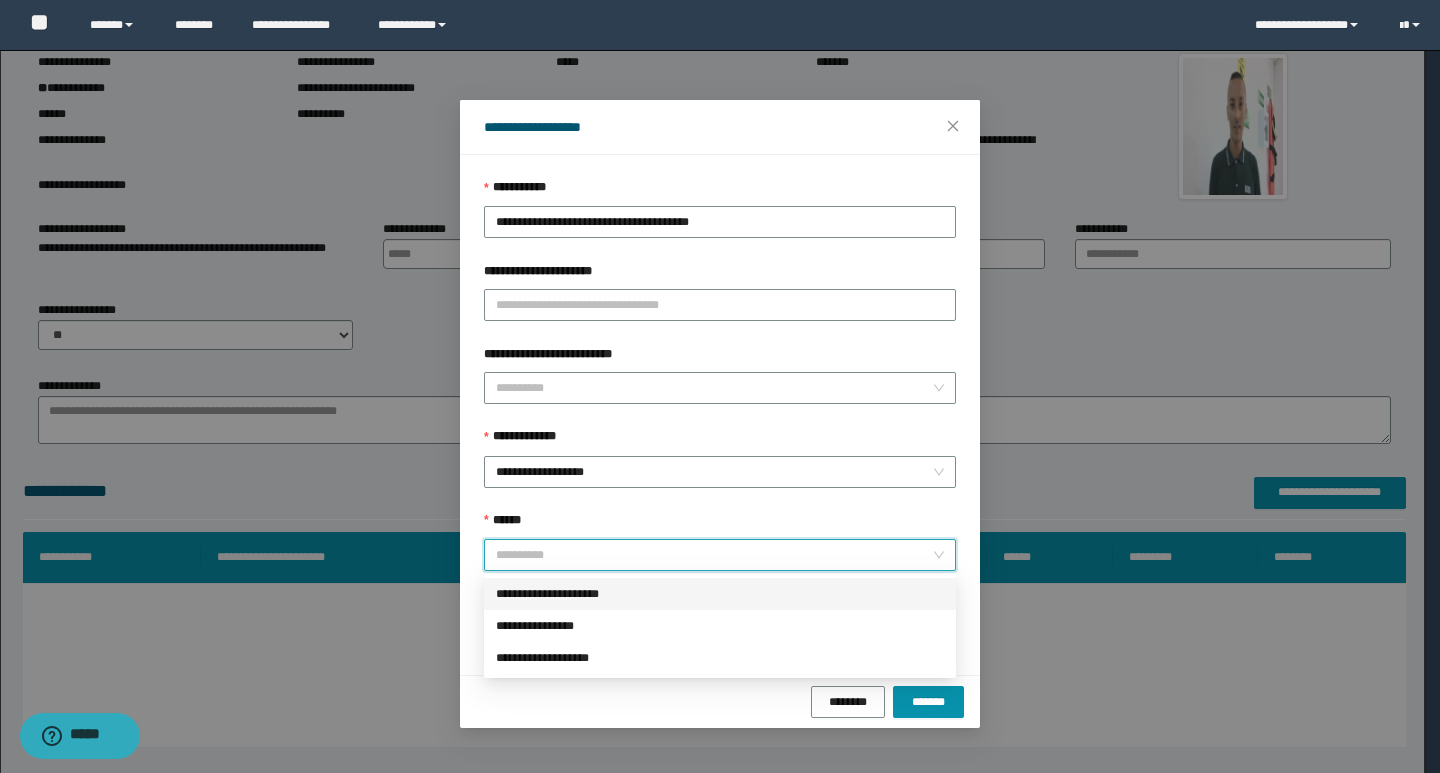 click on "**********" at bounding box center [720, 594] 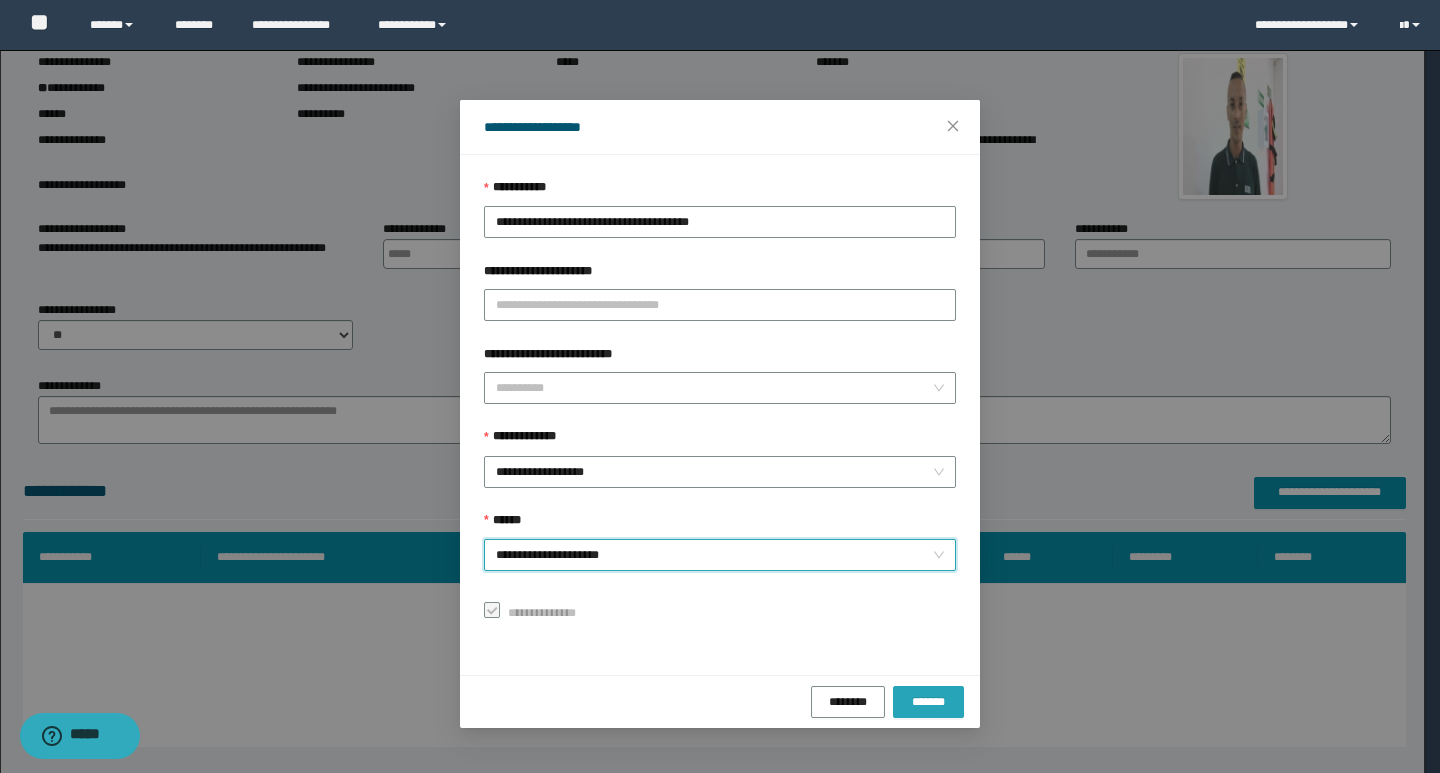 click on "*******" at bounding box center [928, 702] 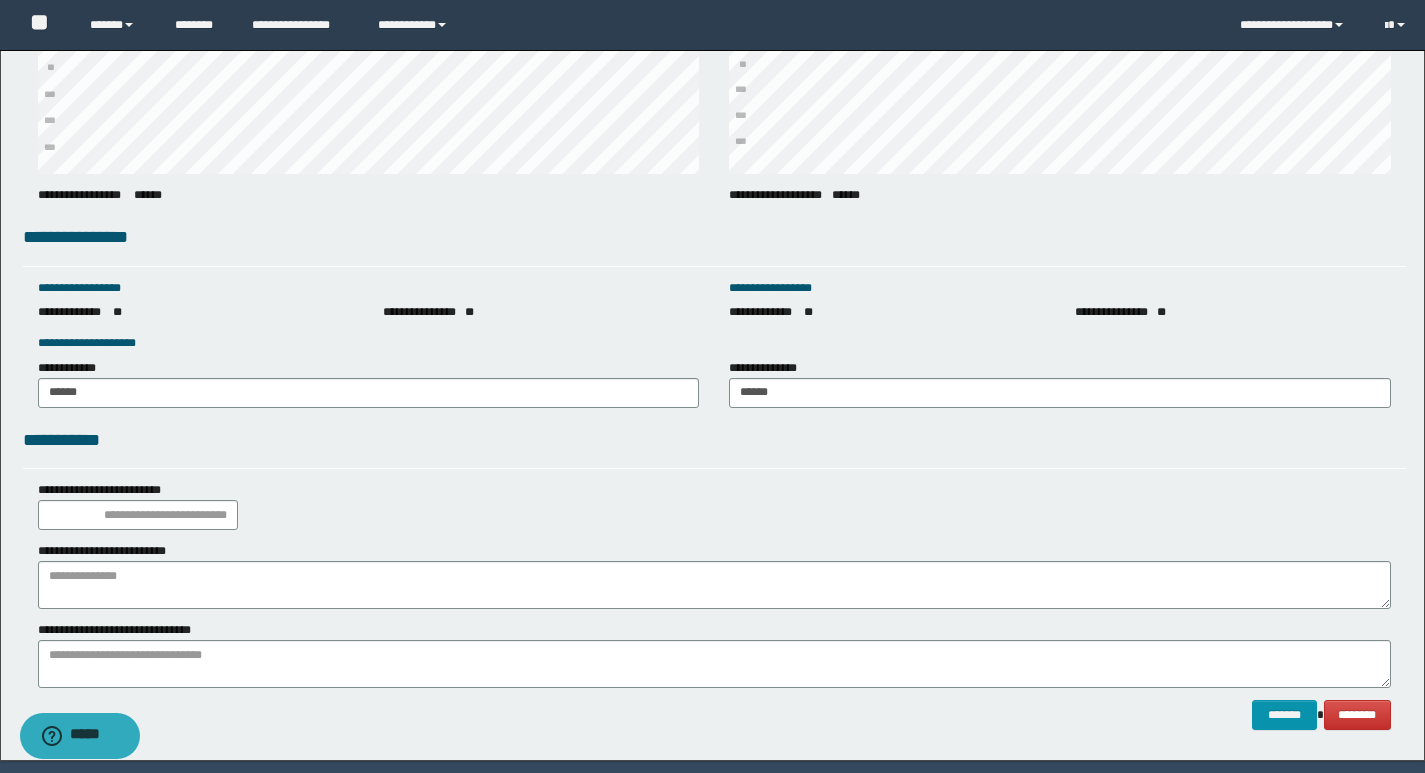 scroll, scrollTop: 2684, scrollLeft: 0, axis: vertical 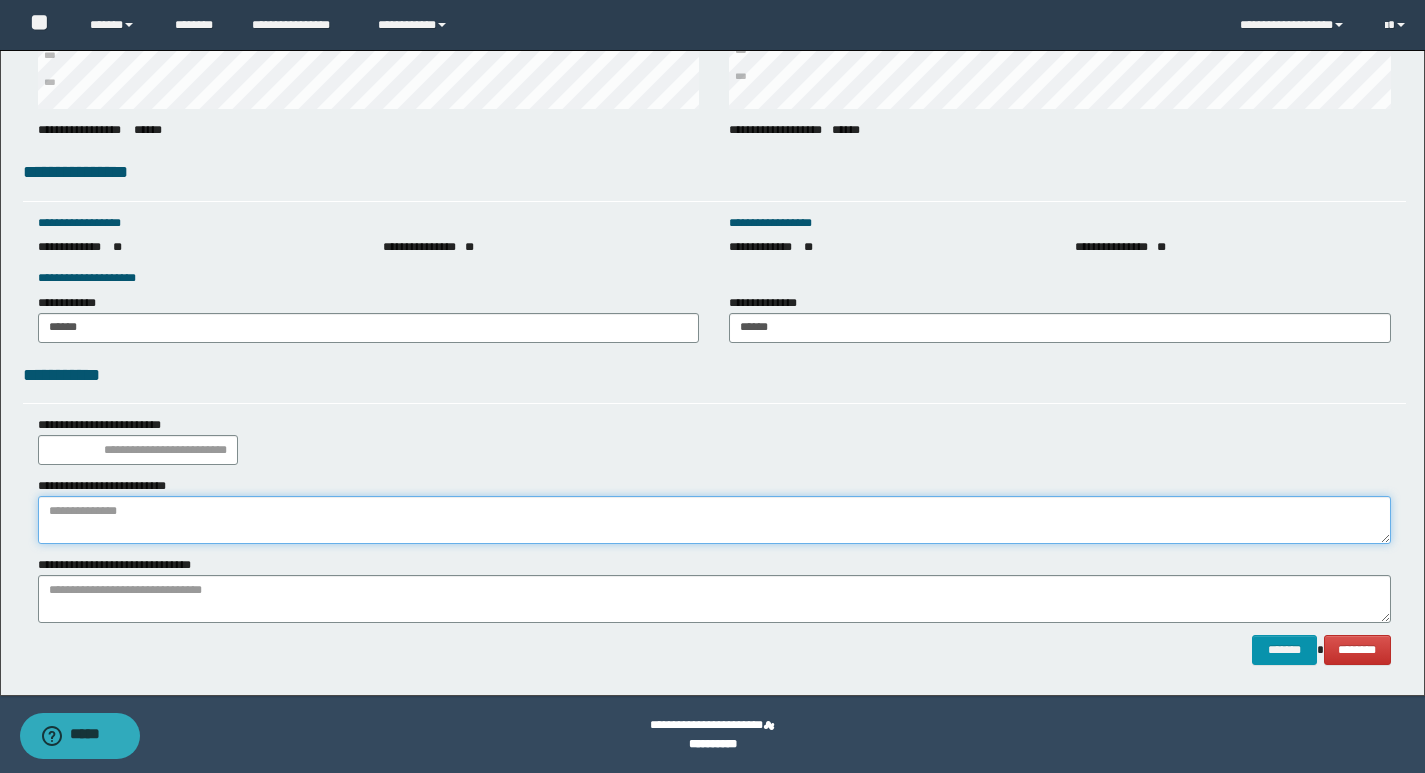 paste on "**********" 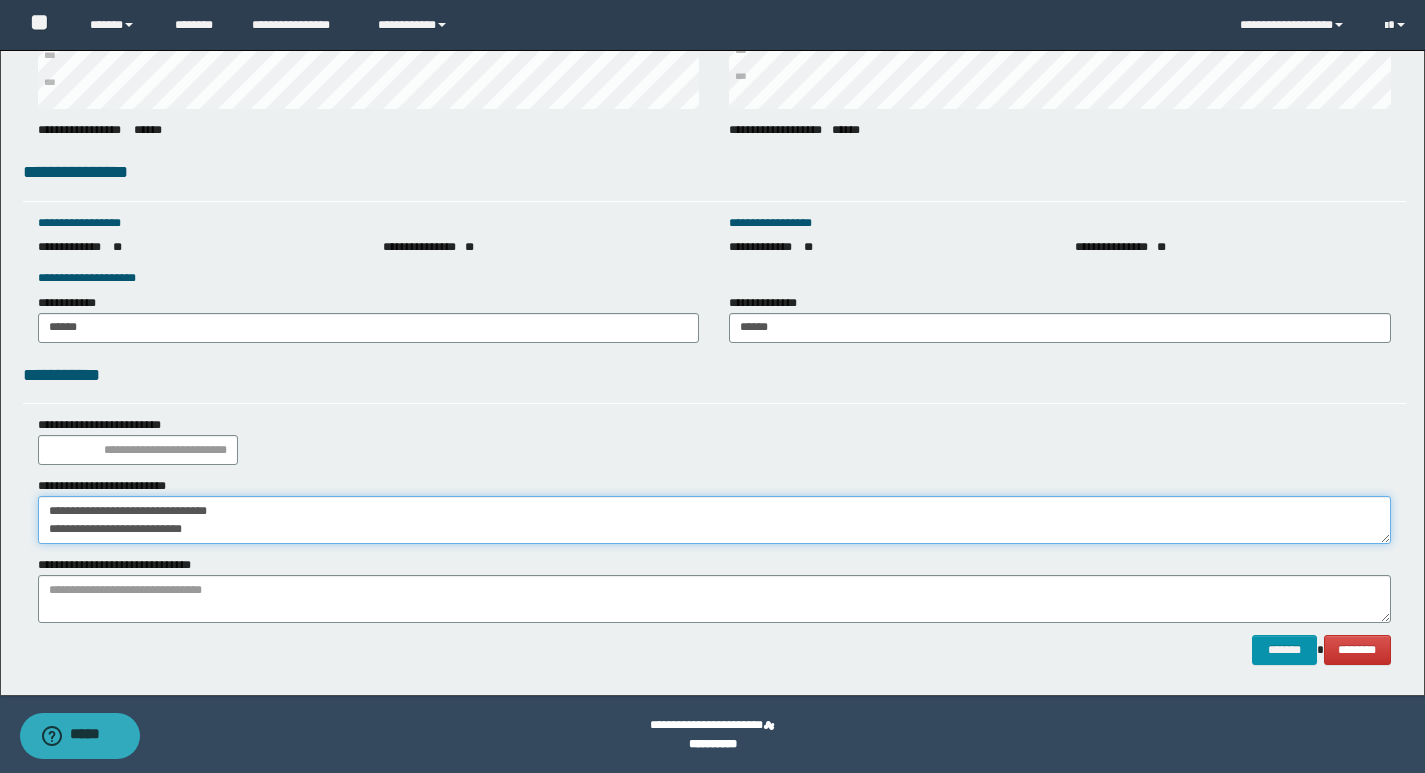 drag, startPoint x: 254, startPoint y: 538, endPoint x: 0, endPoint y: 569, distance: 255.88474 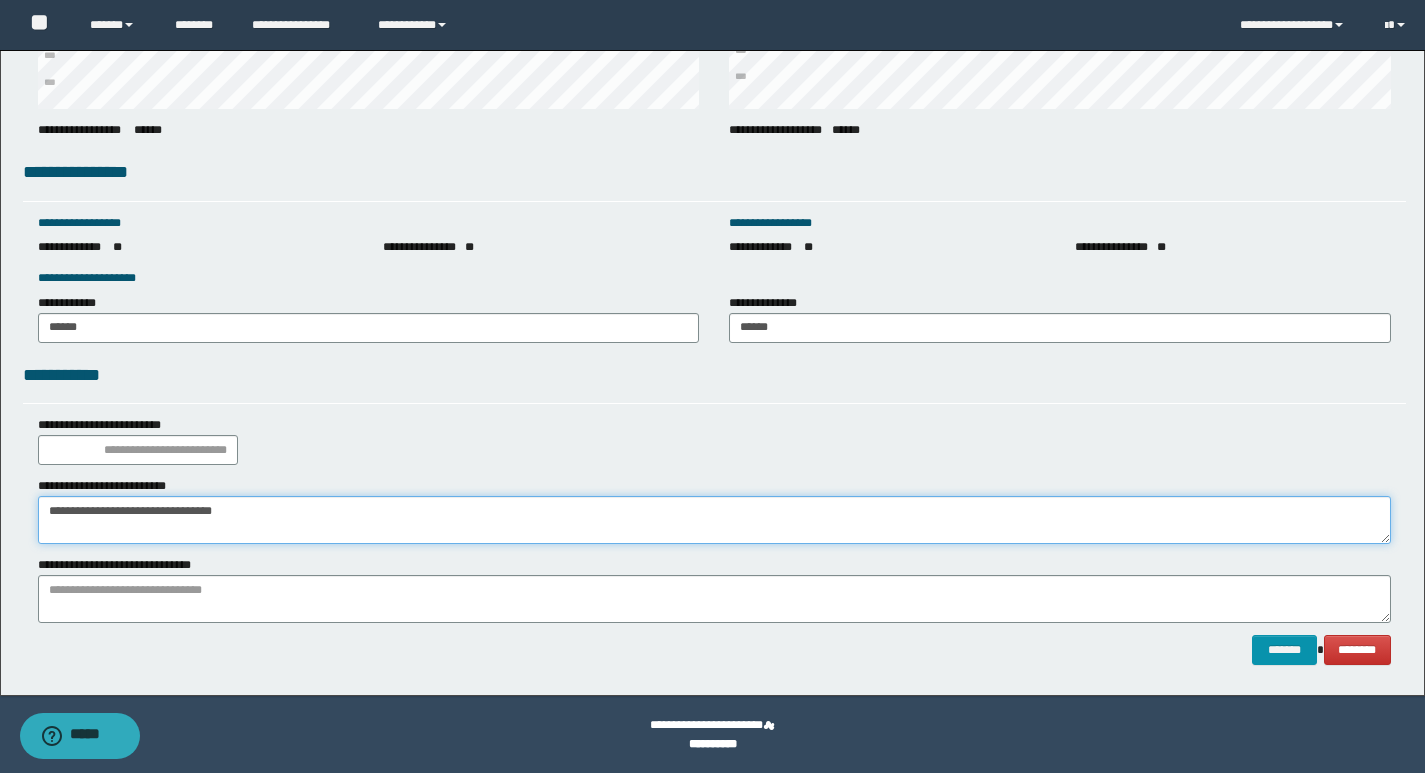 type on "**********" 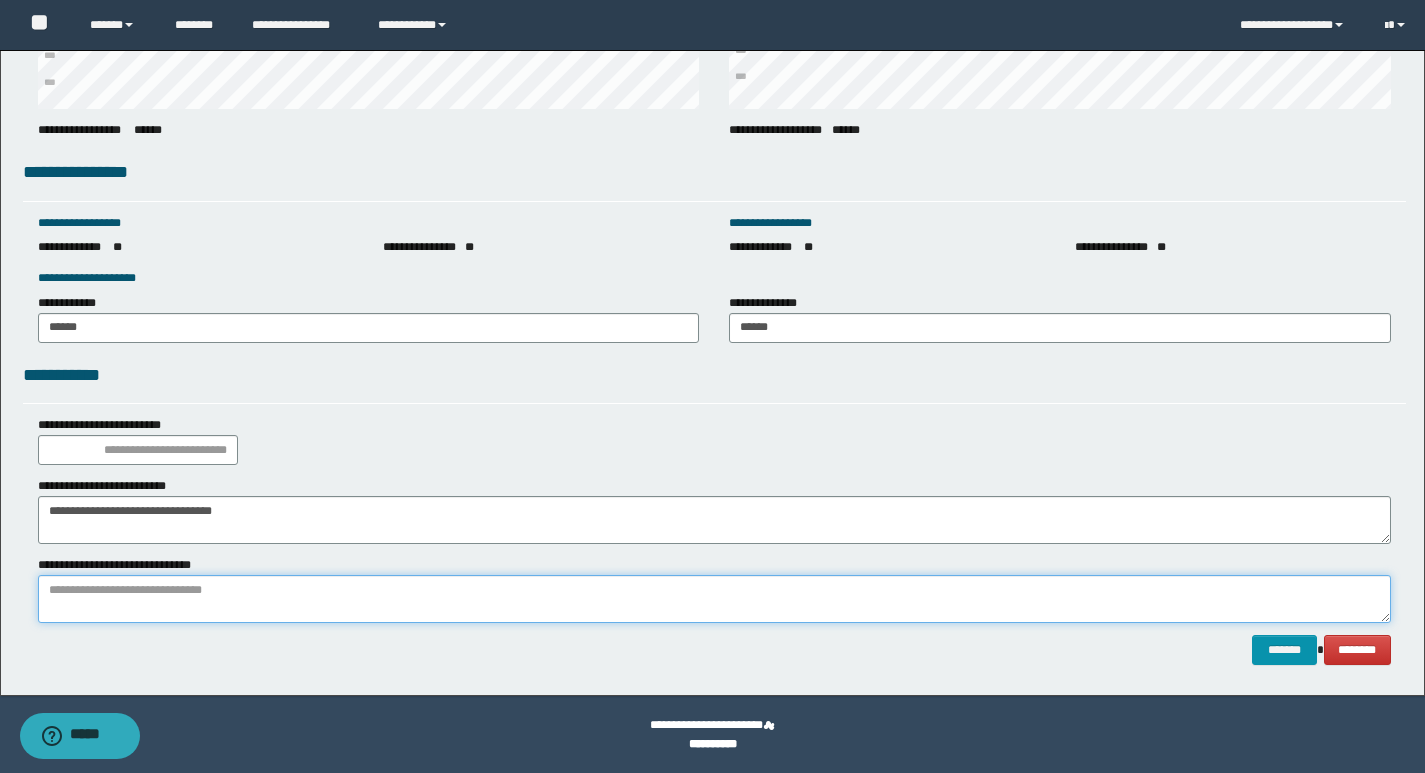 click at bounding box center (714, 599) 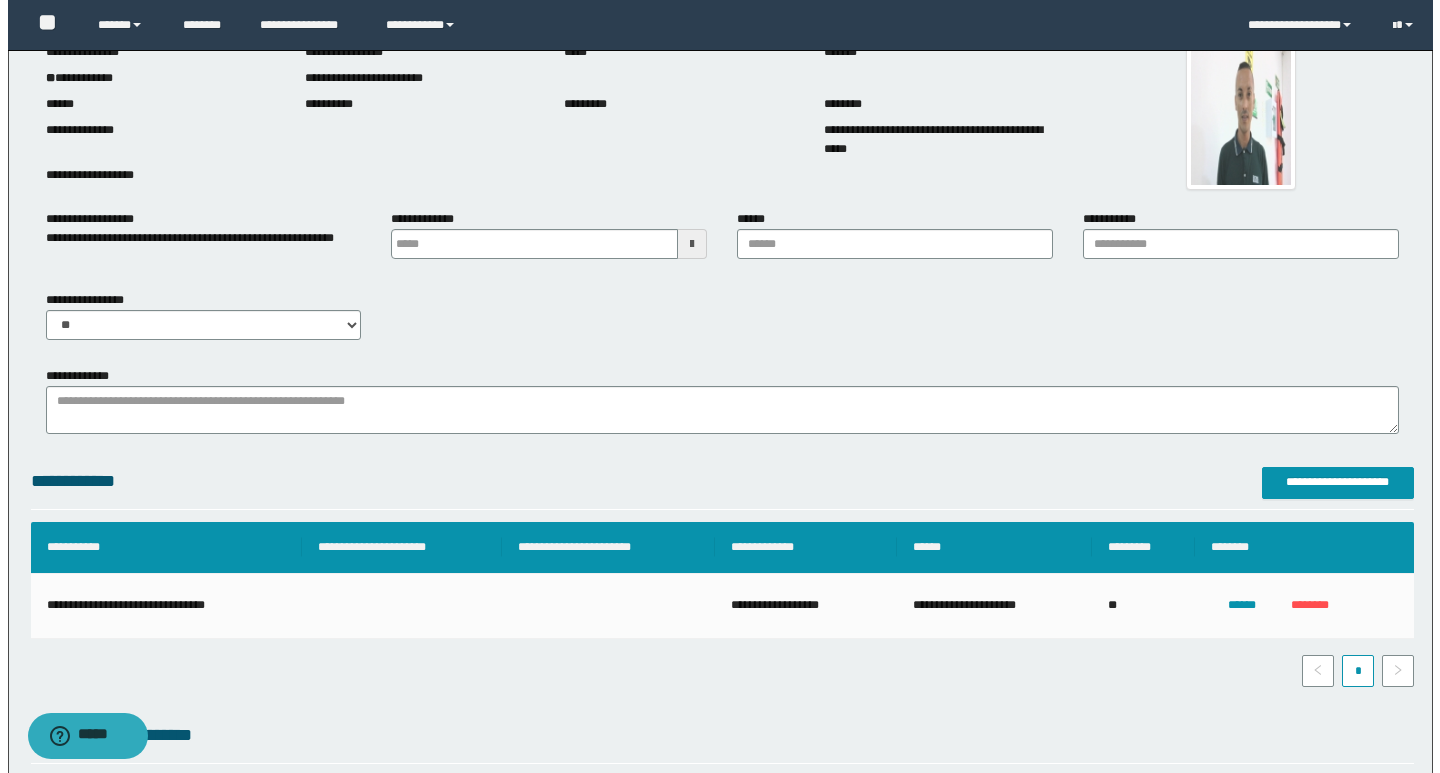 scroll, scrollTop: 2684, scrollLeft: 0, axis: vertical 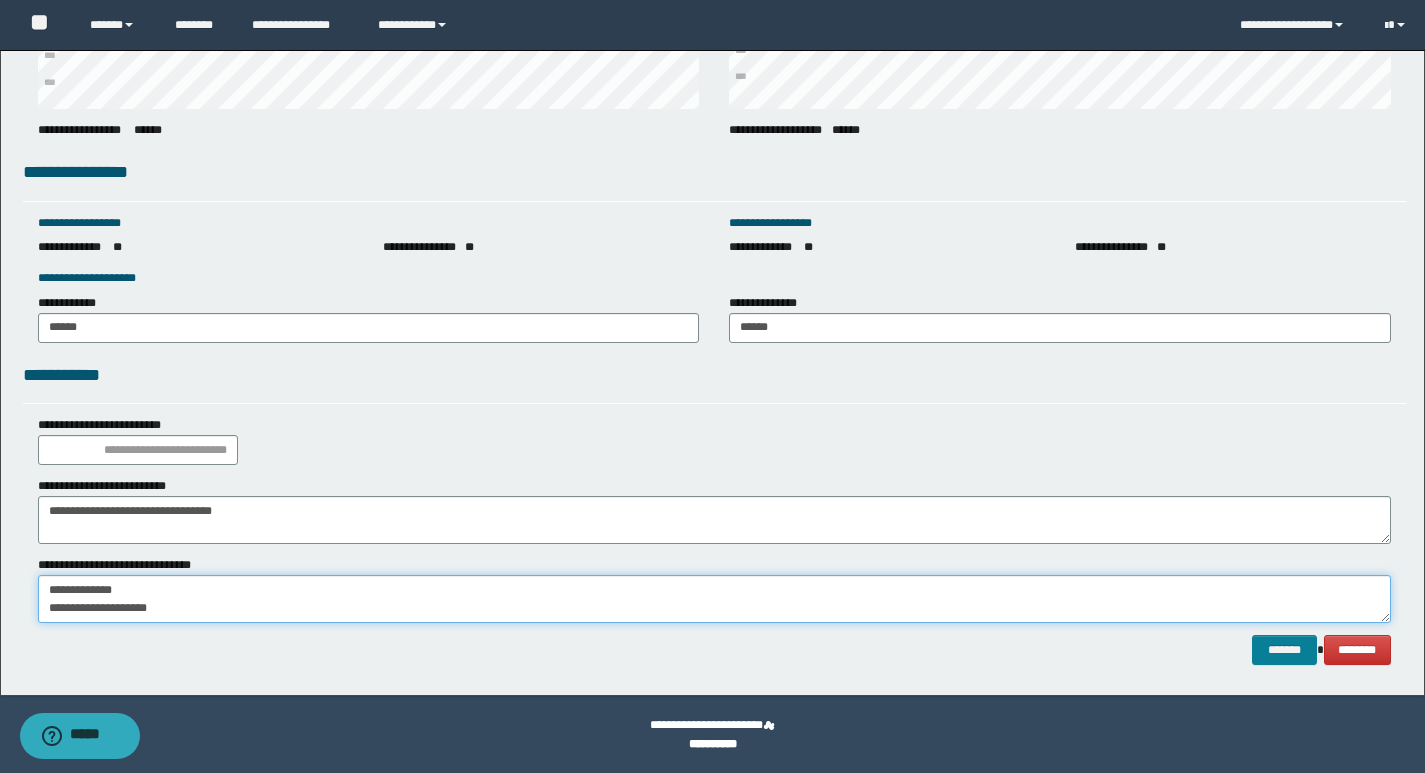 type on "**********" 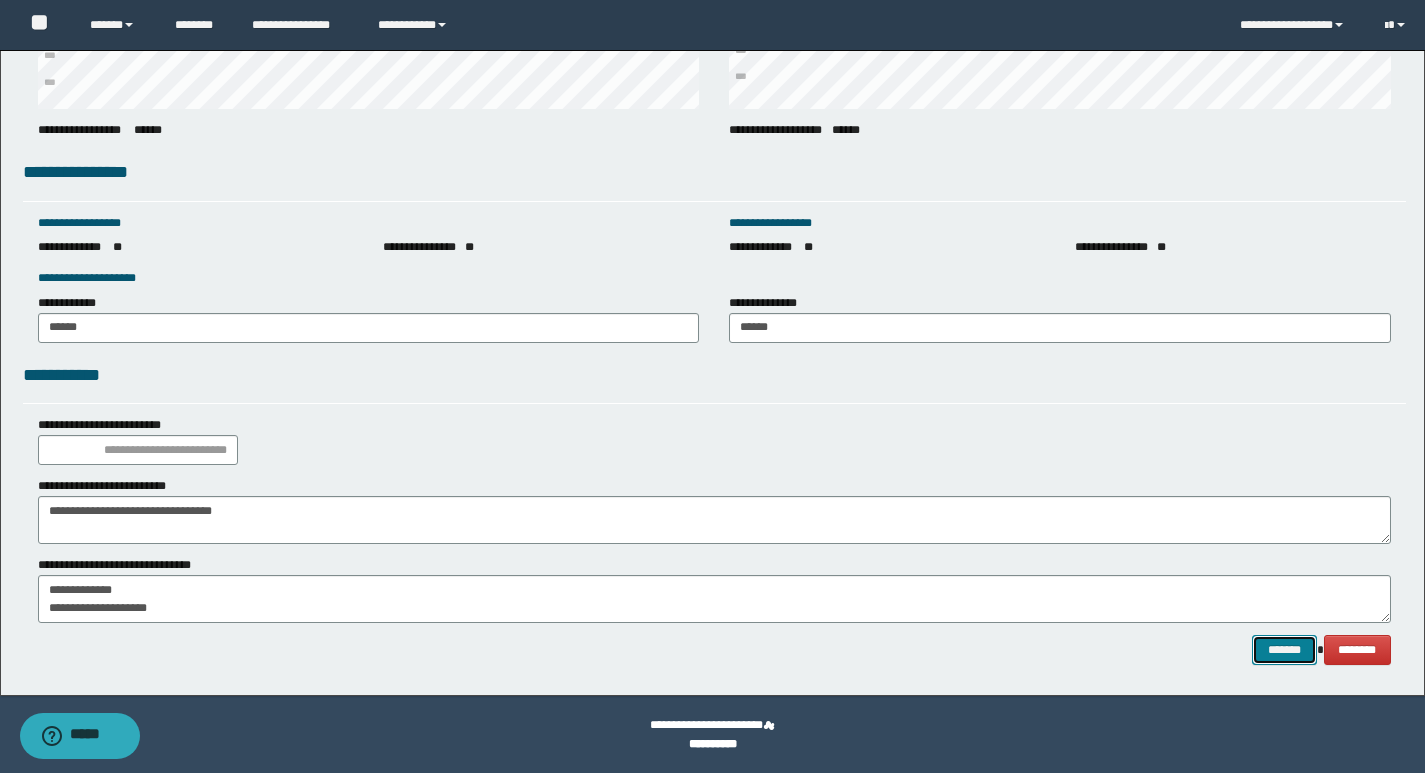 click on "*******" at bounding box center [1284, 650] 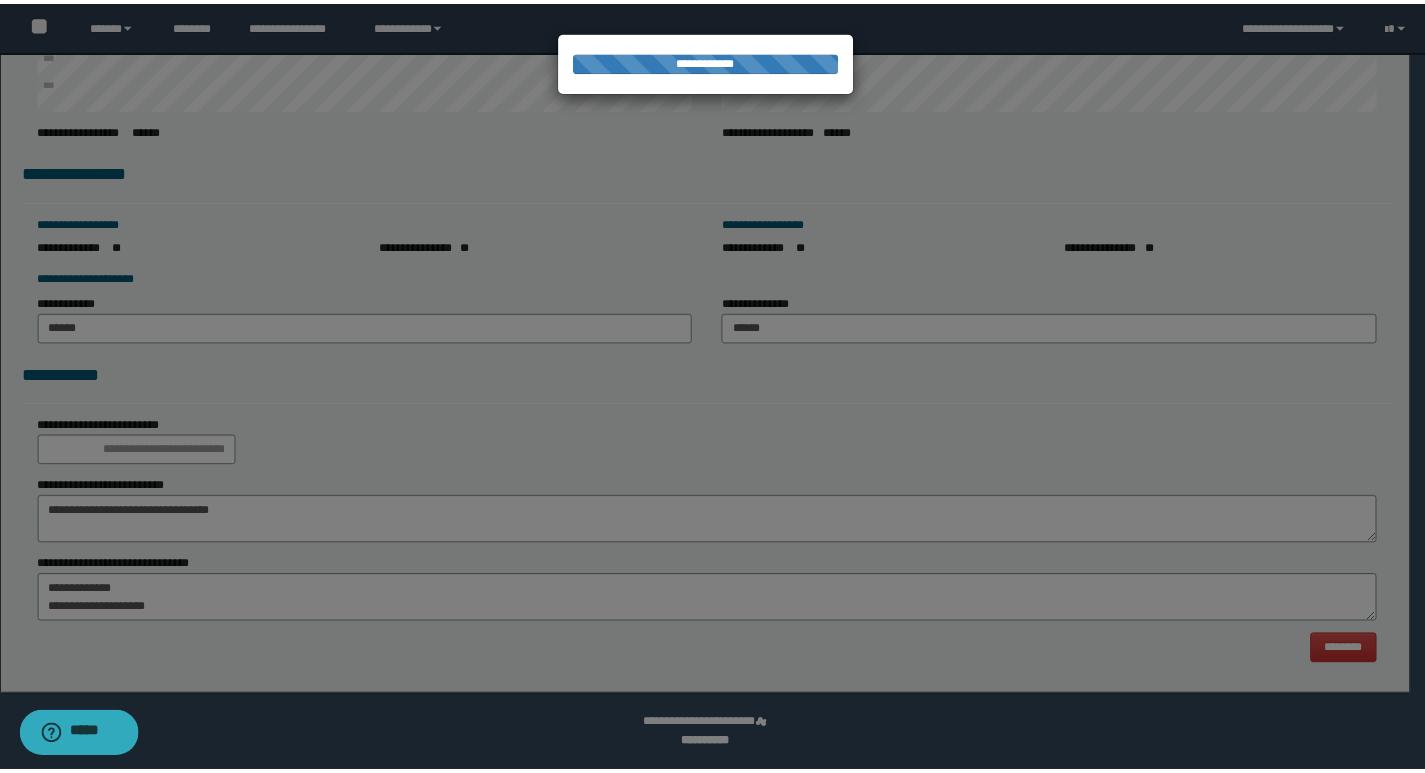 scroll, scrollTop: 0, scrollLeft: 0, axis: both 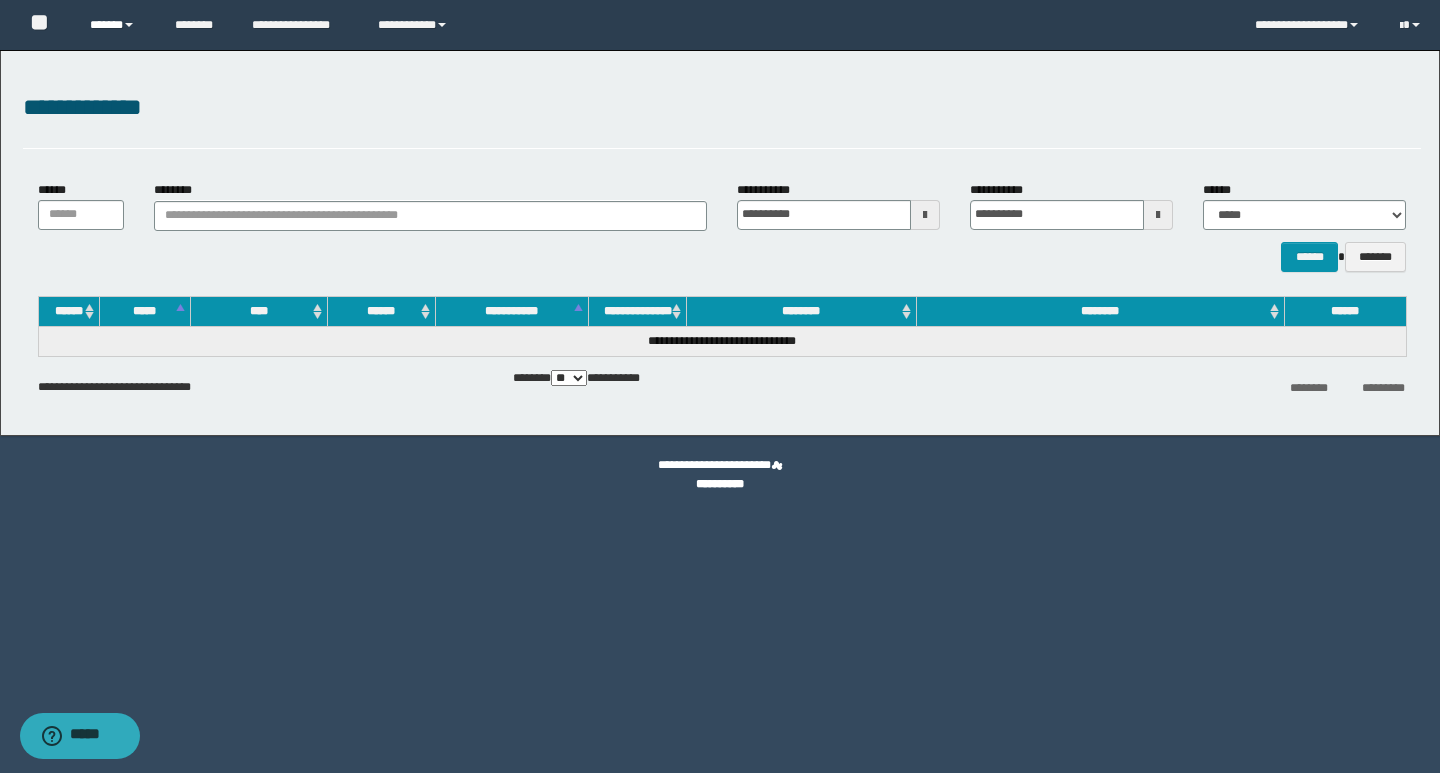 click on "******" at bounding box center (117, 25) 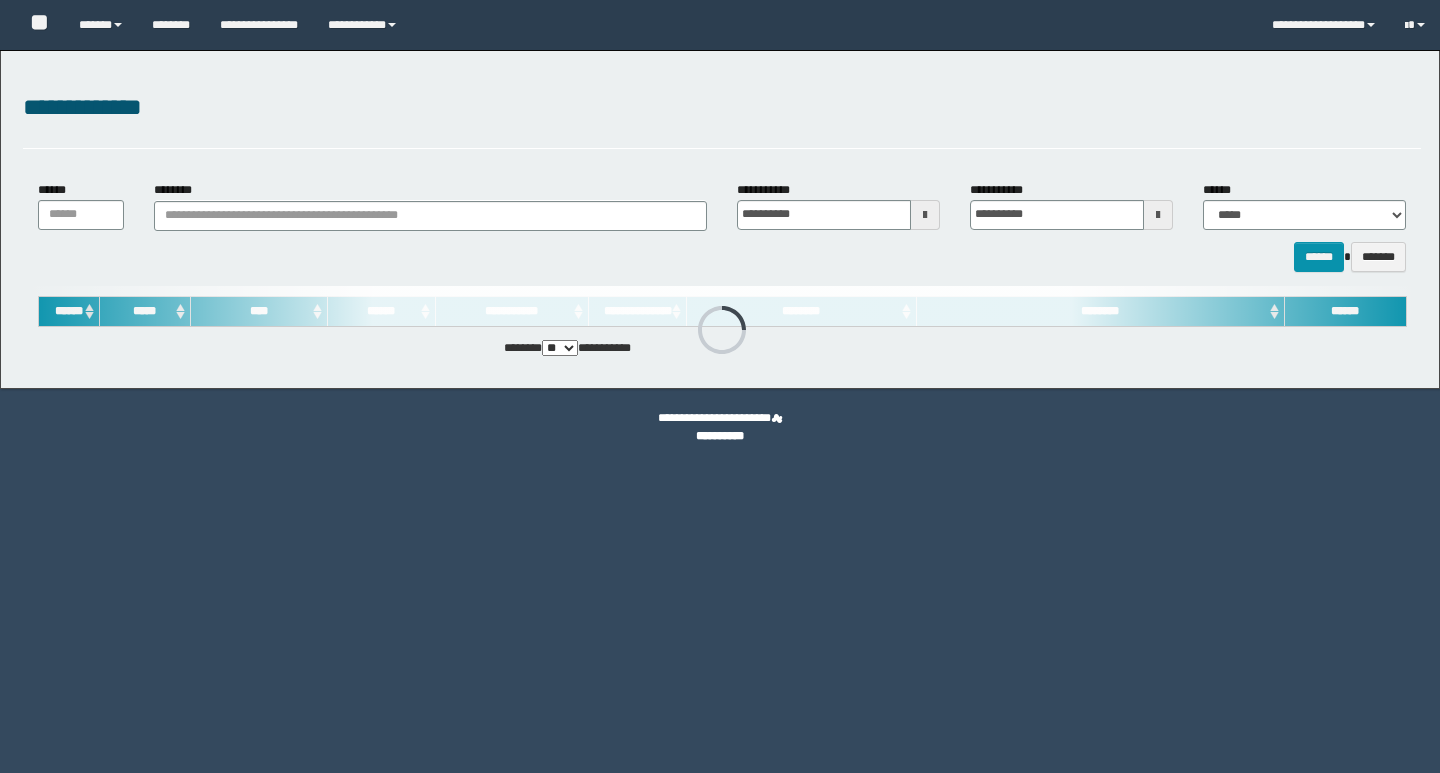 scroll, scrollTop: 0, scrollLeft: 0, axis: both 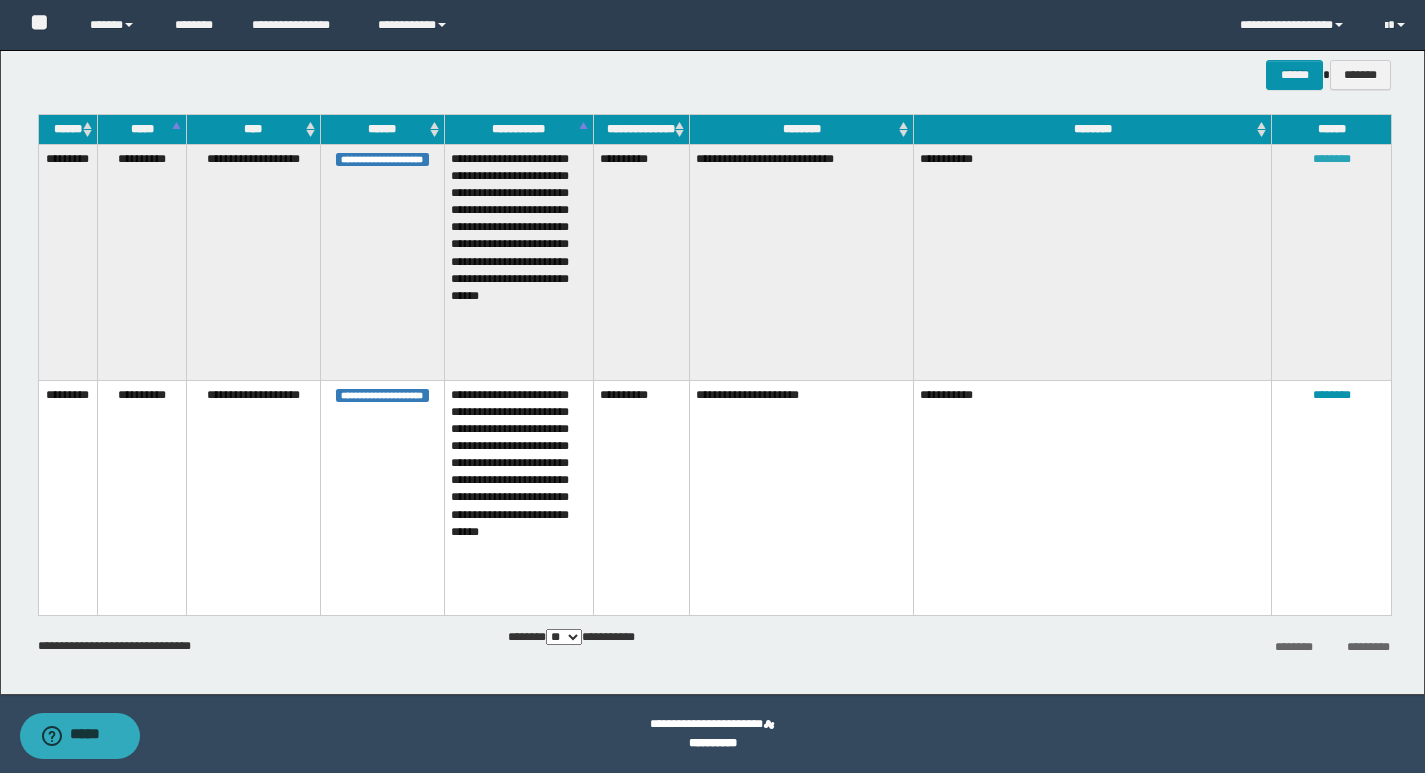 click on "********" at bounding box center (1332, 159) 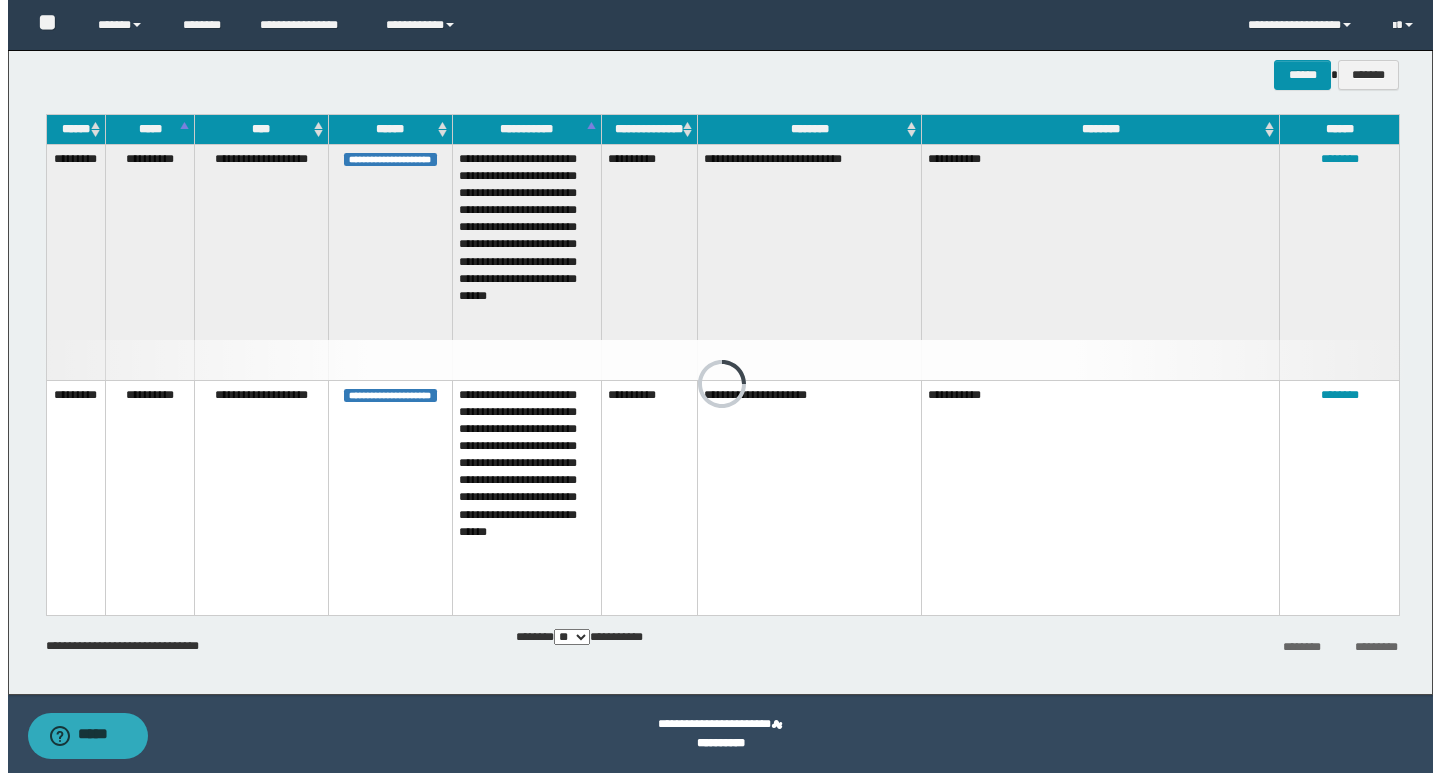 scroll, scrollTop: 0, scrollLeft: 0, axis: both 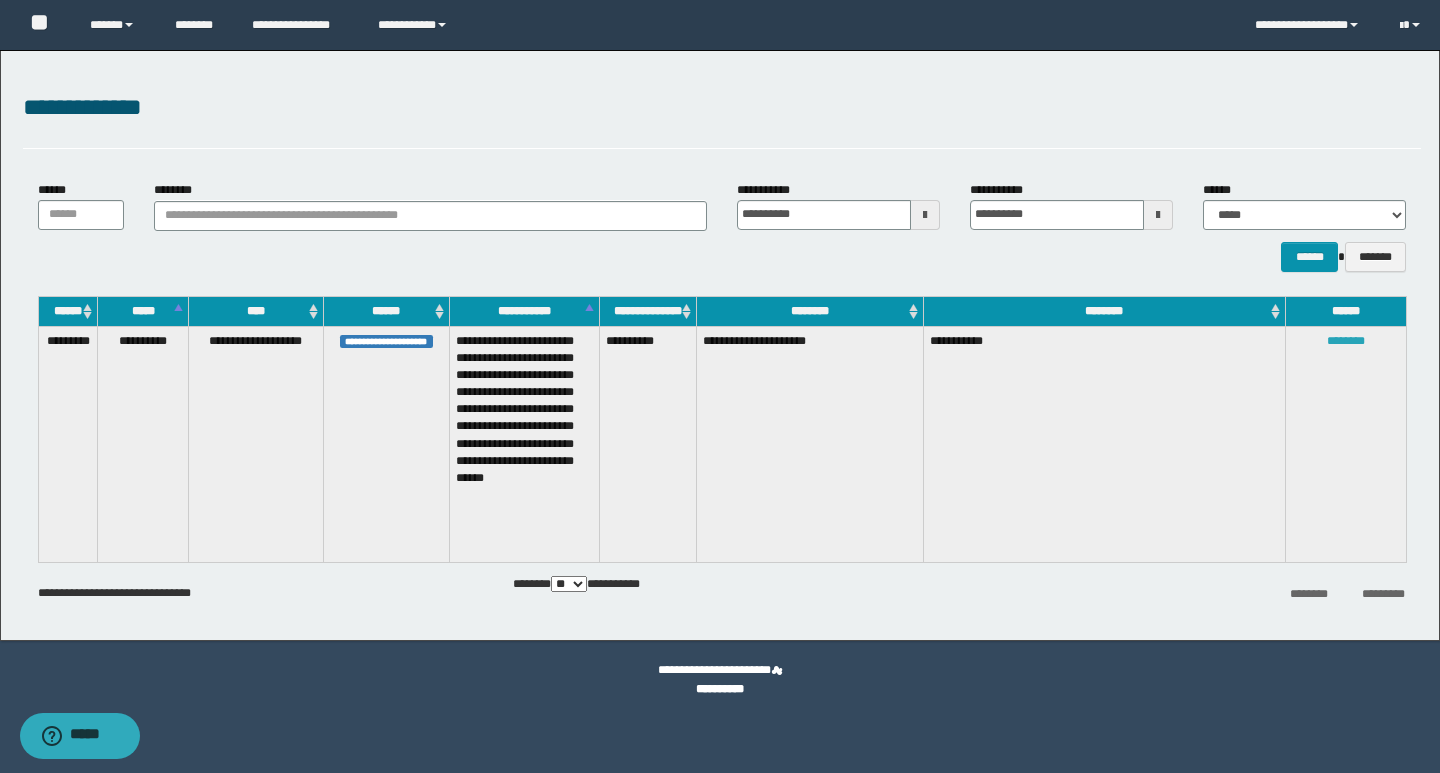click on "********" at bounding box center [1346, 341] 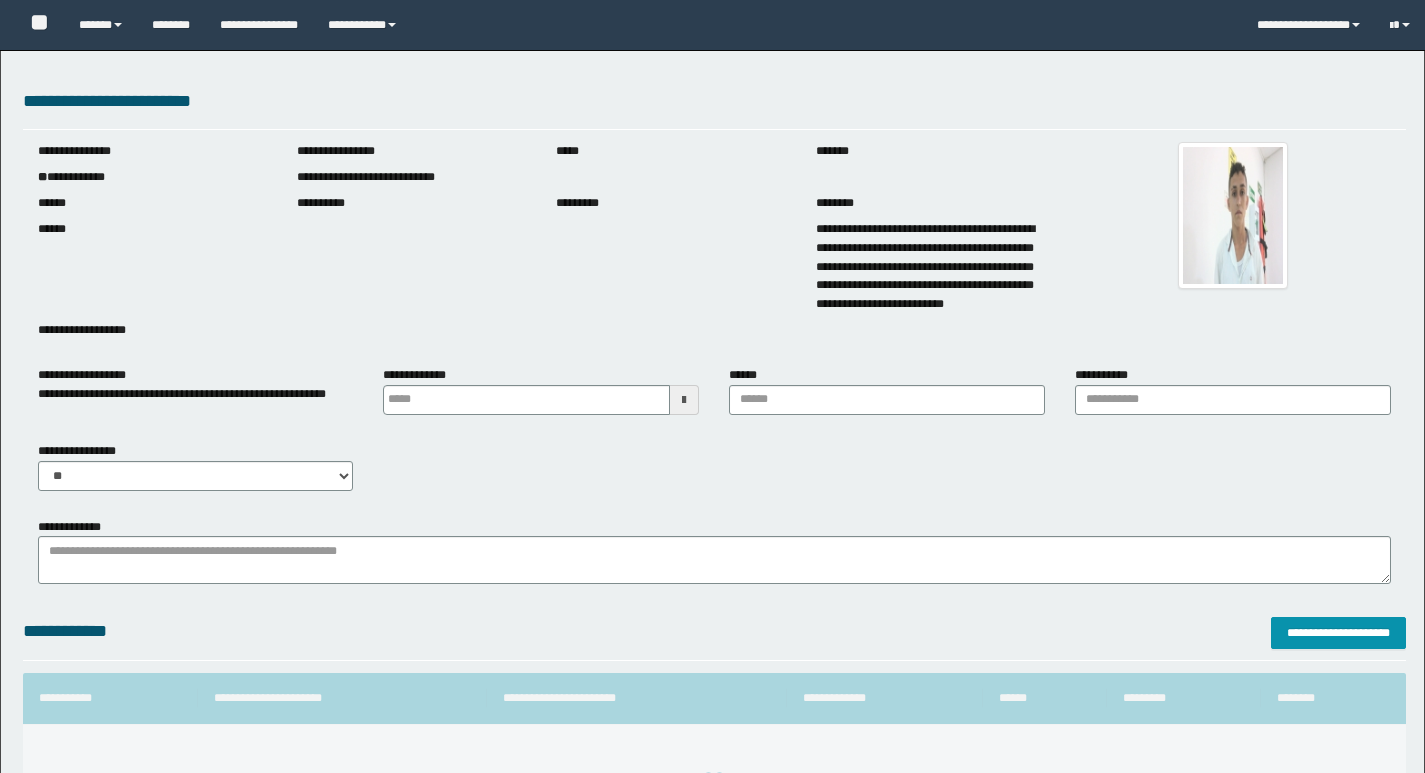 scroll, scrollTop: 0, scrollLeft: 0, axis: both 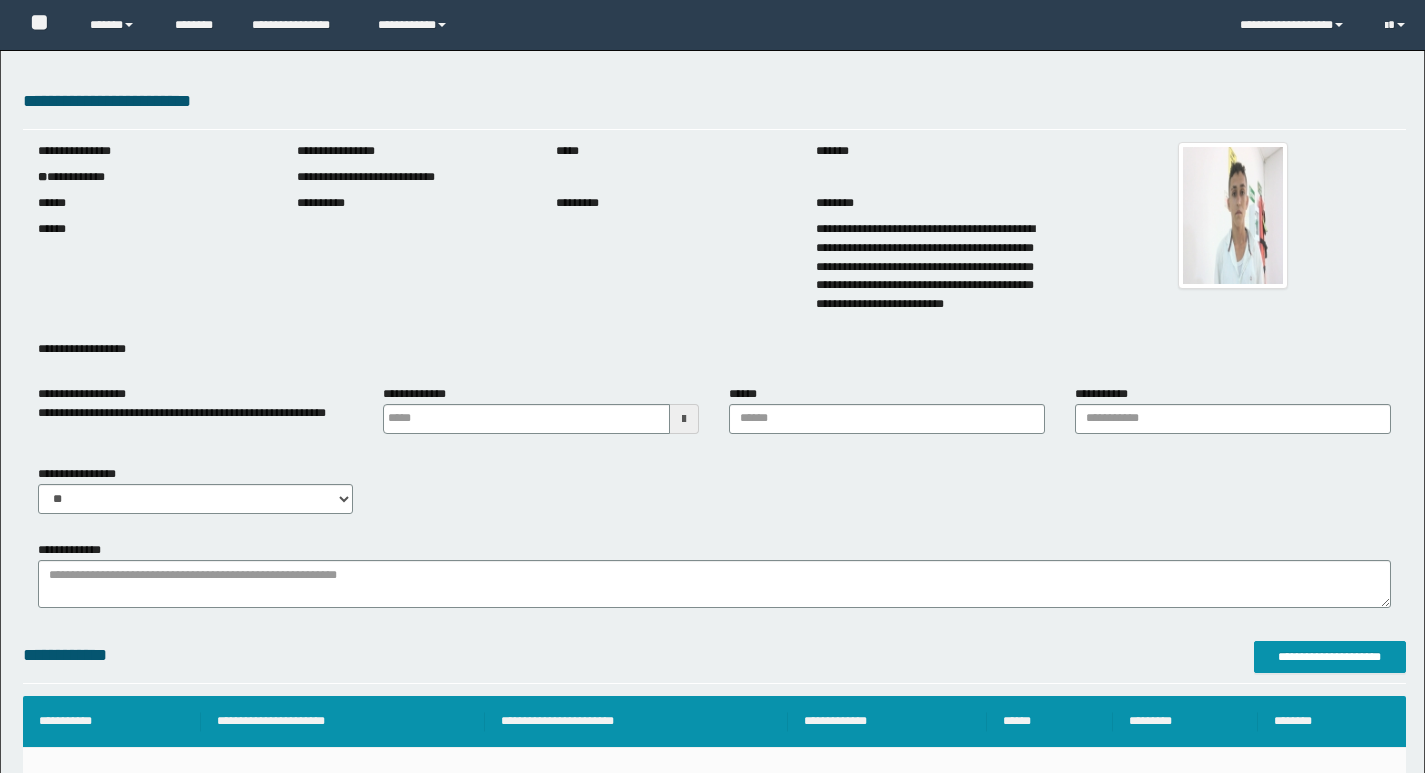 click at bounding box center [684, 419] 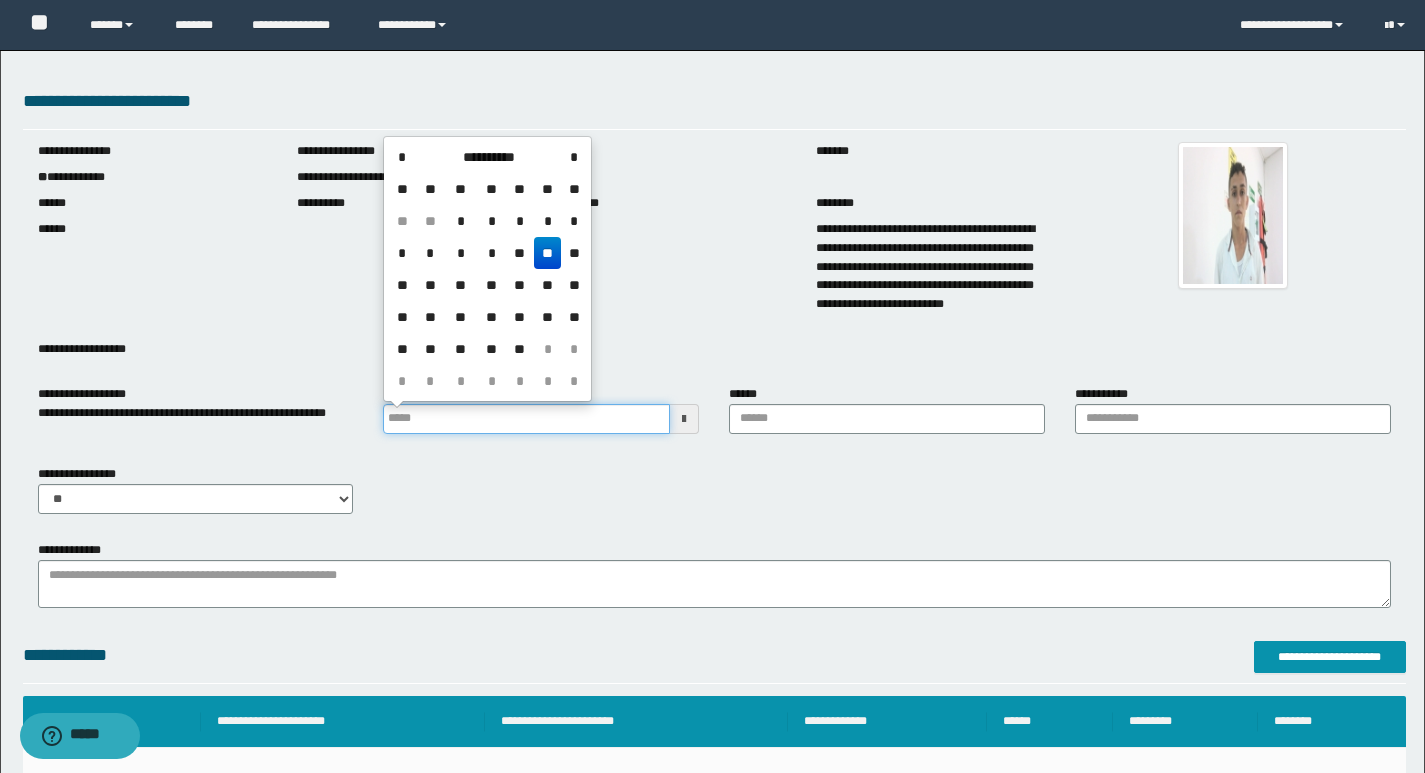 scroll, scrollTop: 0, scrollLeft: 0, axis: both 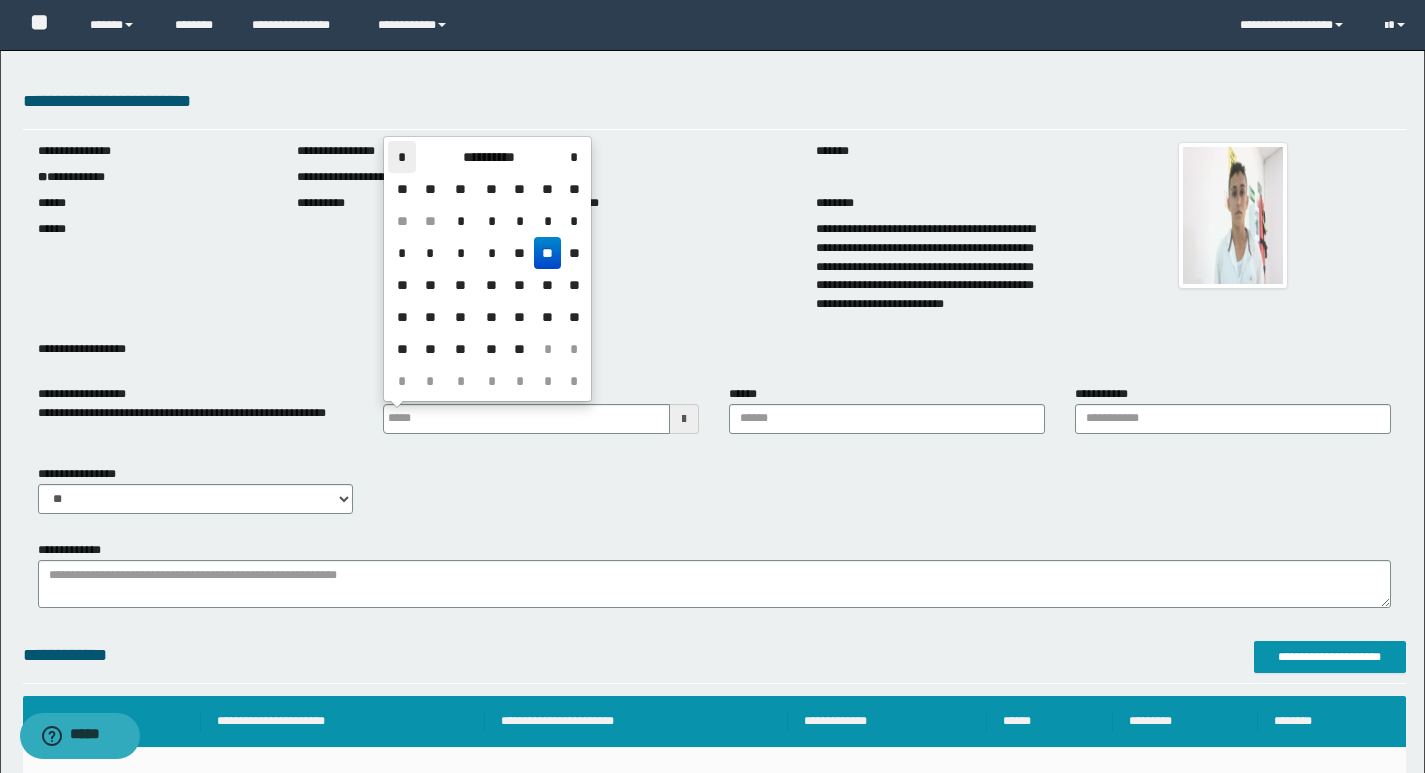 click on "*" at bounding box center (402, 157) 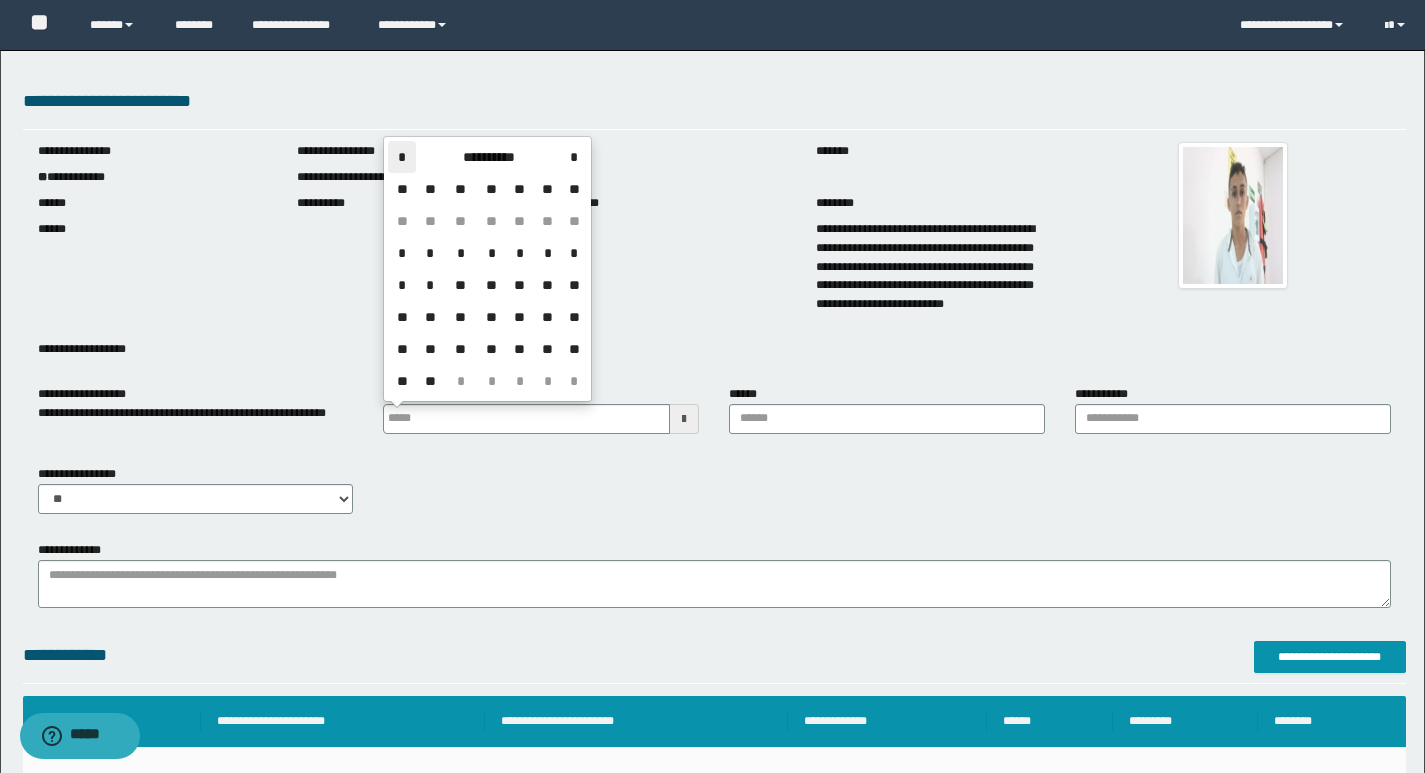 click on "*" at bounding box center [402, 157] 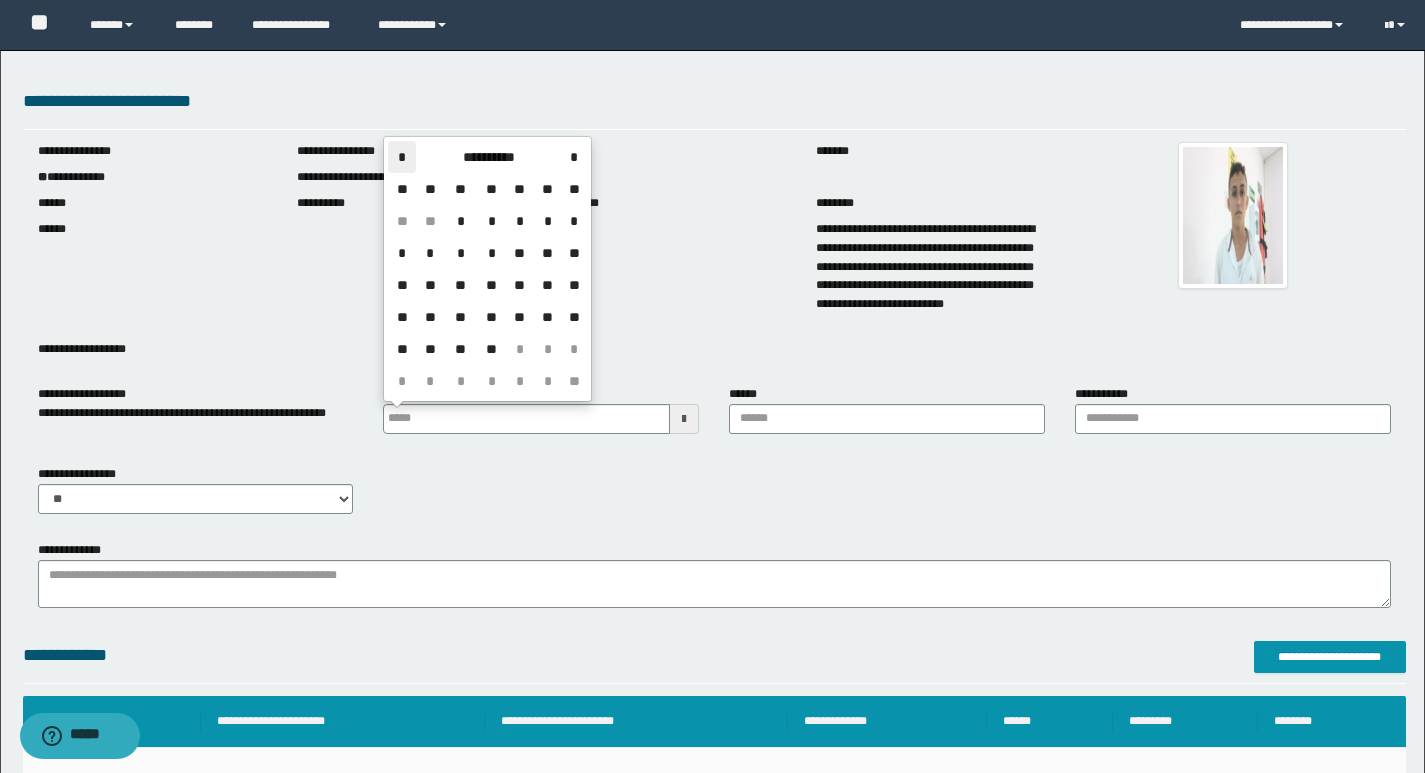 click on "*" at bounding box center (402, 157) 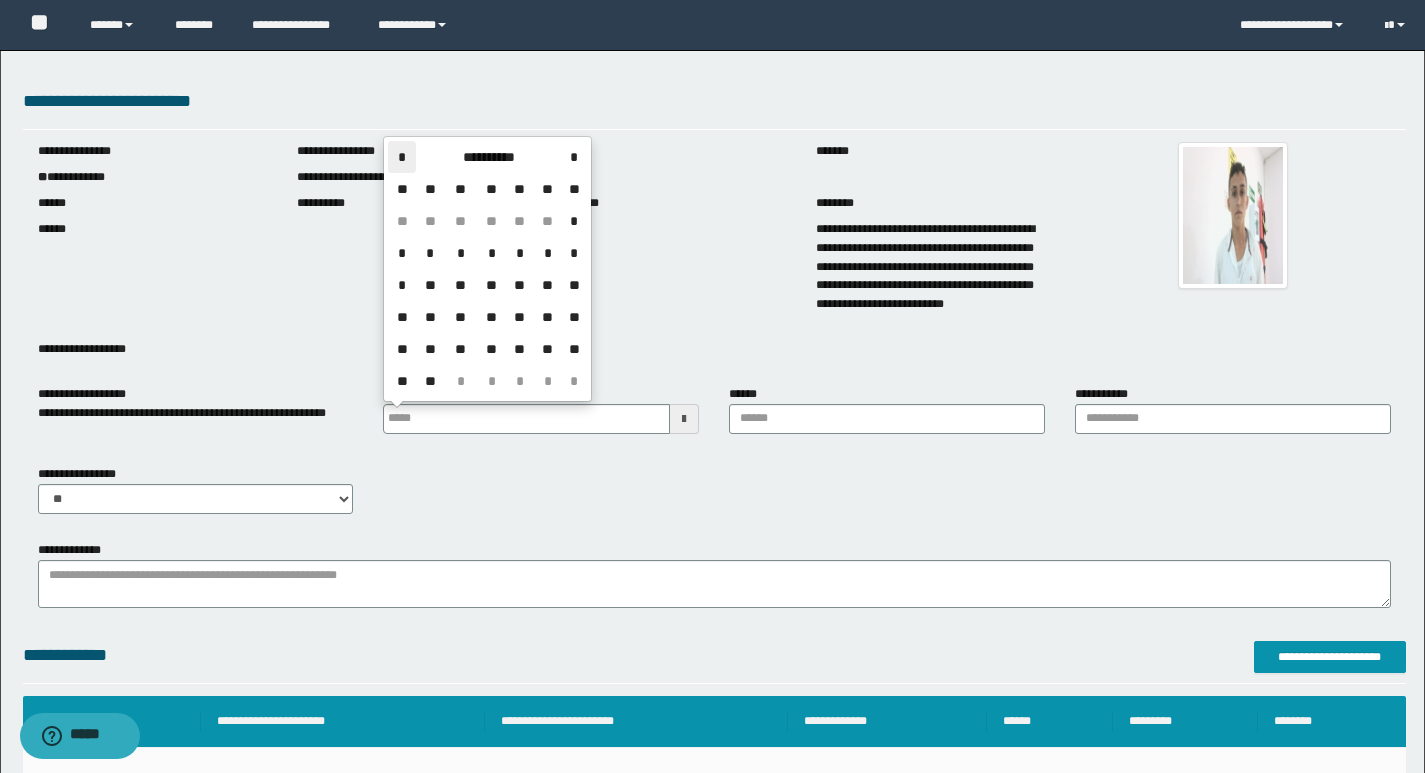 click on "*" at bounding box center (402, 157) 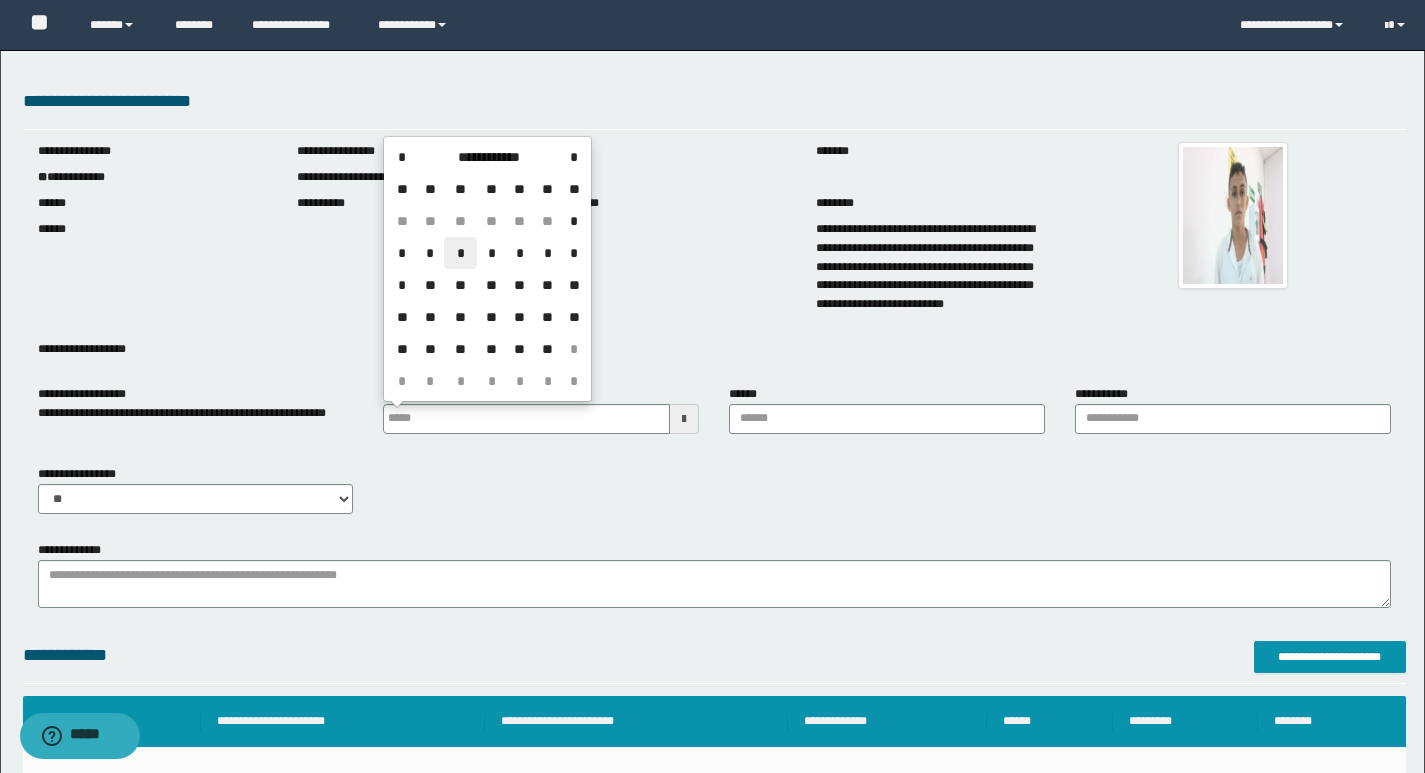 click on "*" at bounding box center (460, 253) 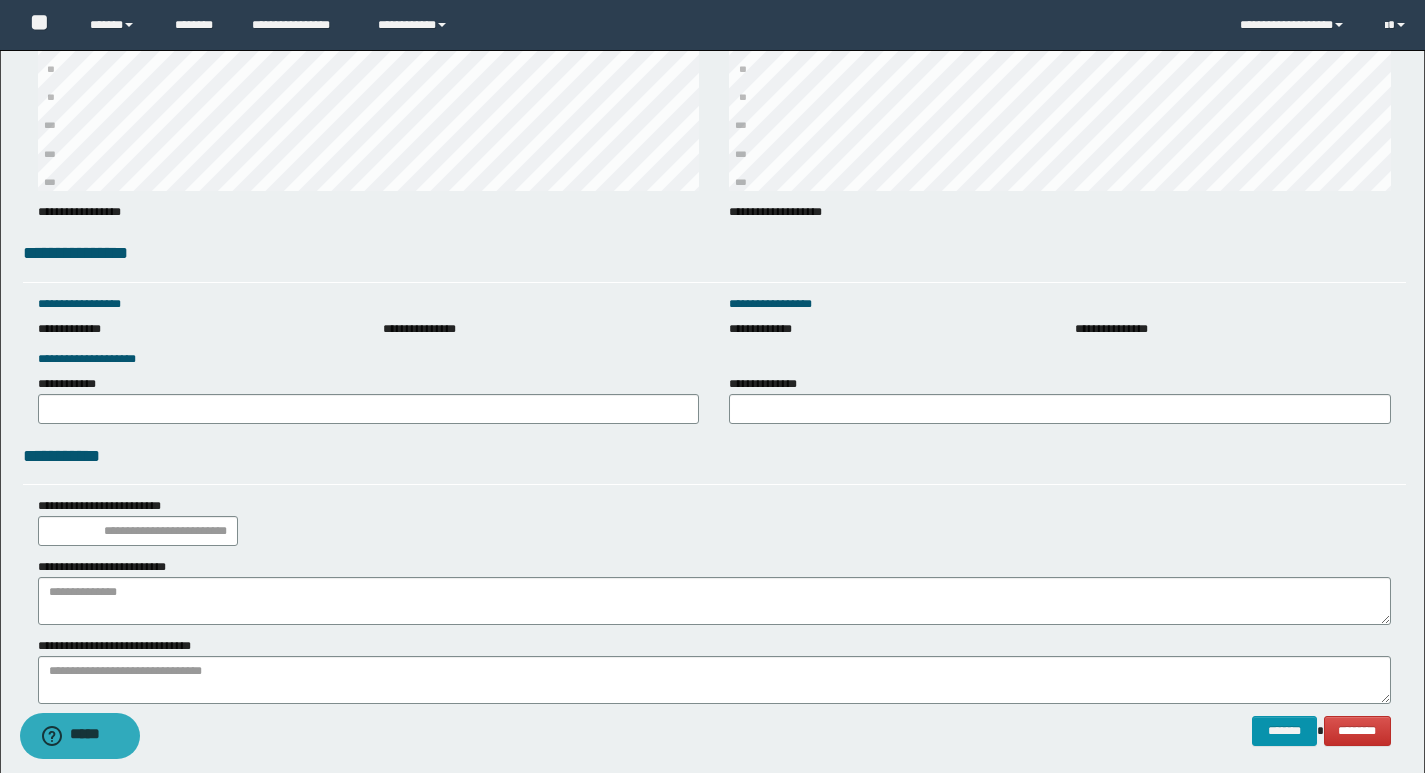 scroll, scrollTop: 2795, scrollLeft: 0, axis: vertical 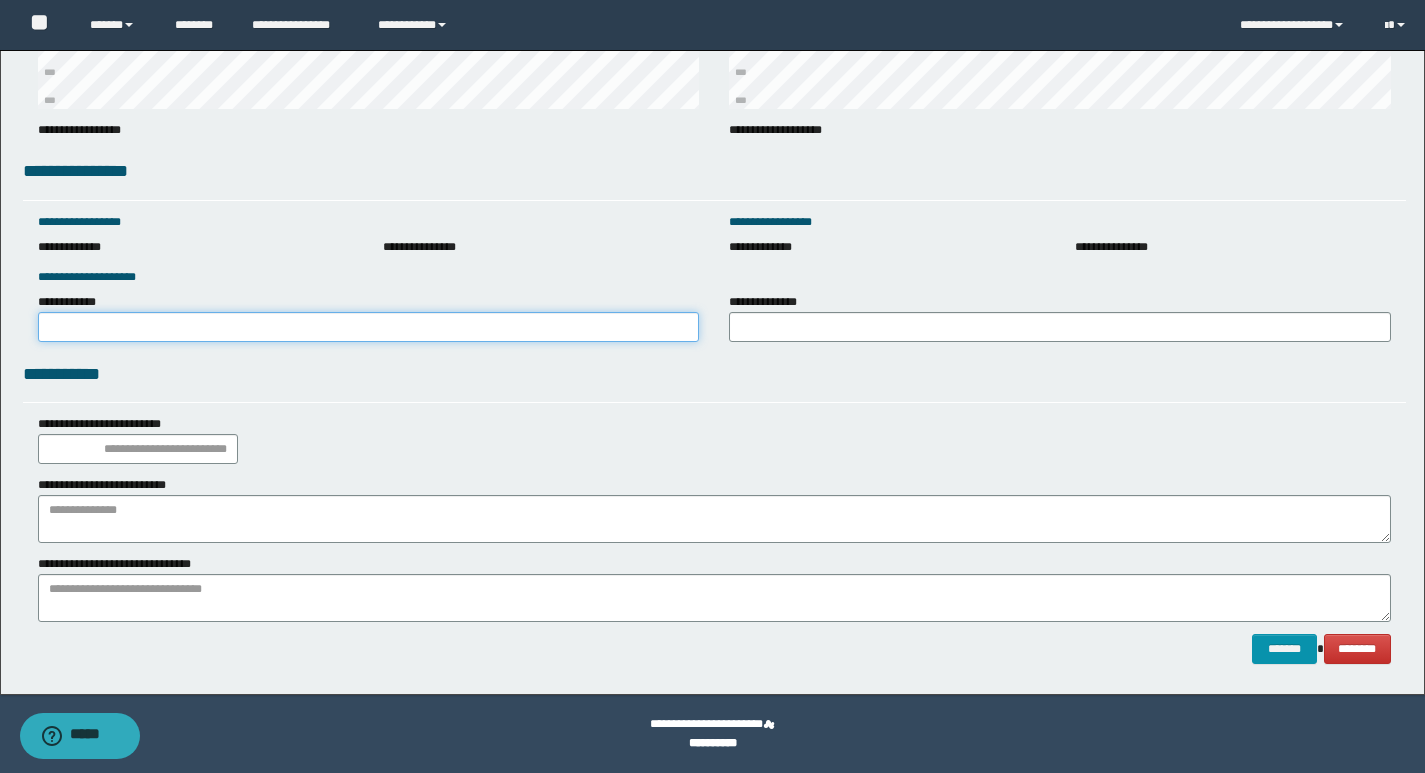 drag, startPoint x: 289, startPoint y: 321, endPoint x: 259, endPoint y: 341, distance: 36.05551 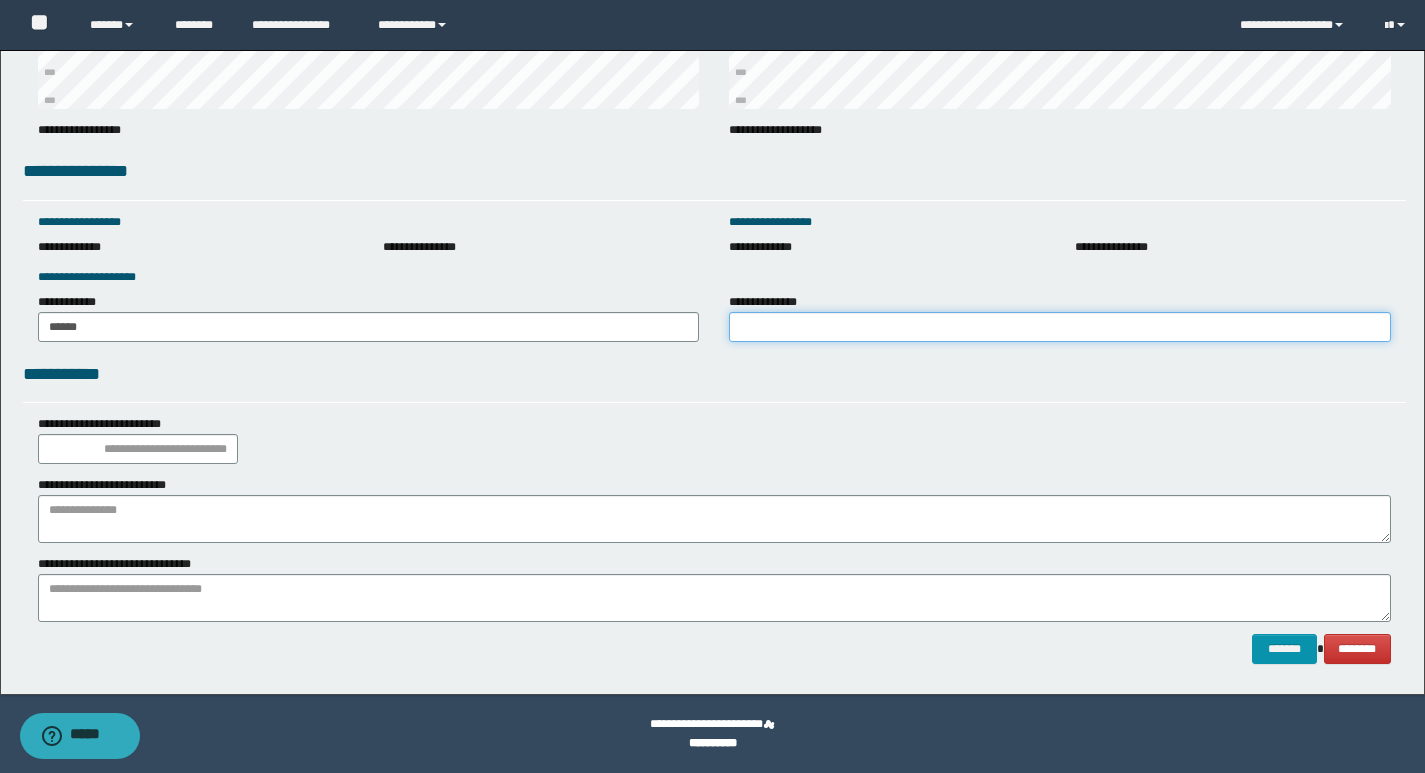 click on "**********" at bounding box center [1060, 327] 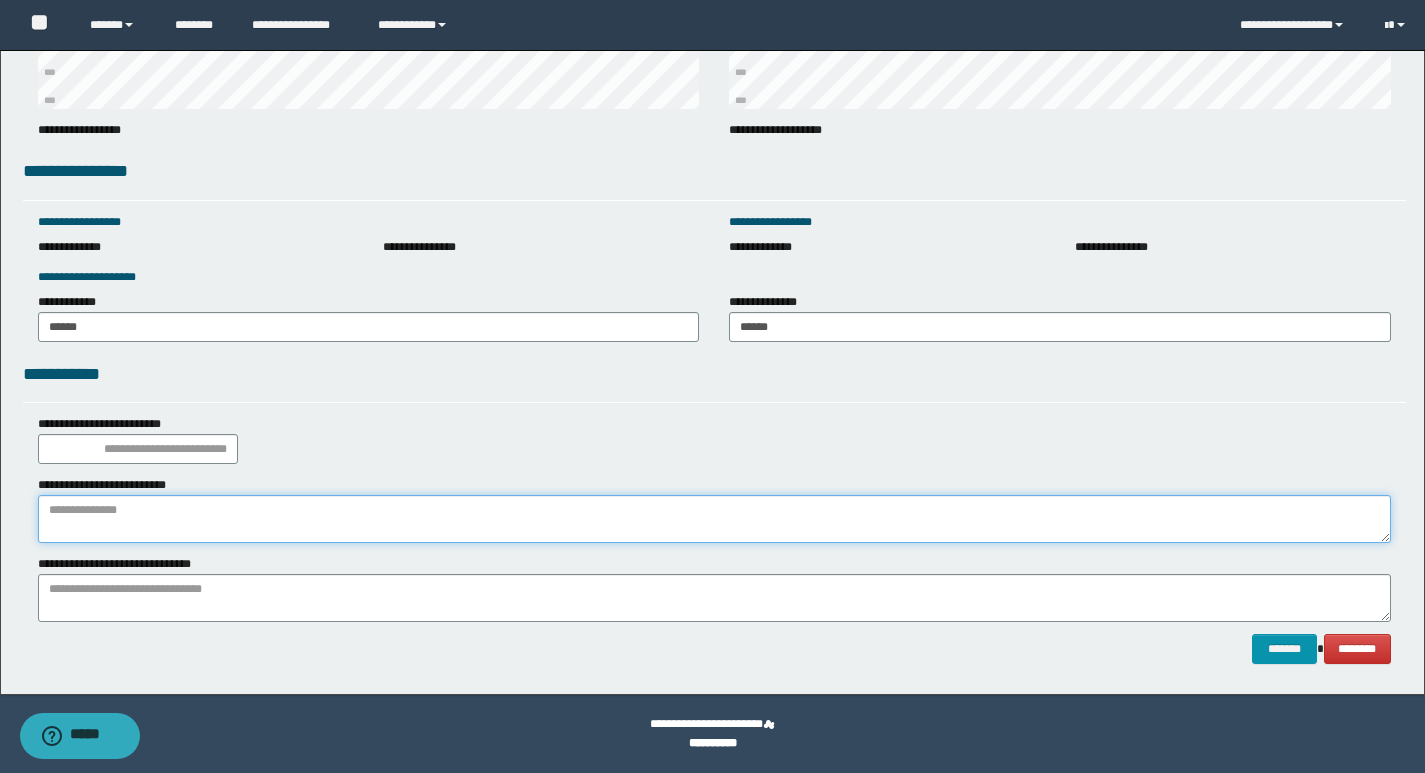 paste on "**********" 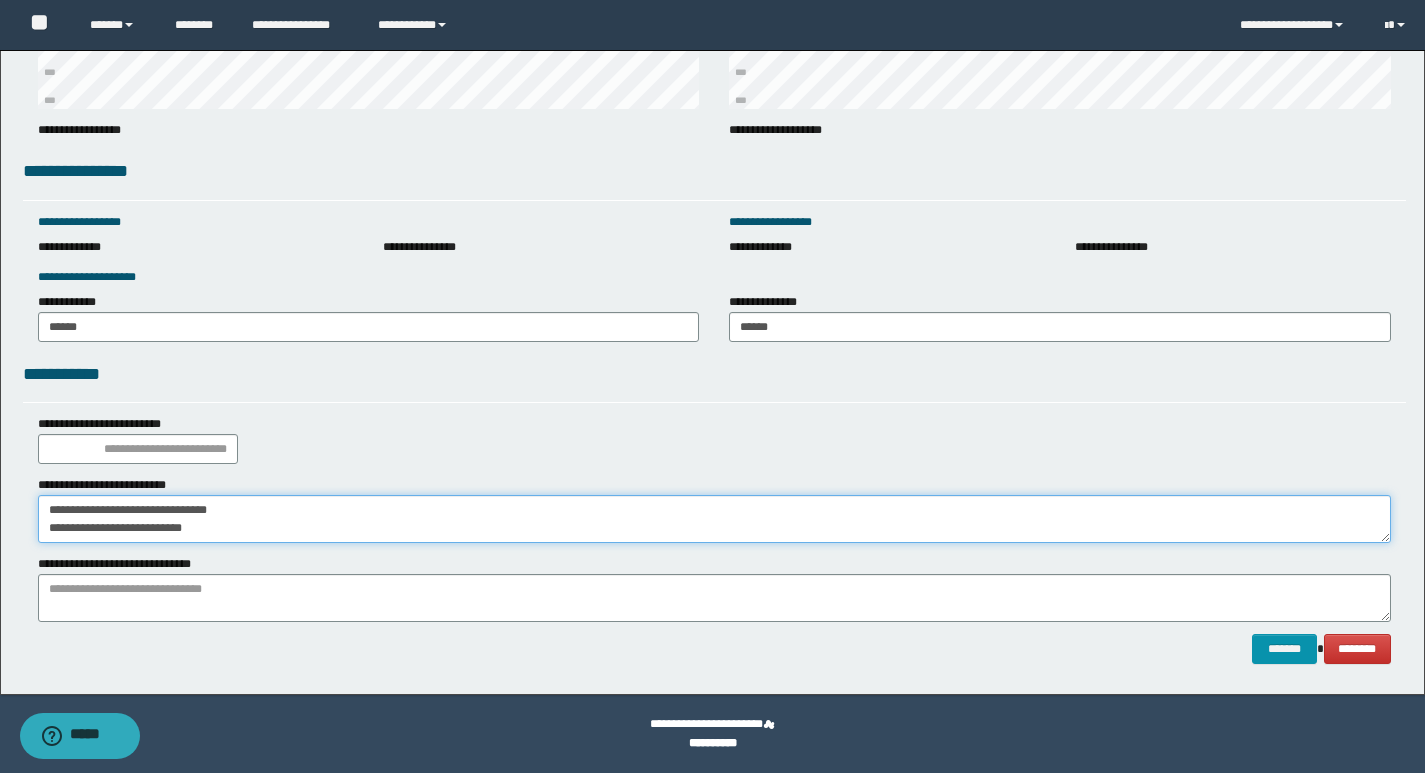 drag, startPoint x: 241, startPoint y: 540, endPoint x: 0, endPoint y: 567, distance: 242.50774 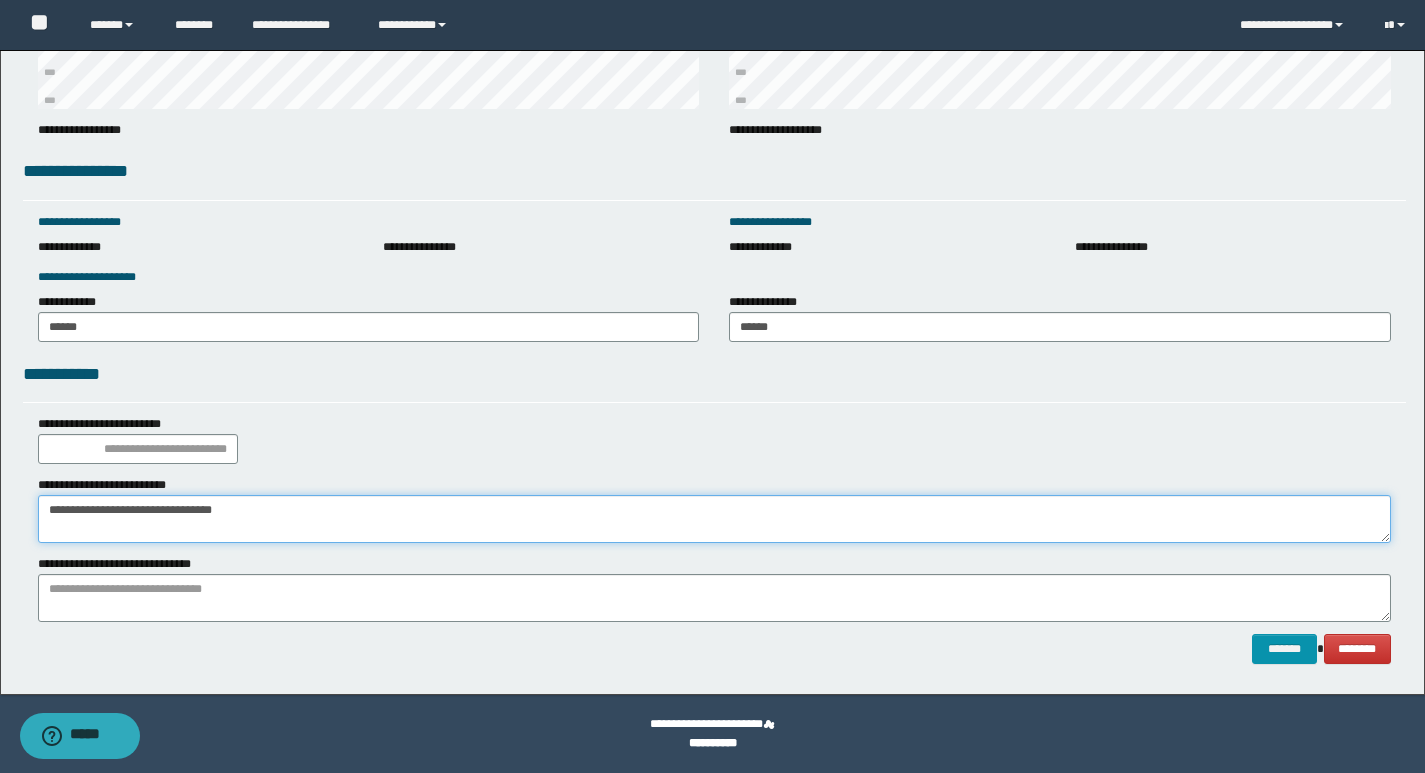 type on "**********" 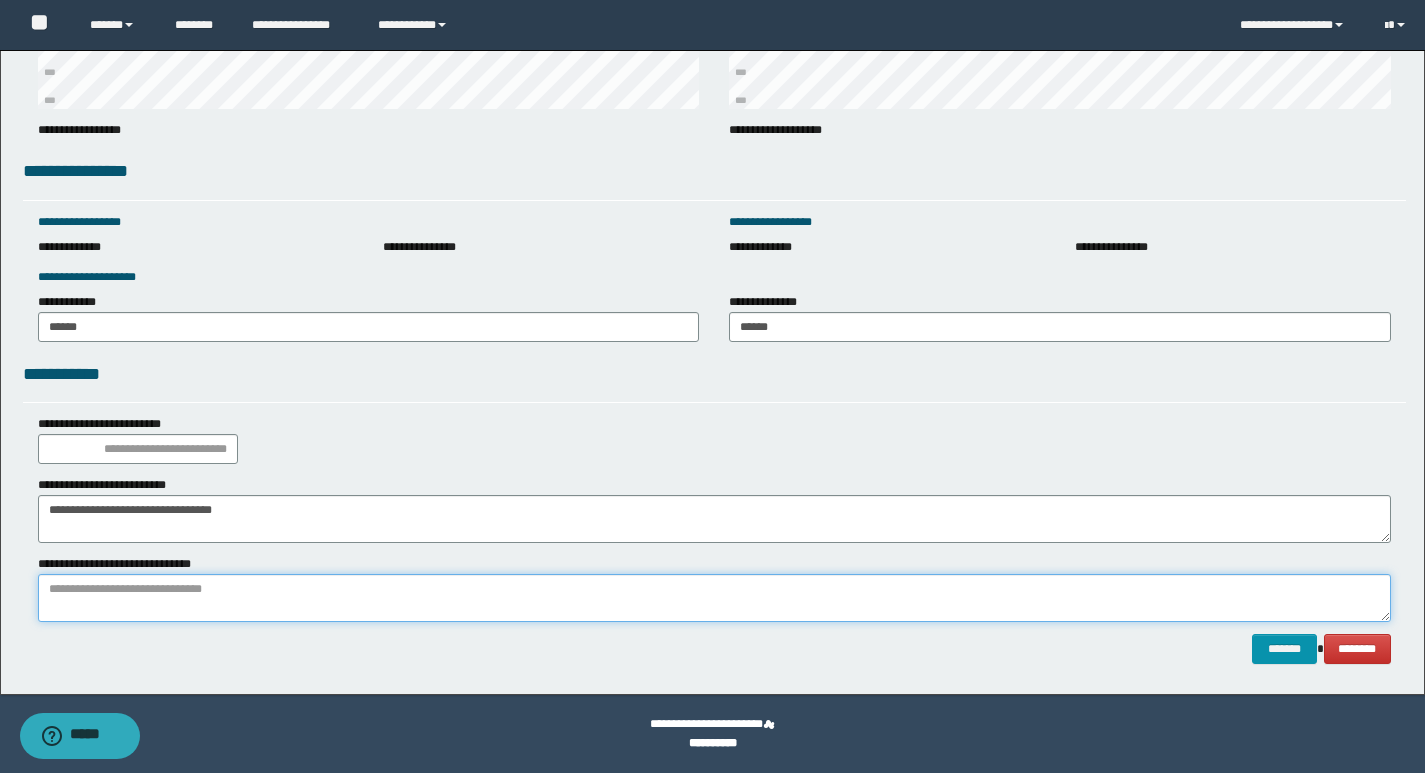 click at bounding box center (714, 598) 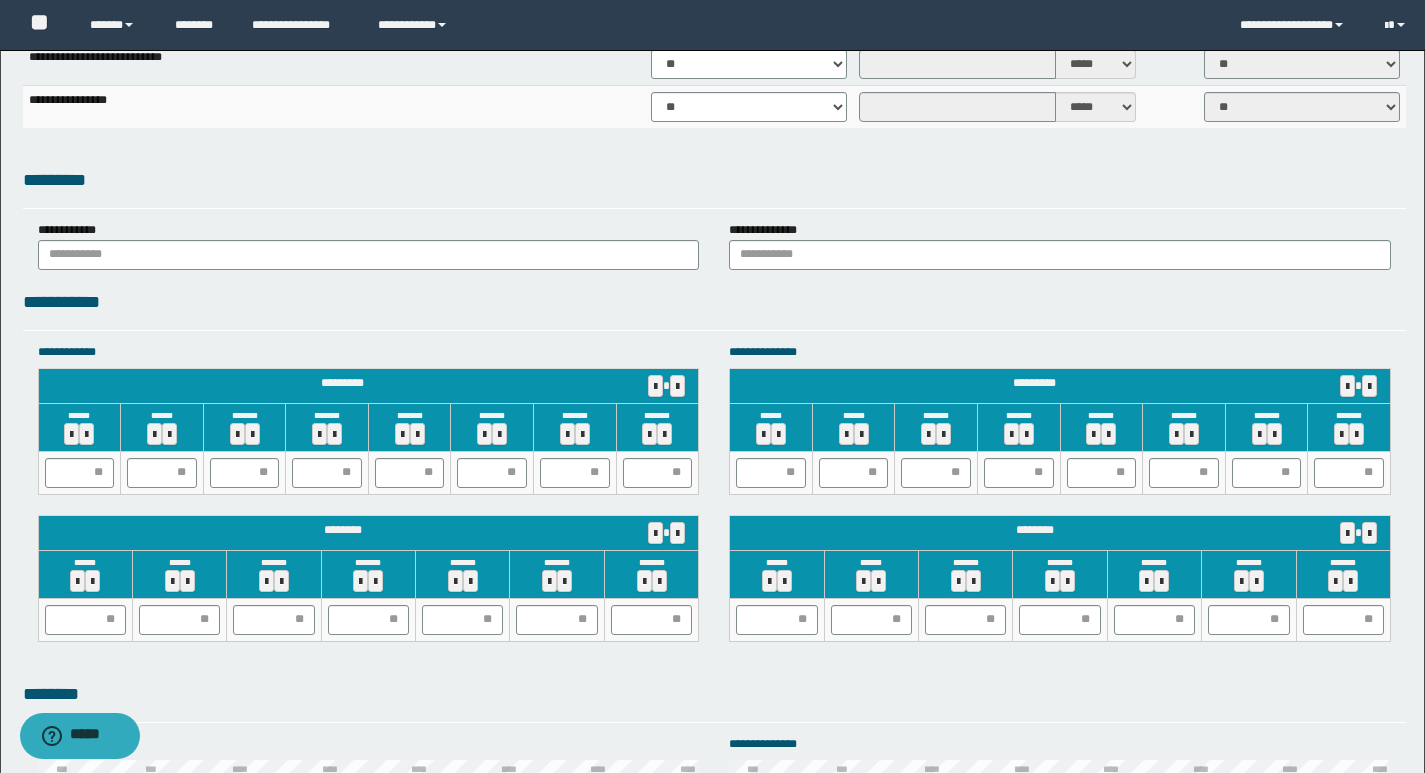 scroll, scrollTop: 1579, scrollLeft: 0, axis: vertical 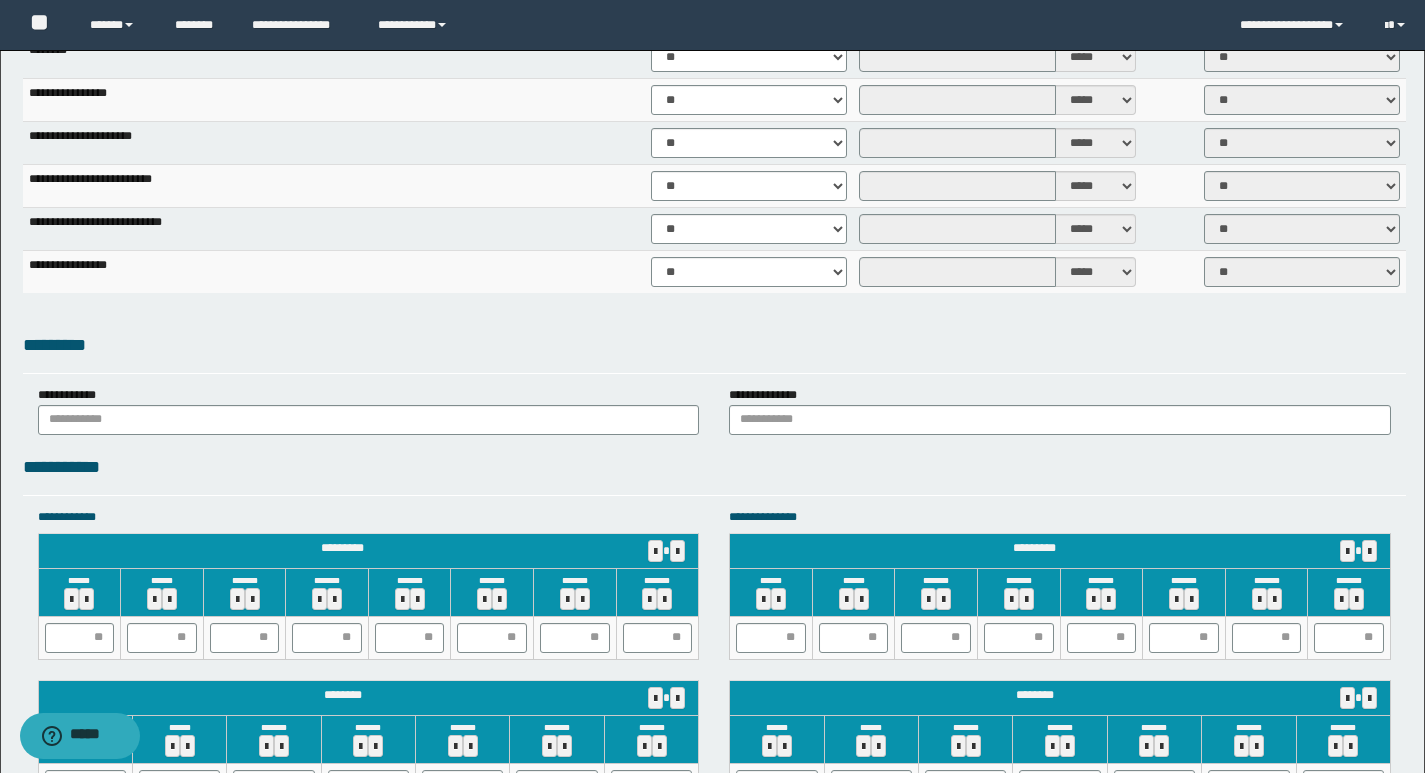 type on "**********" 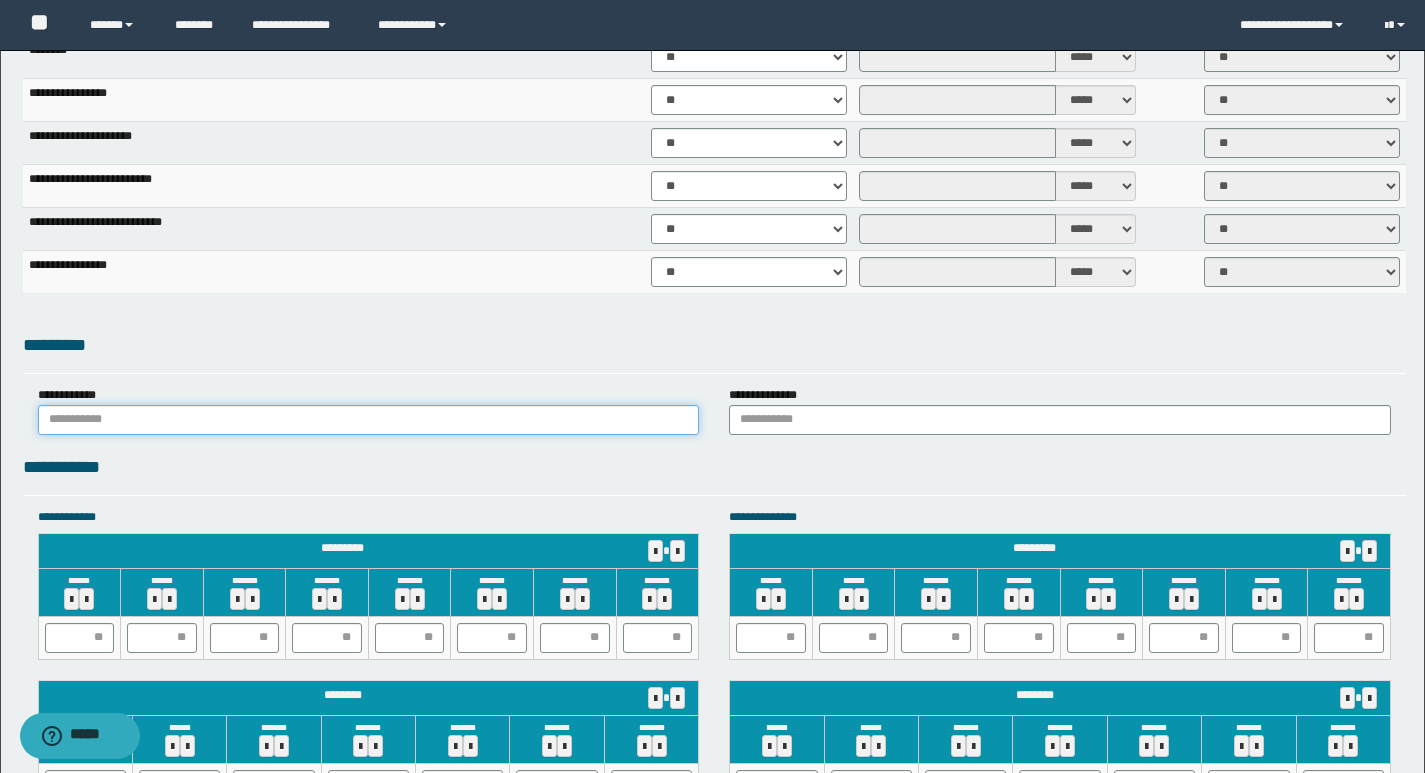 click at bounding box center [369, 420] 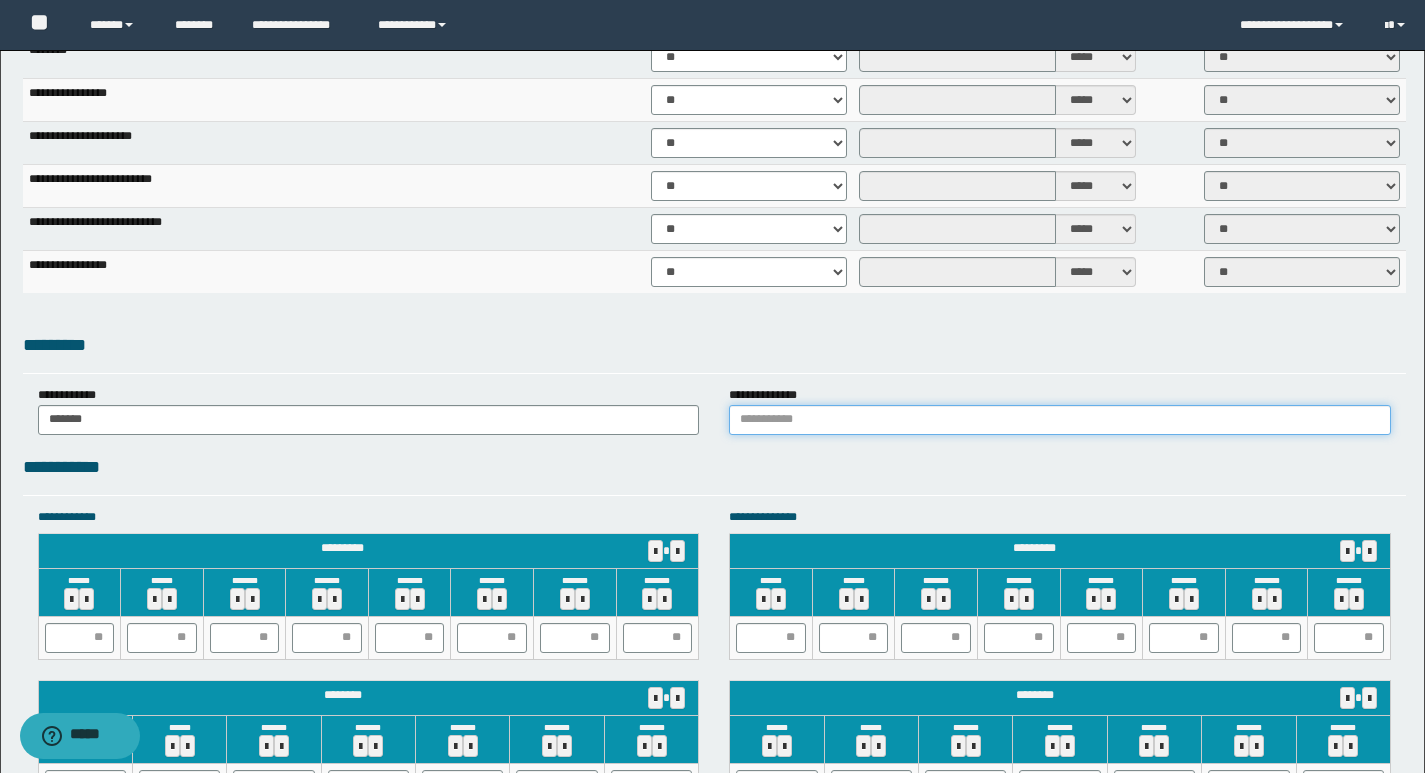 click at bounding box center [1060, 420] 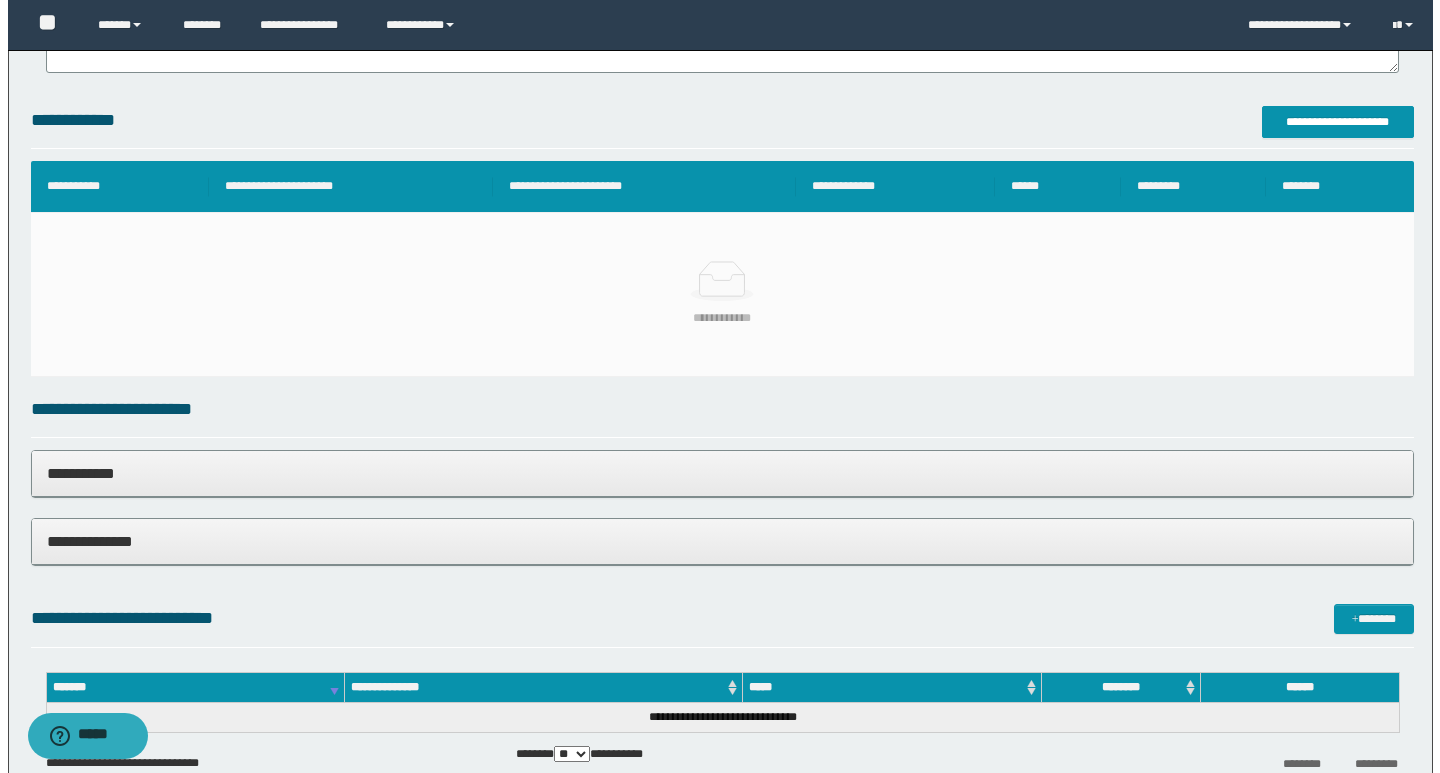 scroll, scrollTop: 467, scrollLeft: 0, axis: vertical 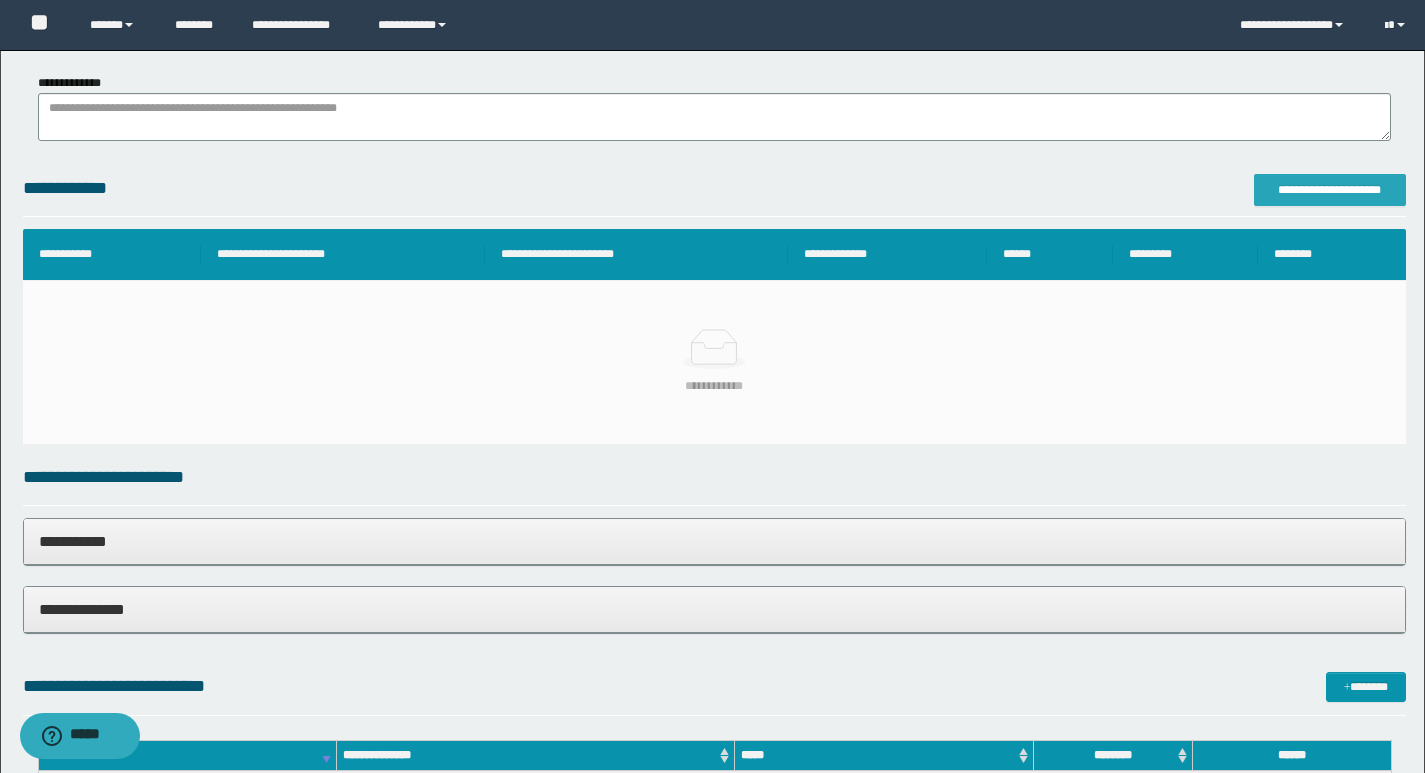 click on "**********" at bounding box center (1330, 190) 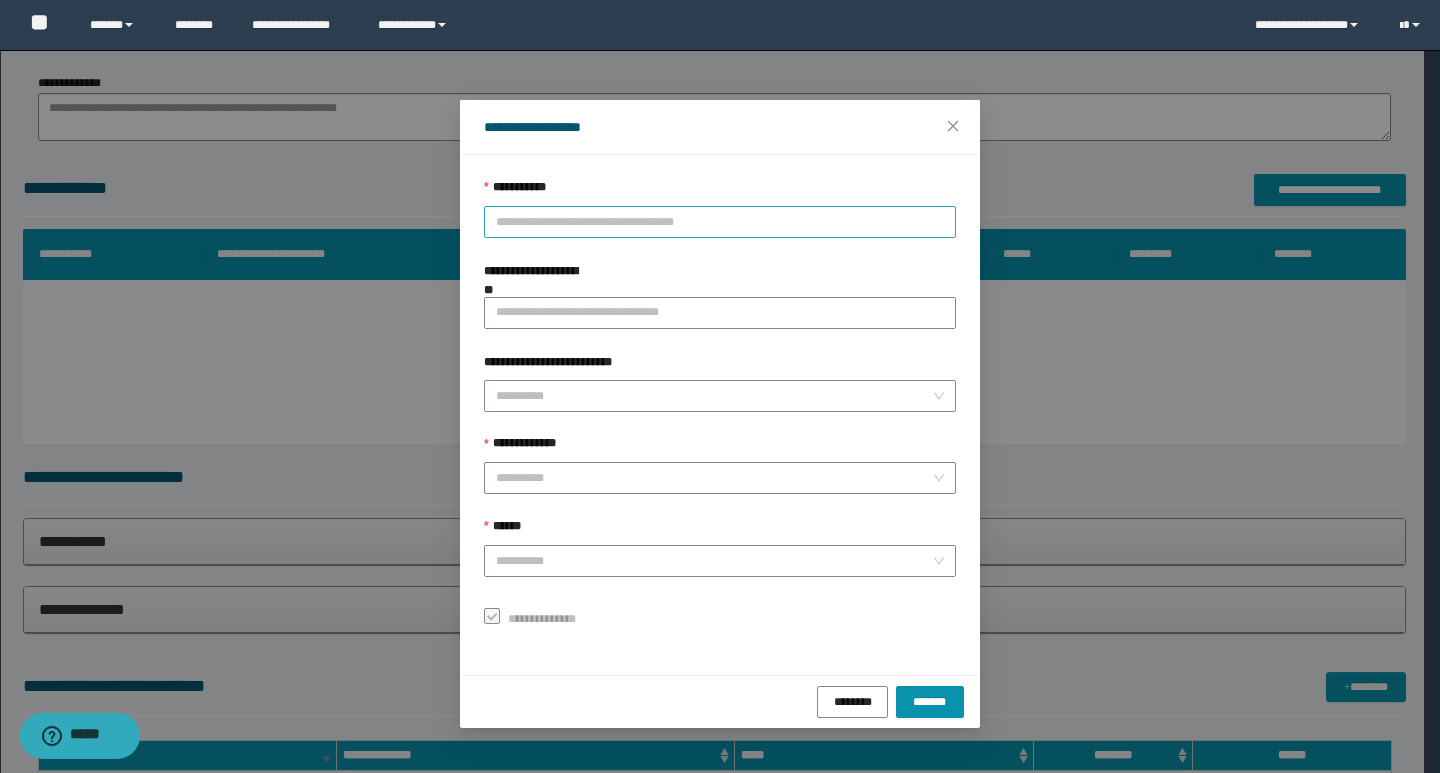 drag, startPoint x: 528, startPoint y: 221, endPoint x: 541, endPoint y: 219, distance: 13.152946 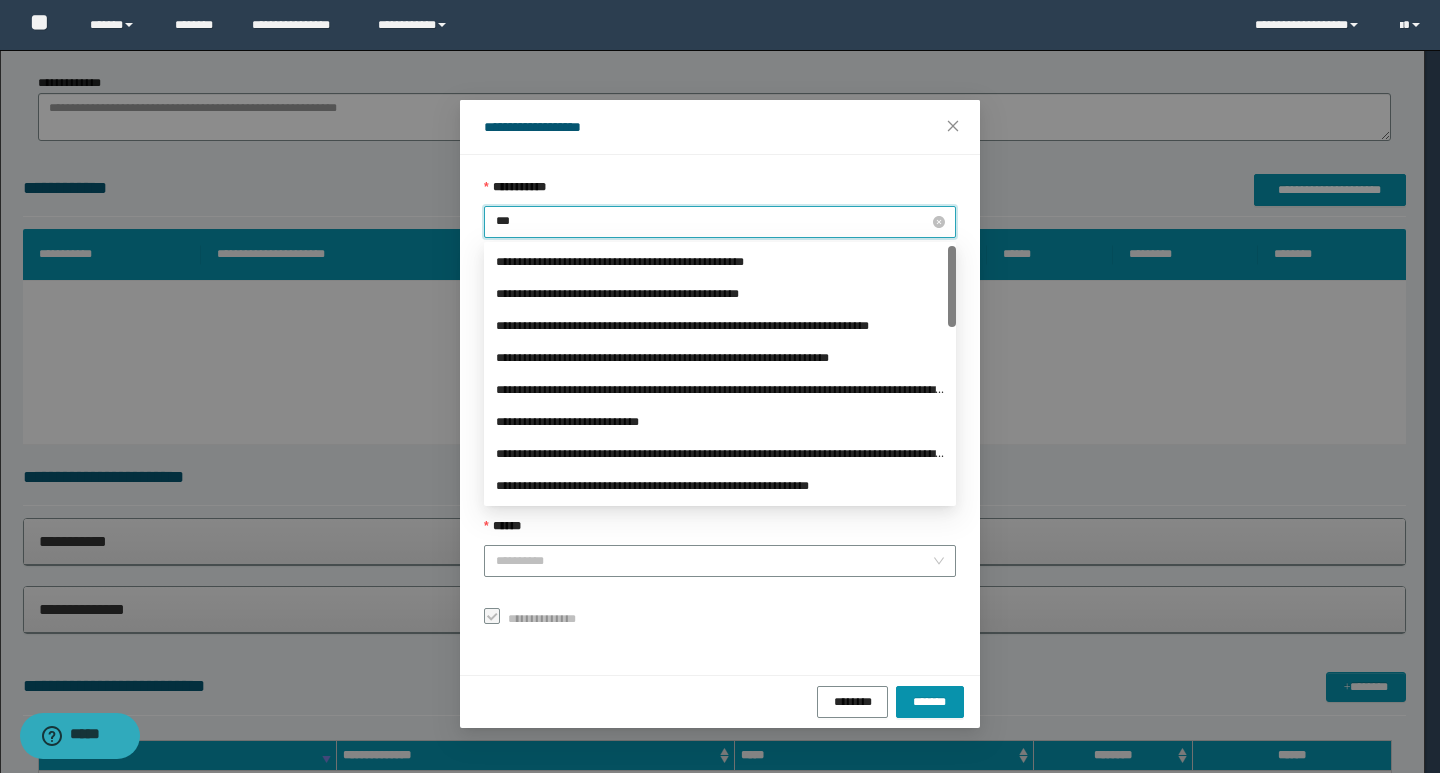 type on "****" 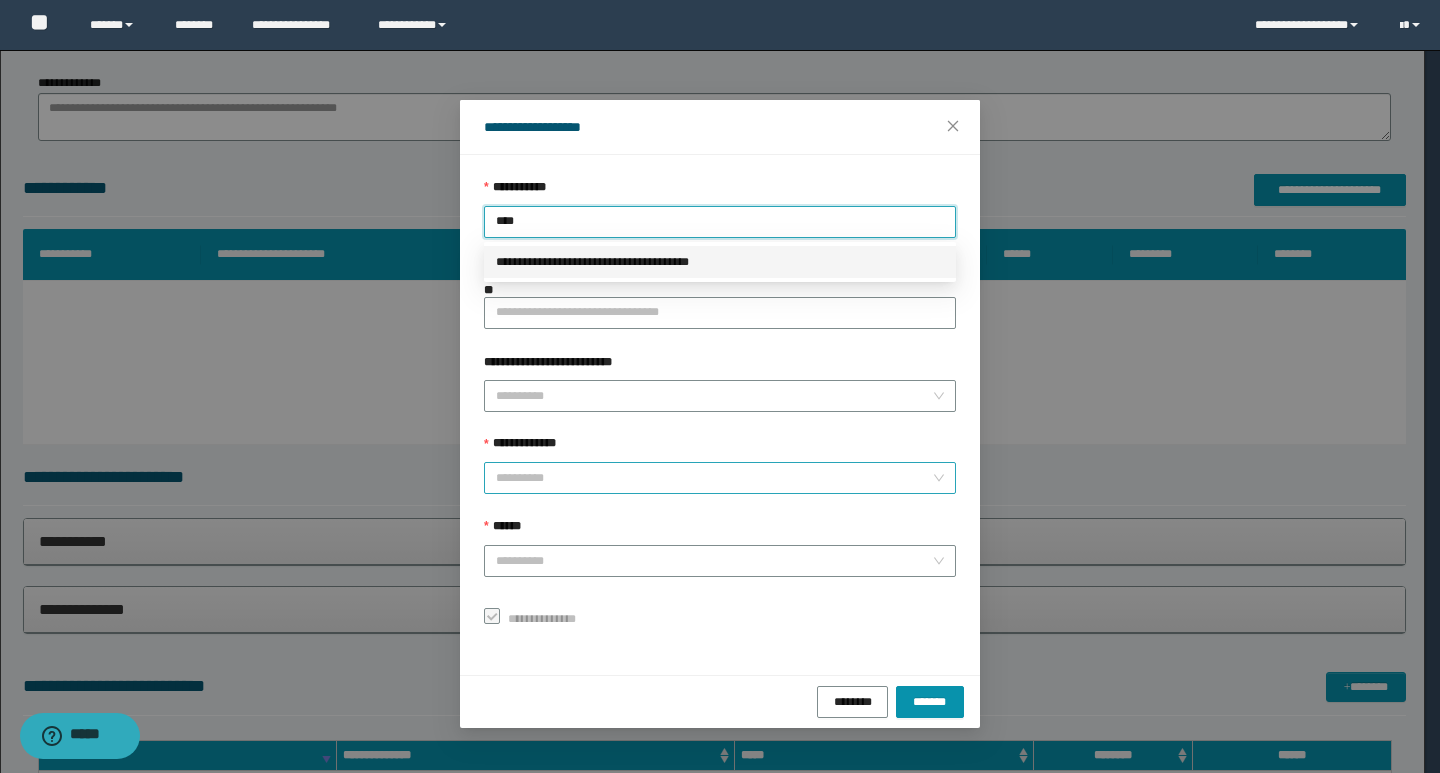 click on "**********" at bounding box center (714, 478) 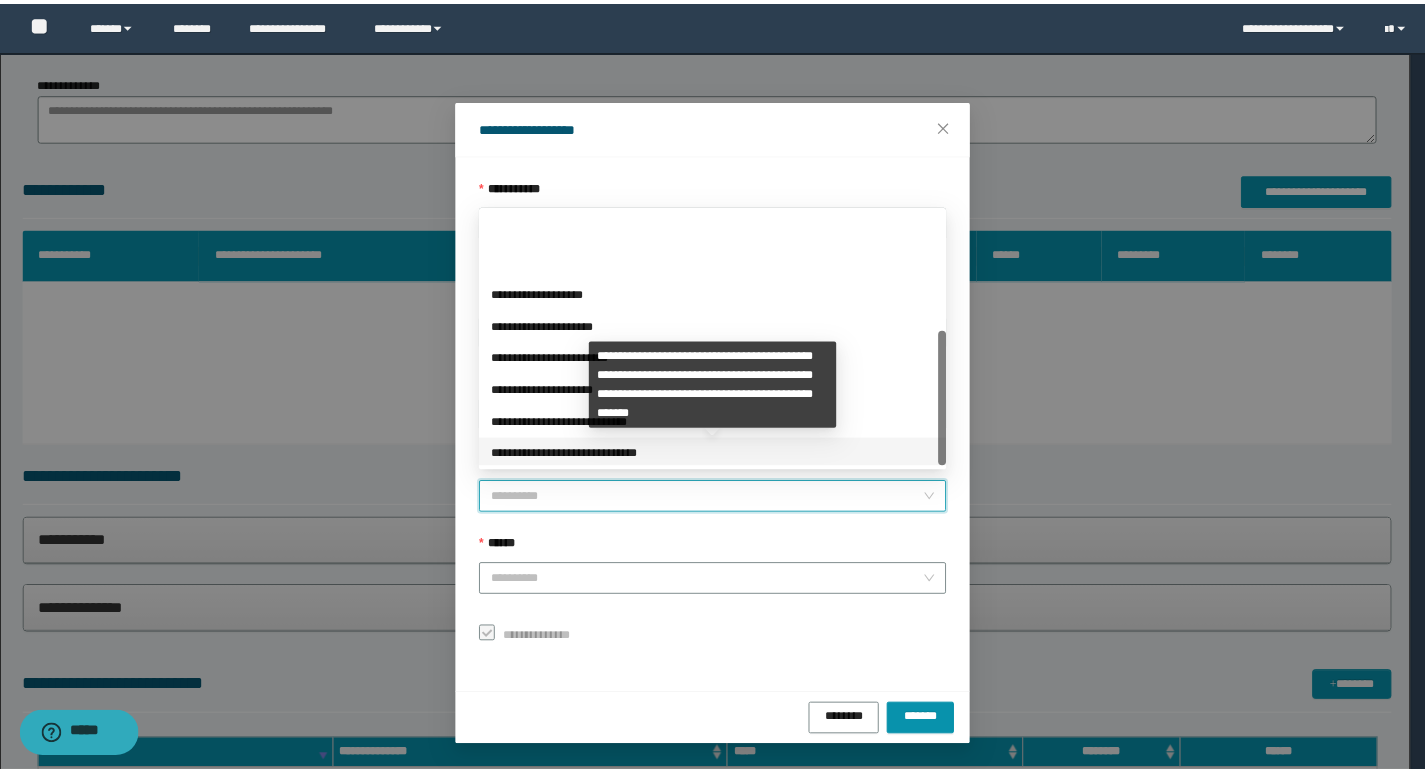 scroll, scrollTop: 224, scrollLeft: 0, axis: vertical 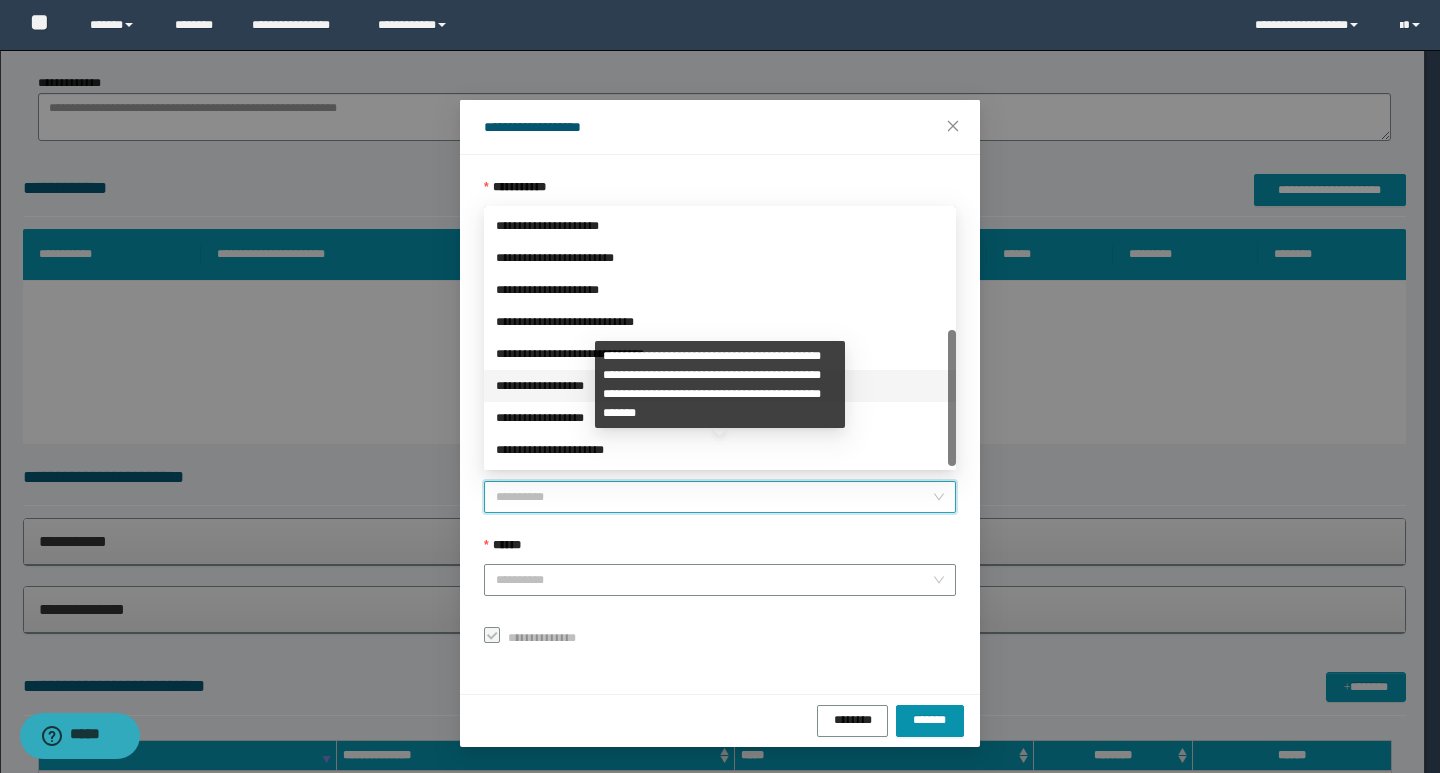 click on "**********" at bounding box center (720, 386) 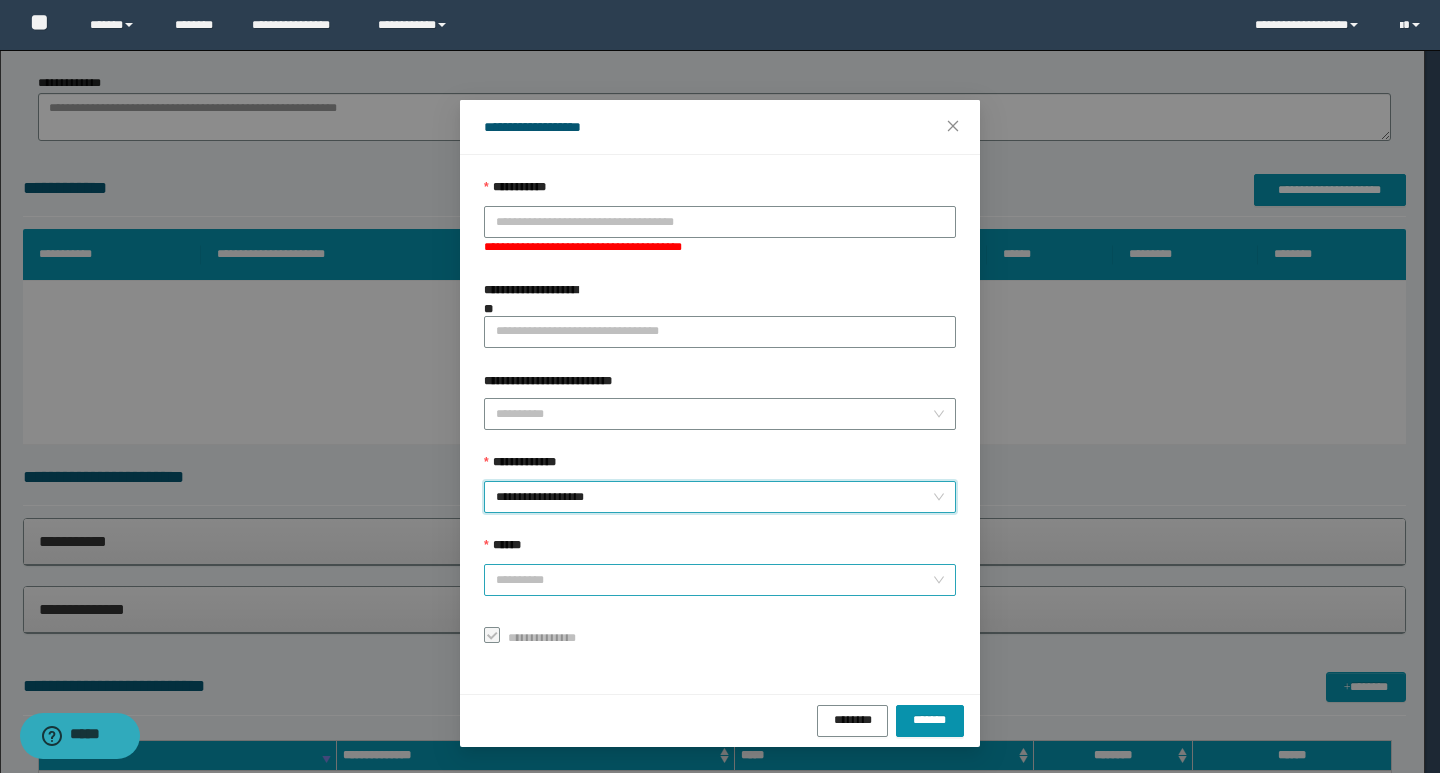 click on "******" at bounding box center [714, 580] 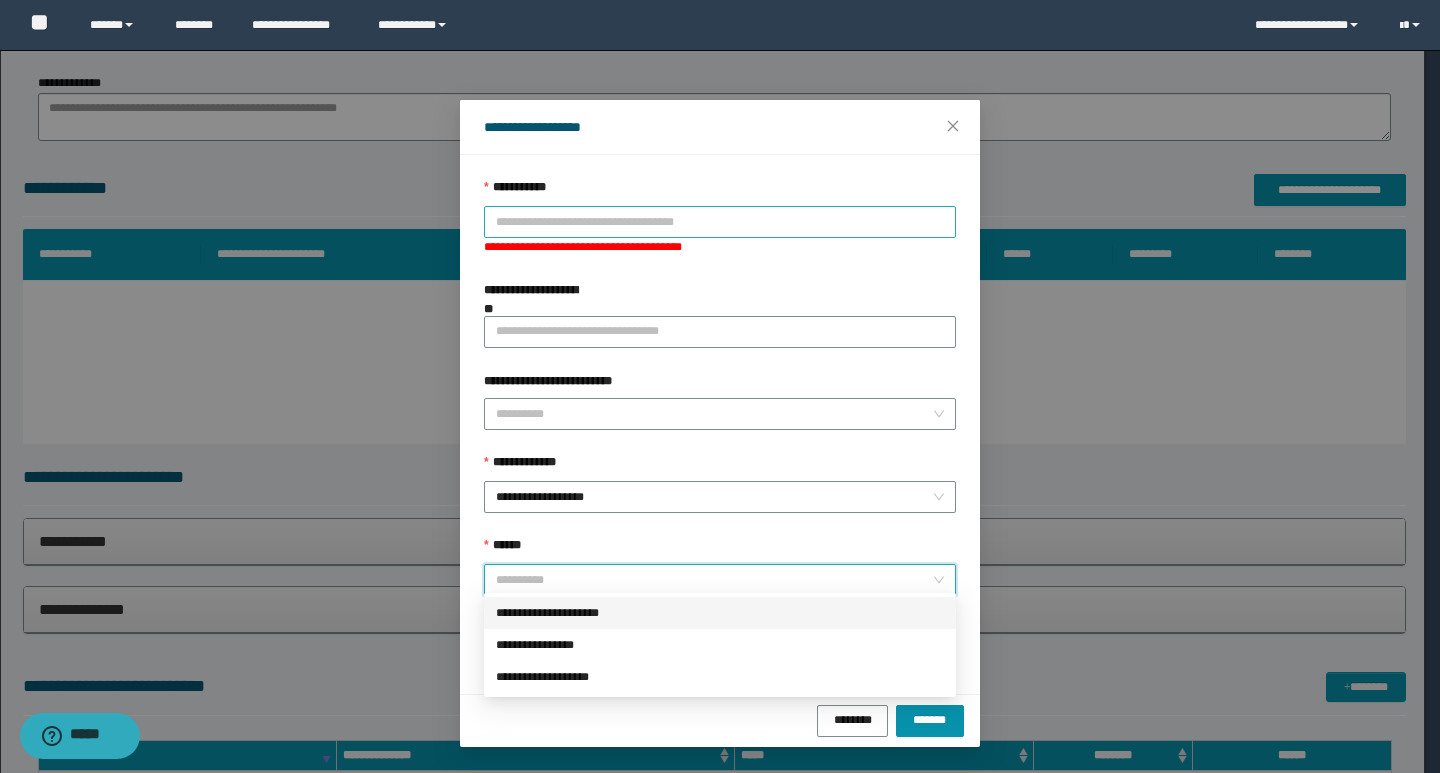 click on "**********" at bounding box center (720, 222) 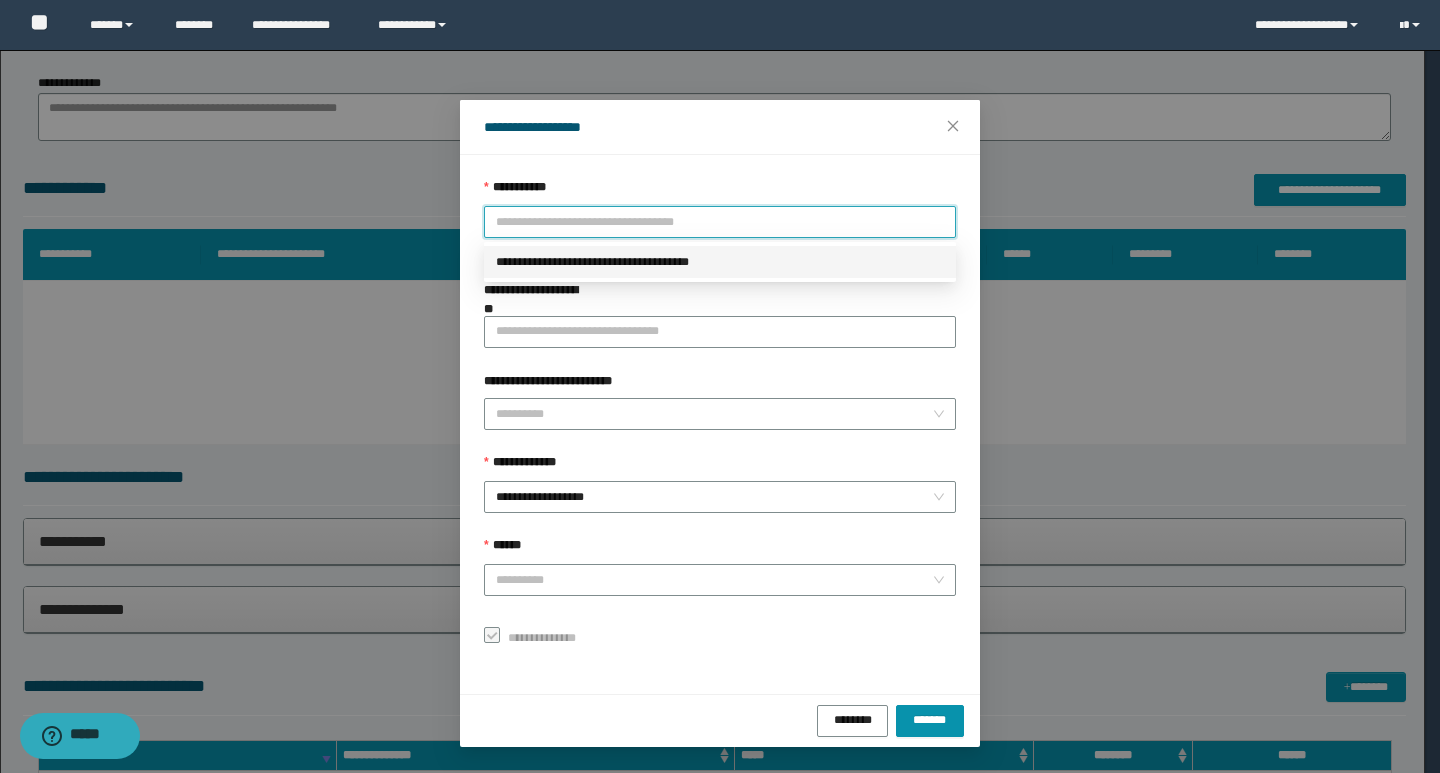 click on "**********" at bounding box center [720, 262] 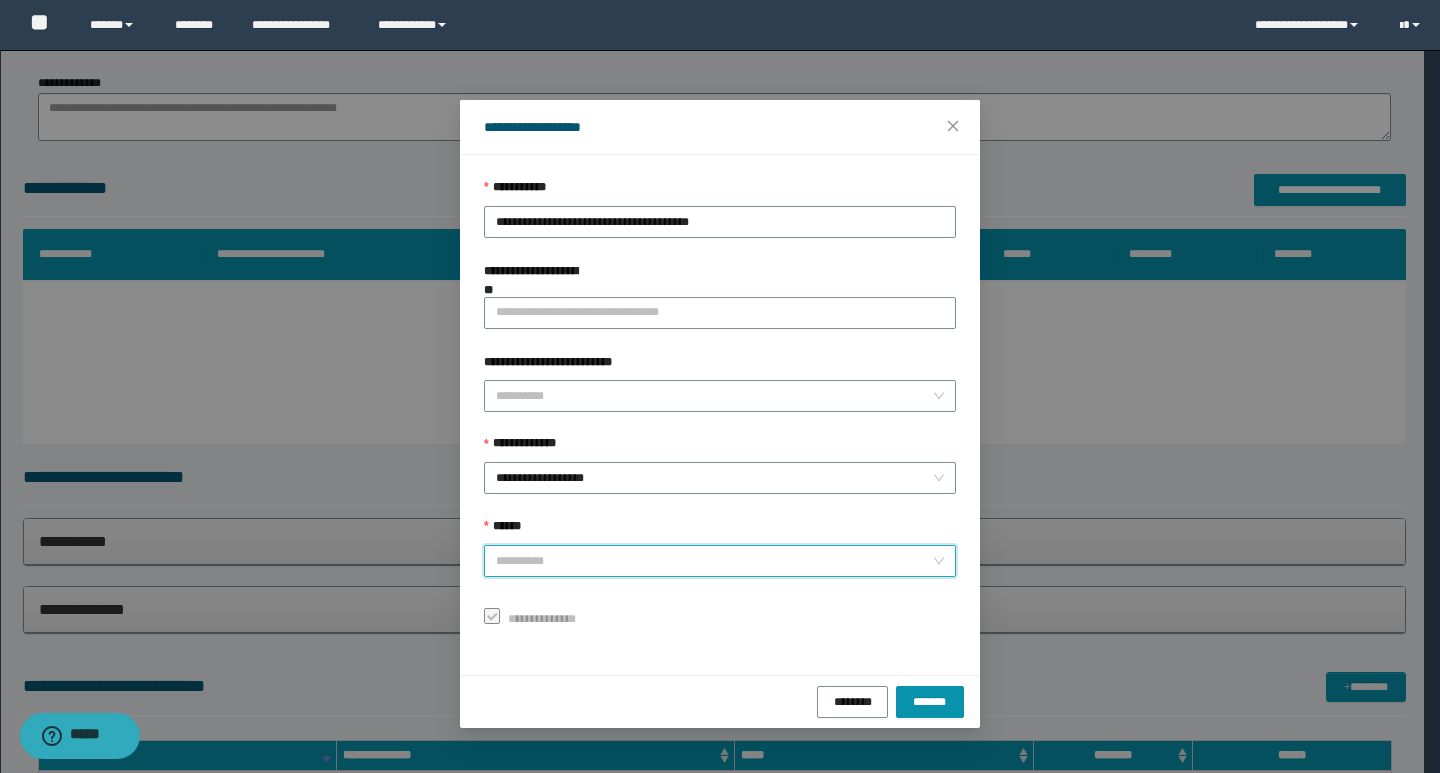 click on "******" at bounding box center (714, 561) 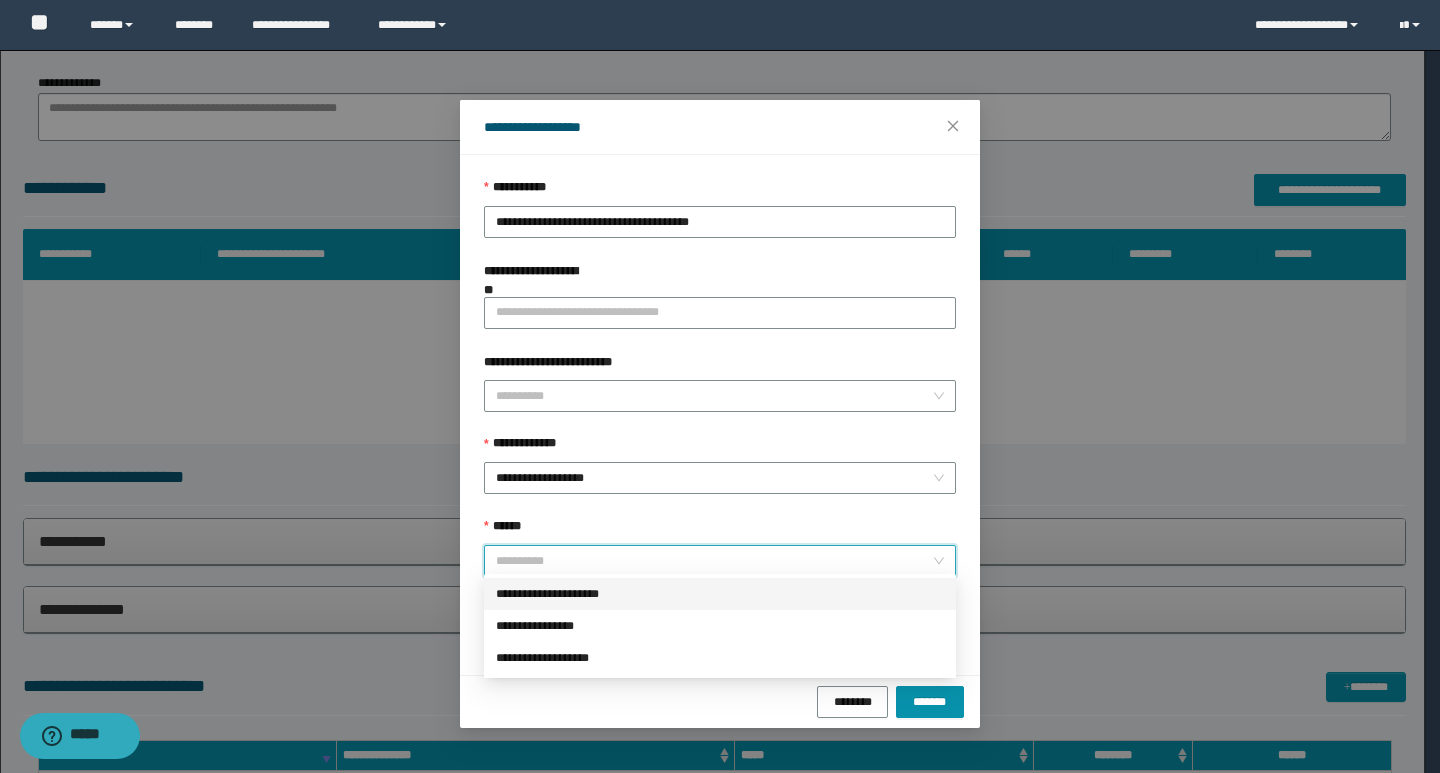 click on "**********" at bounding box center (720, 594) 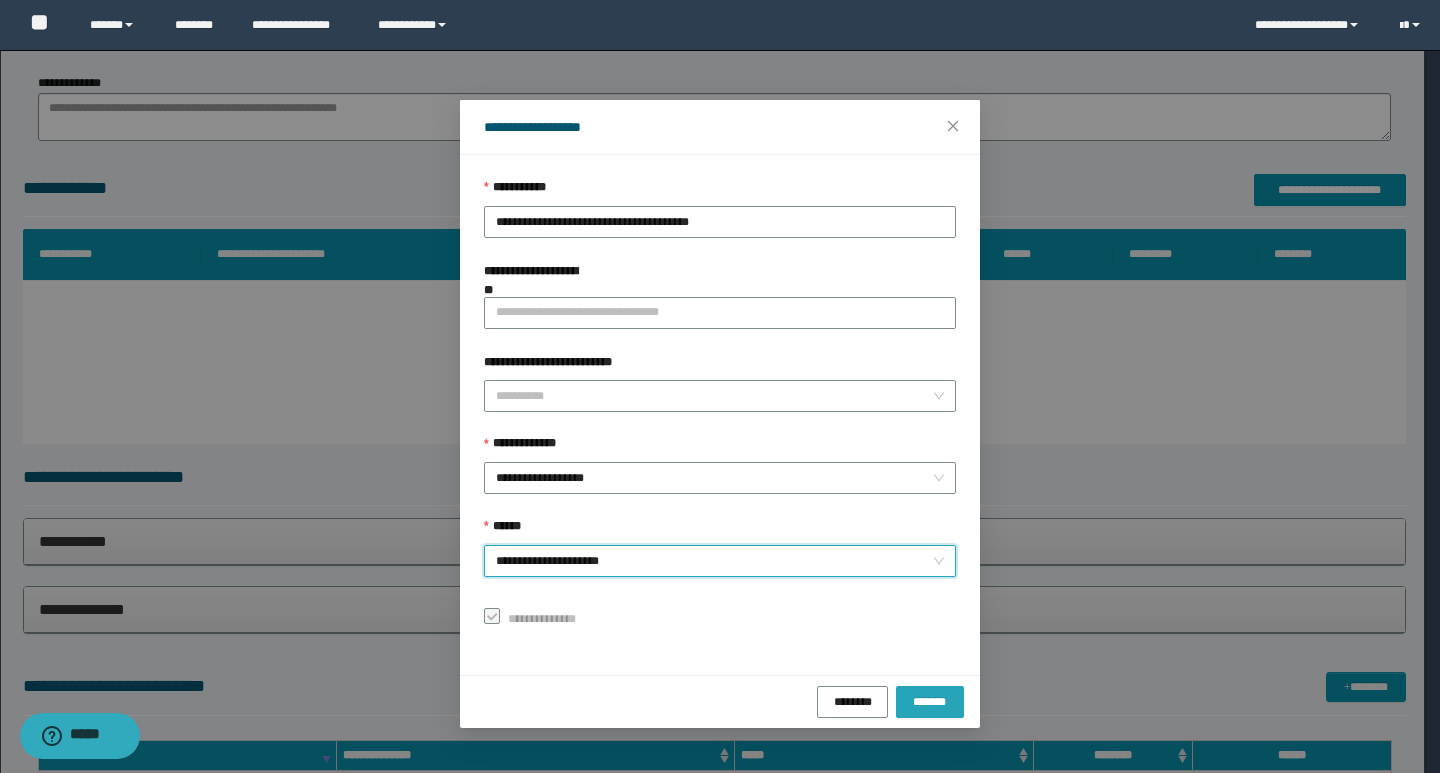 click on "*******" at bounding box center (930, 702) 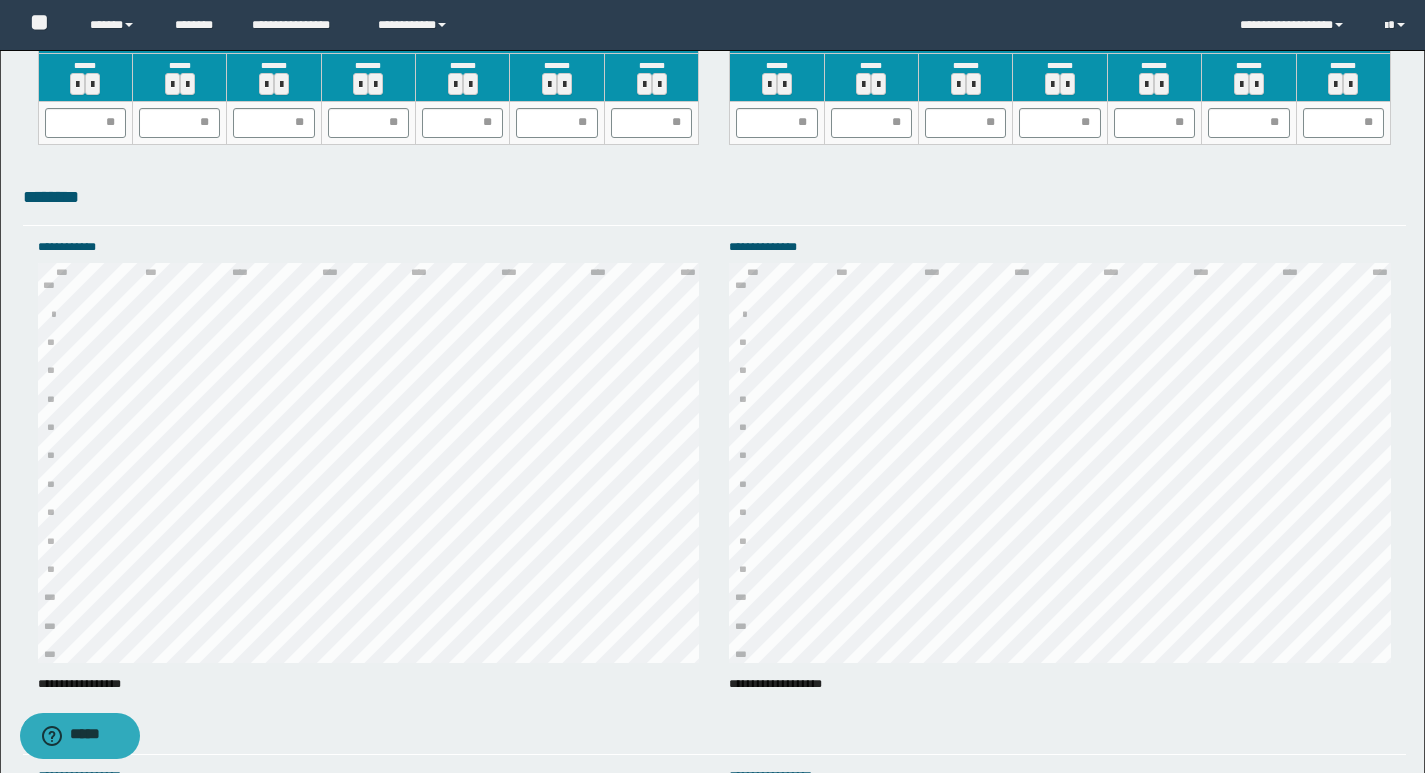 scroll, scrollTop: 1746, scrollLeft: 0, axis: vertical 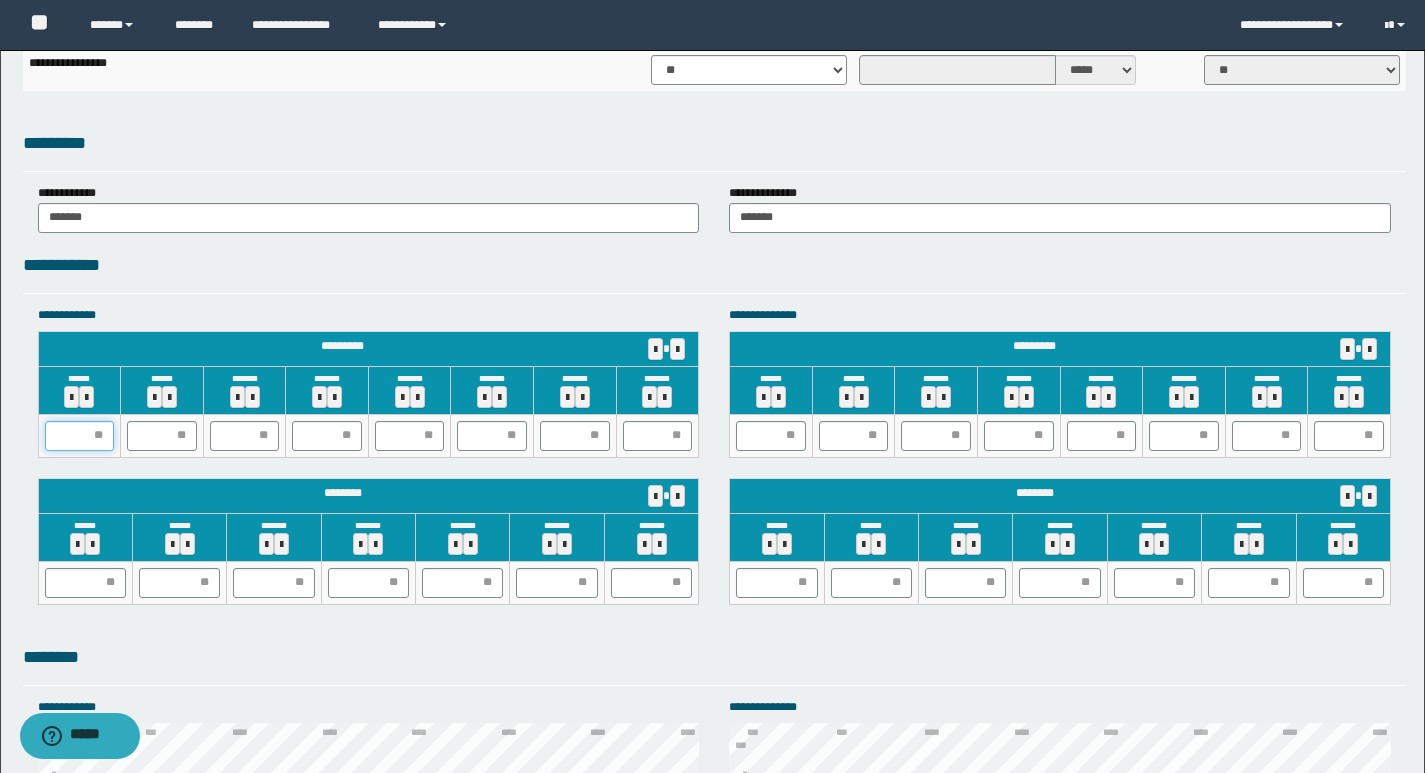 click at bounding box center [80, 436] 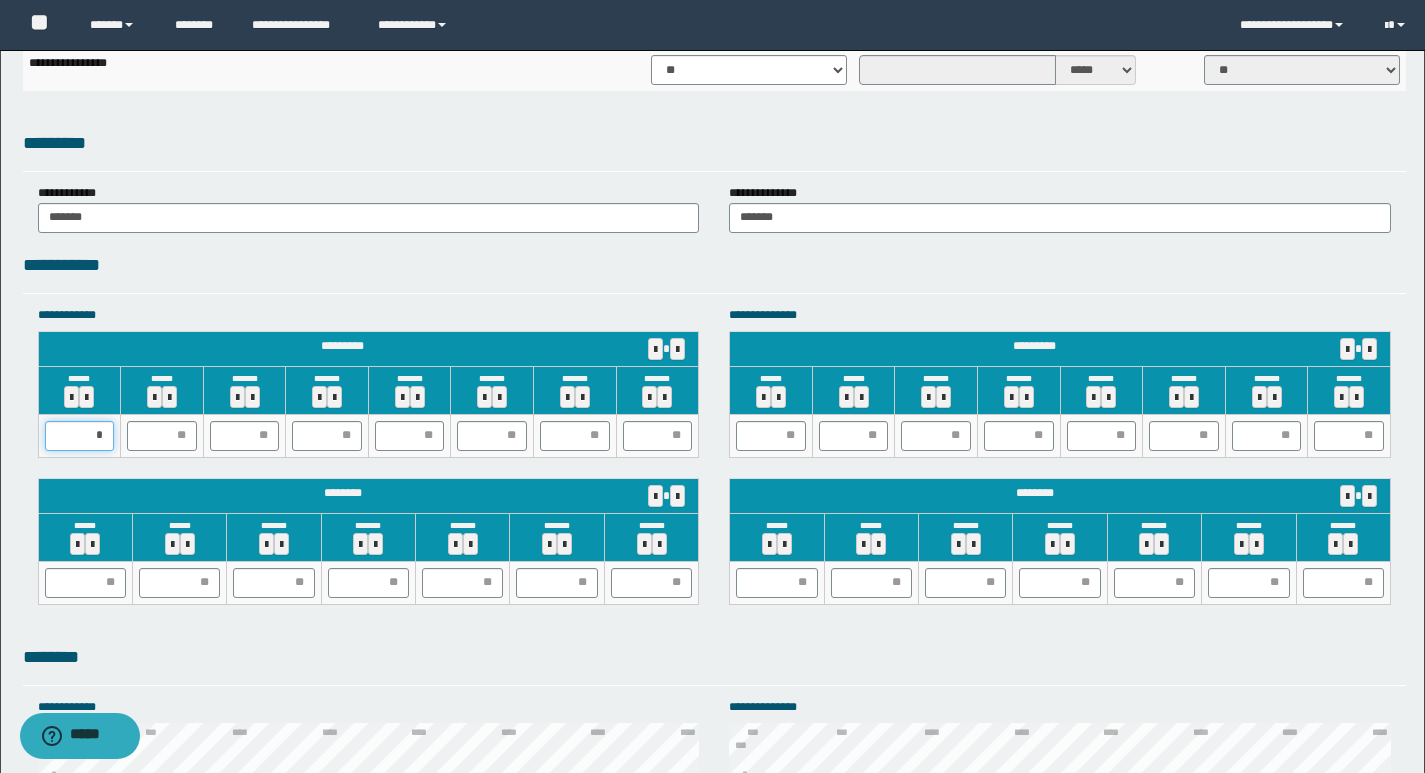 type on "**" 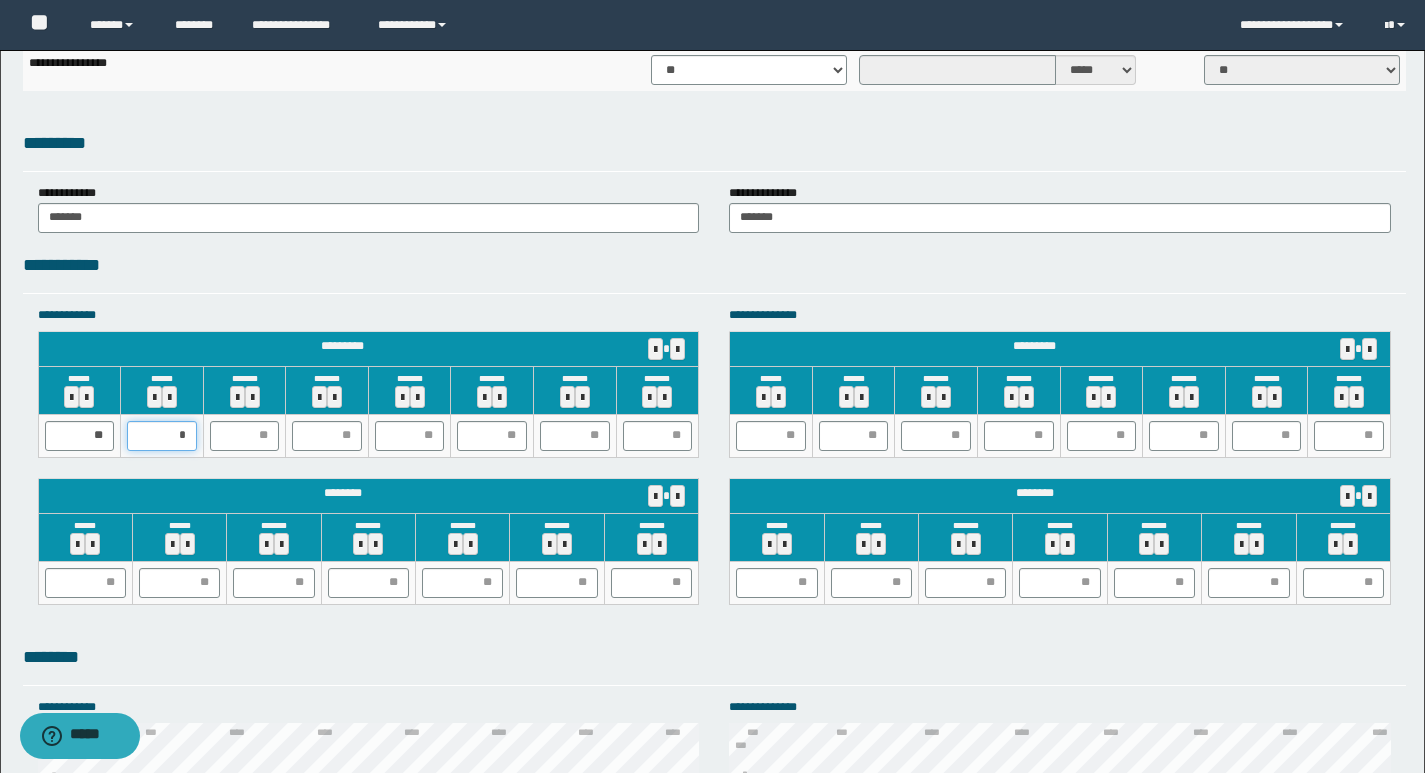 type on "**" 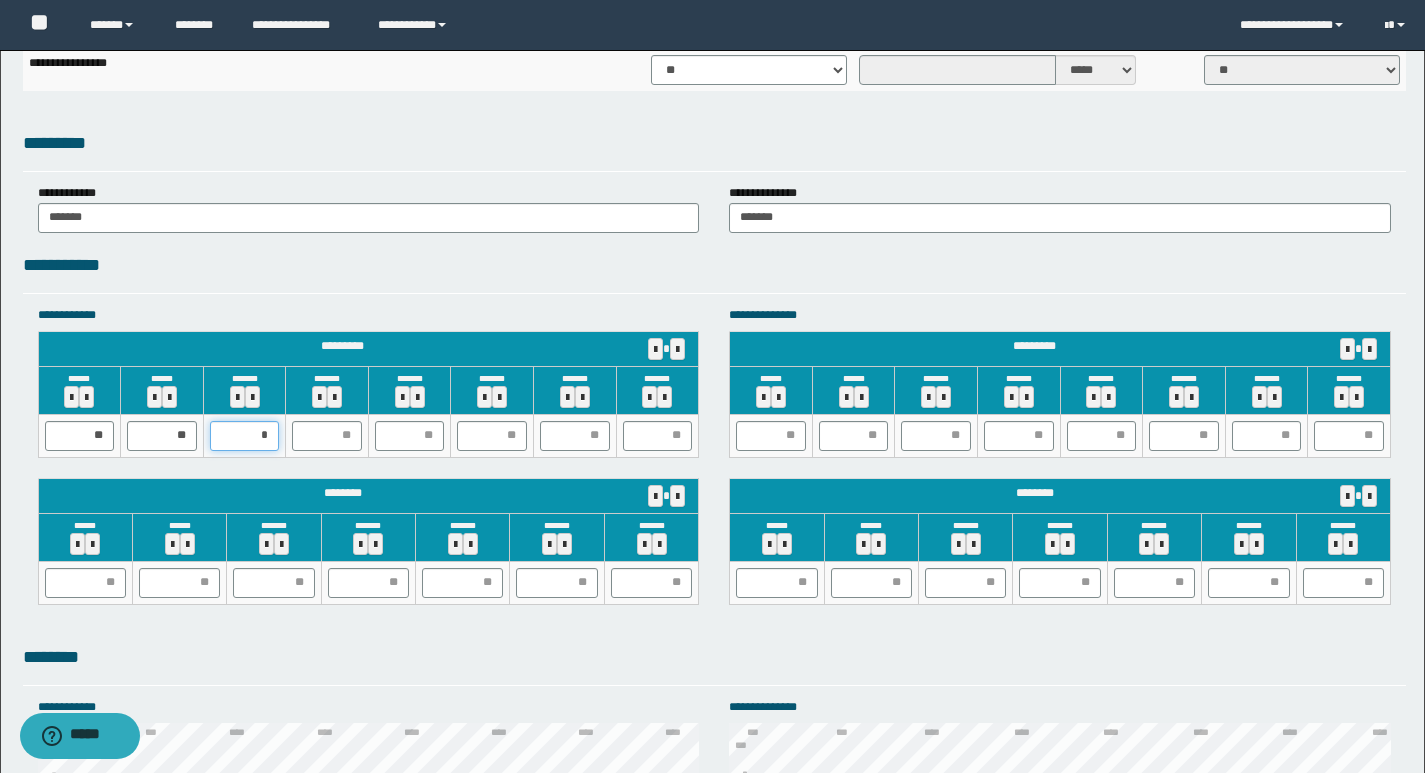 type on "**" 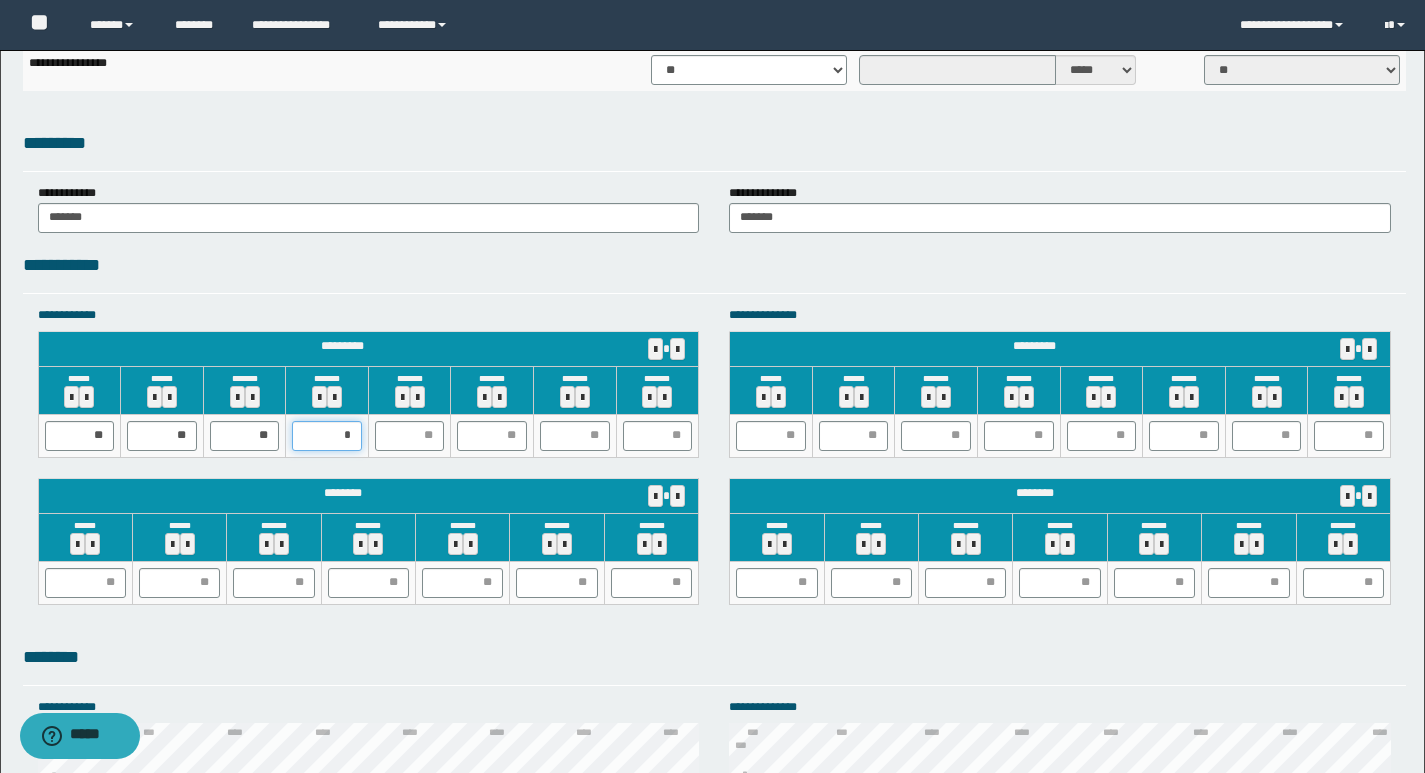 type on "**" 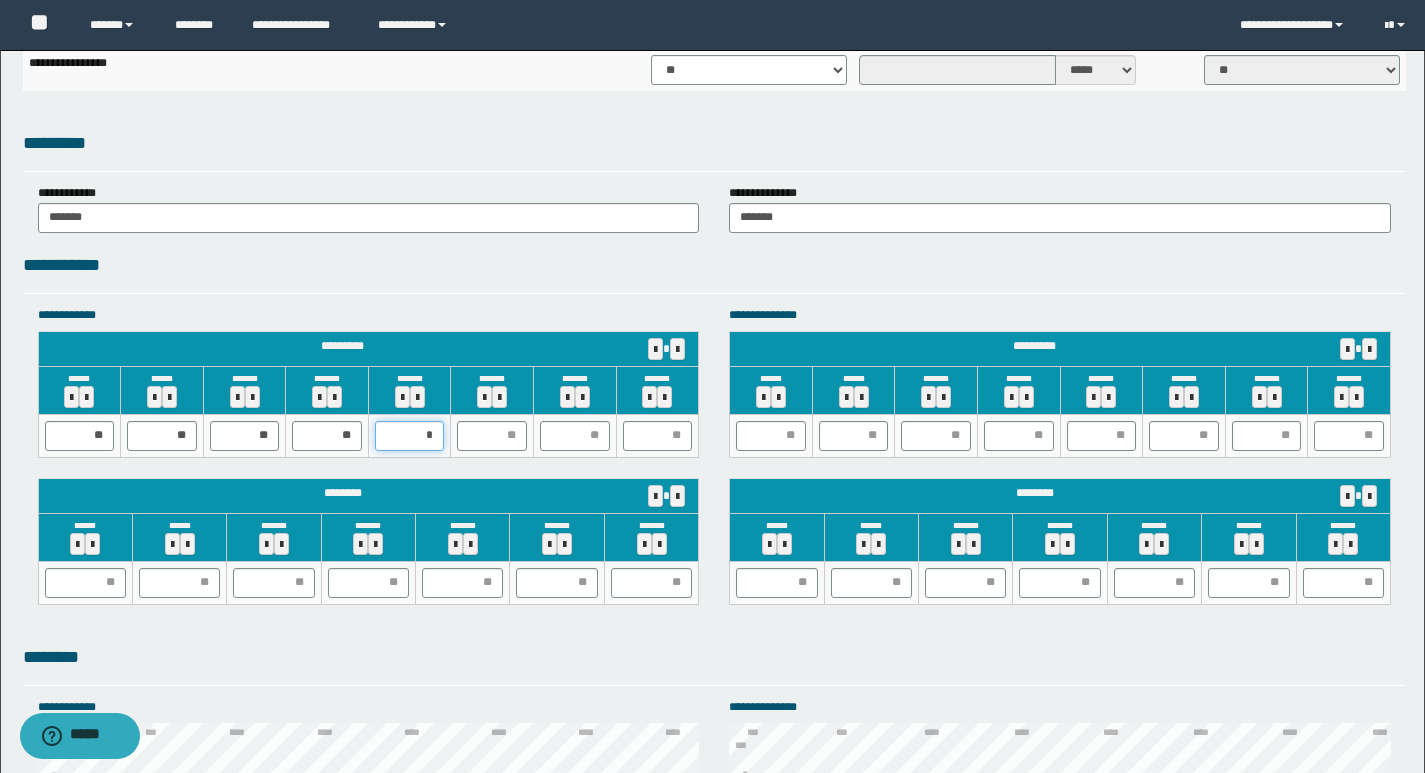 type on "**" 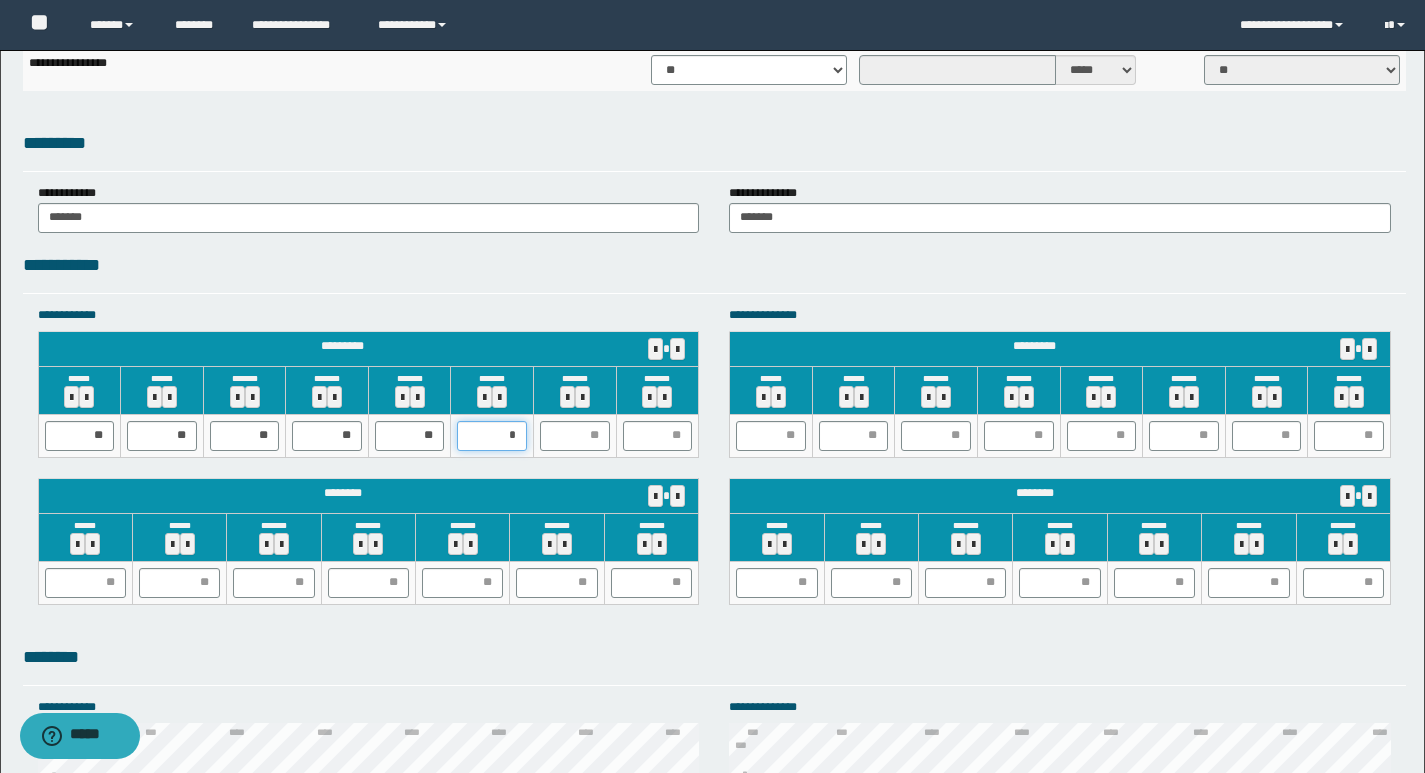 type on "**" 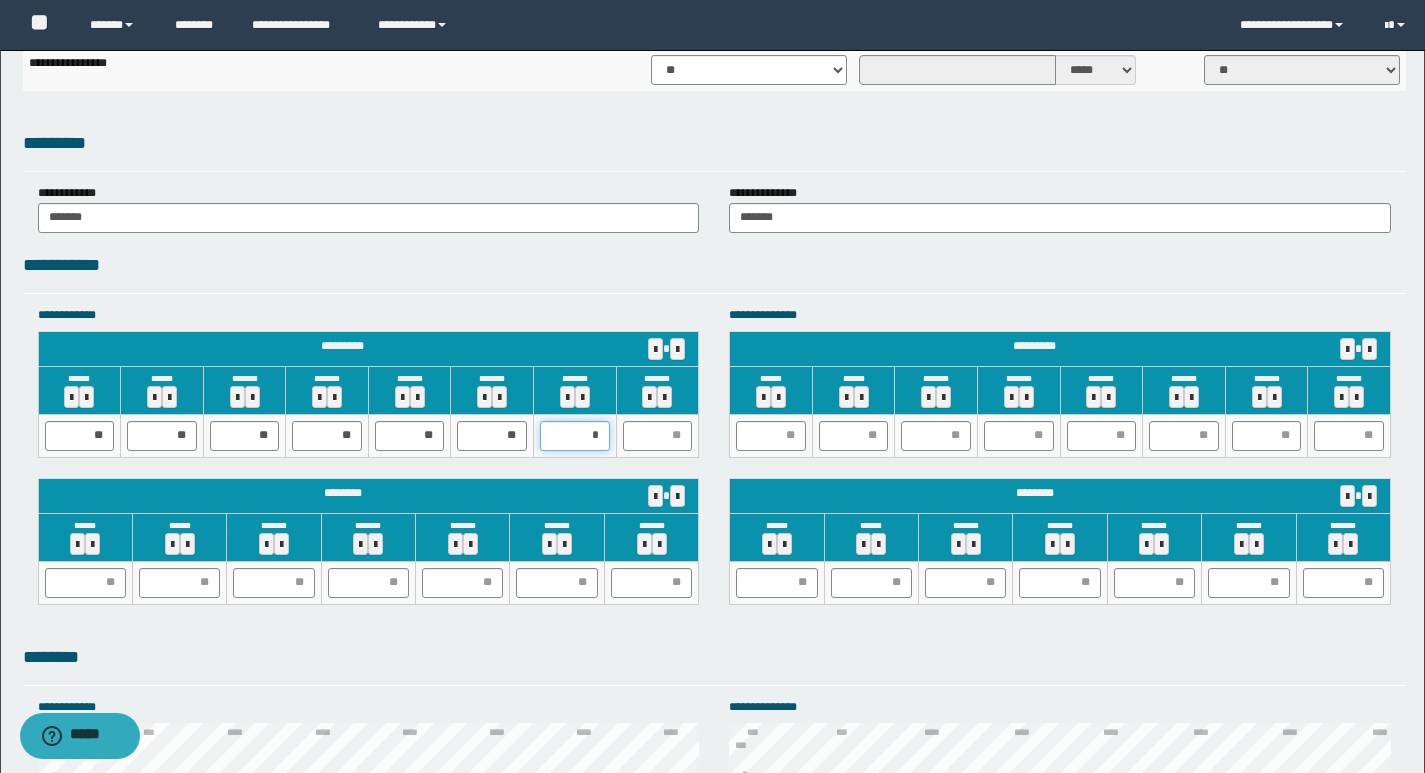 type on "**" 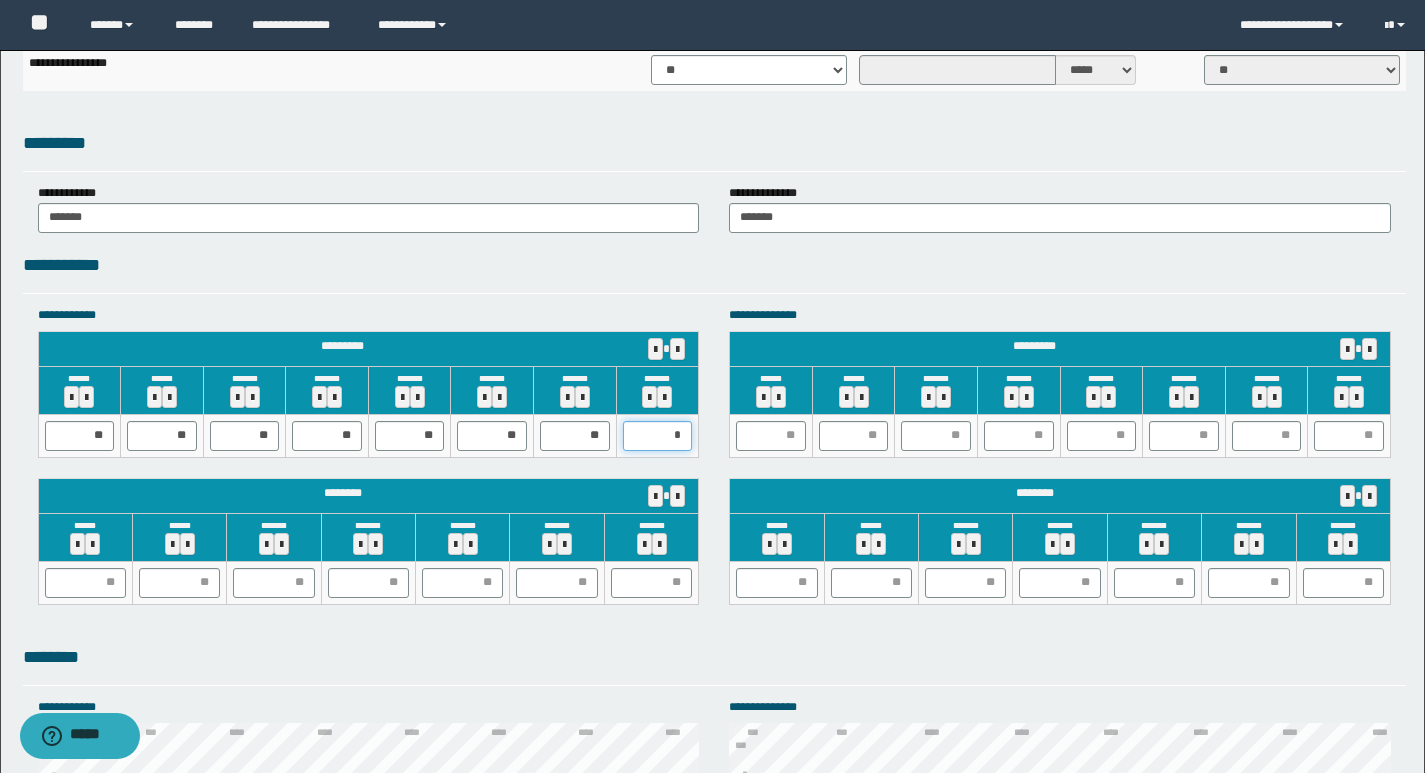 type on "**" 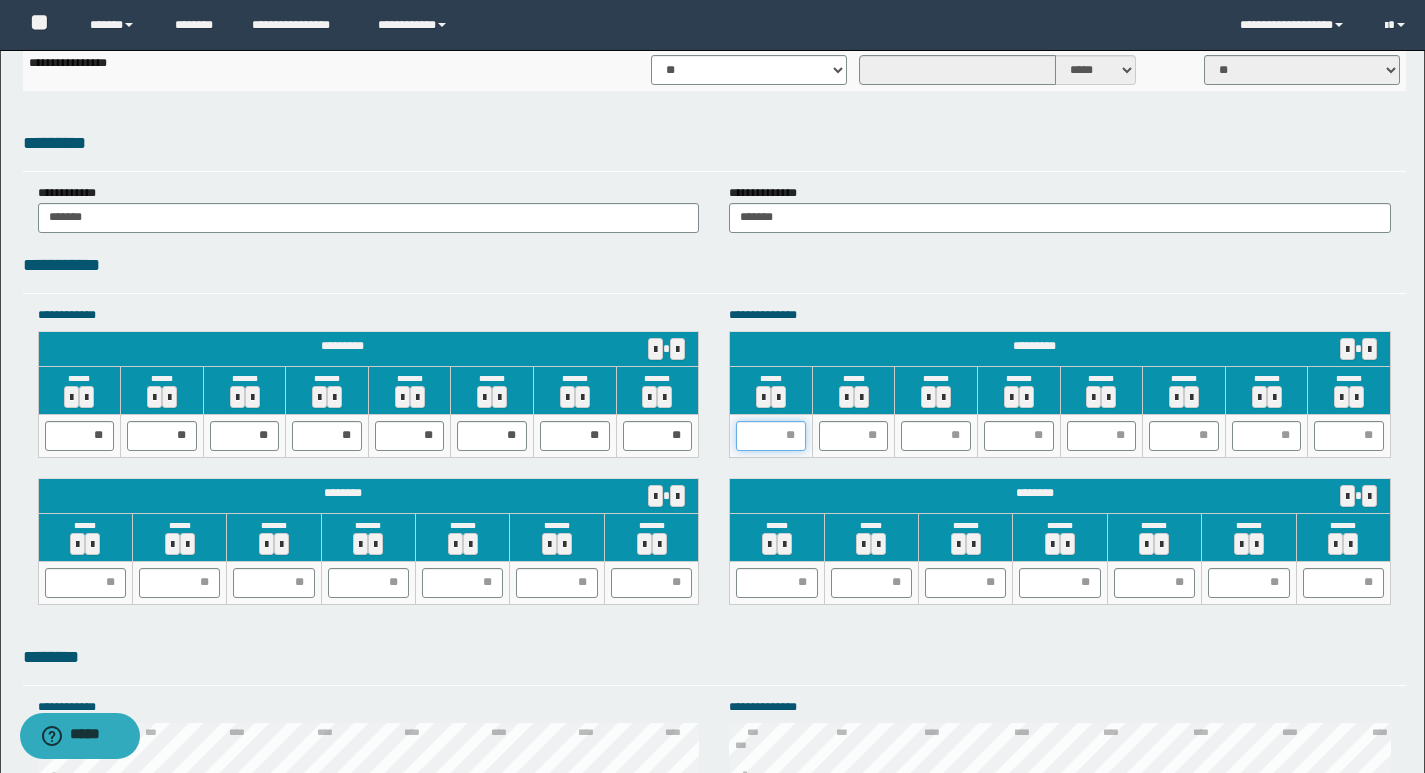 click at bounding box center [771, 436] 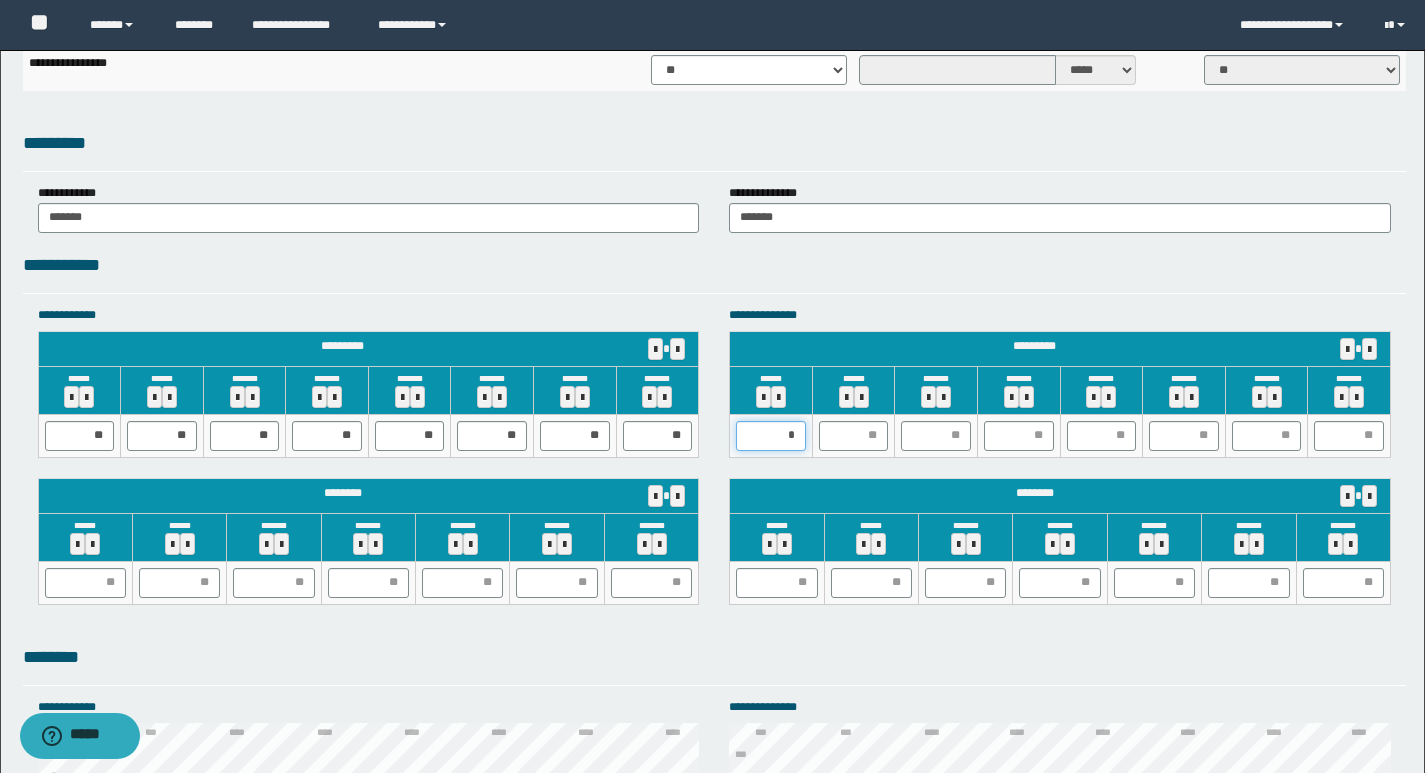 type on "**" 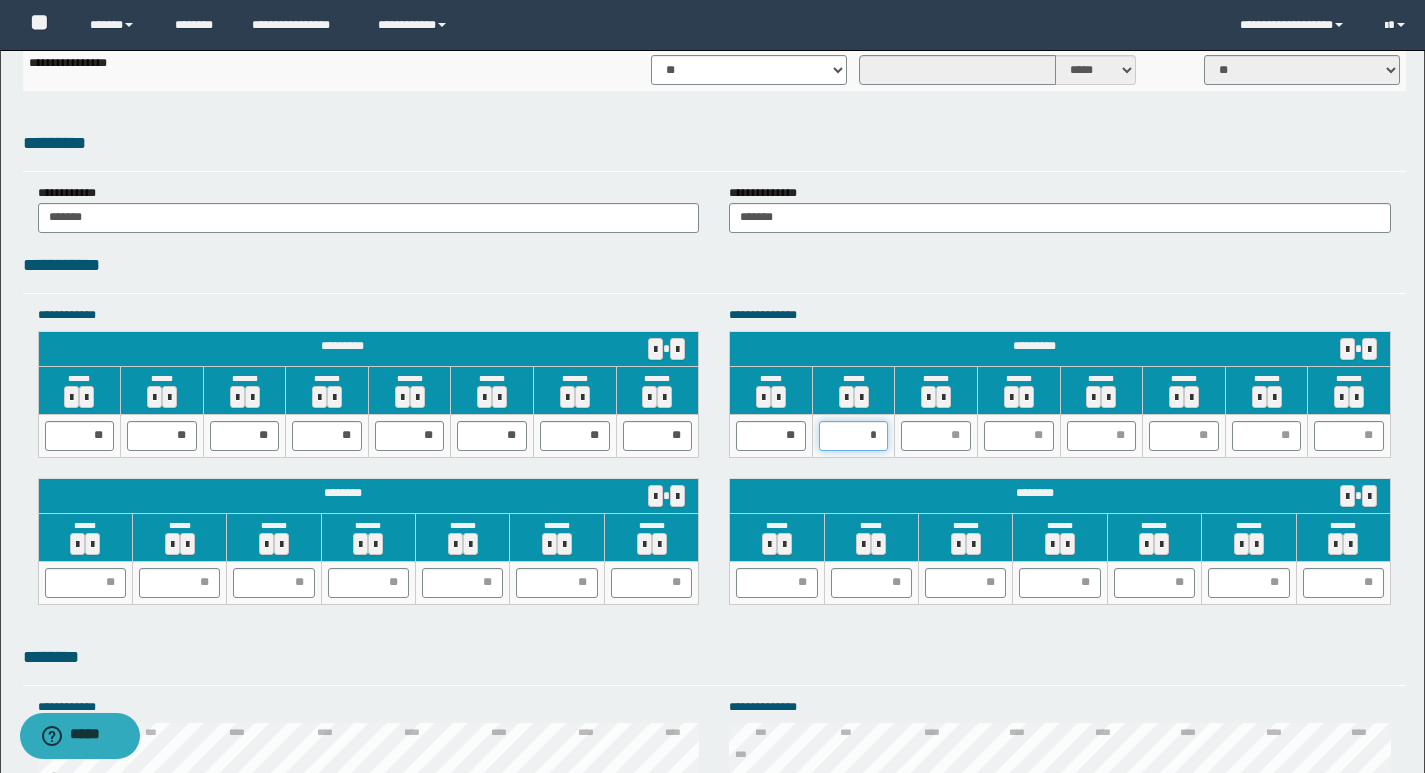 type on "**" 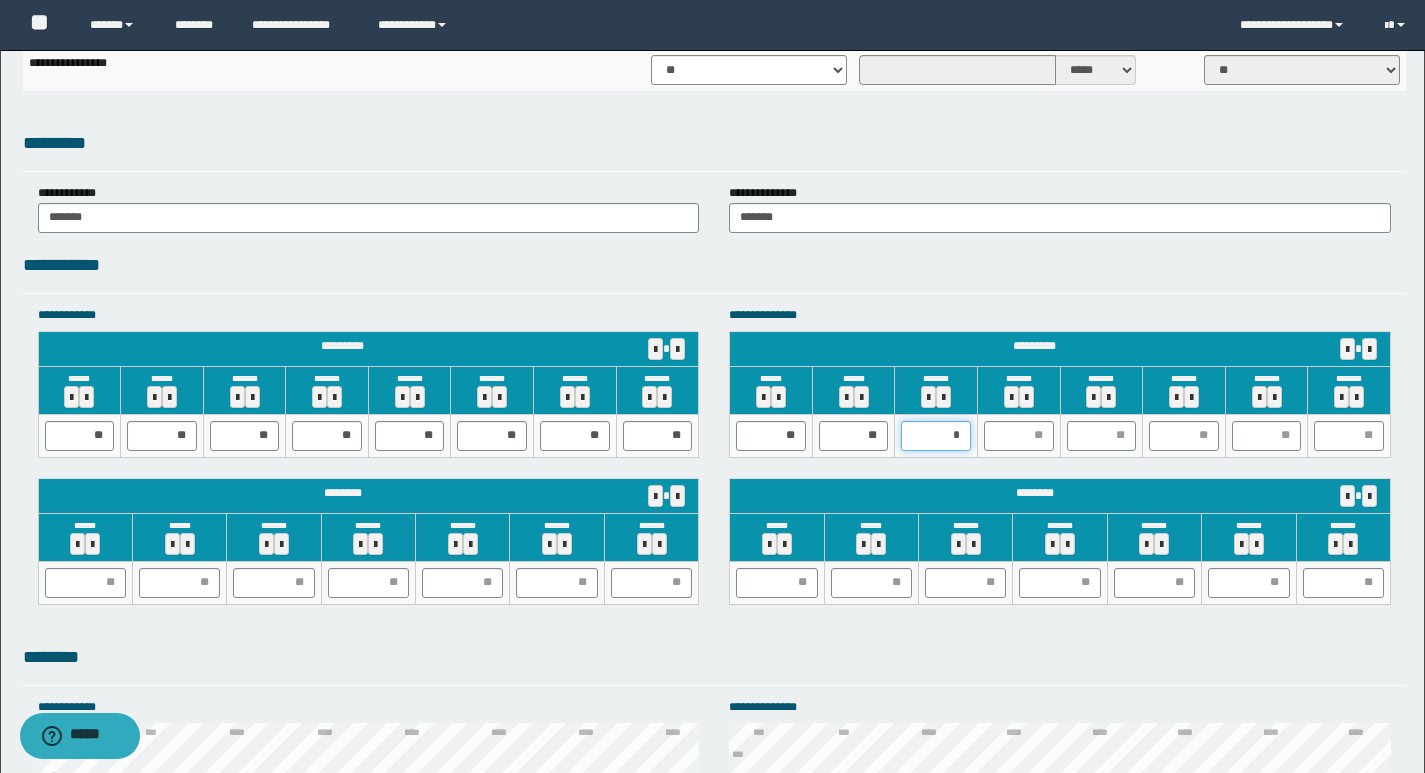type on "**" 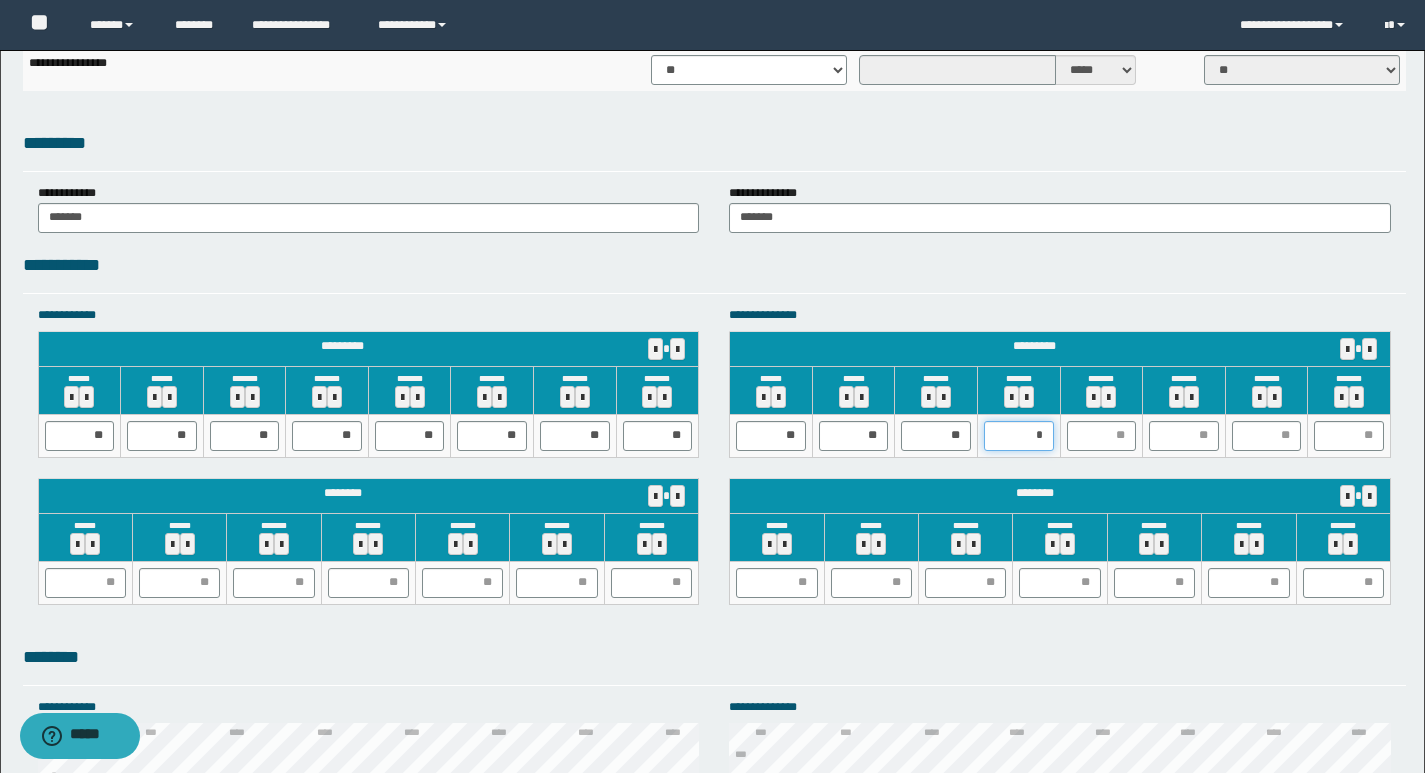 type on "**" 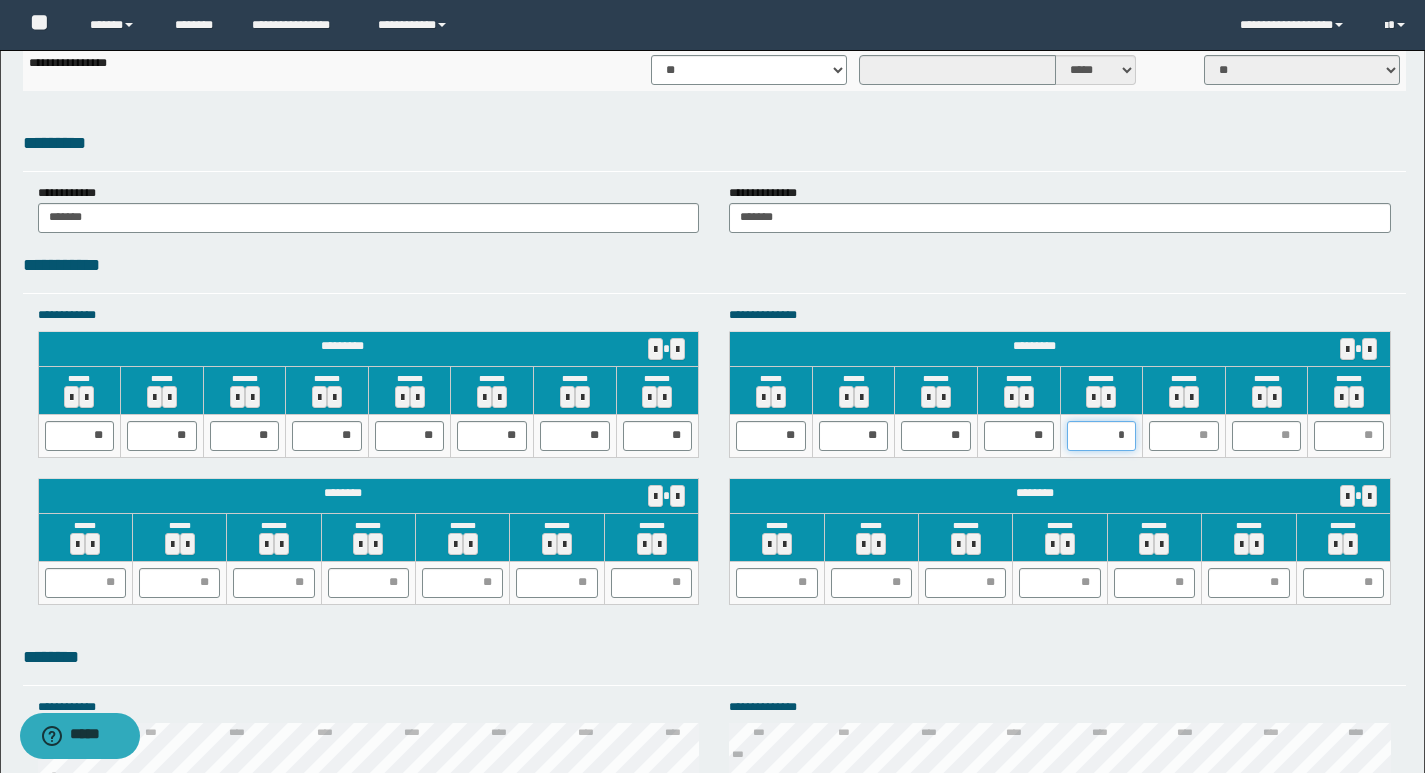 type on "**" 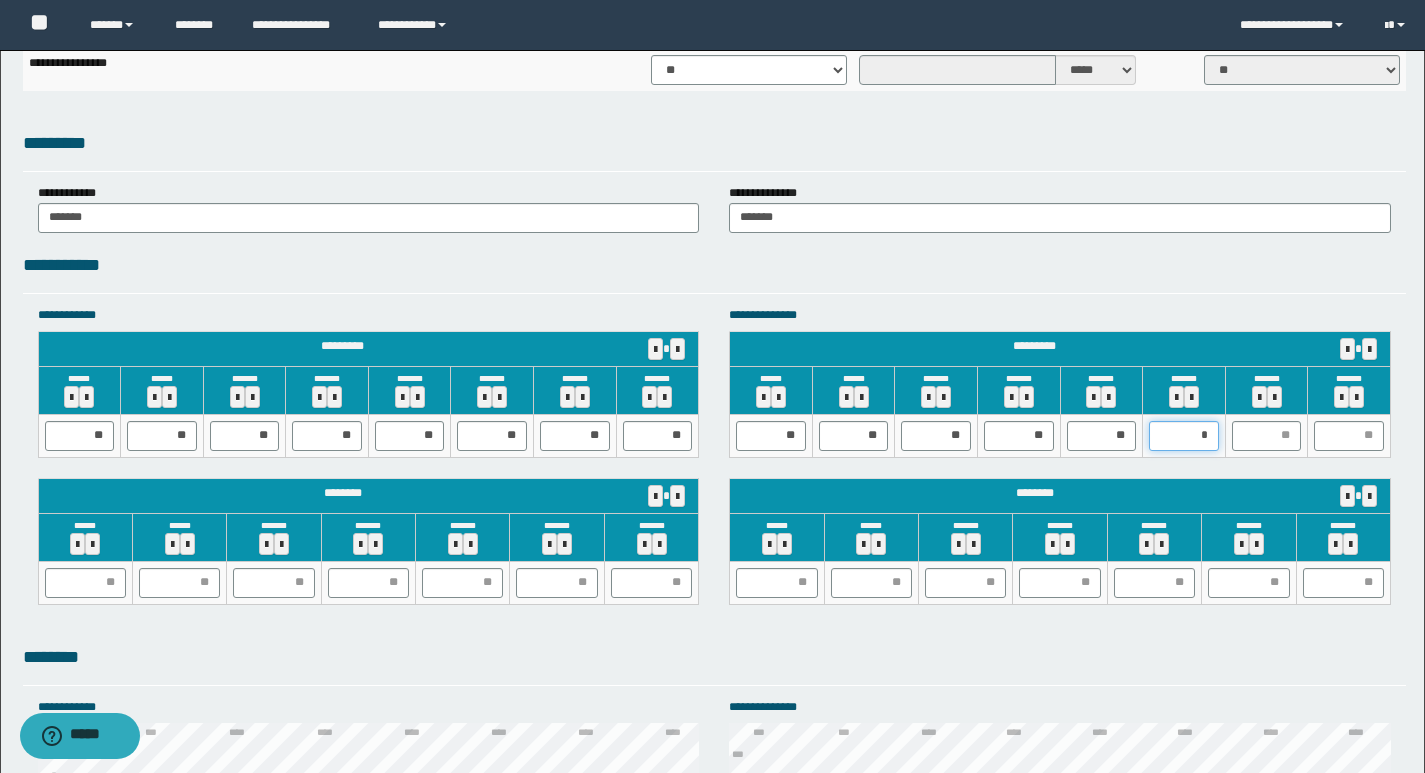 type on "**" 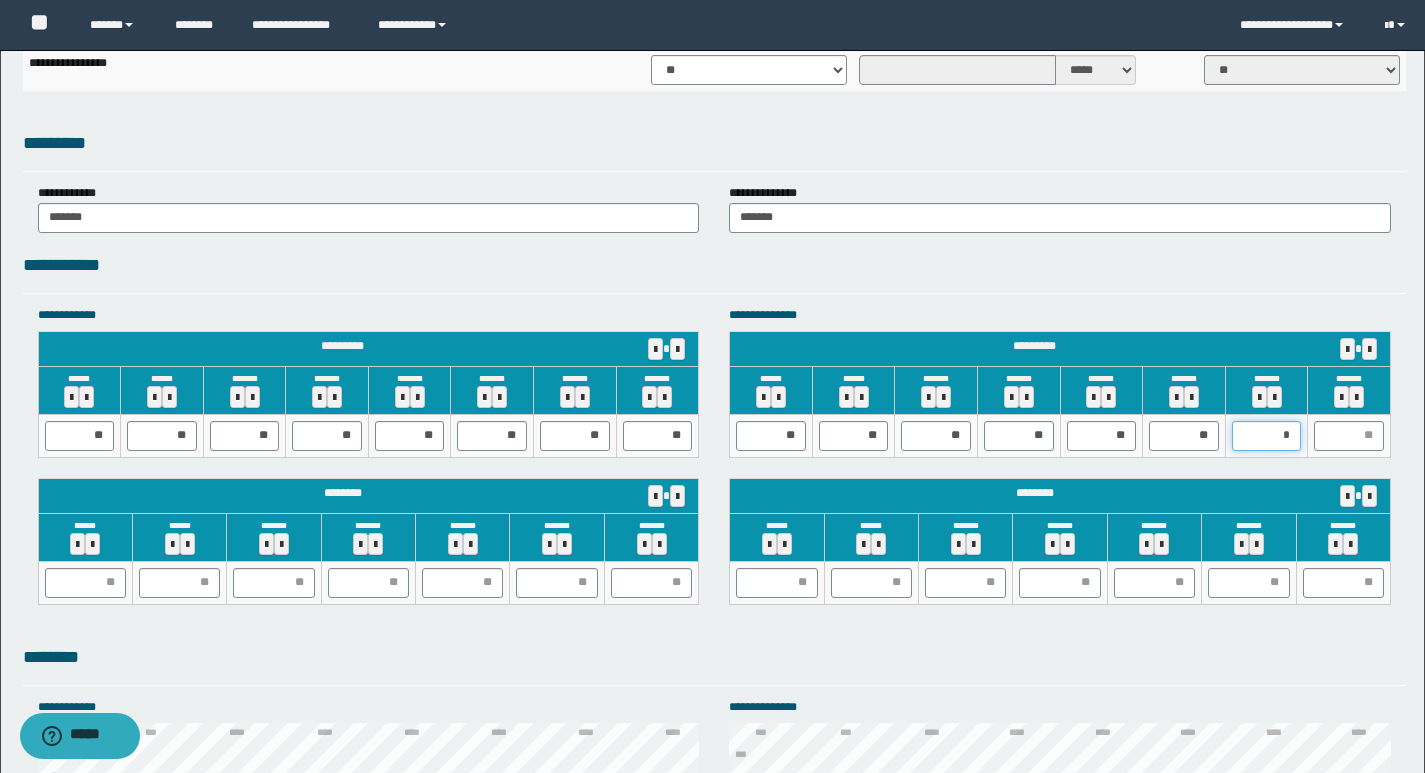 type on "**" 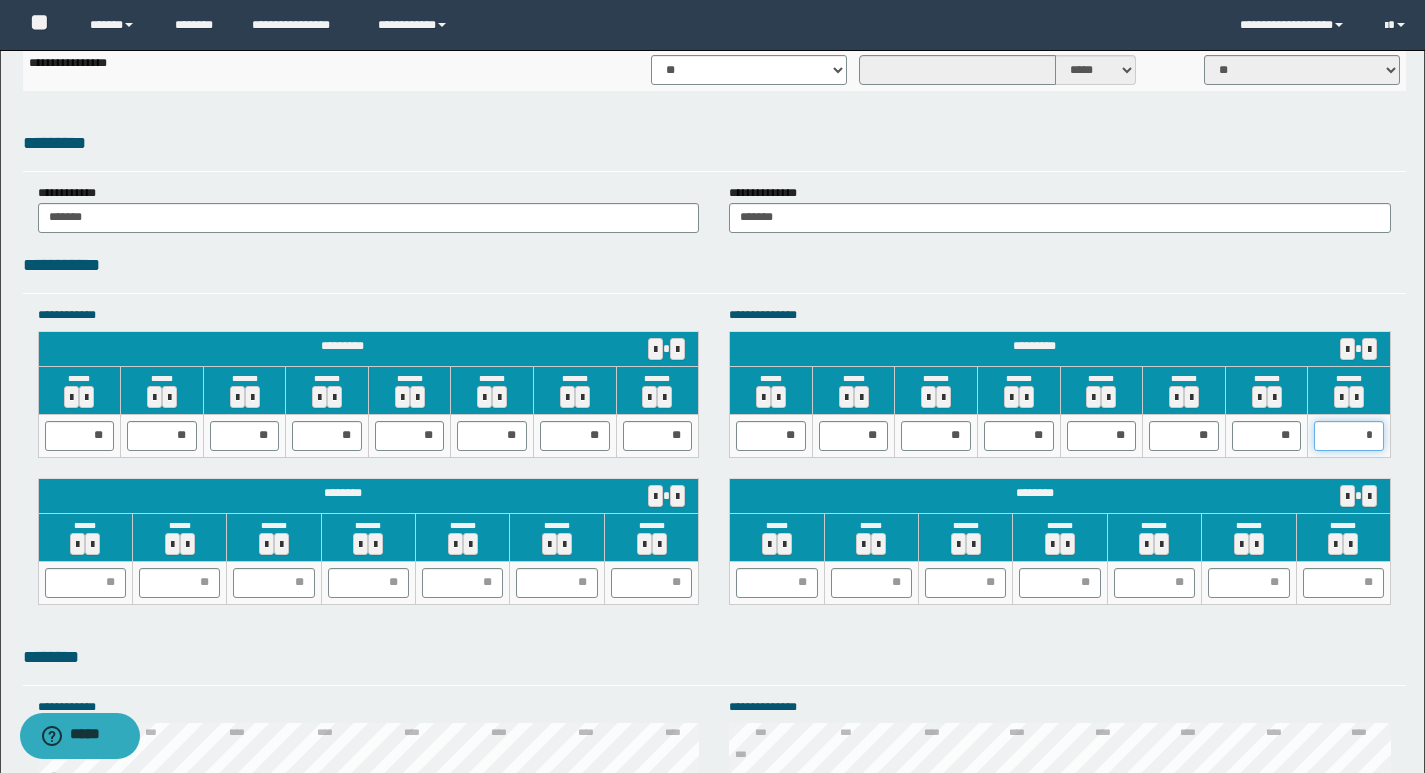 type on "**" 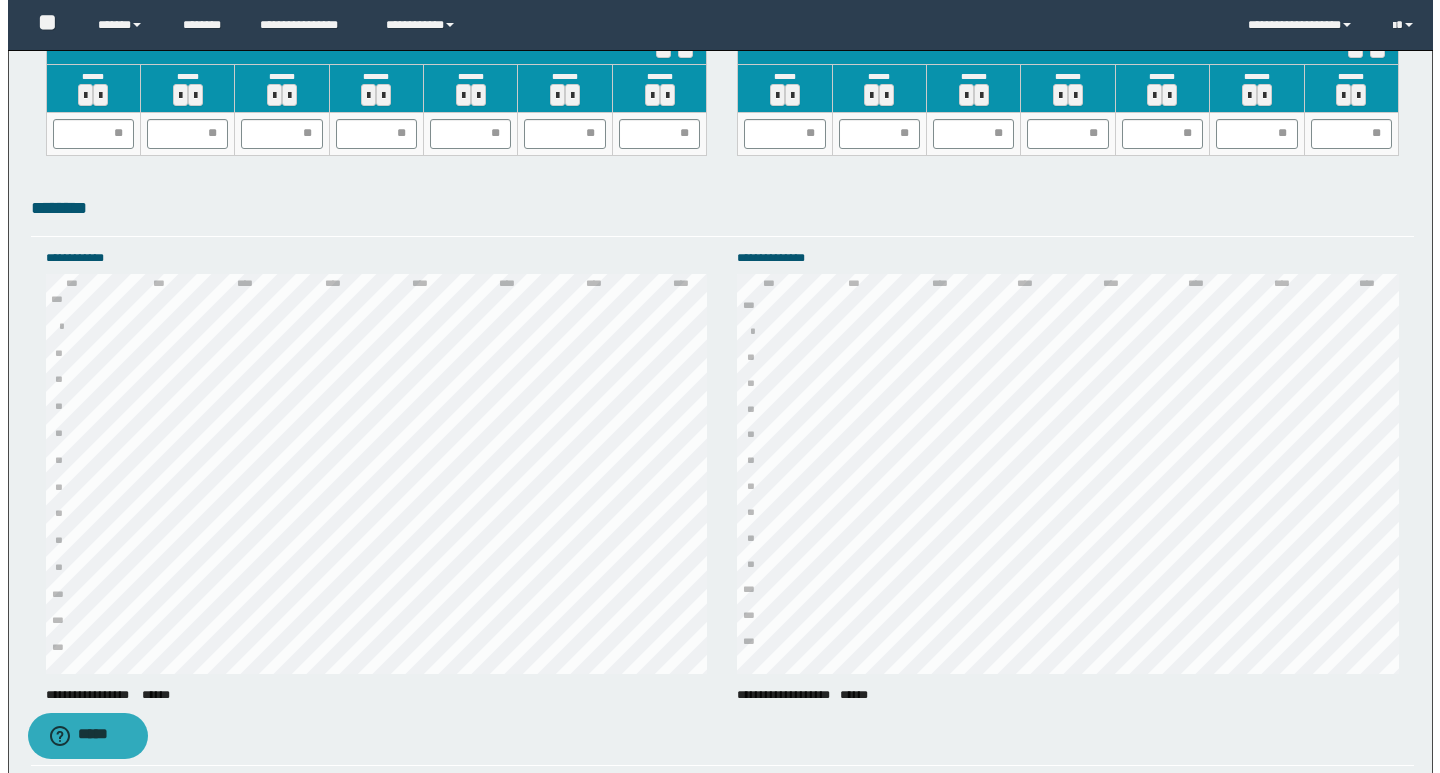 scroll, scrollTop: 2760, scrollLeft: 0, axis: vertical 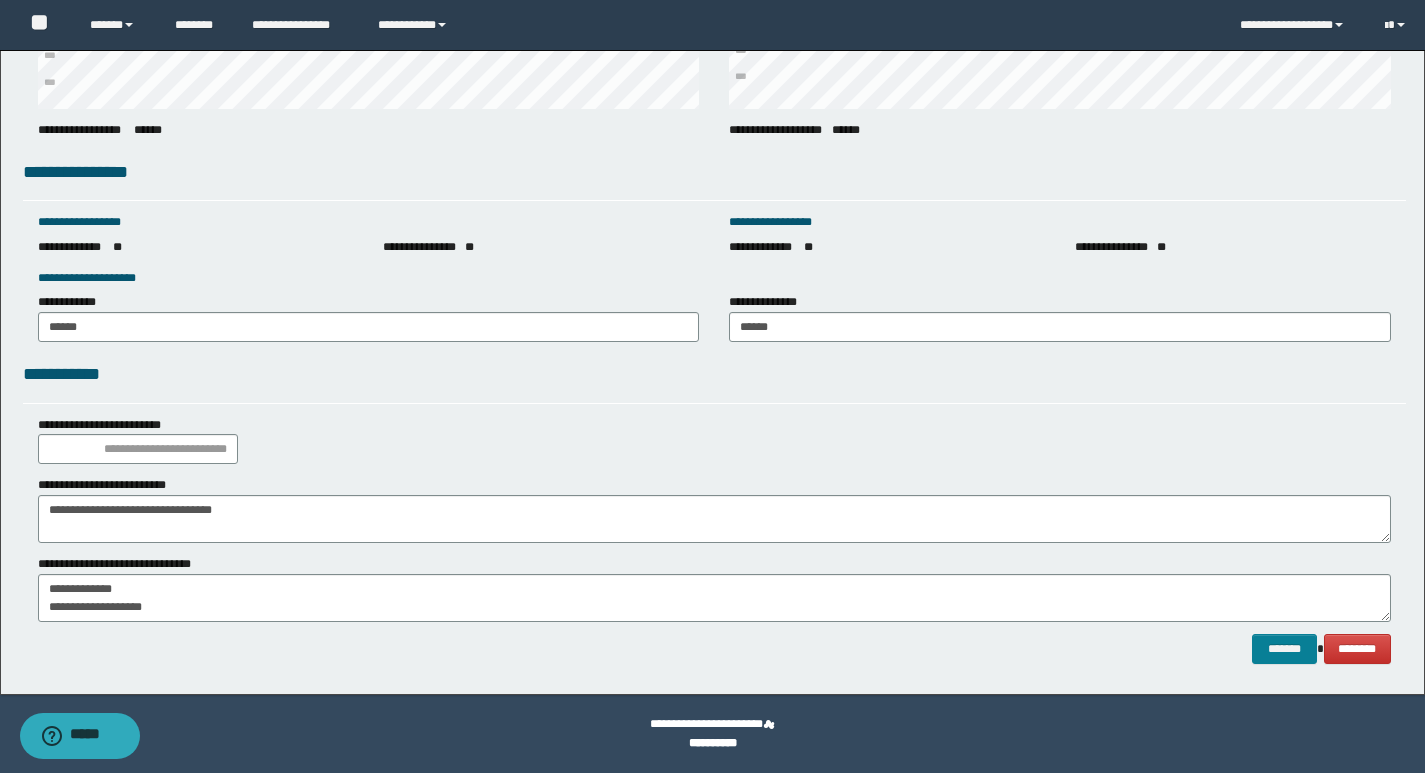 drag, startPoint x: 1252, startPoint y: 647, endPoint x: 1262, endPoint y: 653, distance: 11.661903 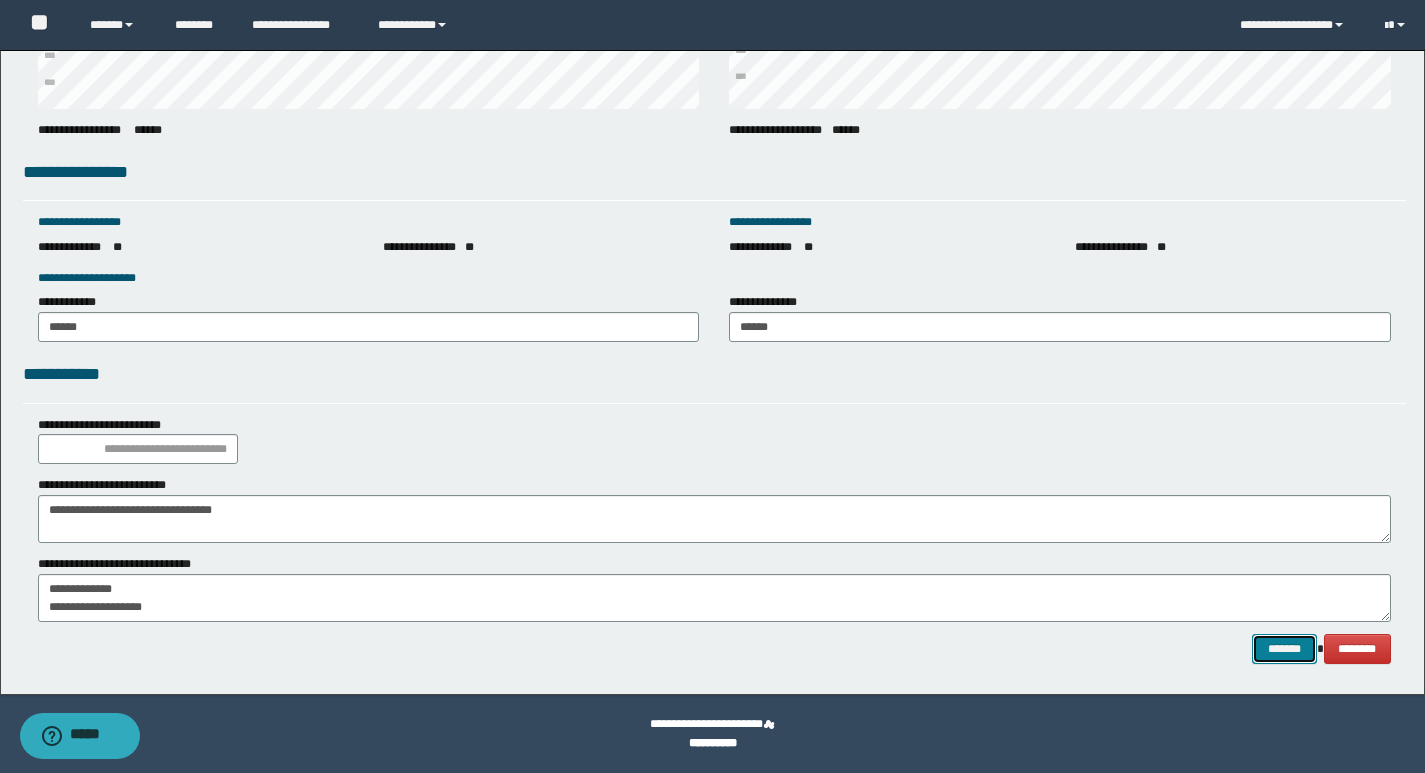 click on "*******" at bounding box center [1284, 649] 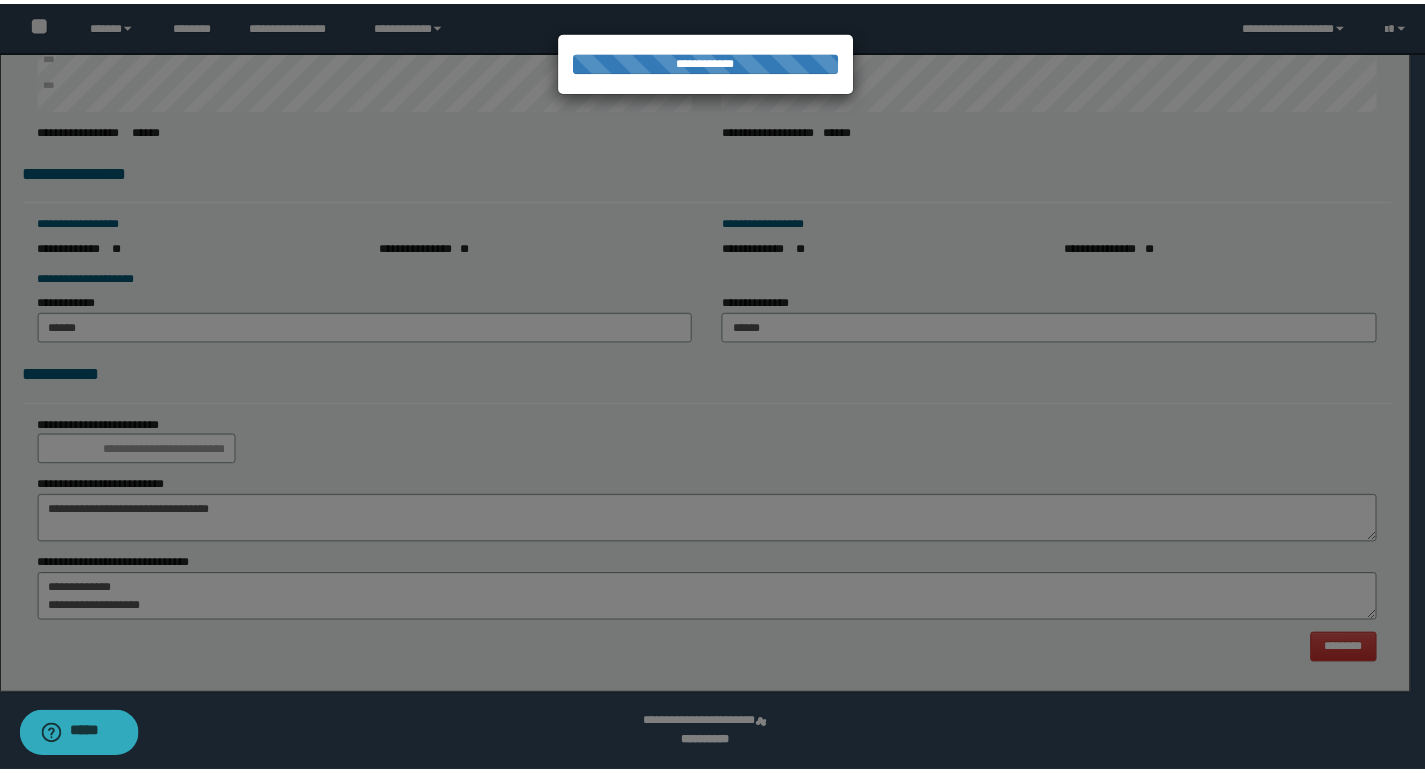 scroll, scrollTop: 0, scrollLeft: 0, axis: both 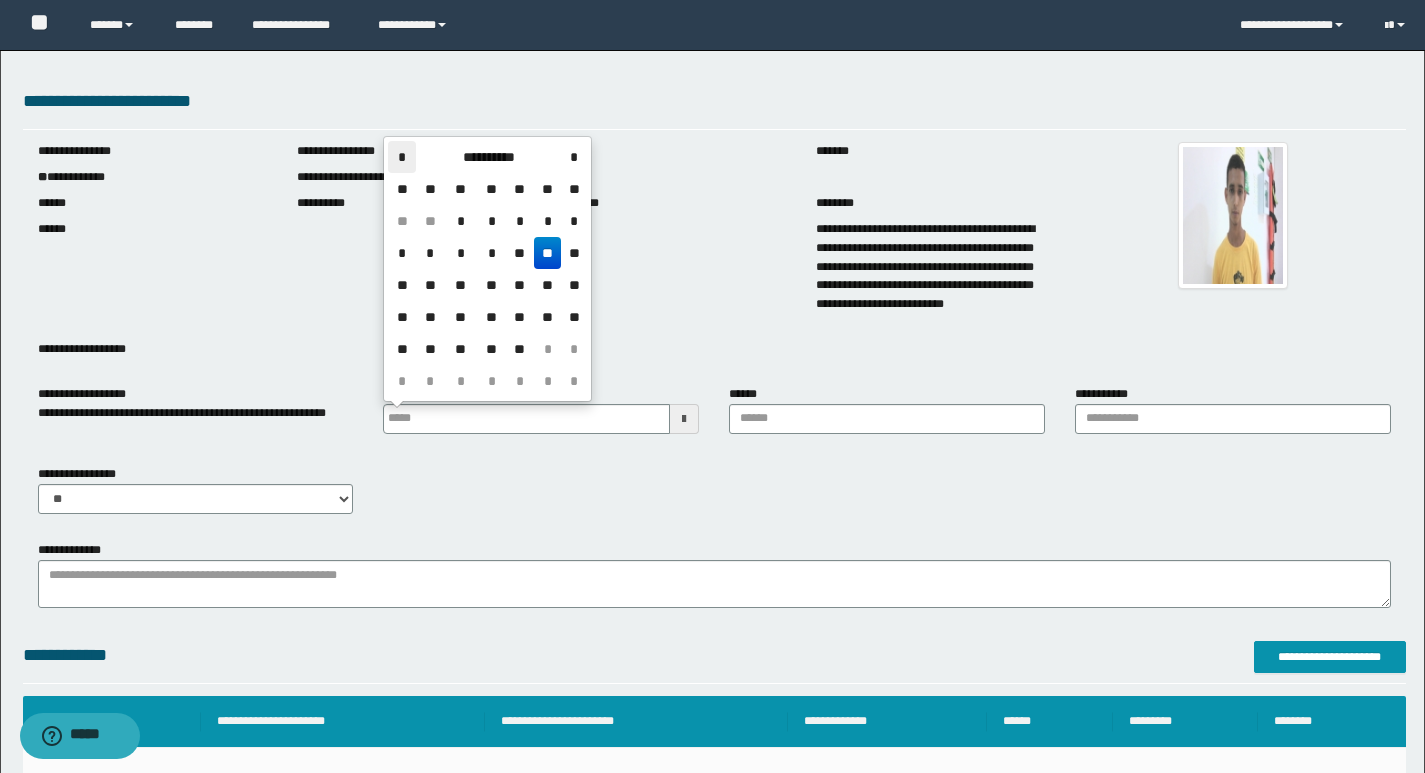 click on "*" at bounding box center [402, 157] 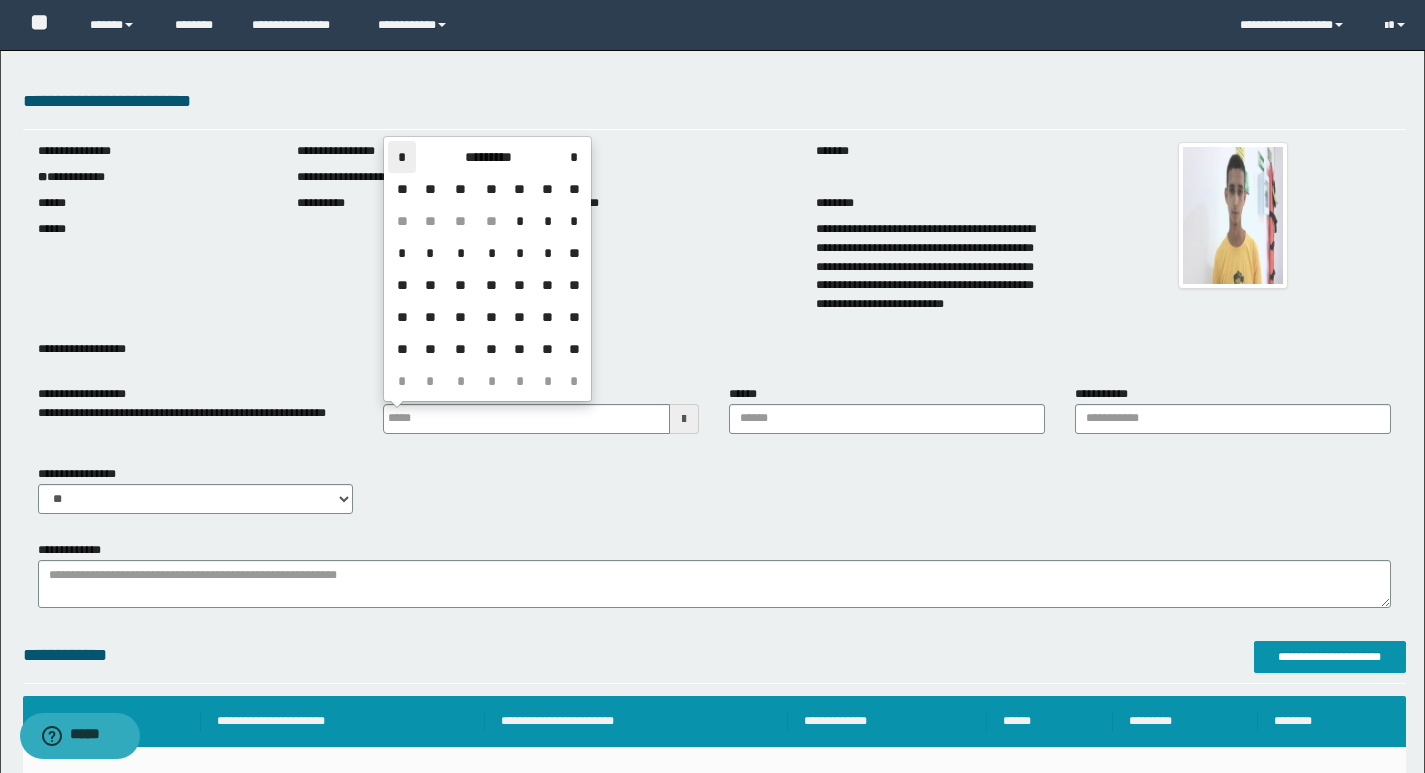 click on "*" at bounding box center (402, 157) 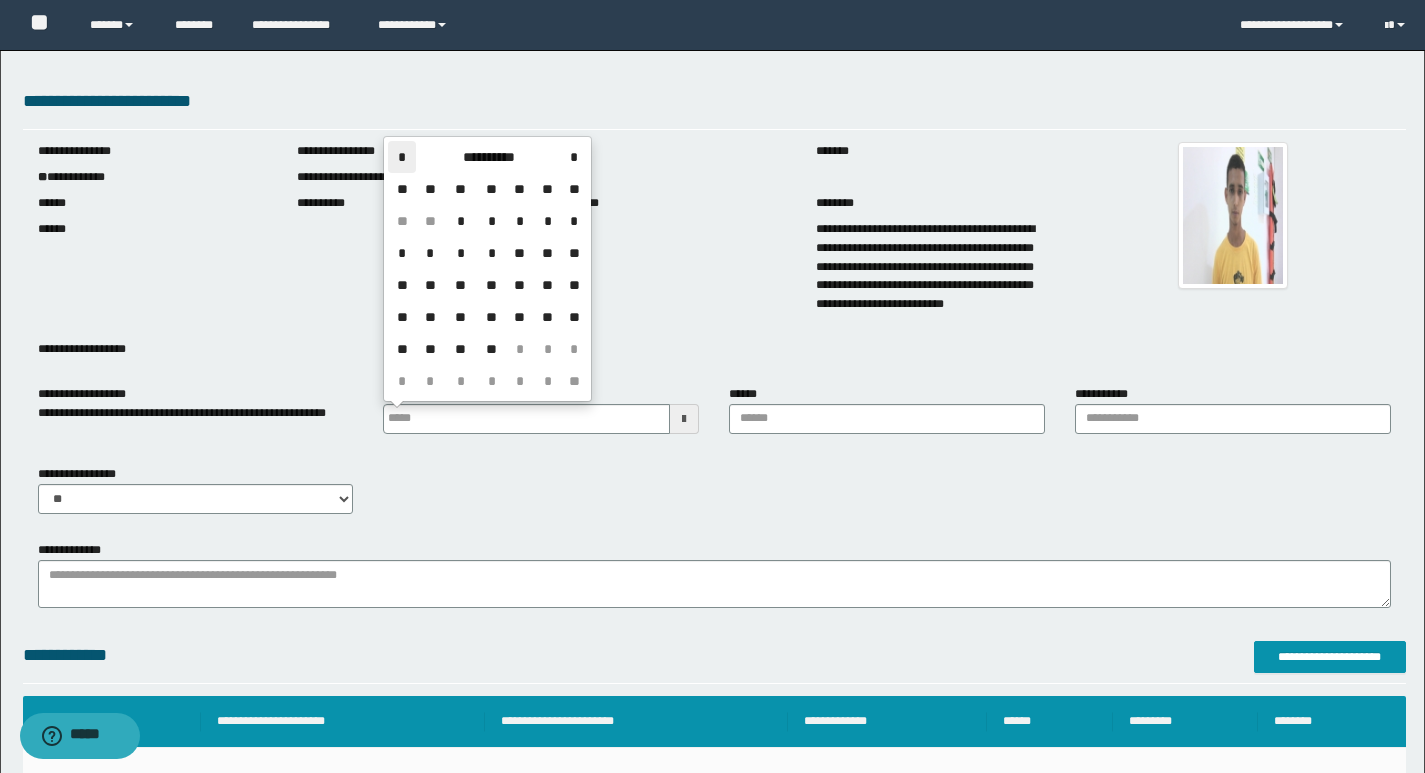 click on "*" at bounding box center [402, 157] 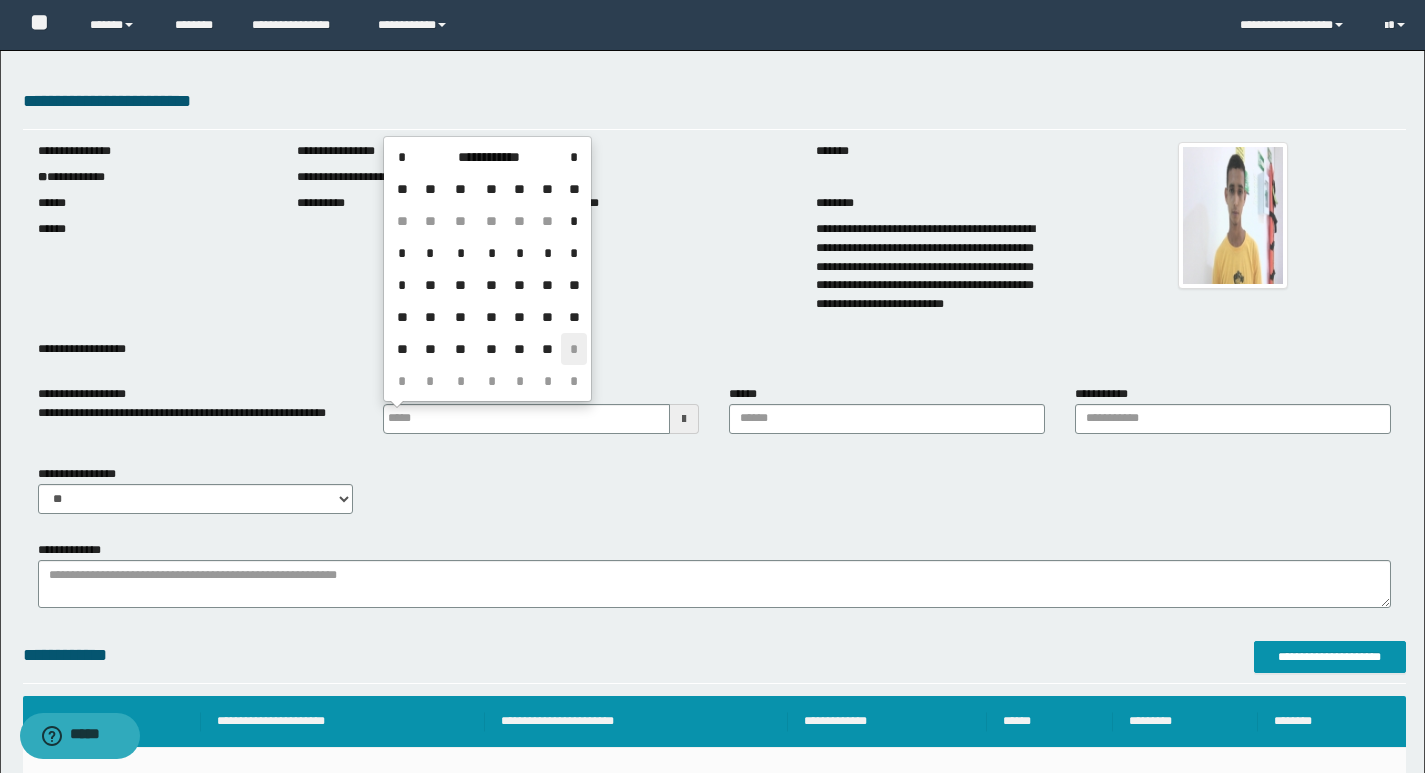 click on "*" at bounding box center [573, 349] 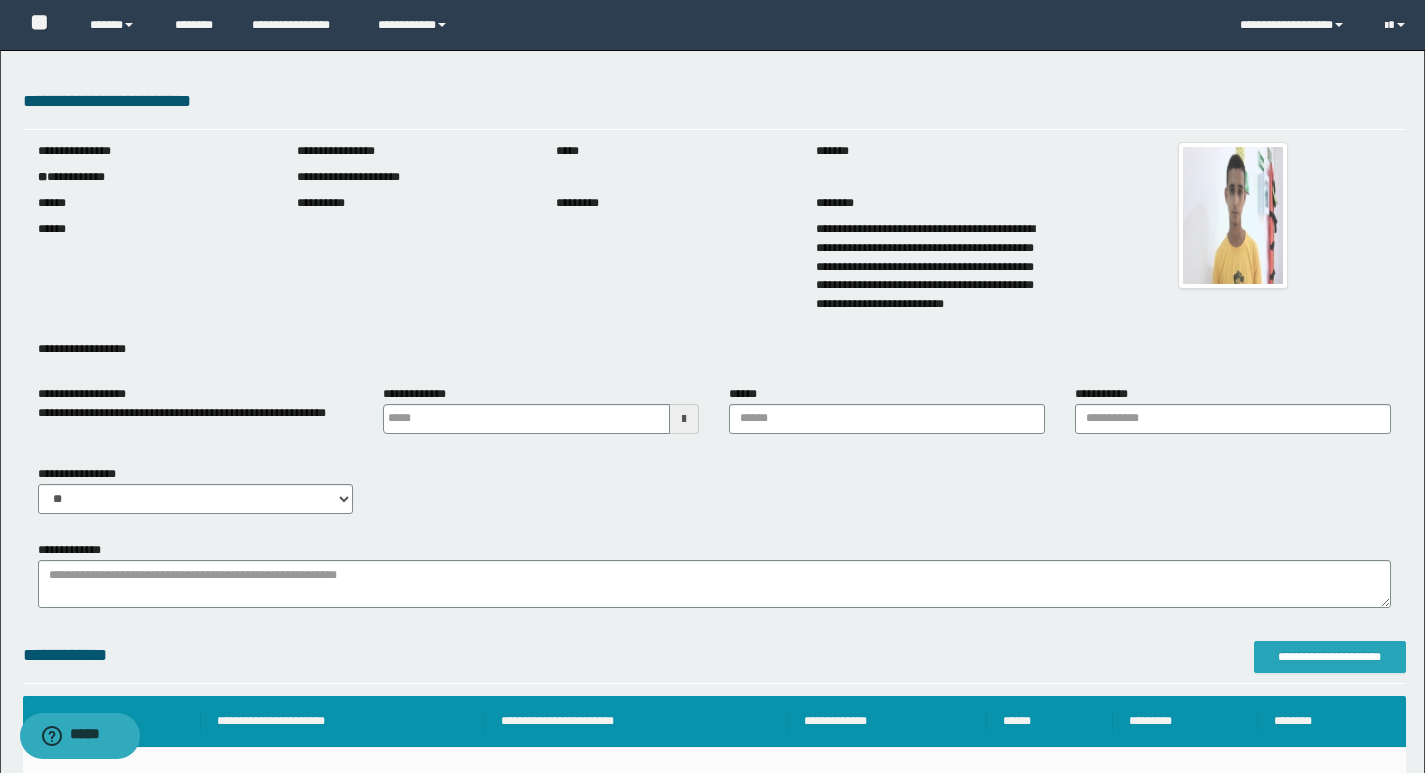 click on "**********" at bounding box center (1330, 657) 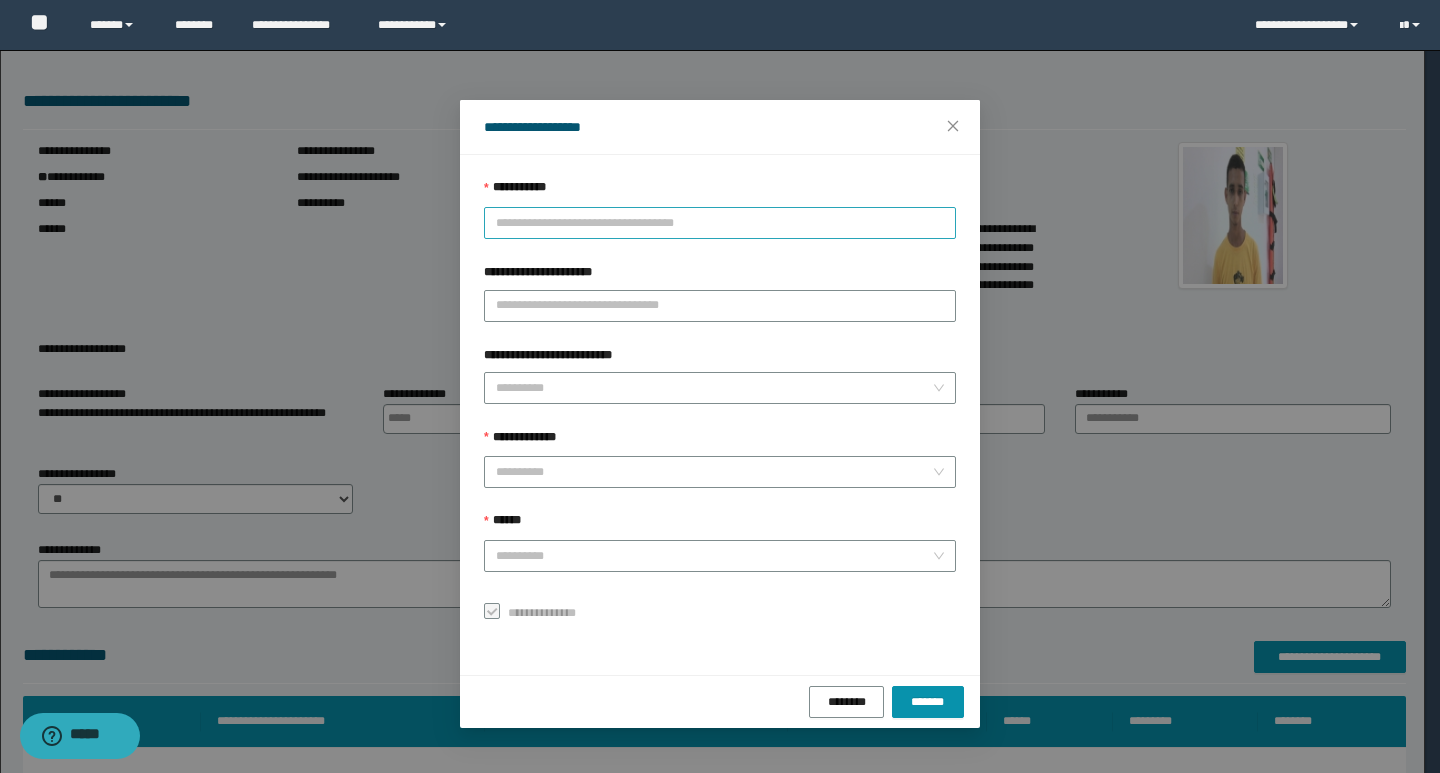 click on "**********" at bounding box center (720, 223) 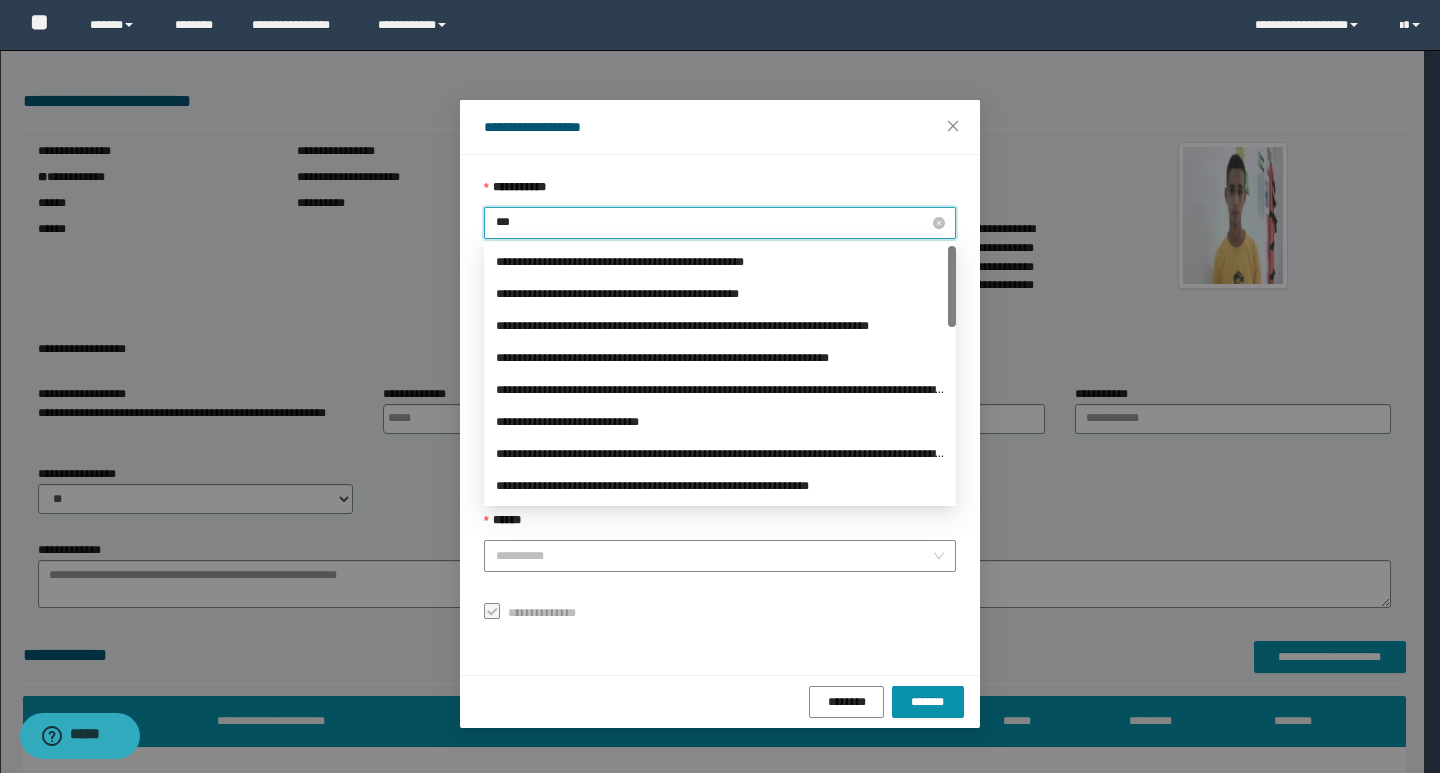 type on "****" 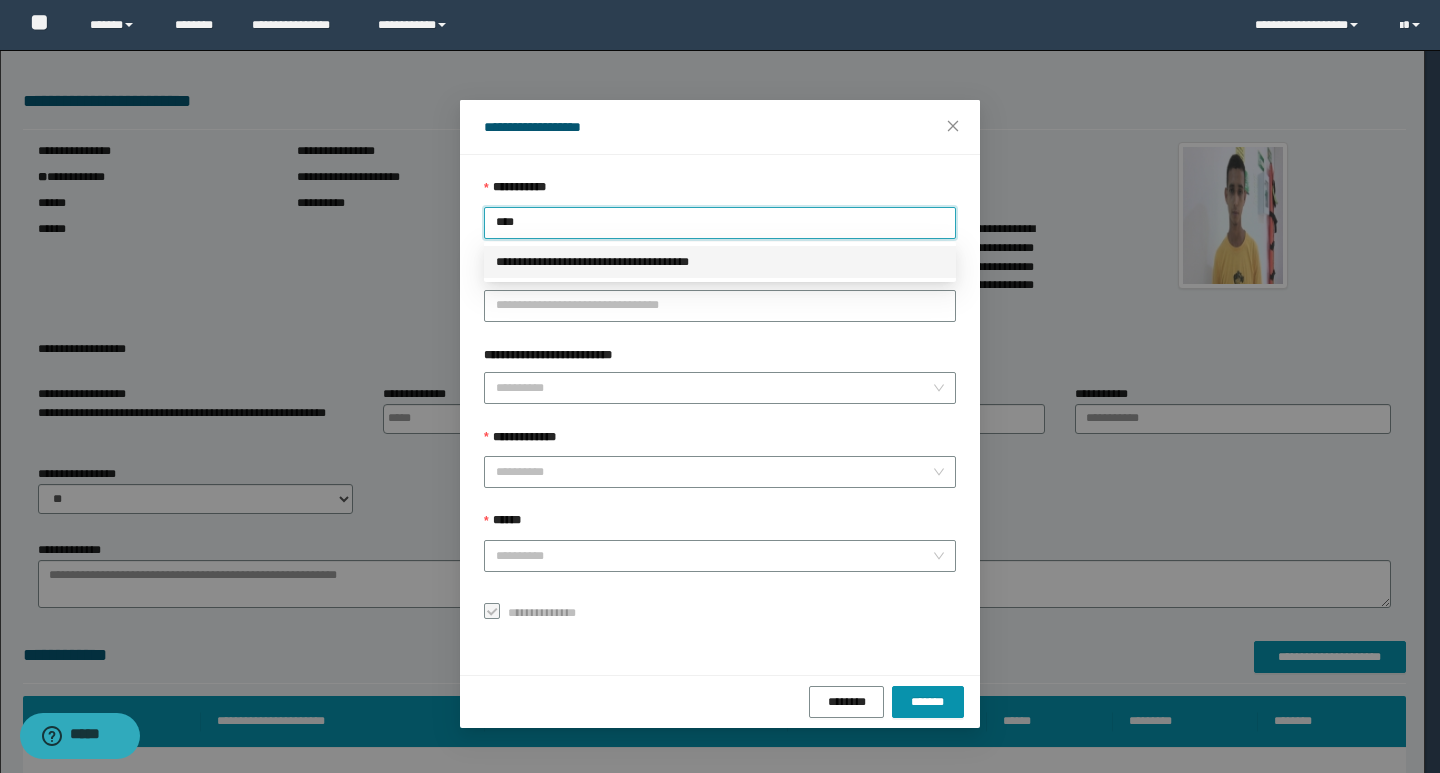 click on "**********" at bounding box center [720, 262] 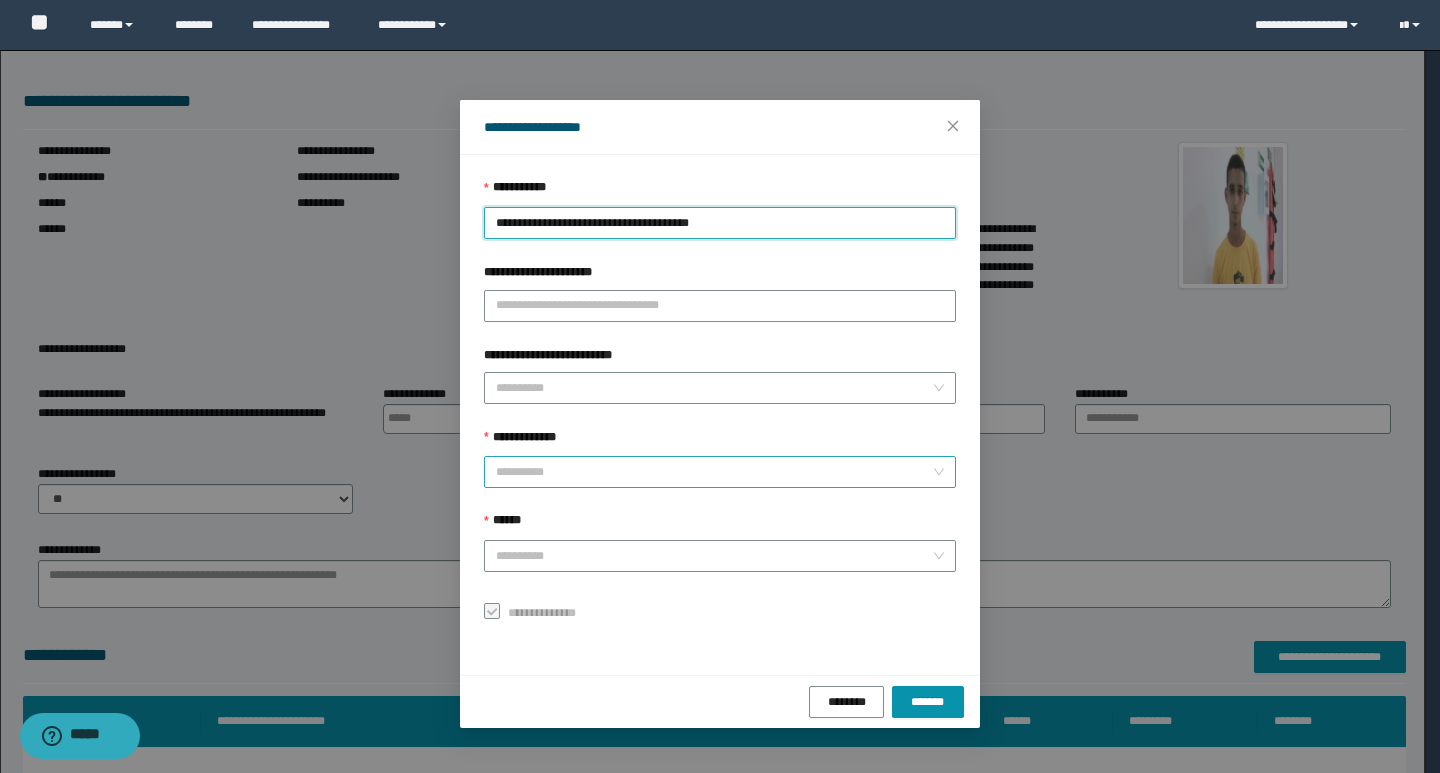 click on "**********" at bounding box center (714, 472) 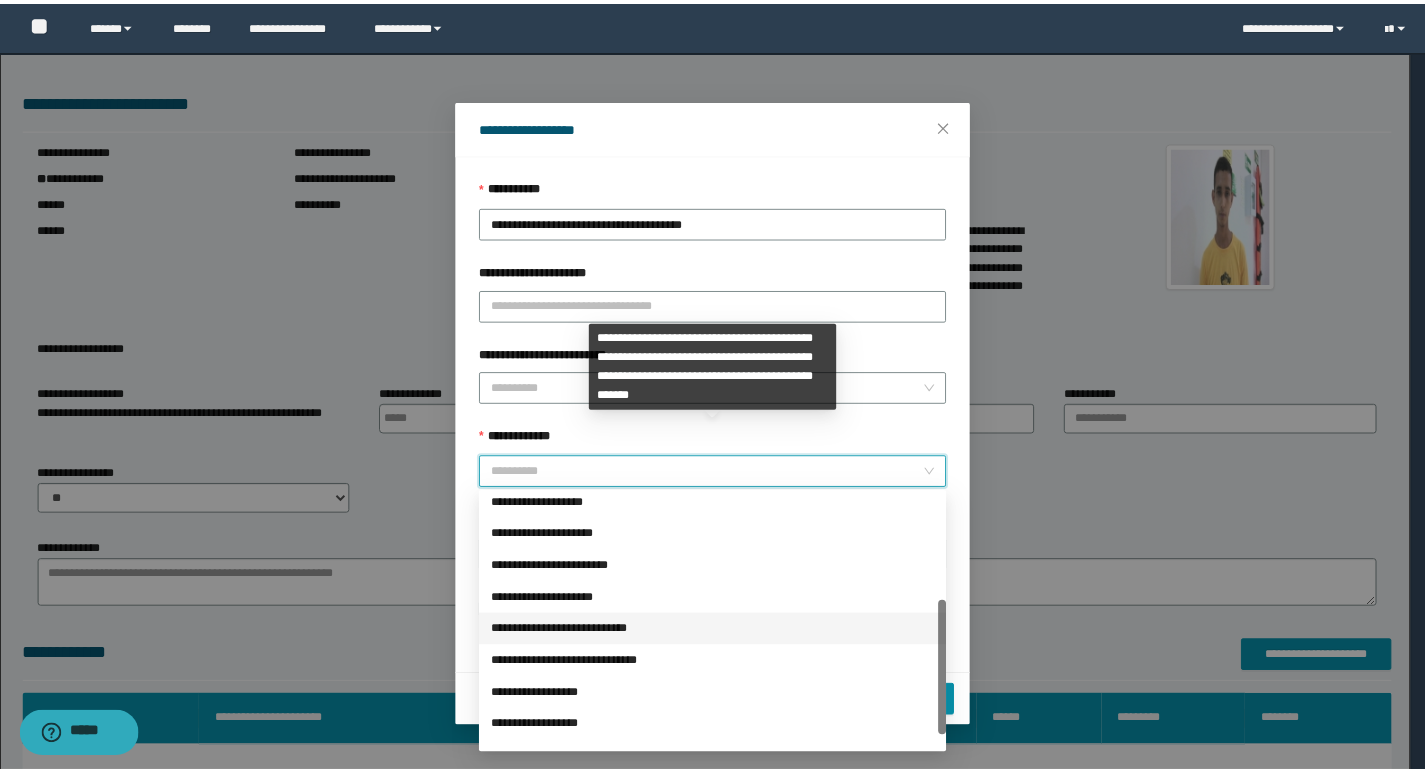 scroll, scrollTop: 224, scrollLeft: 0, axis: vertical 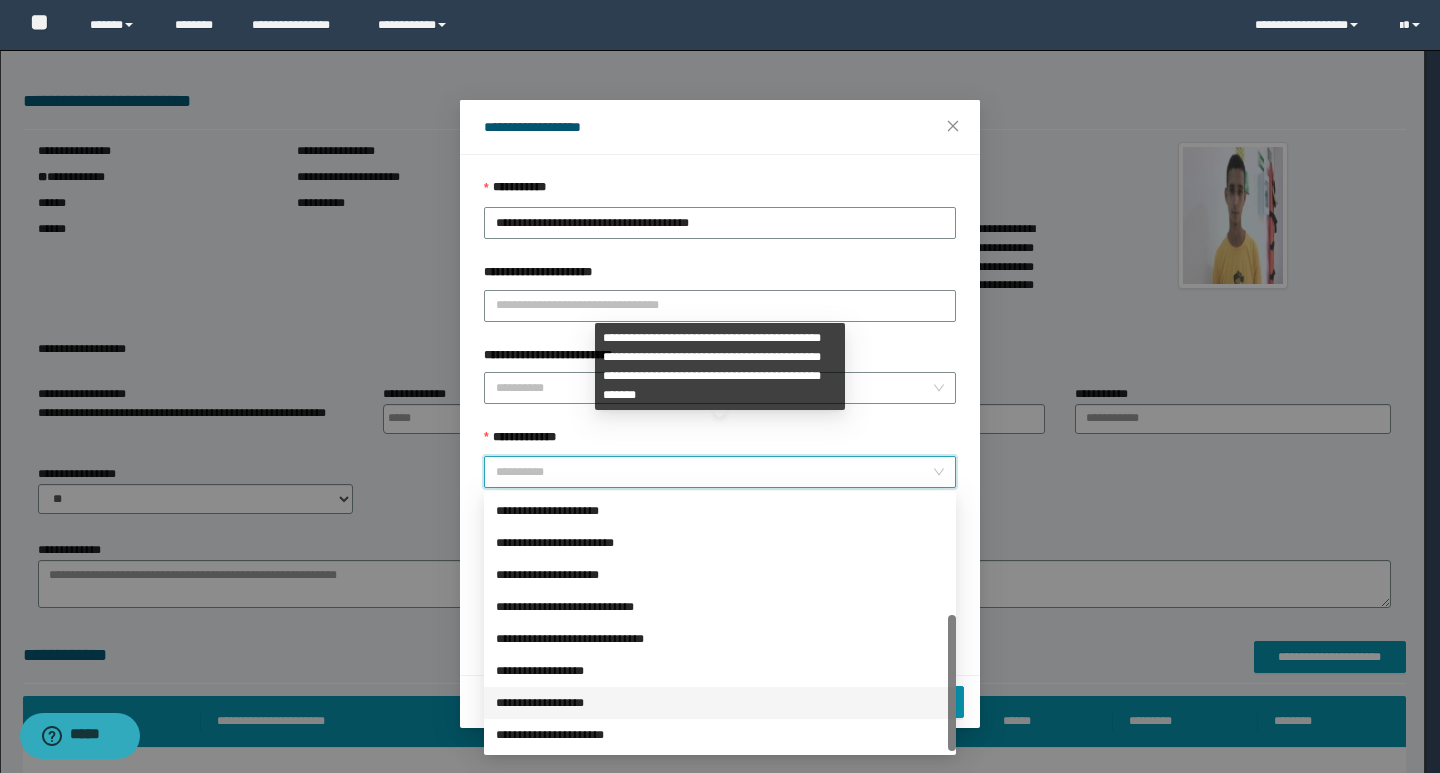 click on "**********" at bounding box center (720, 671) 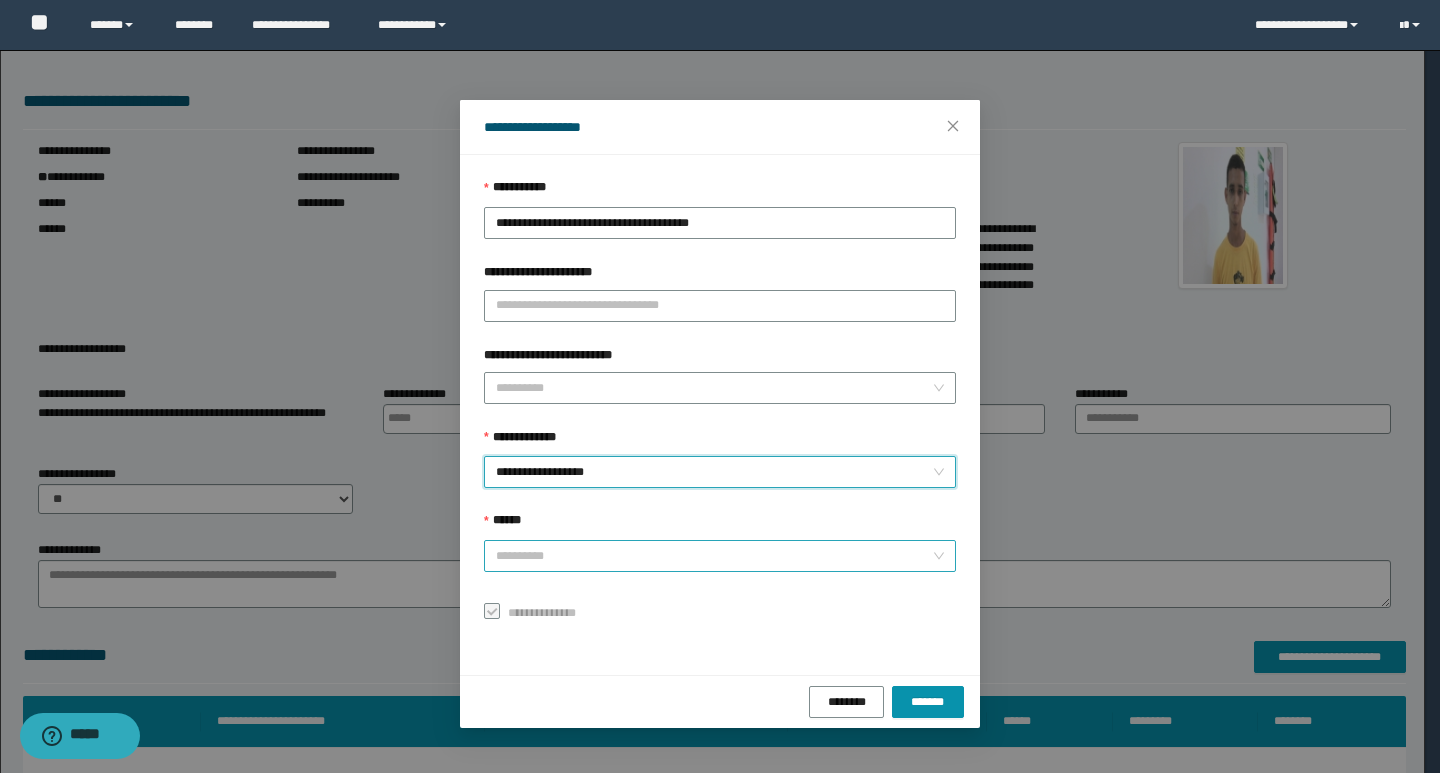 click on "******" at bounding box center [714, 556] 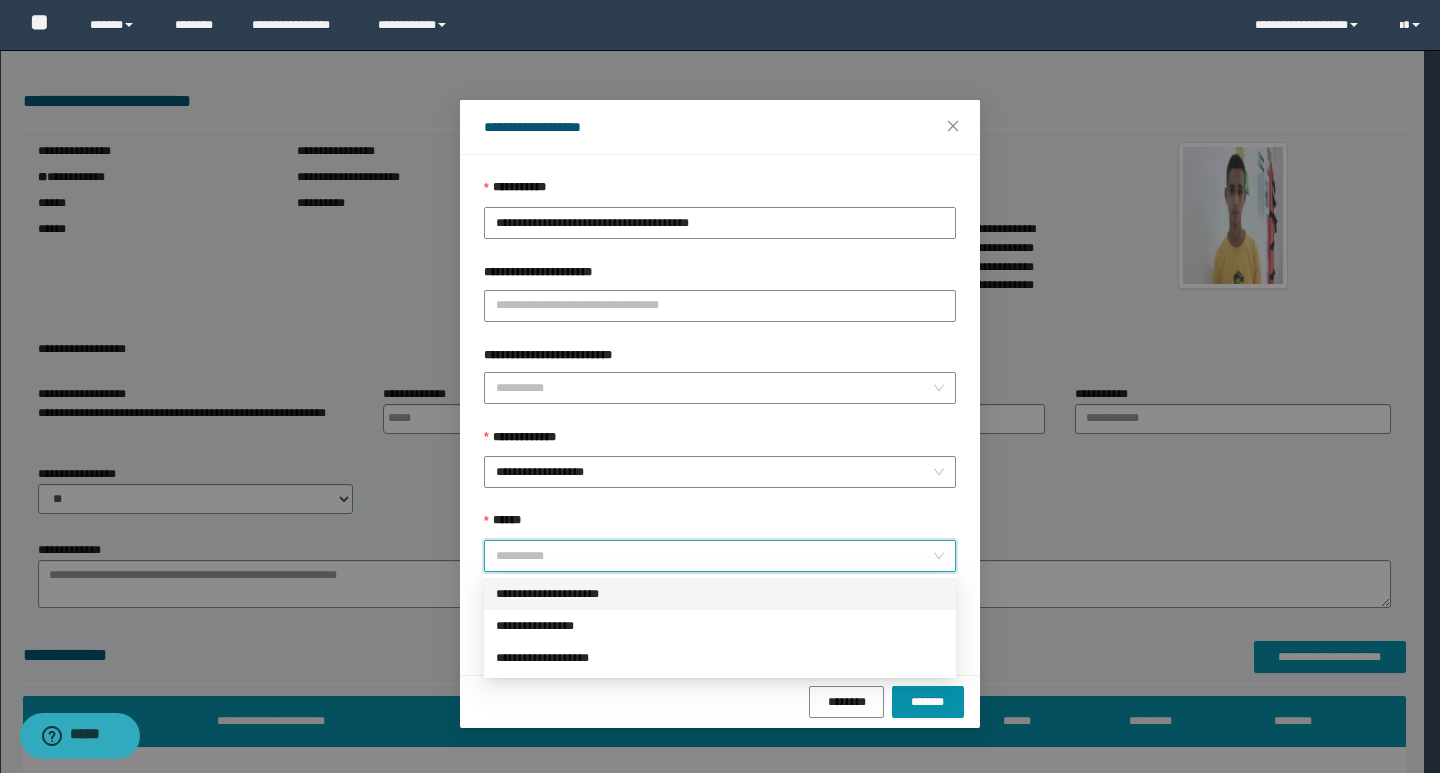 drag, startPoint x: 632, startPoint y: 598, endPoint x: 814, endPoint y: 680, distance: 199.61964 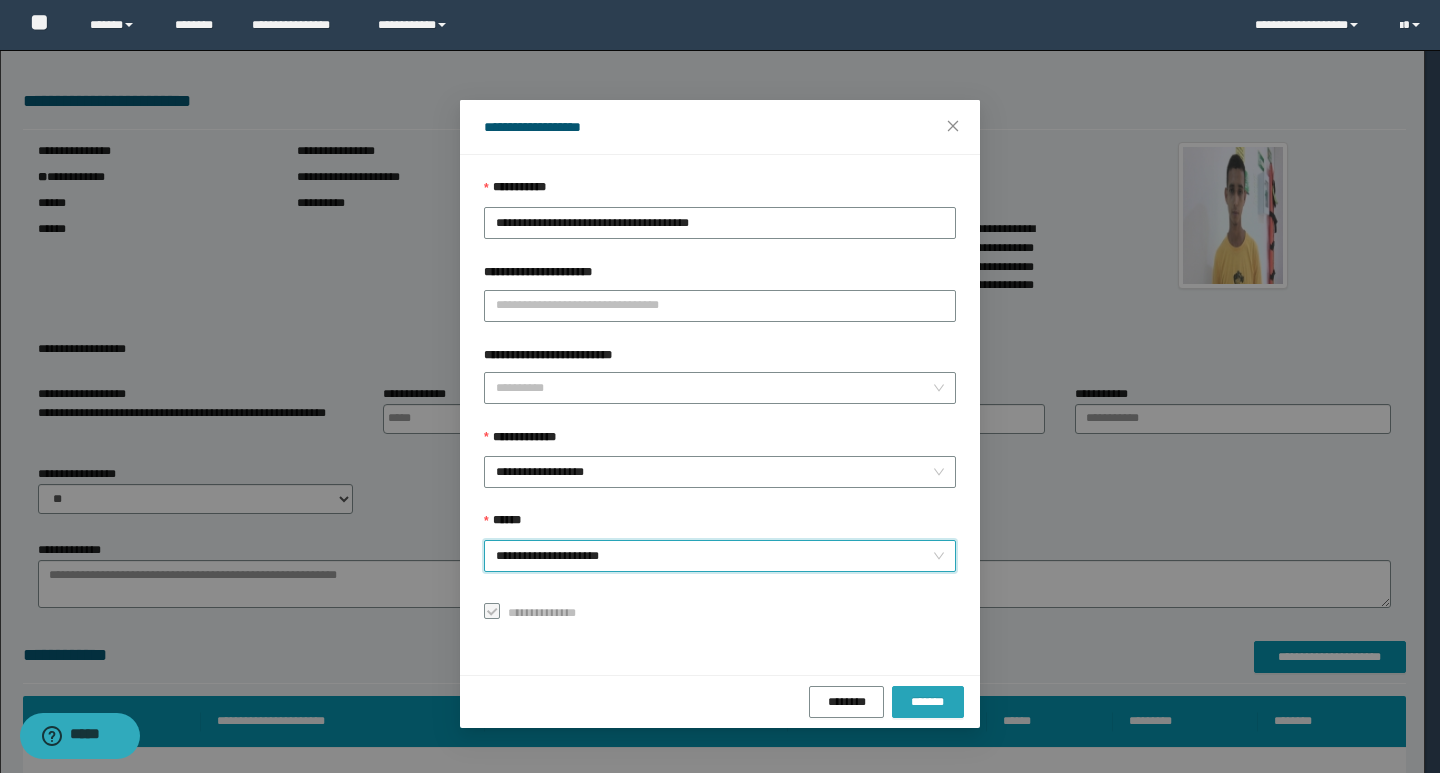 click on "*******" at bounding box center (928, 702) 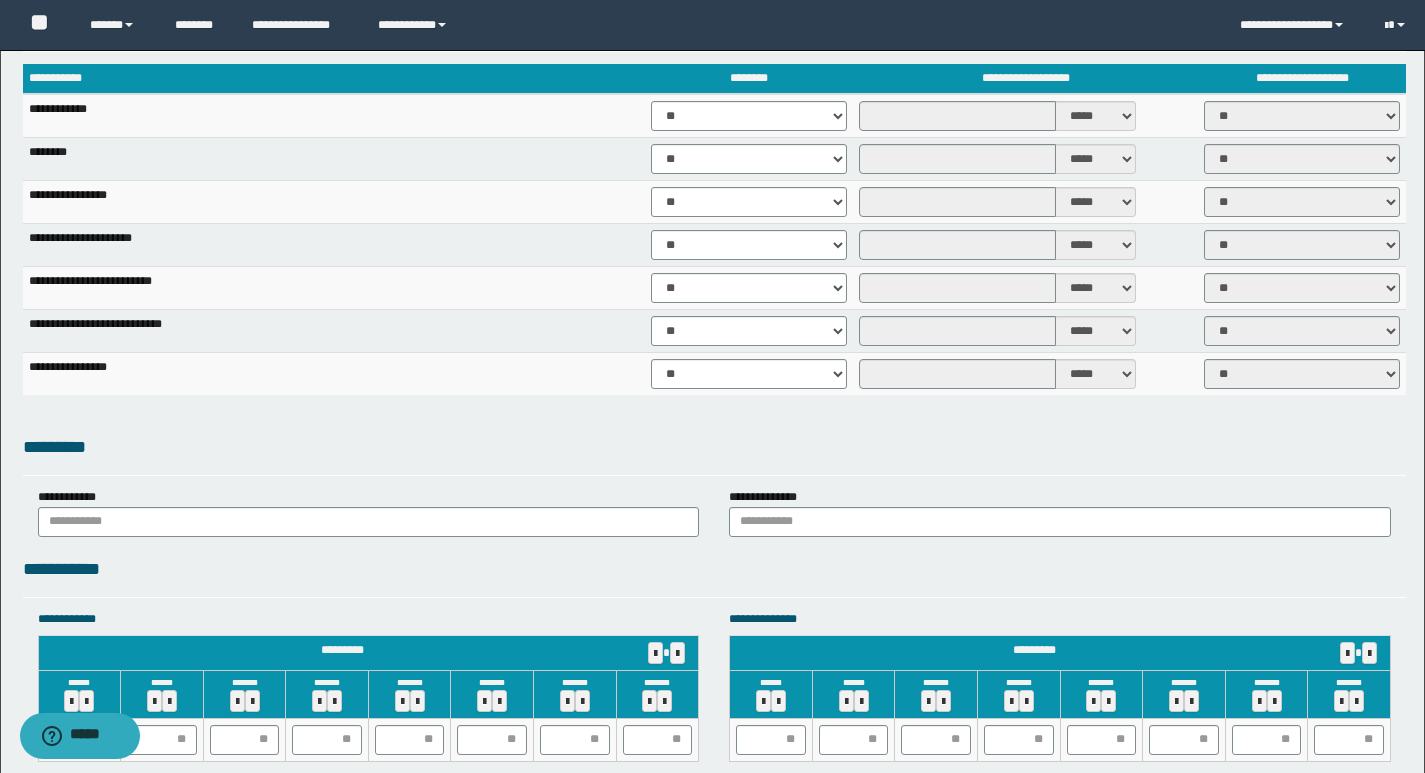 scroll, scrollTop: 1471, scrollLeft: 0, axis: vertical 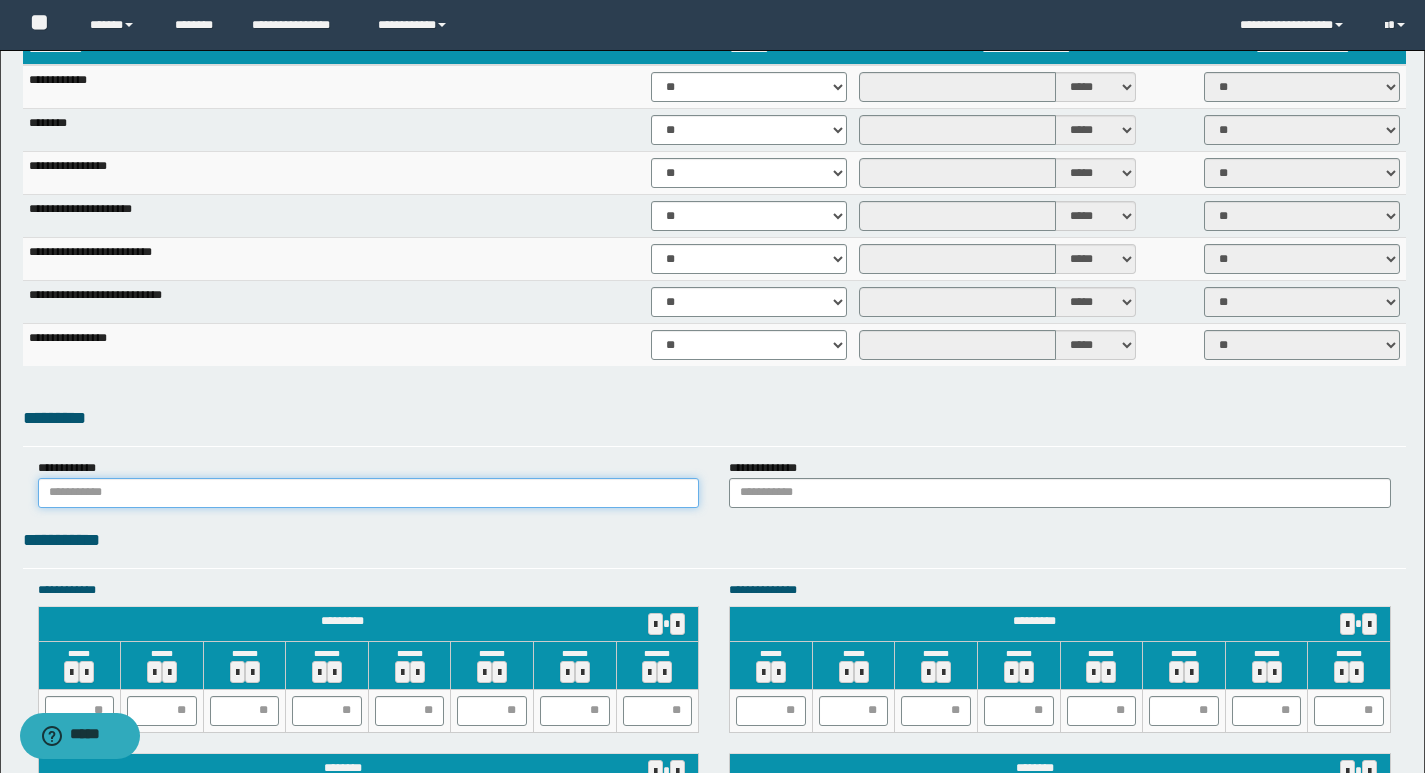 click at bounding box center (369, 493) 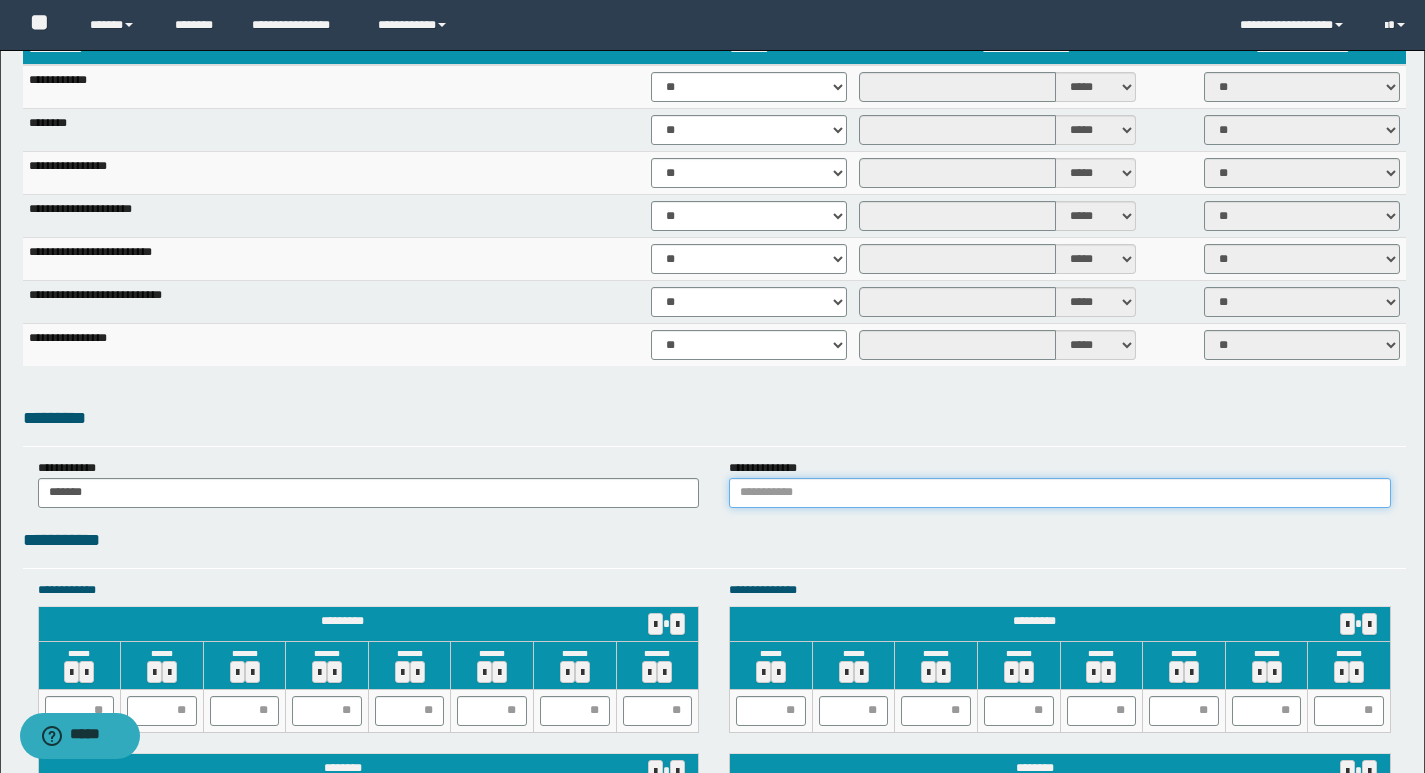 click at bounding box center (1060, 493) 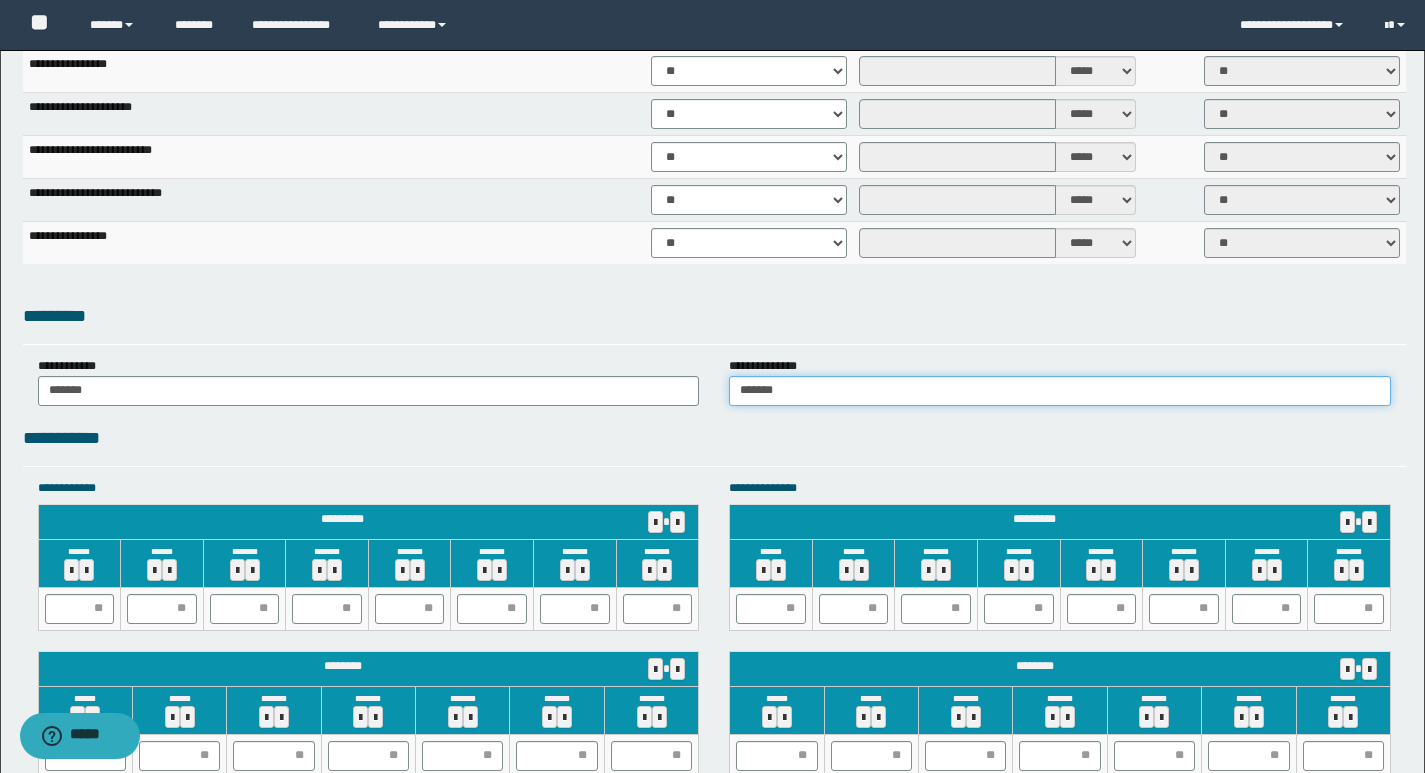 scroll, scrollTop: 1771, scrollLeft: 0, axis: vertical 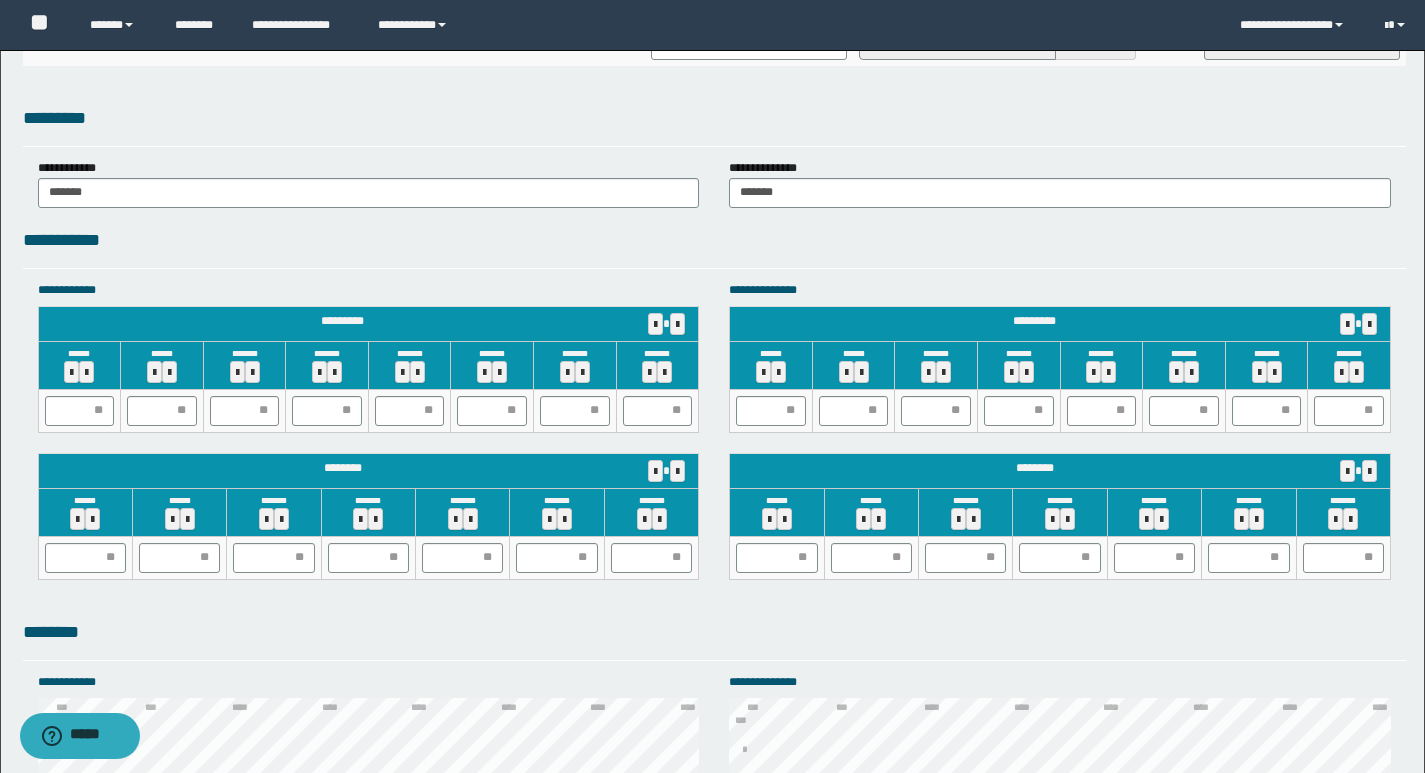 click at bounding box center [79, 410] 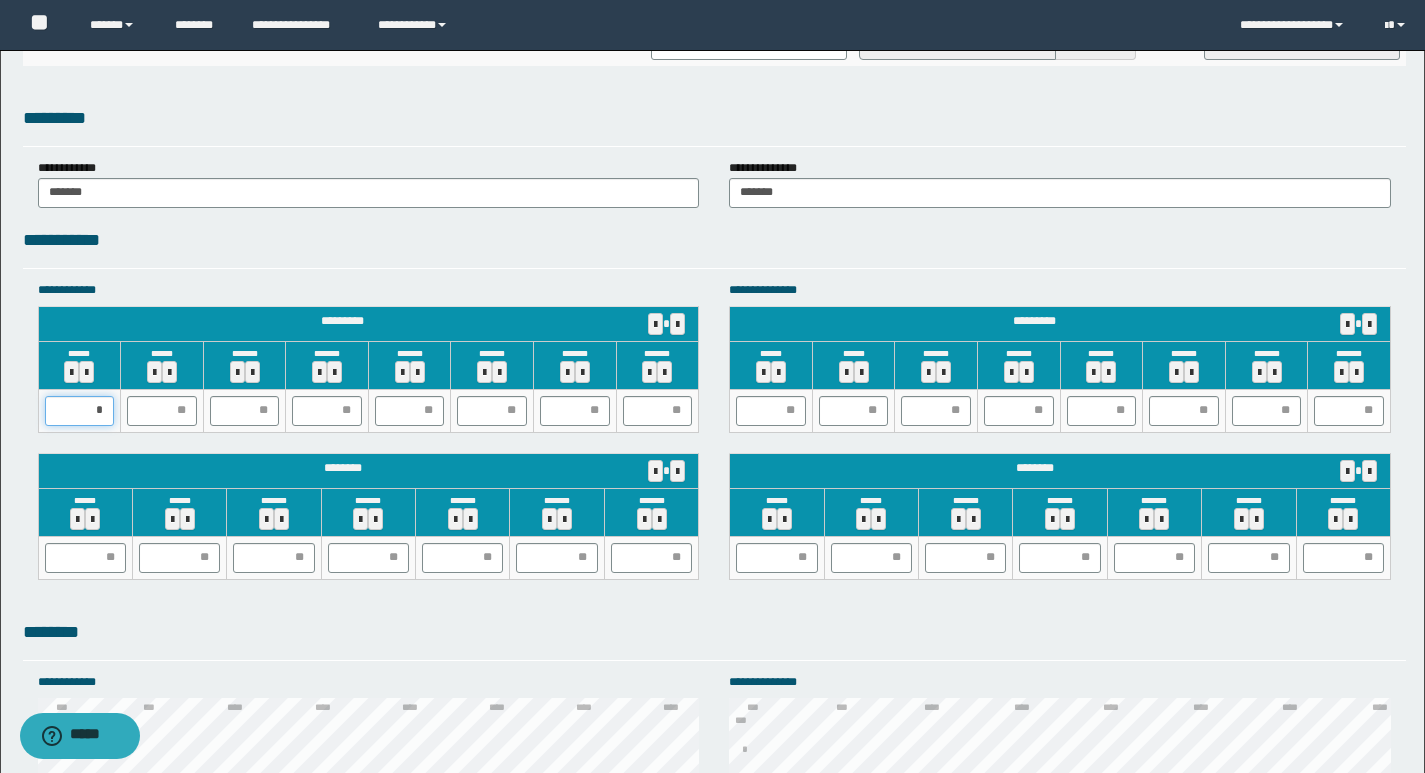 type on "**" 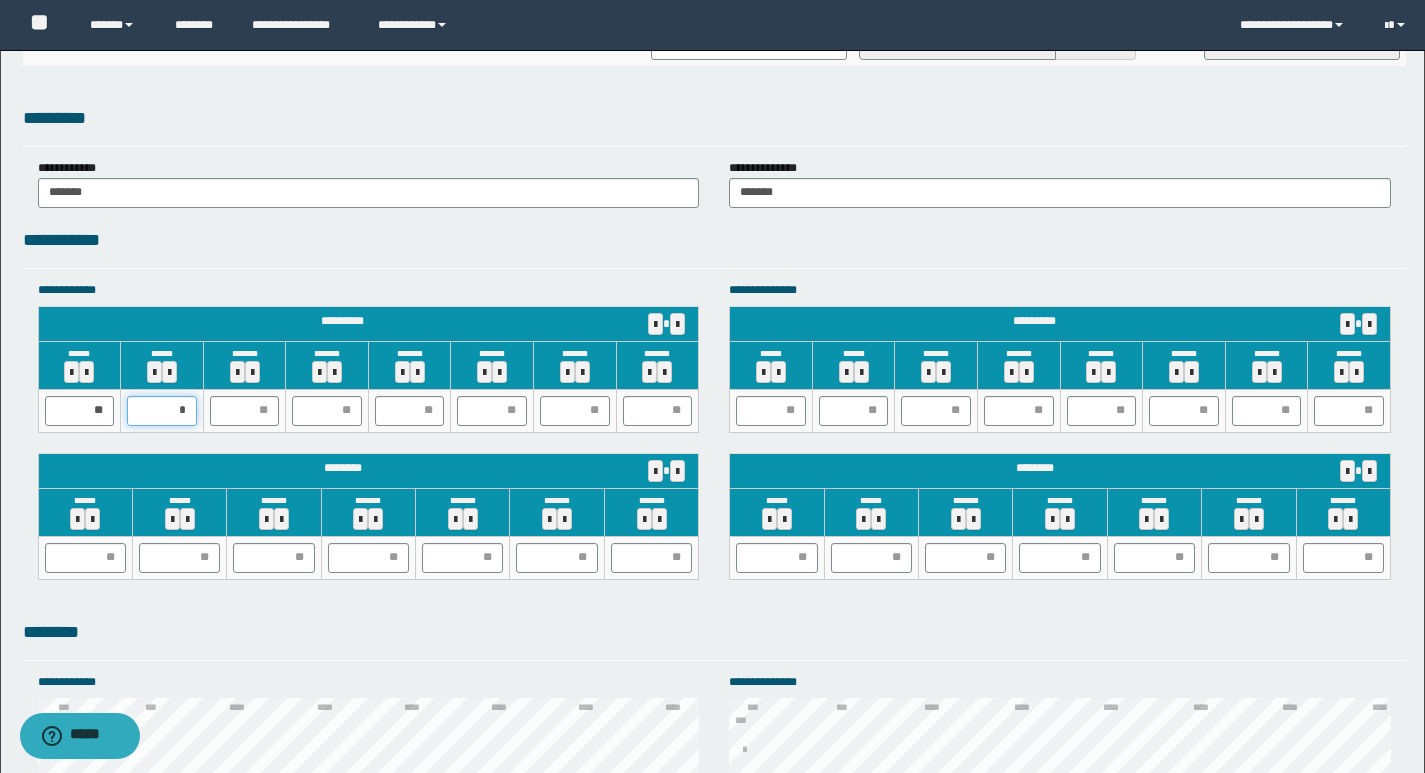 type on "**" 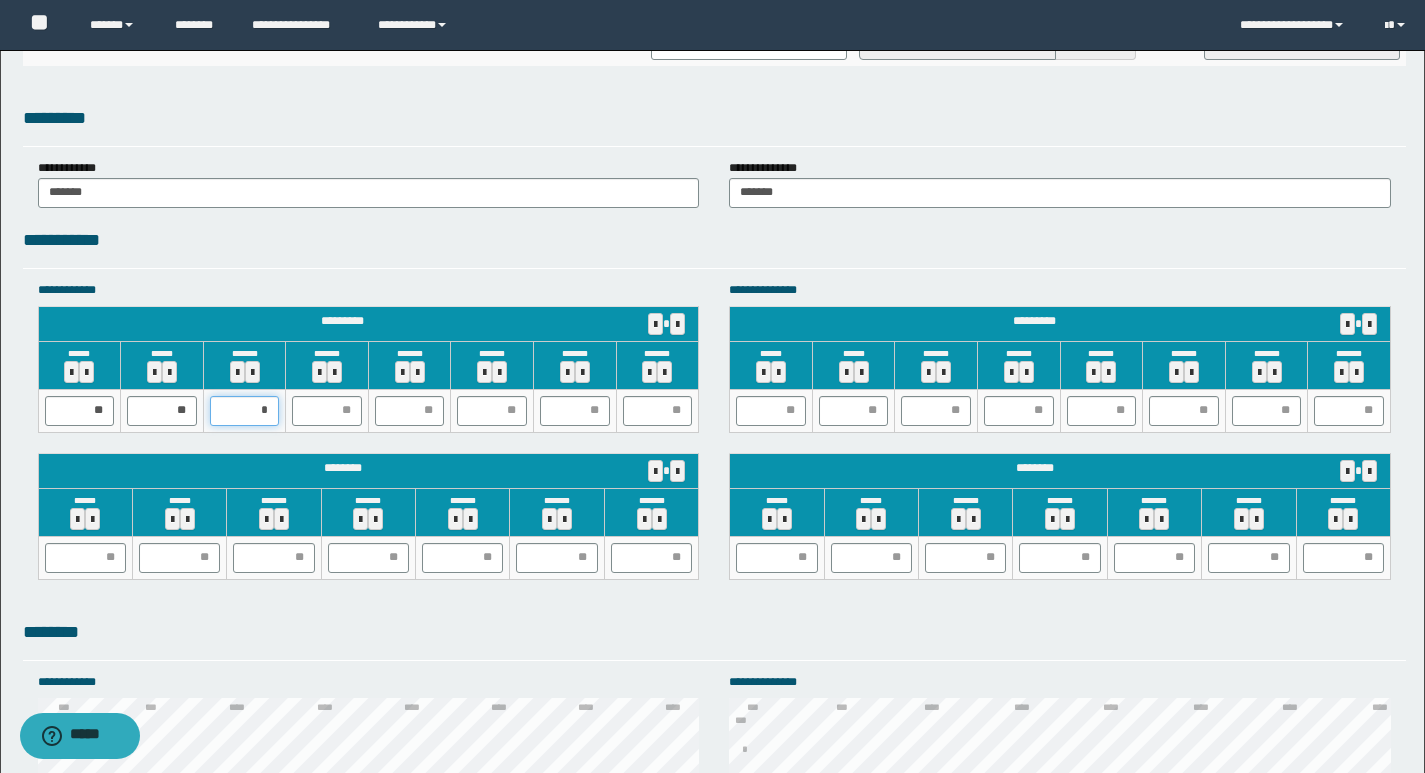 type on "**" 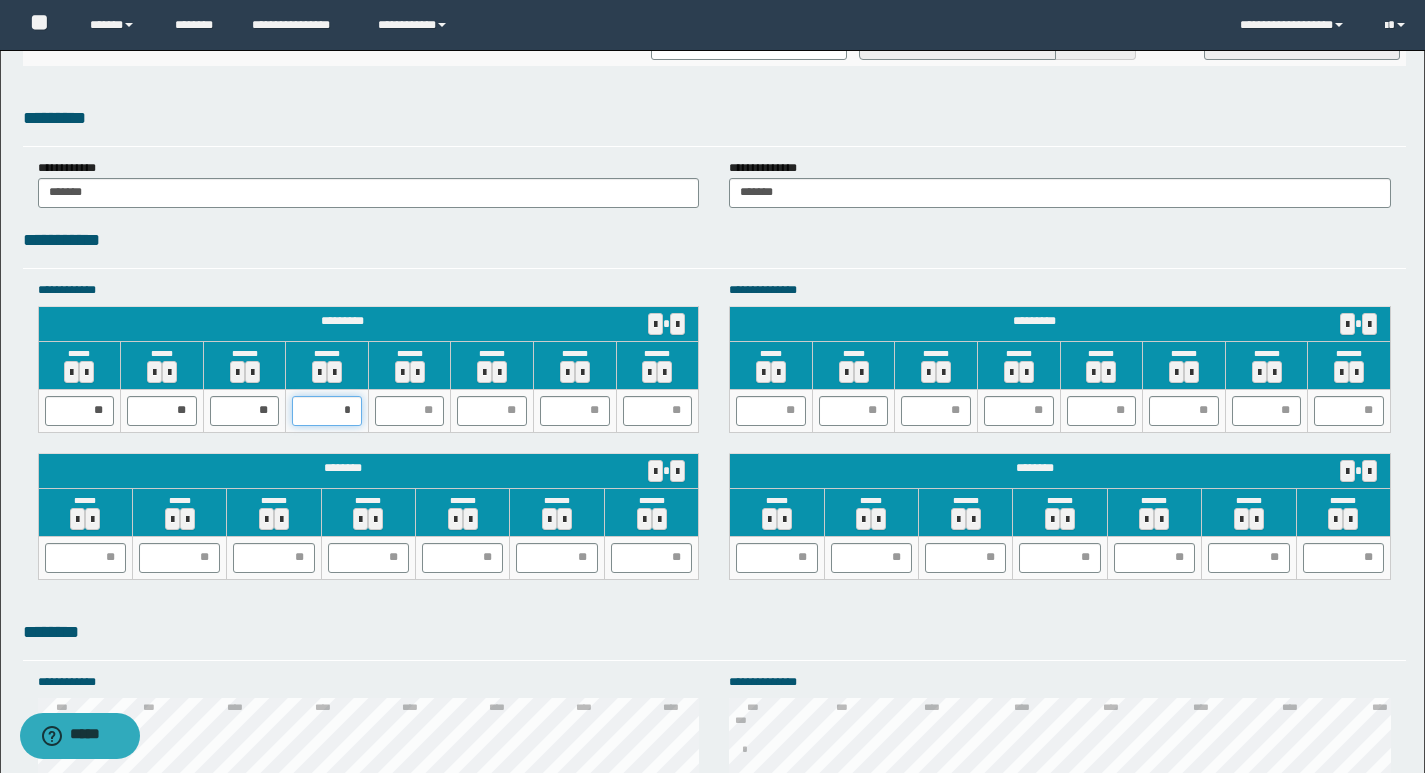 type on "**" 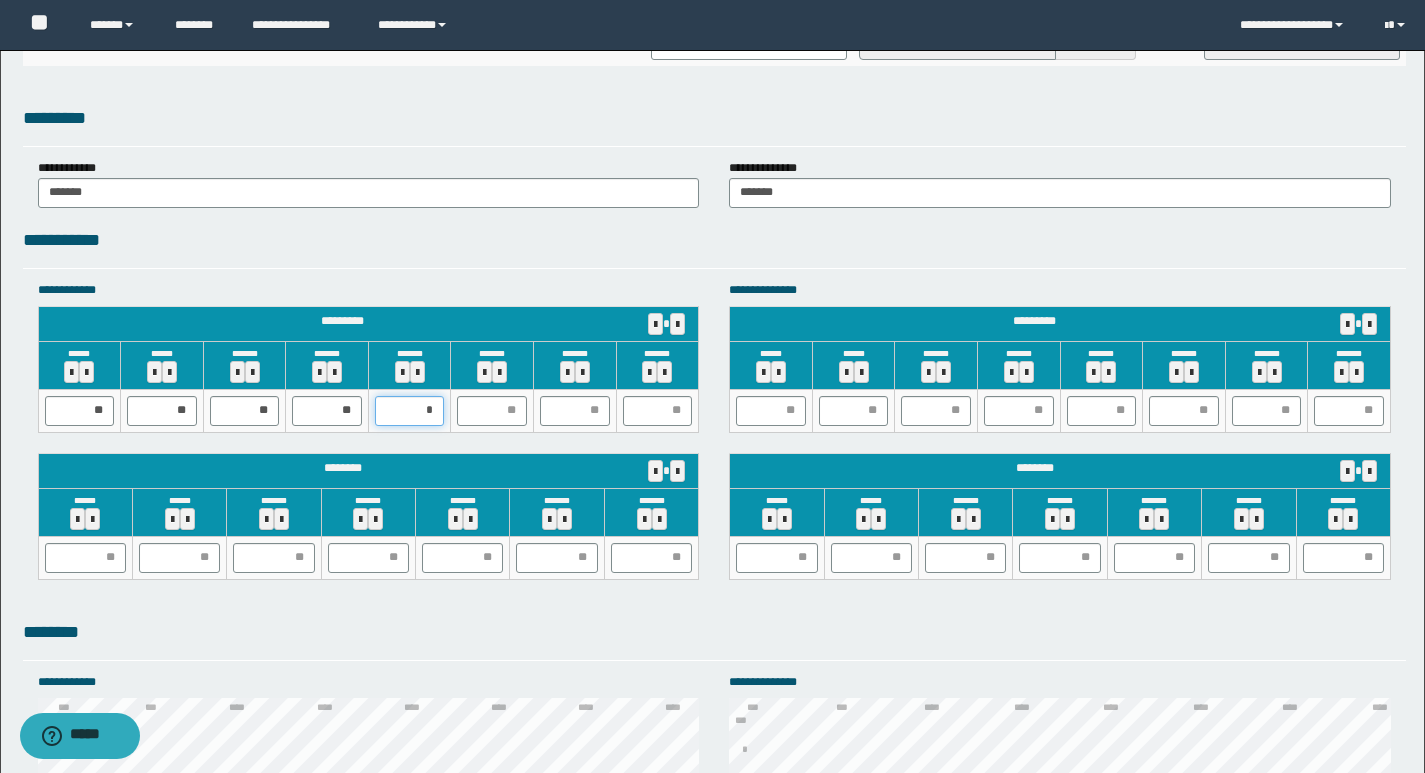 type on "**" 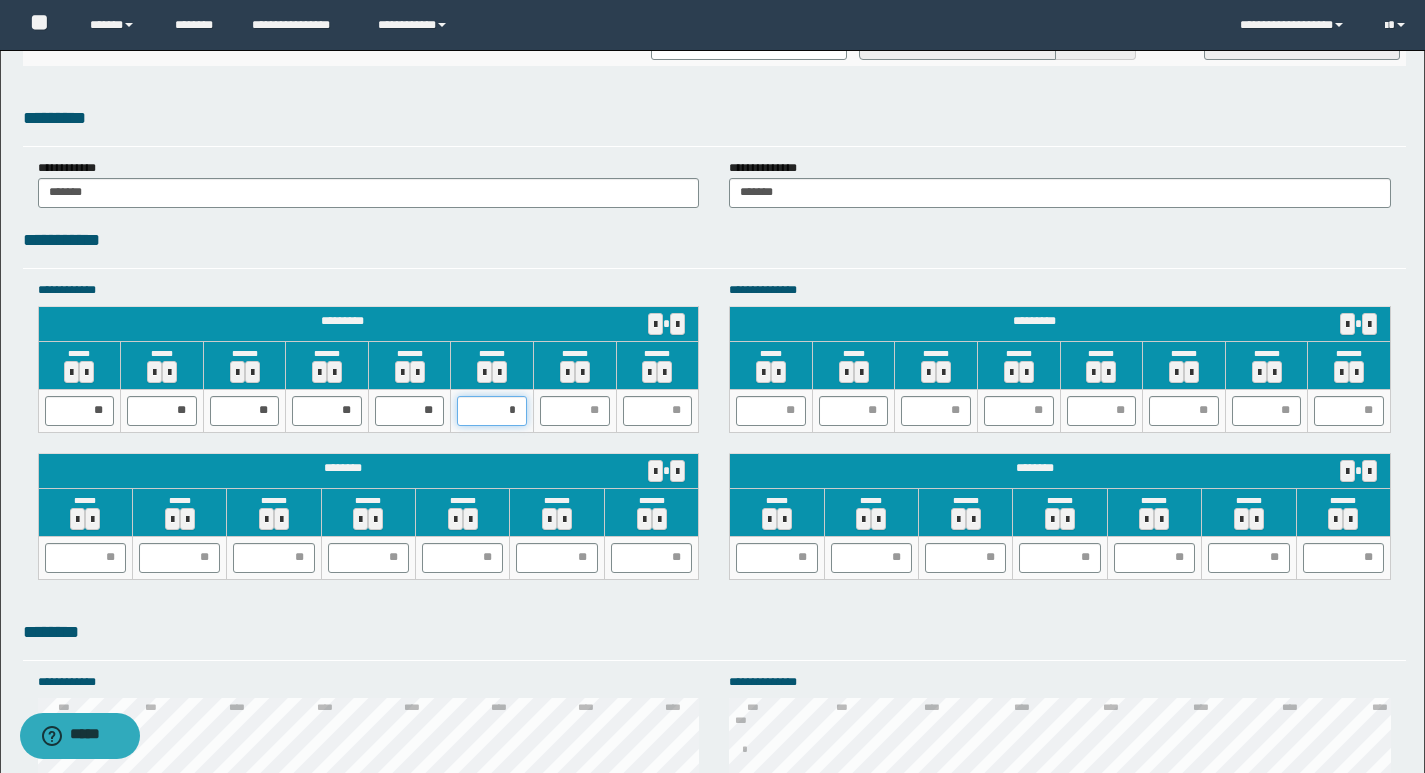type on "**" 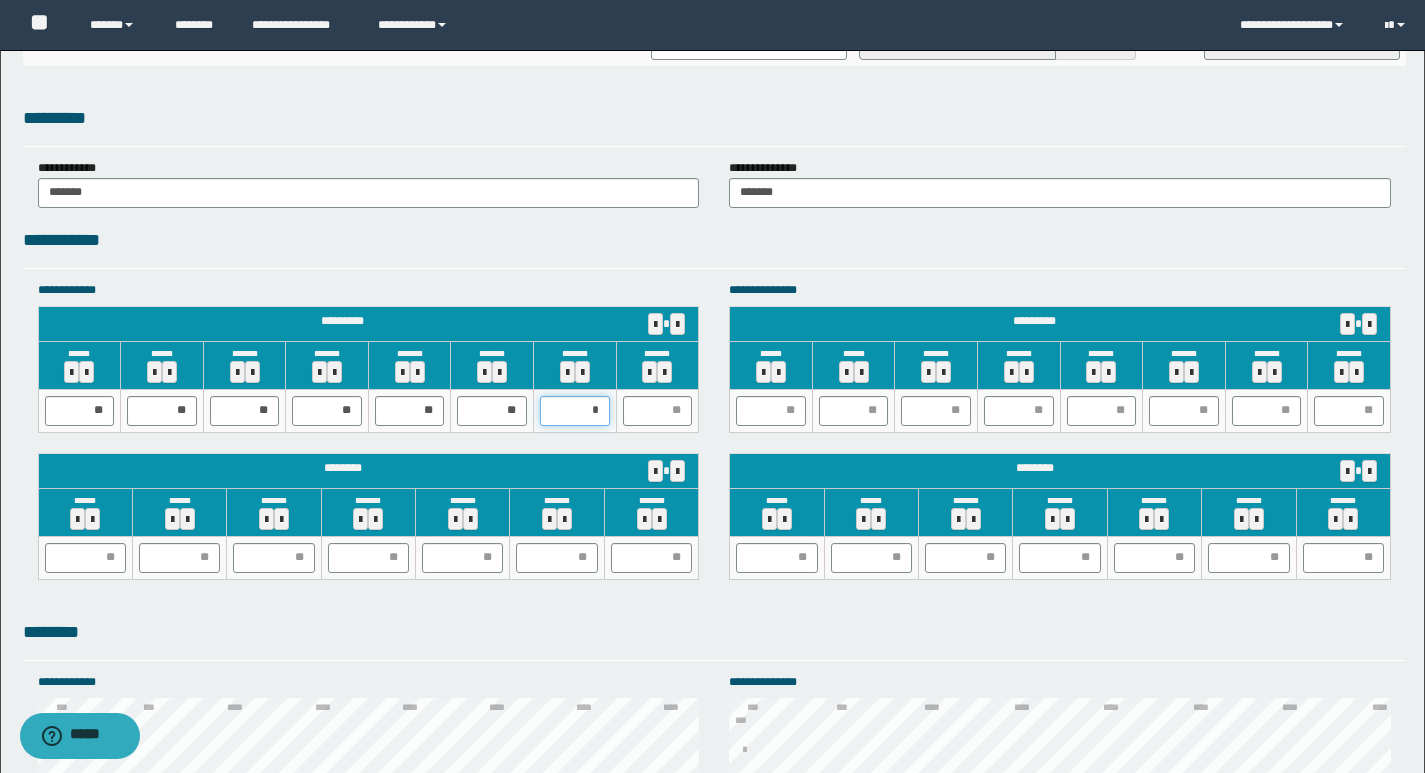 type on "**" 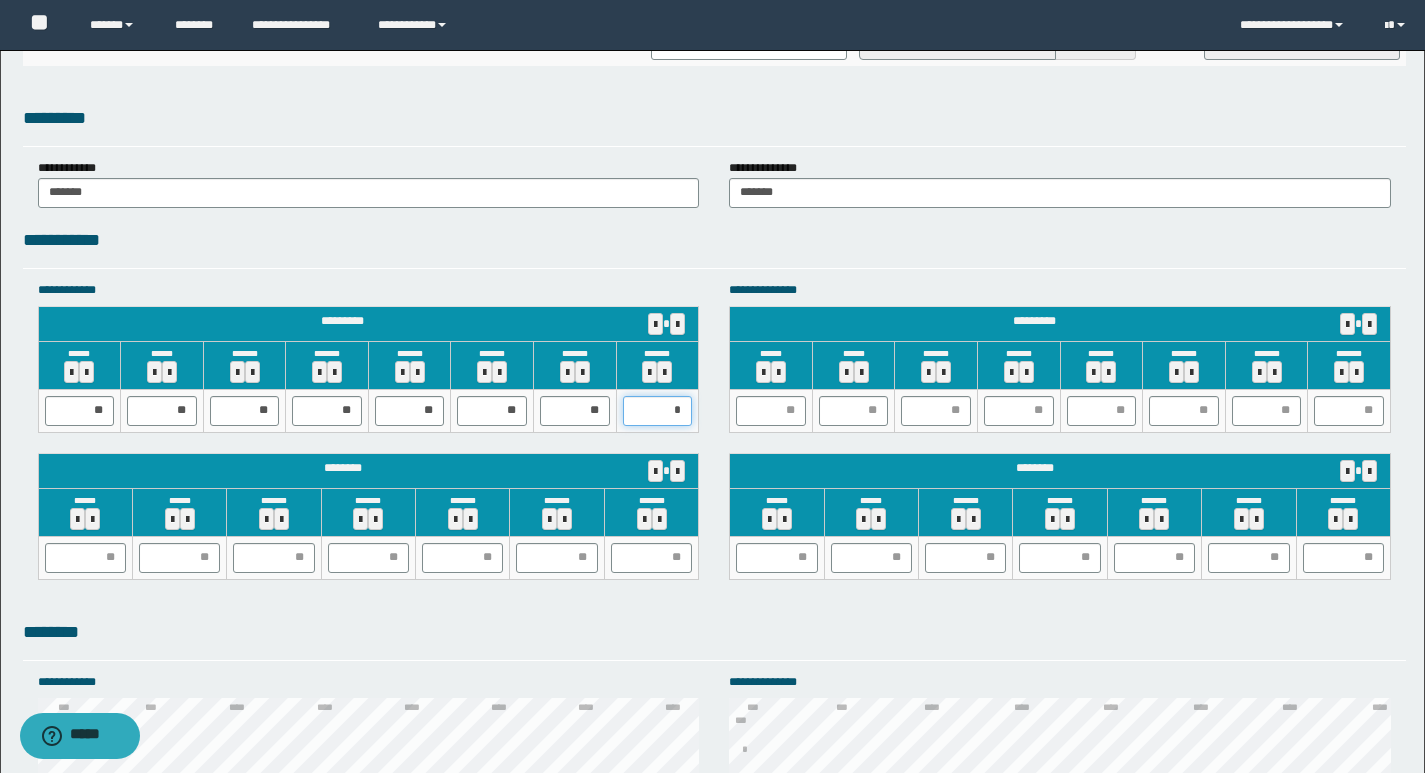 type on "**" 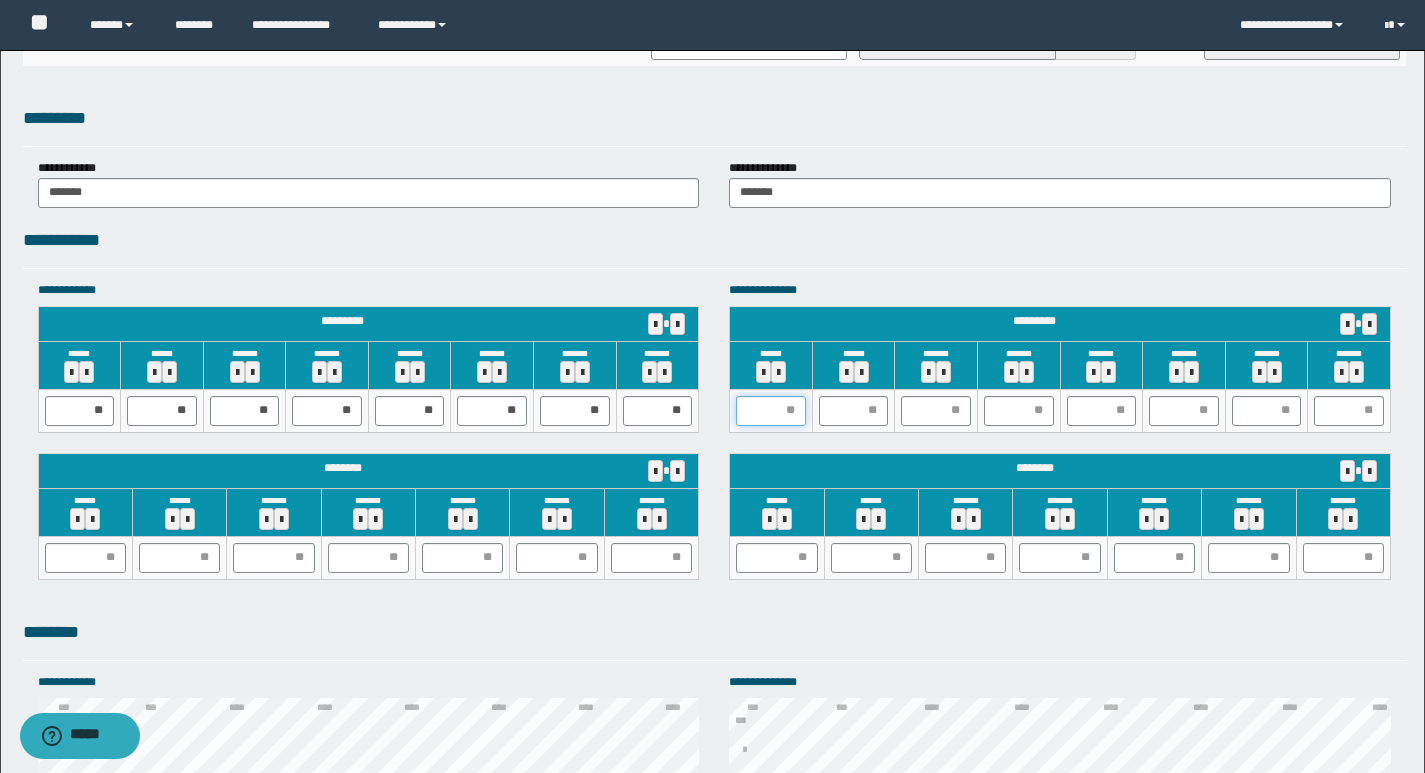 click at bounding box center (771, 411) 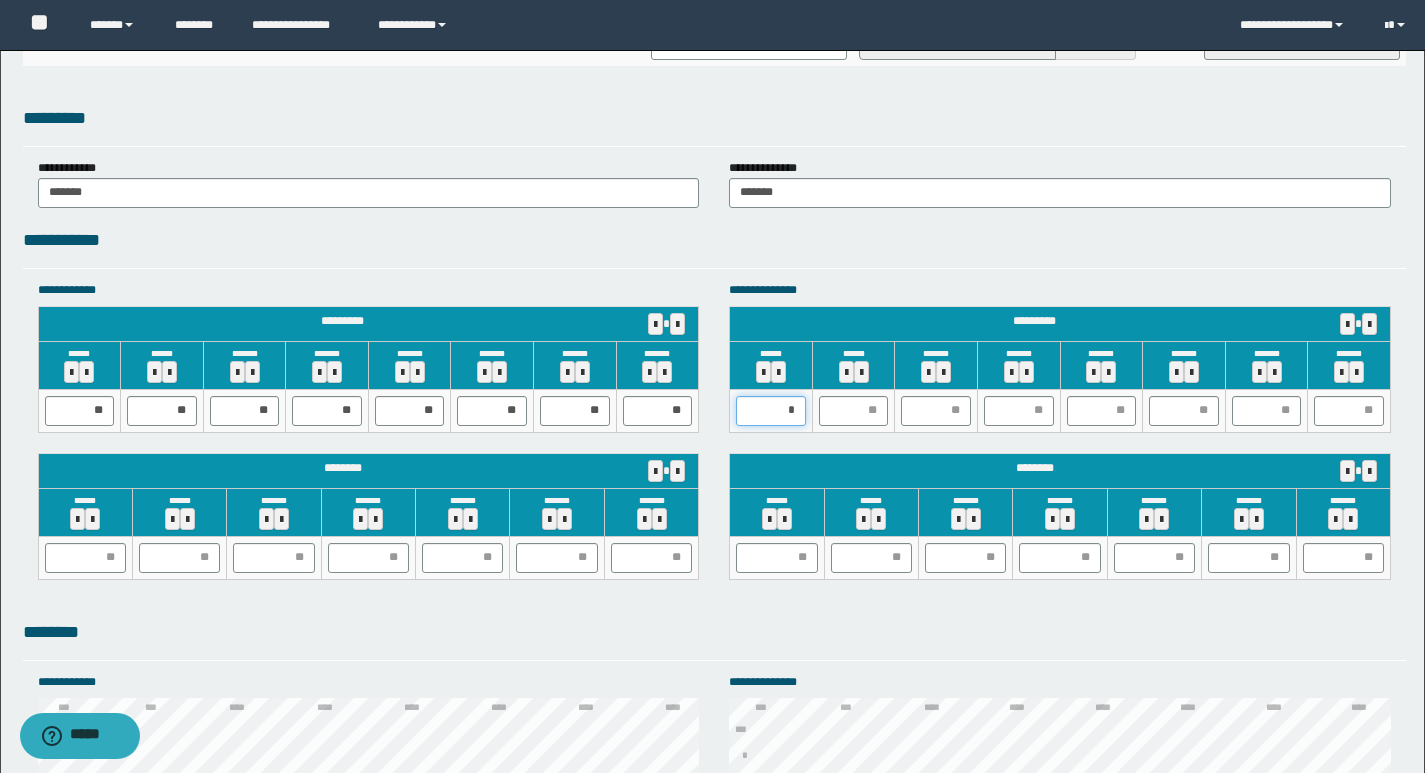 type on "**" 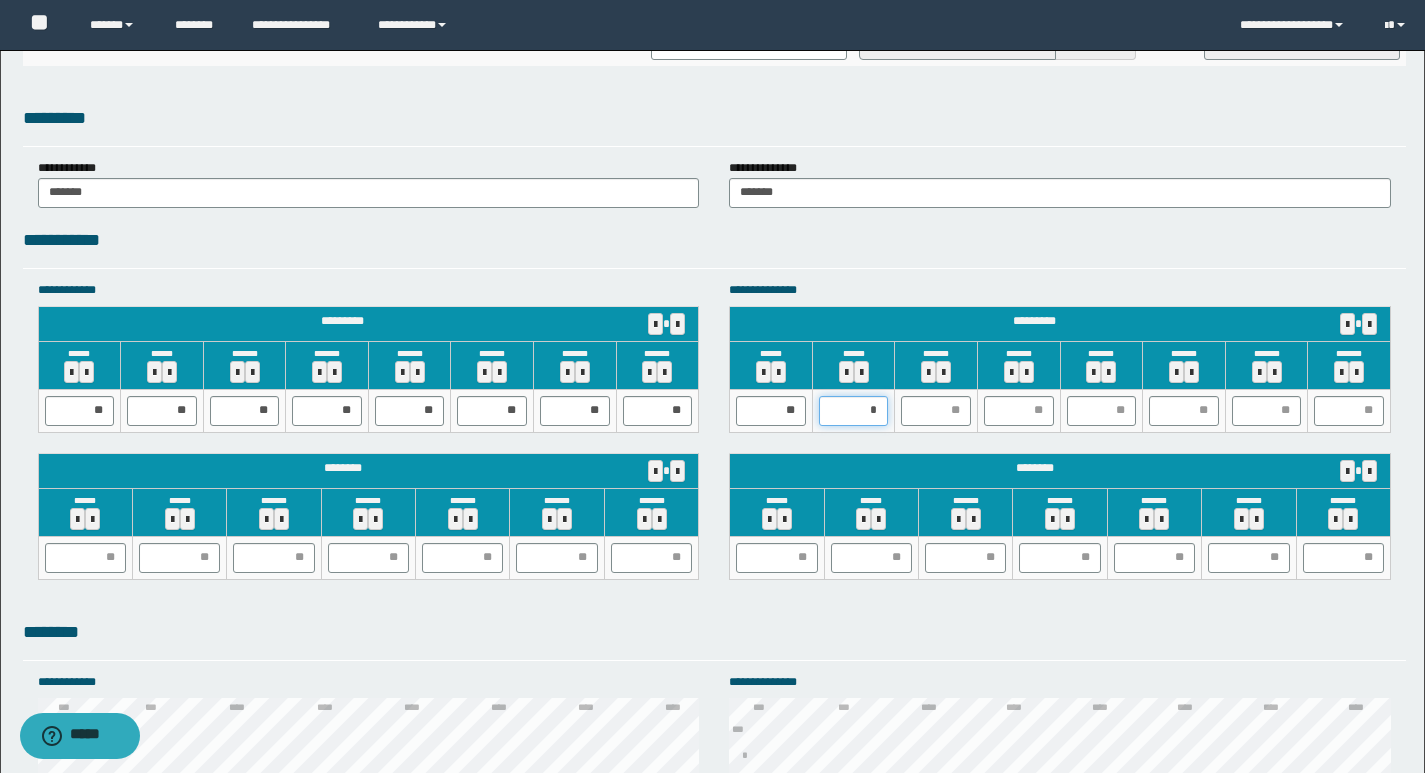type on "**" 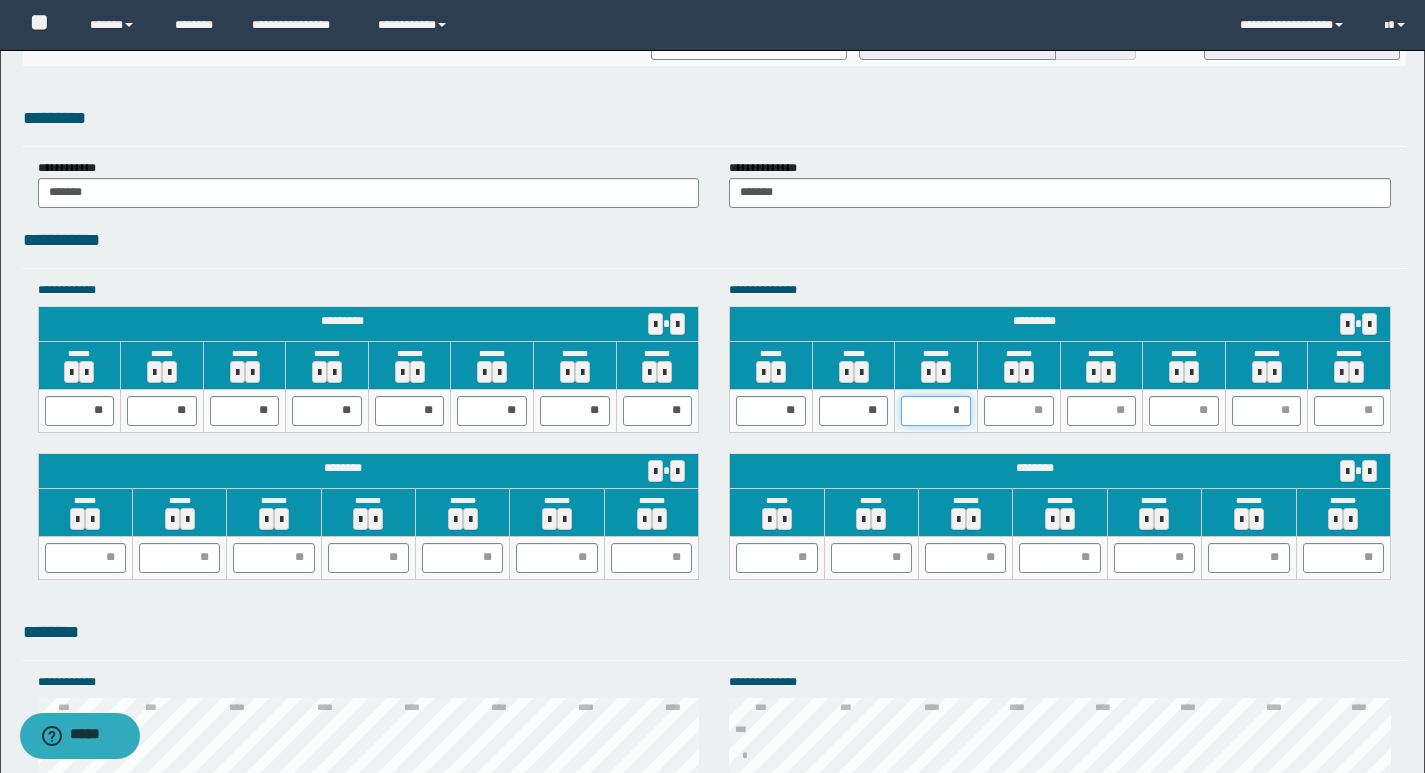 type on "**" 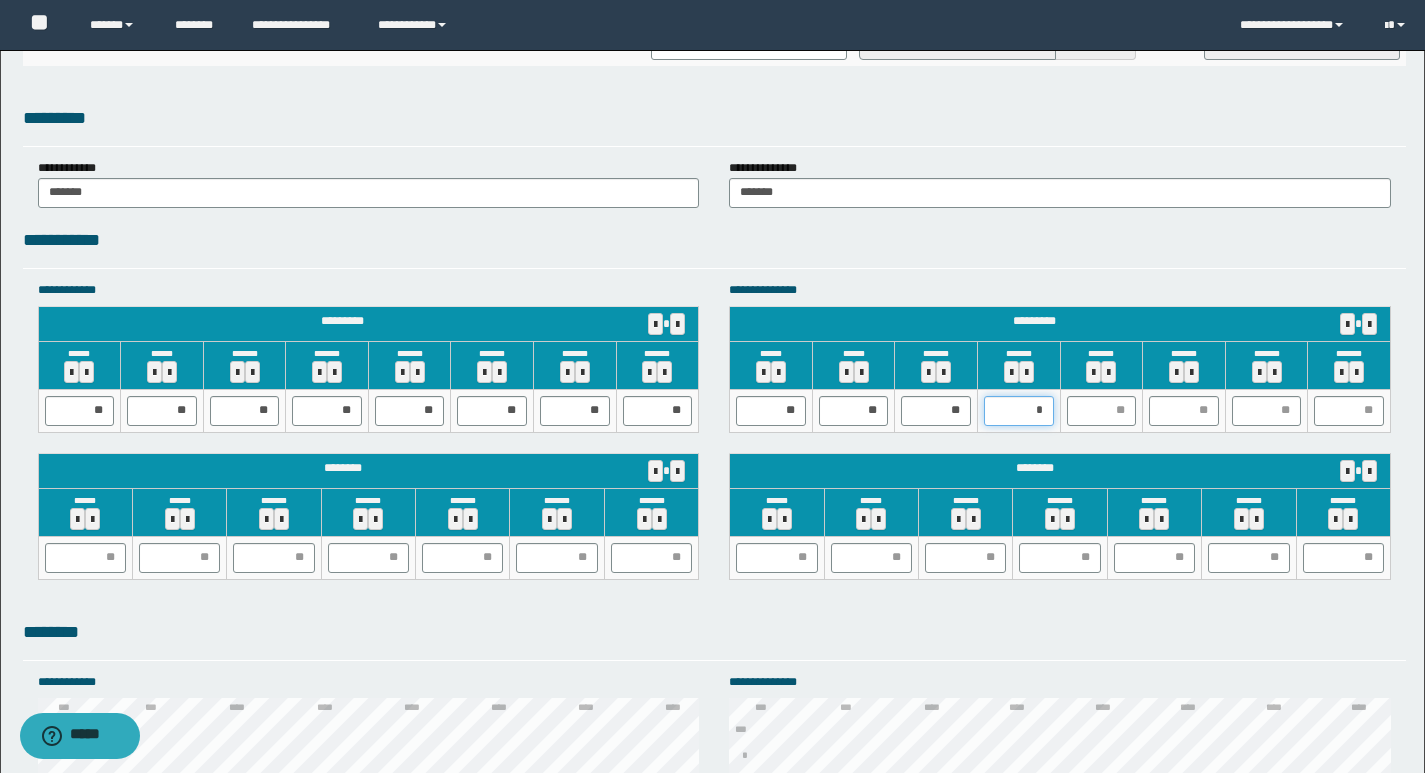 type on "**" 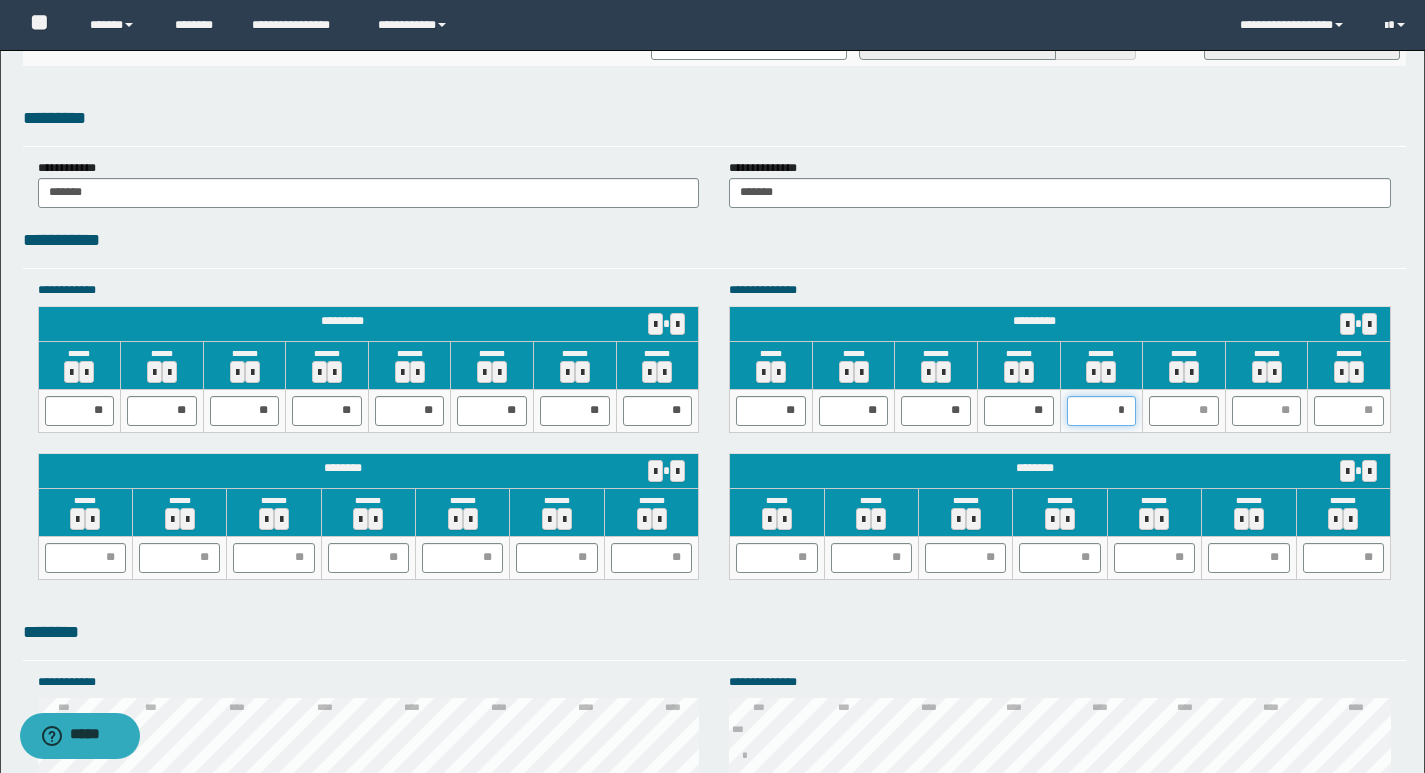 type on "**" 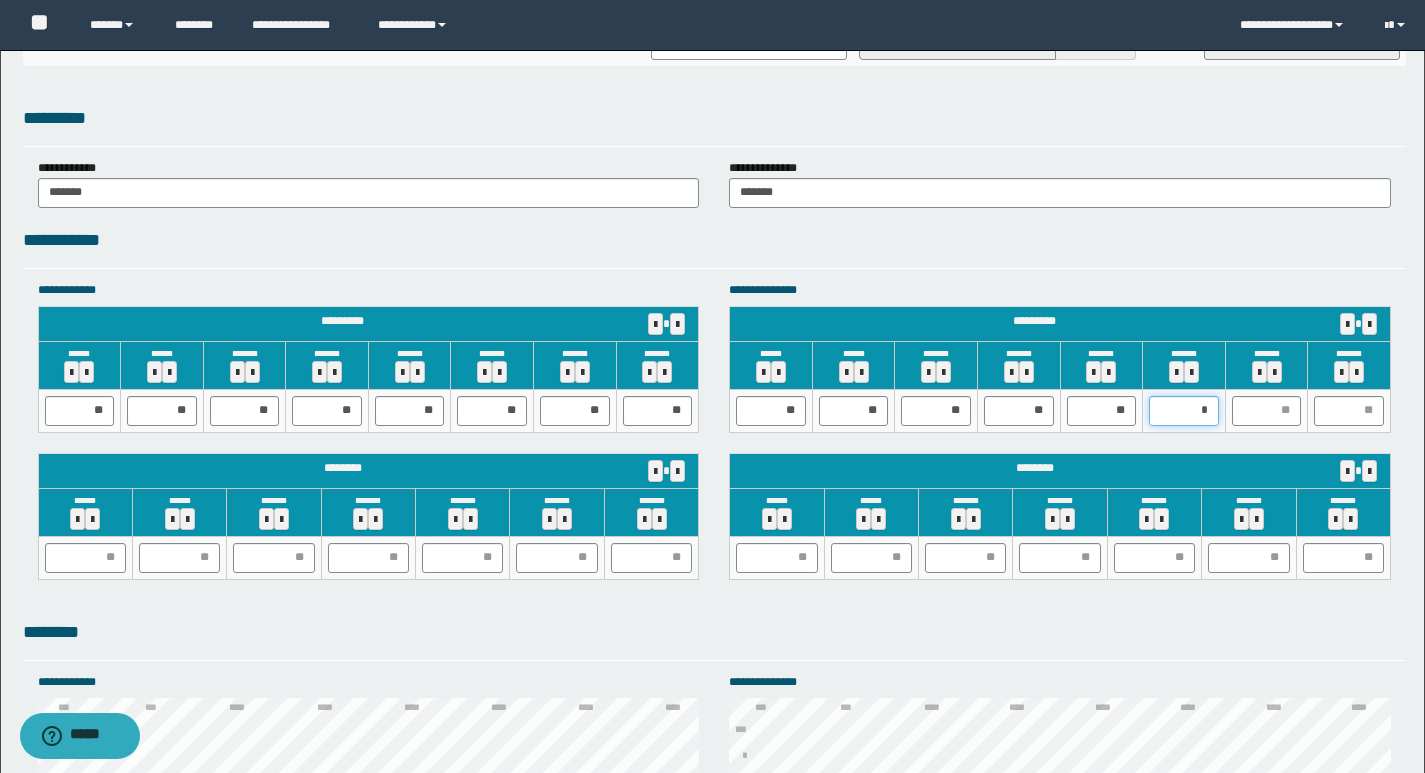 type on "**" 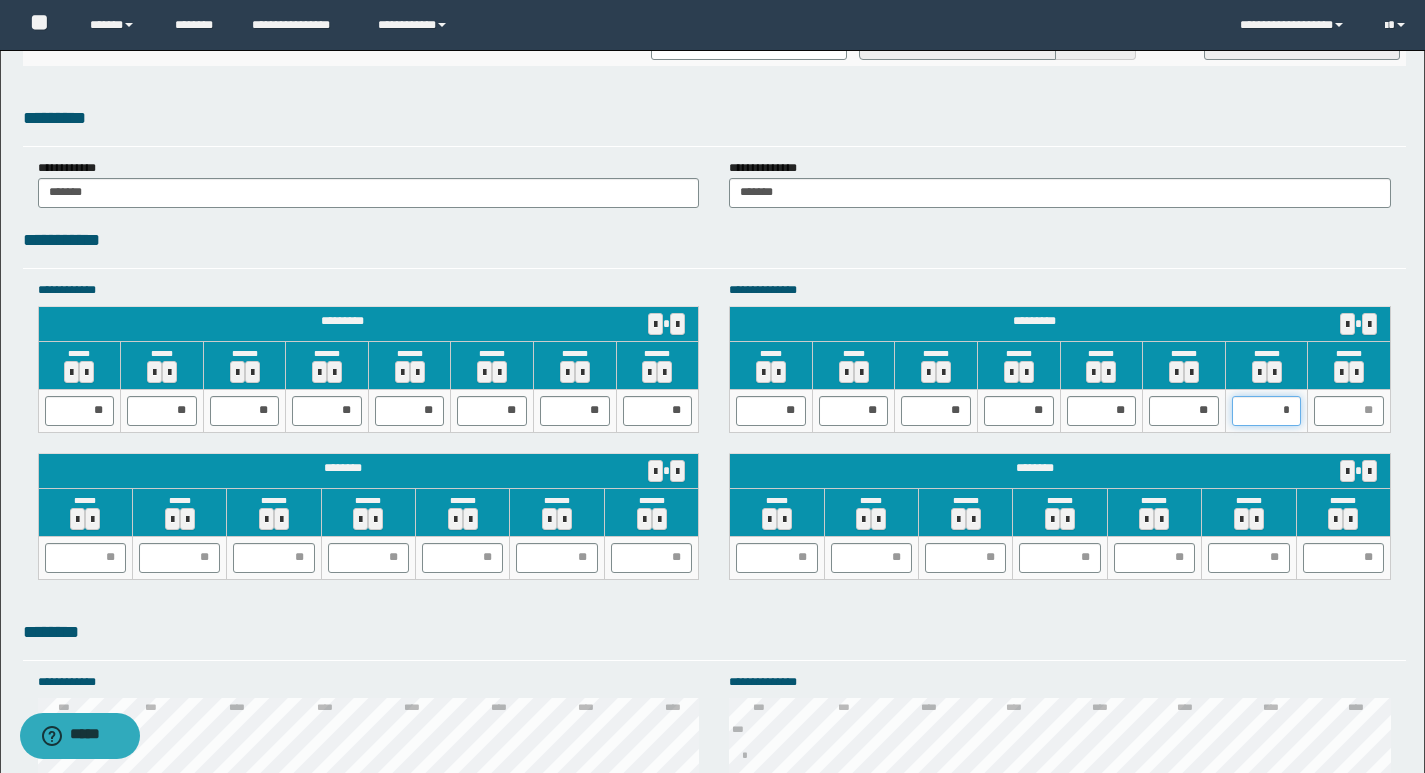 type on "**" 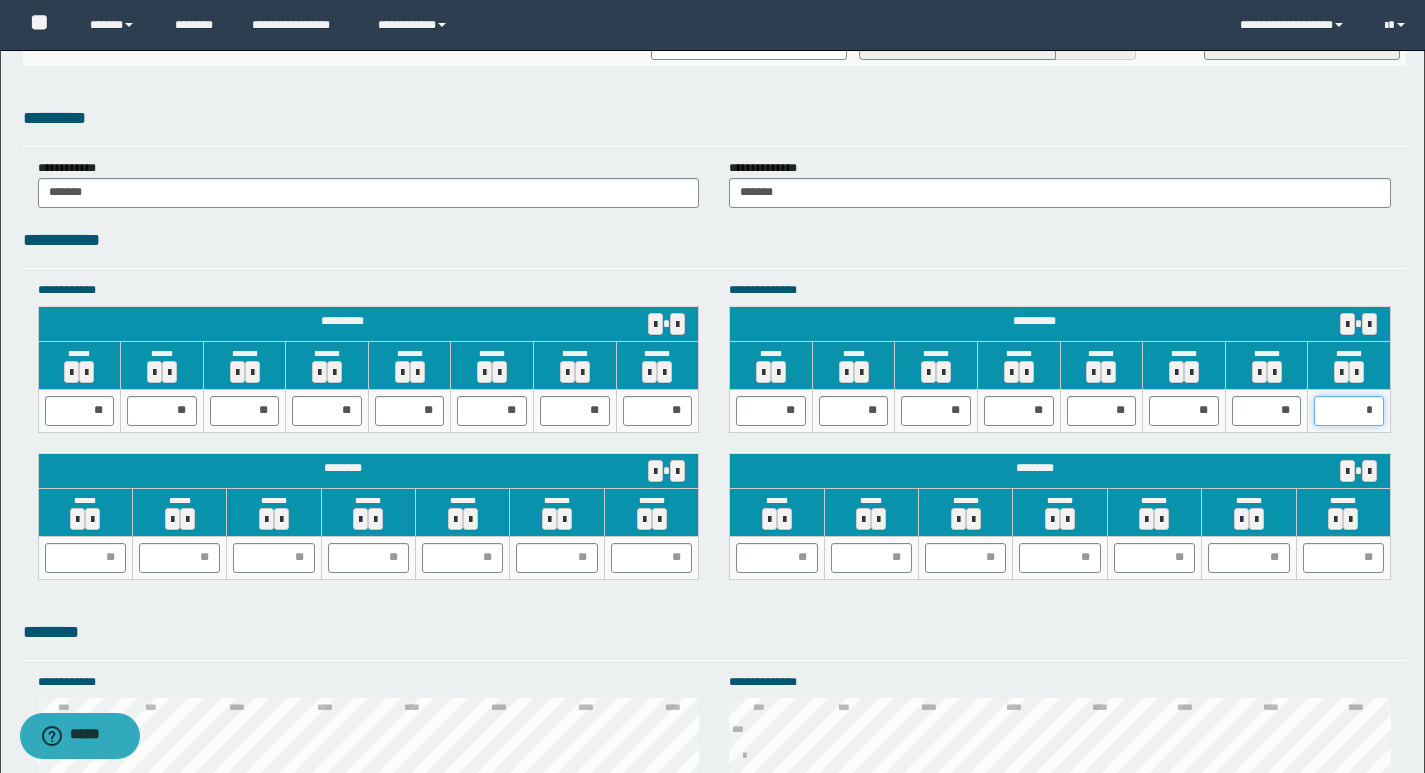type on "**" 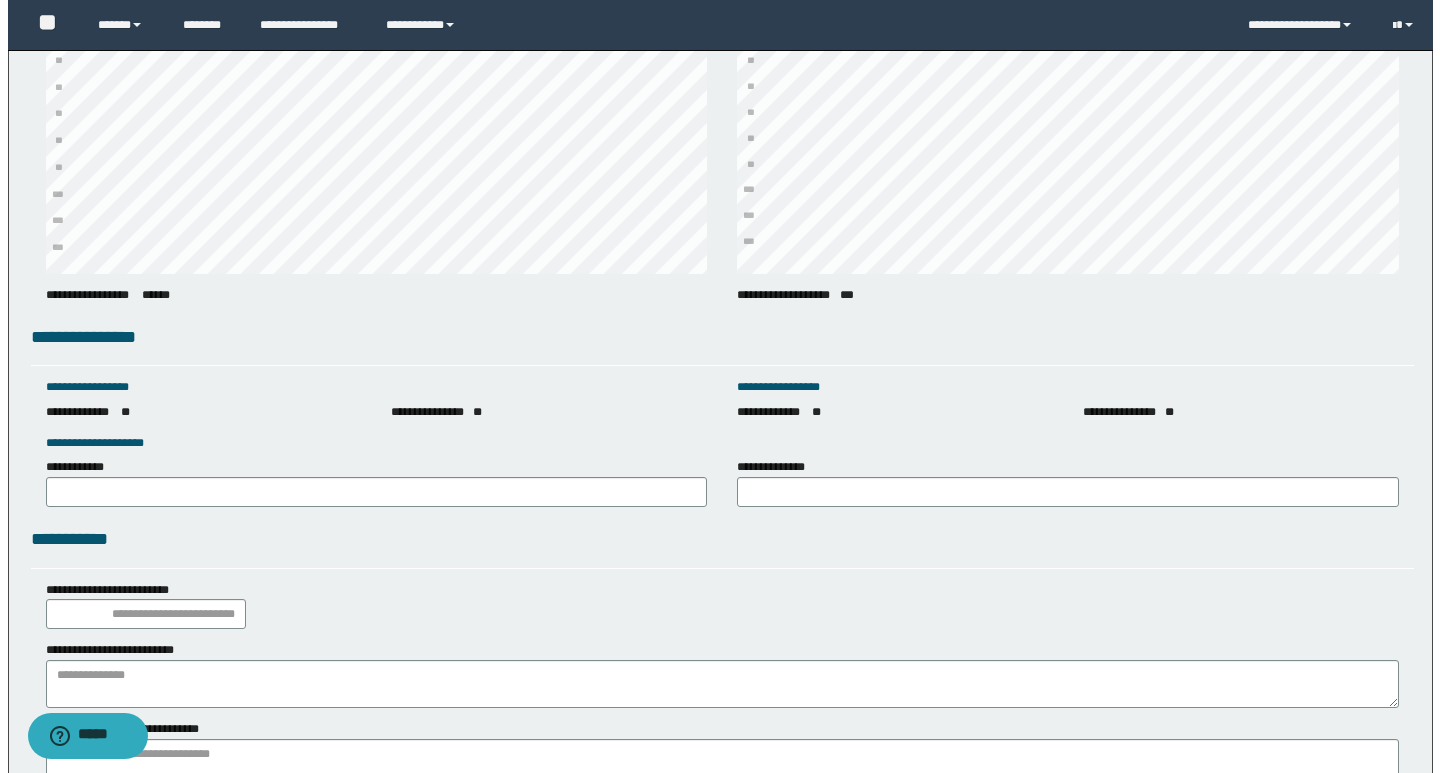 scroll, scrollTop: 2760, scrollLeft: 0, axis: vertical 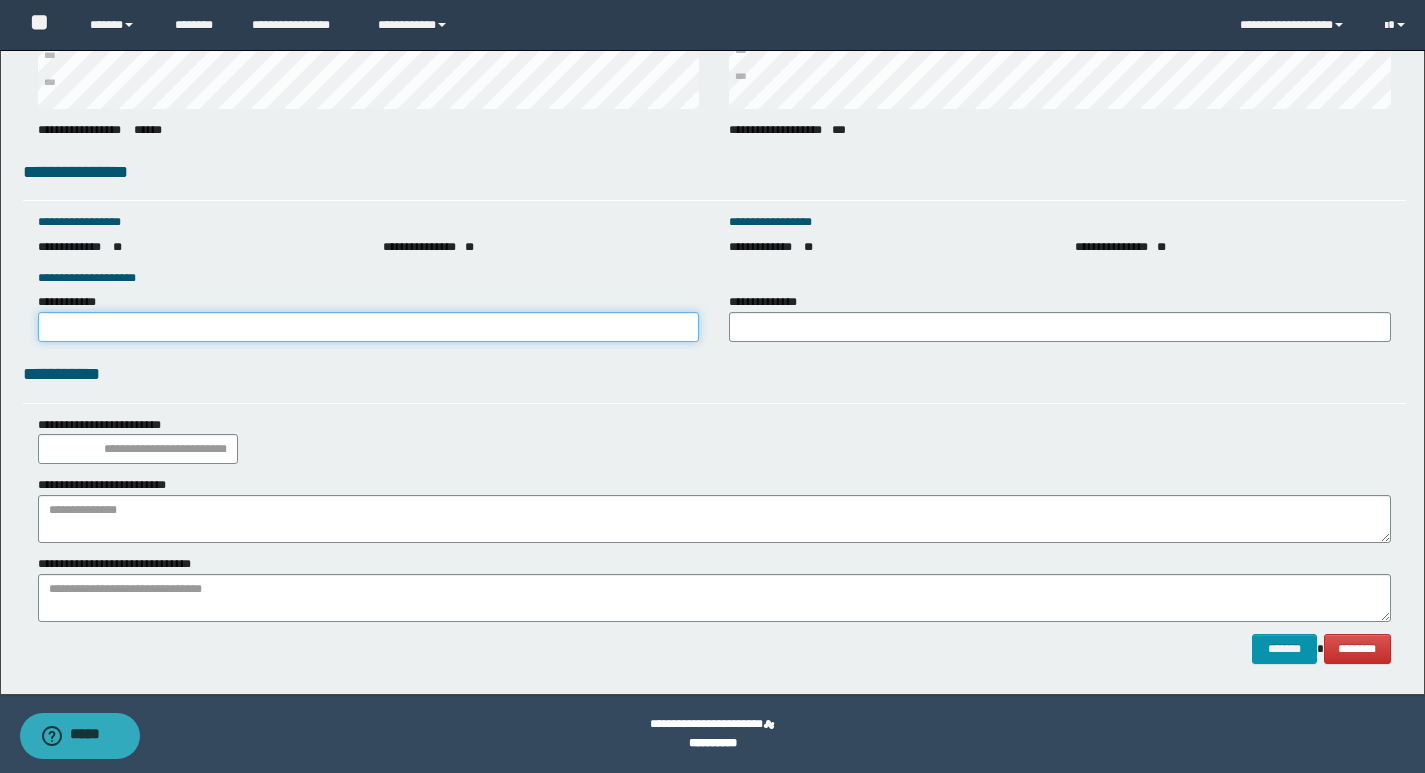 click on "**********" at bounding box center (369, 327) 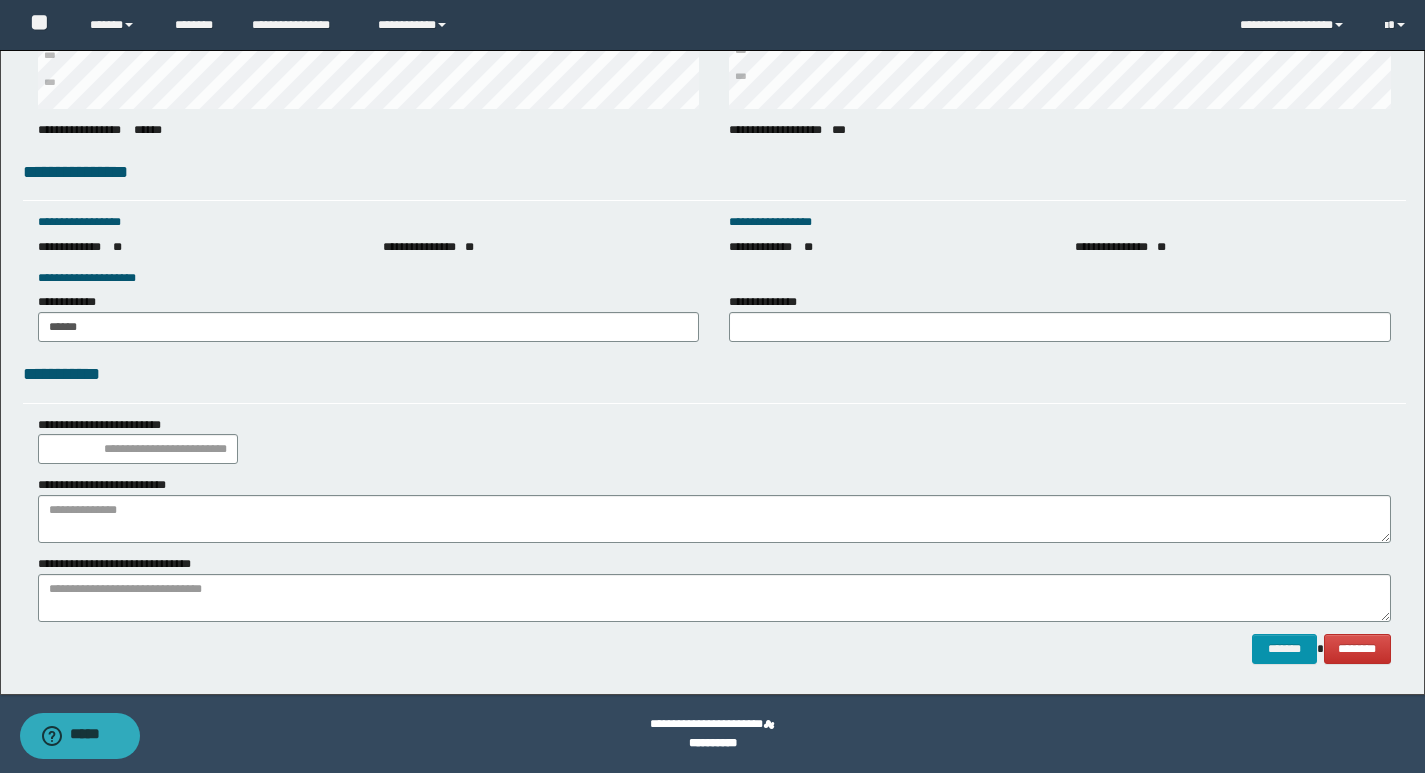 click on "**********" at bounding box center [712, -1008] 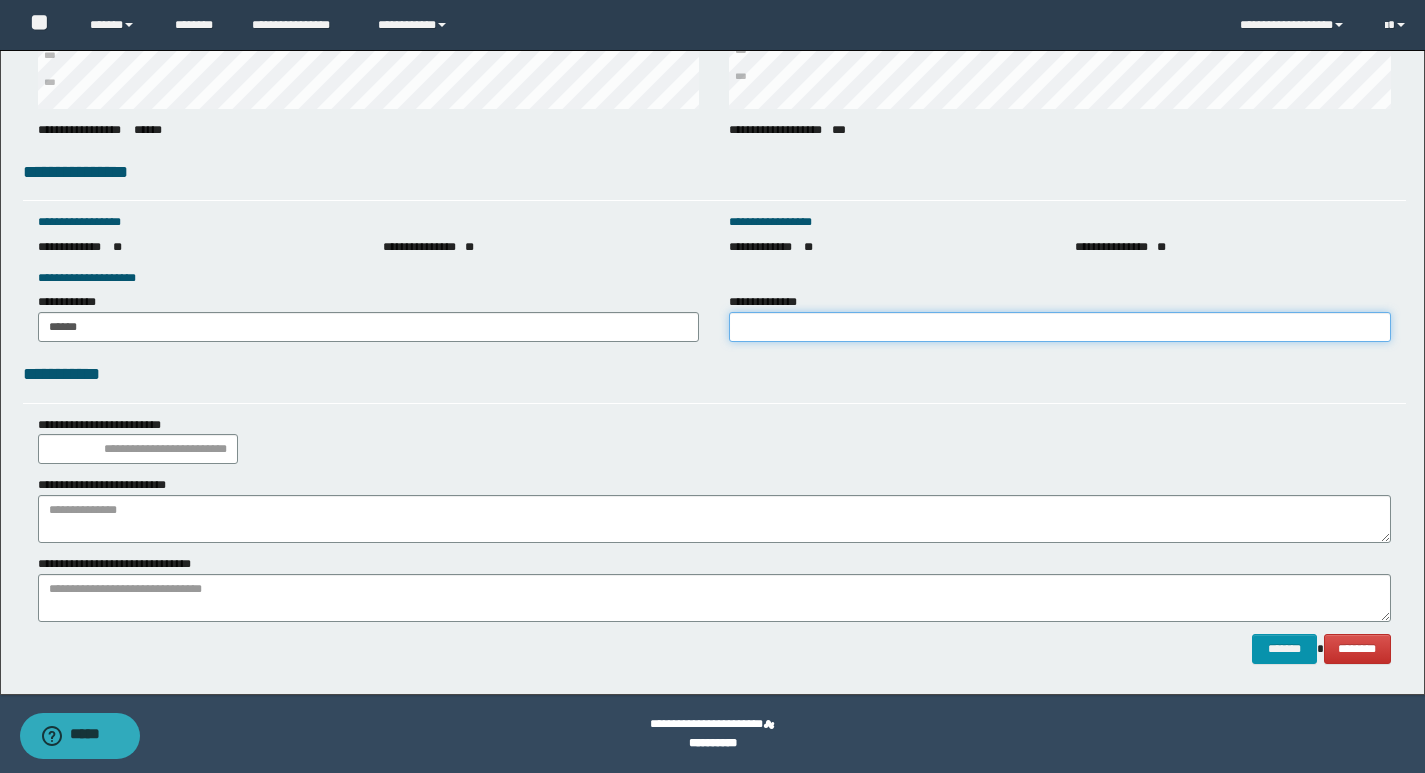 drag, startPoint x: 798, startPoint y: 328, endPoint x: 803, endPoint y: 340, distance: 13 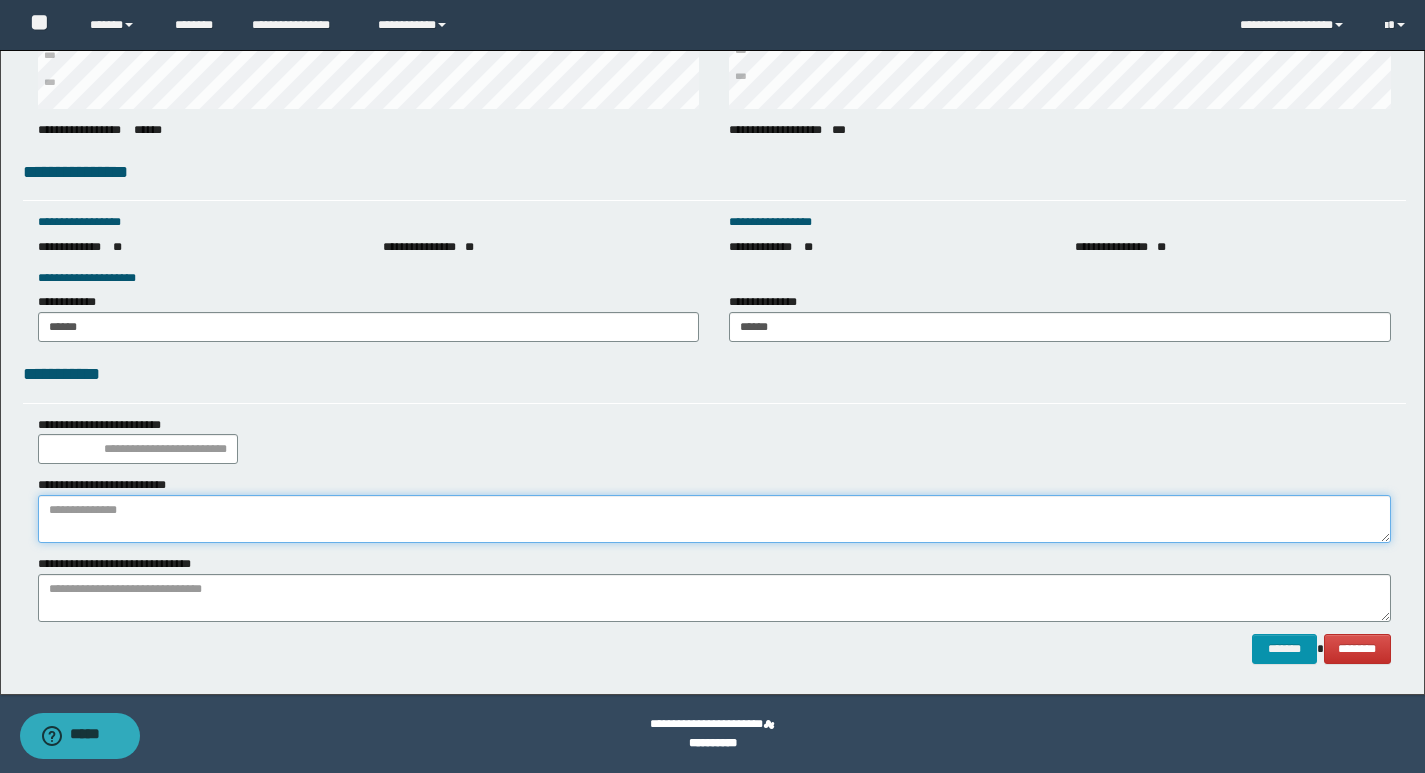 paste on "**********" 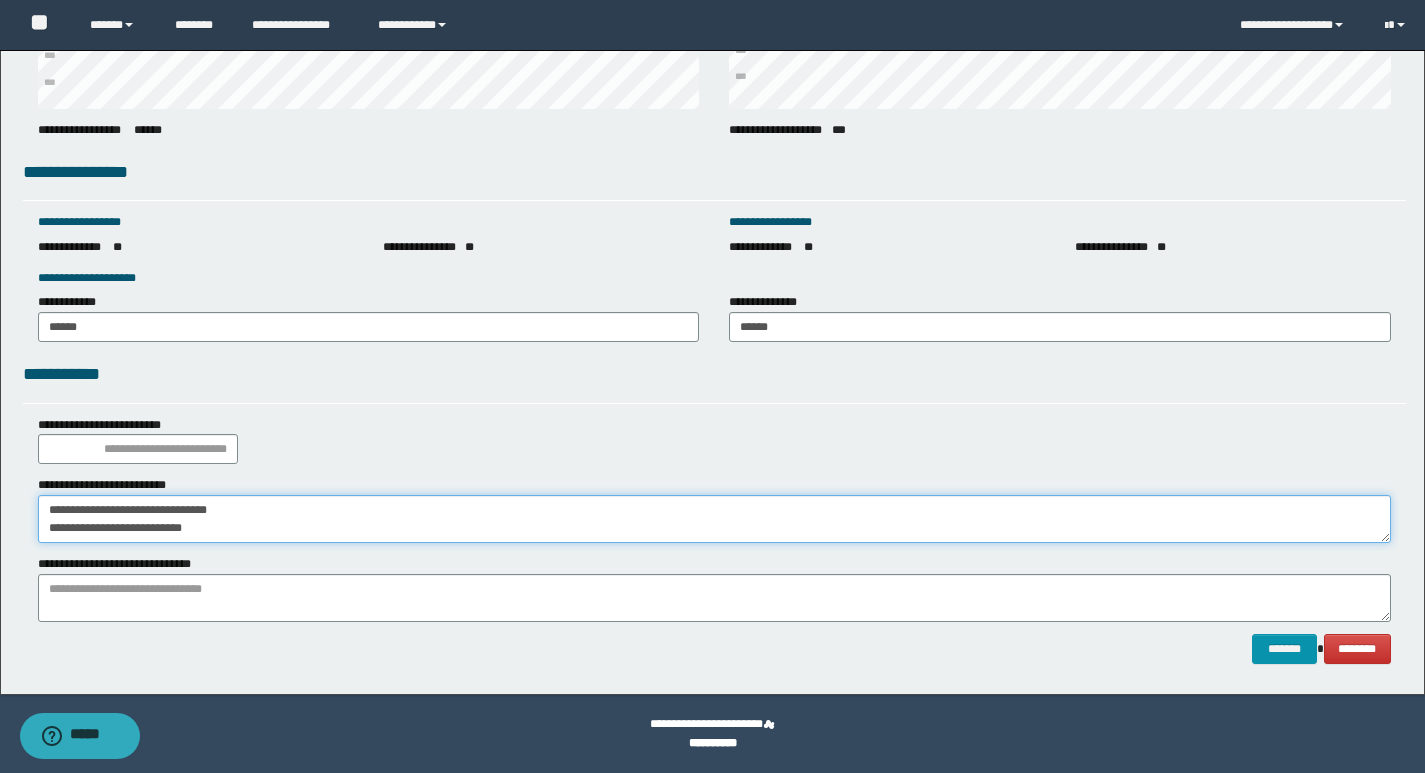 drag, startPoint x: 256, startPoint y: 523, endPoint x: 0, endPoint y: 540, distance: 256.56384 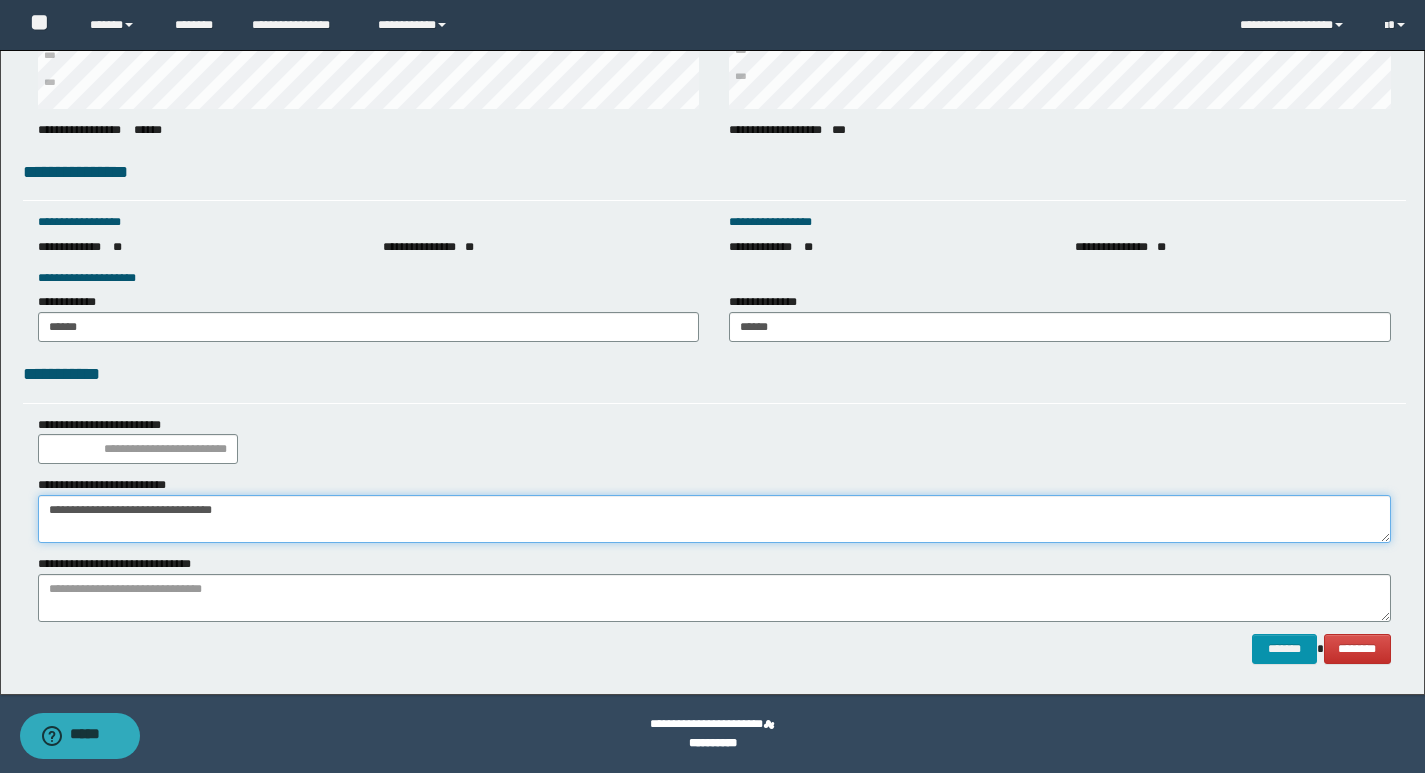 type on "**********" 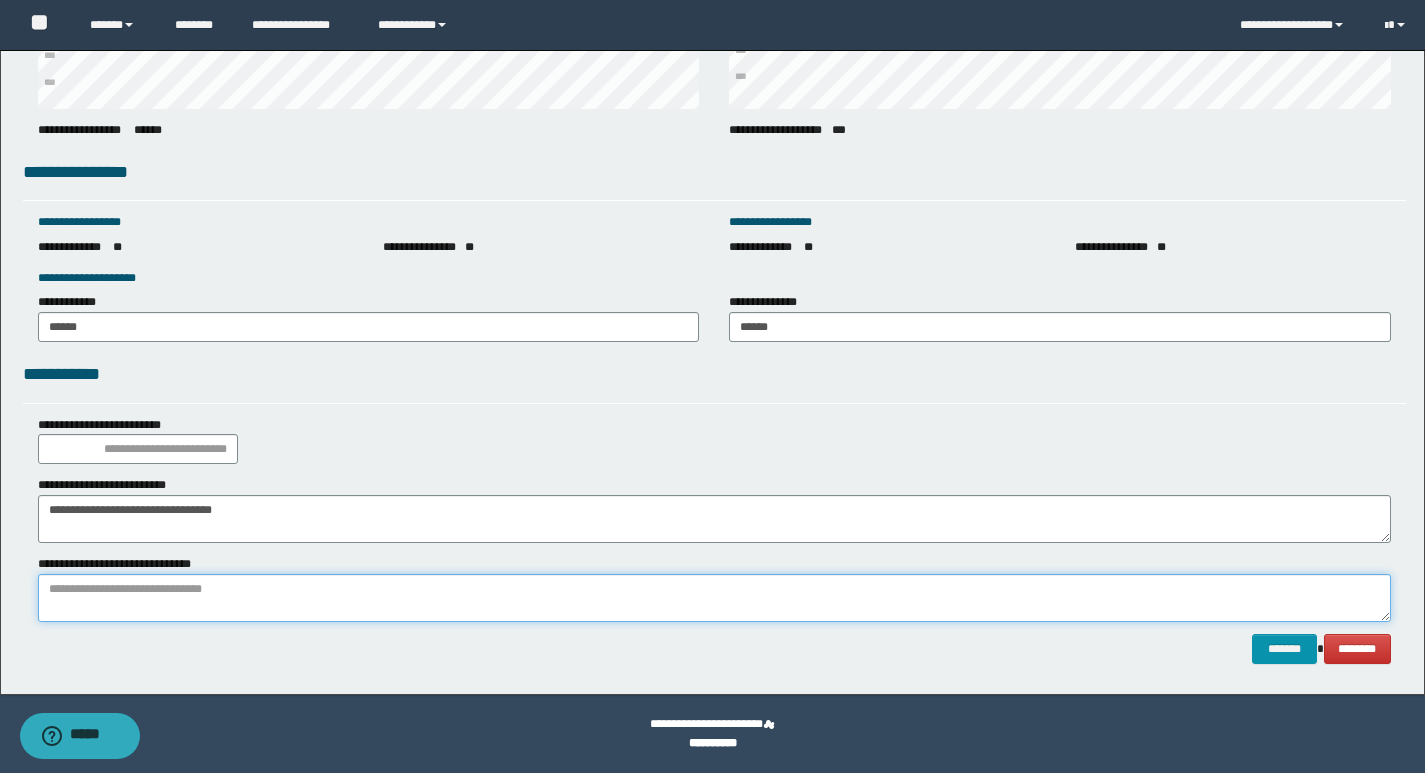 click at bounding box center (714, 598) 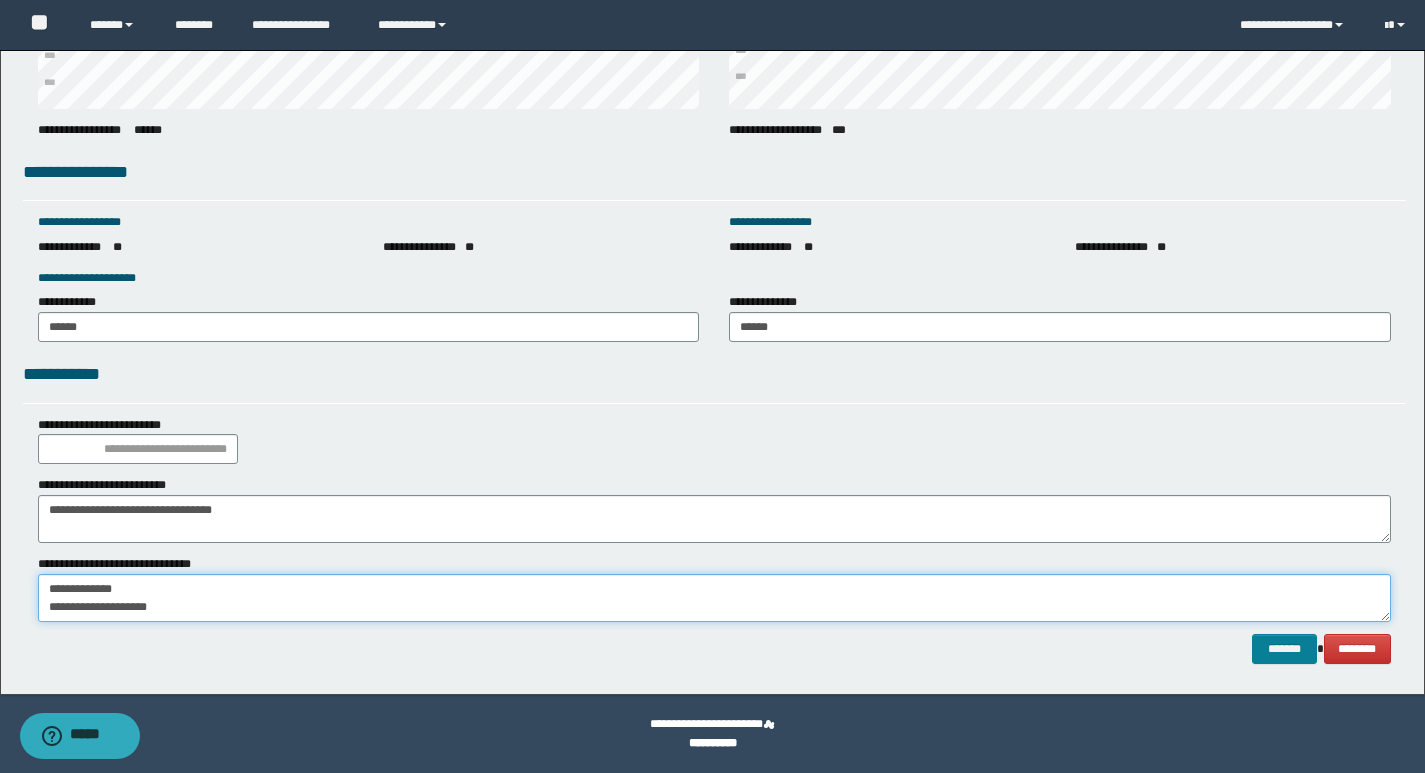 type on "**********" 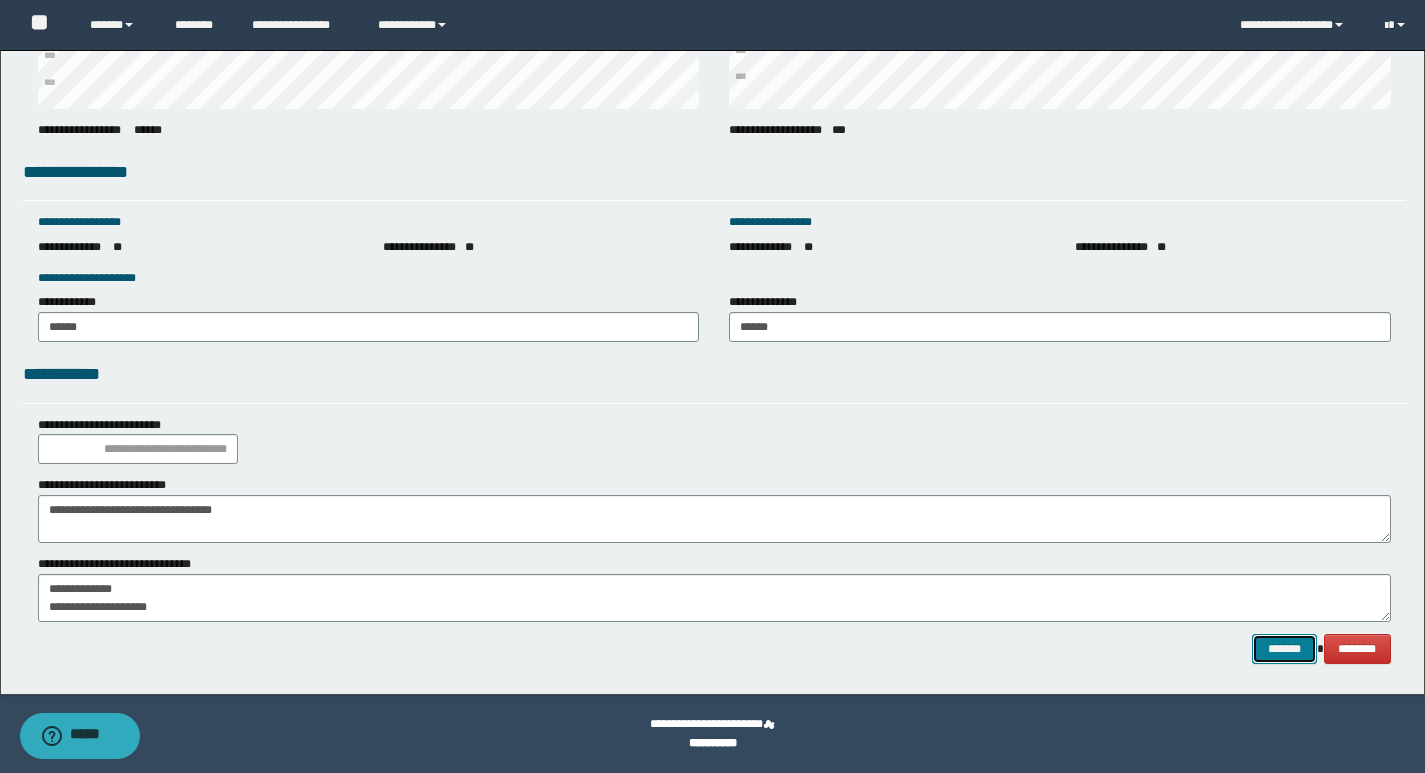 click on "*******" at bounding box center [1284, 649] 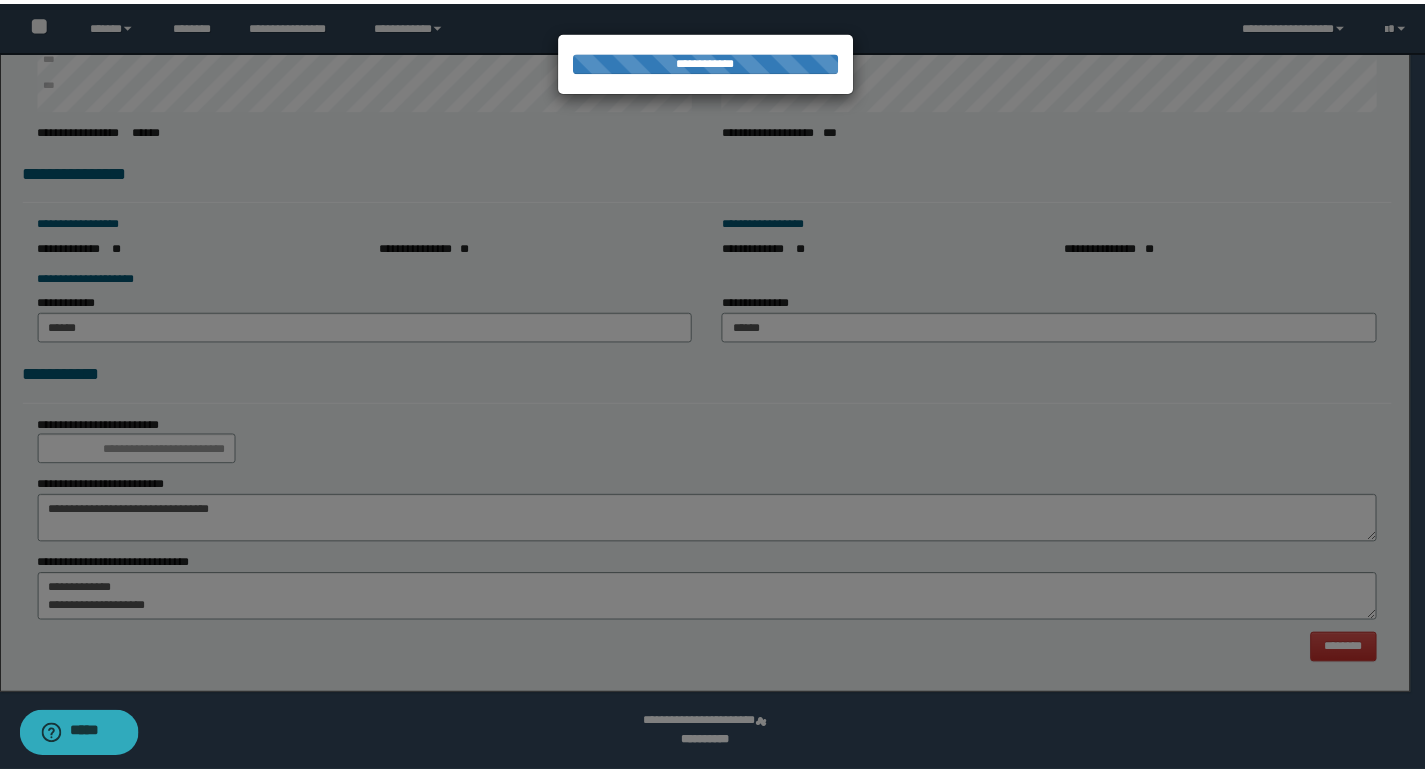scroll, scrollTop: 0, scrollLeft: 0, axis: both 